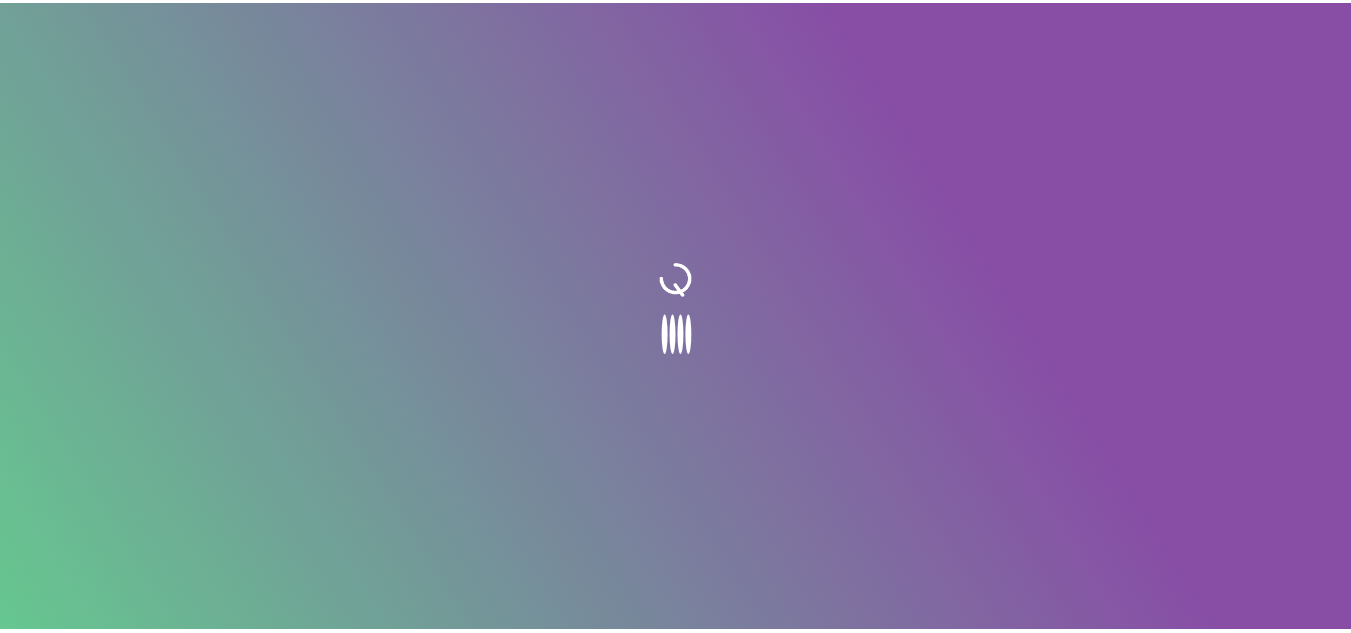 scroll, scrollTop: 0, scrollLeft: 0, axis: both 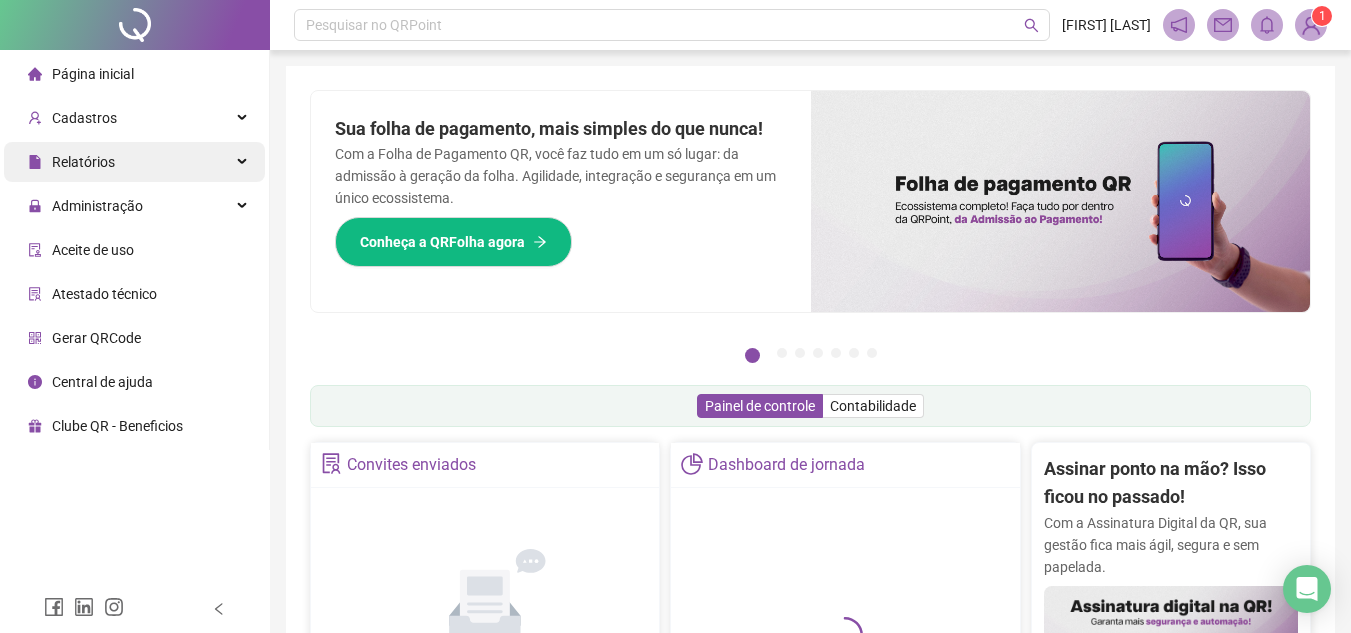 click on "Relatórios" at bounding box center (83, 162) 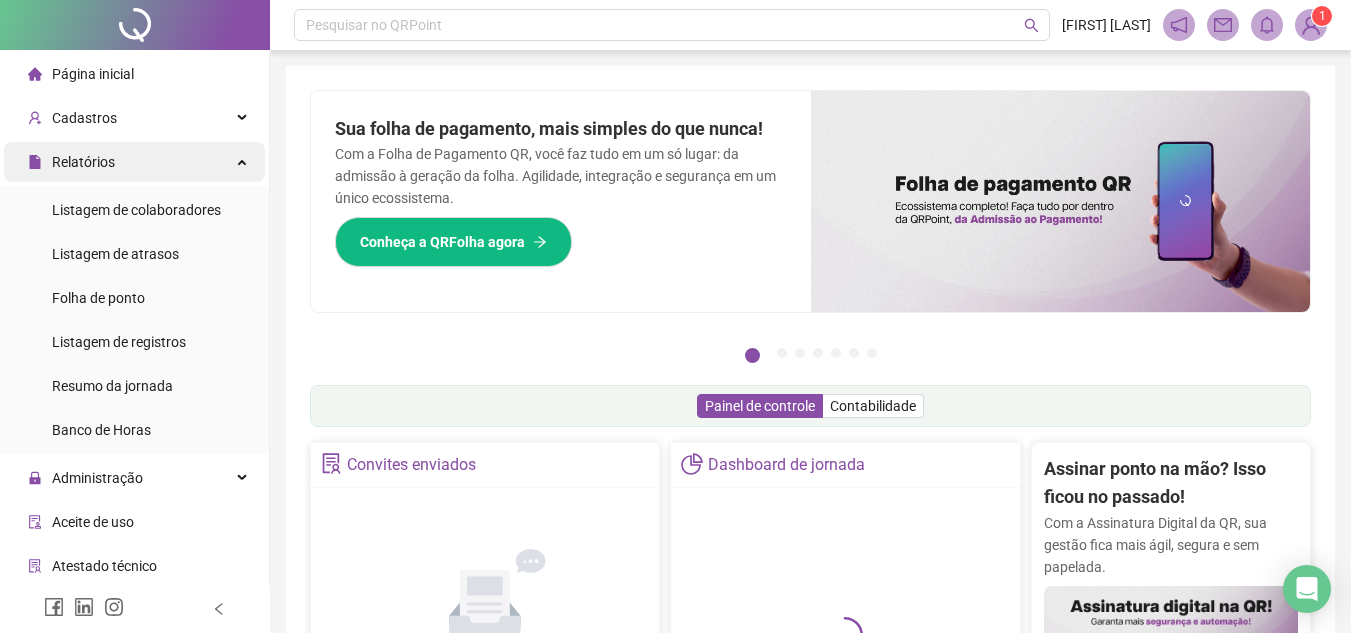 click on "Relatórios" at bounding box center [83, 162] 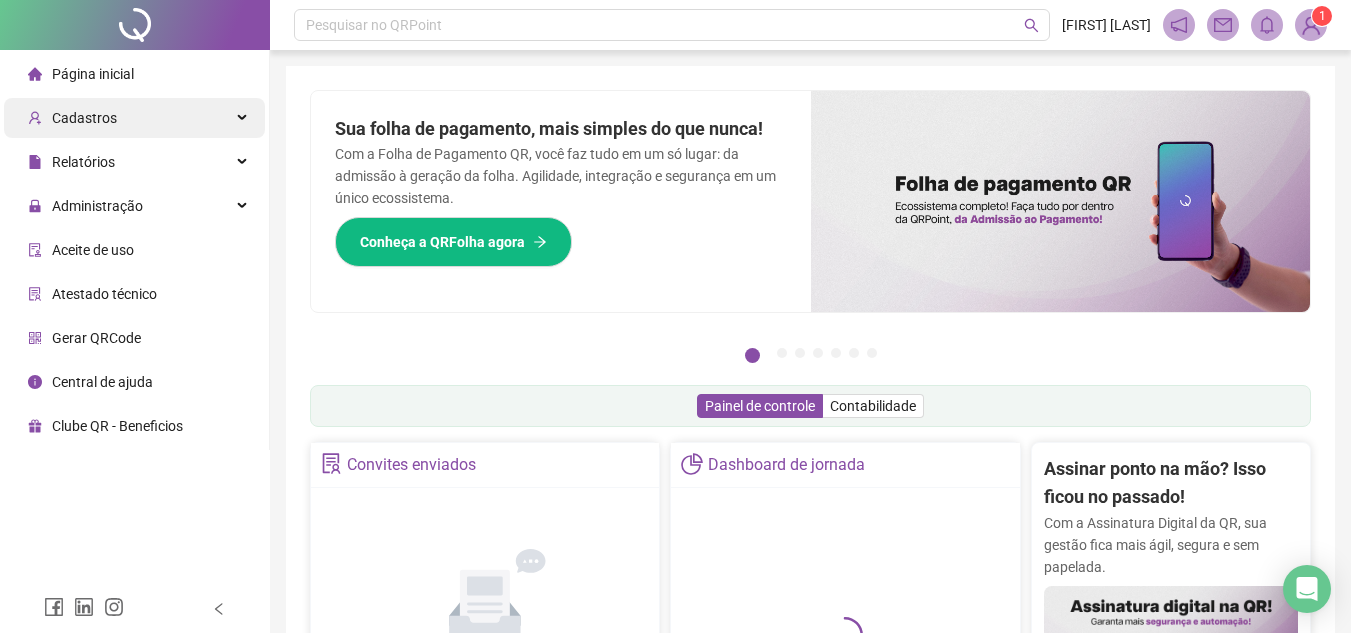 click on "Cadastros" at bounding box center (134, 118) 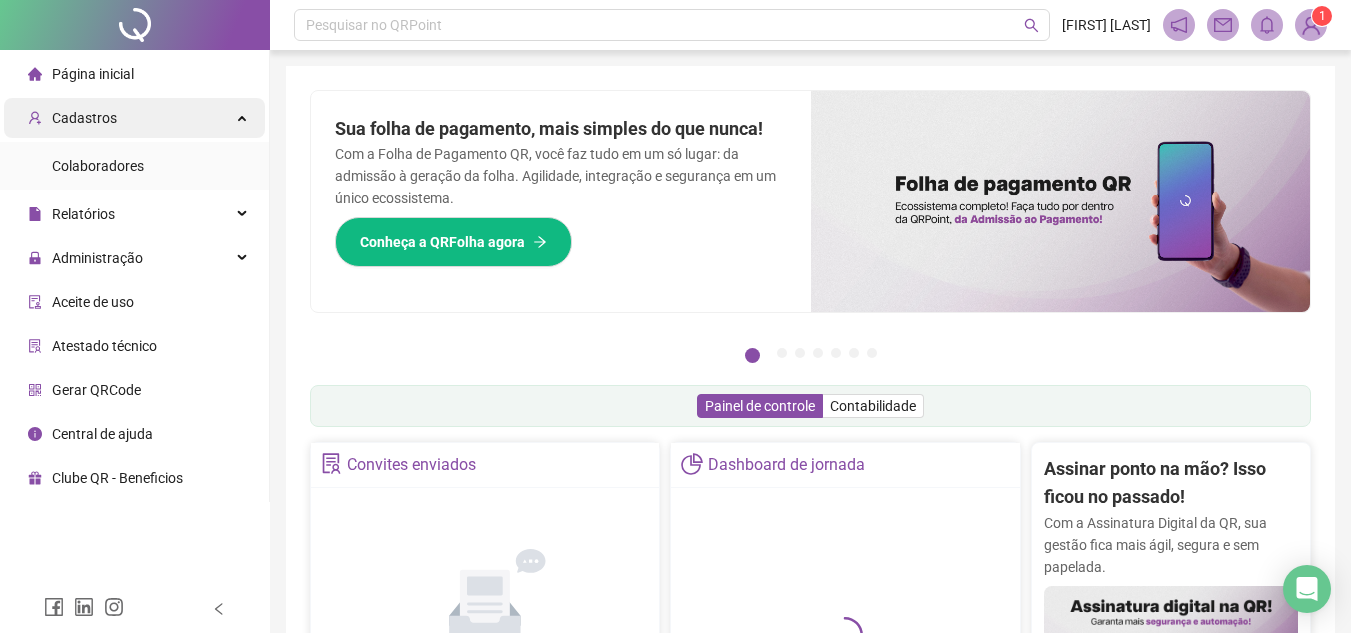 click on "Cadastros" at bounding box center [134, 118] 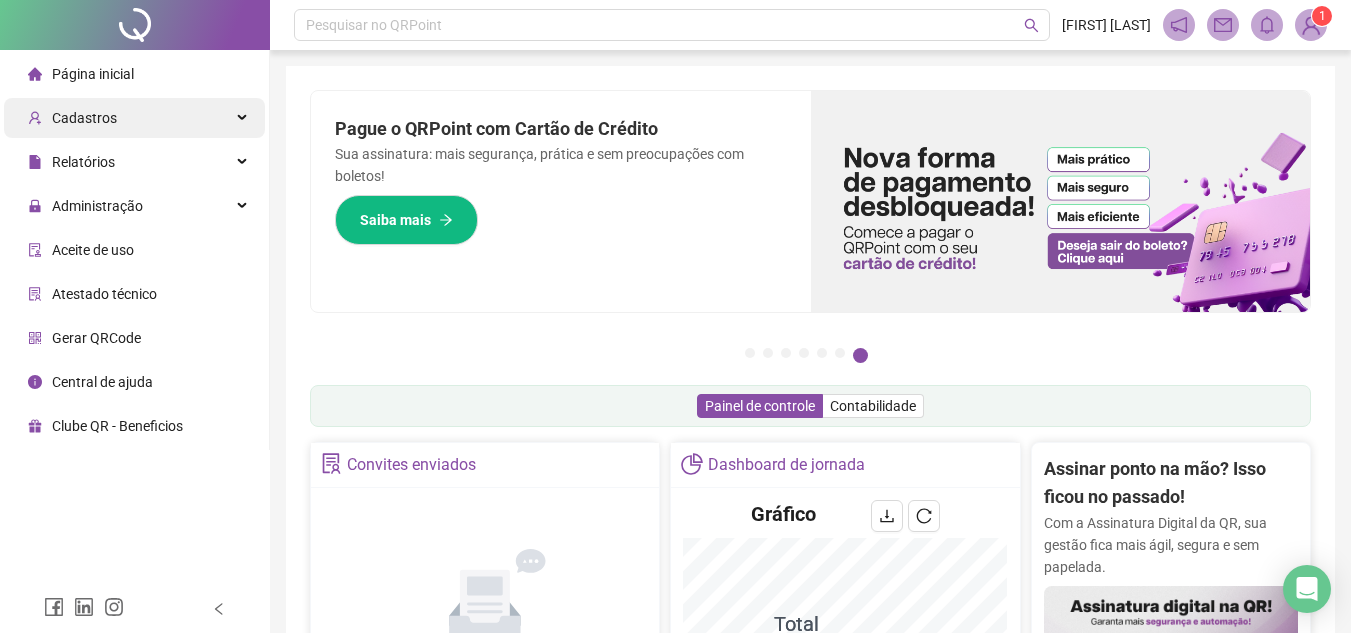 click on "Cadastros" at bounding box center [84, 118] 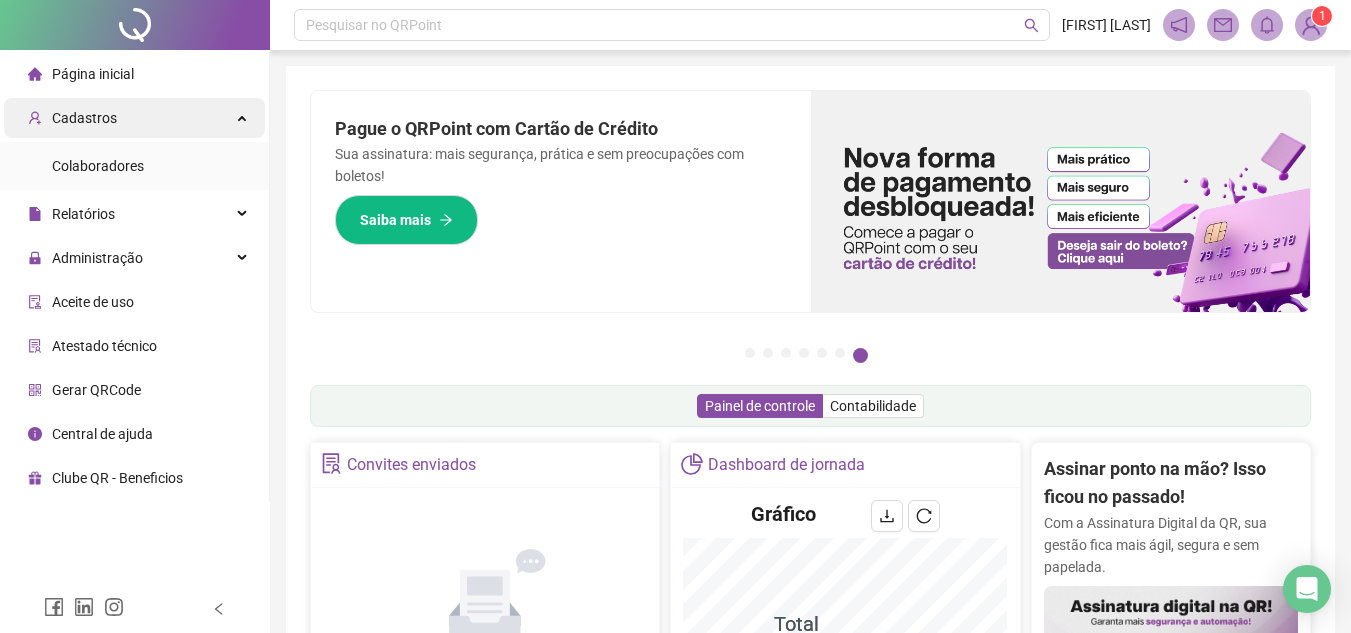 click on "Cadastros" at bounding box center (84, 118) 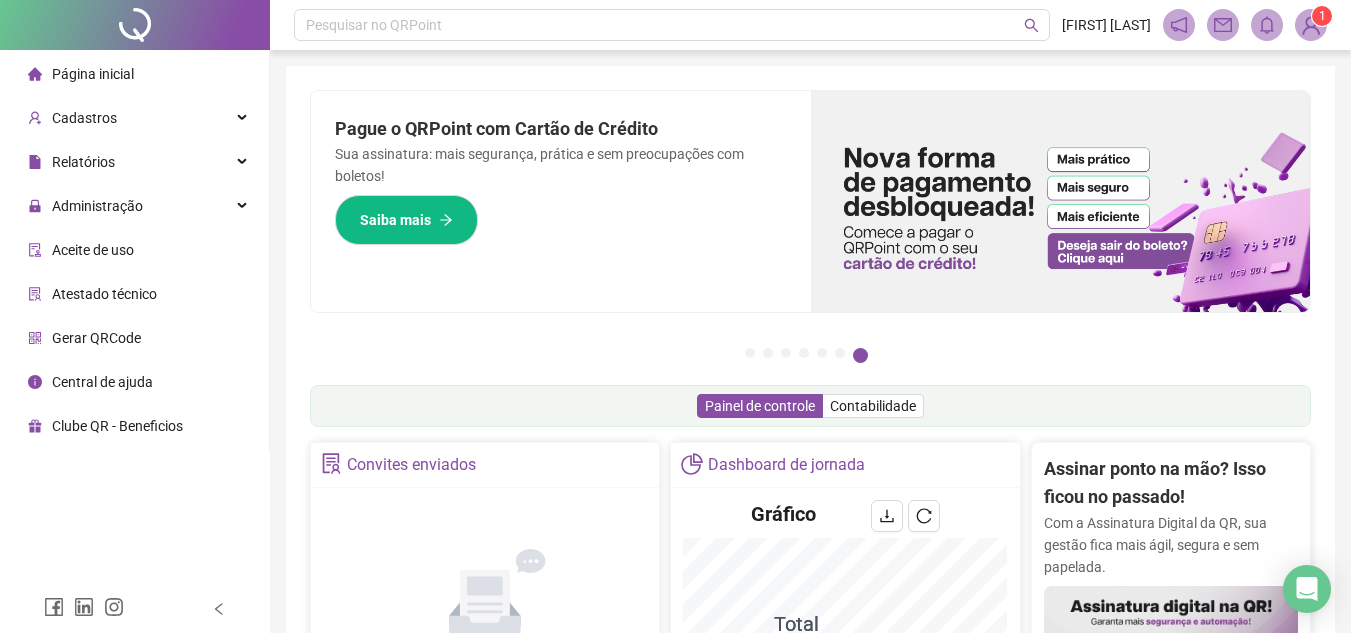 click on "Central de ajuda" at bounding box center [102, 382] 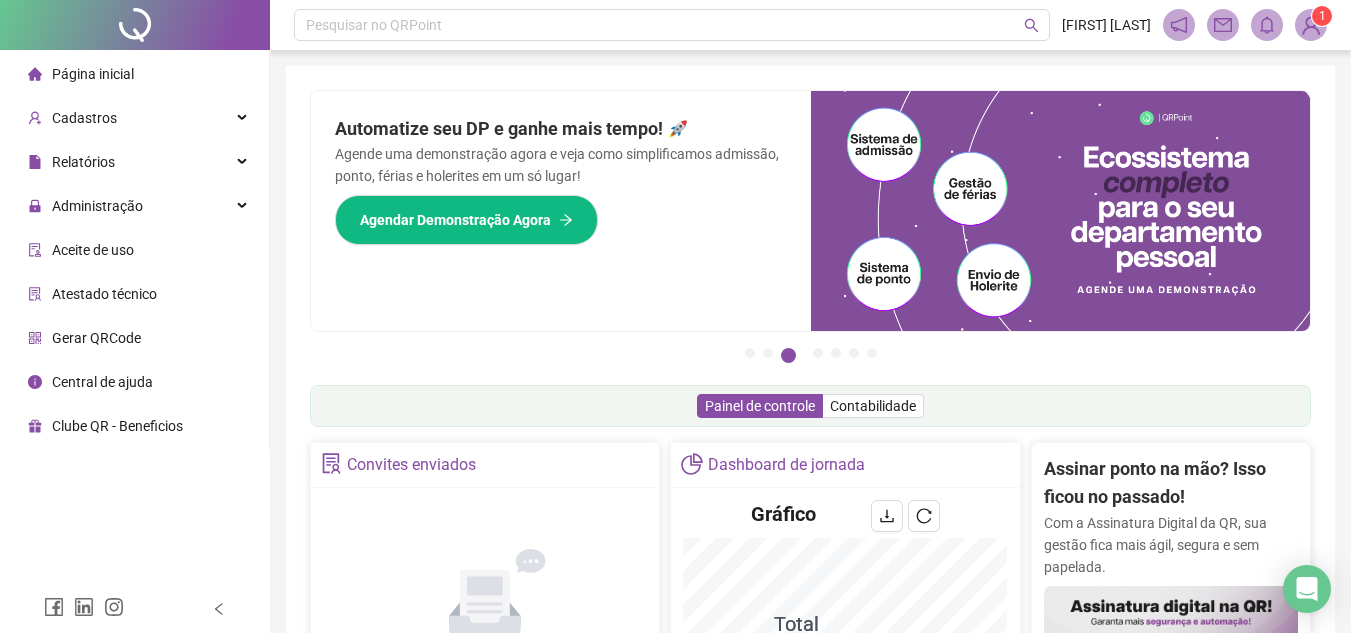 click on "Página inicial" at bounding box center [134, 74] 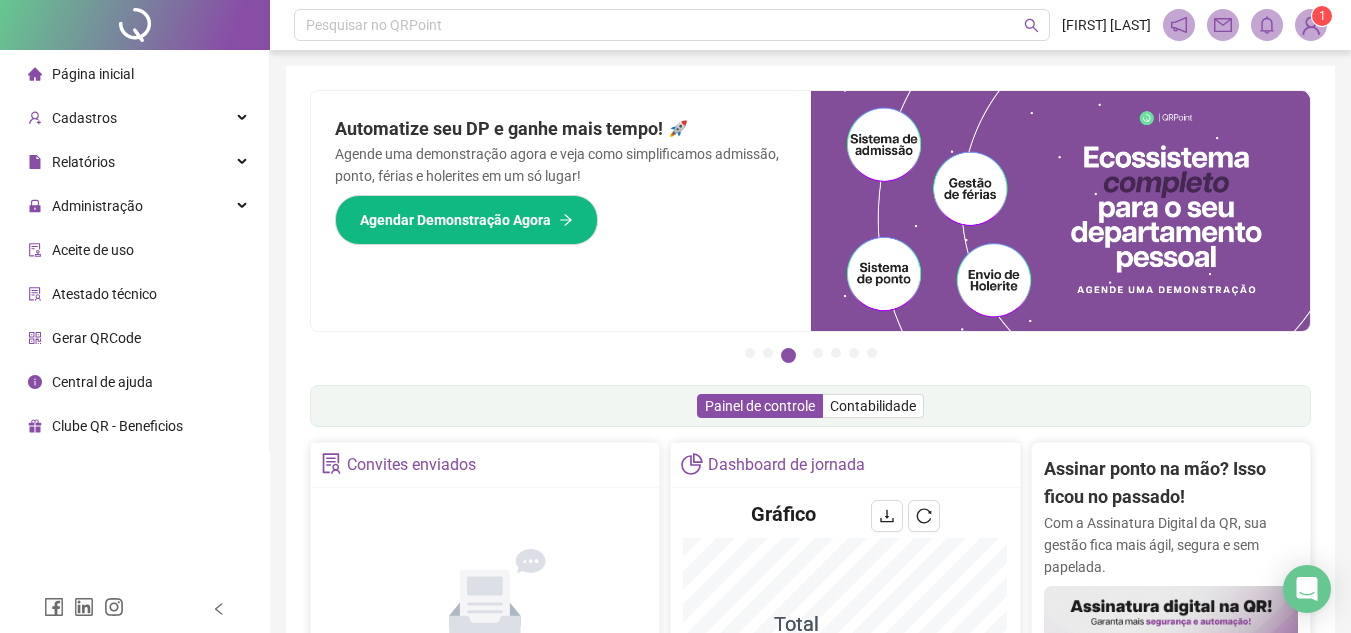 click on "Página inicial" at bounding box center [93, 74] 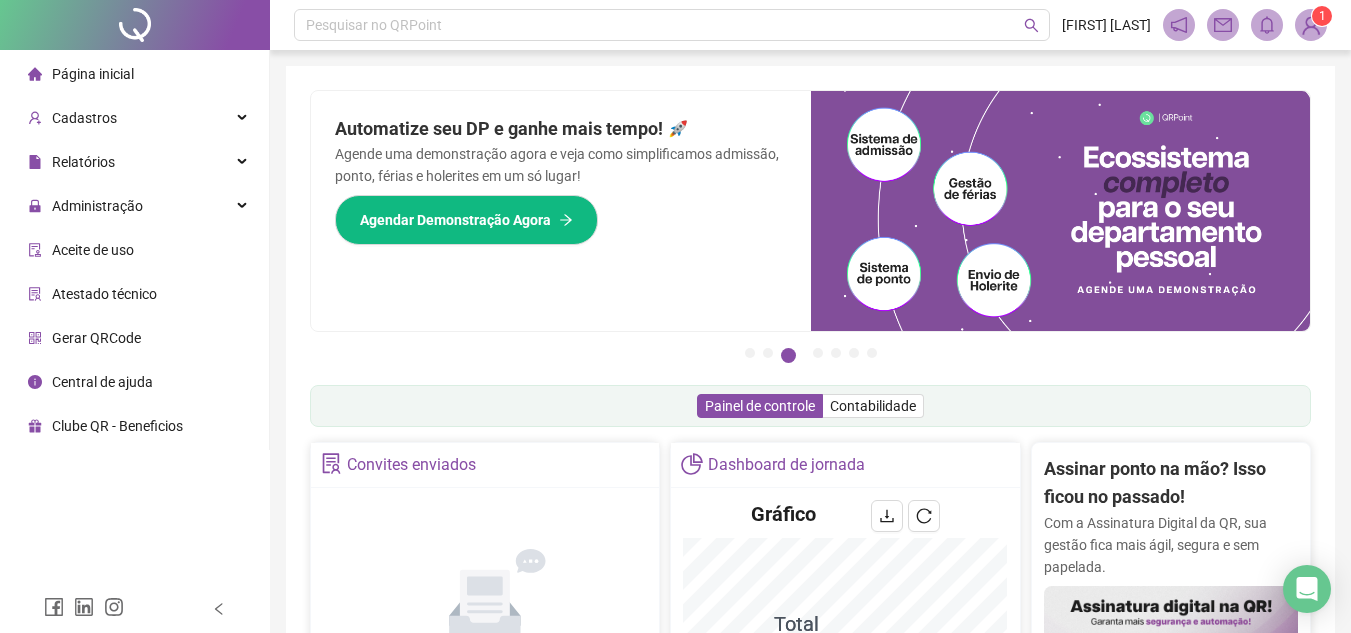 click on "Página inicial" at bounding box center [93, 74] 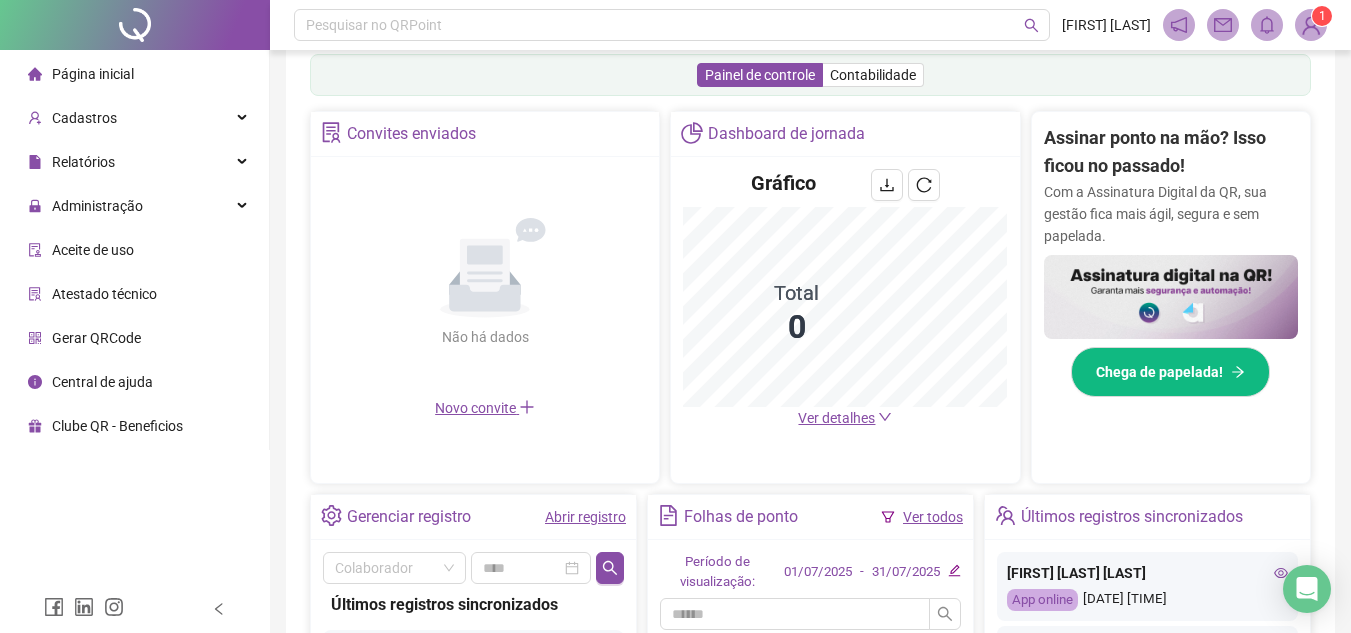 scroll, scrollTop: 0, scrollLeft: 0, axis: both 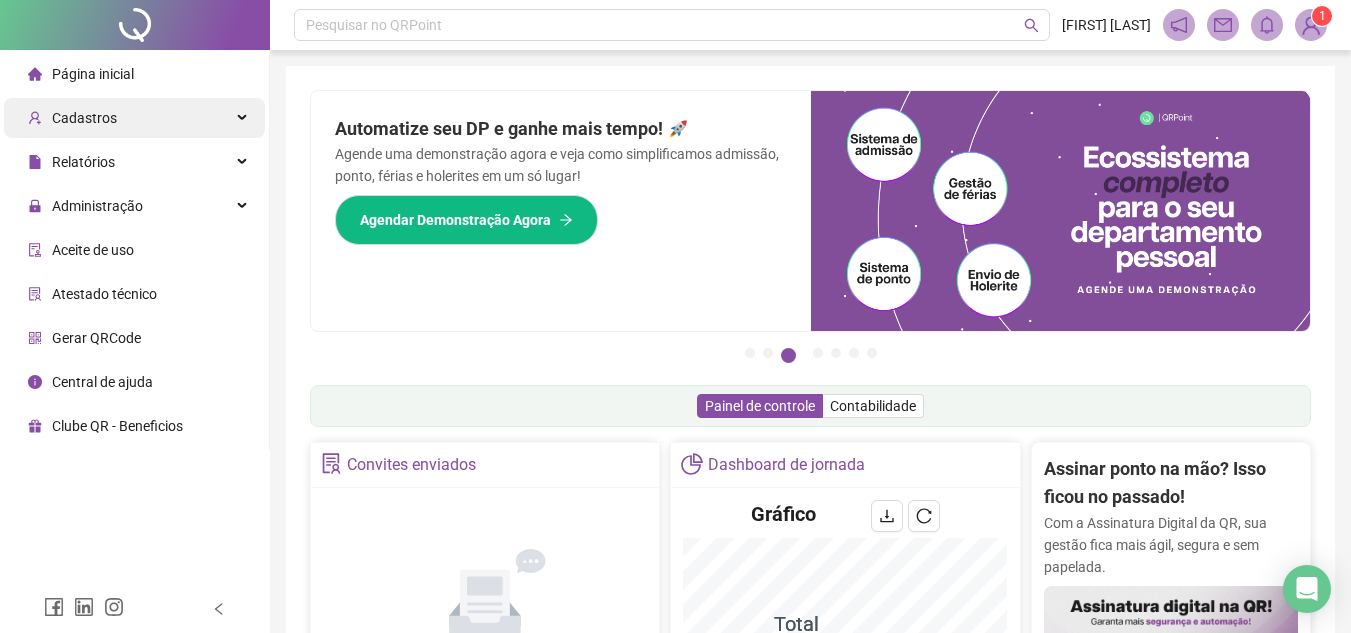 click on "Cadastros" at bounding box center [84, 118] 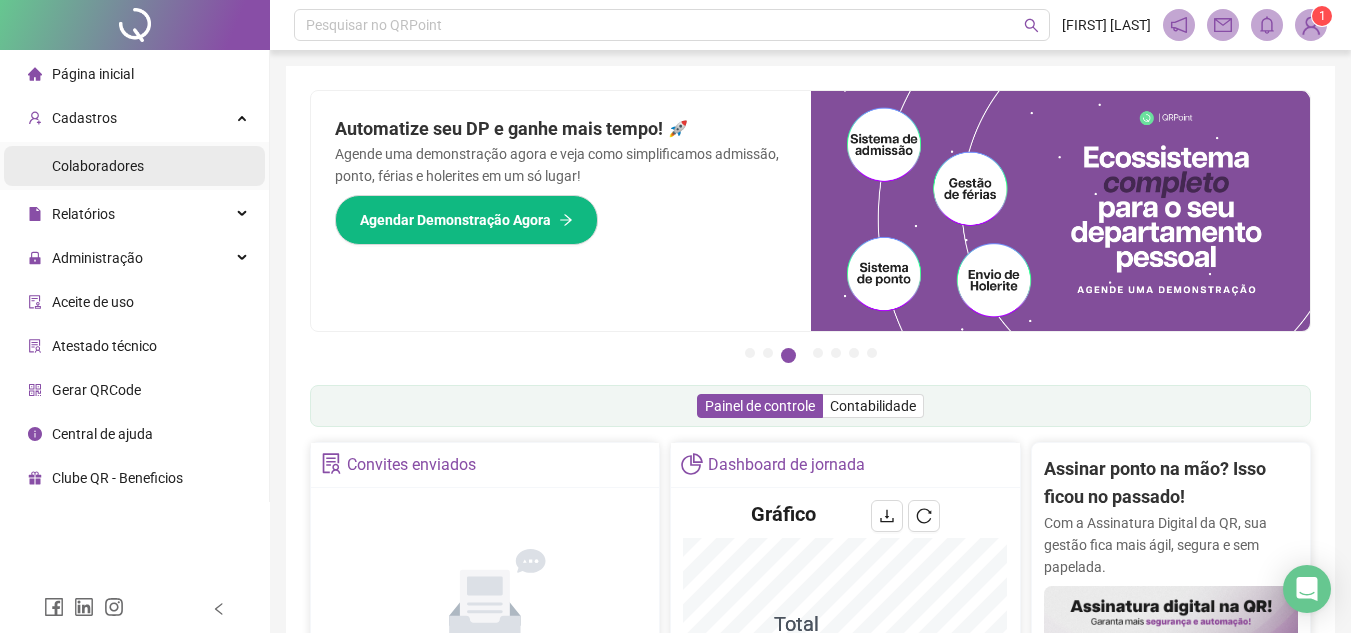 click on "Colaboradores" at bounding box center (98, 166) 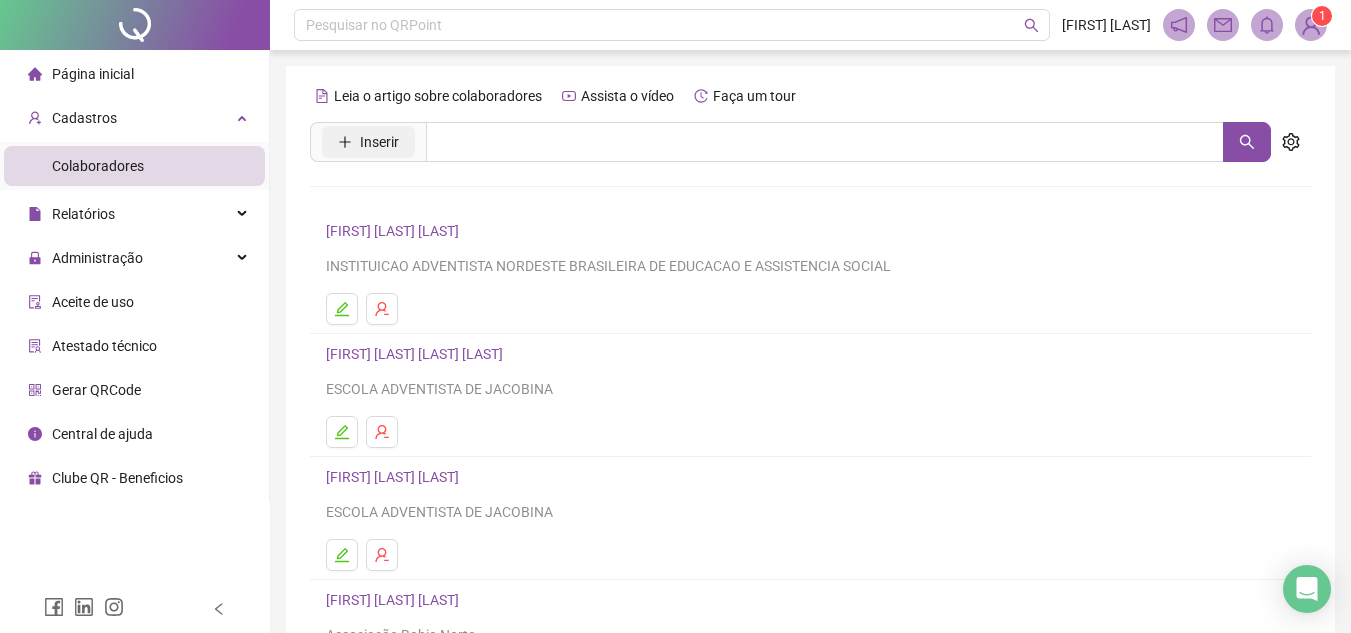 click on "Inserir" at bounding box center (379, 142) 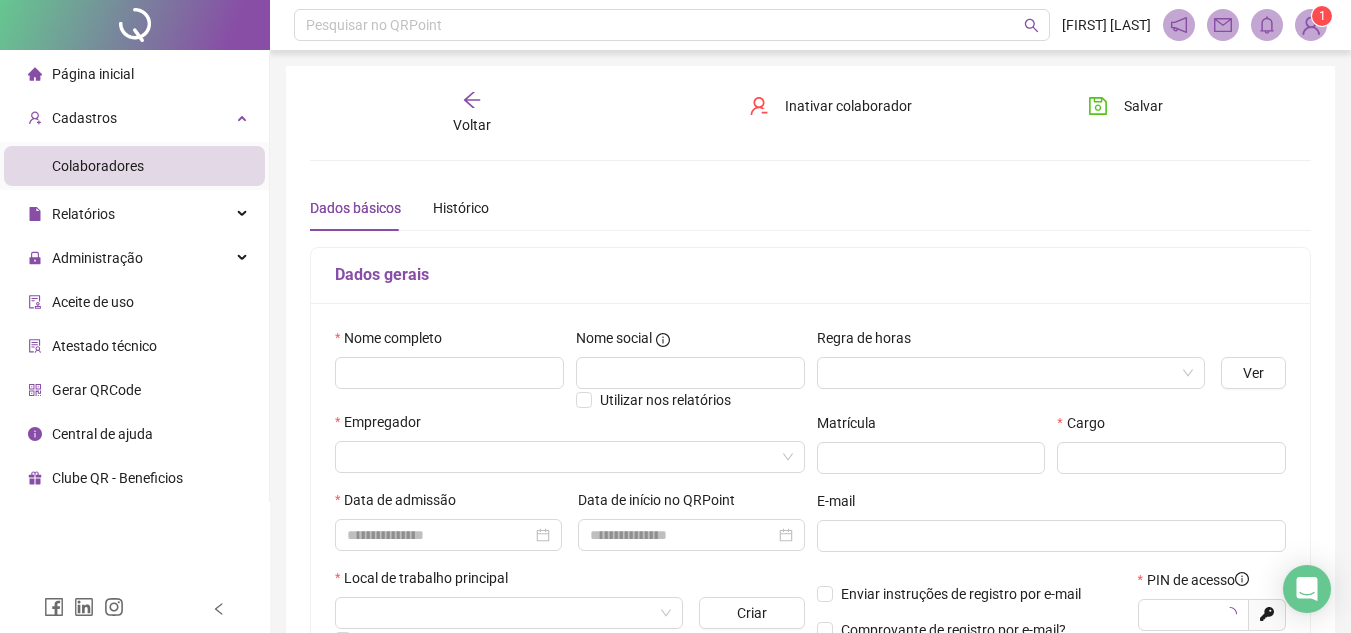 type on "*****" 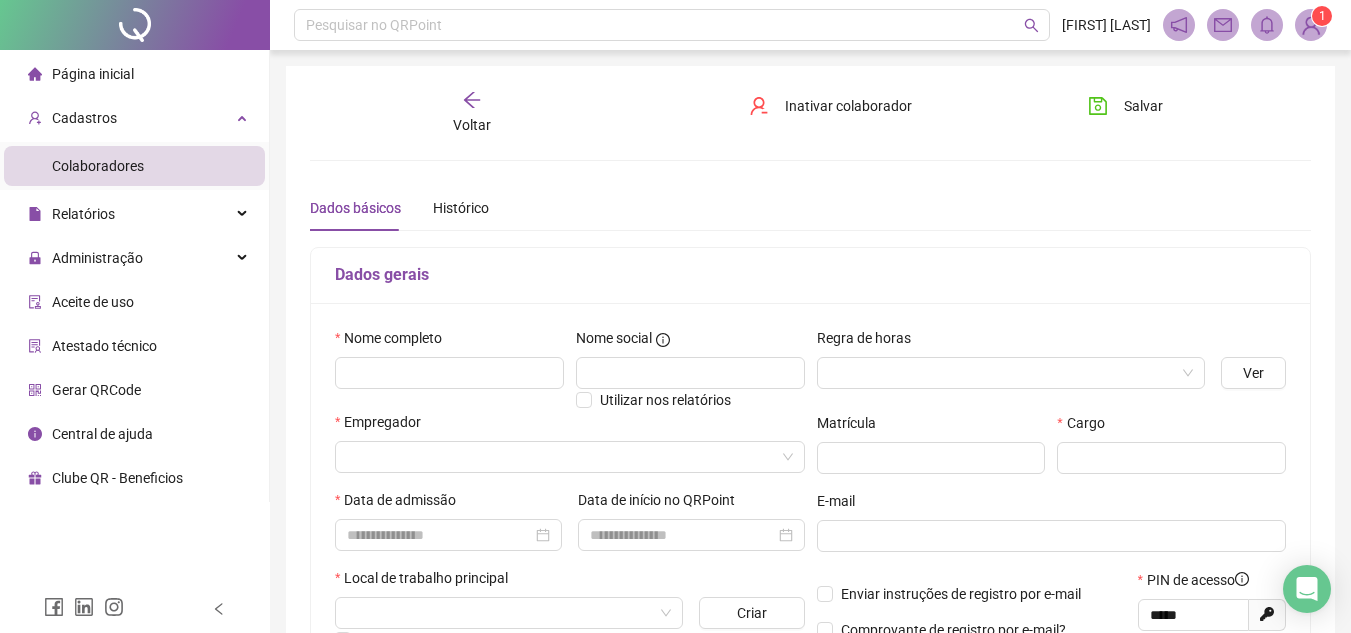 click on "Voltar" at bounding box center (472, 113) 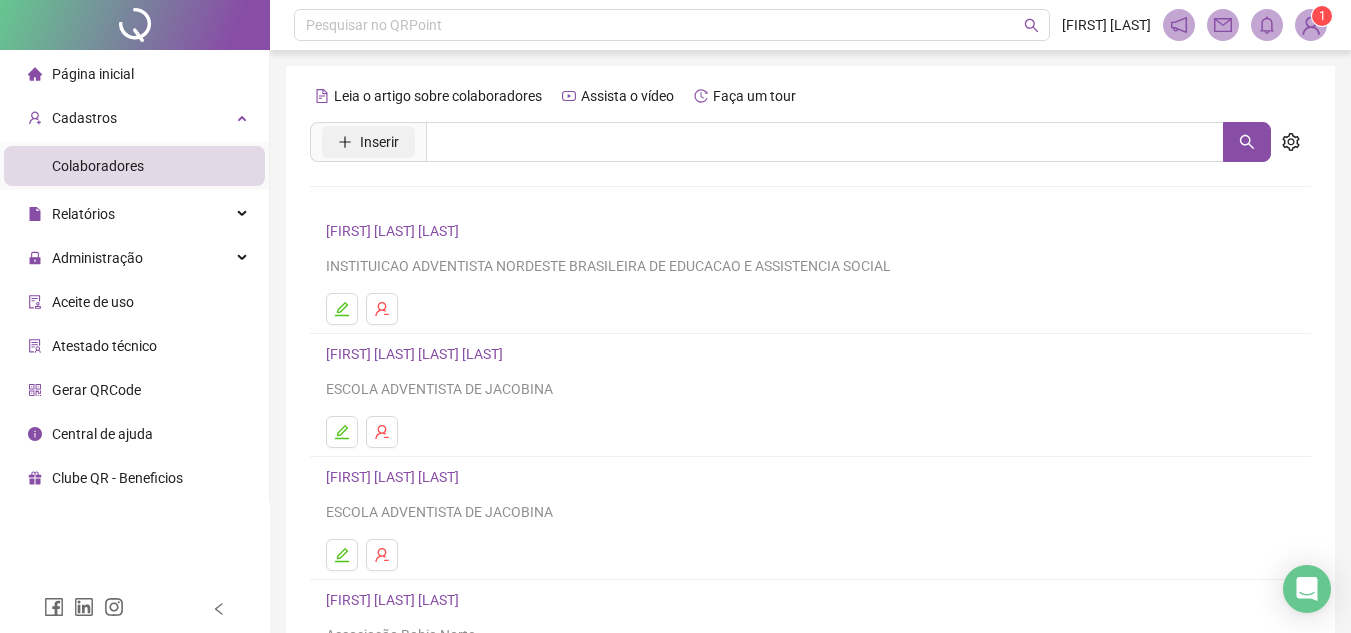 click on "Inserir" at bounding box center [368, 142] 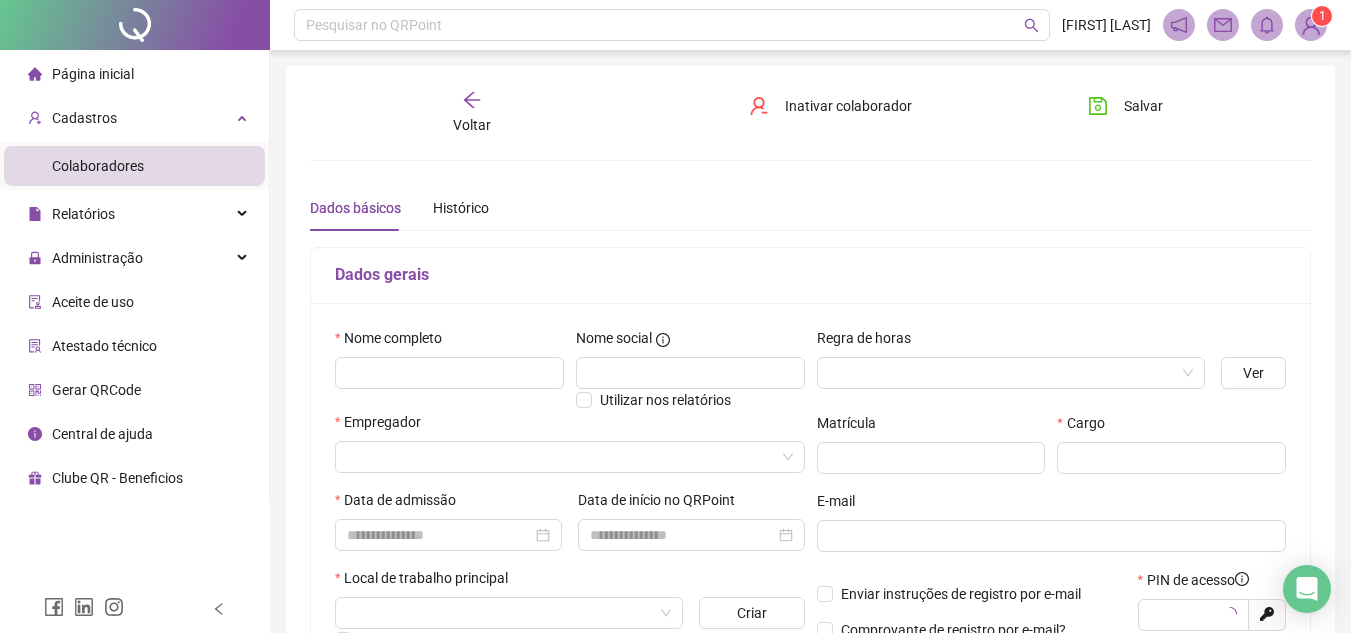 type on "*****" 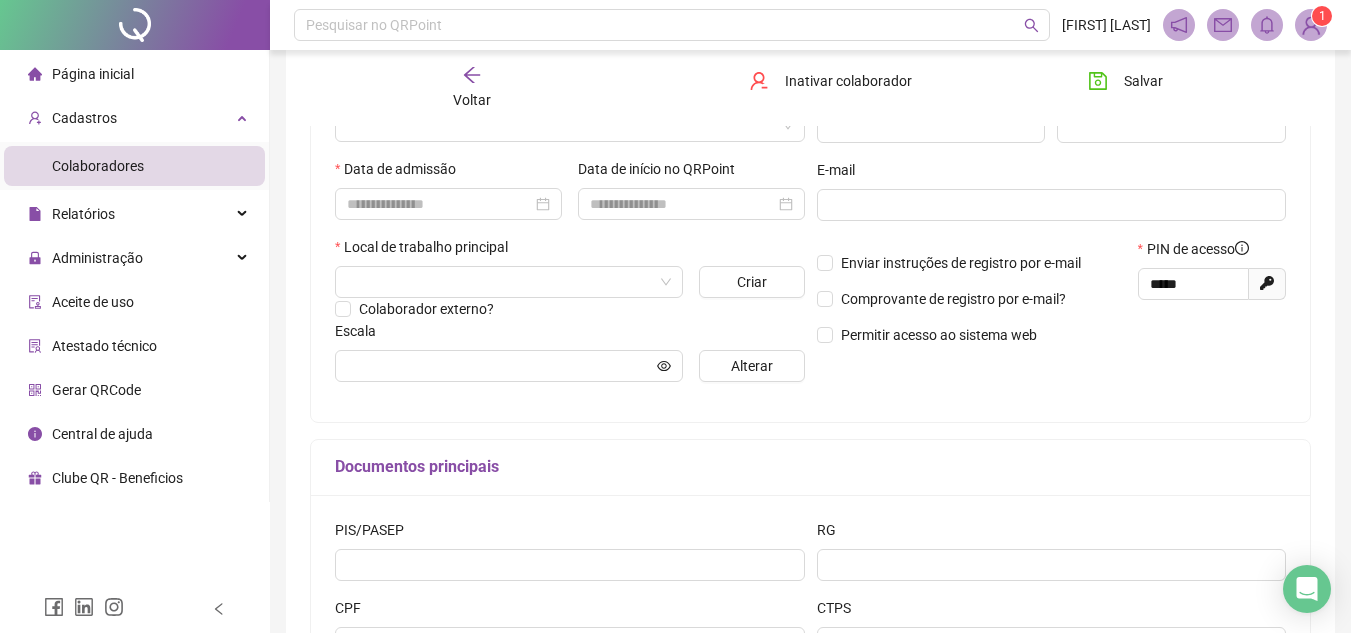 scroll, scrollTop: 0, scrollLeft: 0, axis: both 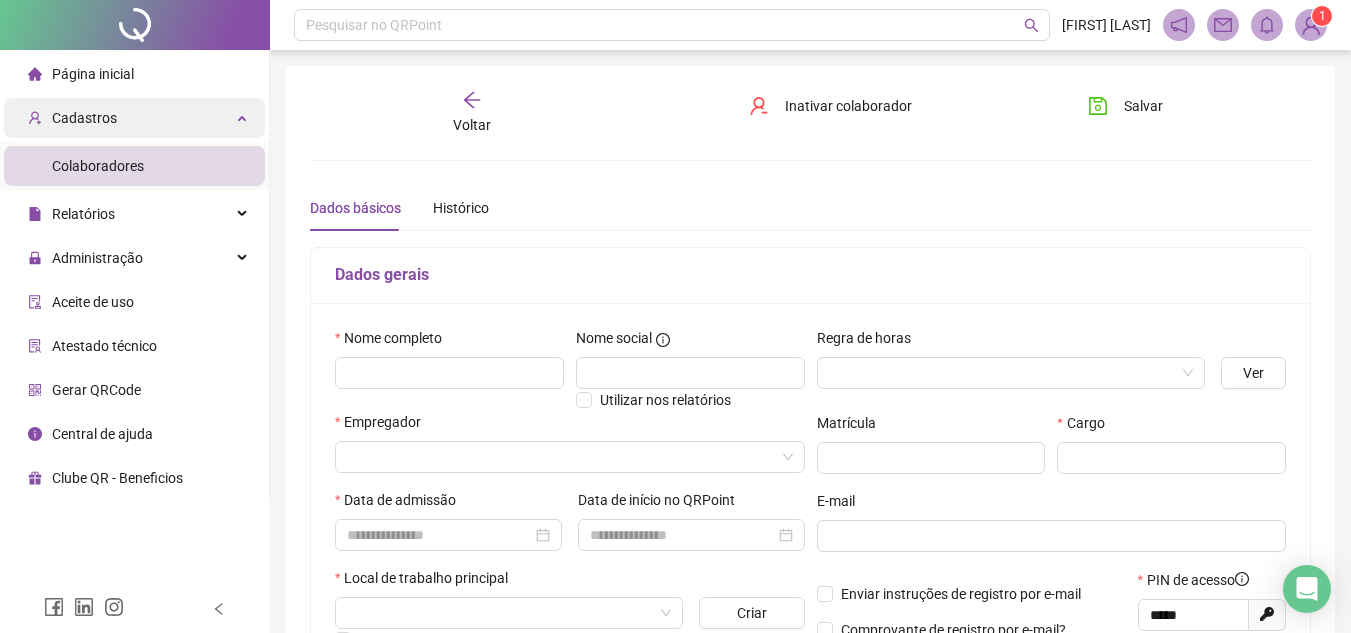 click on "Cadastros" at bounding box center [134, 118] 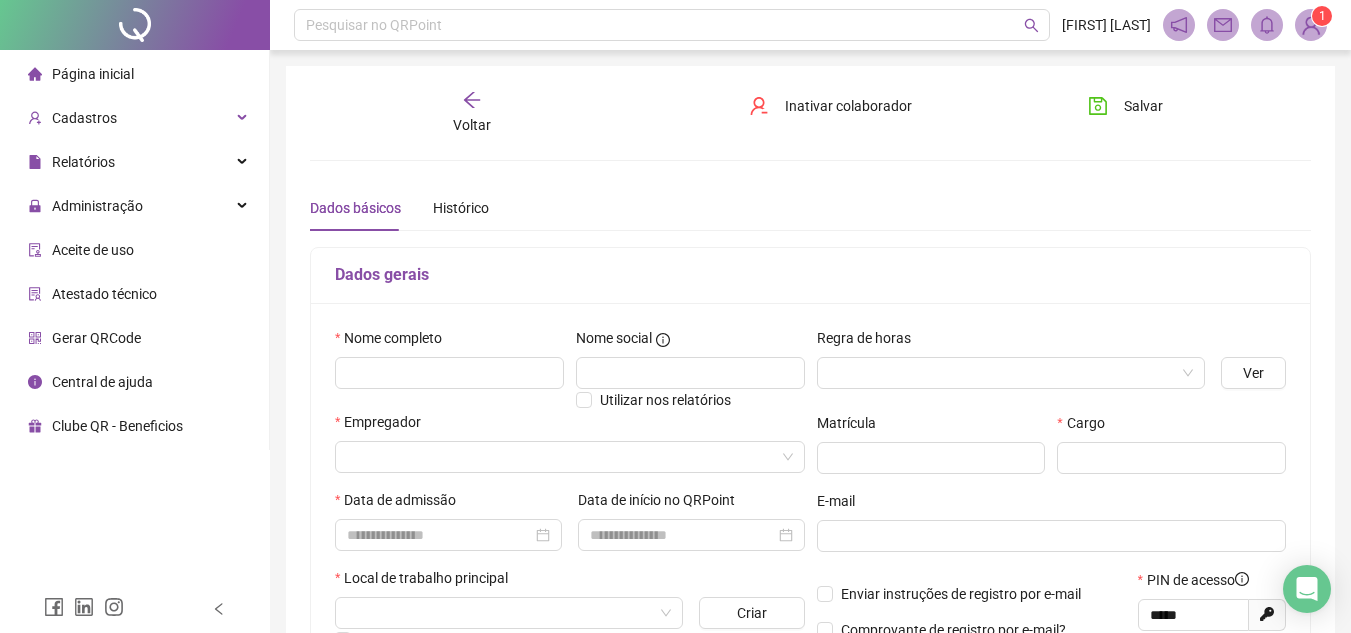 click on "Página inicial" at bounding box center (93, 74) 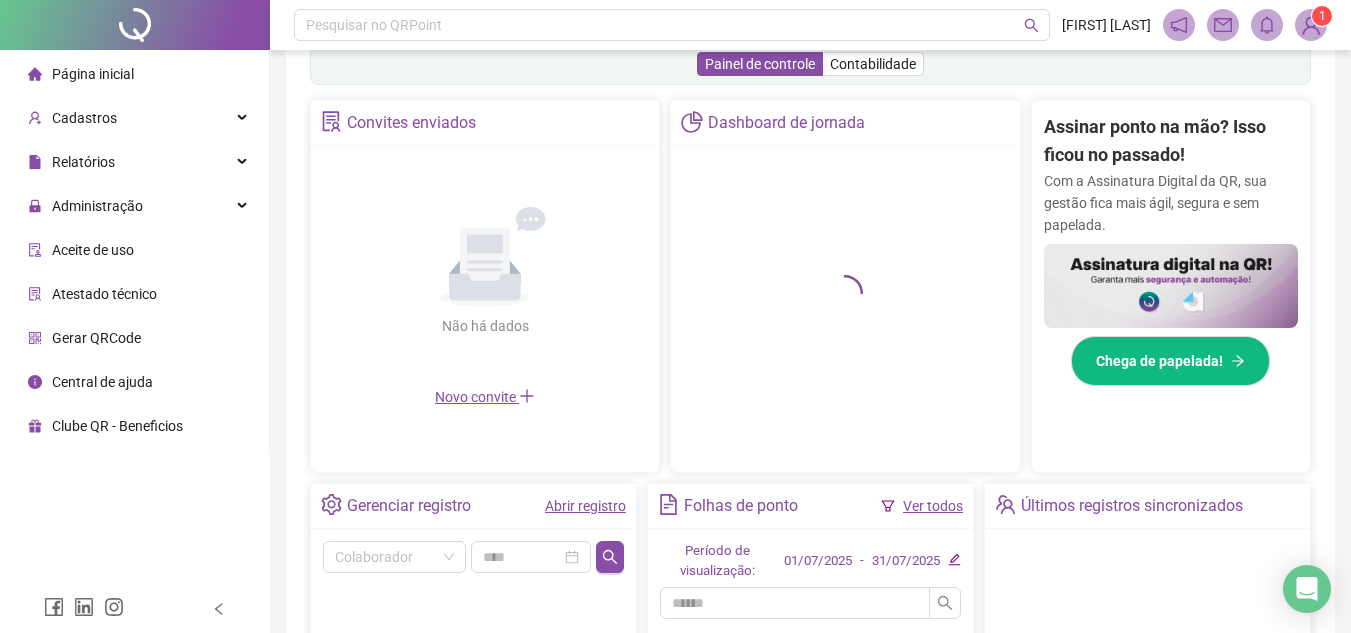 scroll, scrollTop: 295, scrollLeft: 0, axis: vertical 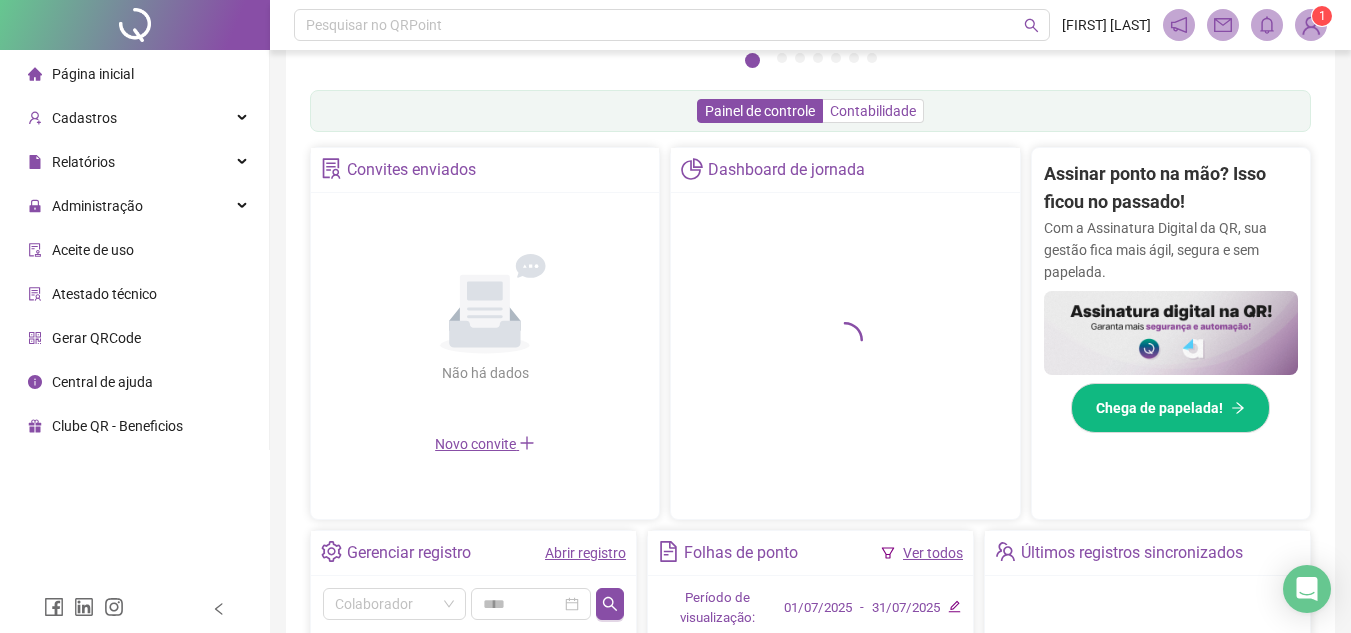 click on "Contabilidade" at bounding box center [873, 111] 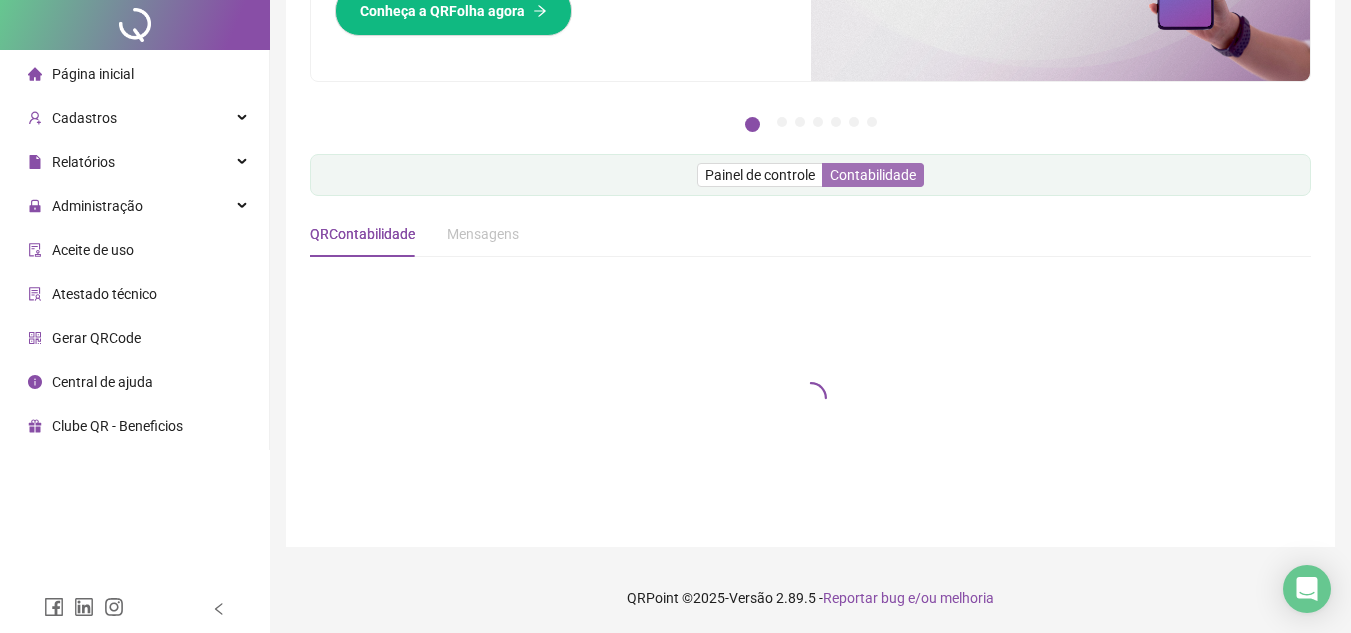 scroll, scrollTop: 0, scrollLeft: 0, axis: both 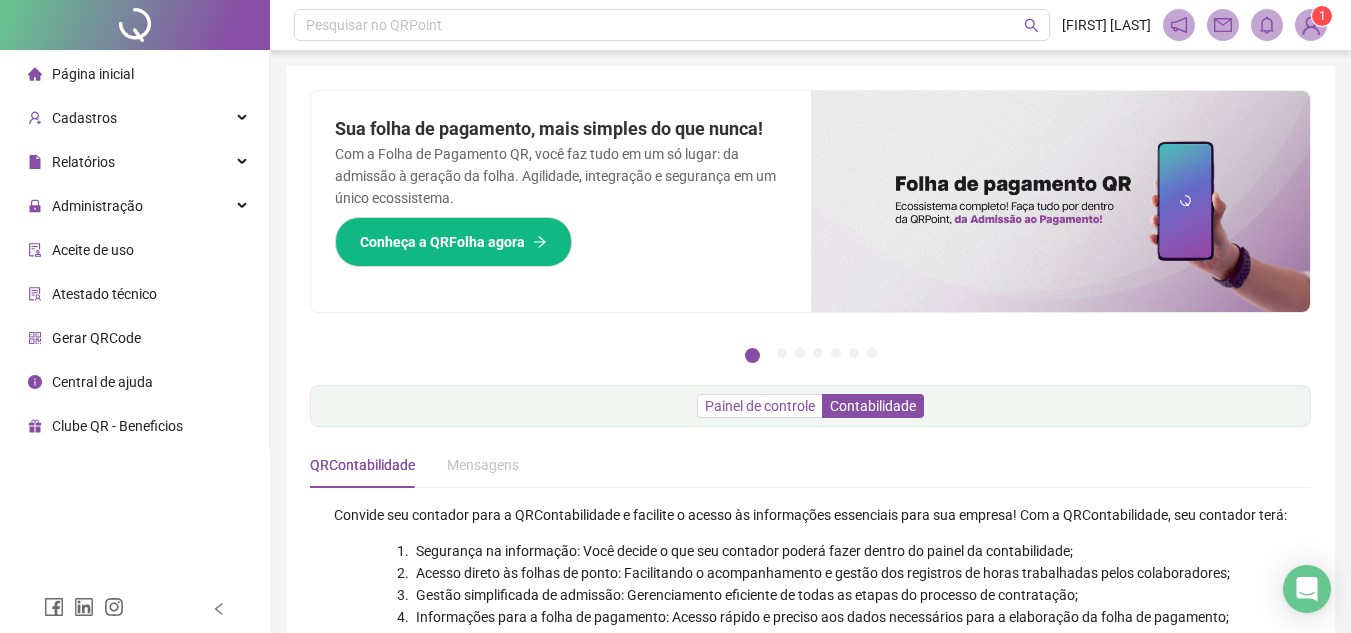 click on "Painel de controle" at bounding box center (760, 406) 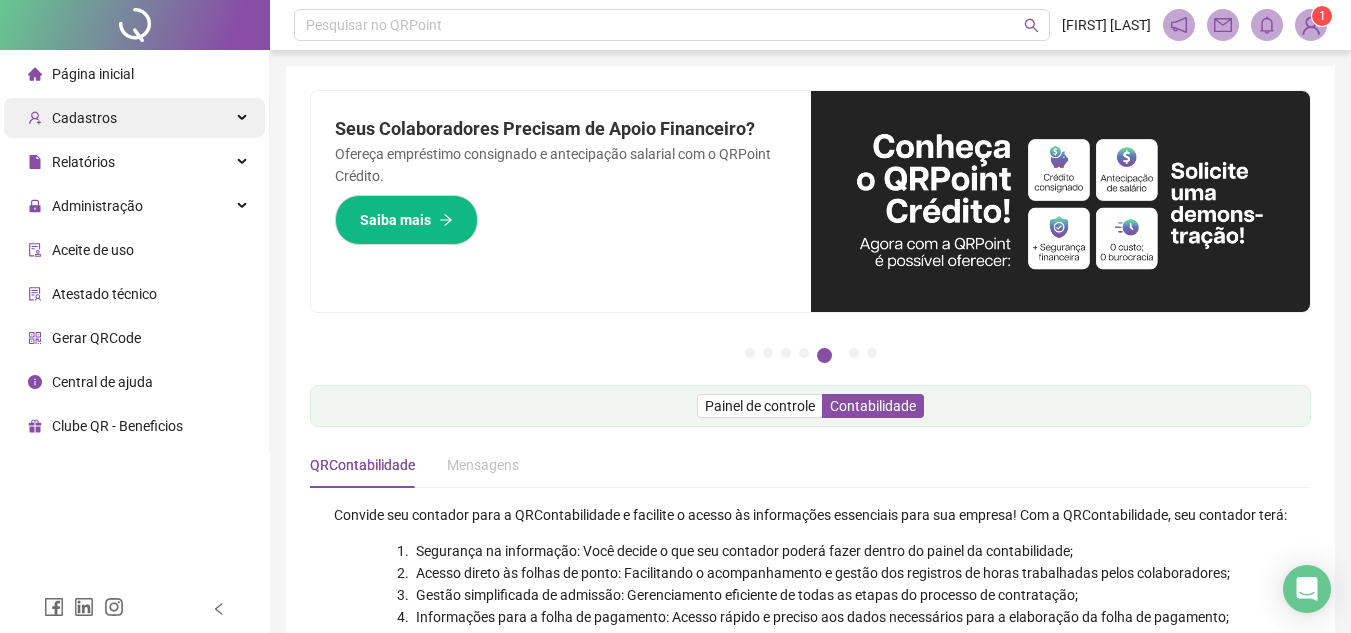 click on "Cadastros" at bounding box center [134, 118] 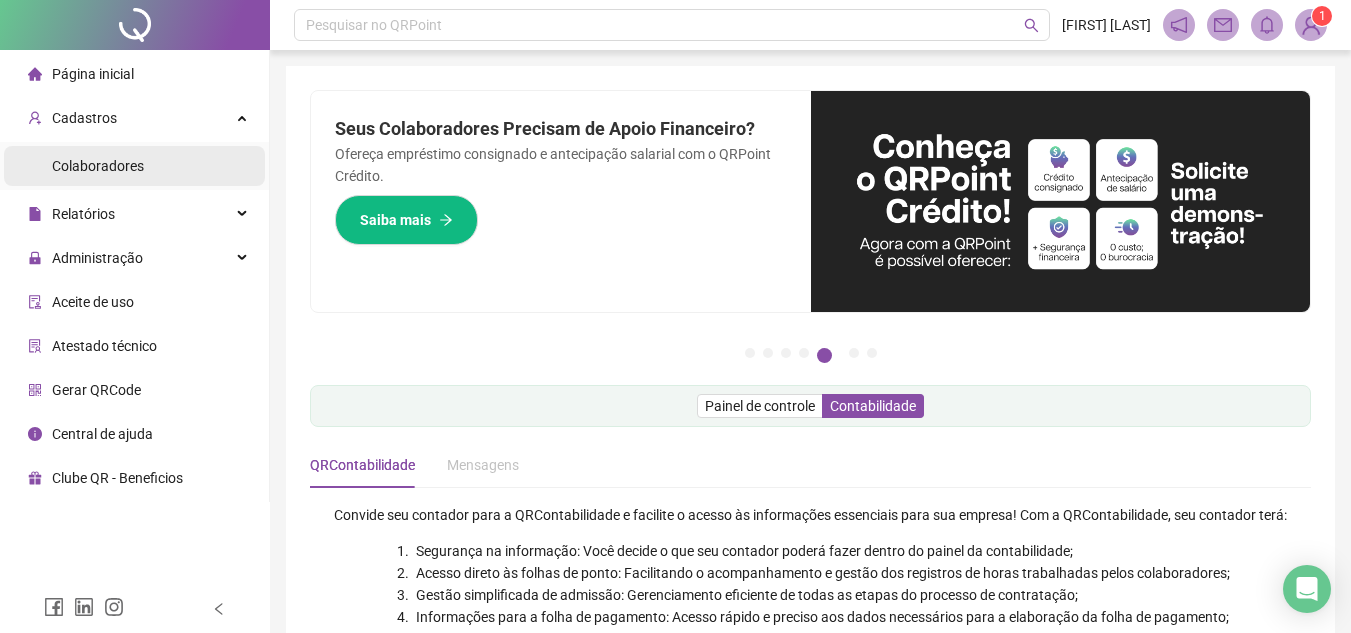 click on "Colaboradores" at bounding box center (98, 166) 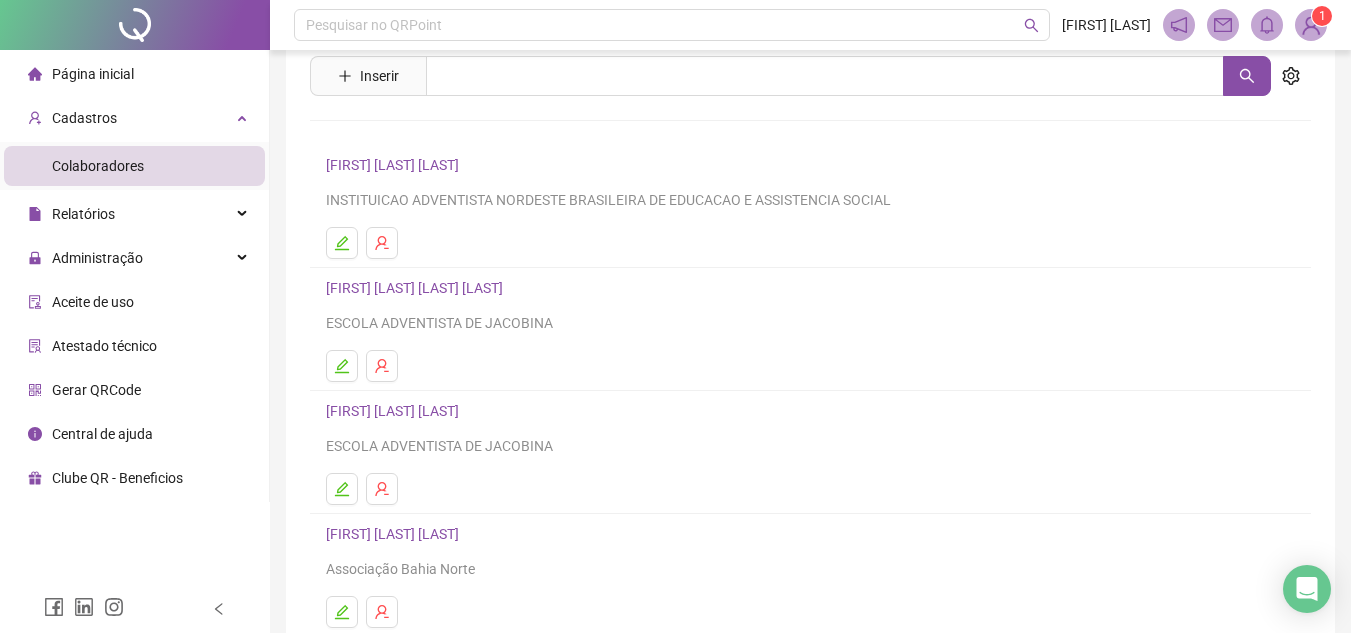 scroll, scrollTop: 0, scrollLeft: 0, axis: both 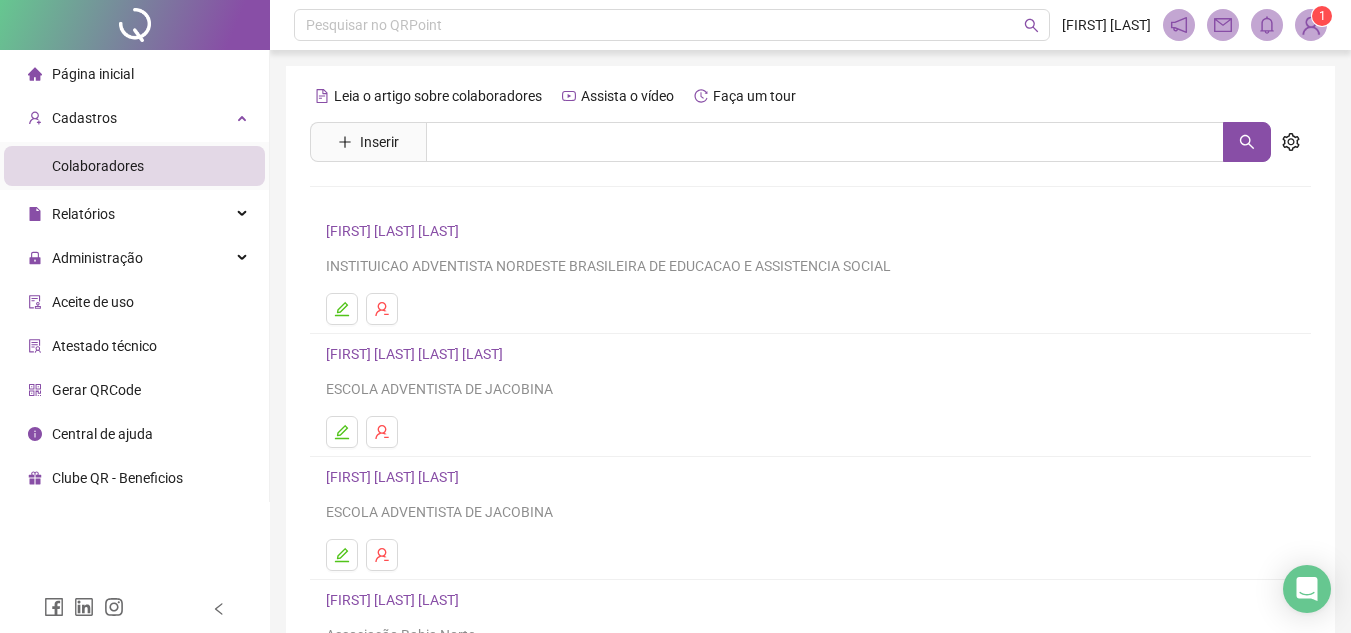 click on "Página inicial" at bounding box center (93, 74) 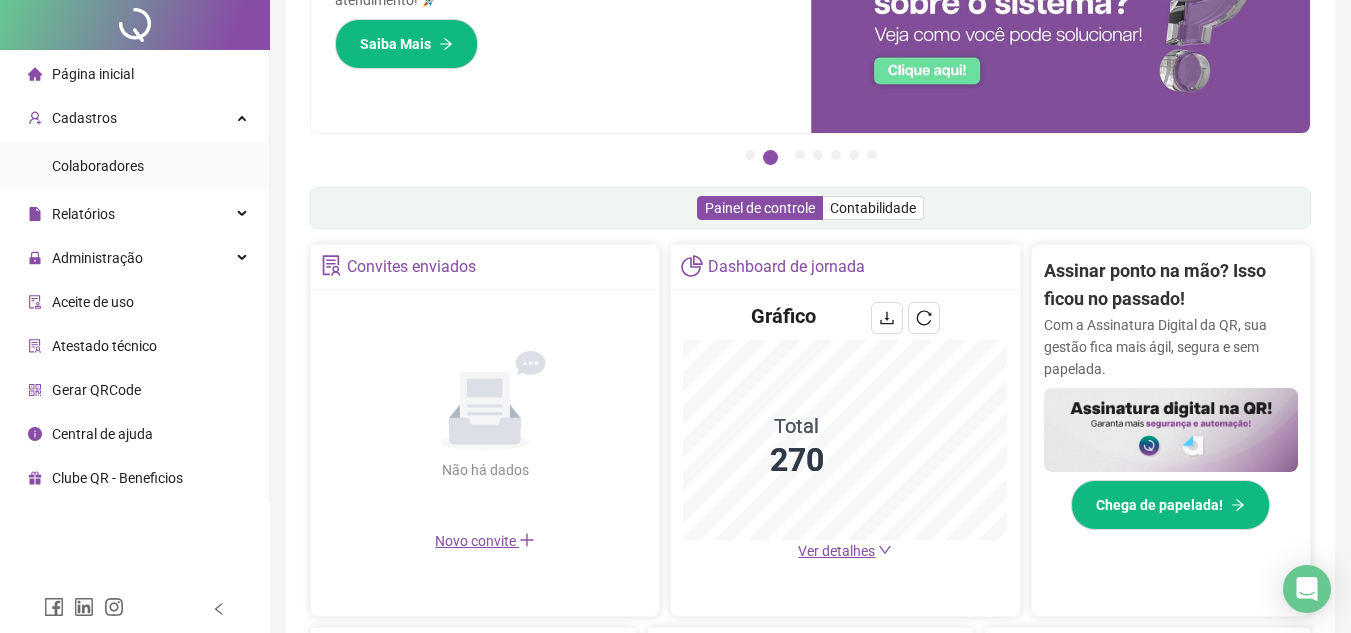 scroll, scrollTop: 0, scrollLeft: 0, axis: both 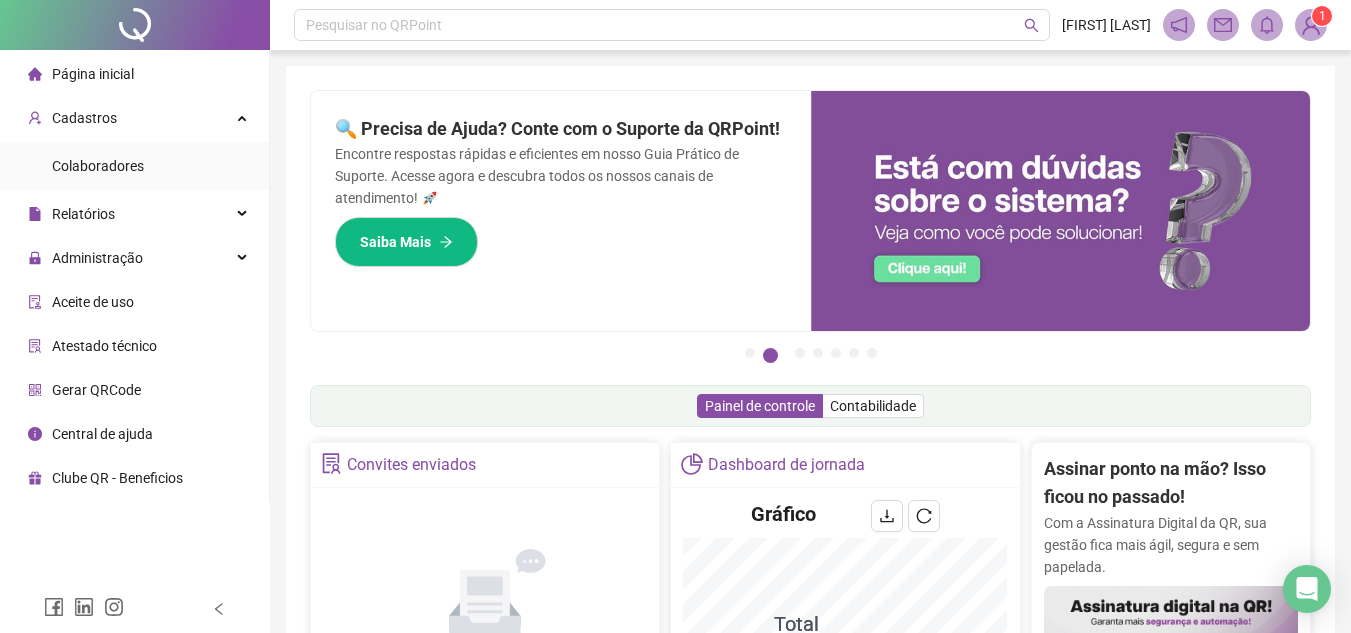 click on "Aceite de uso" at bounding box center (93, 302) 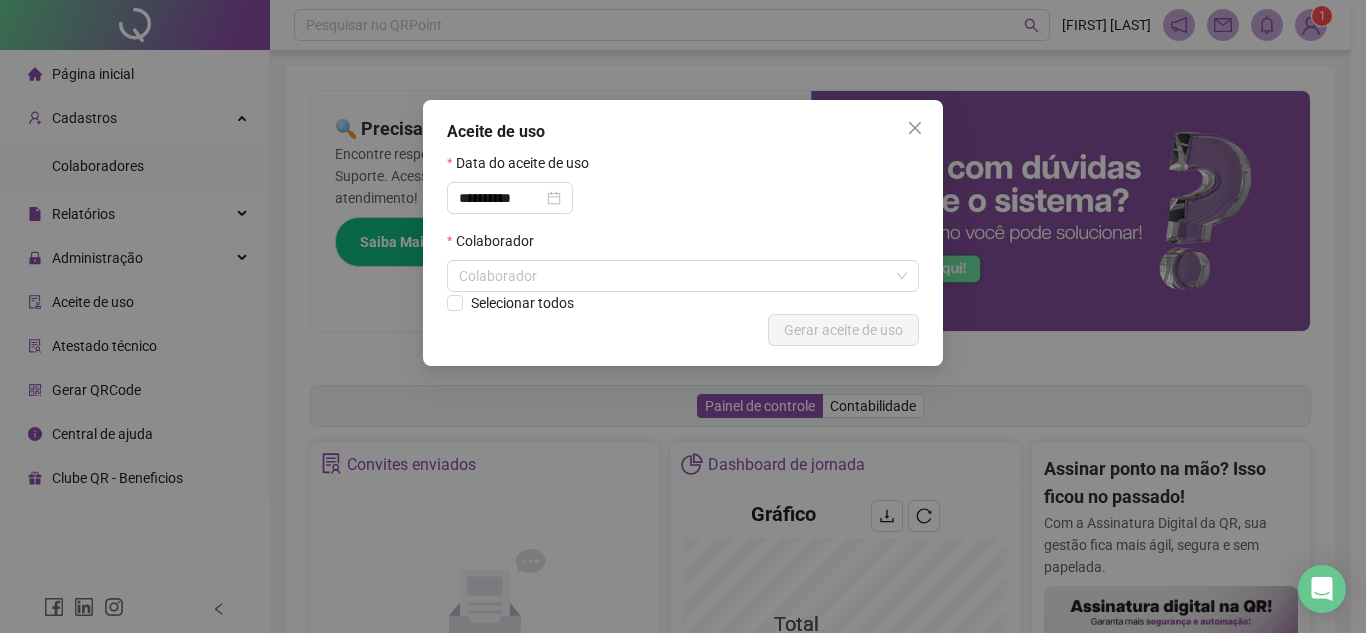 click at bounding box center [915, 128] 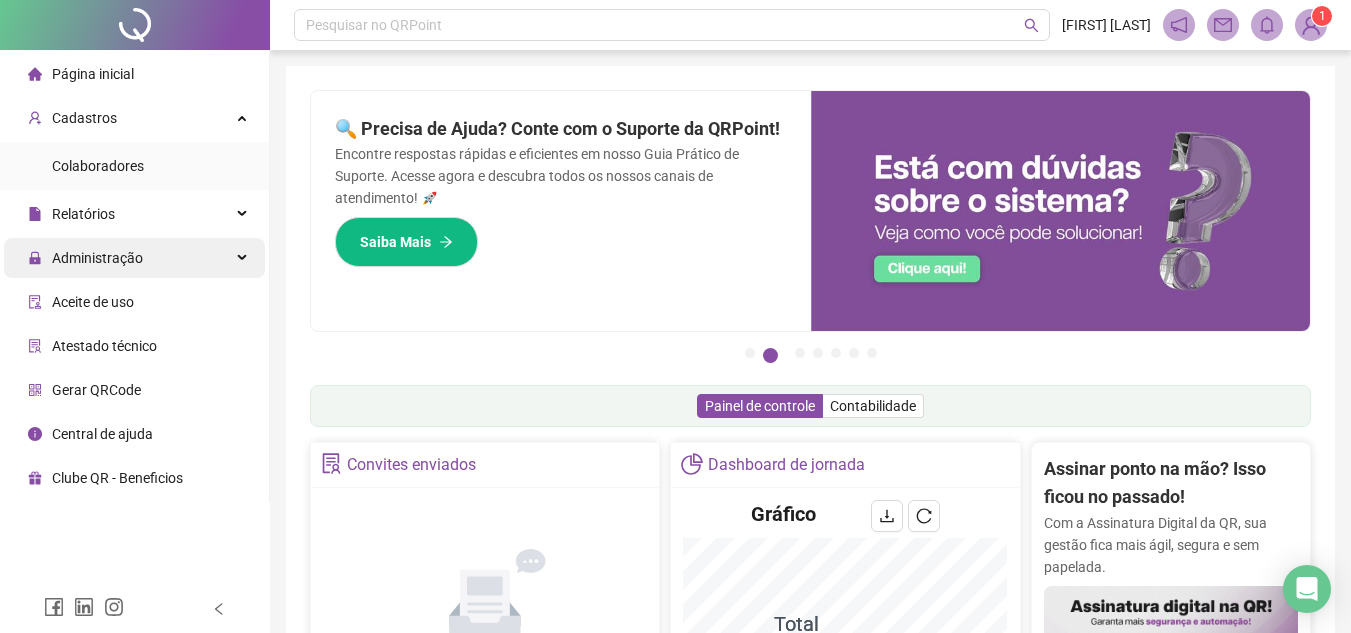 click on "Administração" at bounding box center (134, 258) 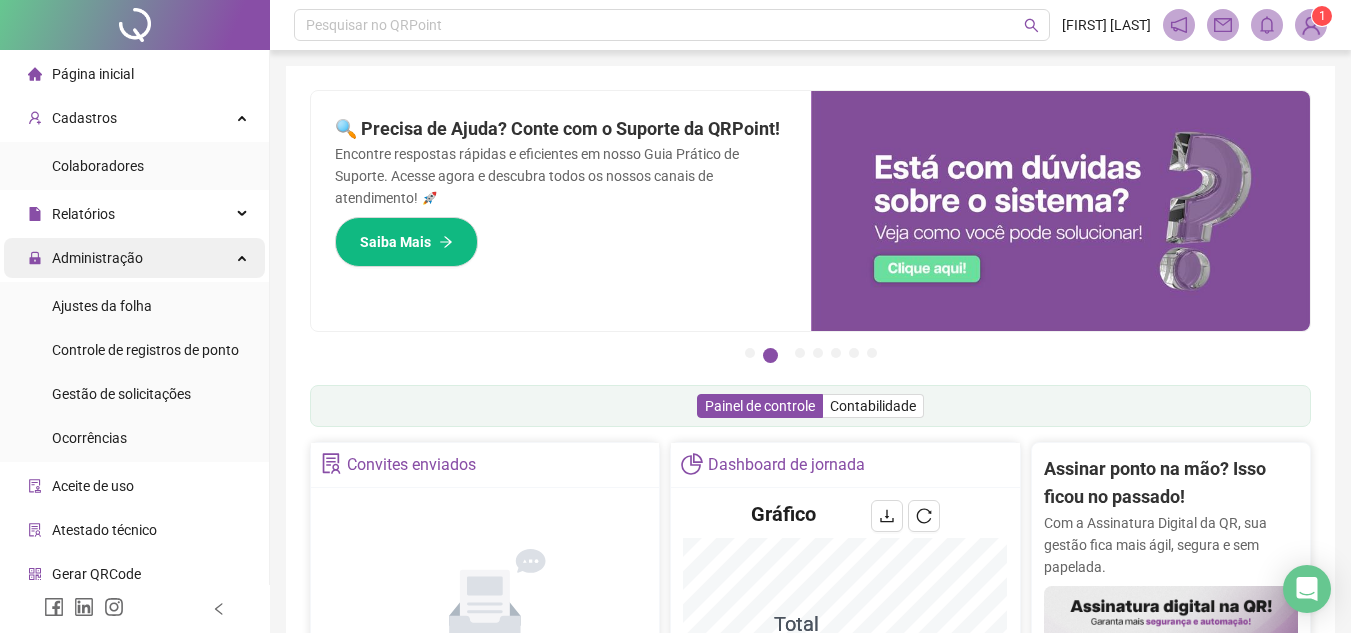 click on "Administração" at bounding box center [134, 258] 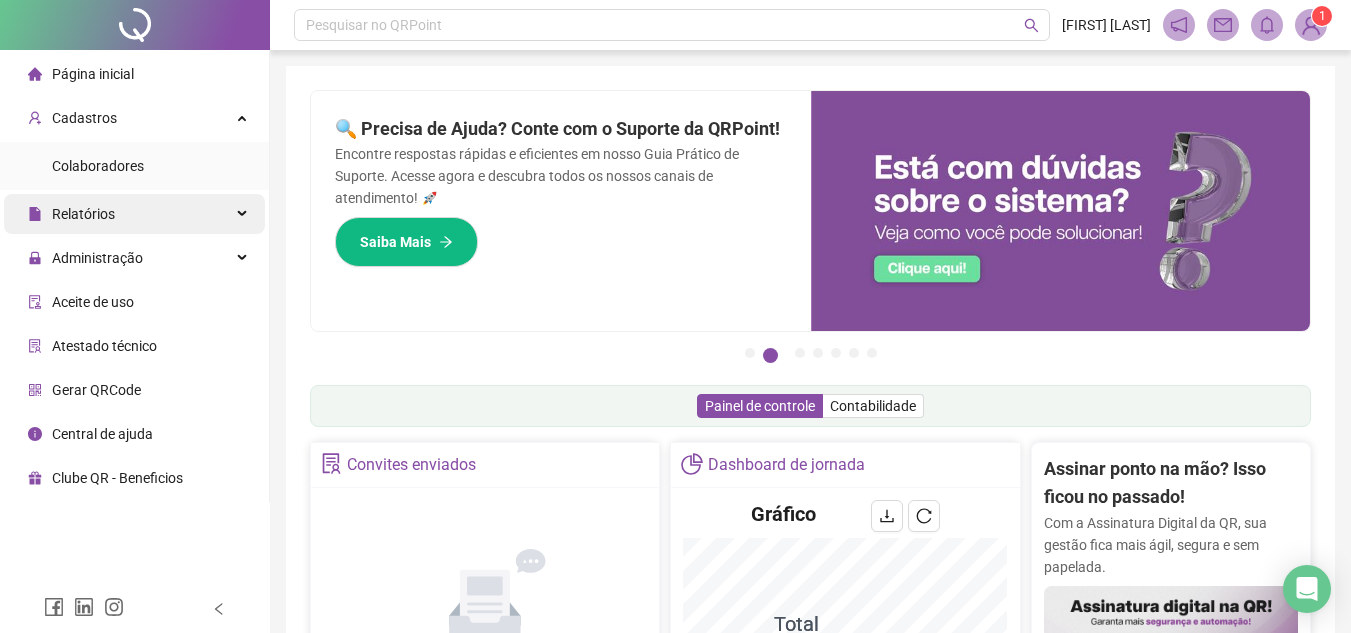 click on "Relatórios" at bounding box center [134, 214] 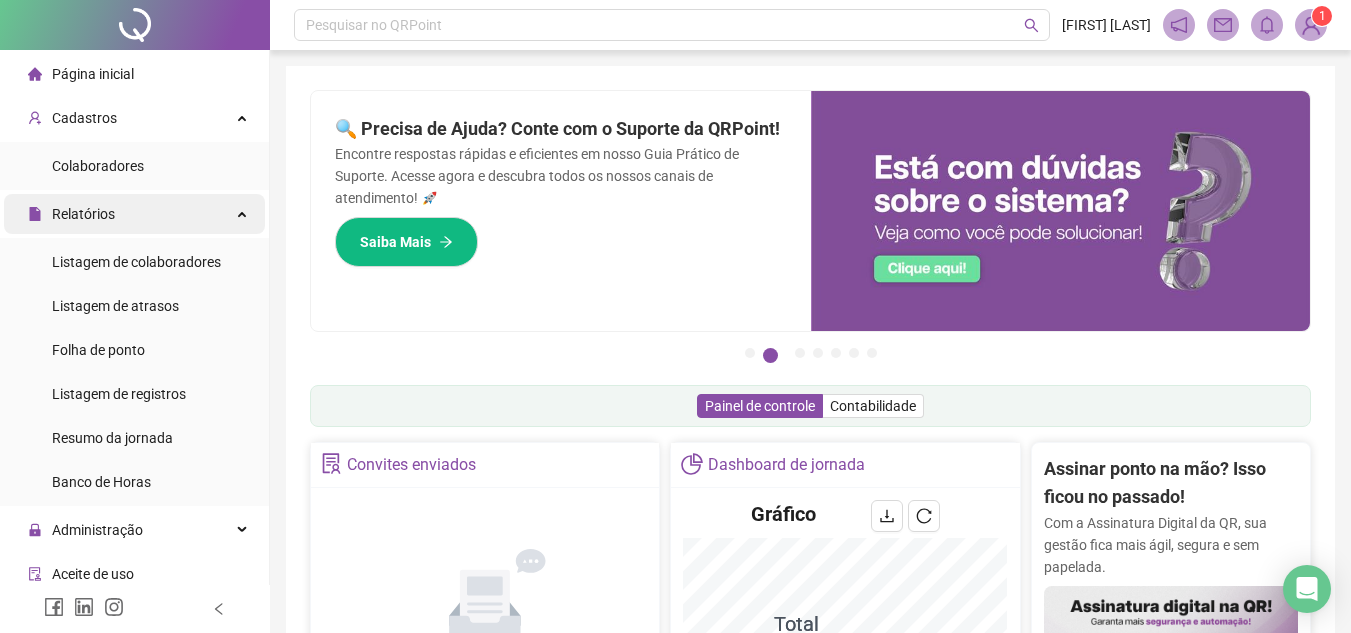 click on "Relatórios" at bounding box center [134, 214] 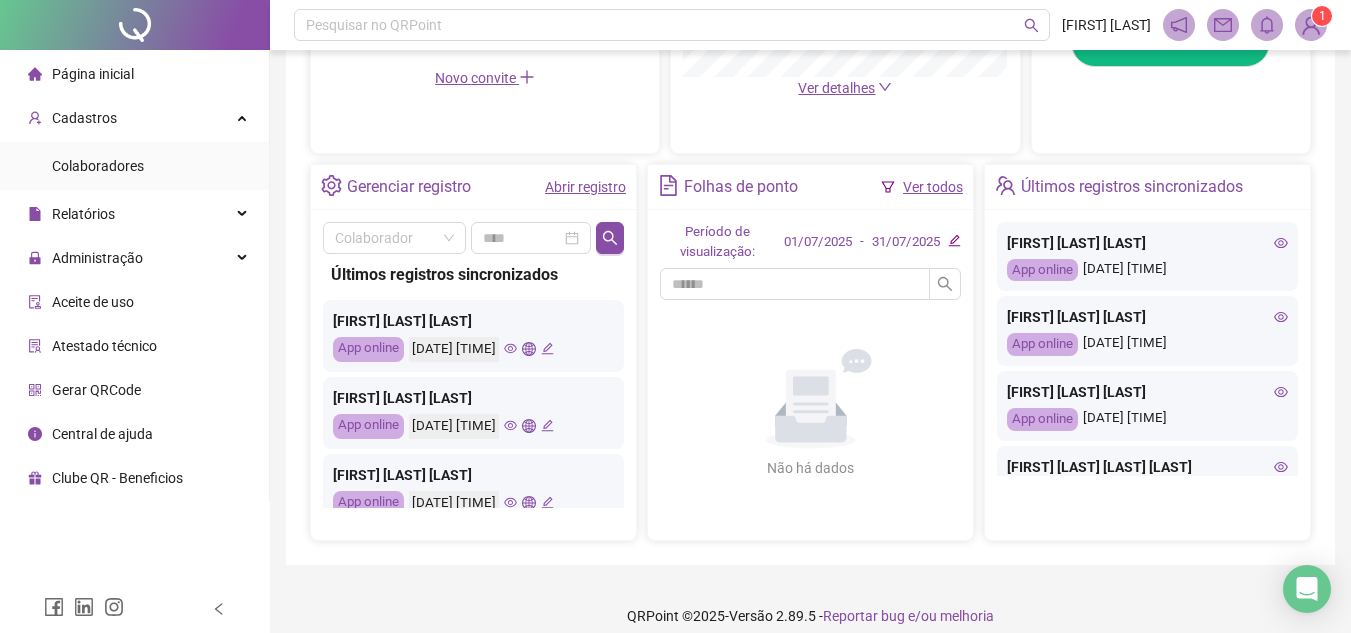 scroll, scrollTop: 679, scrollLeft: 0, axis: vertical 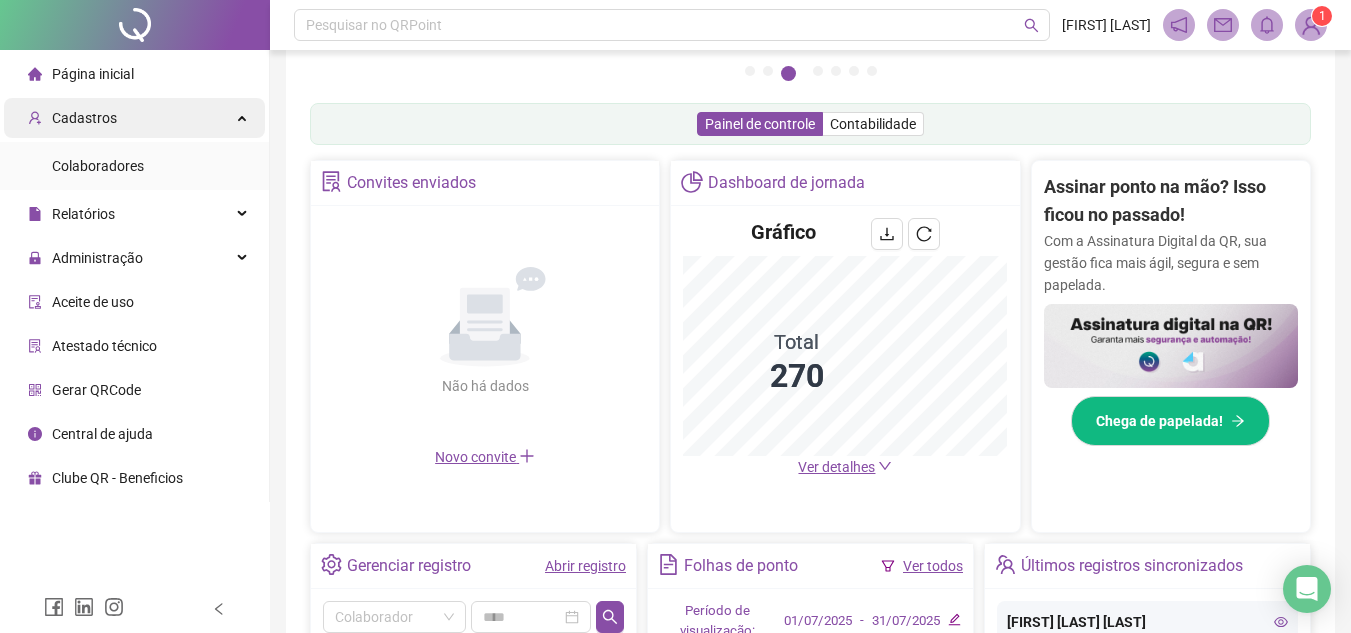 click on "Cadastros" at bounding box center (72, 118) 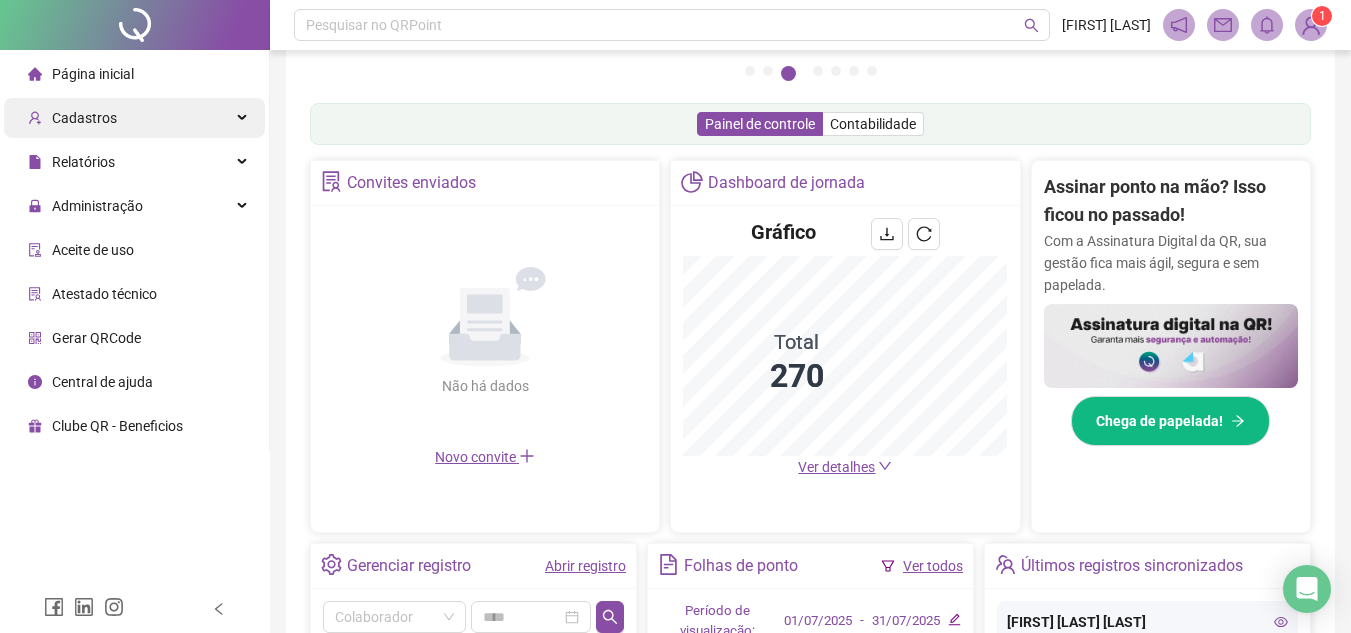 click on "Cadastros" at bounding box center [84, 118] 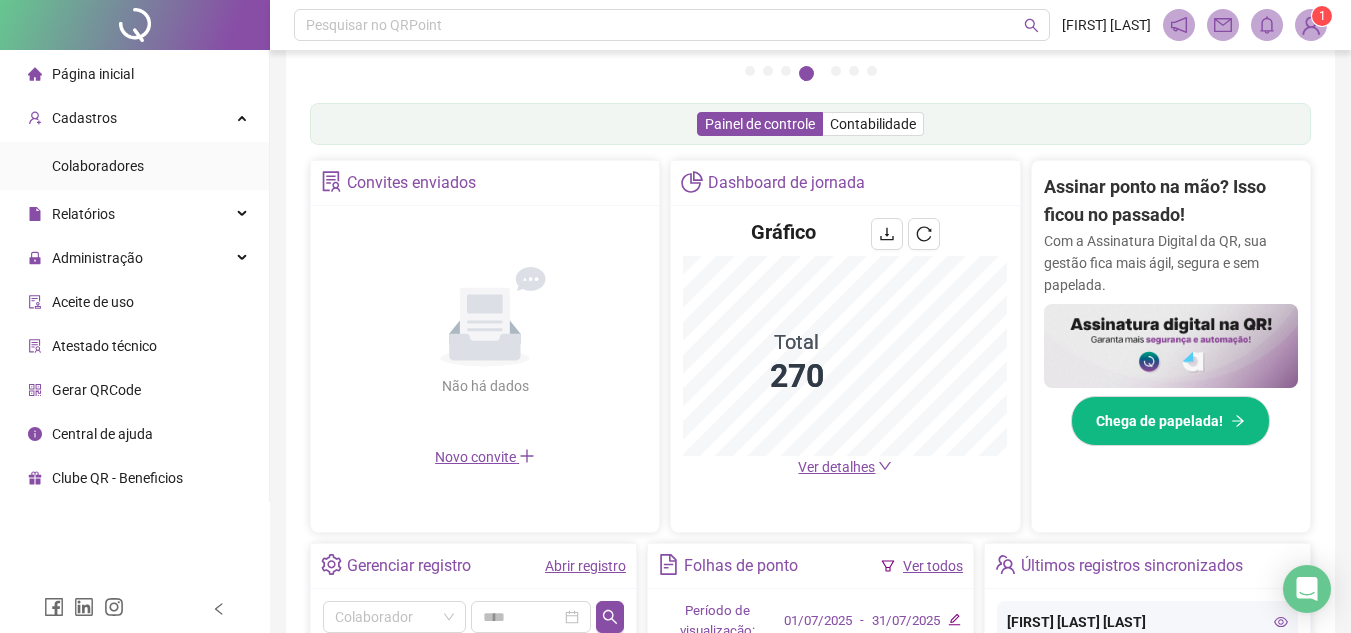 scroll, scrollTop: 0, scrollLeft: 0, axis: both 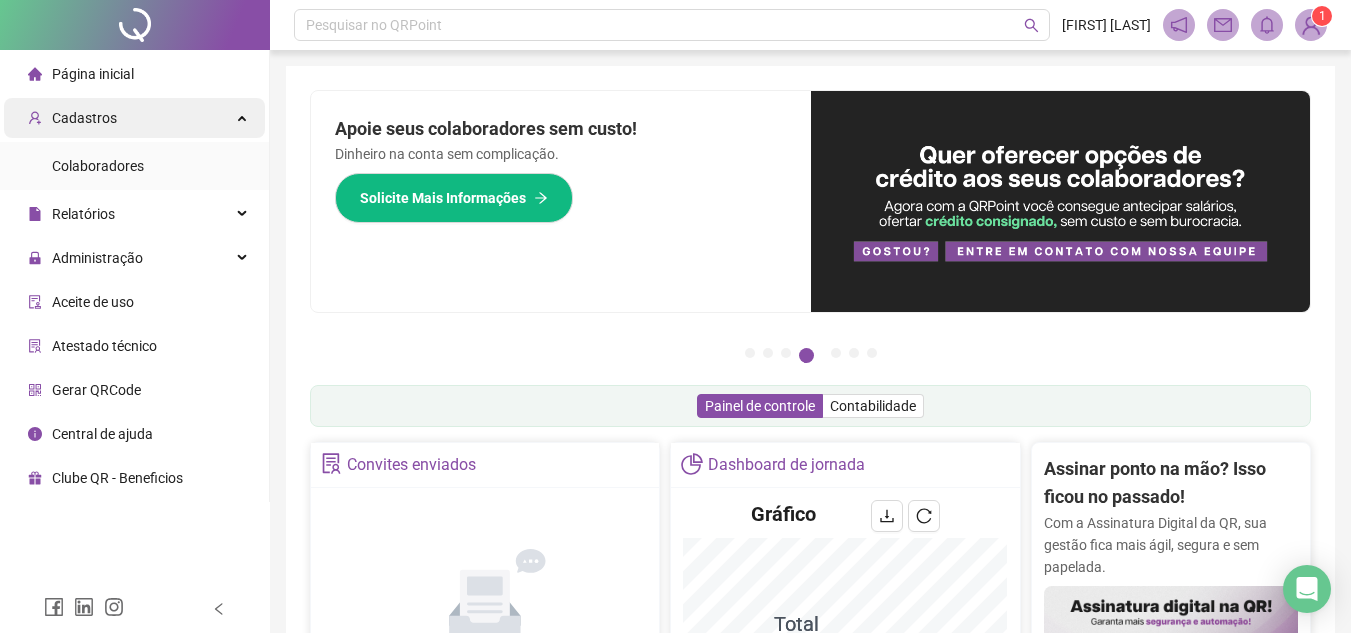 click on "Cadastros" at bounding box center (134, 118) 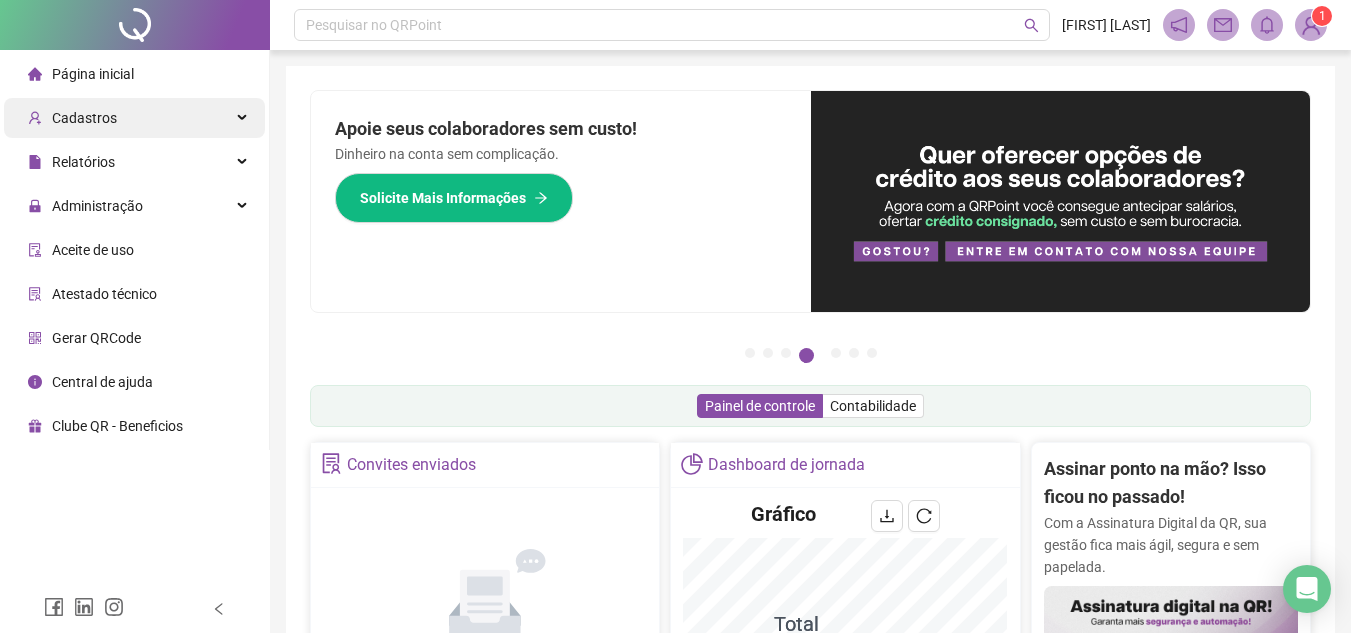 click on "Cadastros" at bounding box center (134, 118) 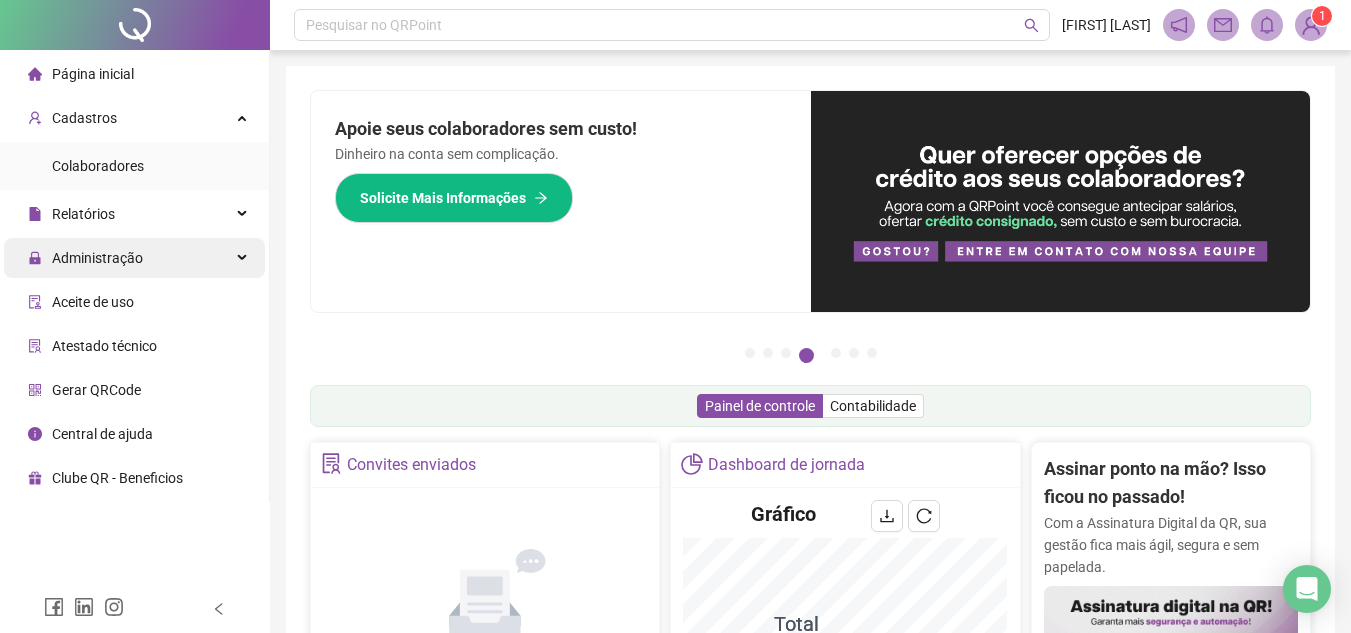 click on "Administração" at bounding box center (134, 258) 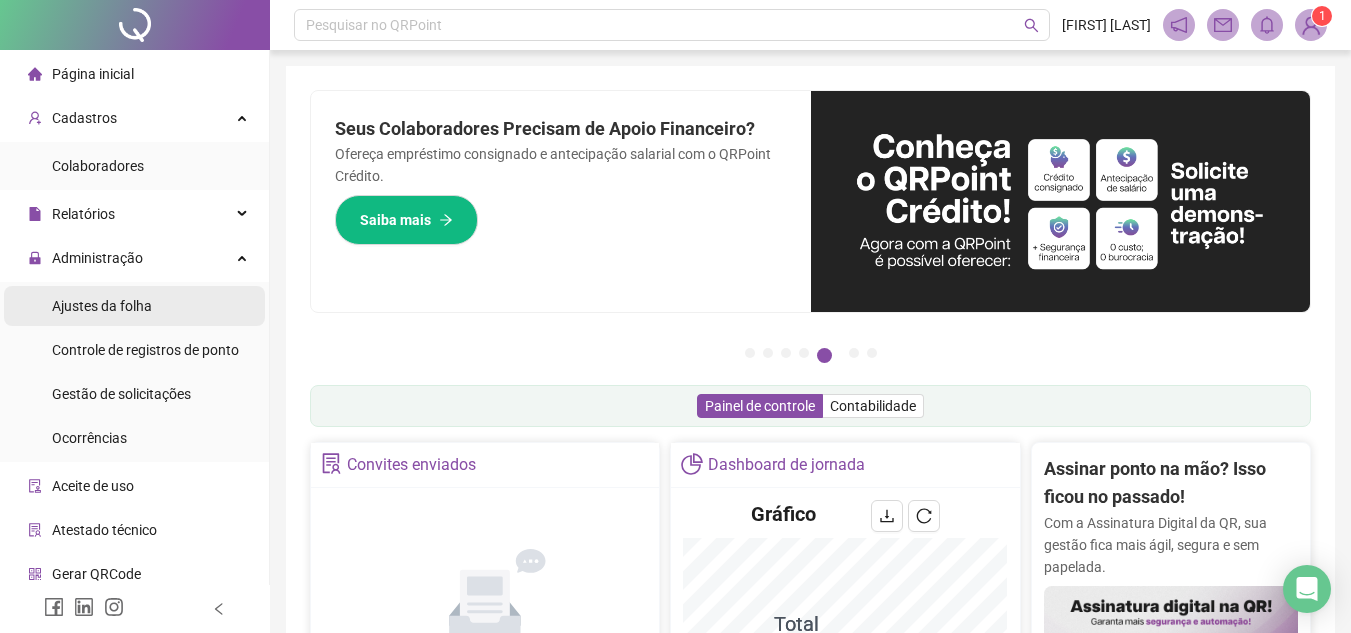 click on "Ajustes da folha" at bounding box center (102, 306) 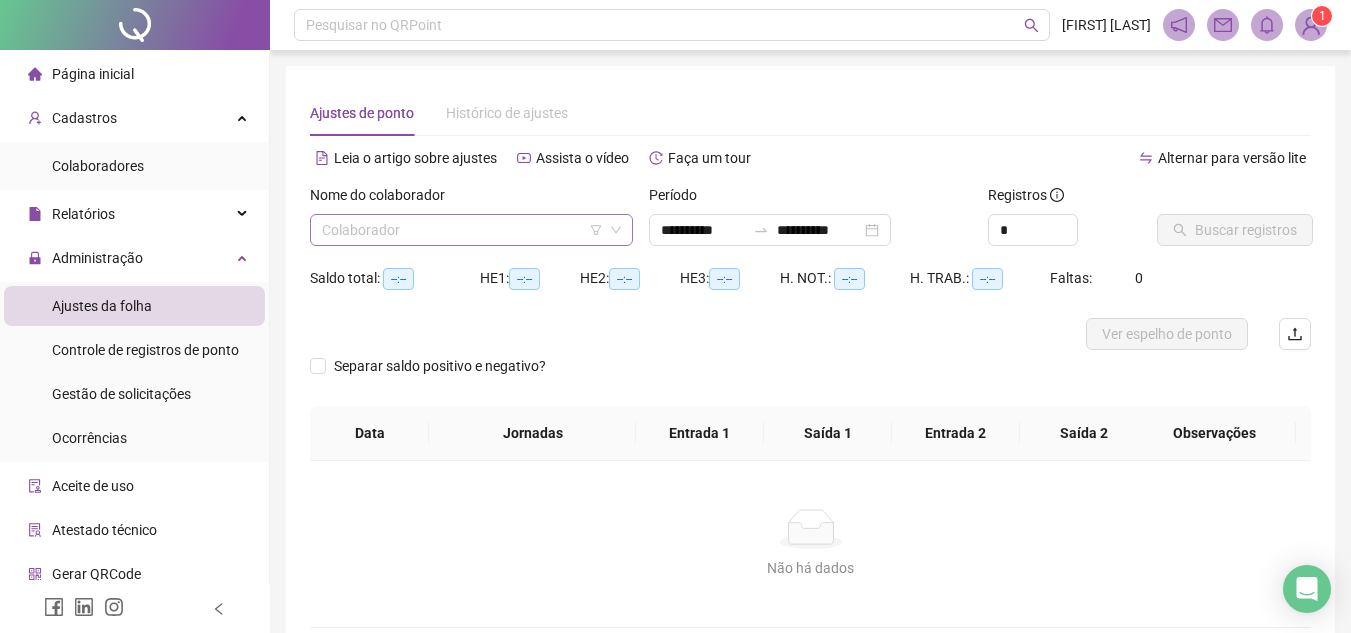 click at bounding box center (462, 230) 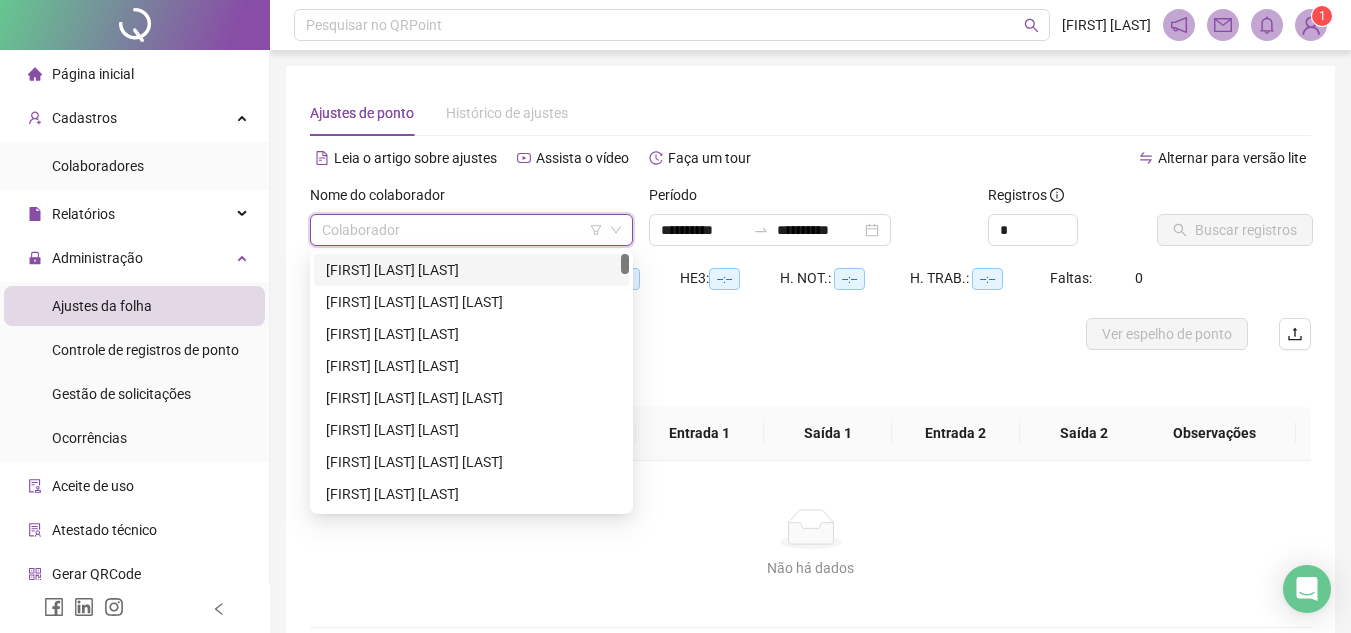click on "[FIRST] [LAST] [LAST]" at bounding box center [471, 270] 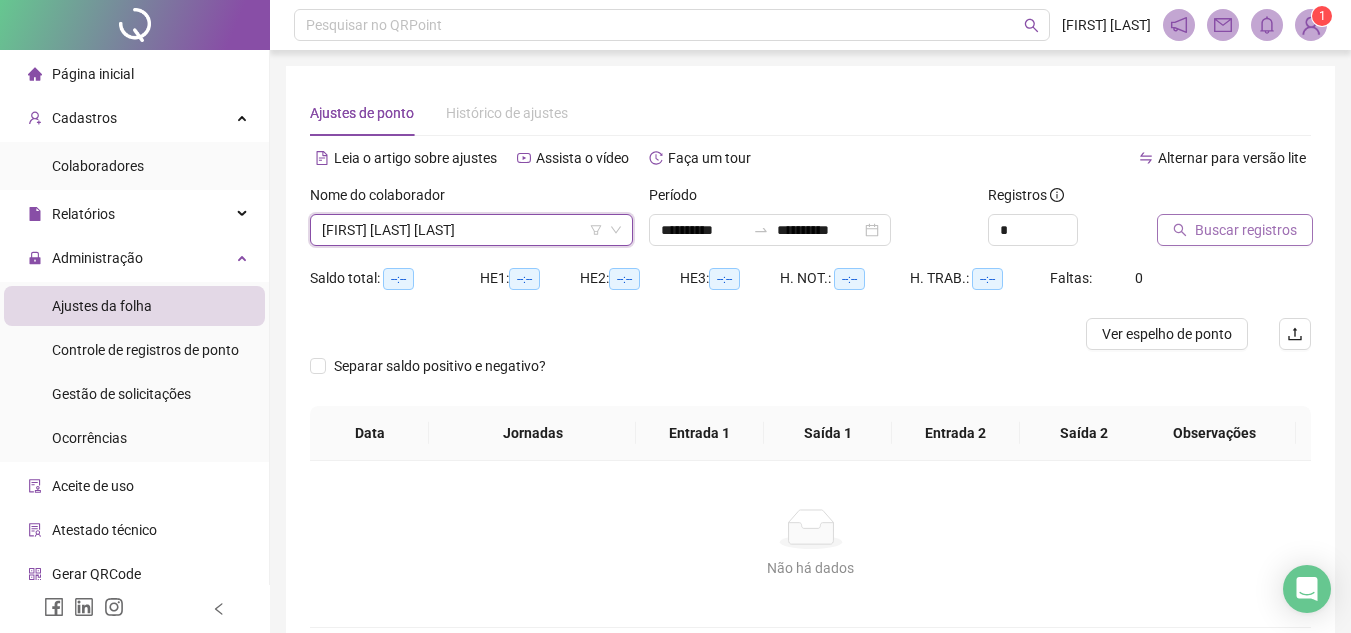 click on "Buscar registros" at bounding box center [1246, 230] 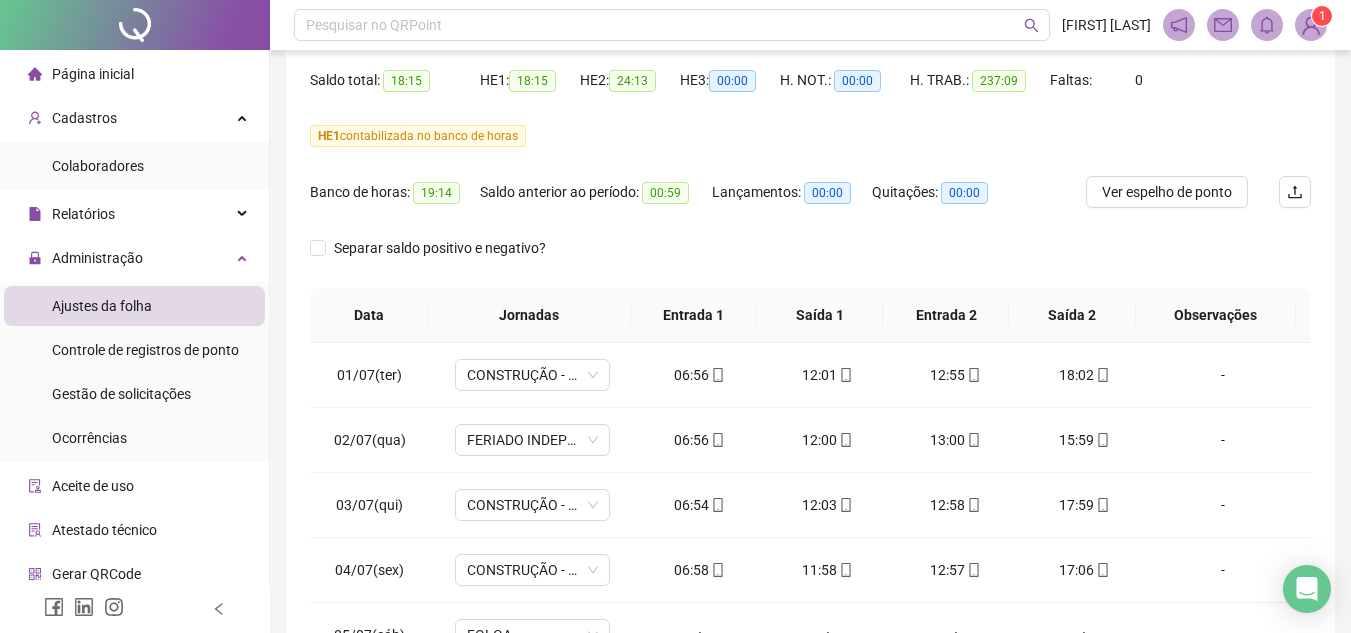 scroll, scrollTop: 66, scrollLeft: 0, axis: vertical 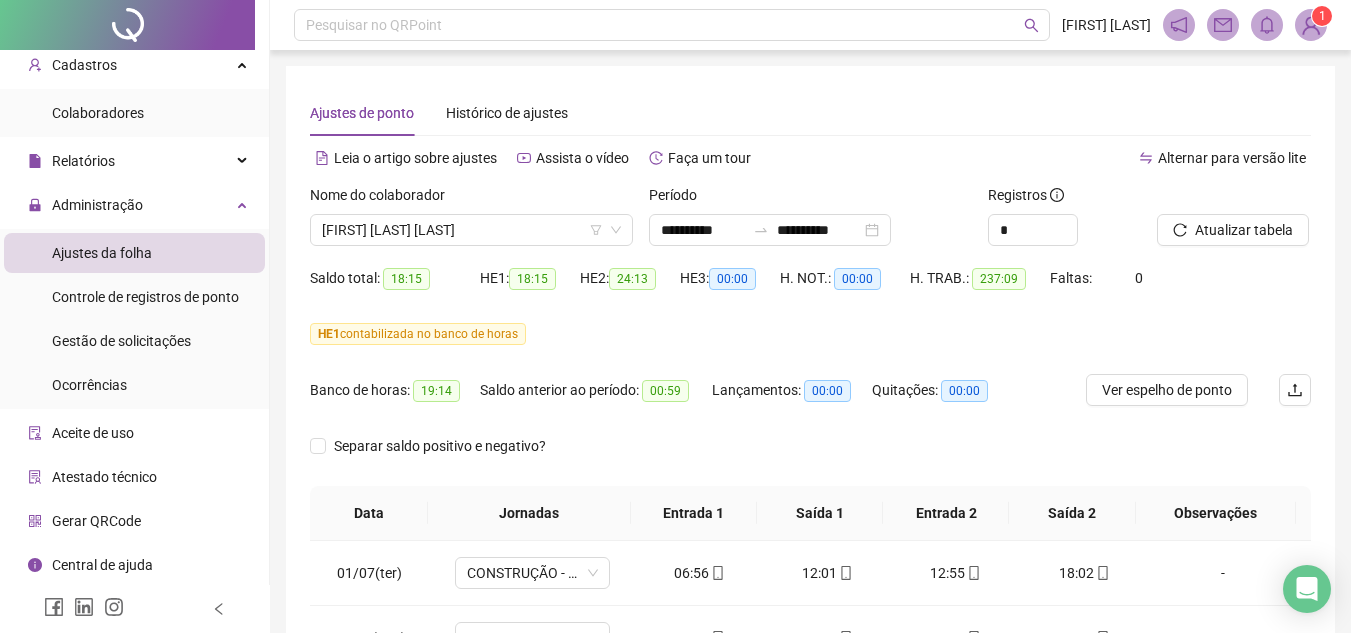 click at bounding box center [1311, 25] 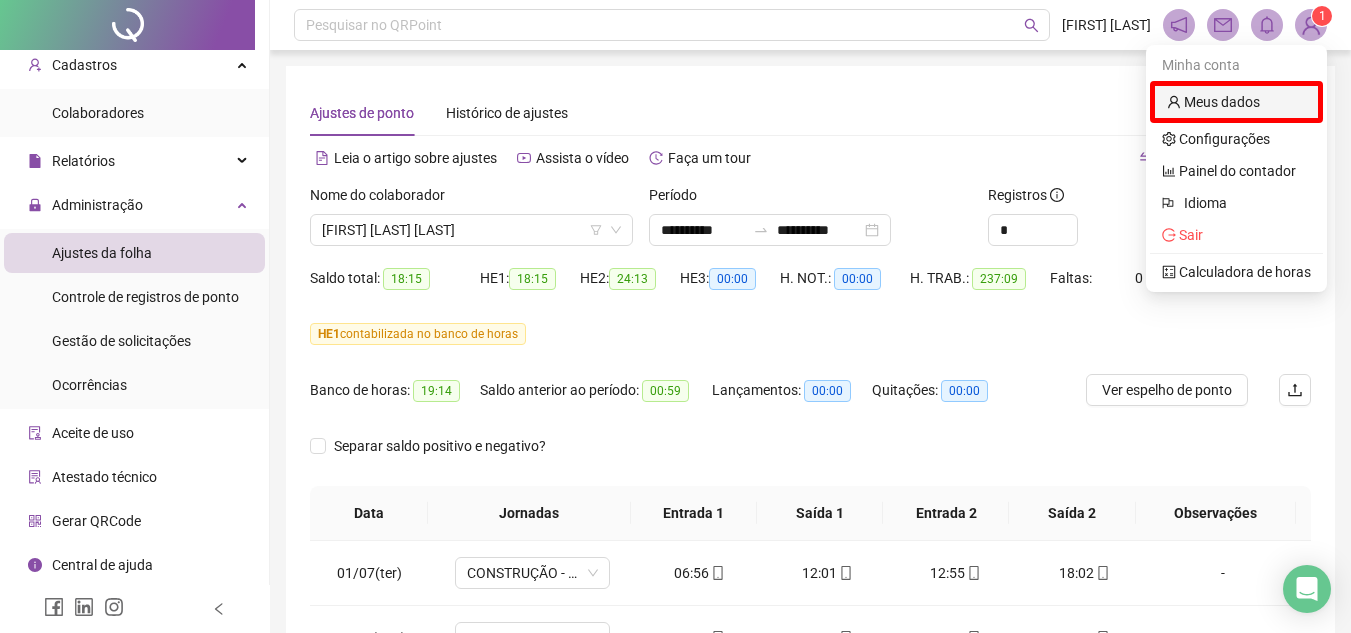 click on "Meus dados" at bounding box center (1213, 102) 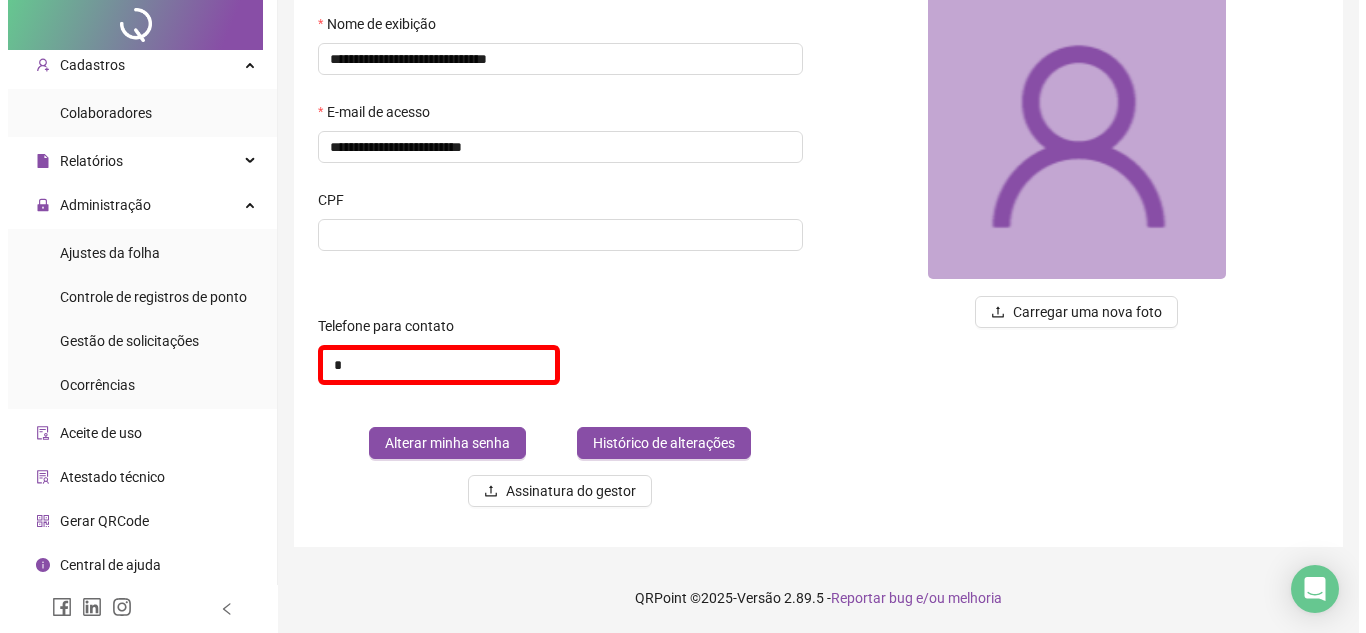 scroll, scrollTop: 0, scrollLeft: 0, axis: both 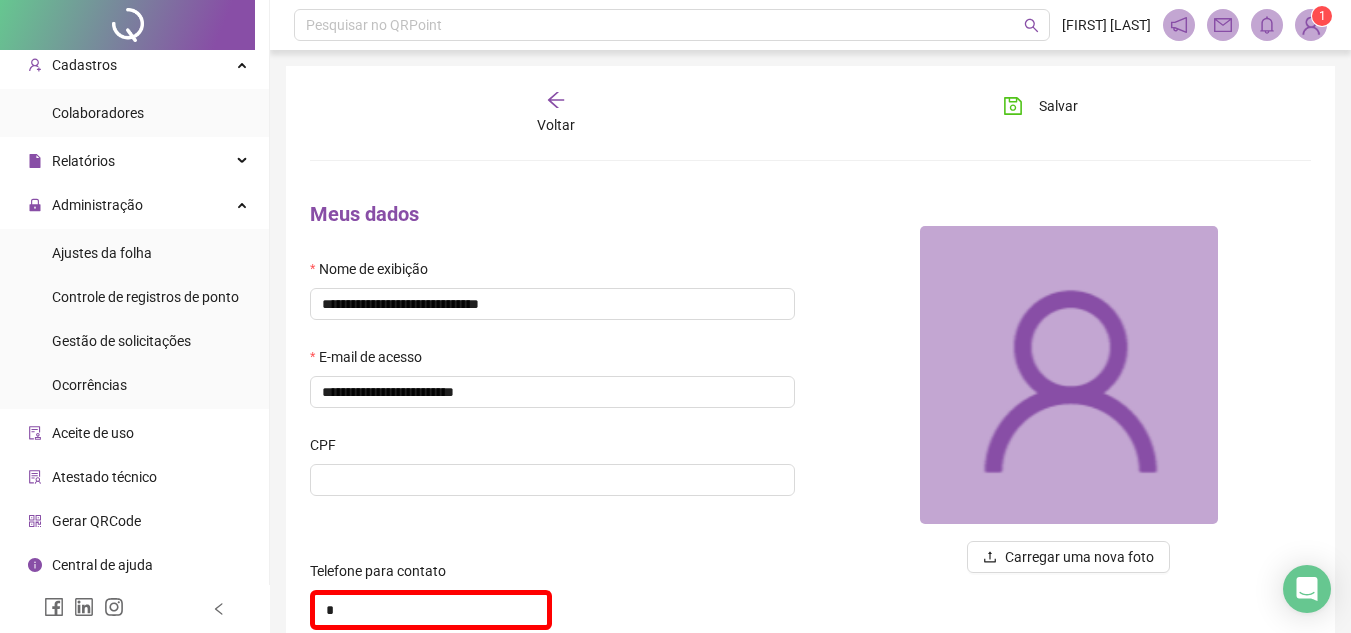 click at bounding box center (1311, 25) 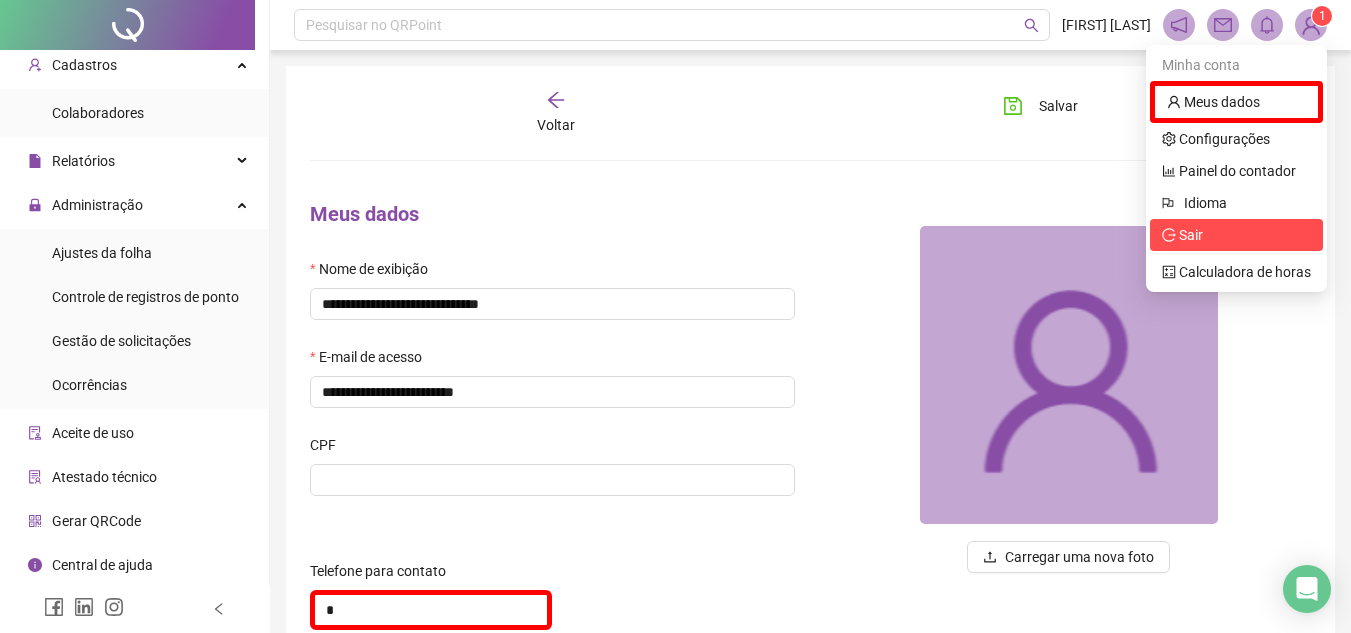click on "Sair" at bounding box center [1236, 235] 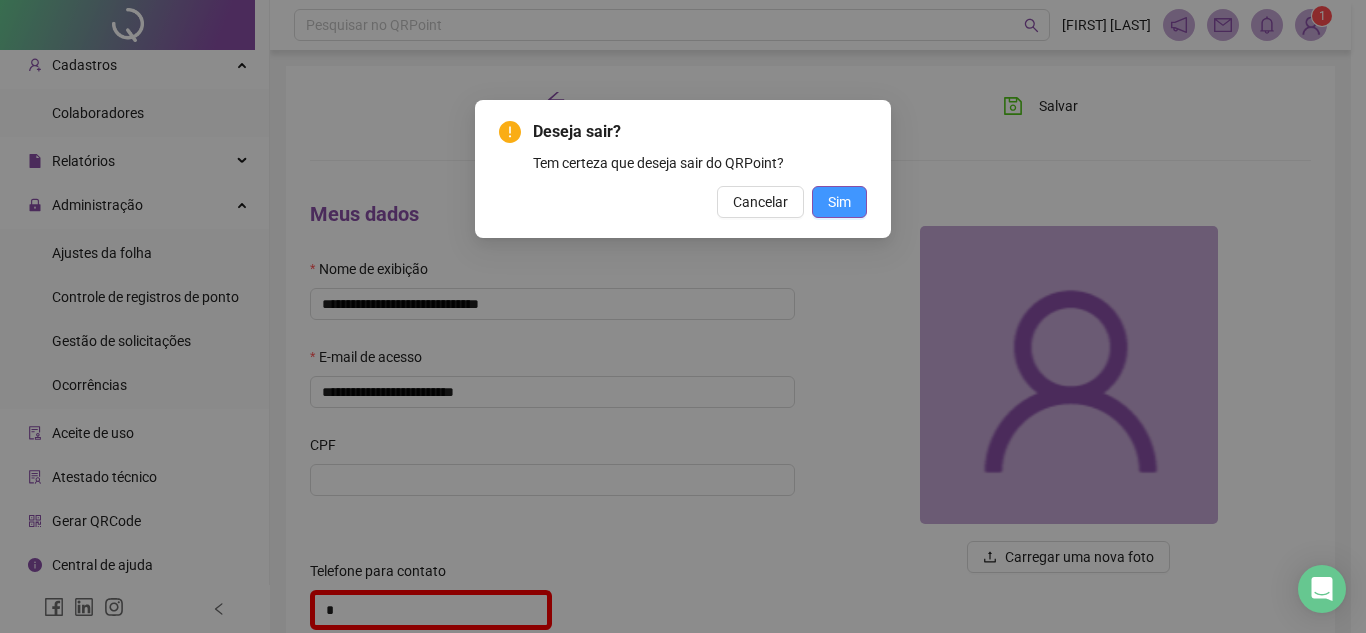 click on "Sim" at bounding box center [839, 202] 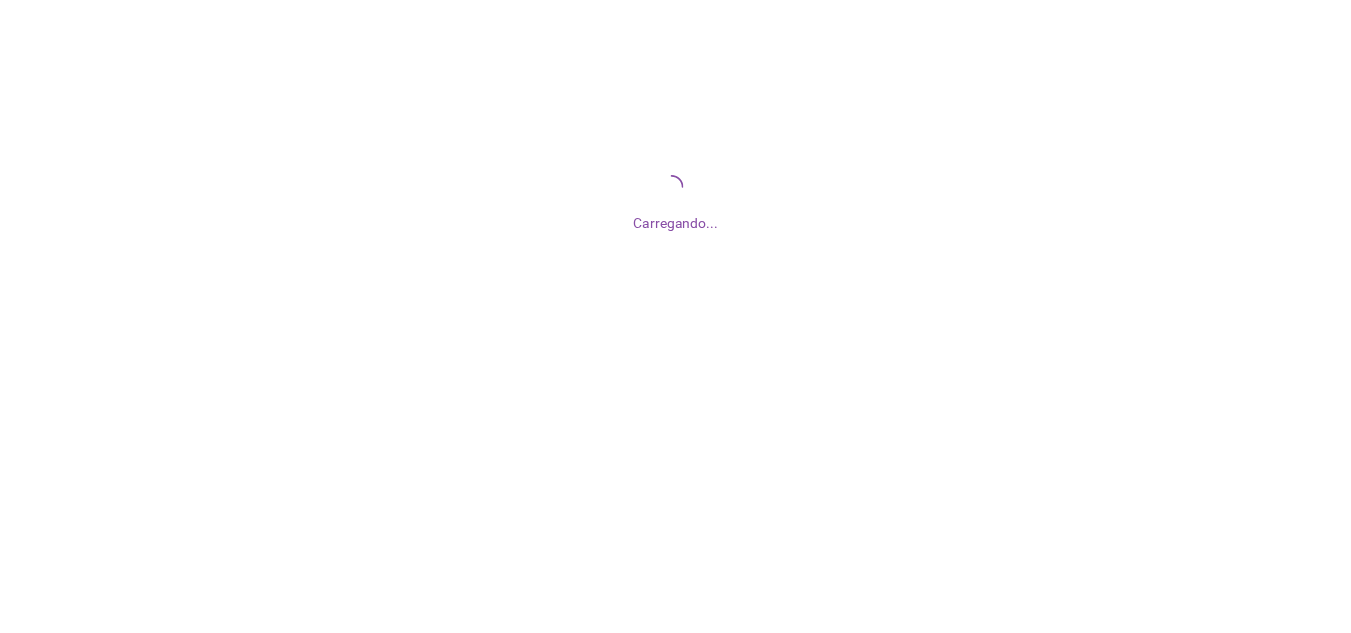 scroll, scrollTop: 0, scrollLeft: 0, axis: both 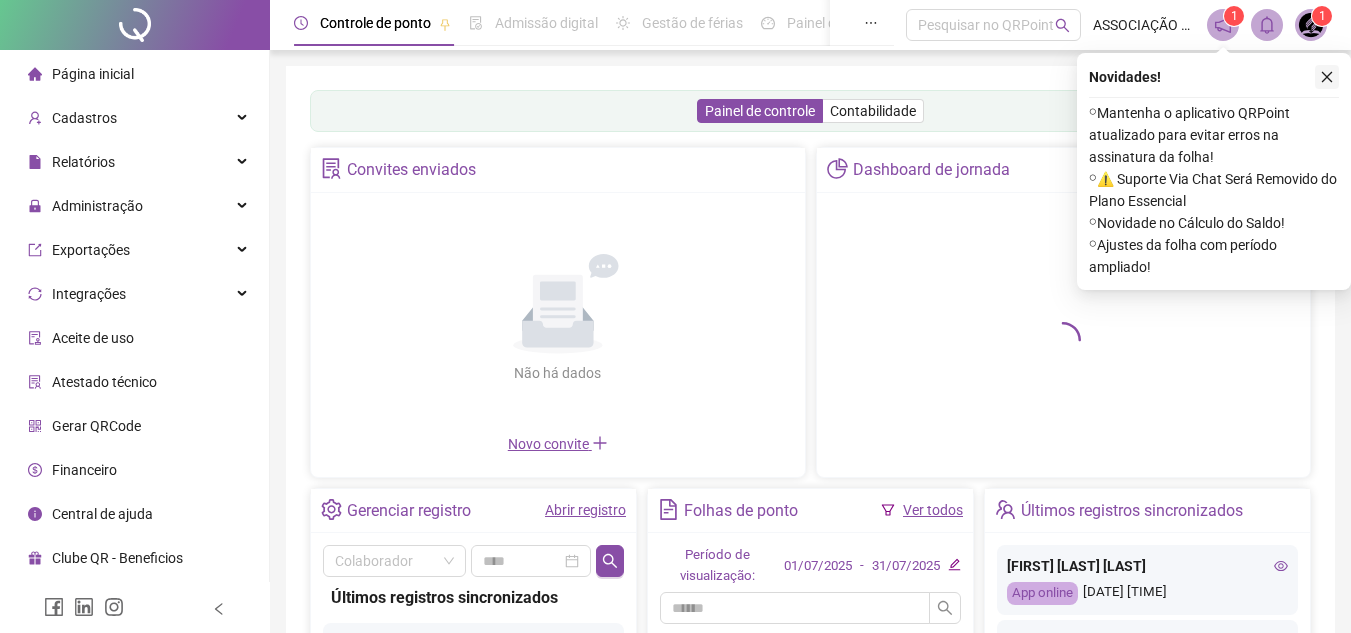 click 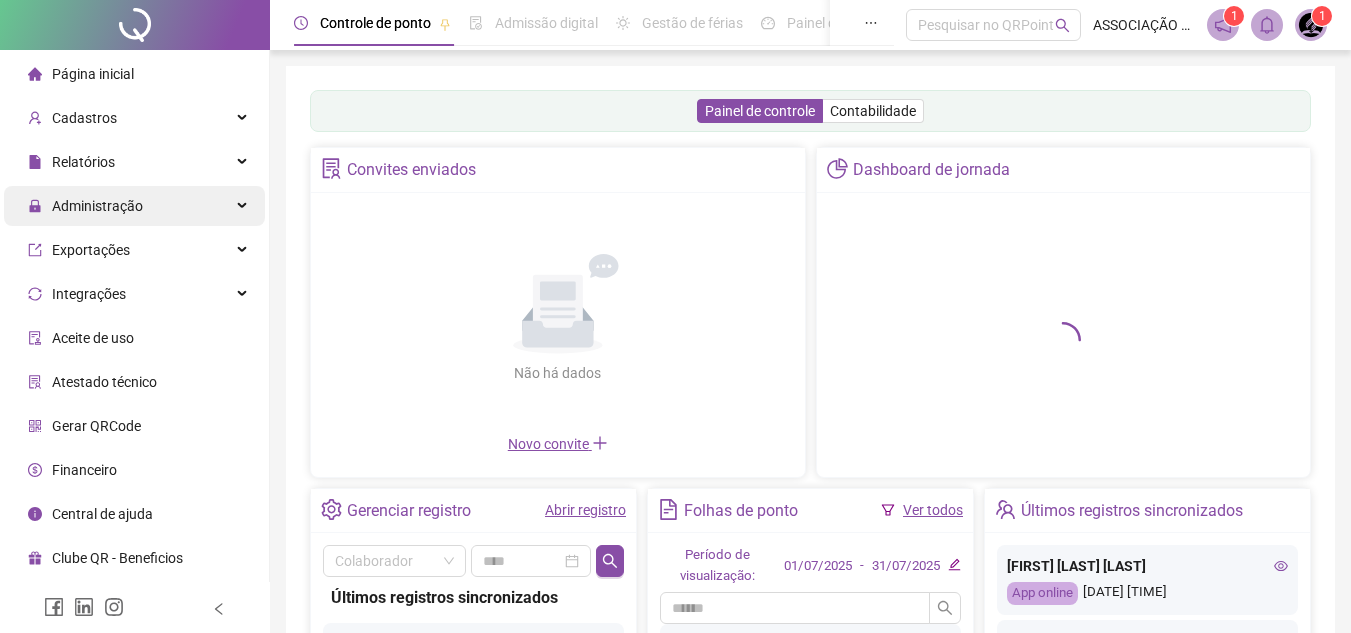 click on "Administração" at bounding box center [97, 206] 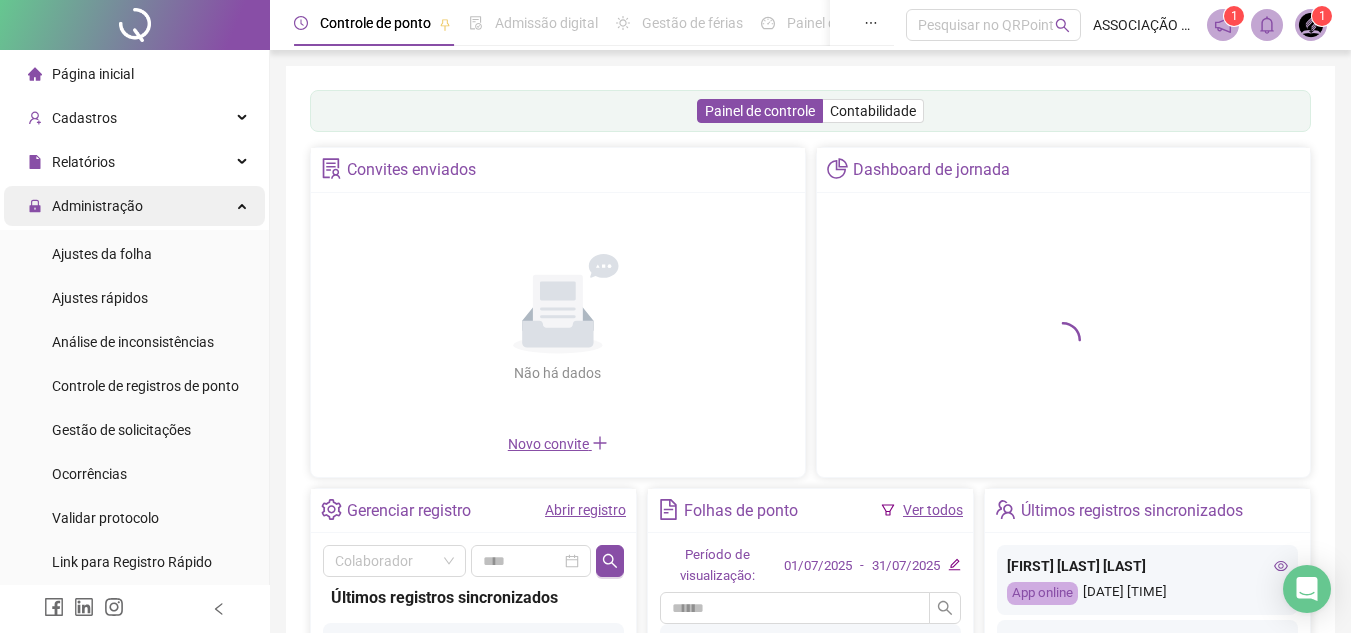 click on "Administração" at bounding box center [97, 206] 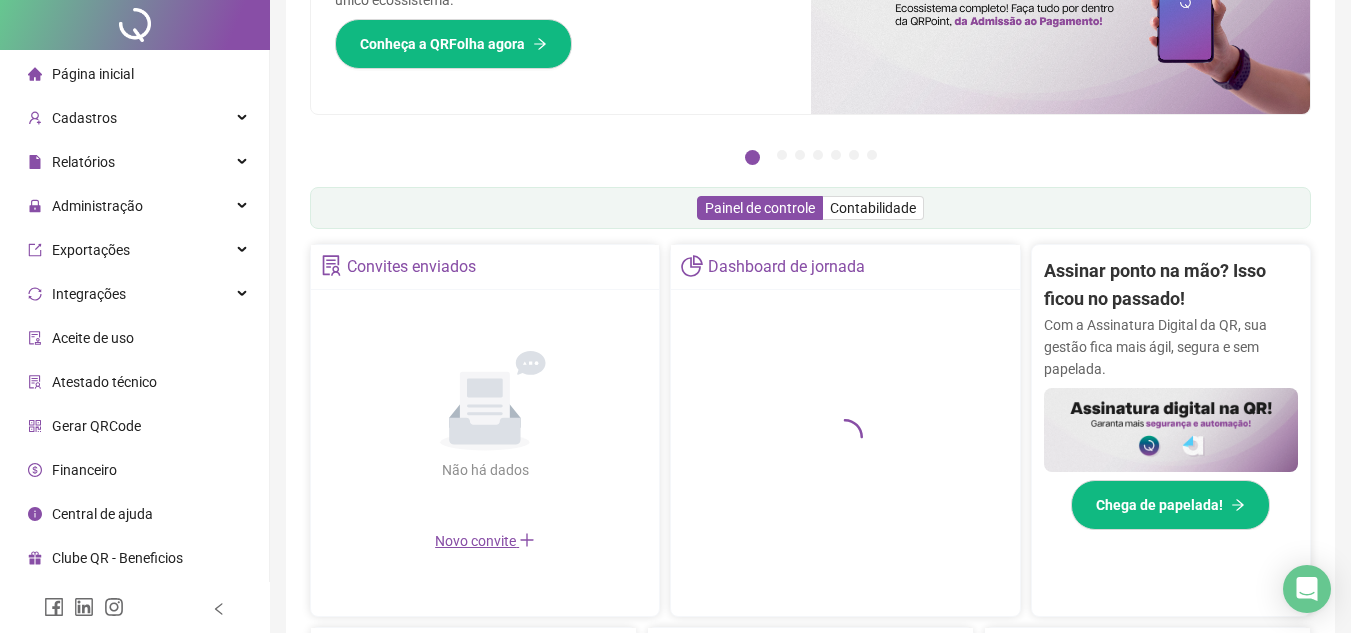scroll, scrollTop: 0, scrollLeft: 0, axis: both 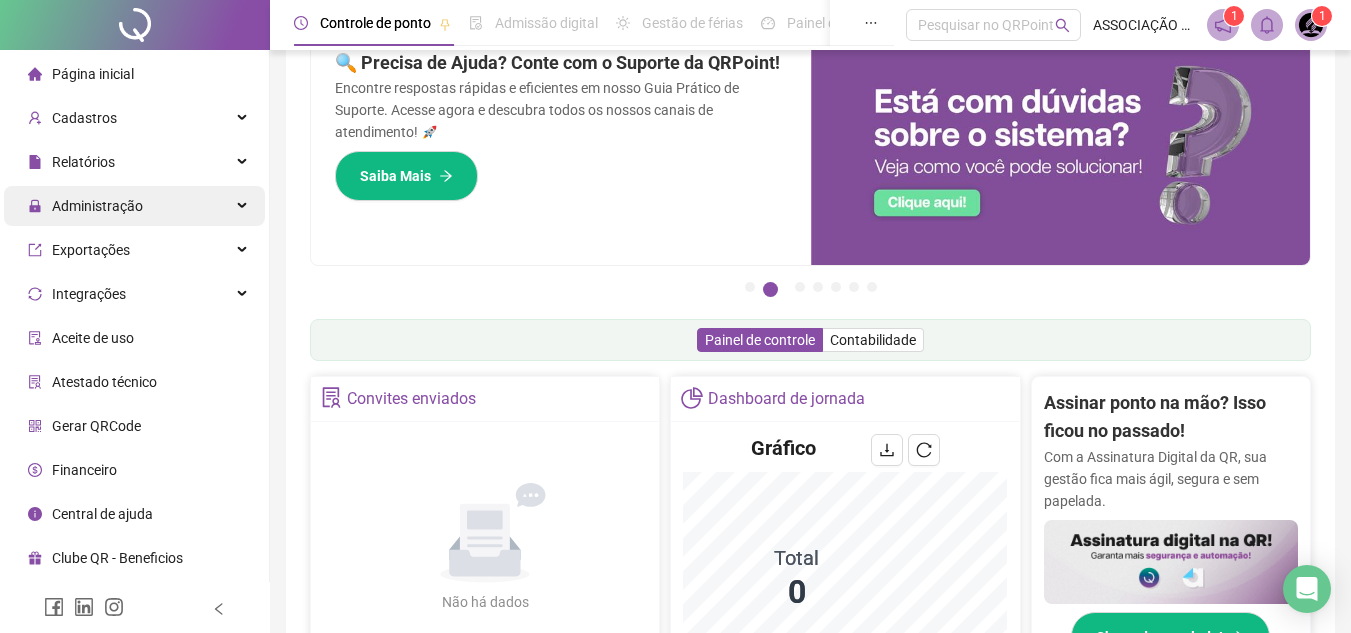 click on "Administração" at bounding box center [97, 206] 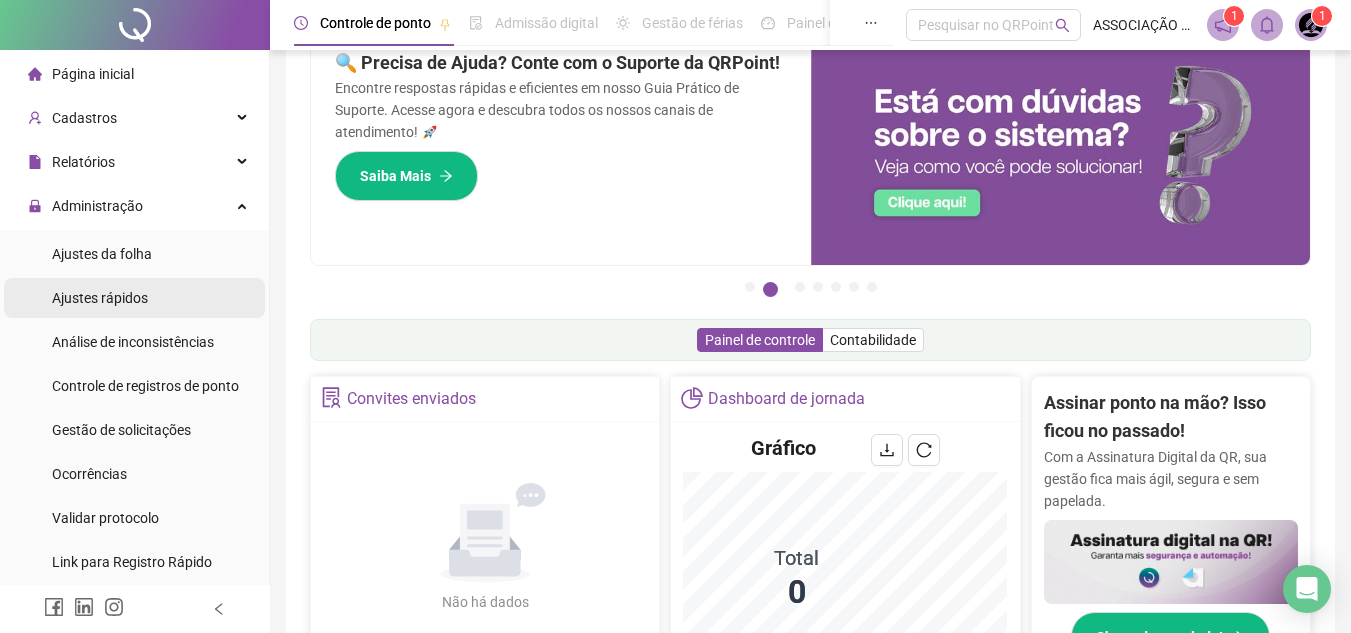 click on "Ajustes rápidos" at bounding box center [100, 298] 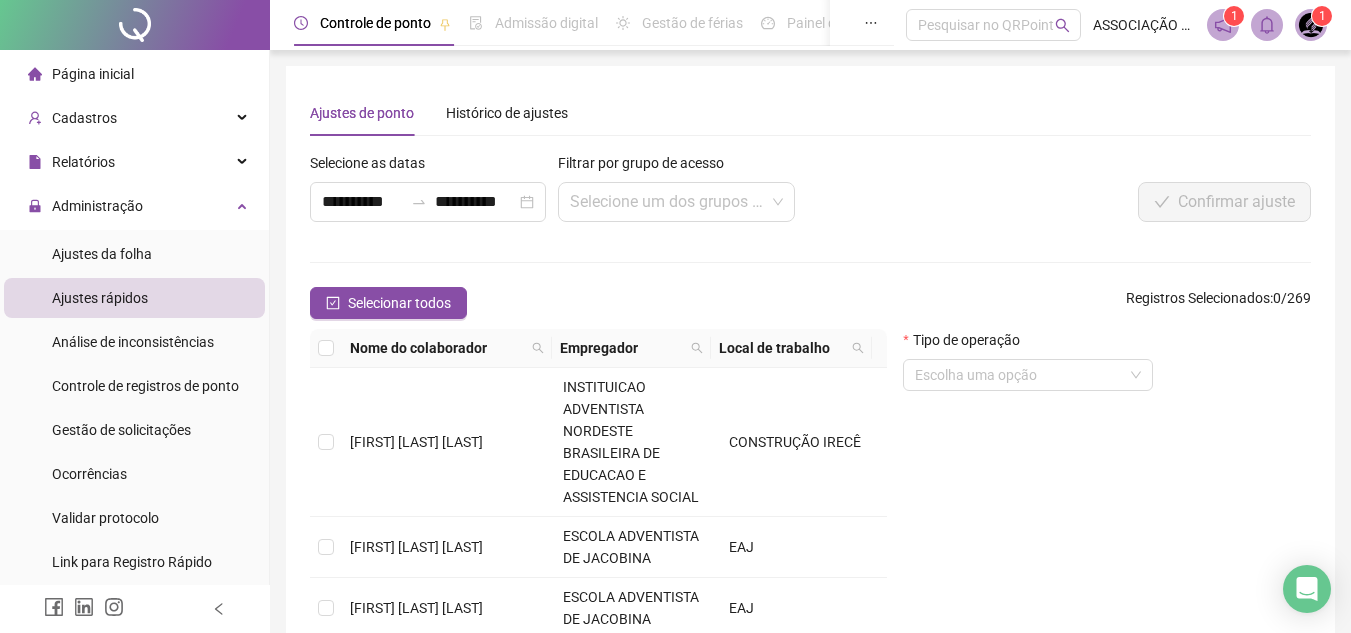 scroll, scrollTop: 66, scrollLeft: 0, axis: vertical 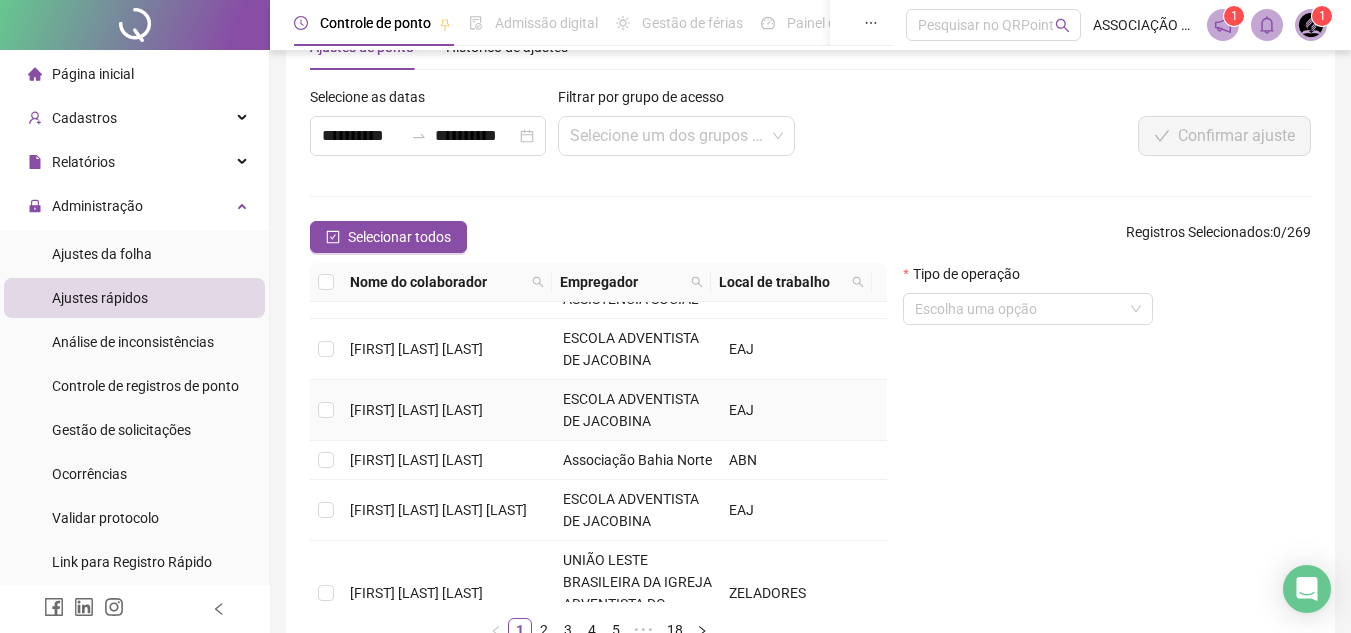 drag, startPoint x: 344, startPoint y: 376, endPoint x: 416, endPoint y: 401, distance: 76.2168 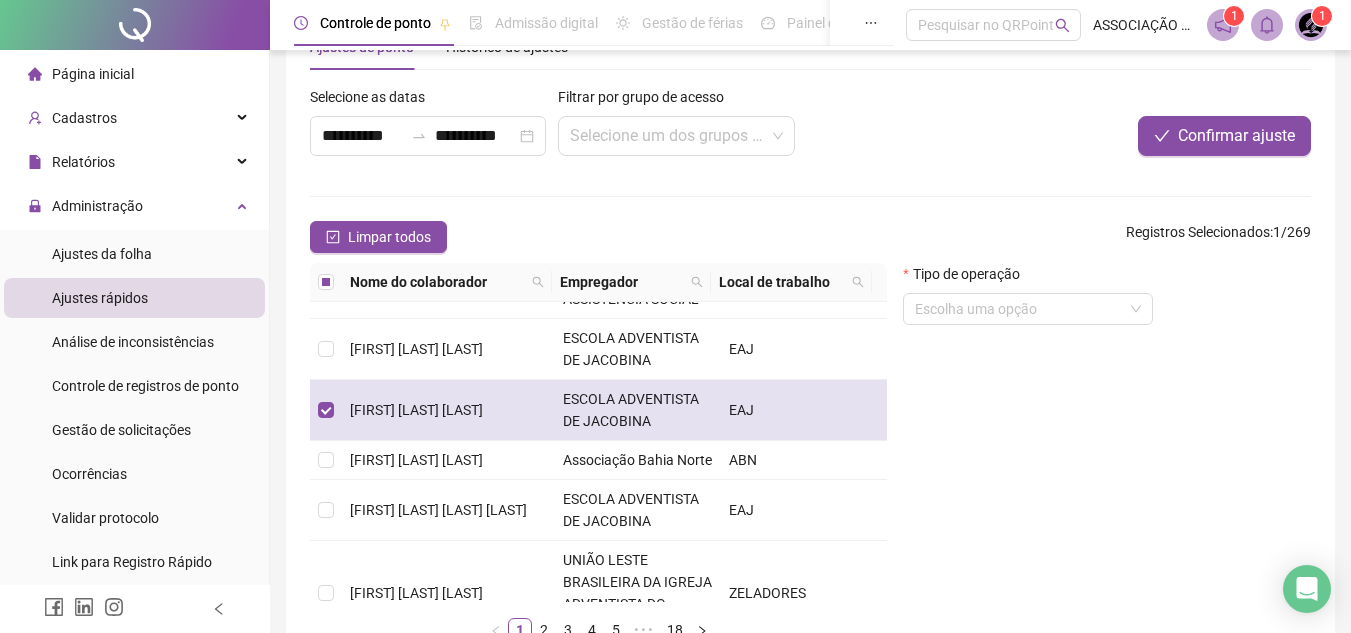 click on "[FIRST] [LAST] [LAST]" at bounding box center [448, 410] 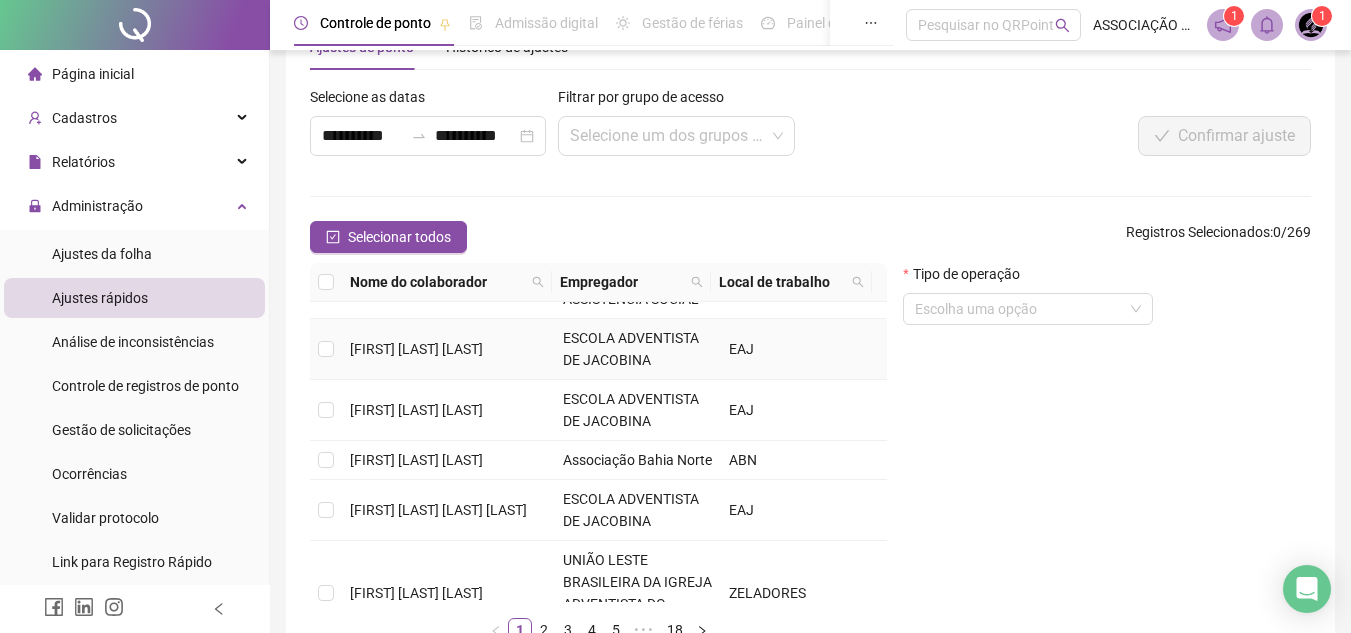 drag, startPoint x: 349, startPoint y: 322, endPoint x: 528, endPoint y: 338, distance: 179.71365 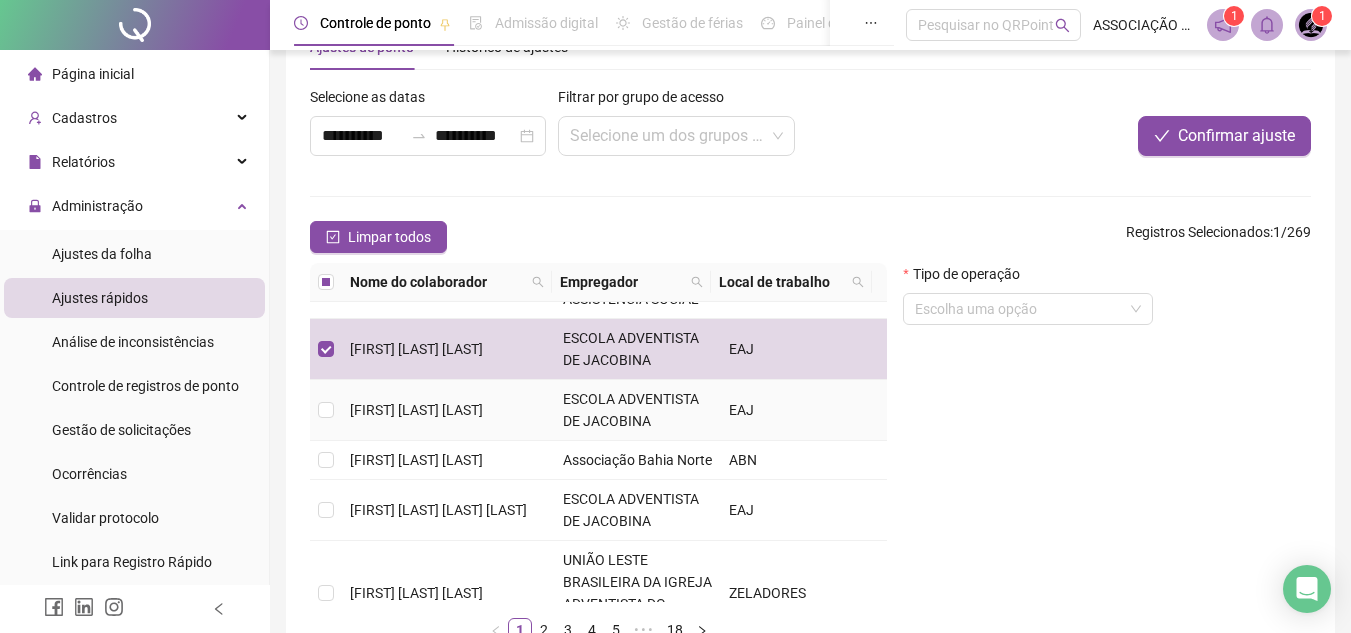 drag, startPoint x: 348, startPoint y: 379, endPoint x: 403, endPoint y: 402, distance: 59.615433 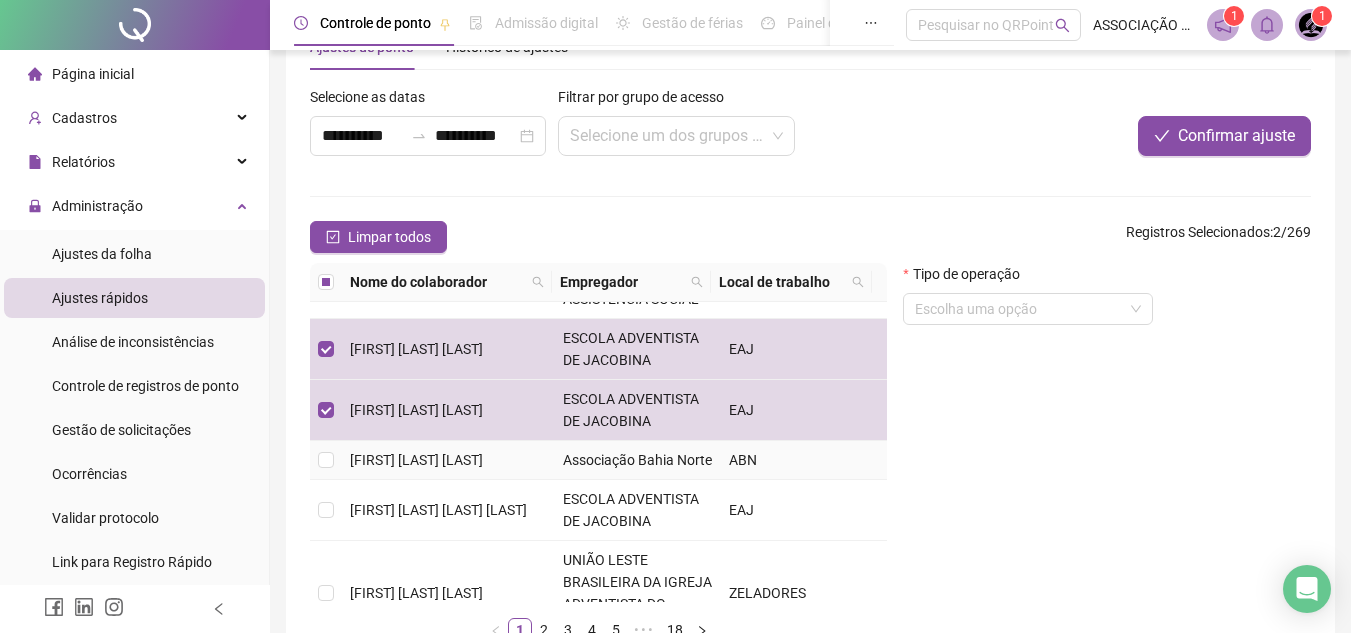 drag, startPoint x: 348, startPoint y: 435, endPoint x: 430, endPoint y: 462, distance: 86.33076 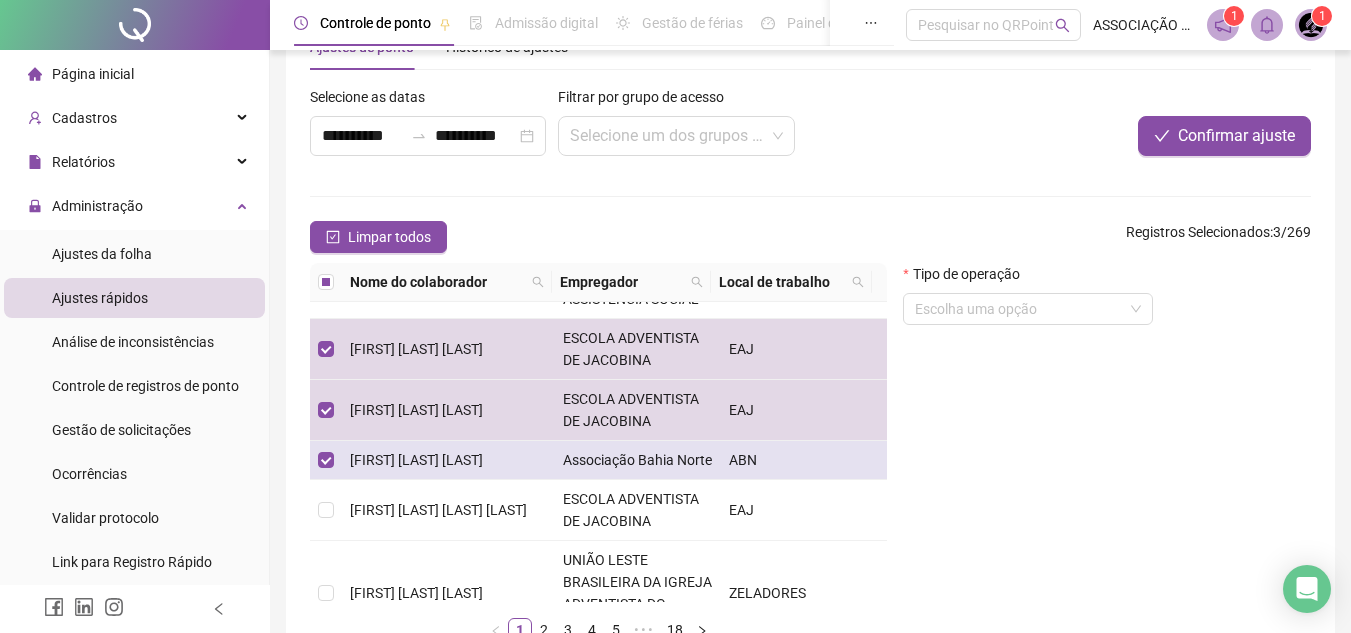 click on "ADONNY MATEUS SOUZA SILVA" at bounding box center [448, 460] 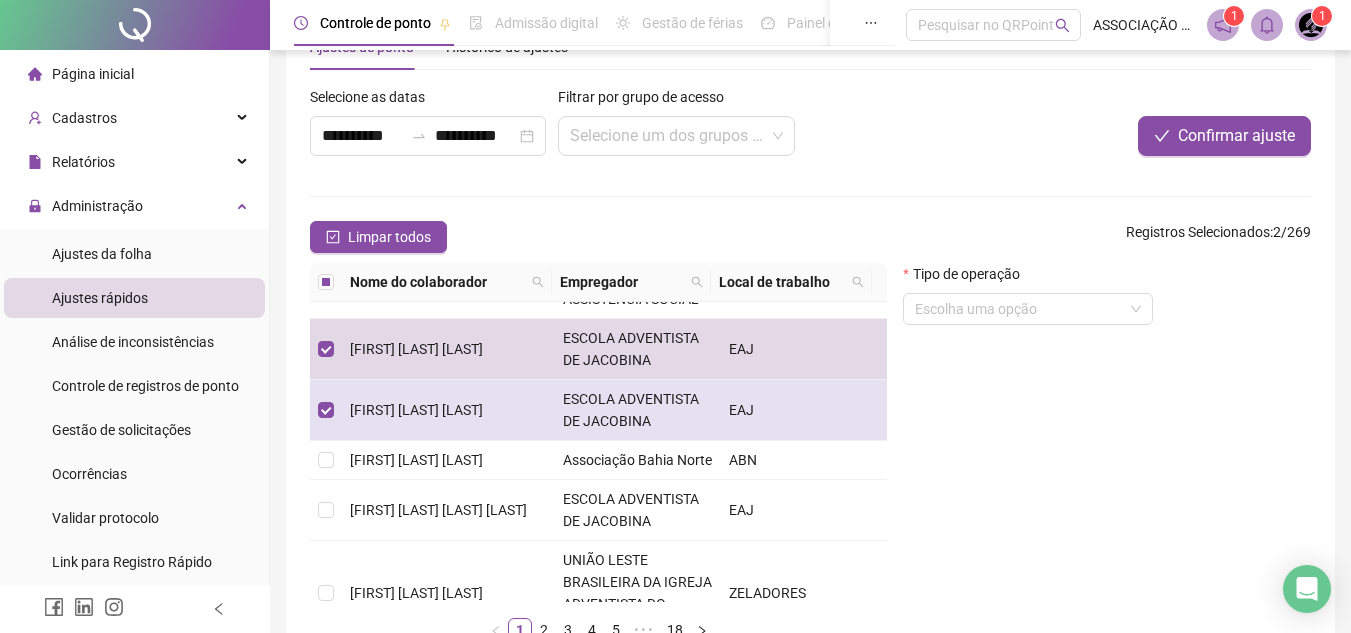 click at bounding box center [326, 410] 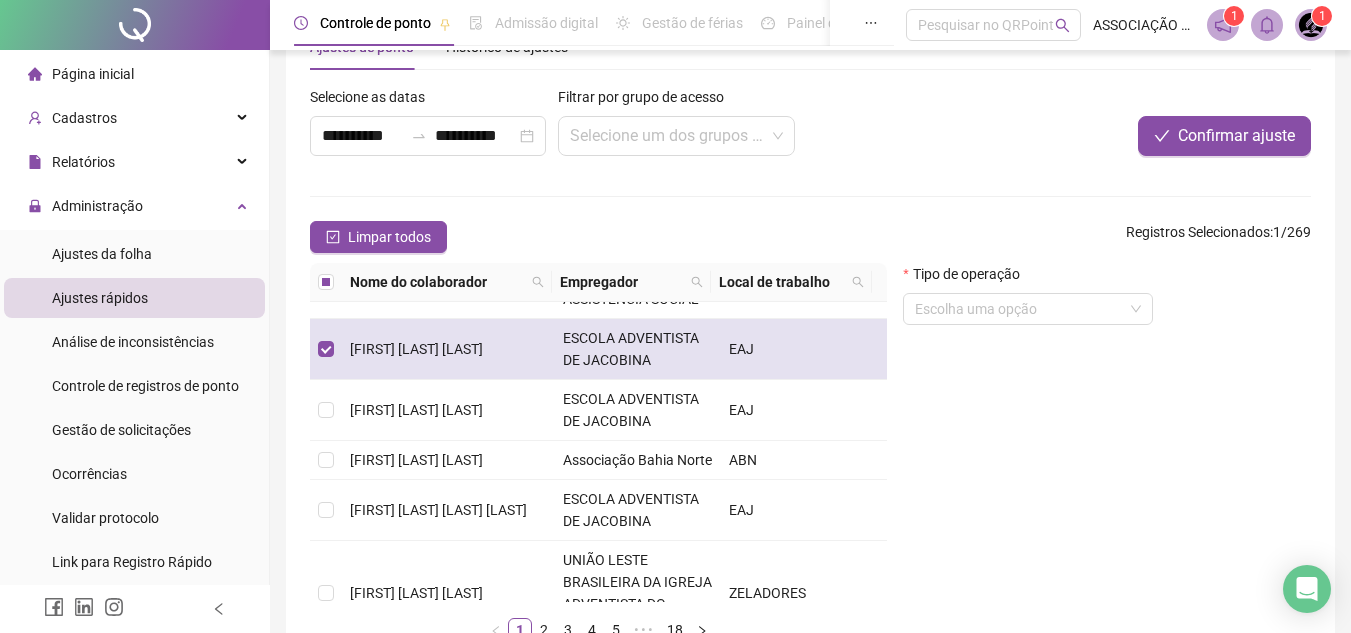 click at bounding box center (326, 349) 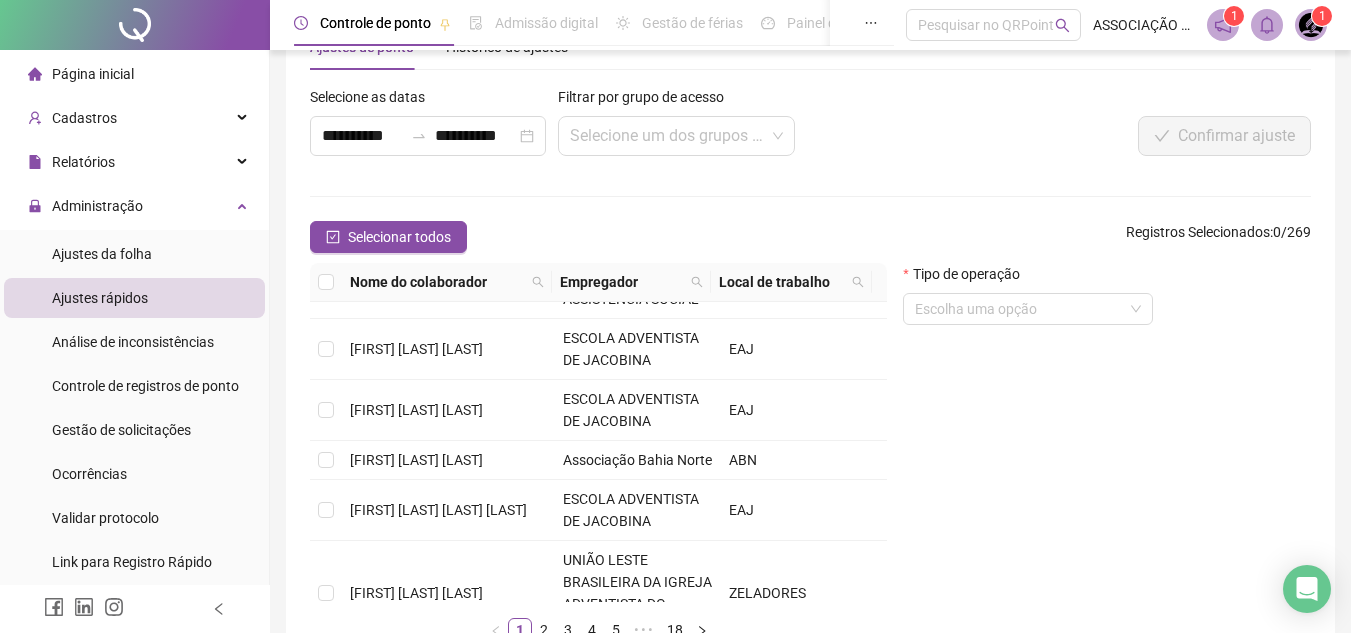 click on "Tipo de operação Escolha uma opção" at bounding box center [1107, 460] 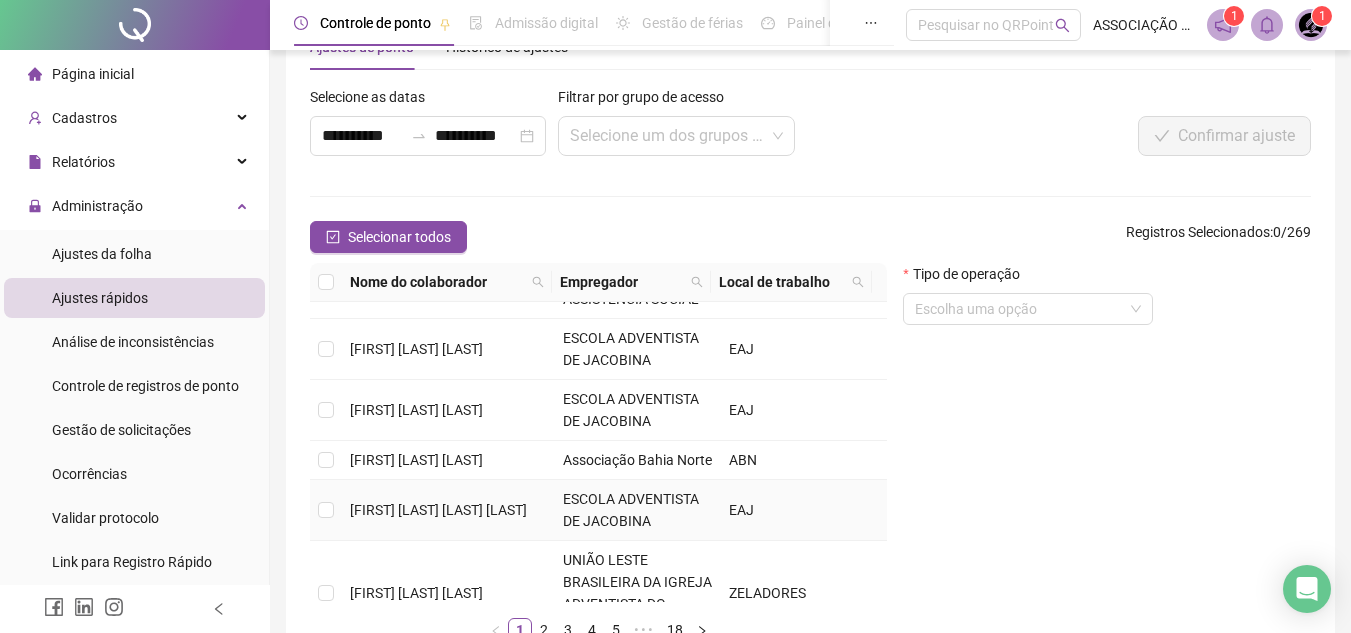 drag, startPoint x: 346, startPoint y: 330, endPoint x: 430, endPoint y: 543, distance: 228.96506 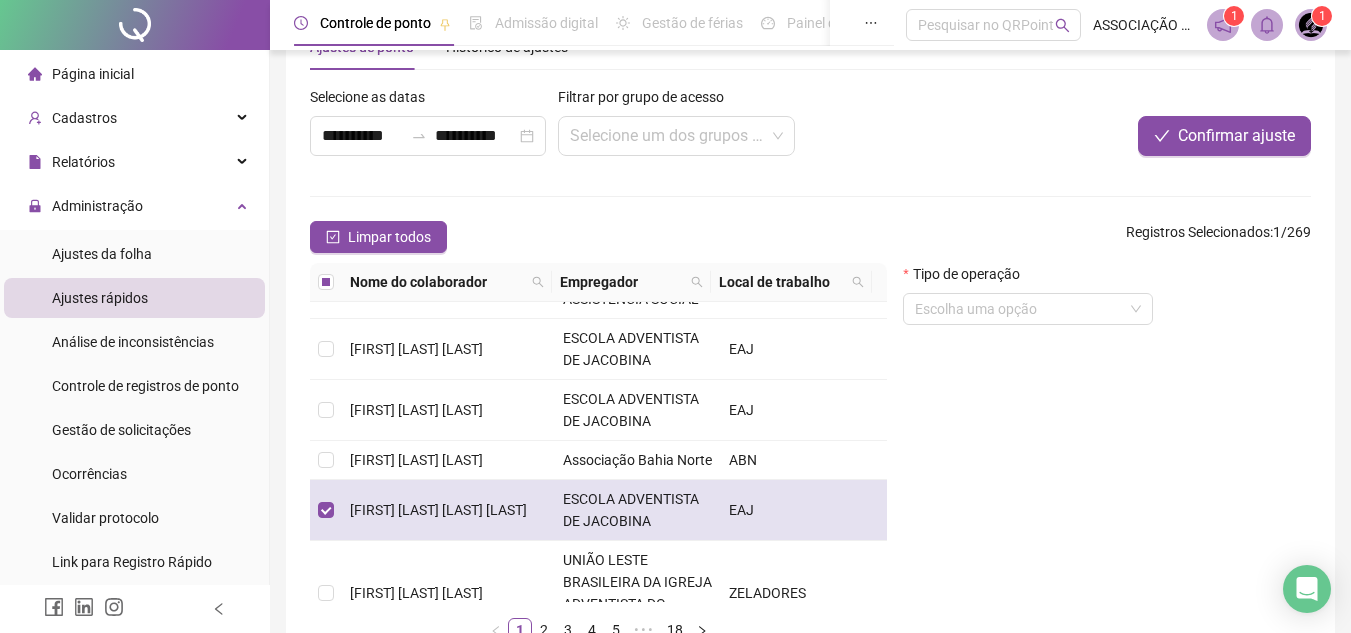 click on "[FIRST] [LAST] [LAST] [LAST] [LAST] [LAST]" at bounding box center (448, 510) 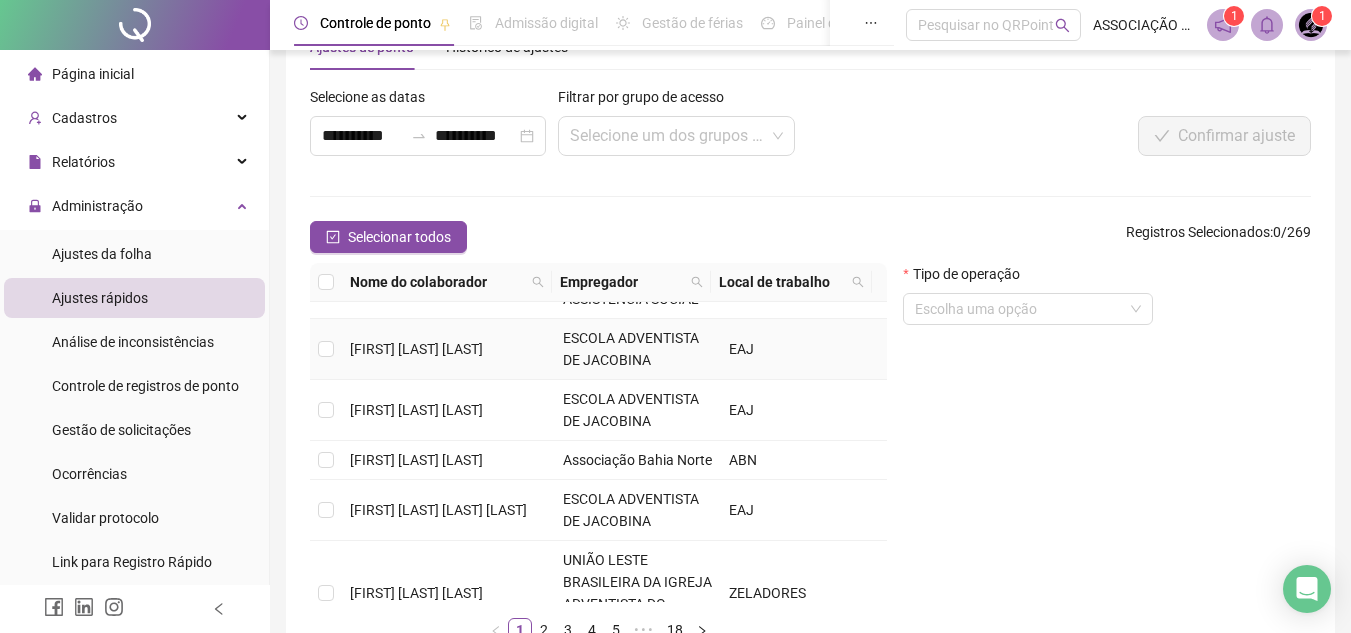 drag, startPoint x: 344, startPoint y: 326, endPoint x: 521, endPoint y: 341, distance: 177.63446 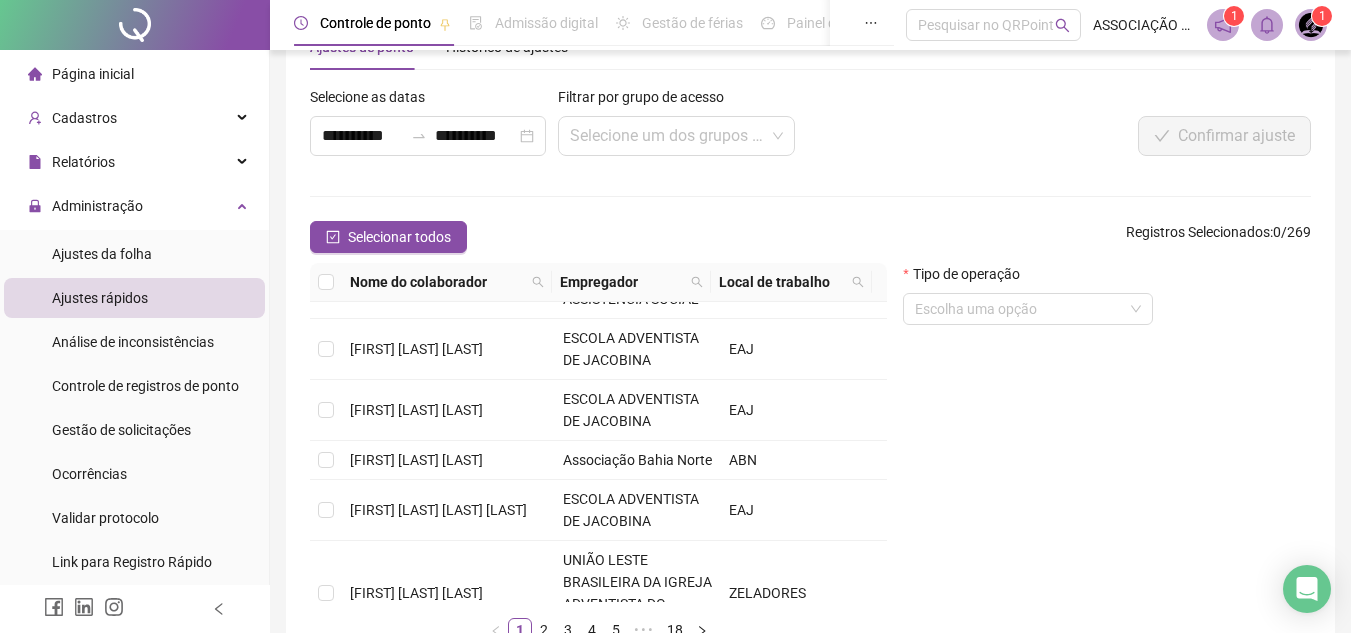 click on "Tipo de operação Escolha uma opção" at bounding box center [1107, 460] 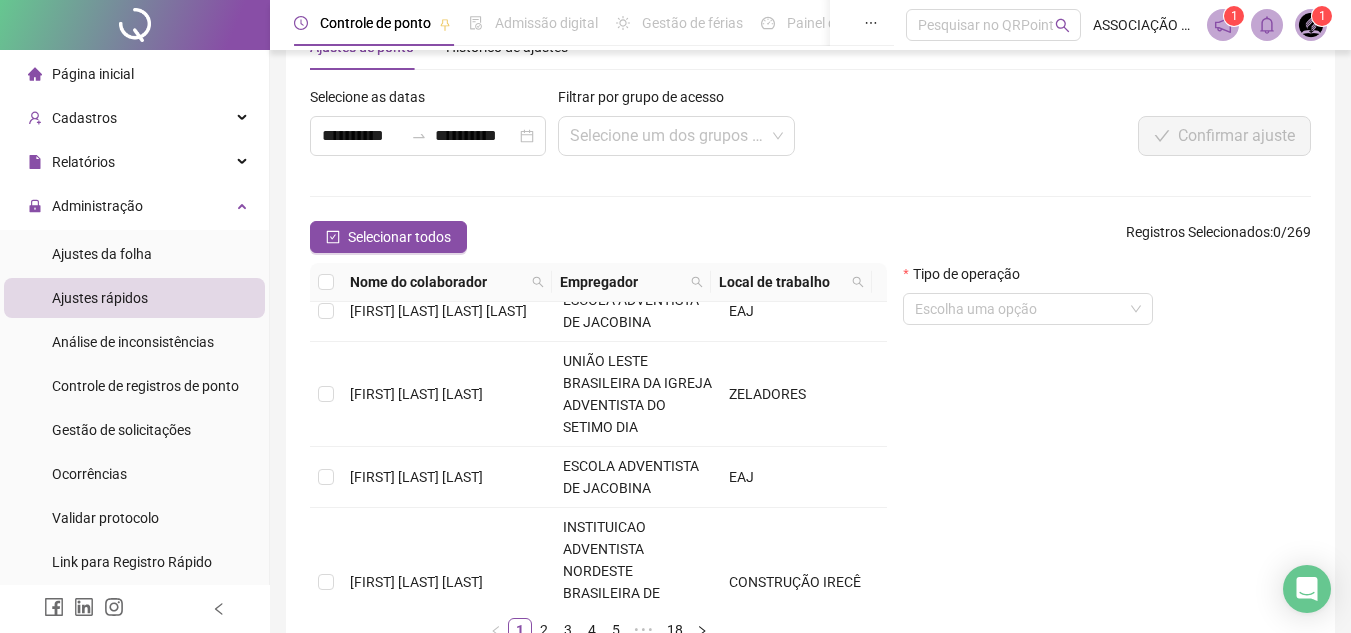 scroll, scrollTop: 132, scrollLeft: 0, axis: vertical 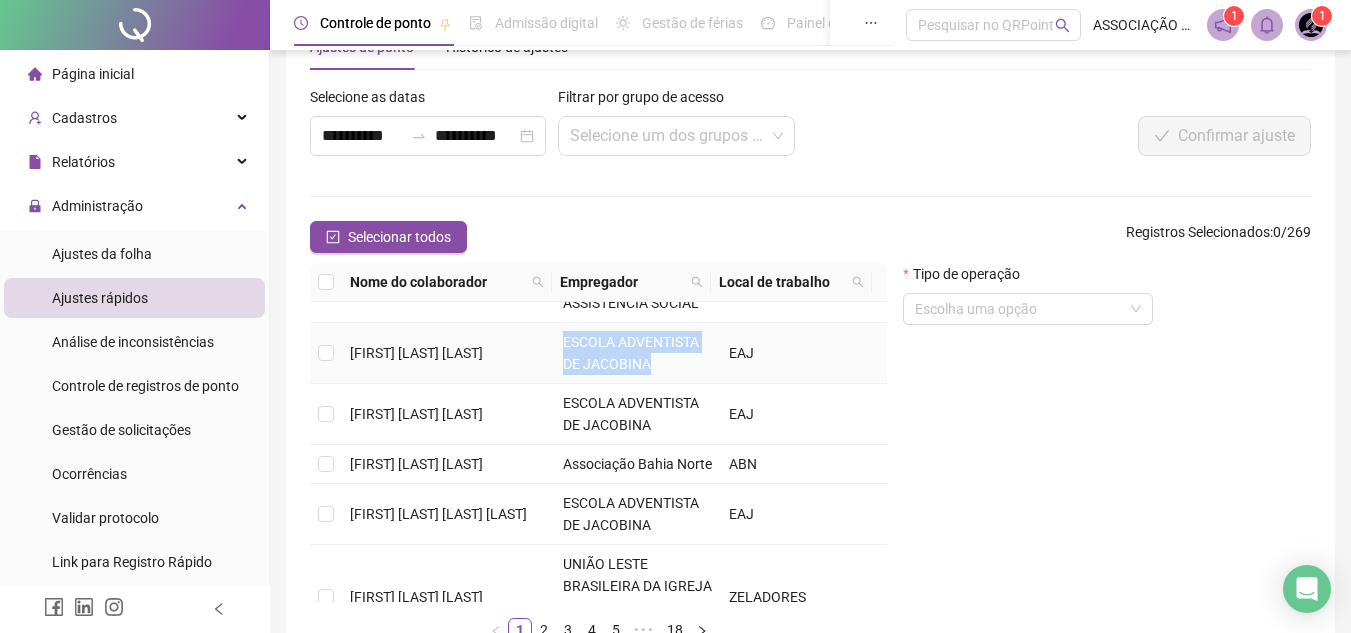 drag, startPoint x: 554, startPoint y: 308, endPoint x: 643, endPoint y: 340, distance: 94.57801 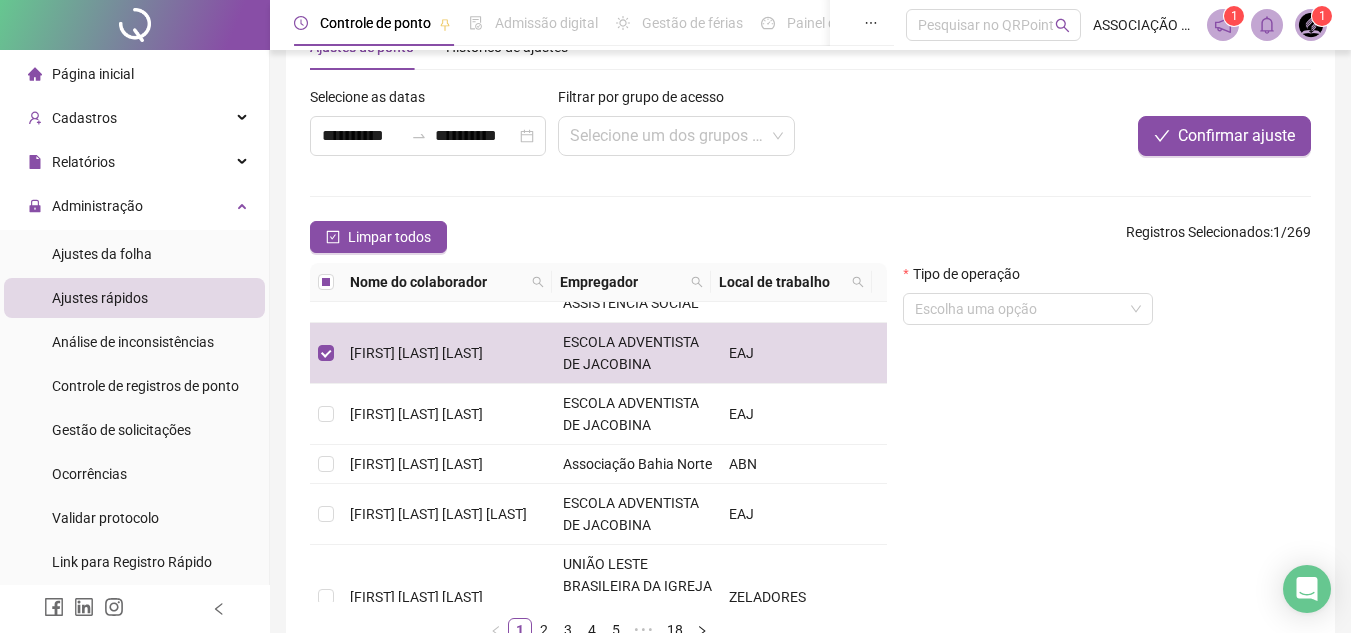 click on "Tipo de operação Escolha uma opção" at bounding box center (1107, 460) 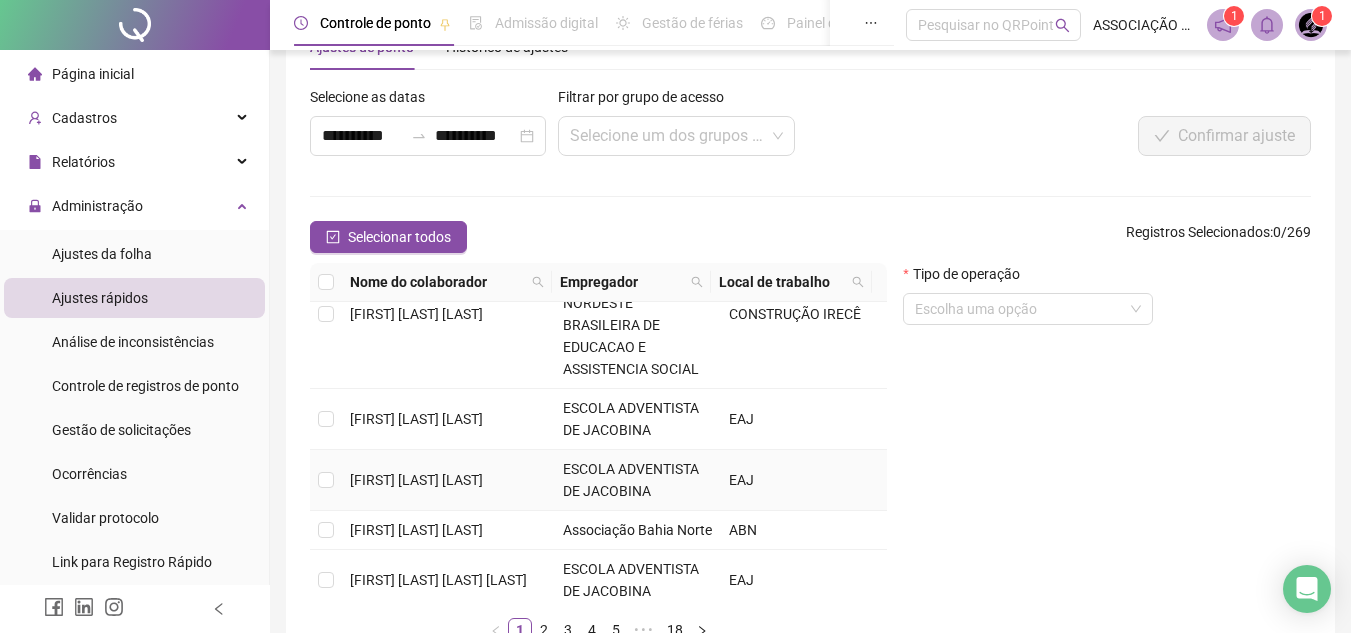 scroll, scrollTop: 0, scrollLeft: 0, axis: both 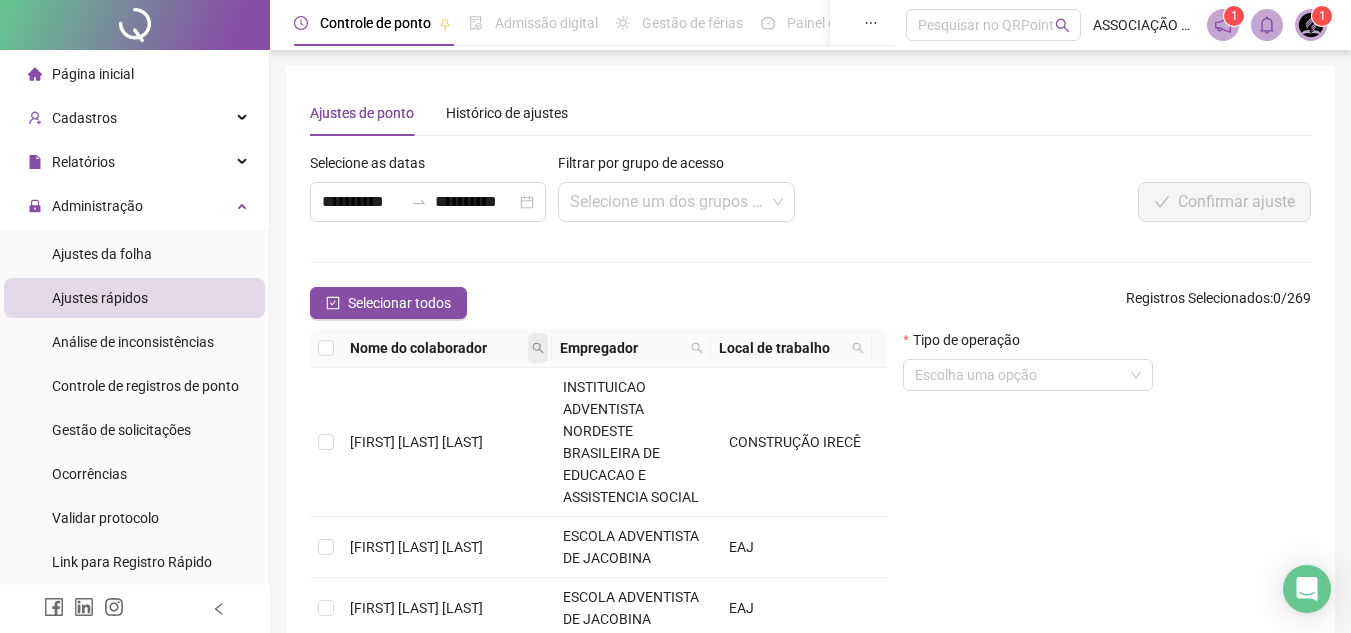 click 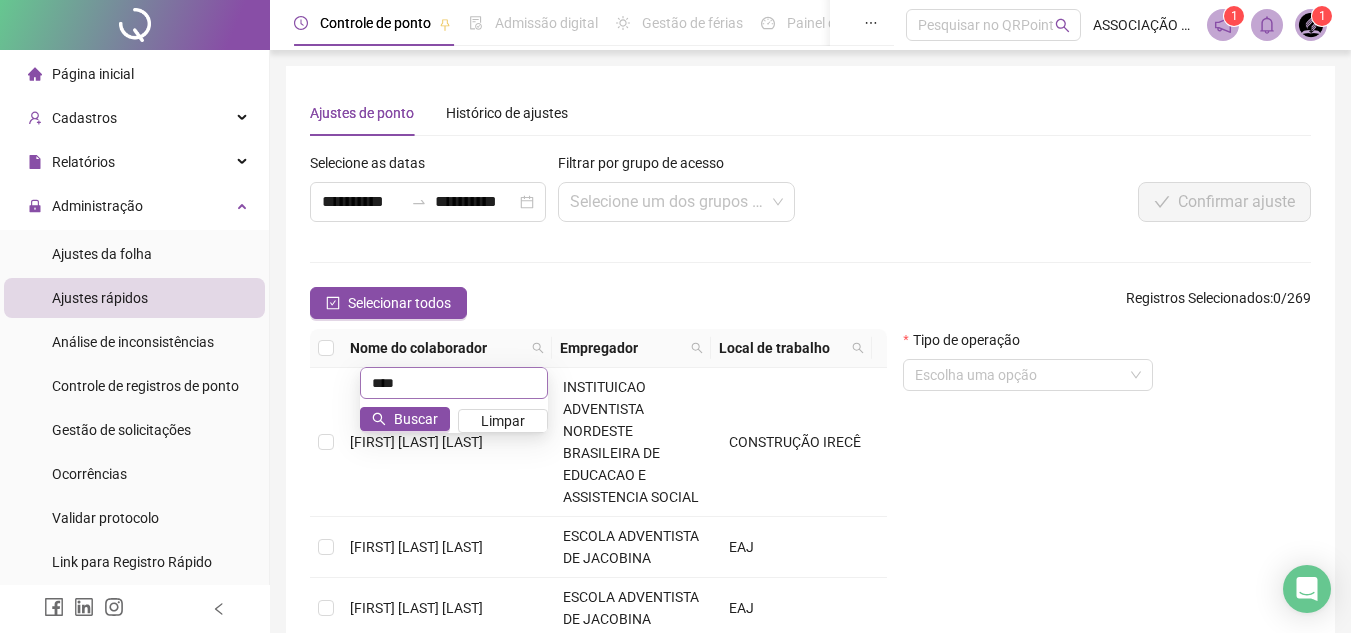 type on "****" 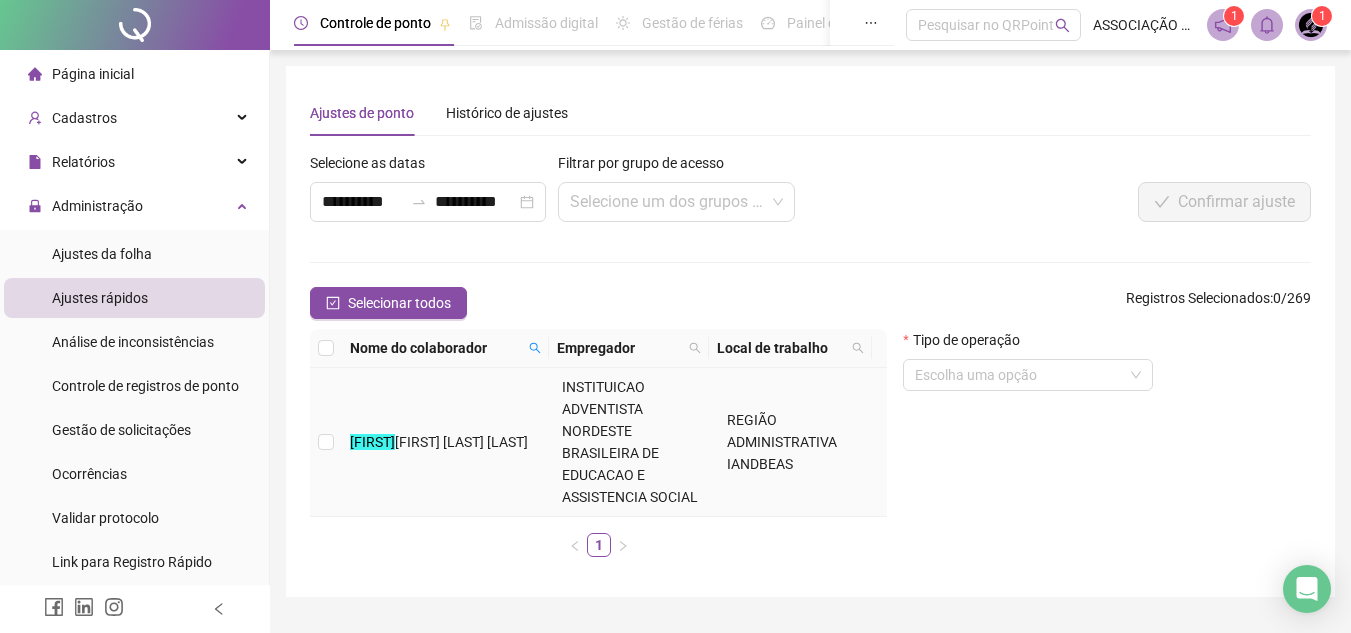 click on "VINICIUS DA SILVA OLIVEIRA" at bounding box center [461, 442] 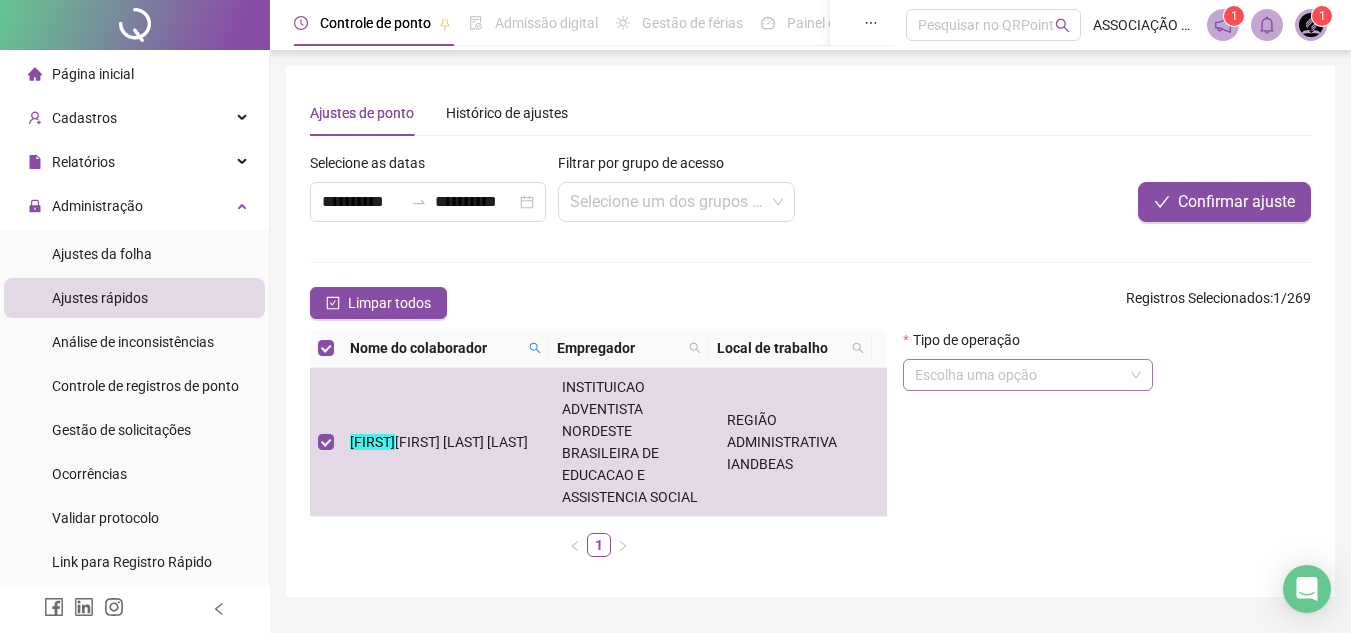 click at bounding box center [1019, 375] 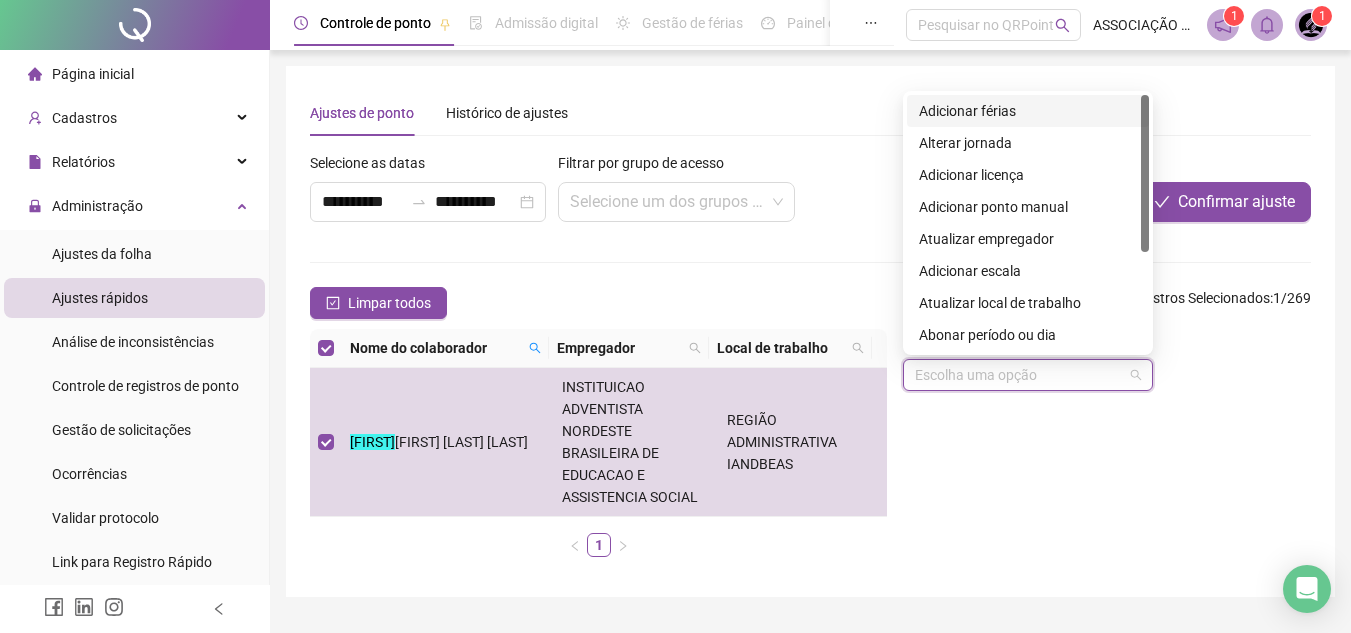 click on "Adicionar férias" at bounding box center [1028, 111] 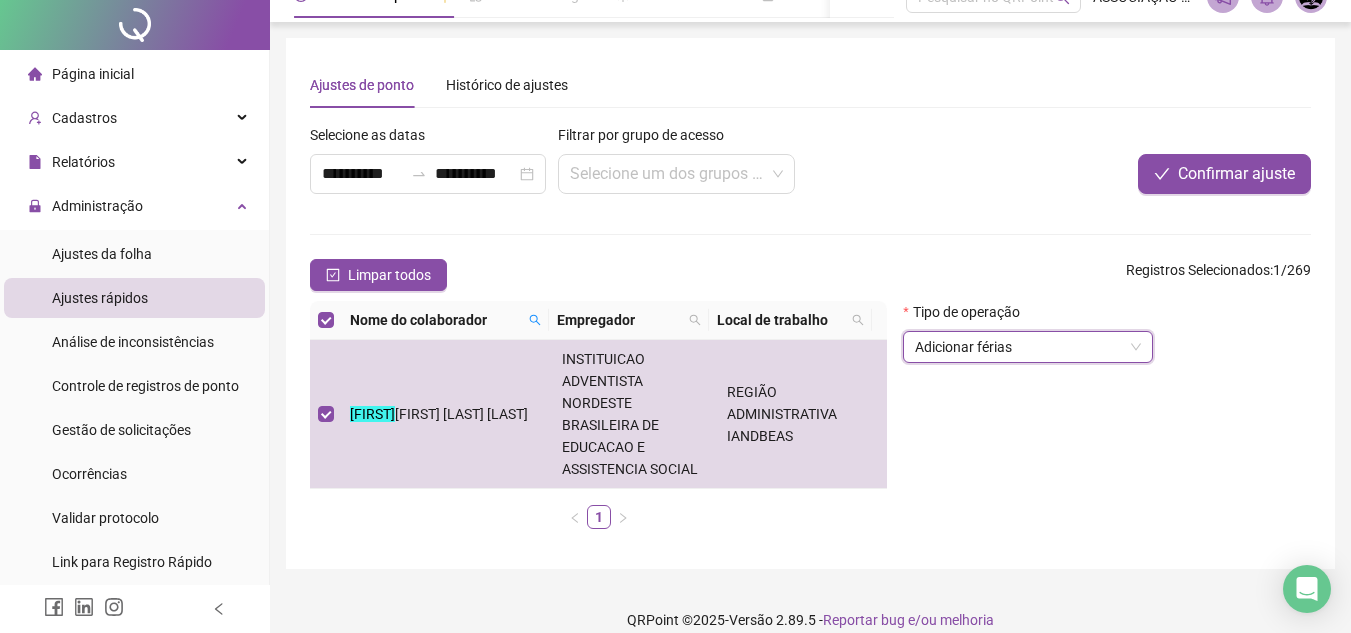scroll, scrollTop: 0, scrollLeft: 0, axis: both 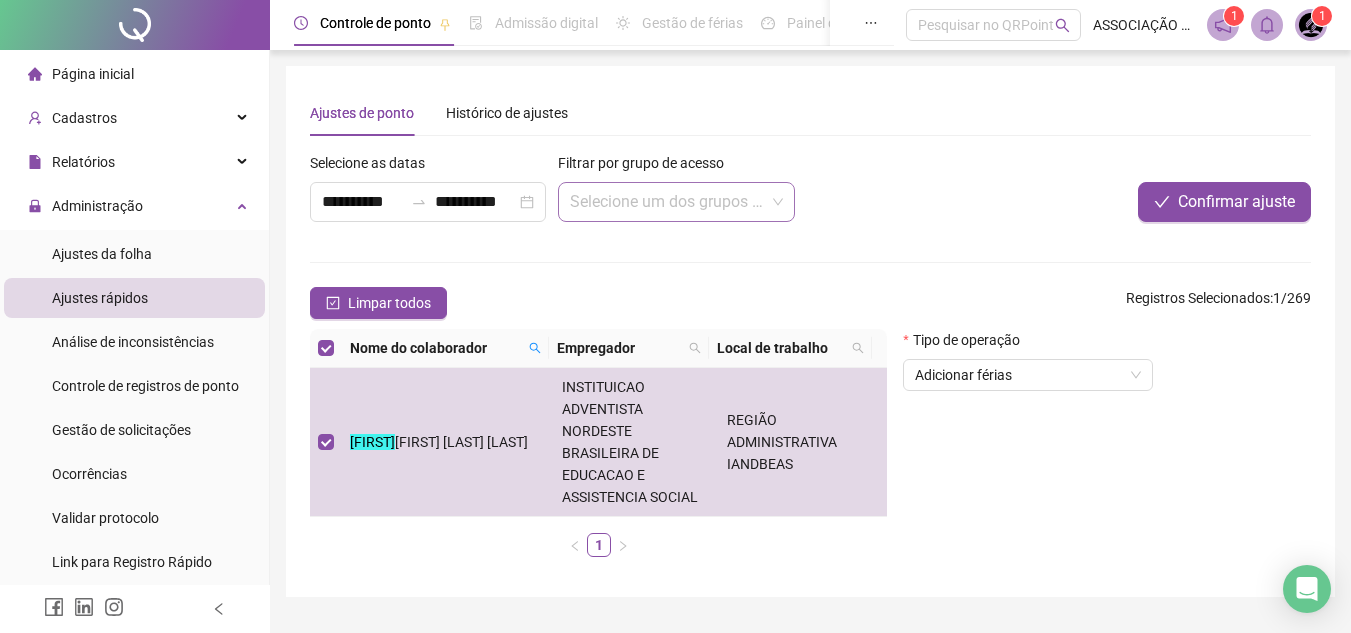 click at bounding box center (667, 202) 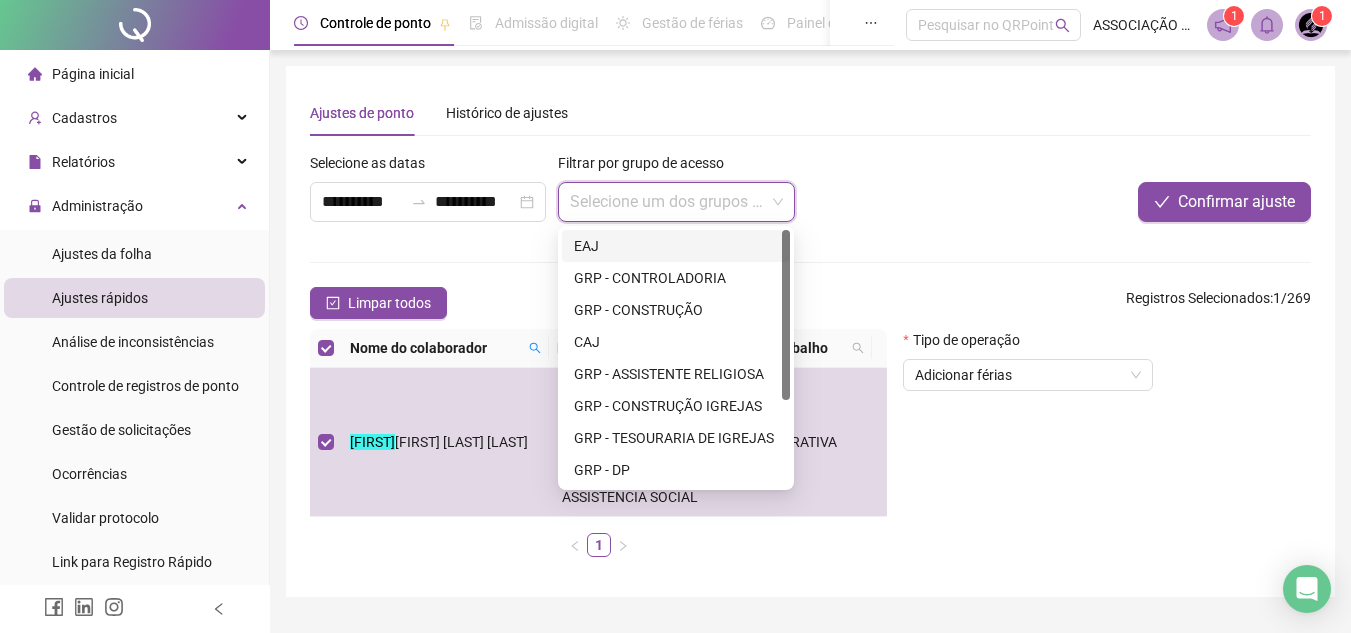click at bounding box center [667, 202] 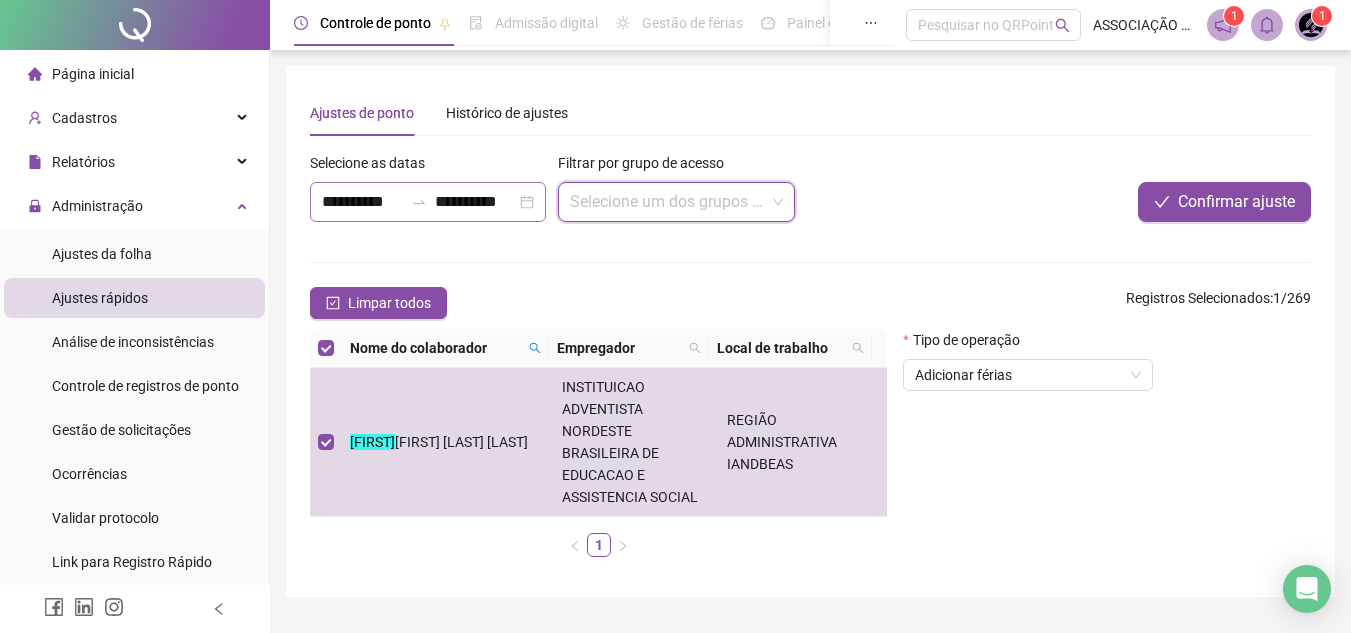 click on "**********" at bounding box center (428, 202) 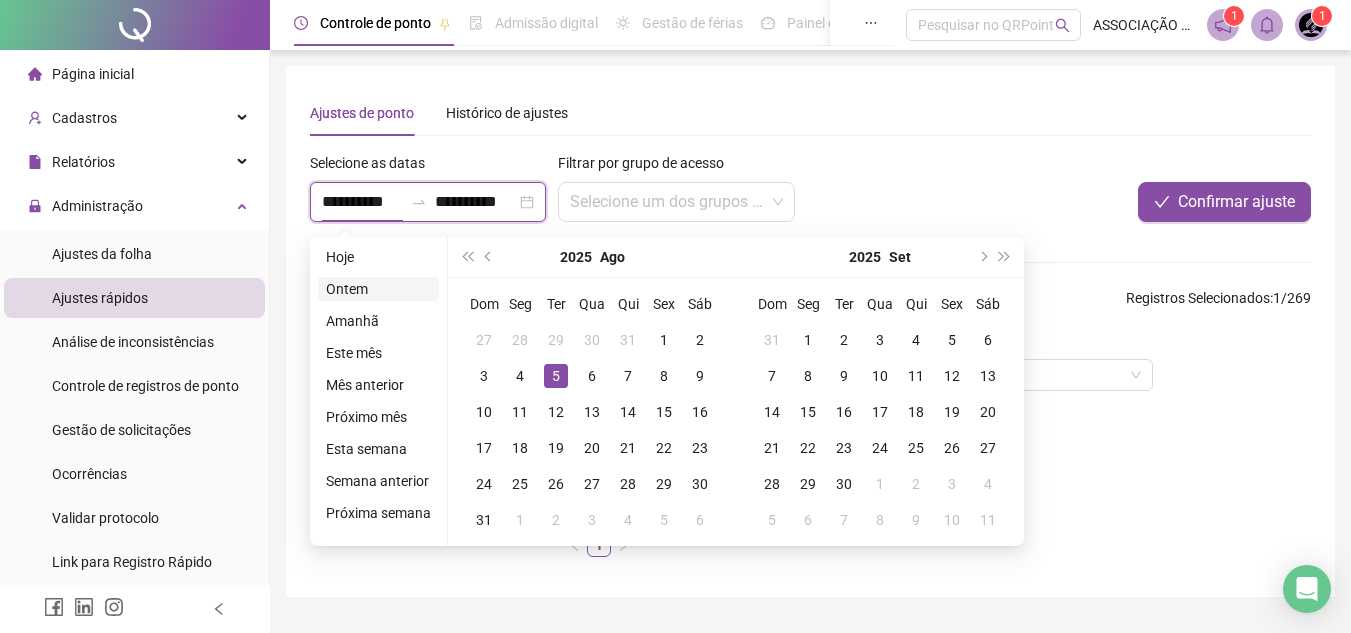 type on "**********" 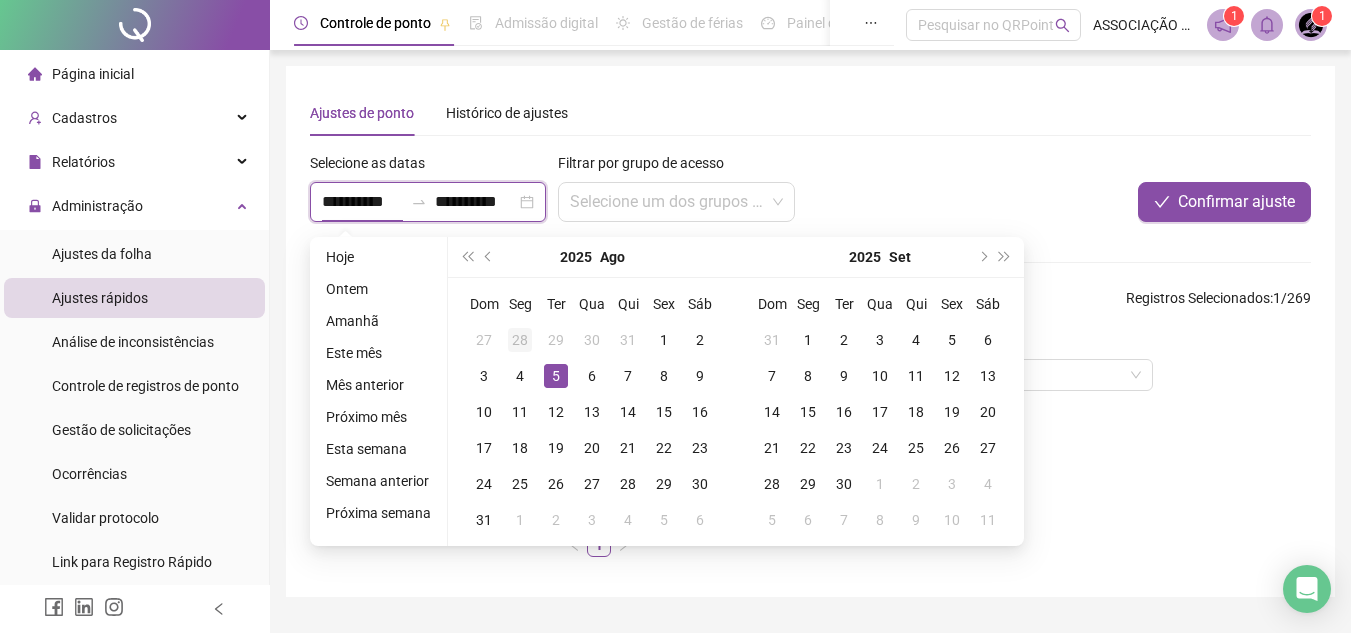 type on "**********" 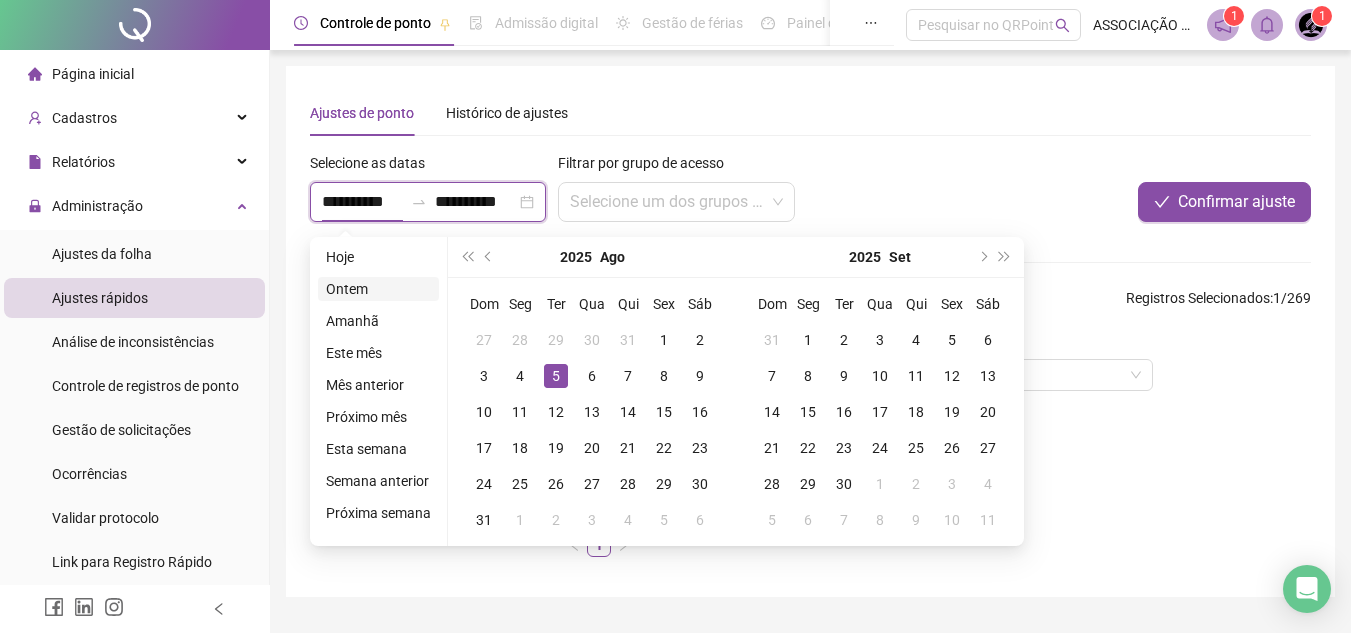 type on "**********" 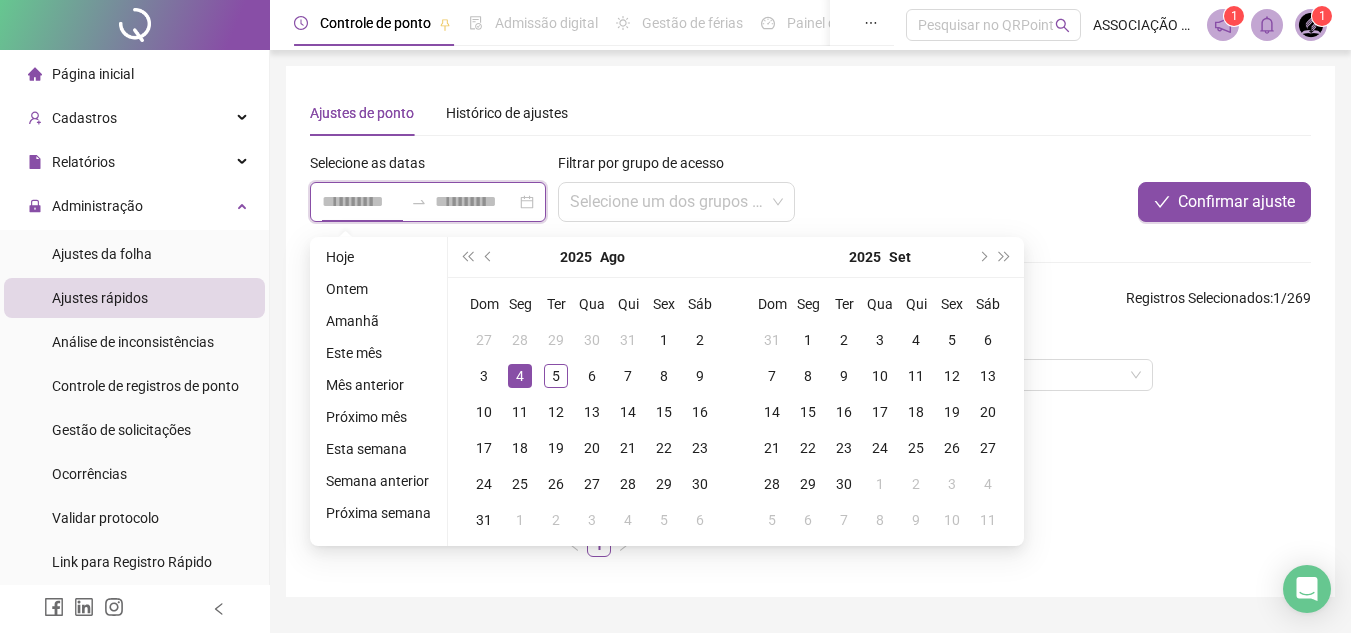 type on "**********" 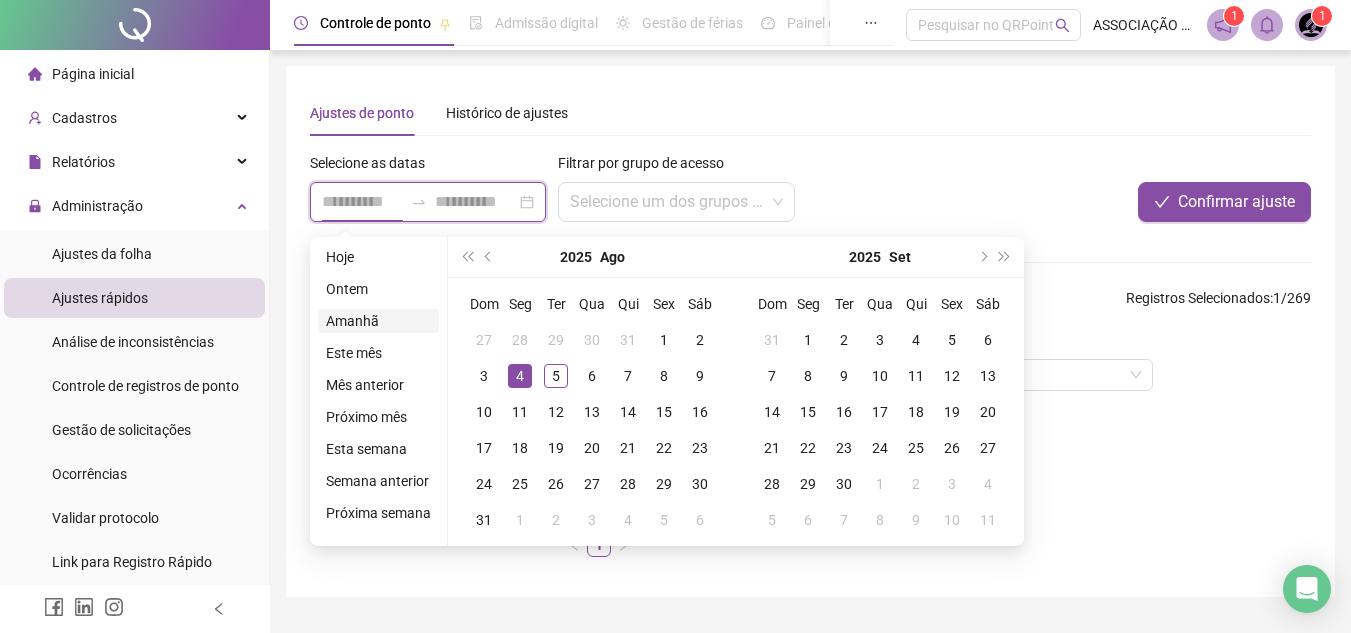type on "**********" 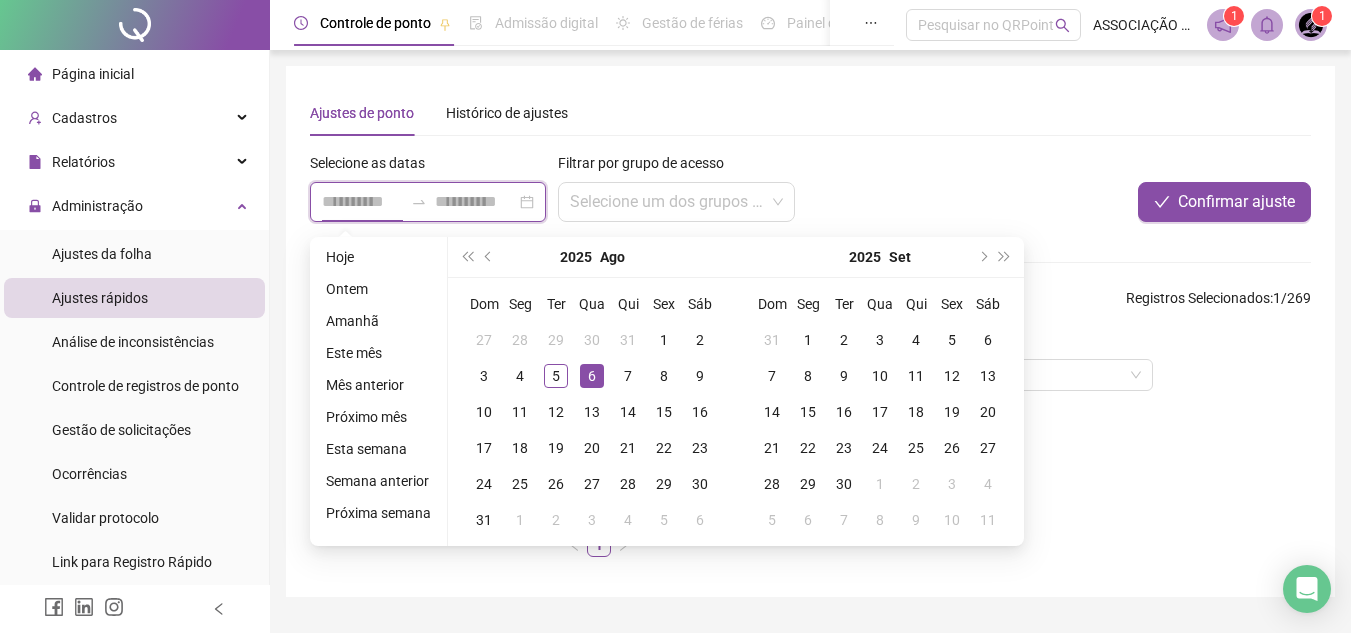 type on "**********" 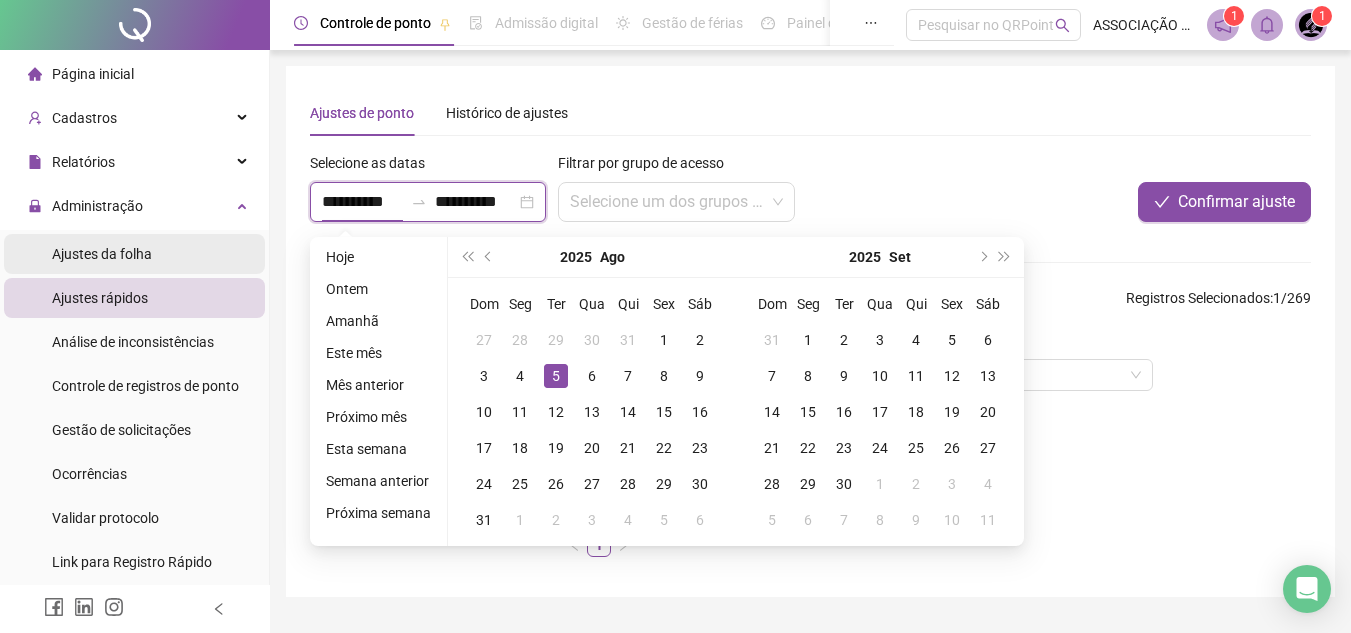 type on "**********" 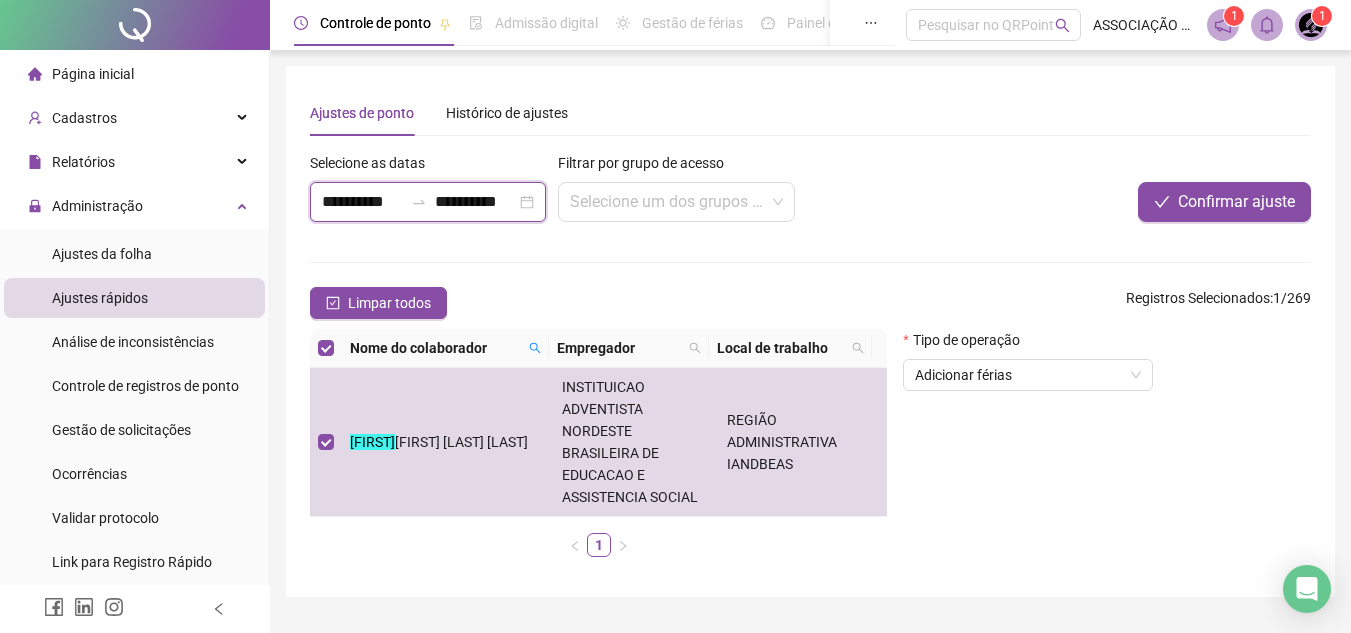 click on "**********" at bounding box center [475, 202] 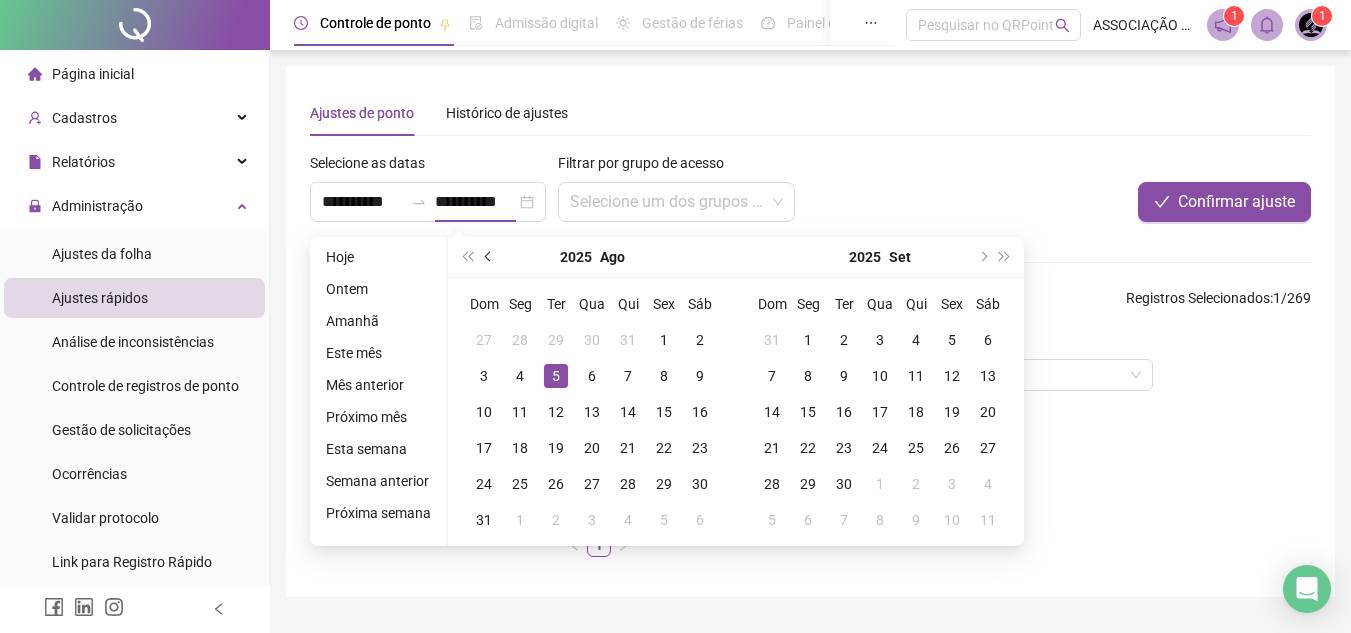 click at bounding box center [489, 257] 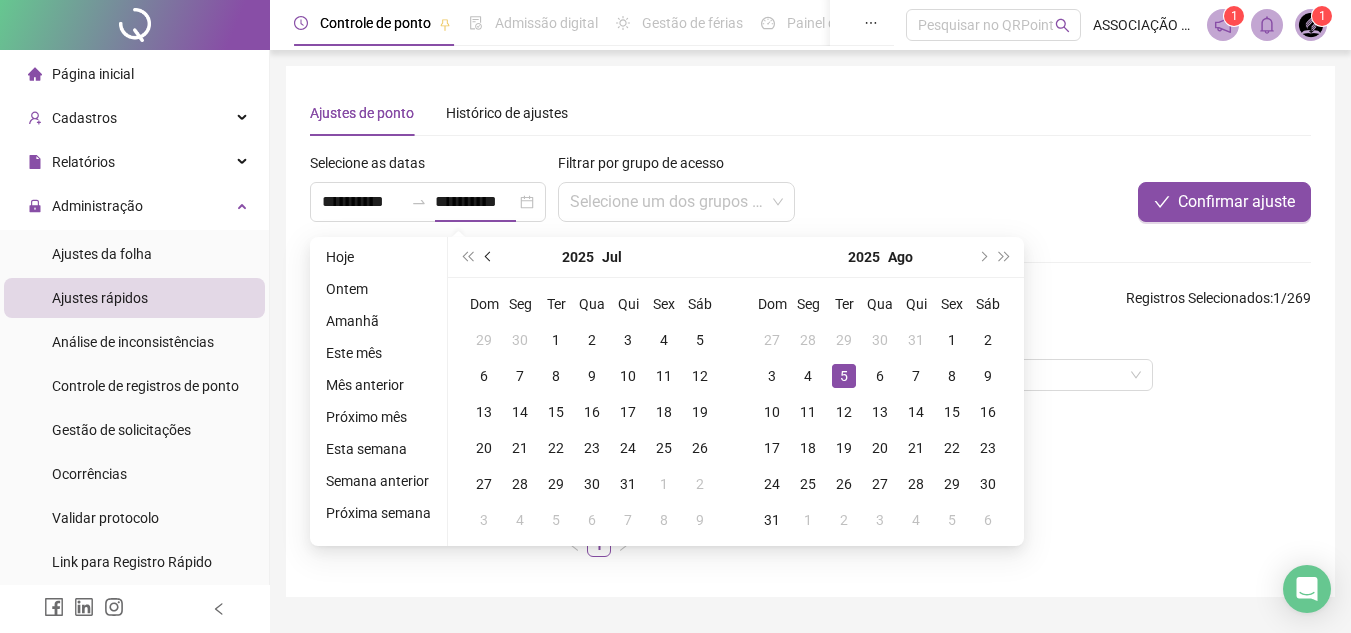 click at bounding box center (489, 257) 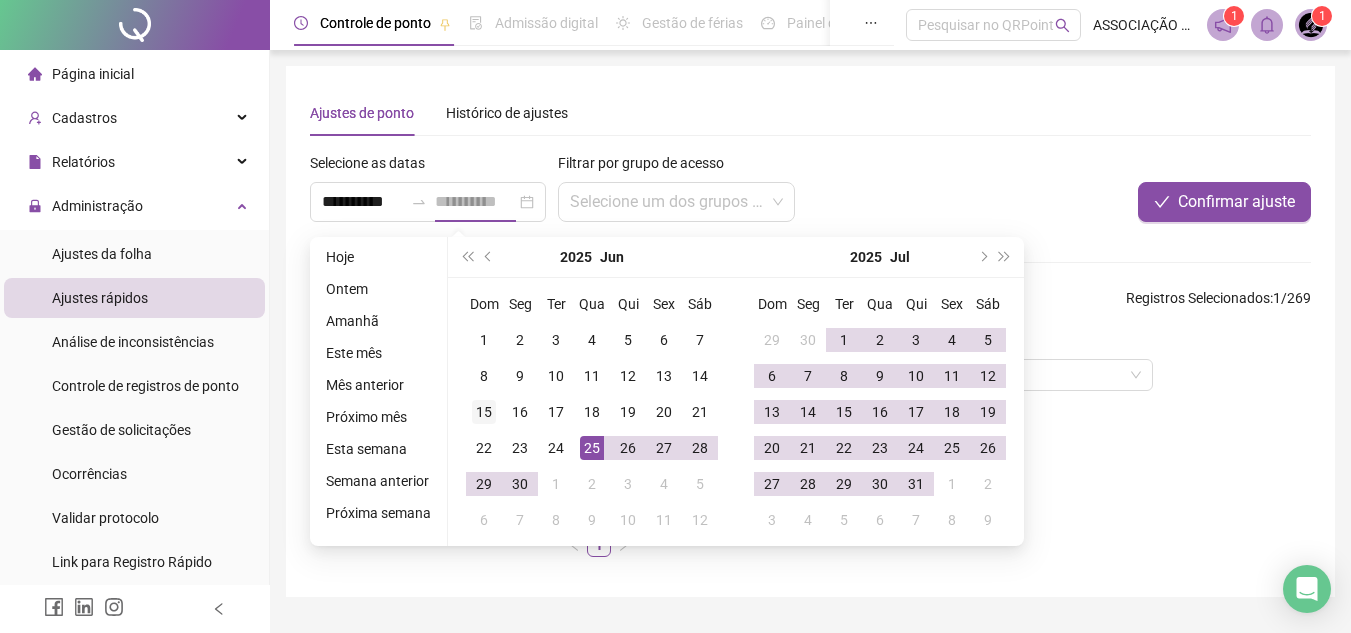 type on "**********" 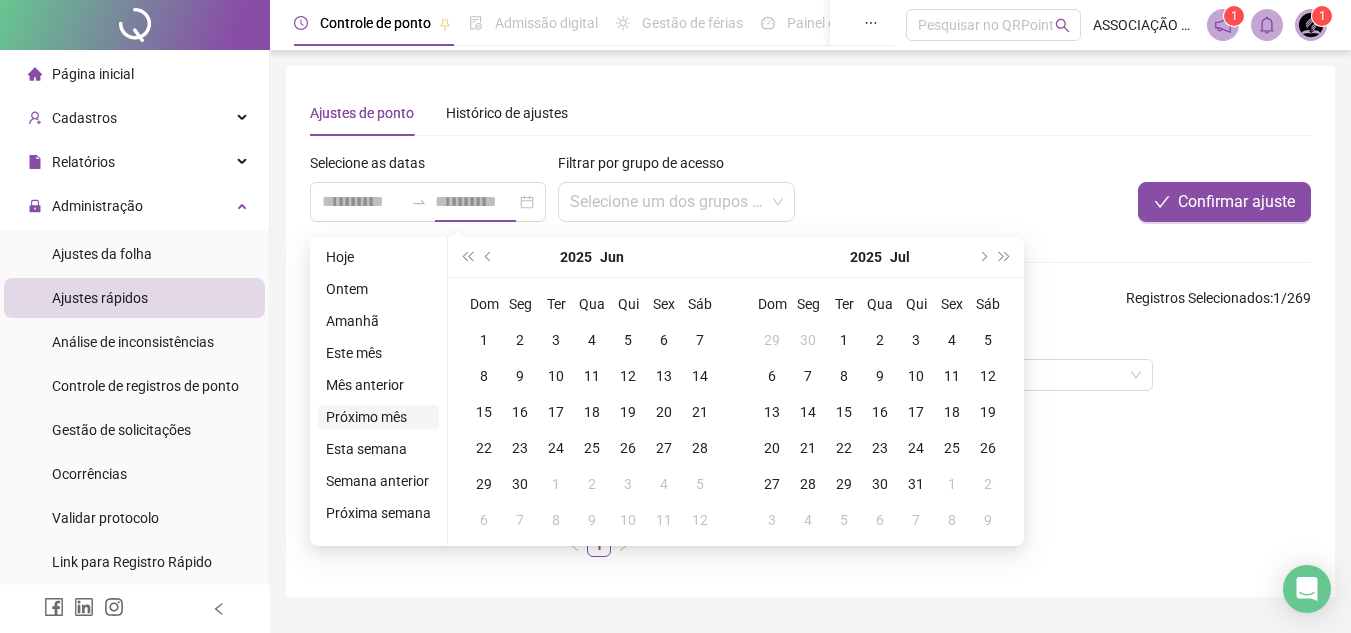 type on "**********" 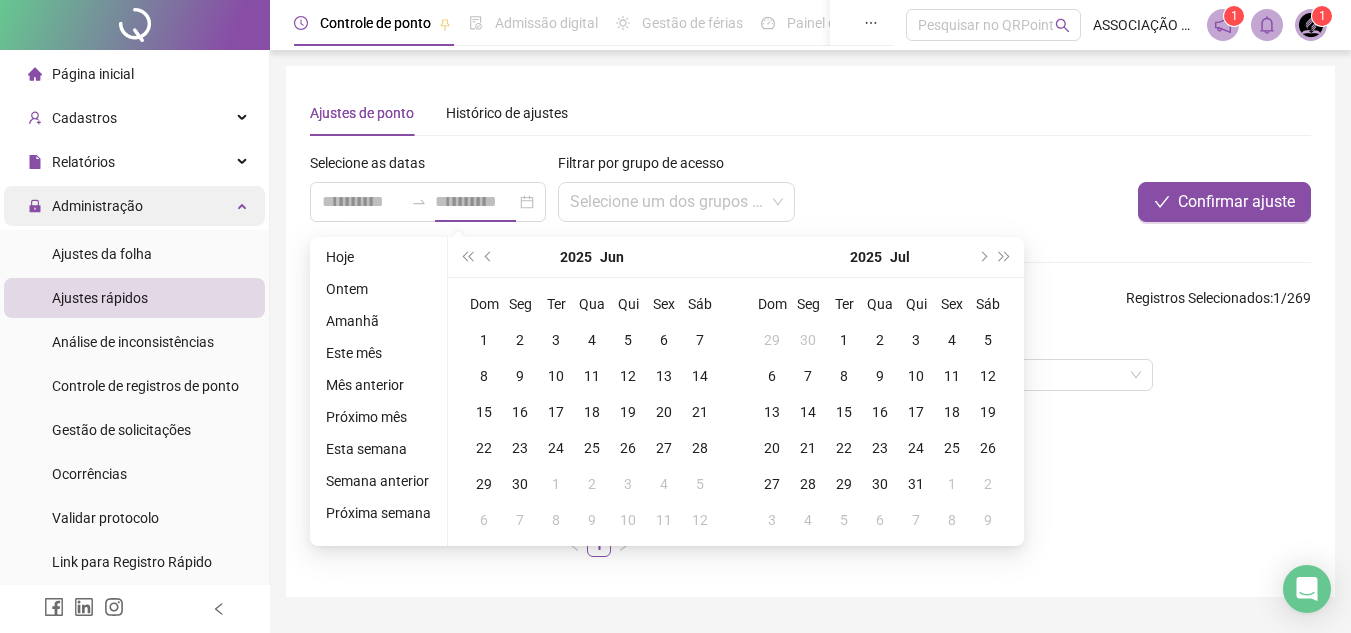 type on "**********" 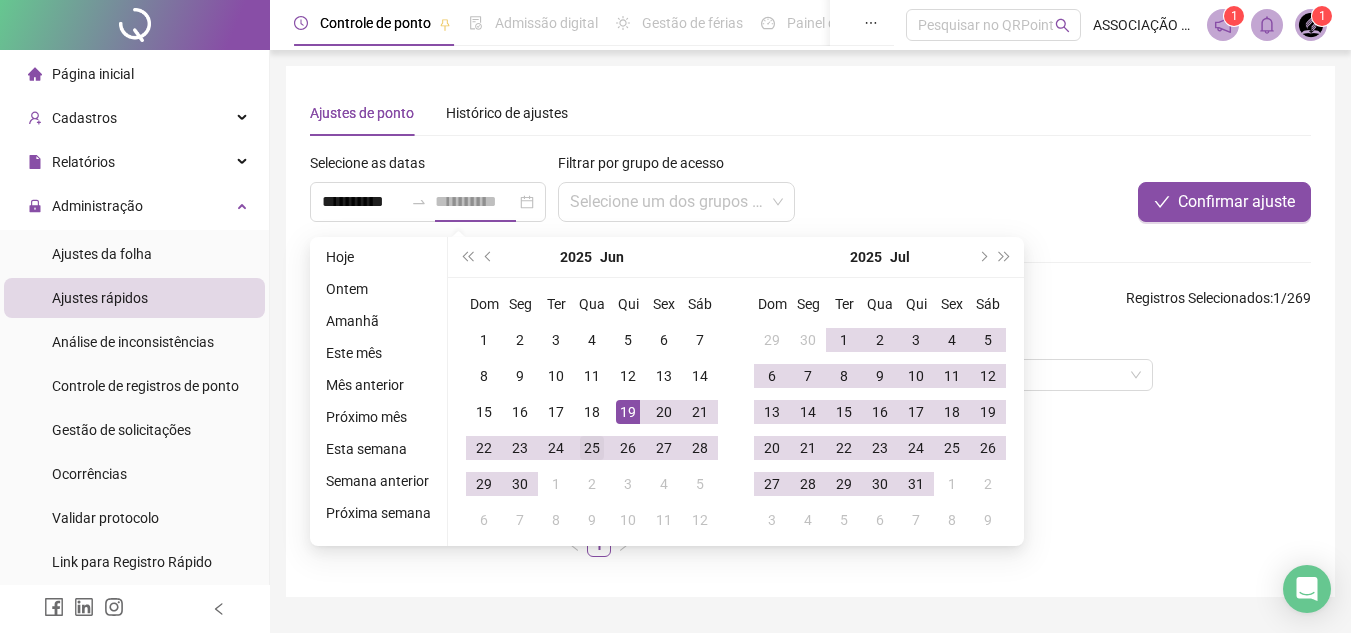 type on "**********" 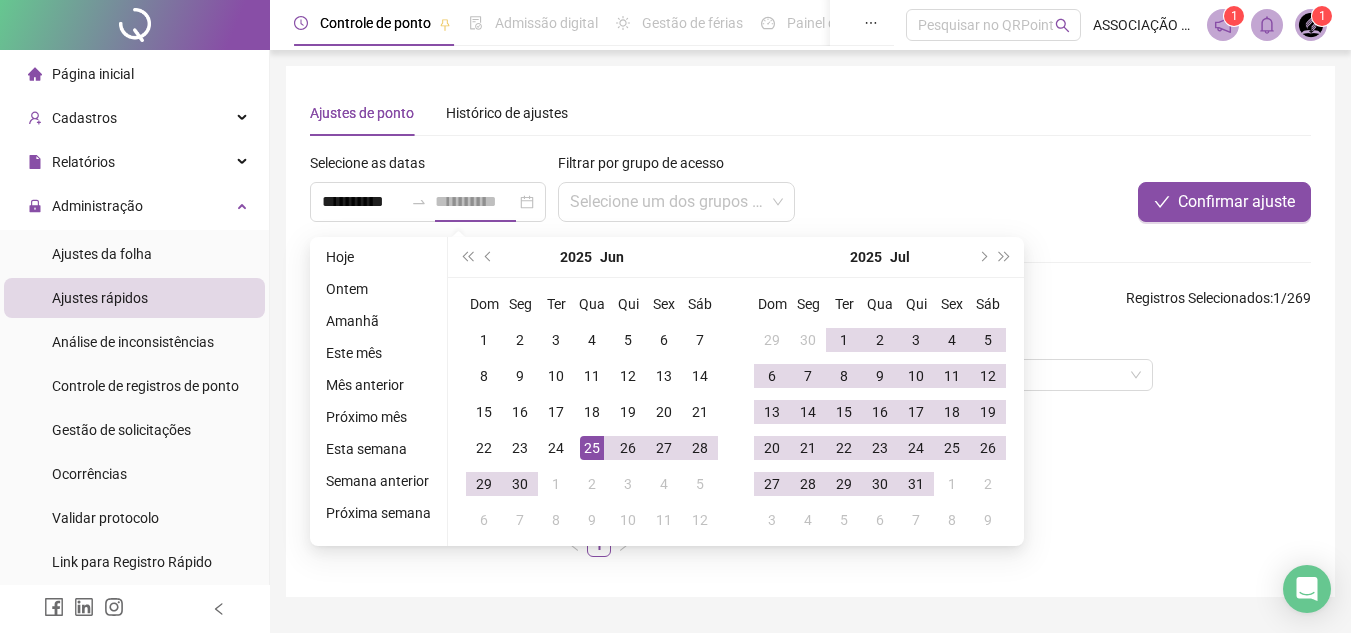 click on "25" at bounding box center [592, 448] 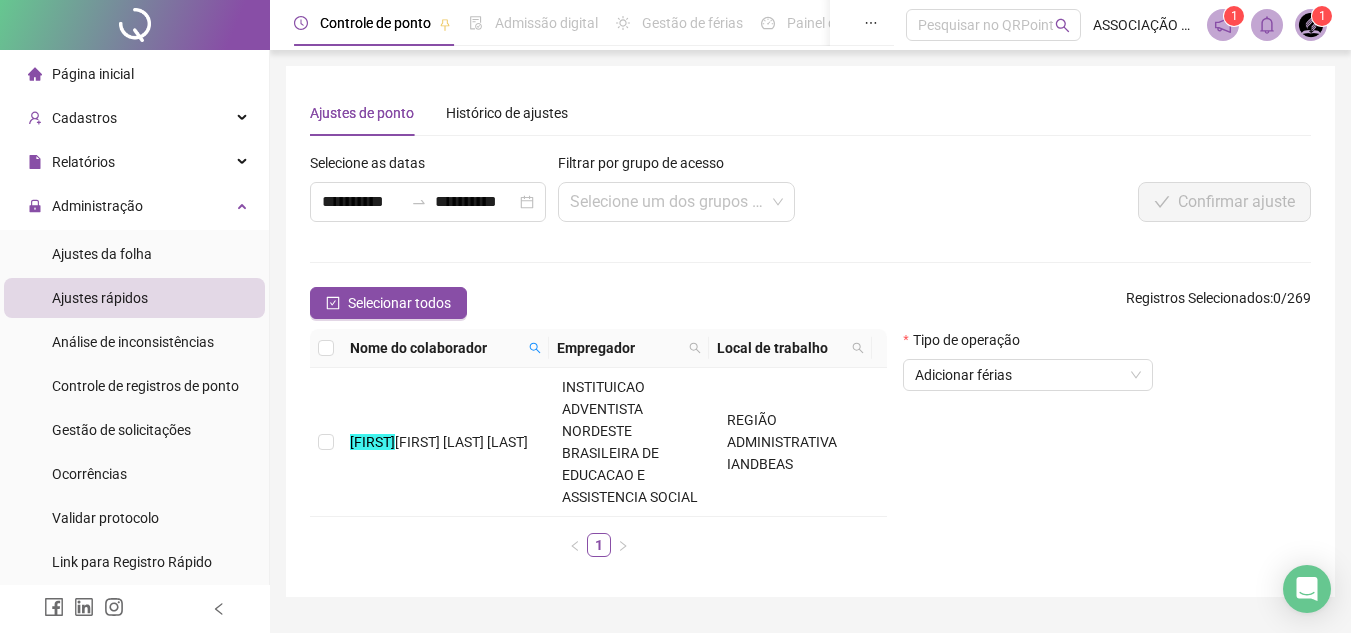 scroll, scrollTop: 28, scrollLeft: 0, axis: vertical 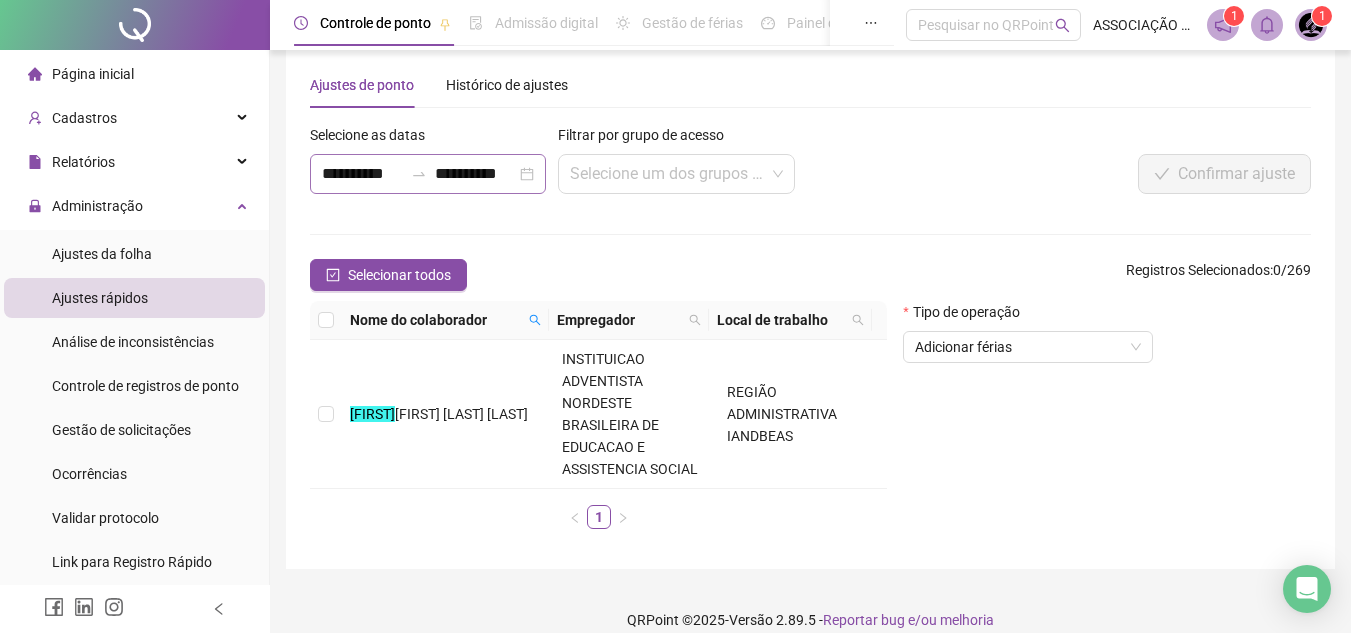 click on "**********" at bounding box center [428, 174] 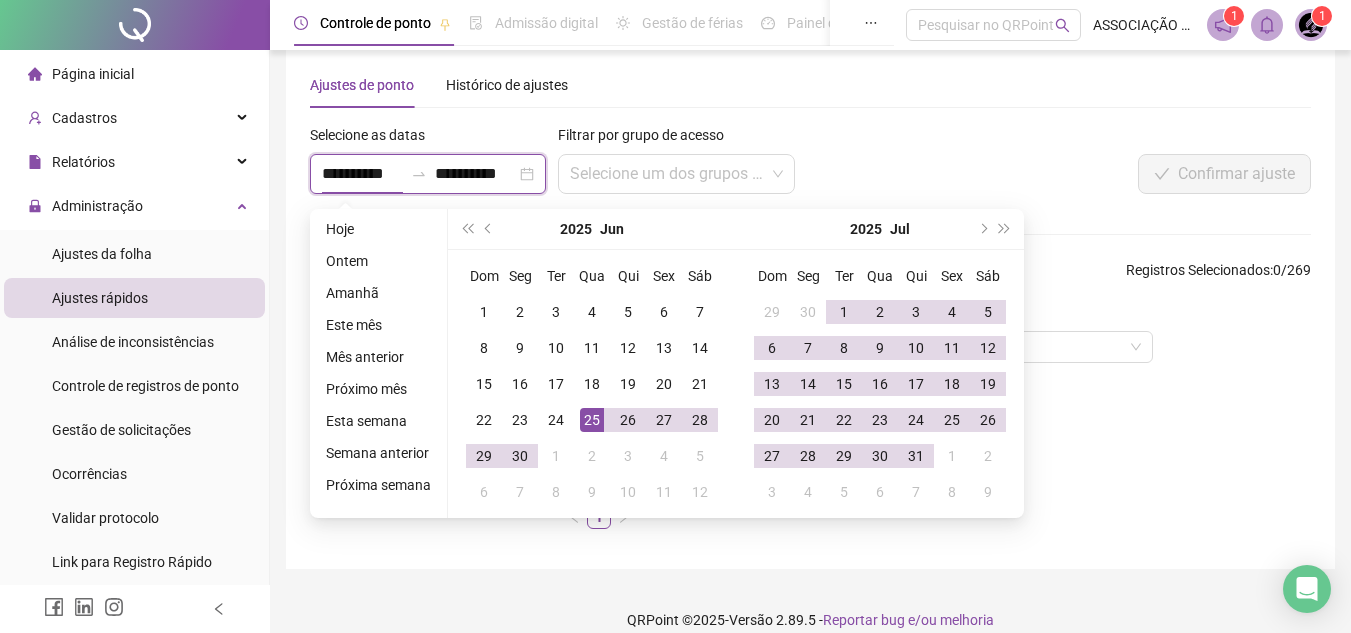 type on "**********" 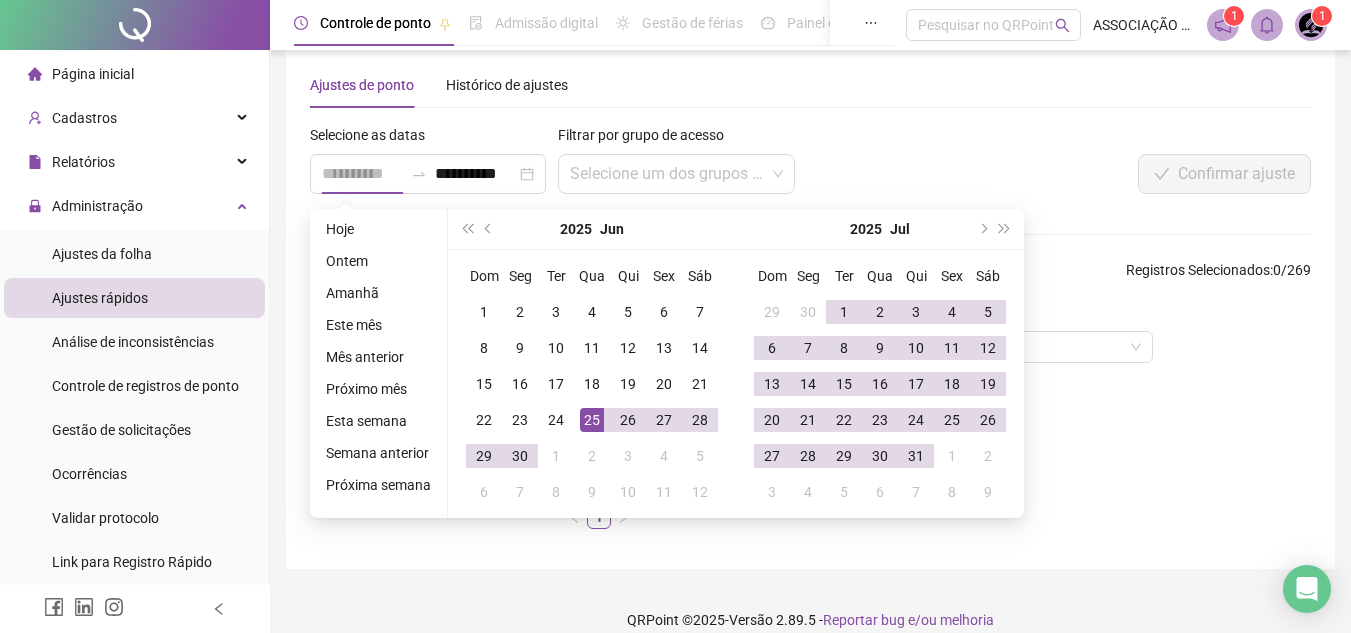 click on "25" at bounding box center (592, 420) 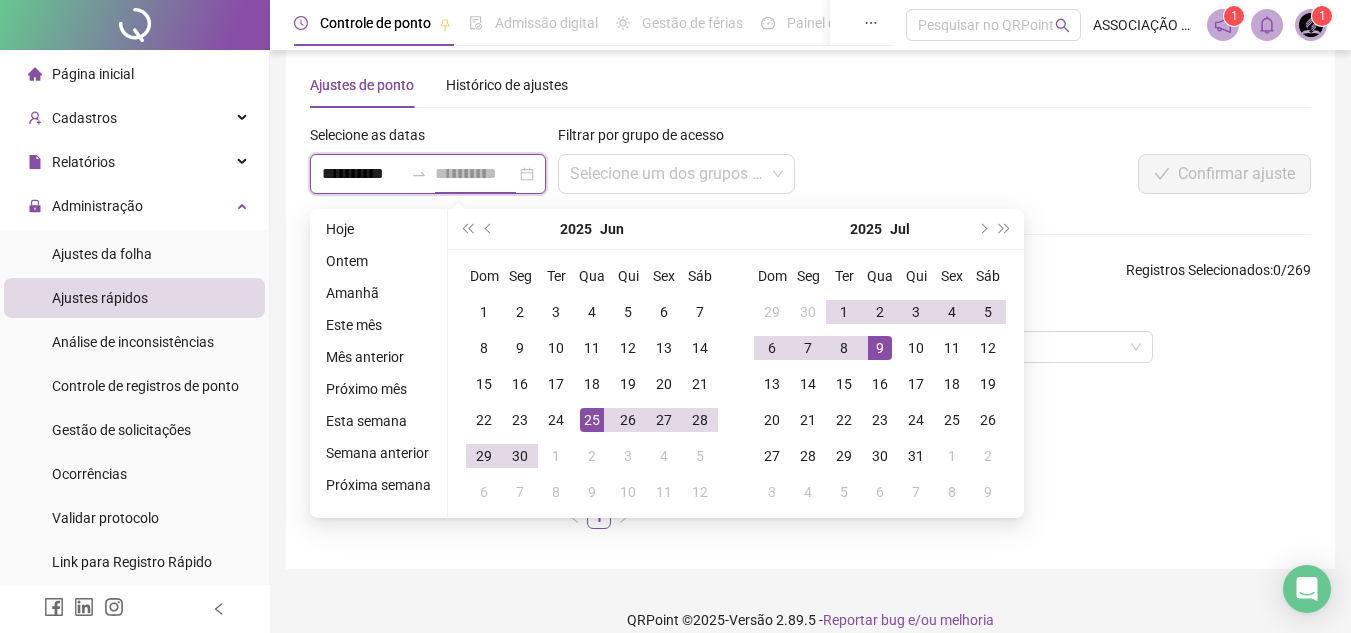 type on "**********" 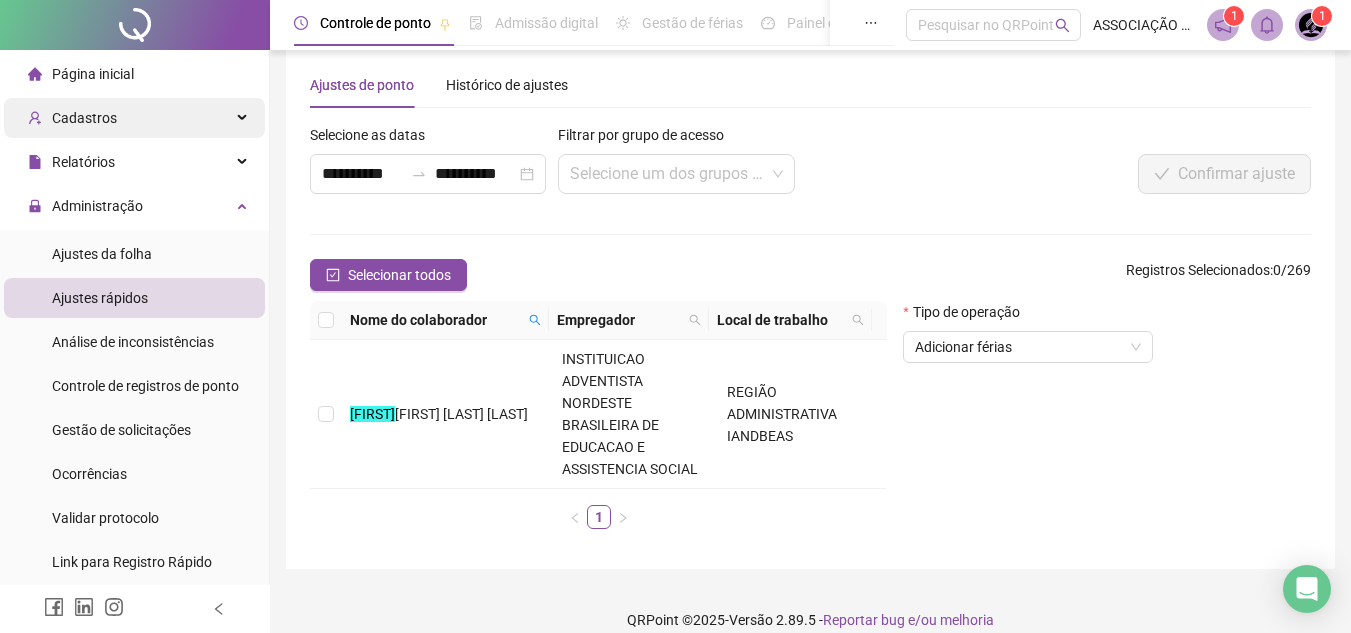 click on "Cadastros" at bounding box center [134, 118] 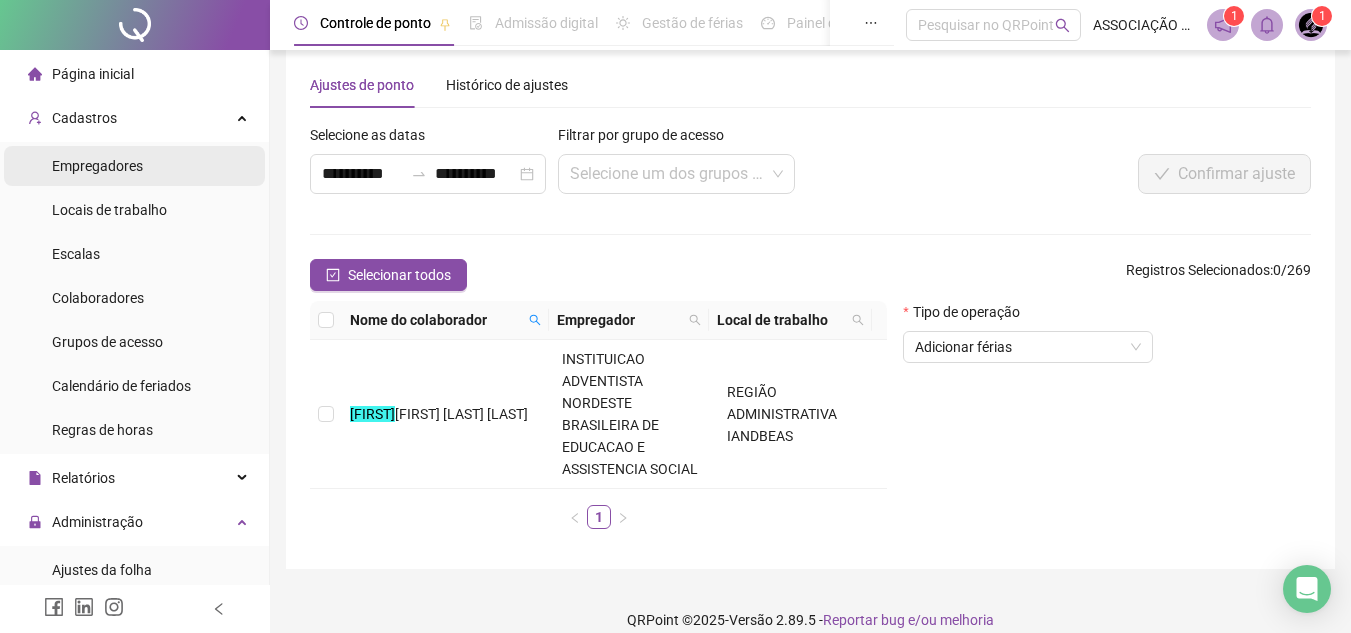 click on "Empregadores" at bounding box center (97, 166) 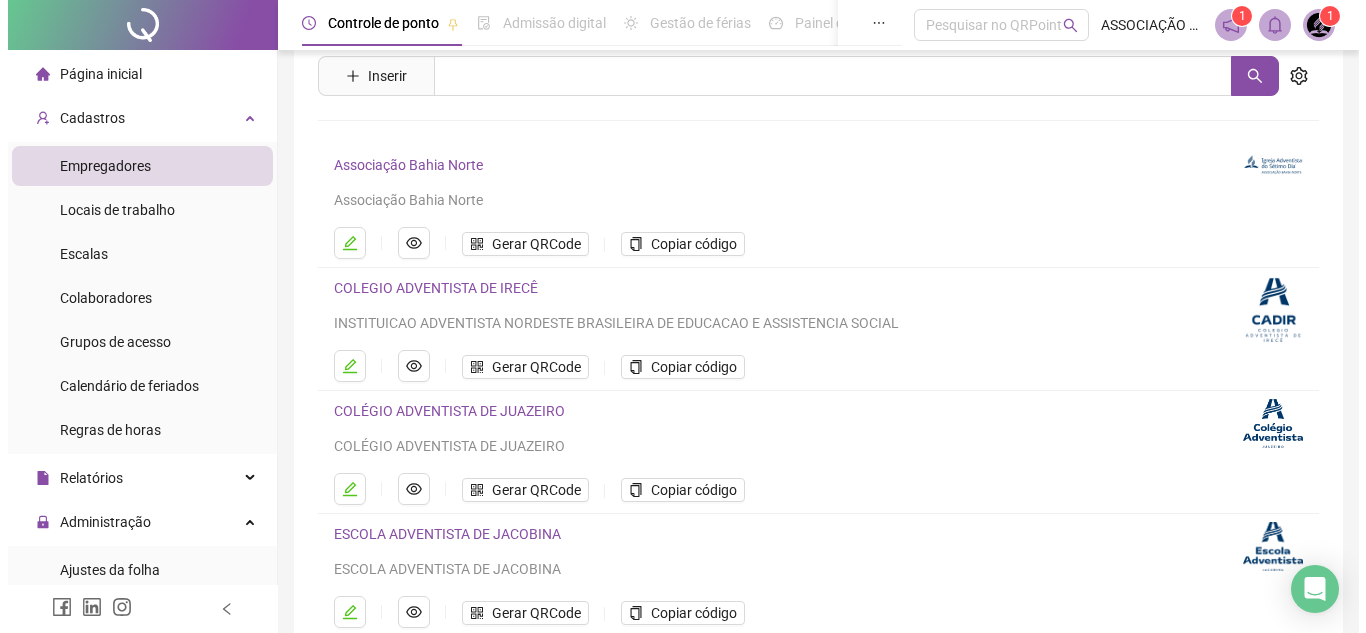 scroll, scrollTop: 0, scrollLeft: 0, axis: both 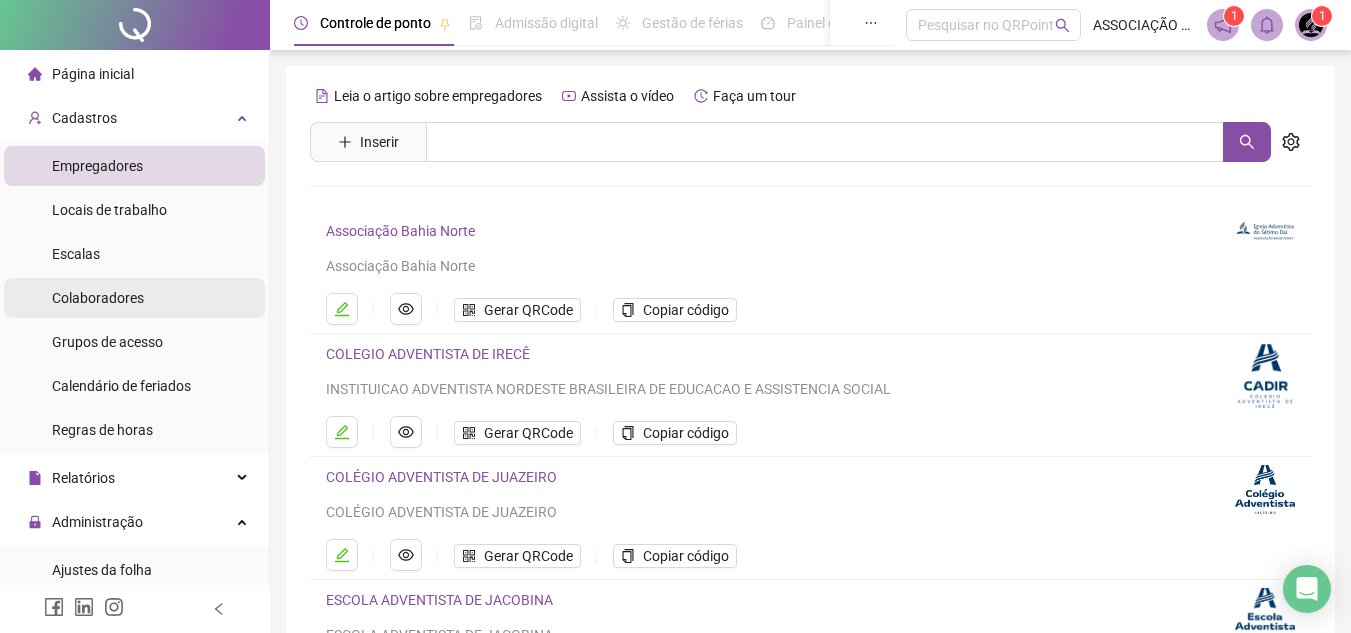 click on "Colaboradores" at bounding box center [98, 298] 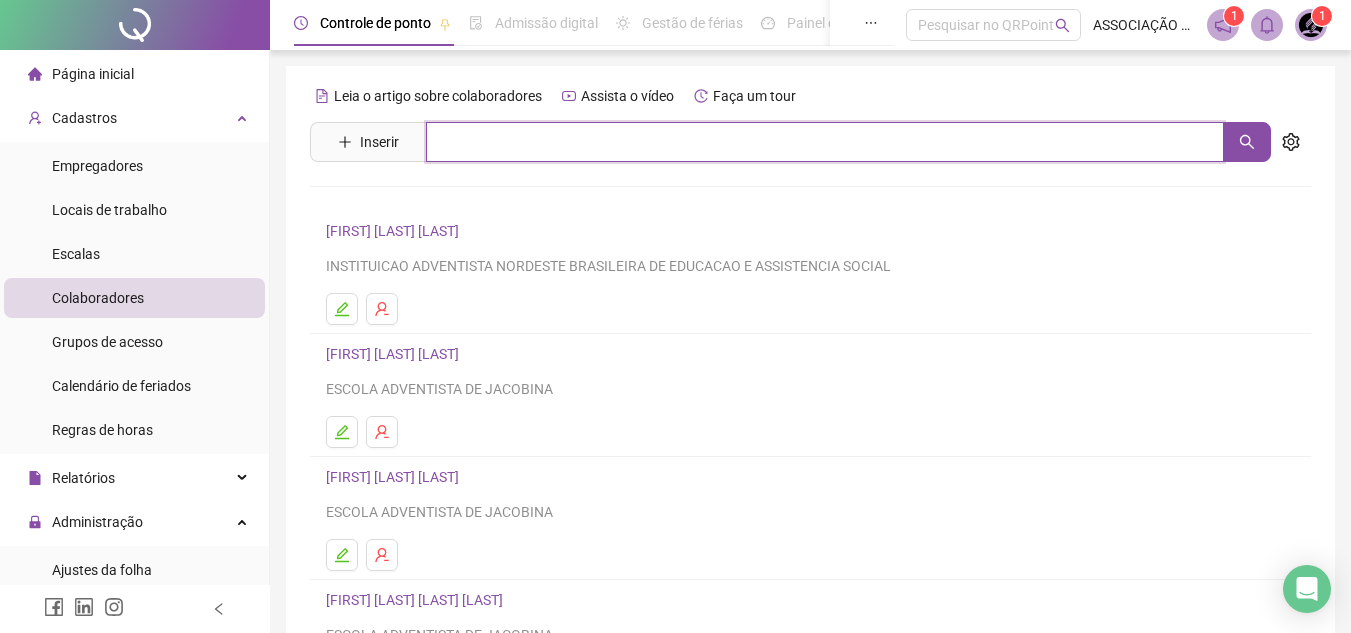 click at bounding box center (825, 142) 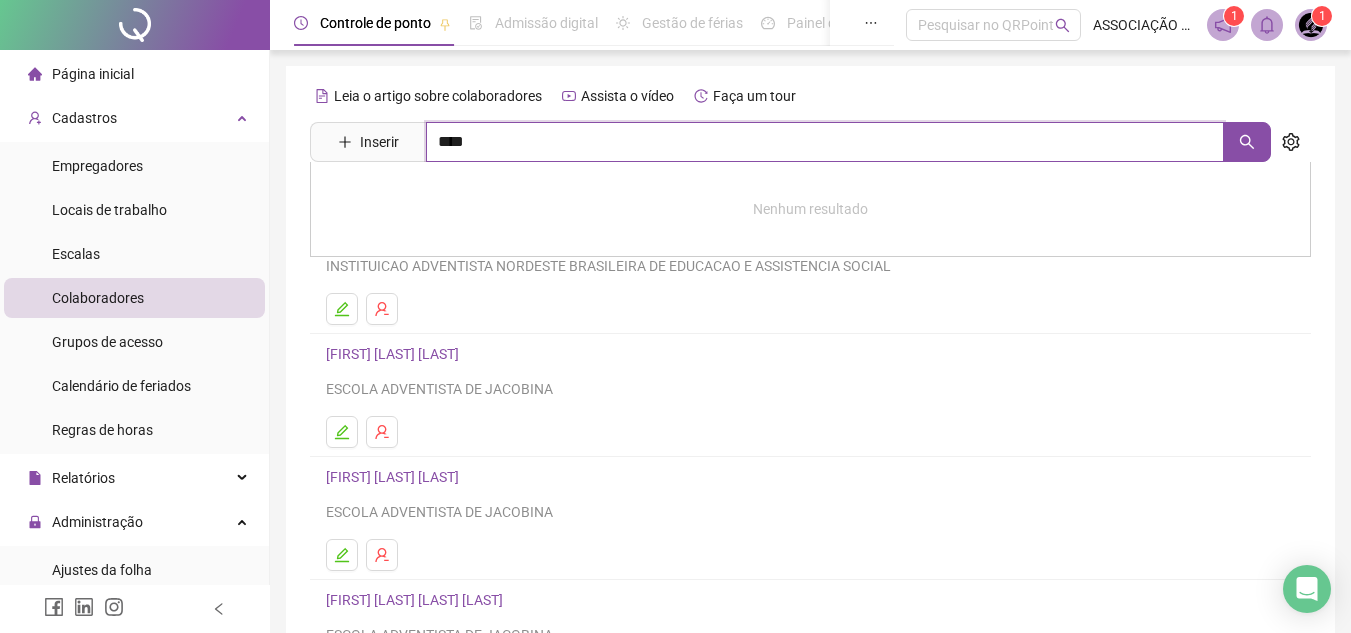 type on "****" 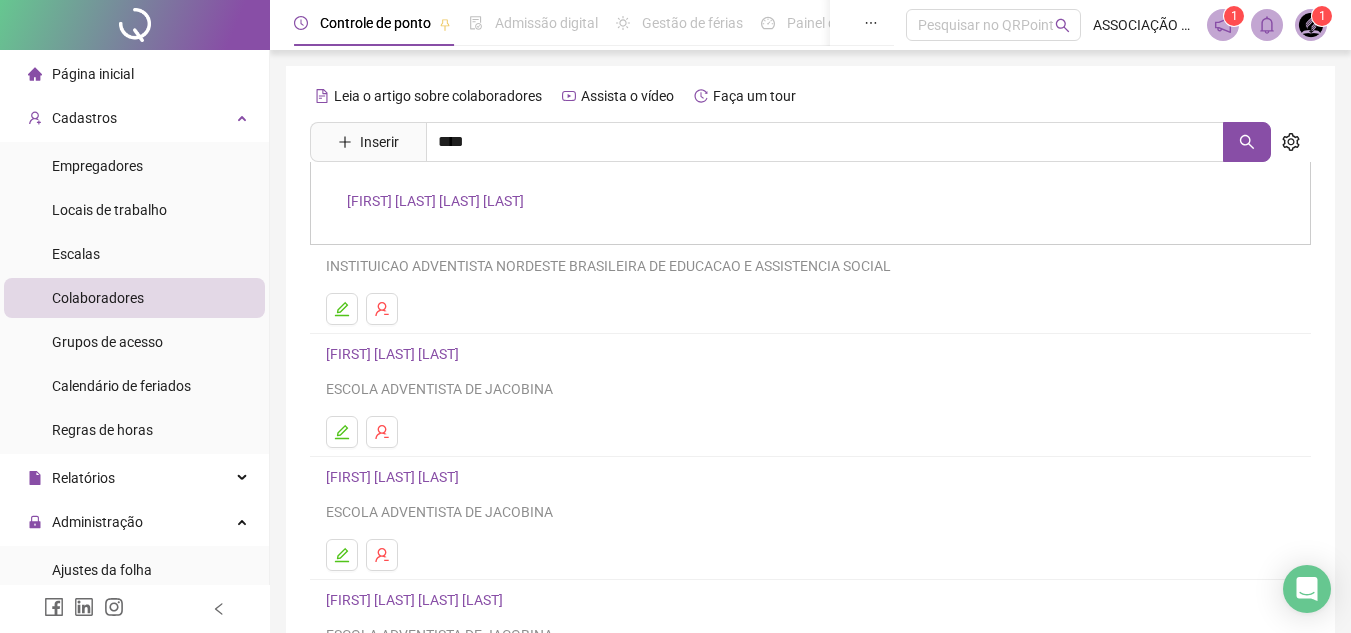 click on "KAUÃ VINICIUS DA SILVA OLIVEIRA" at bounding box center (810, 203) 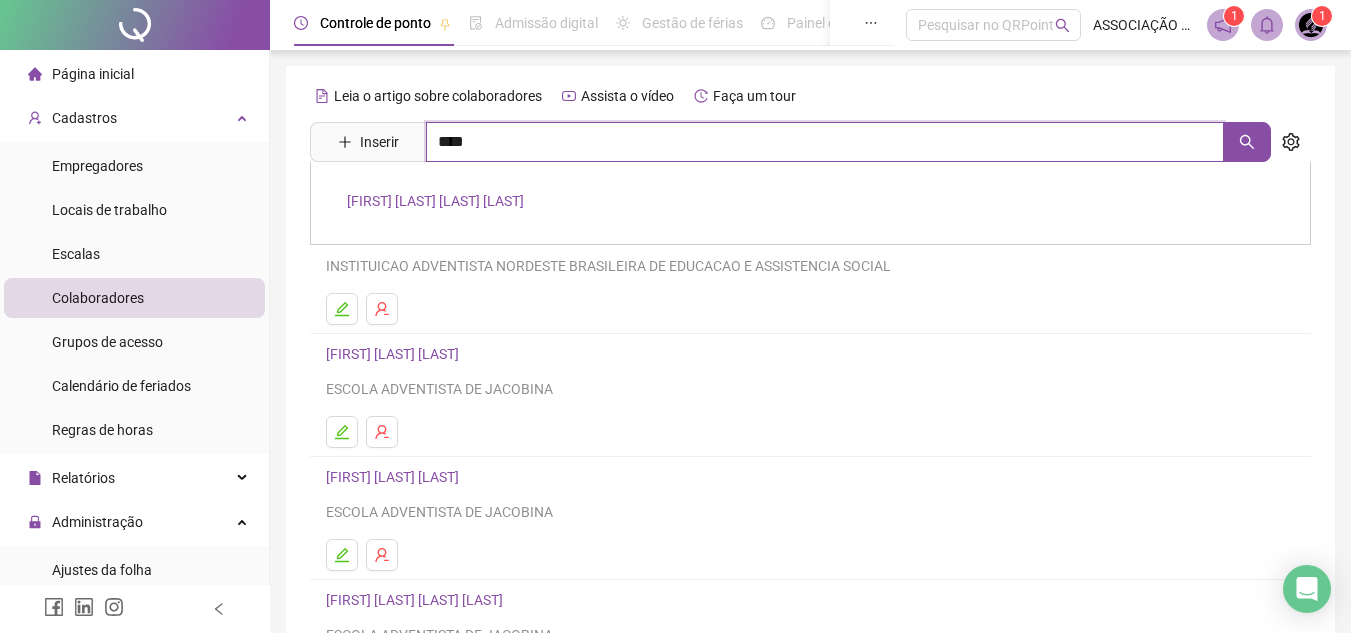 click on "****" at bounding box center [825, 142] 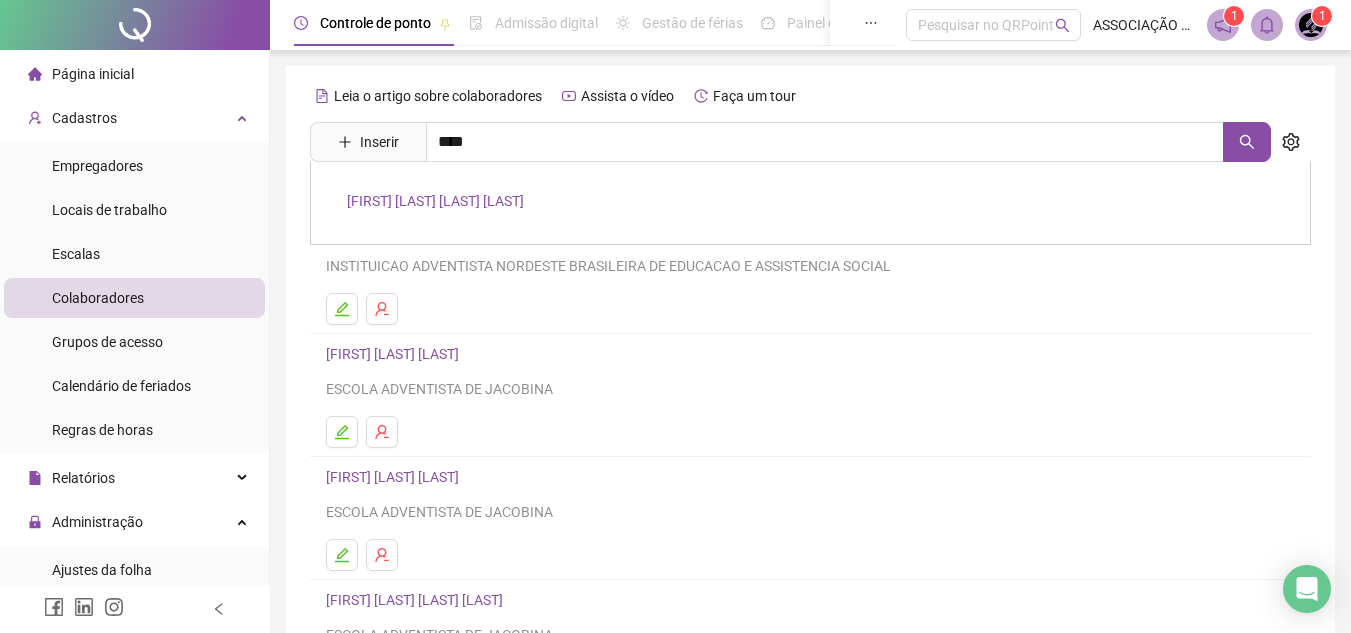 click on "KAUÃ VINICIUS DA SILVA OLIVEIRA" at bounding box center (435, 201) 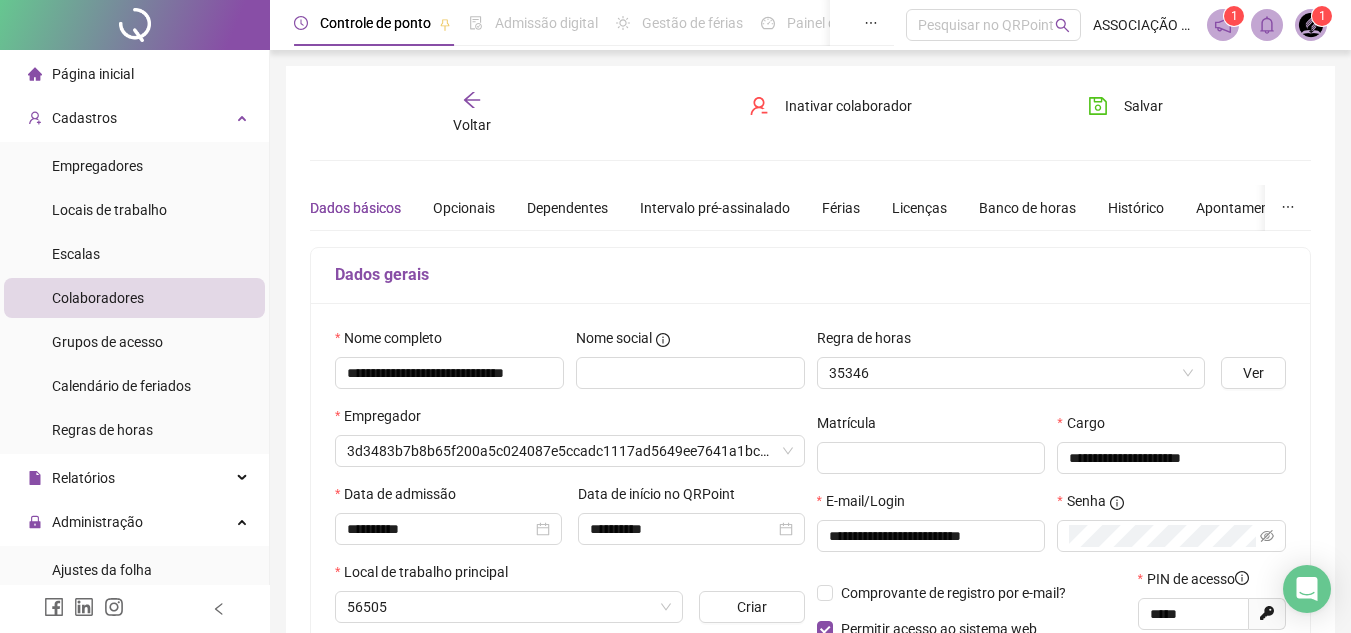 type on "**********" 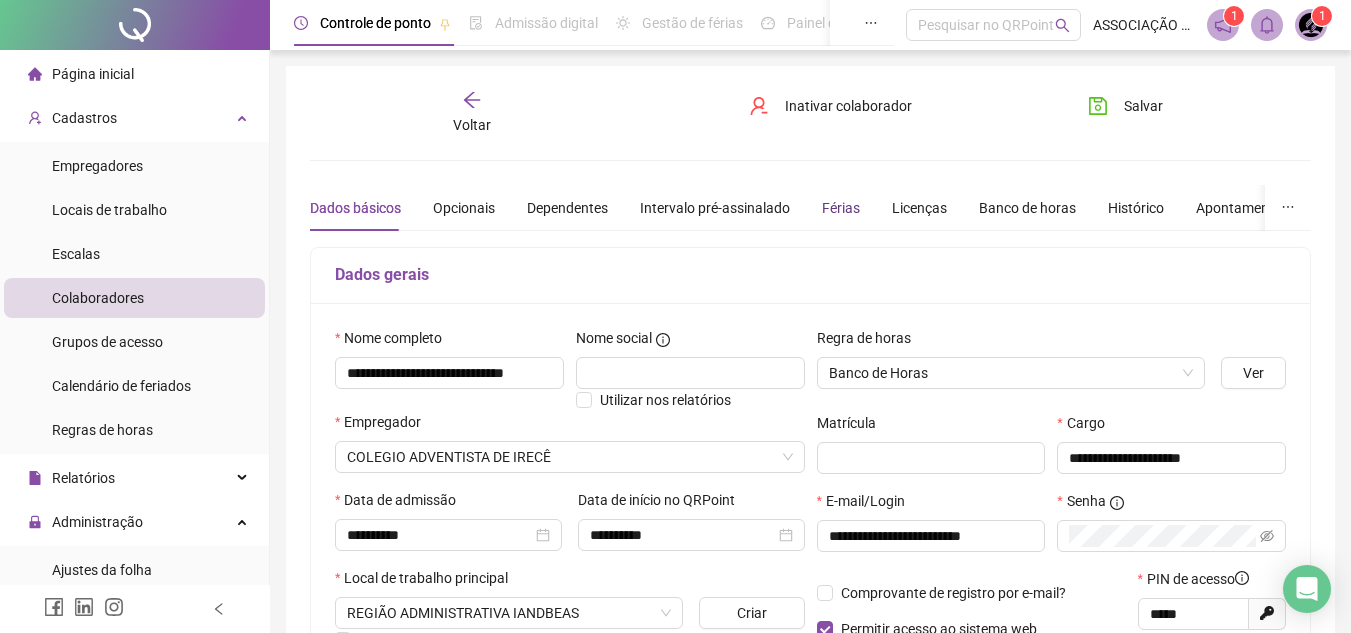 click on "Férias" at bounding box center (841, 208) 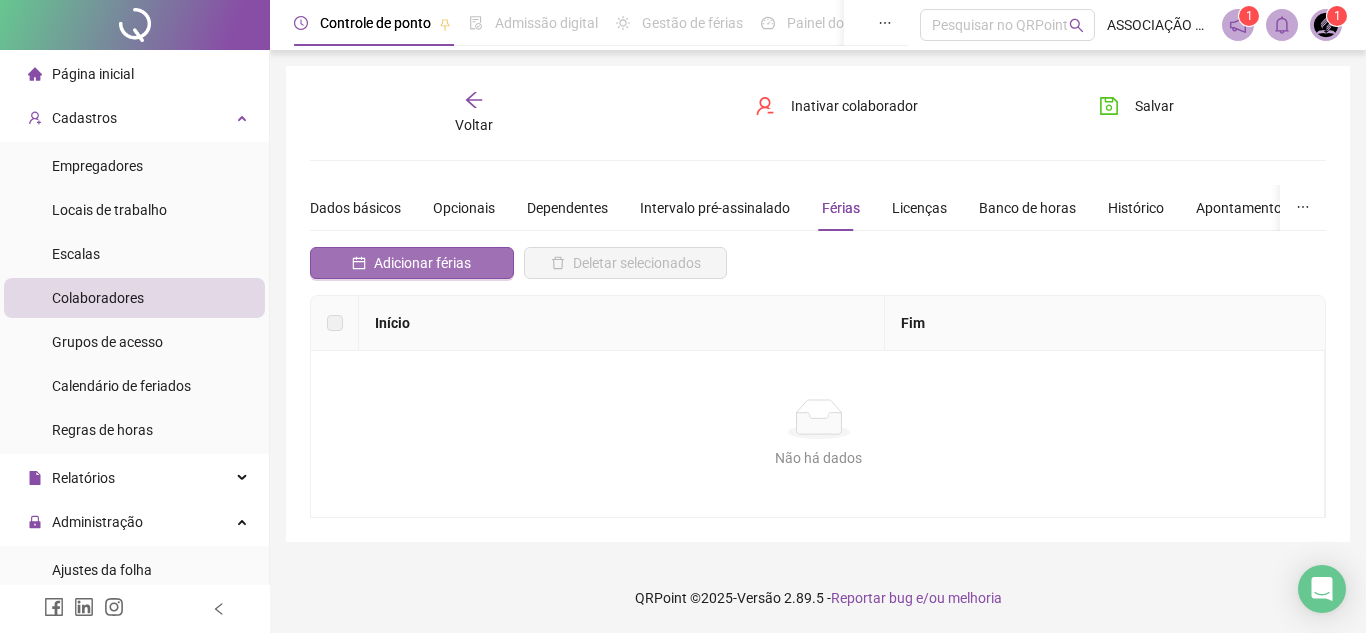 click on "Adicionar férias" at bounding box center [422, 263] 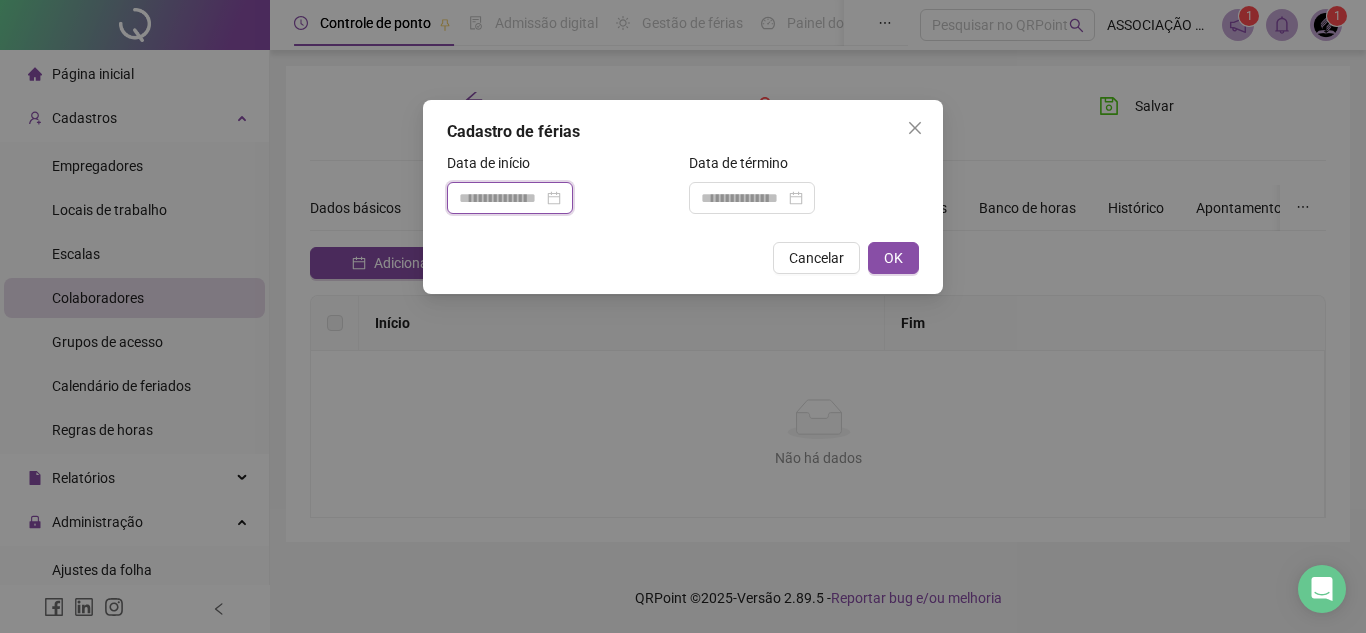 click at bounding box center [501, 198] 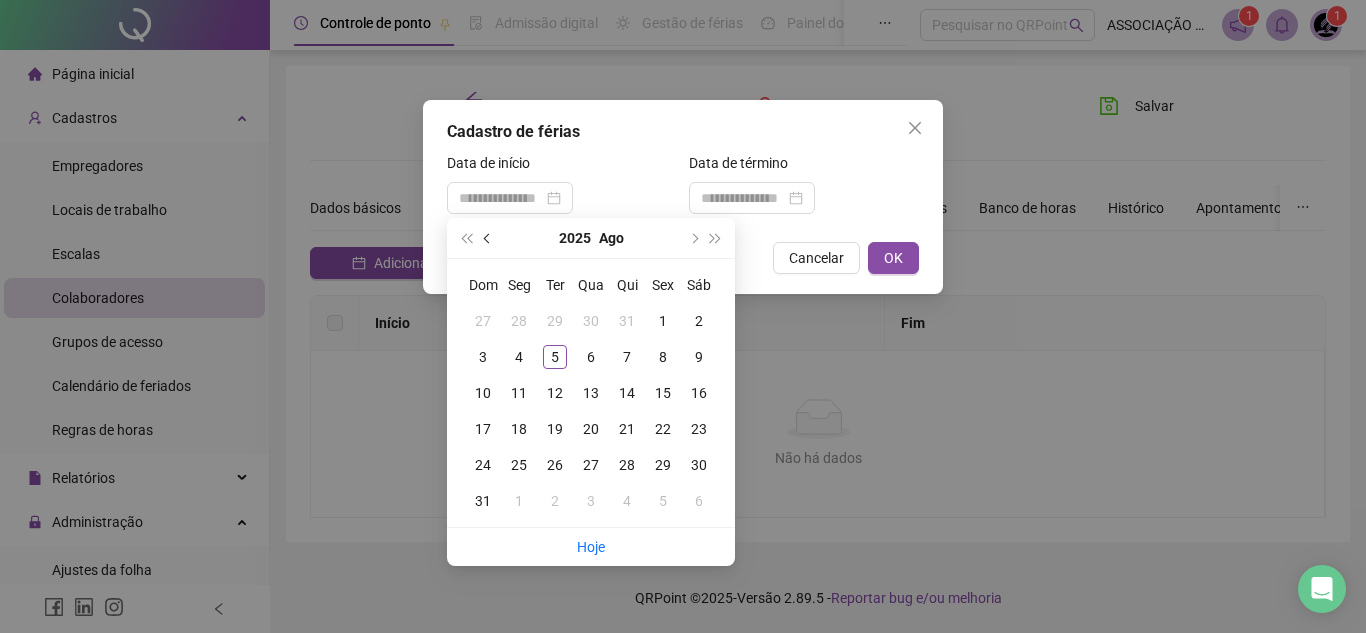 click at bounding box center [488, 238] 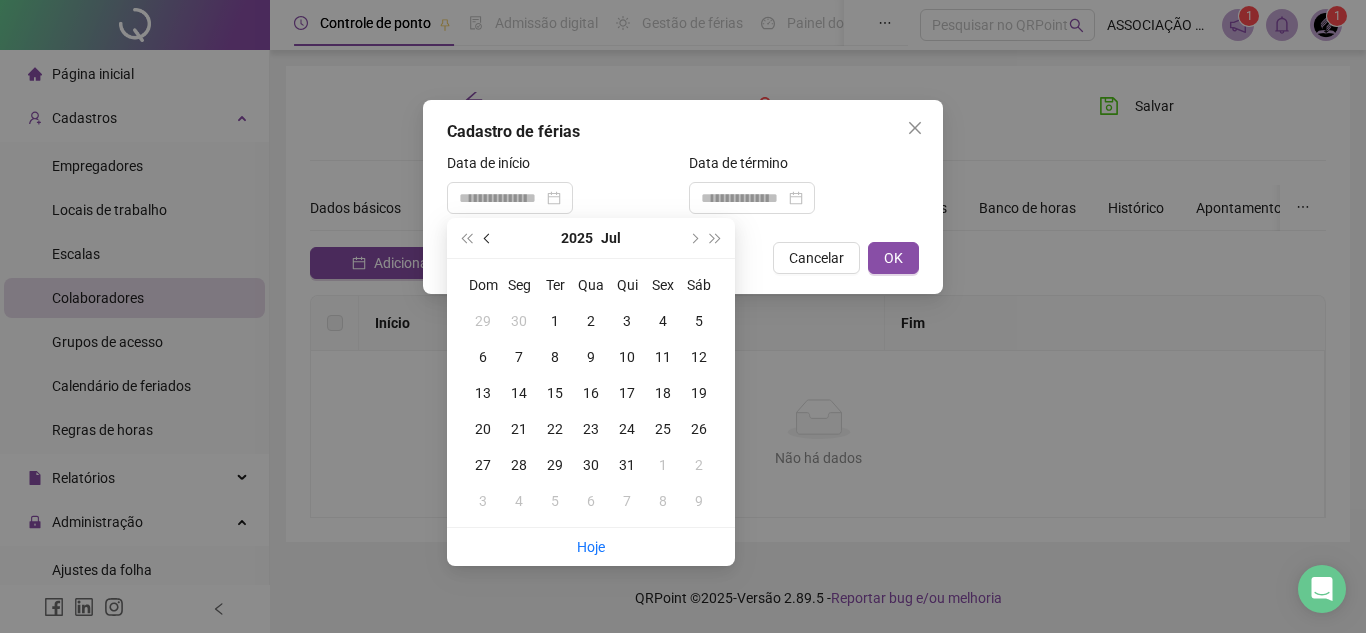 click at bounding box center (488, 238) 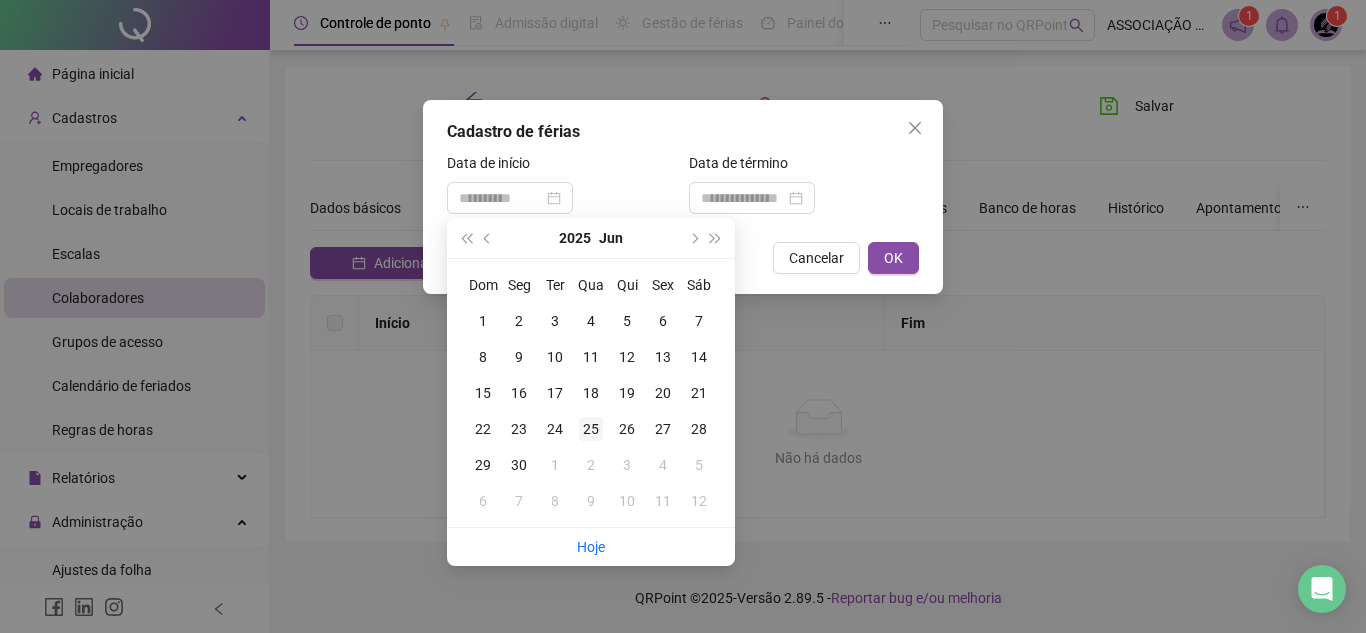 type on "**********" 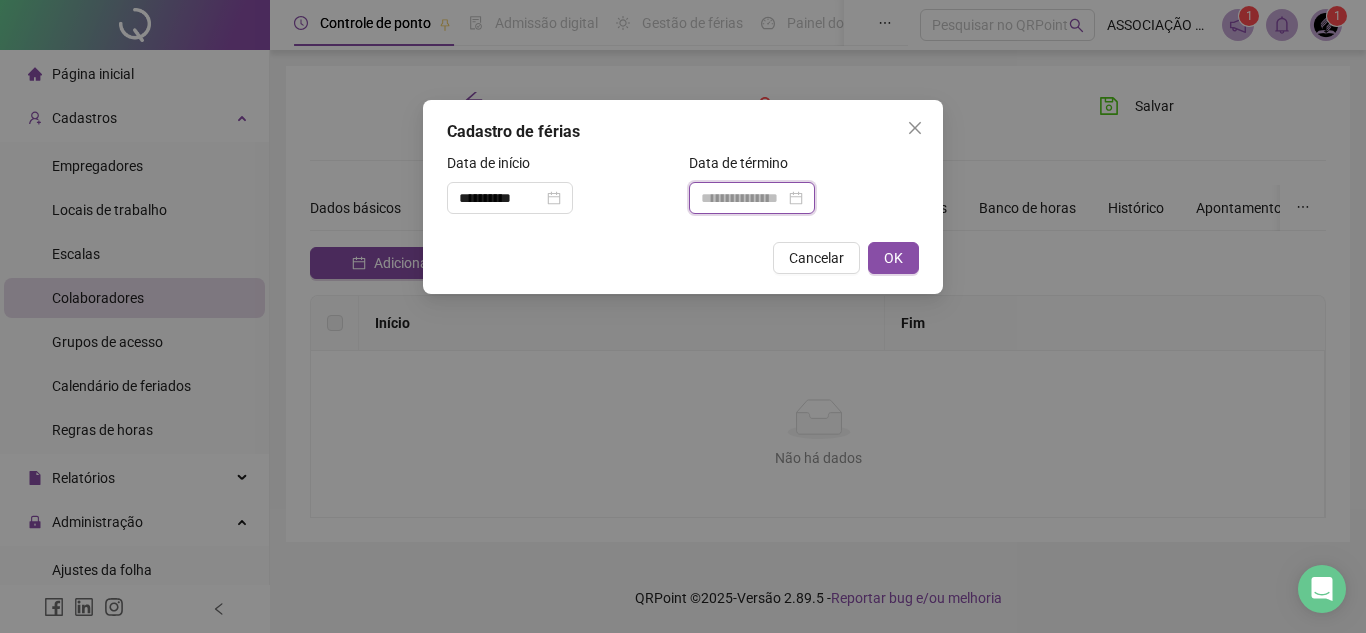 click at bounding box center [743, 198] 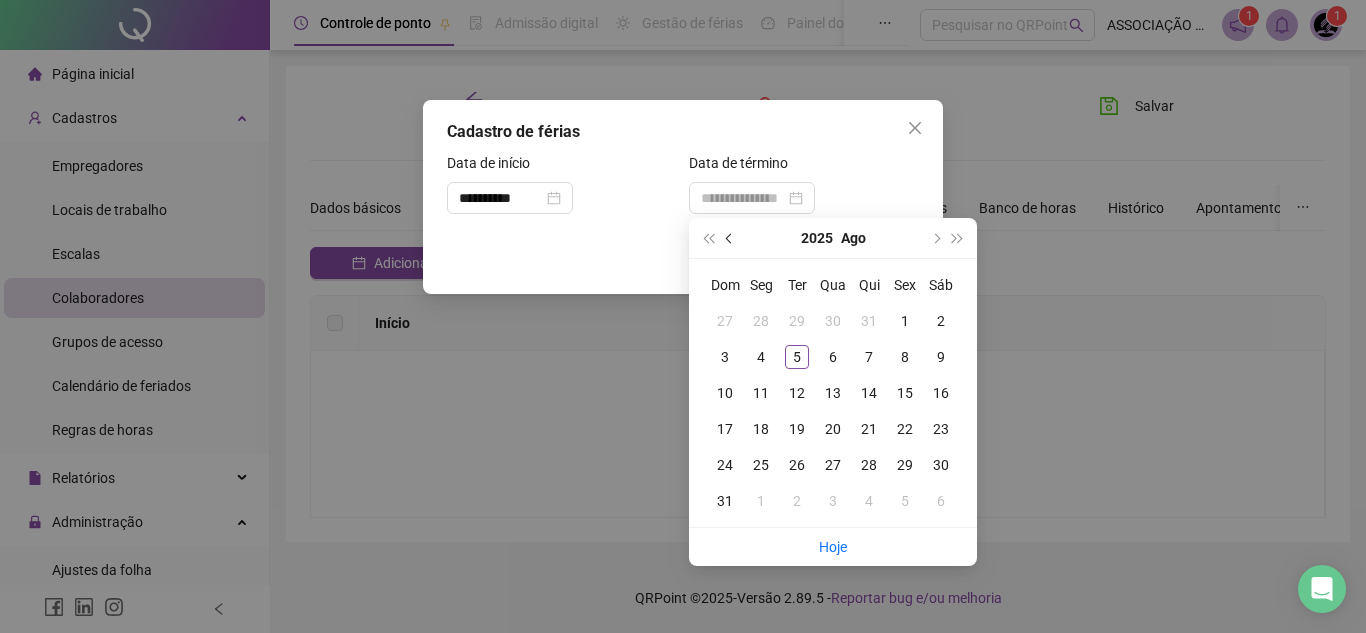 click at bounding box center [730, 238] 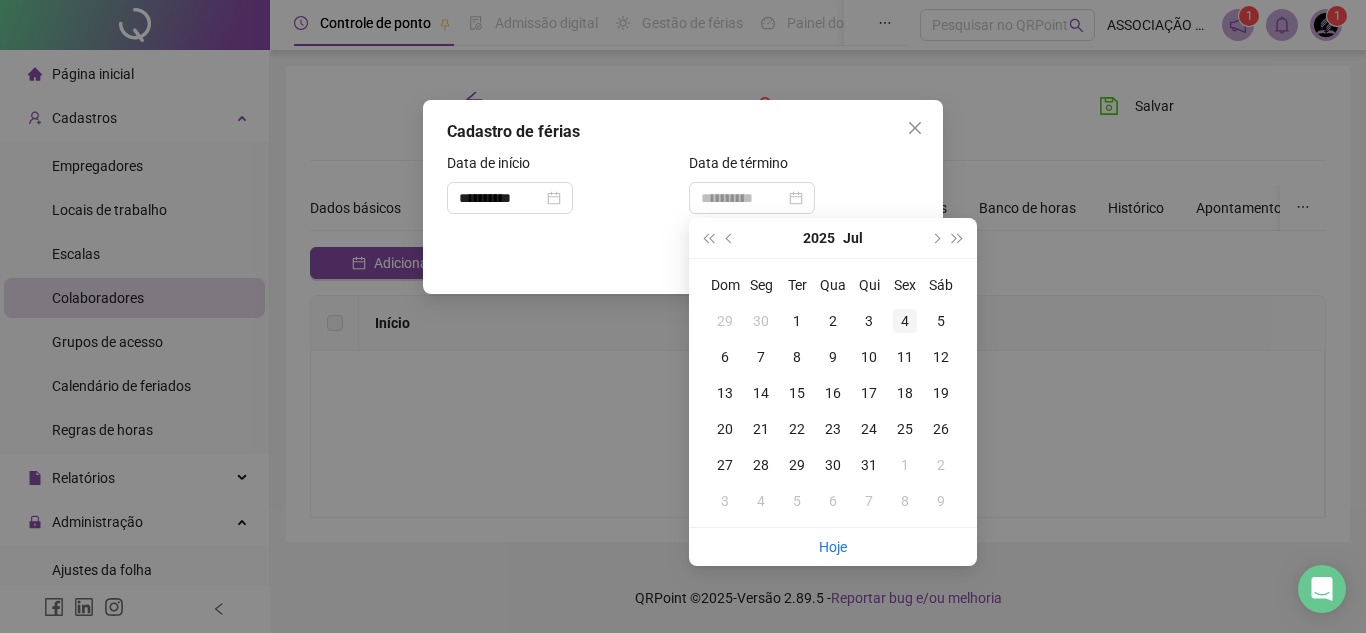 type on "**********" 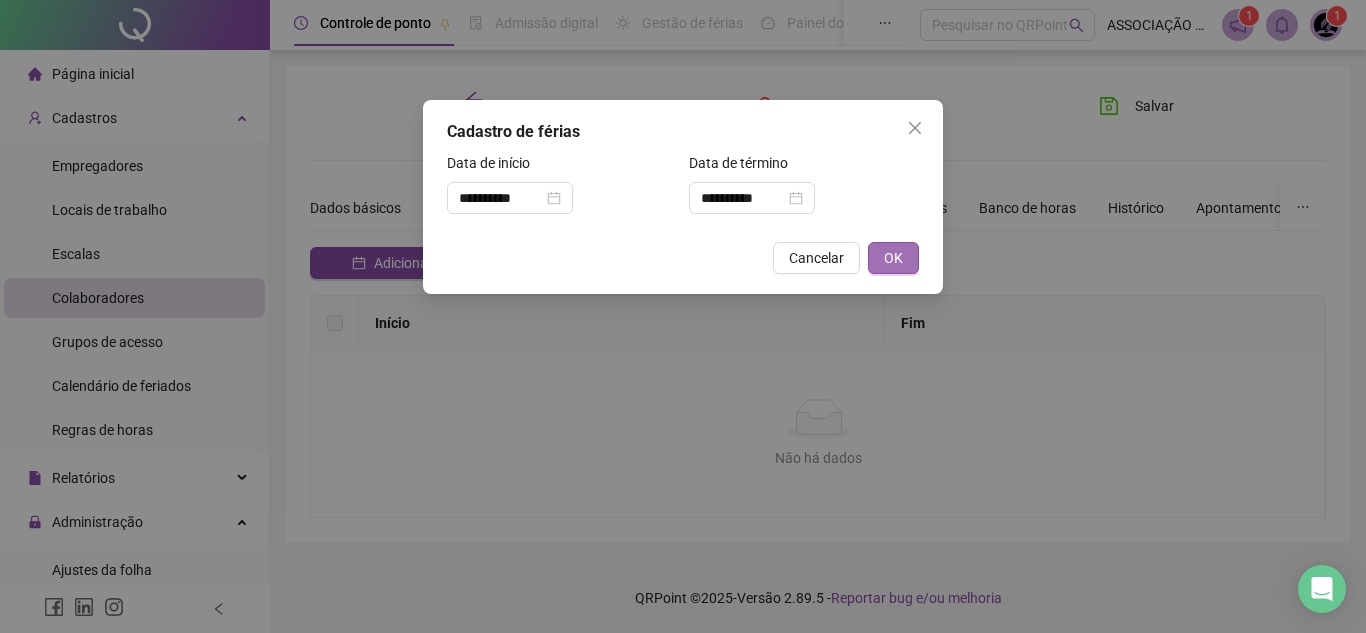 click on "OK" at bounding box center (893, 258) 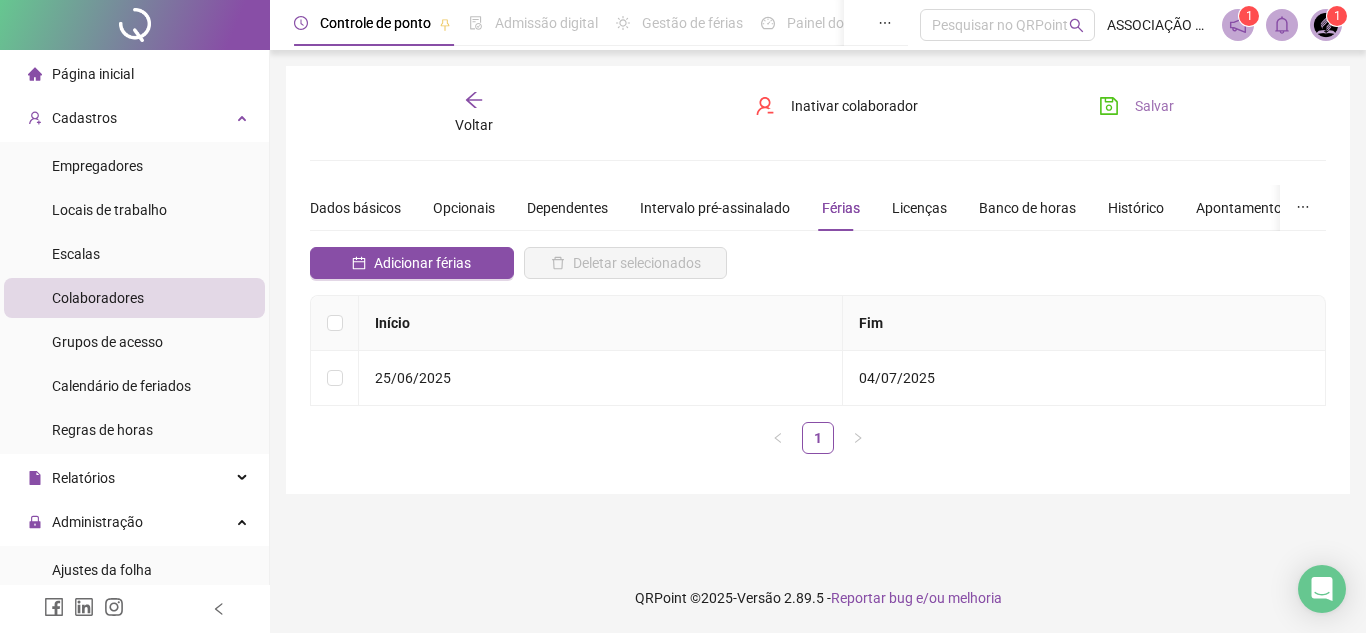 click on "Salvar" at bounding box center [1136, 106] 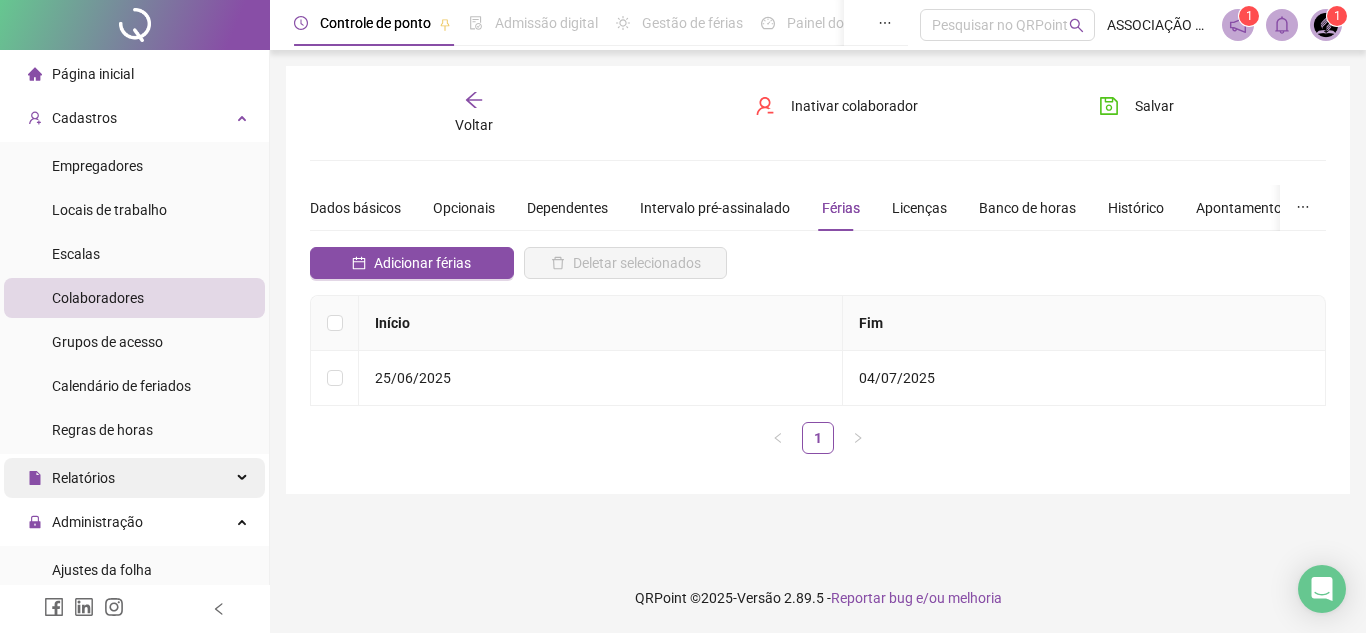 click on "Relatórios" at bounding box center (71, 478) 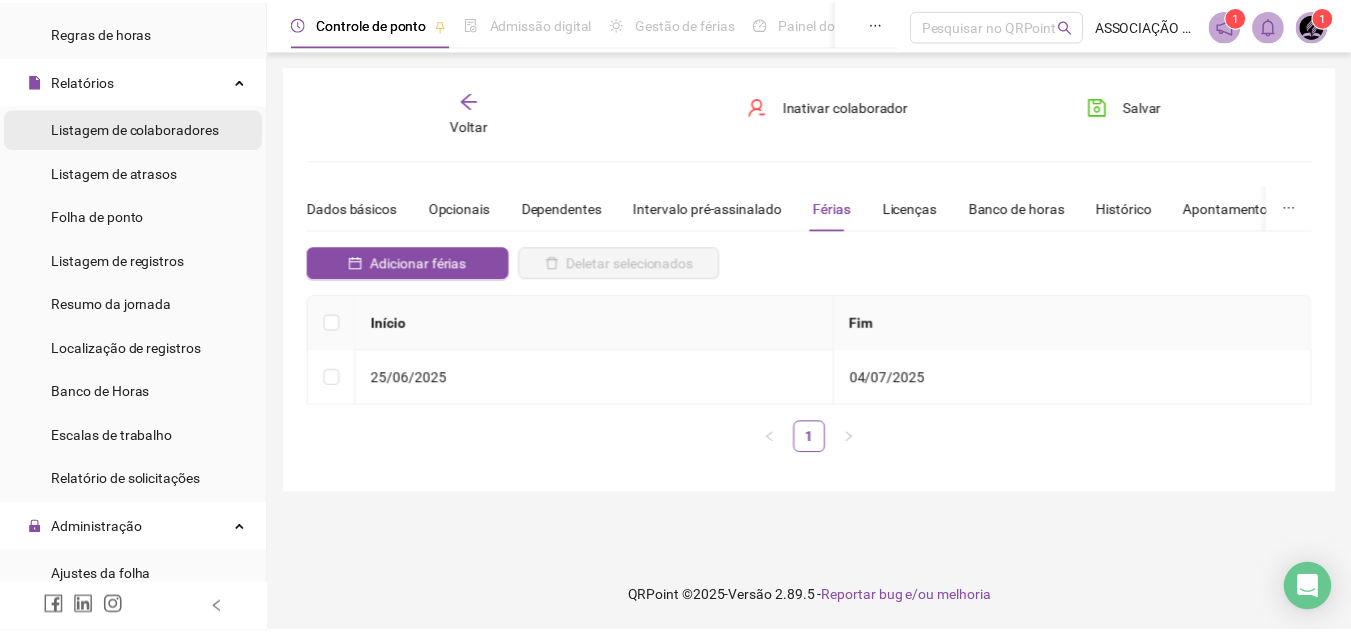 scroll, scrollTop: 463, scrollLeft: 0, axis: vertical 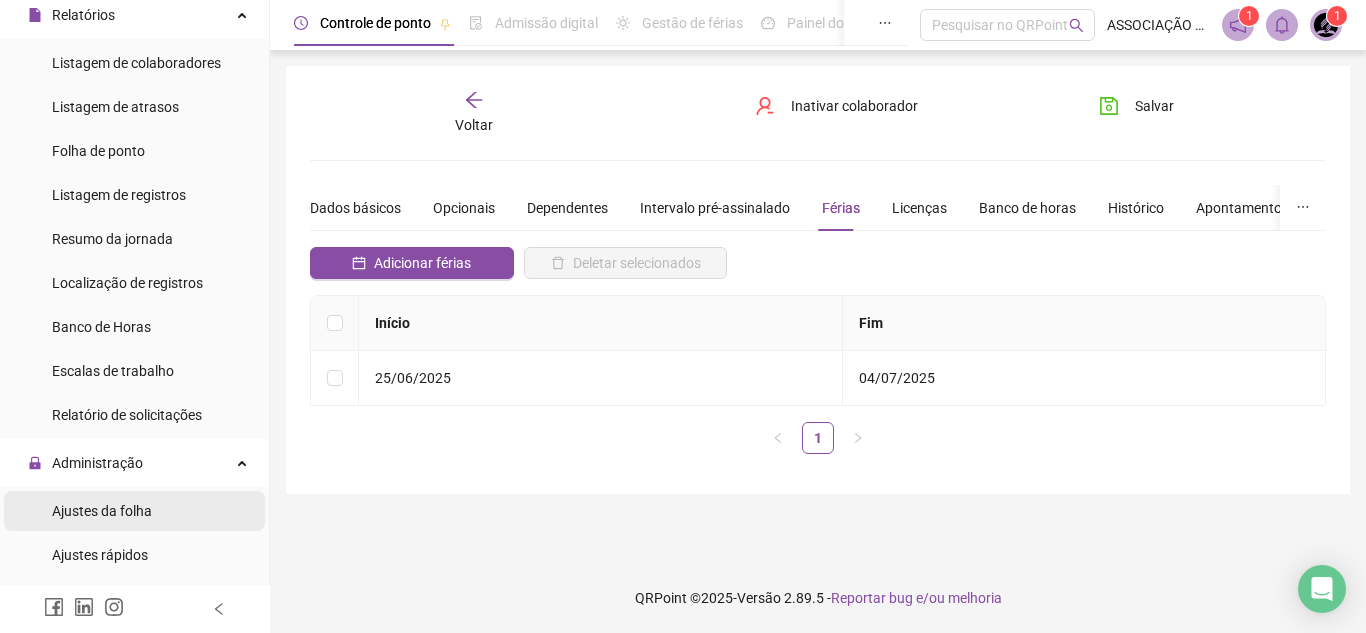 click on "Ajustes da folha" at bounding box center [102, 511] 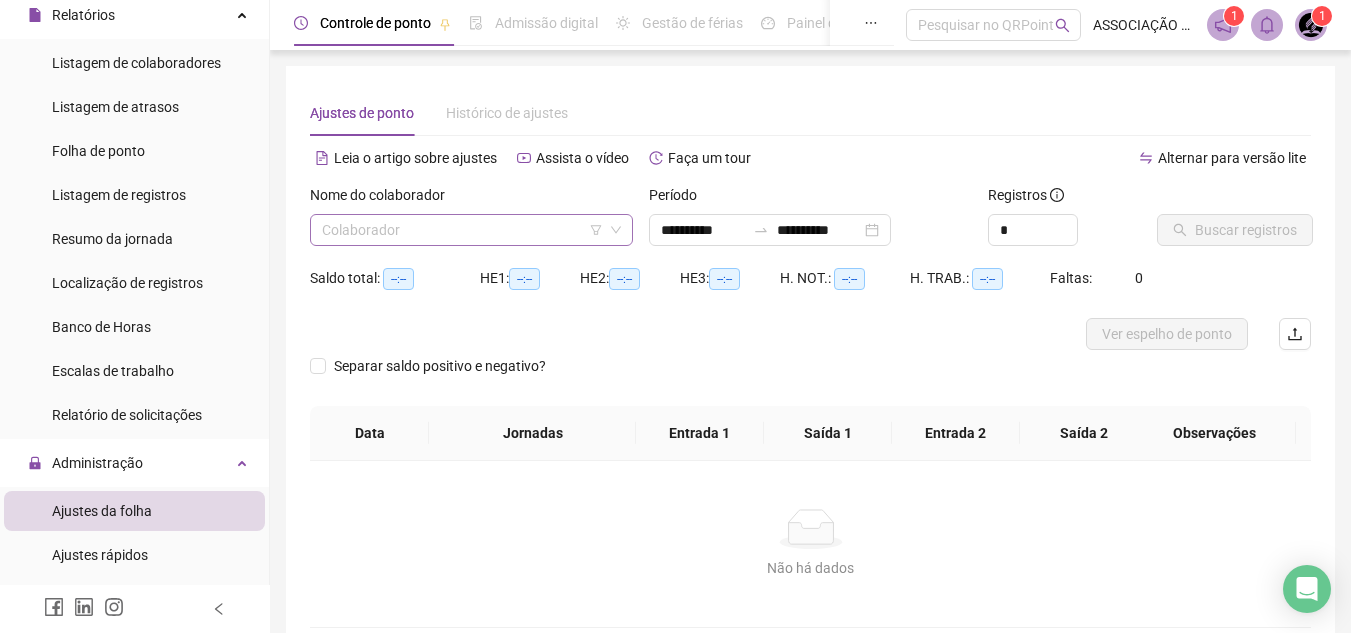 click at bounding box center [462, 230] 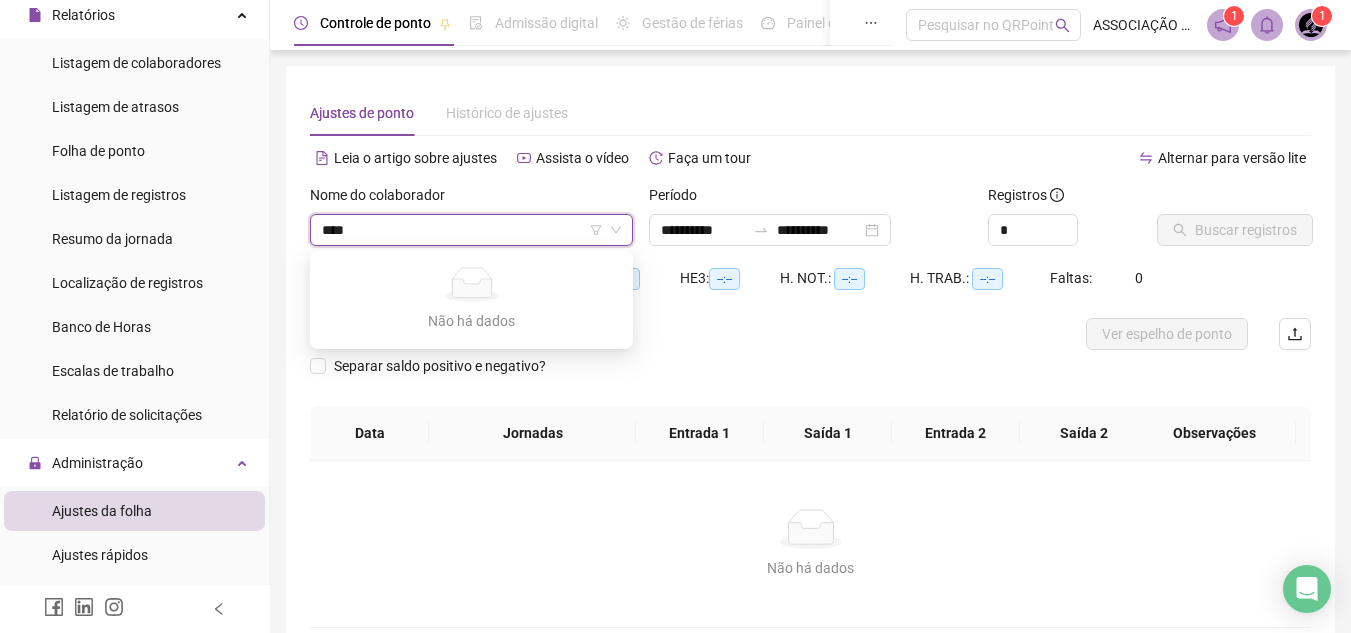 type on "***" 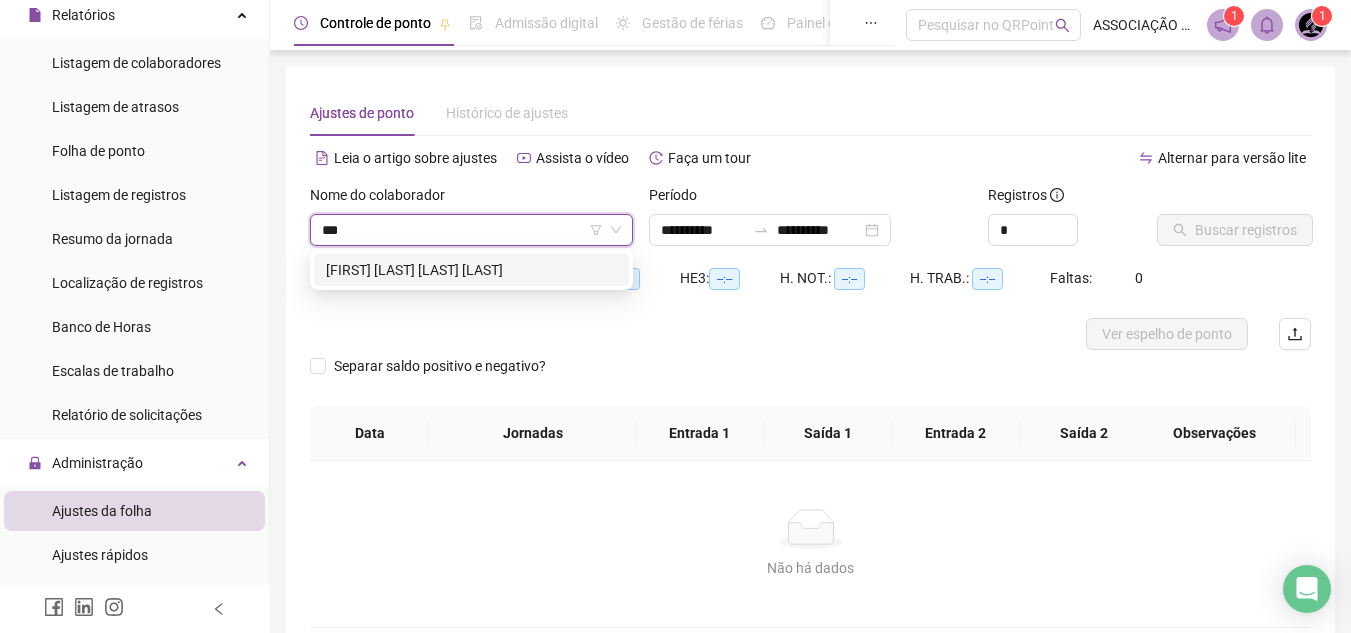 click on "KAUÃ VINICIUS DA SILVA OLIVEIRA" at bounding box center [471, 270] 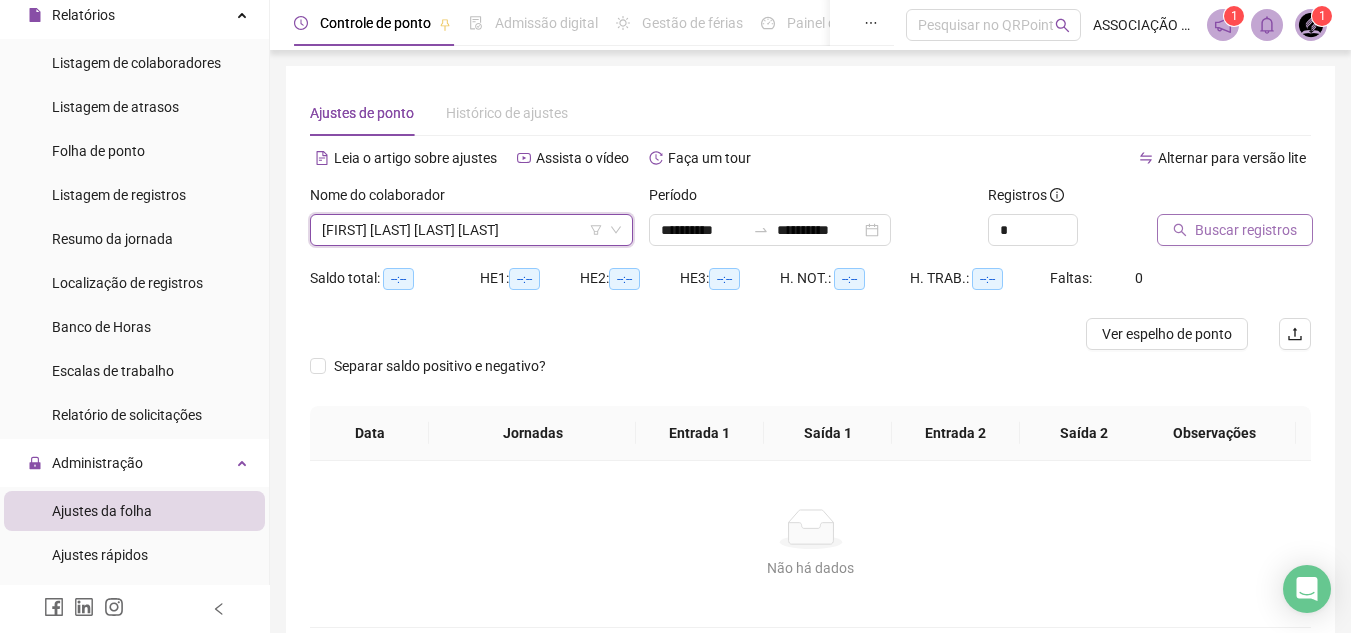 click on "Buscar registros" at bounding box center (1246, 230) 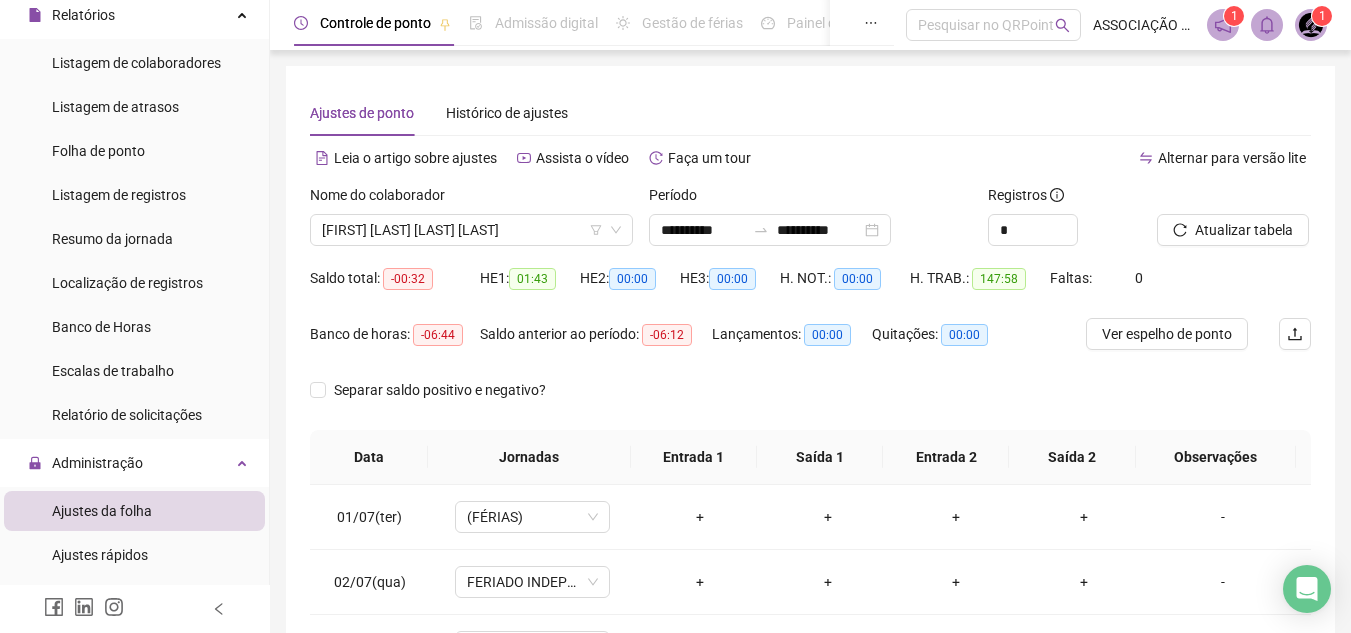 scroll, scrollTop: 66, scrollLeft: 0, axis: vertical 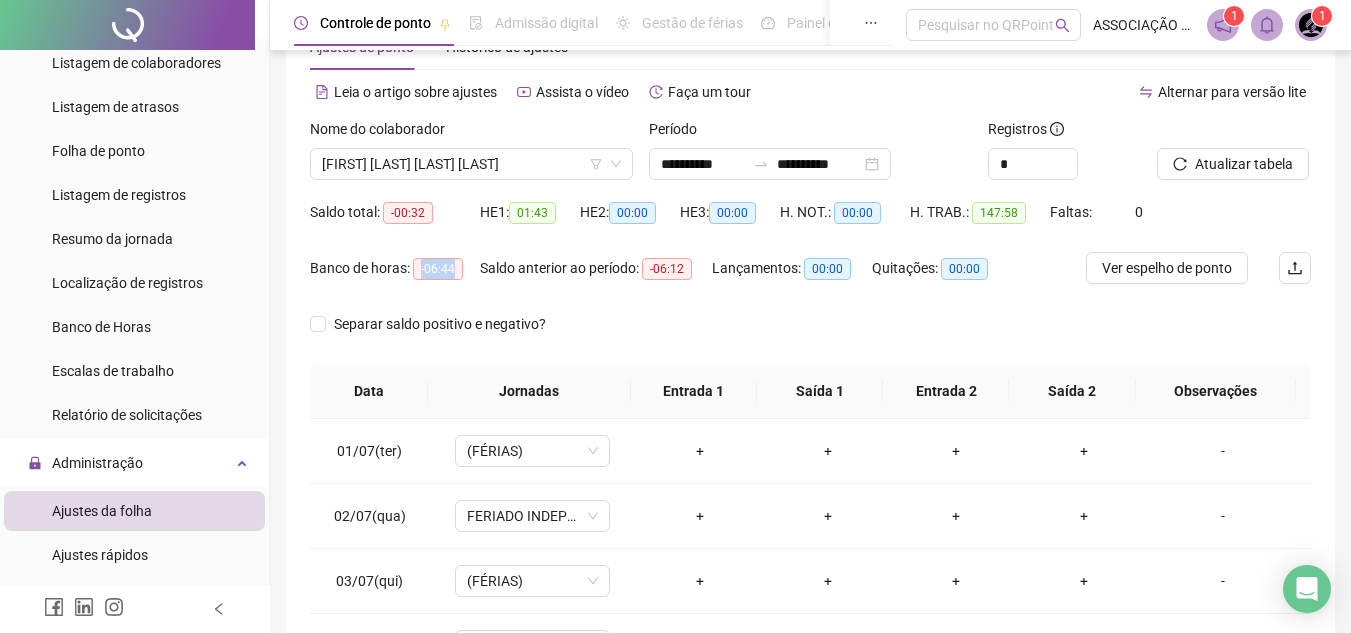 drag, startPoint x: 433, startPoint y: 267, endPoint x: 458, endPoint y: 230, distance: 44.65423 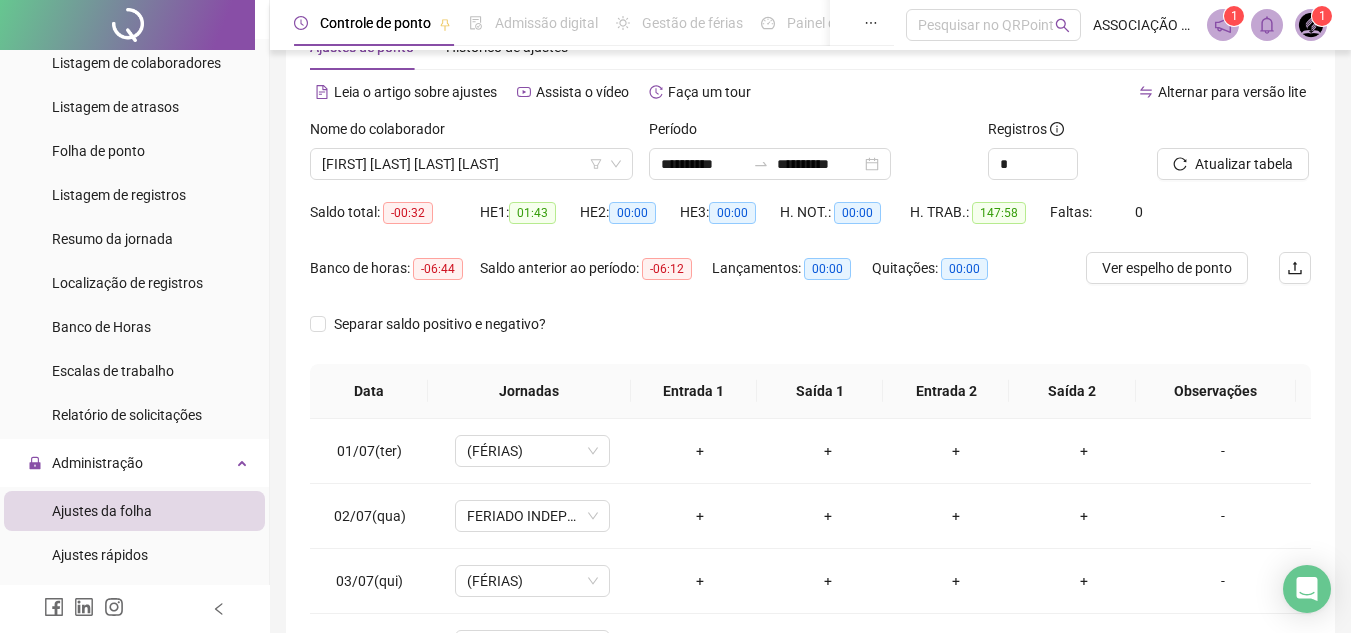 click on "Saldo total:   -00:32" at bounding box center (395, 212) 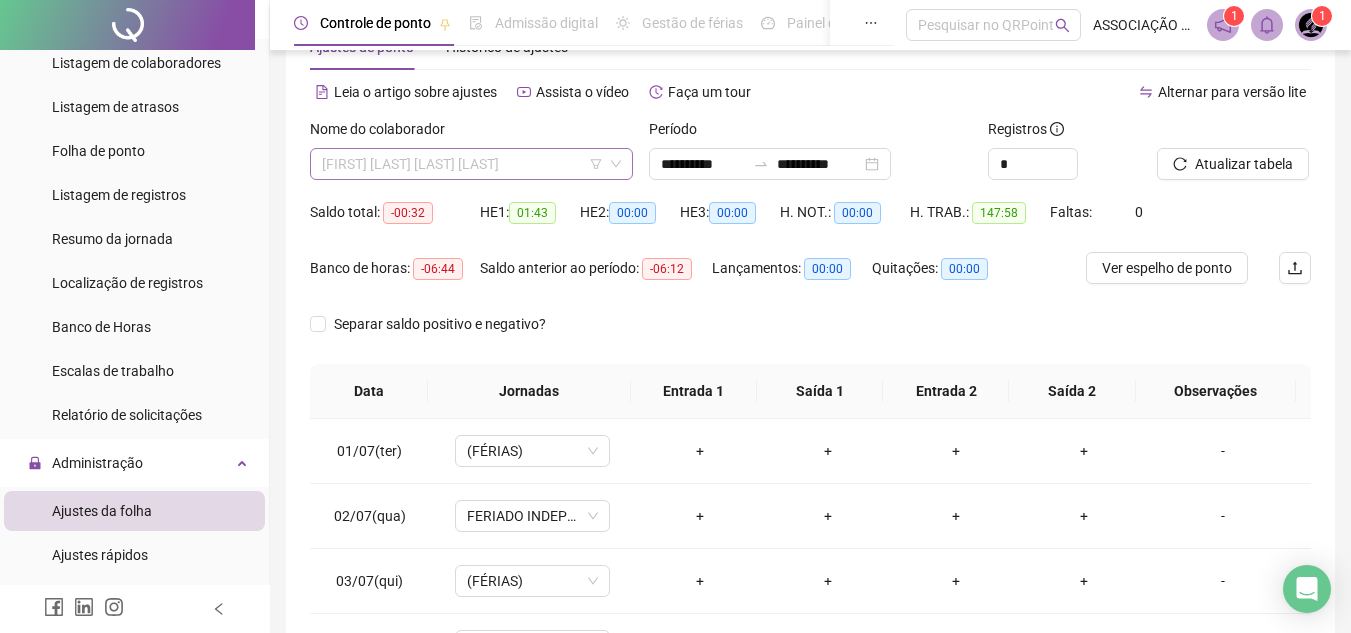 click on "KAUÃ VINICIUS DA SILVA OLIVEIRA" at bounding box center [471, 164] 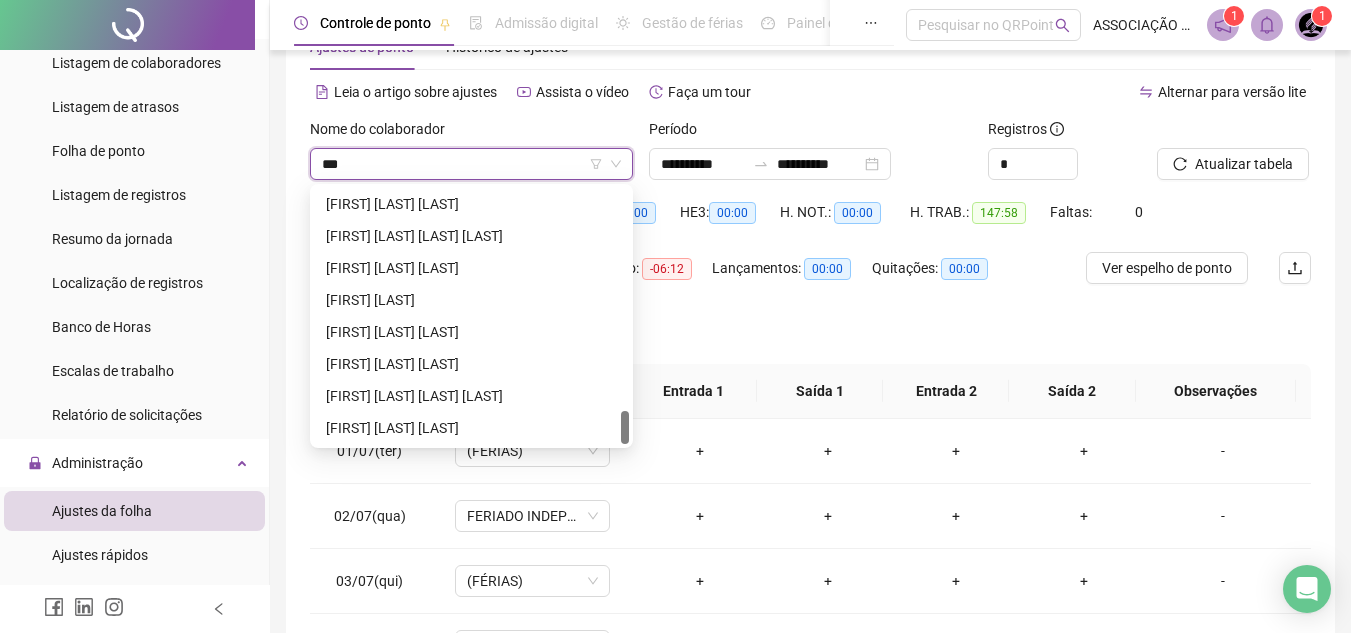 scroll, scrollTop: 0, scrollLeft: 0, axis: both 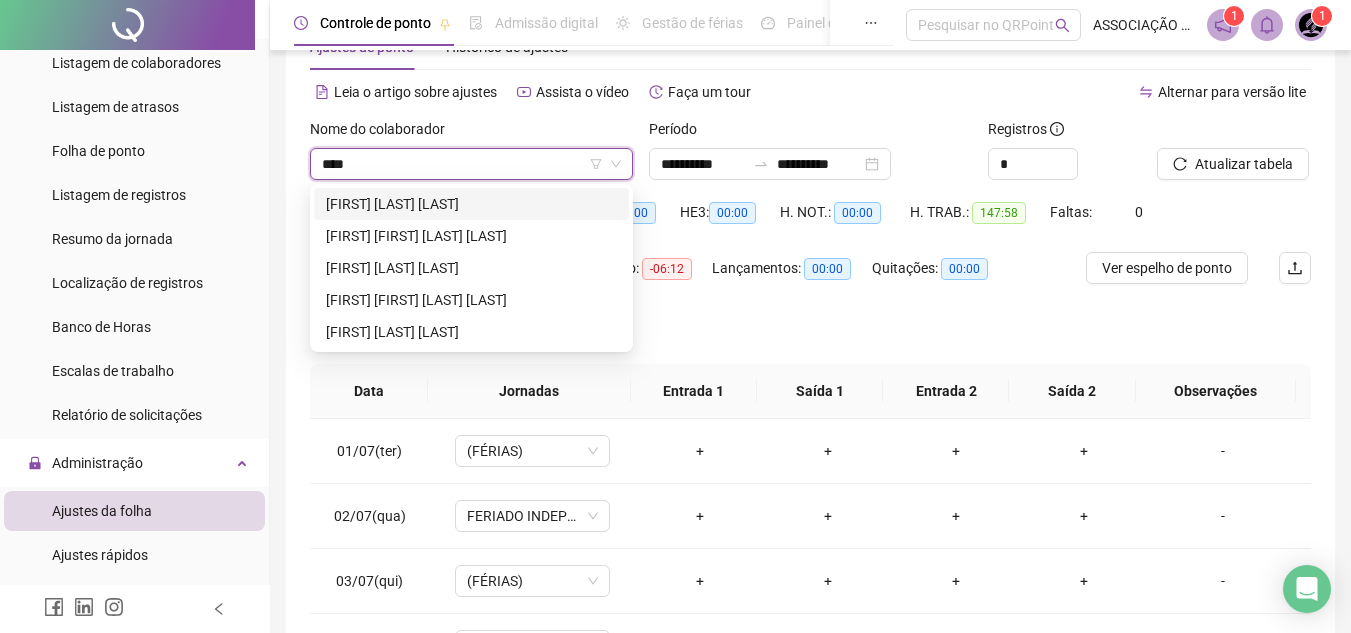 type on "*****" 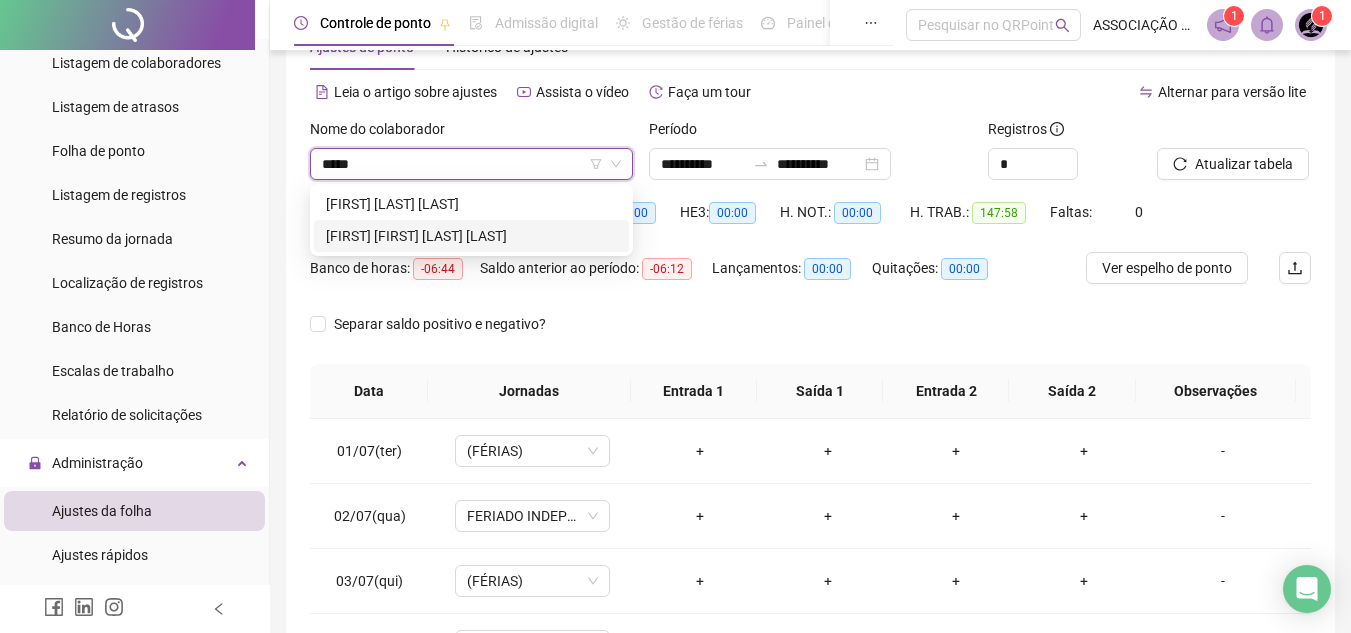 click on "ELLEN GABRIELY VIEIRA BONFIM" at bounding box center [471, 236] 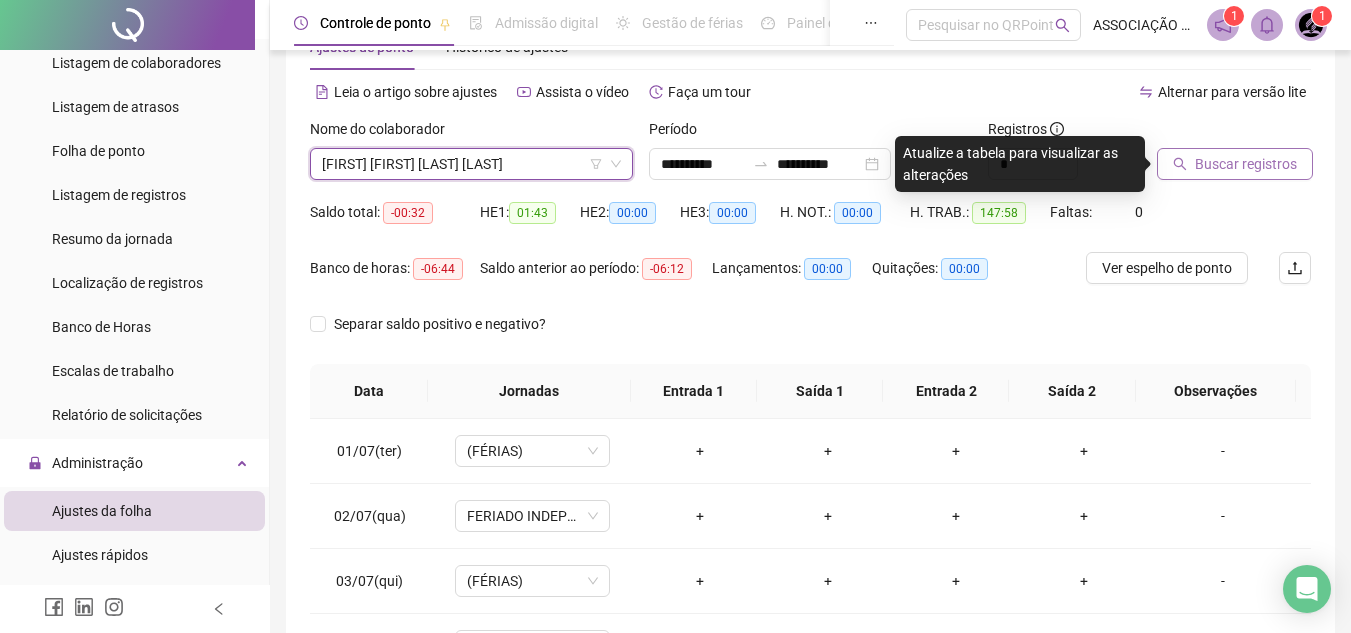 click on "Buscar registros" at bounding box center (1246, 164) 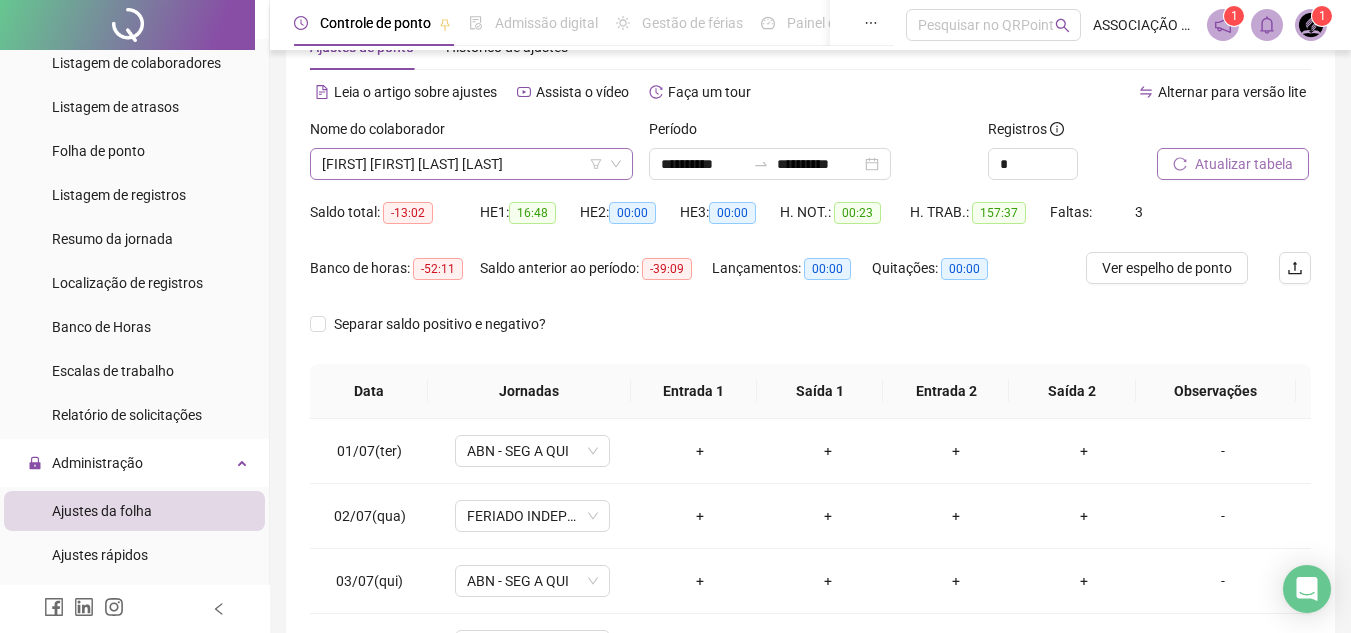 click on "ELLEN GABRIELY VIEIRA BONFIM" at bounding box center (471, 164) 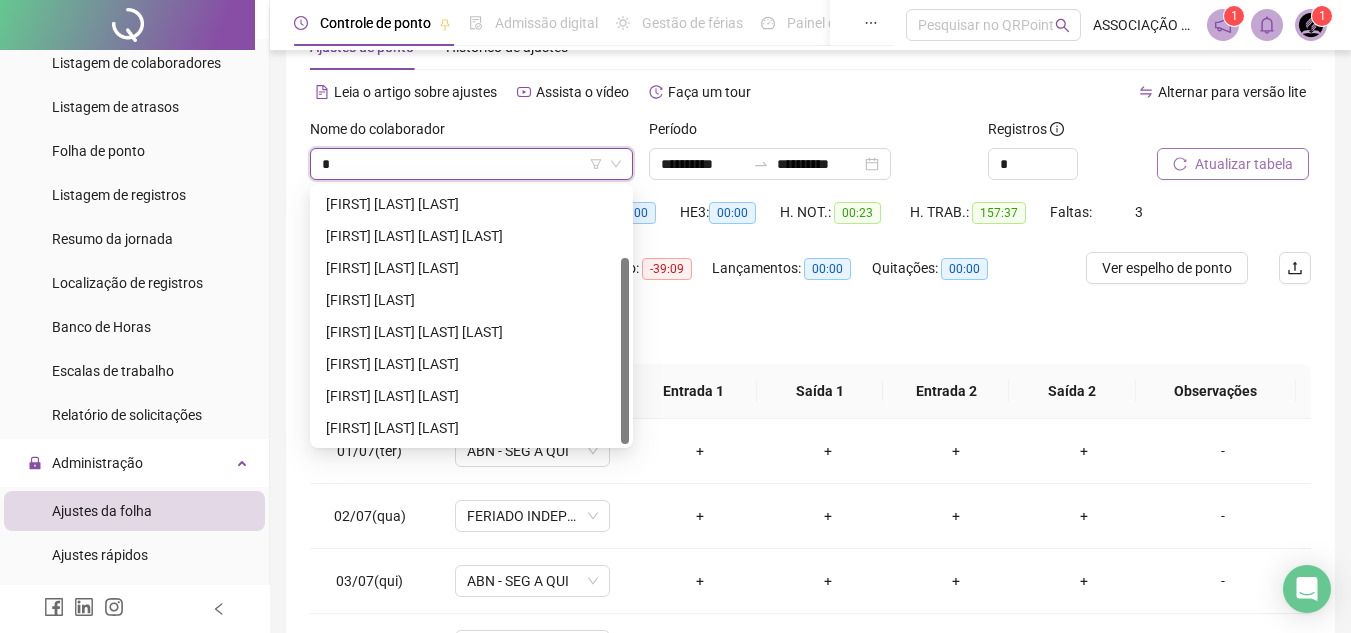 scroll, scrollTop: 96, scrollLeft: 0, axis: vertical 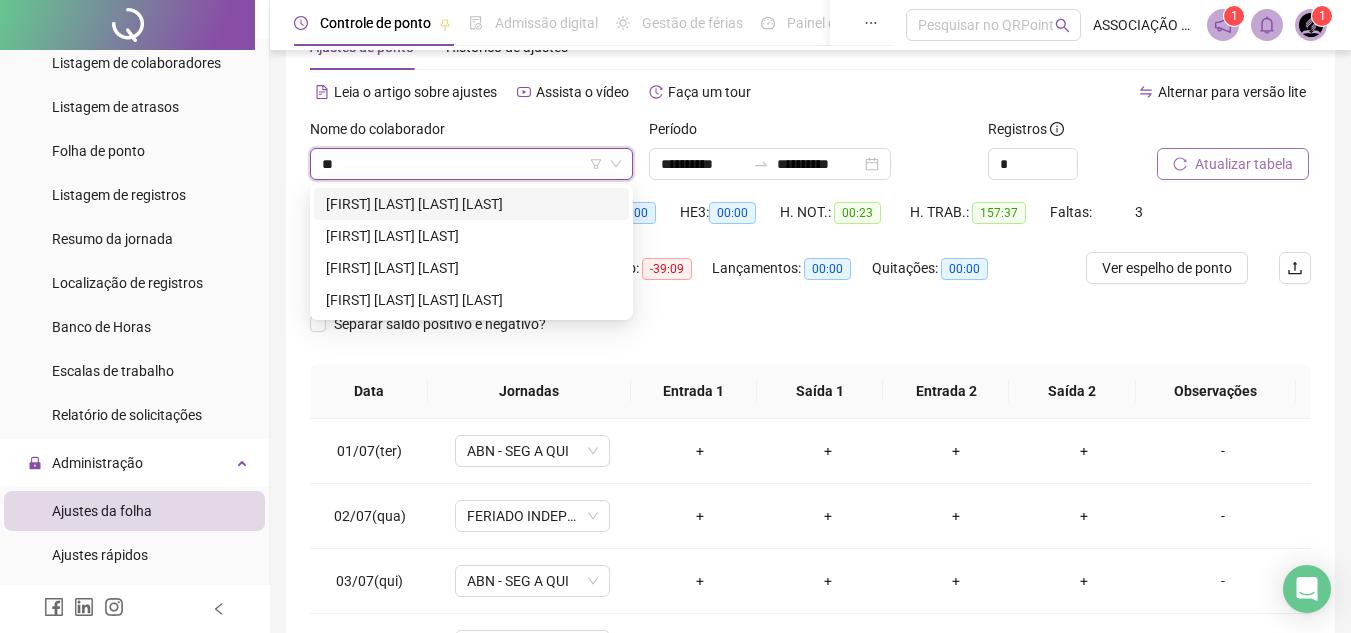 type on "***" 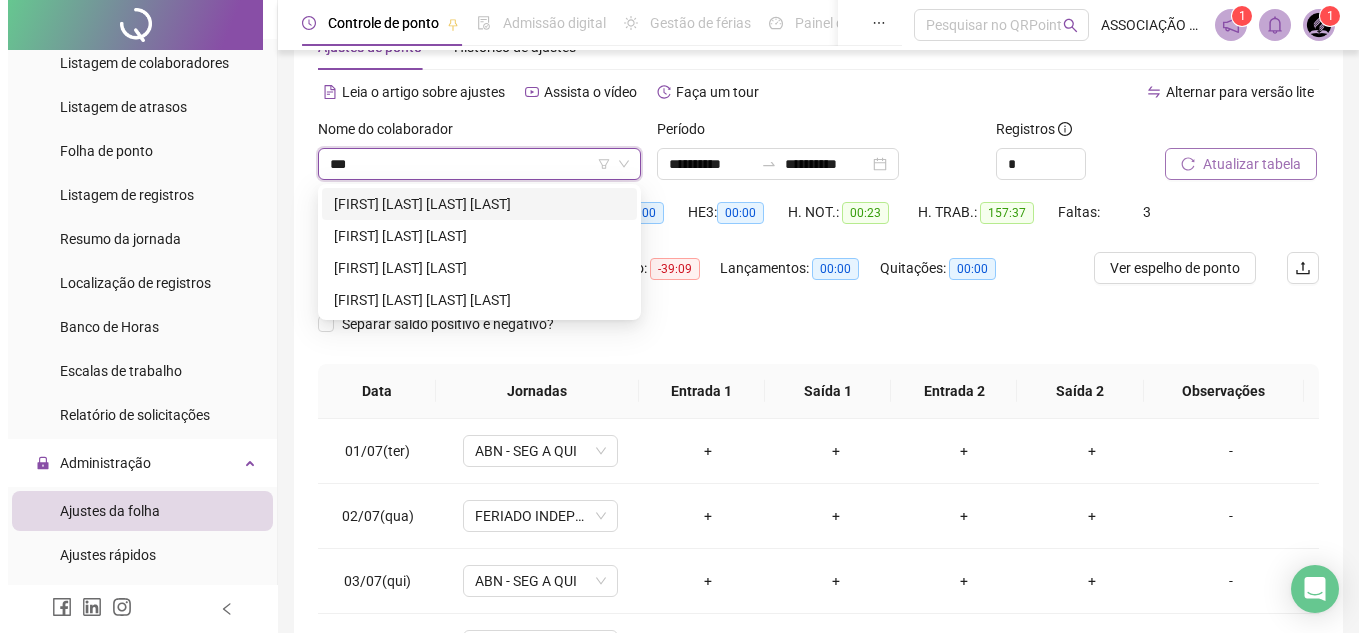 scroll, scrollTop: 0, scrollLeft: 0, axis: both 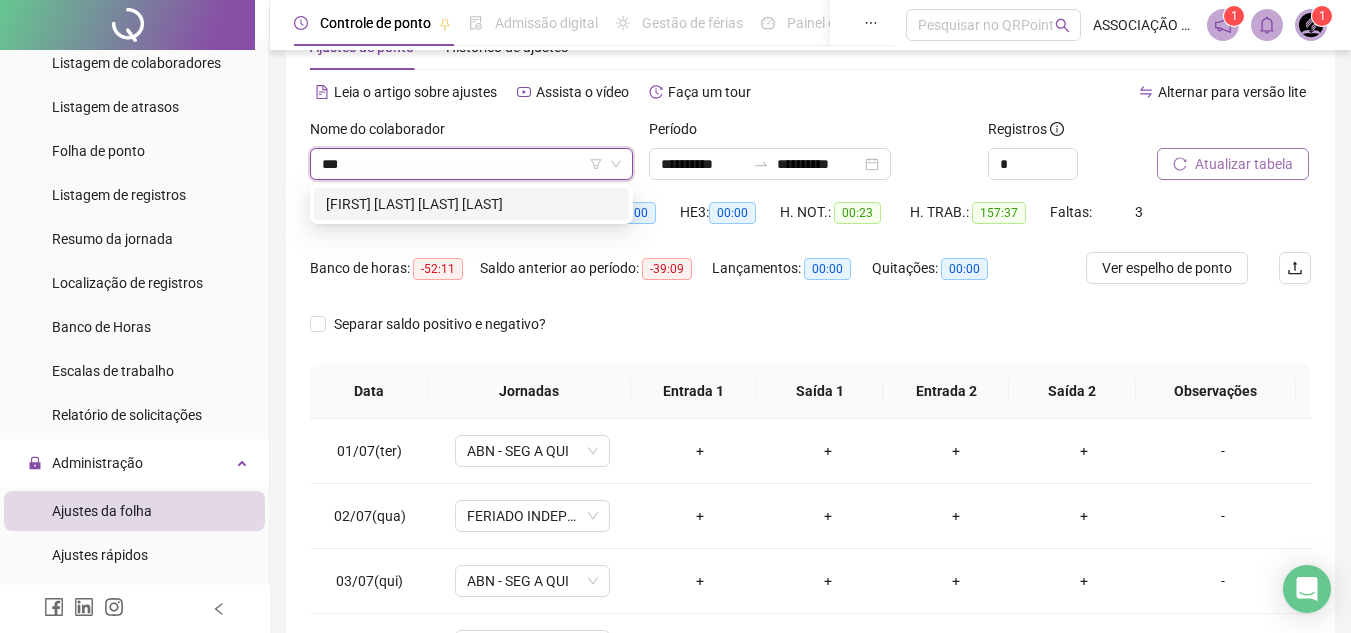 click on "KAUÃ VINICIUS DA SILVA OLIVEIRA" at bounding box center [471, 204] 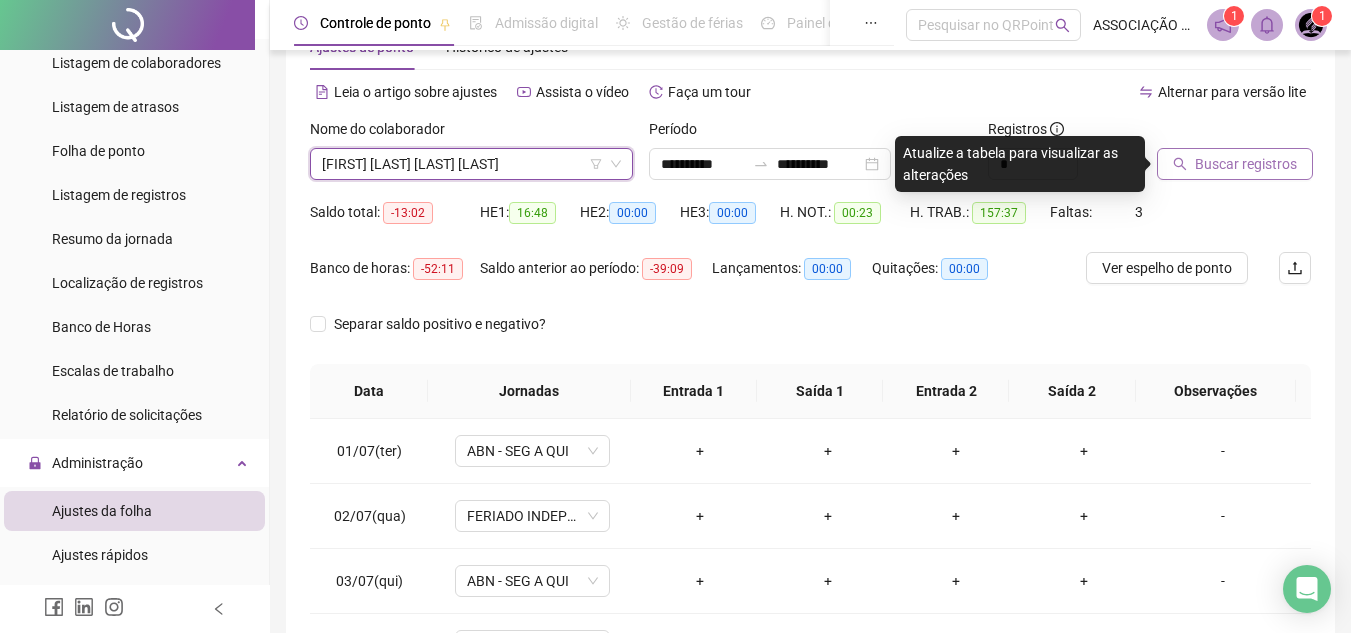 click on "Buscar registros" at bounding box center (1246, 164) 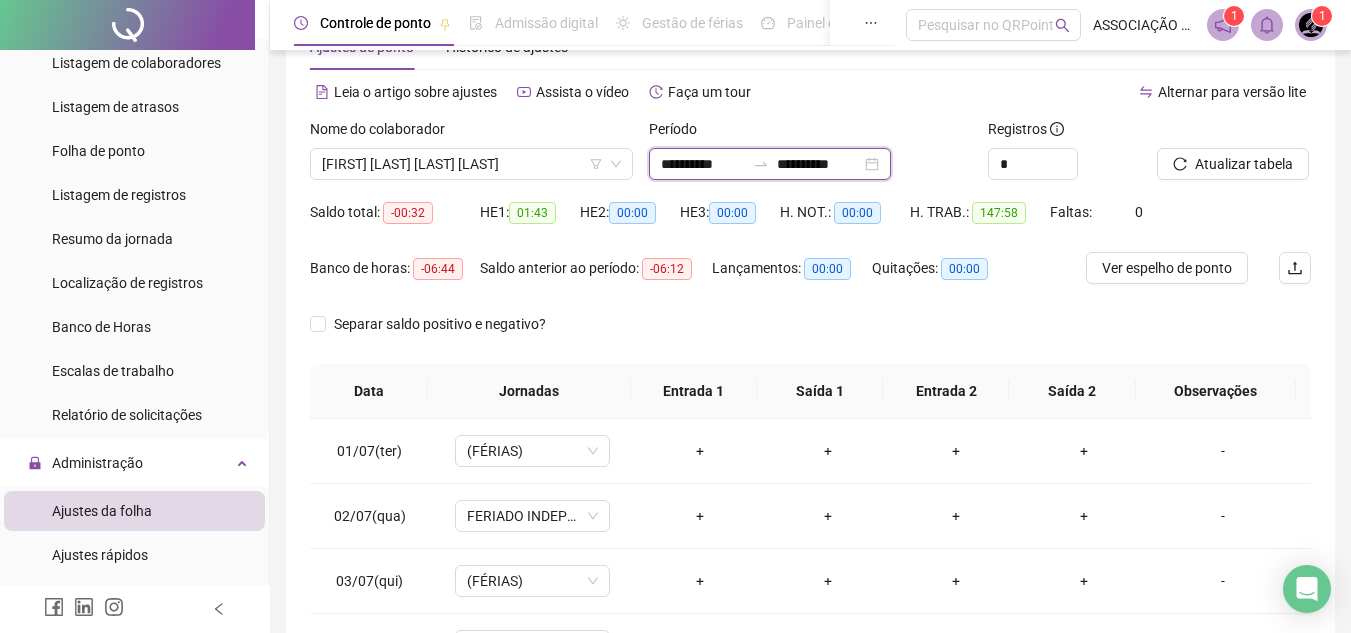 click on "**********" at bounding box center (703, 164) 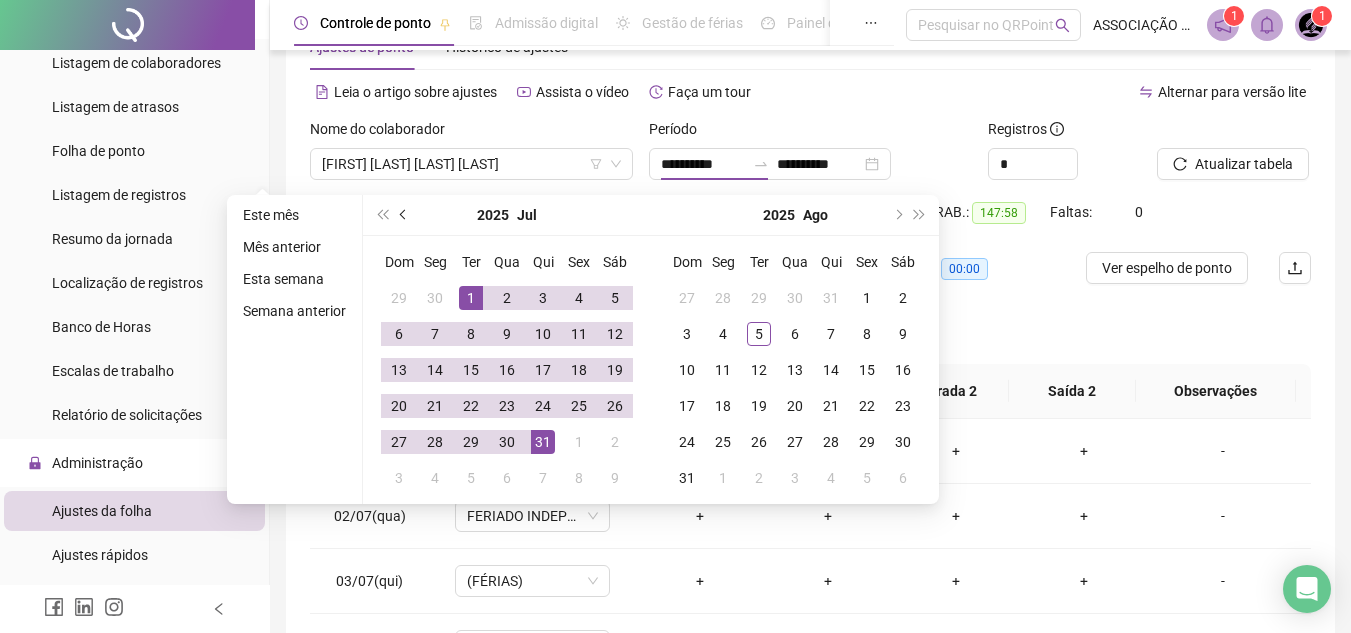 click at bounding box center (405, 215) 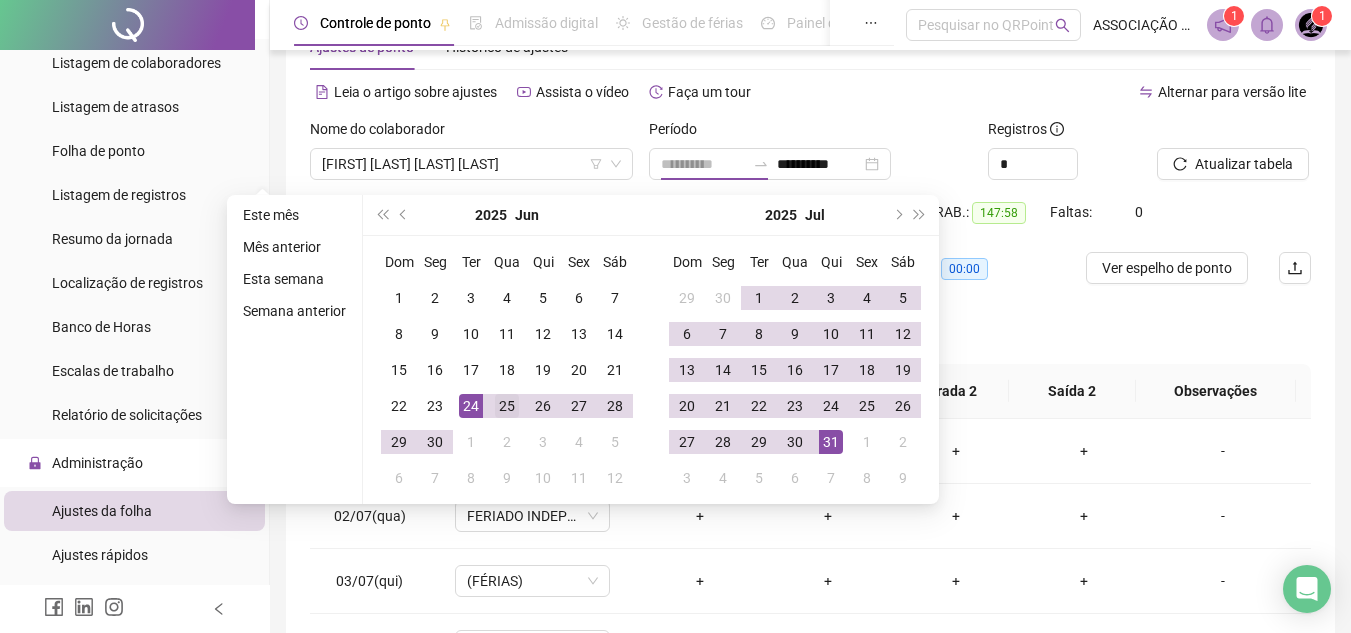 type on "**********" 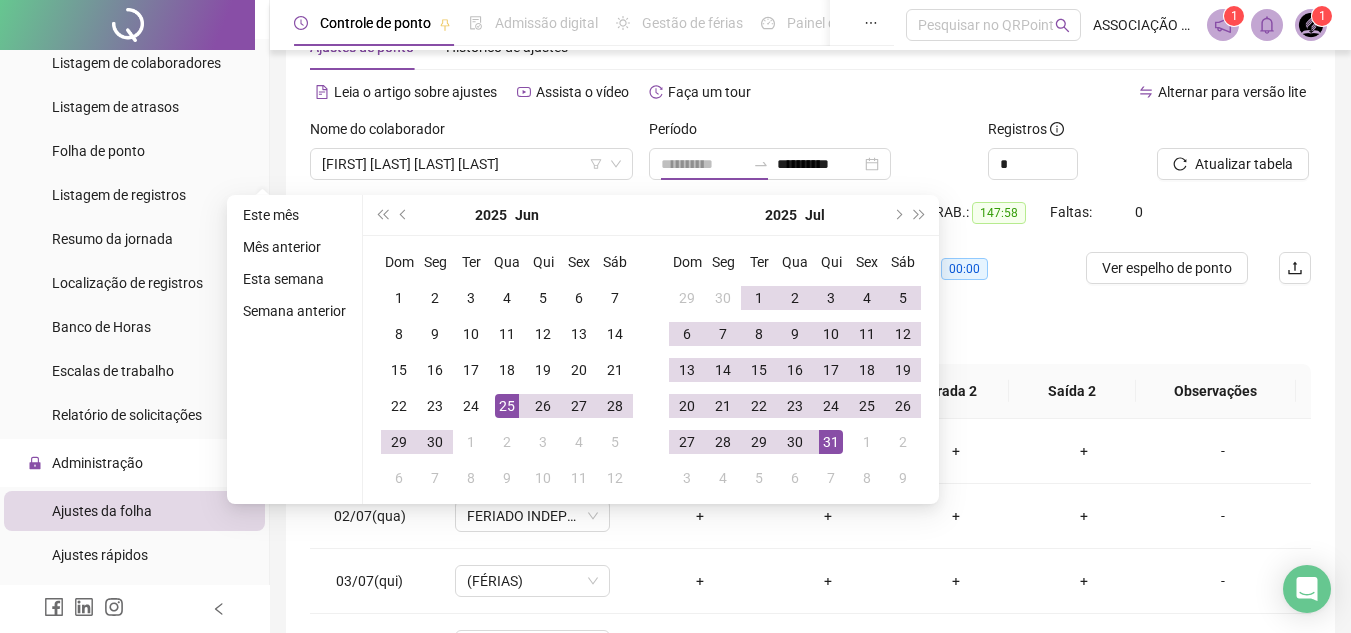 click on "25" at bounding box center [507, 406] 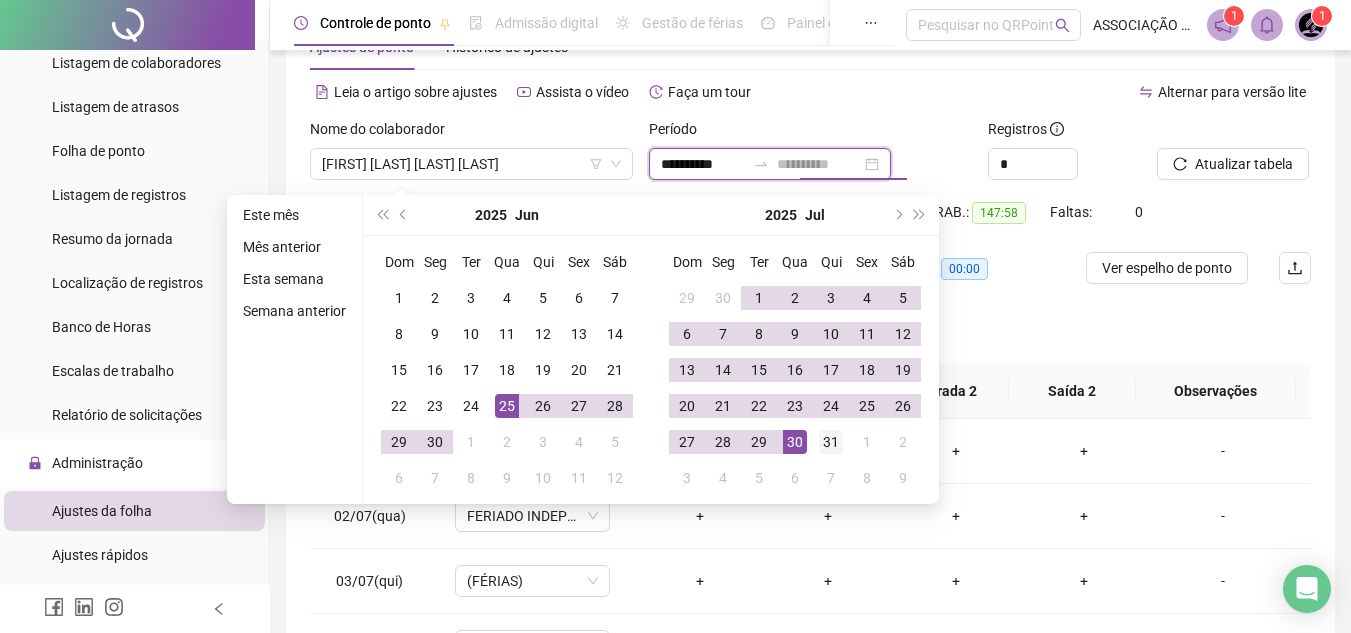 type on "**********" 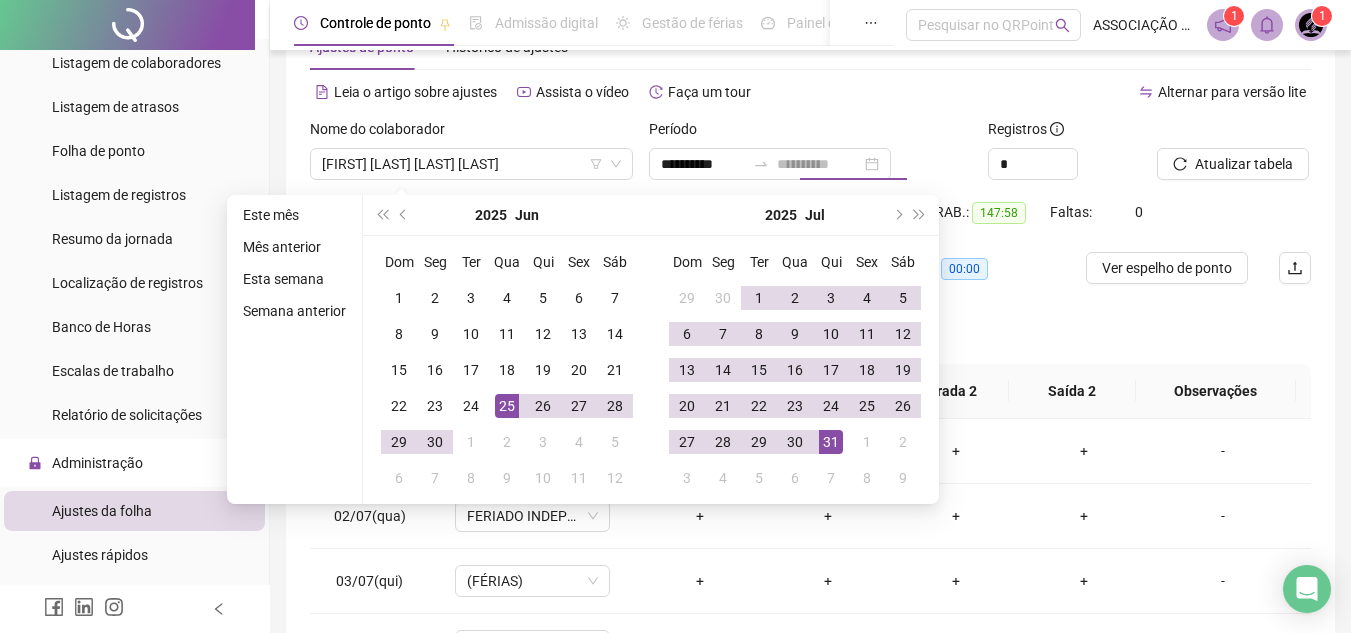 drag, startPoint x: 827, startPoint y: 443, endPoint x: 930, endPoint y: 381, distance: 120.22063 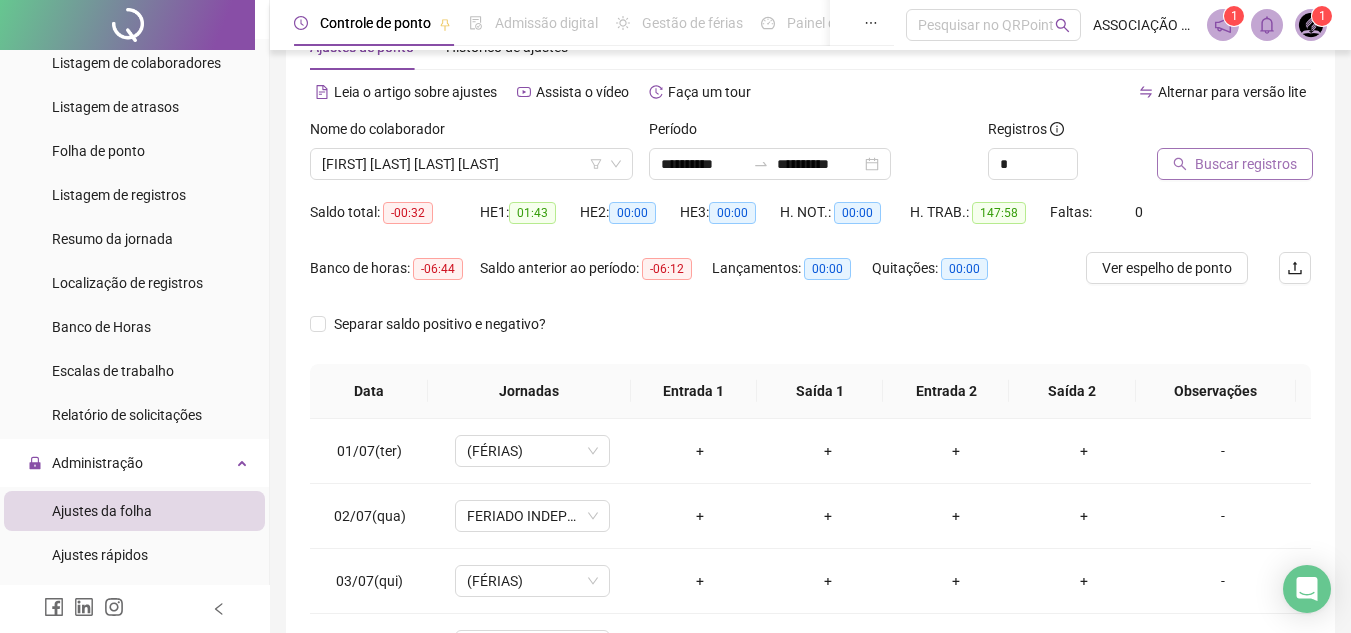 click on "Buscar registros" at bounding box center (1246, 164) 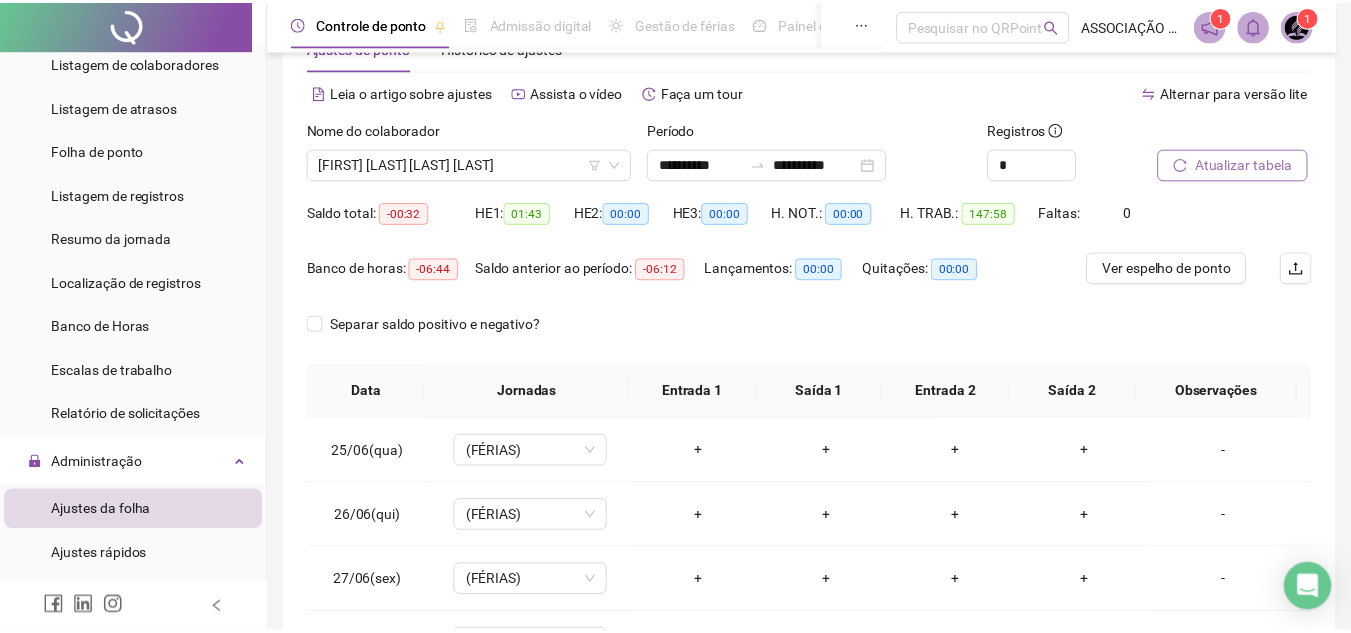 scroll, scrollTop: 198, scrollLeft: 0, axis: vertical 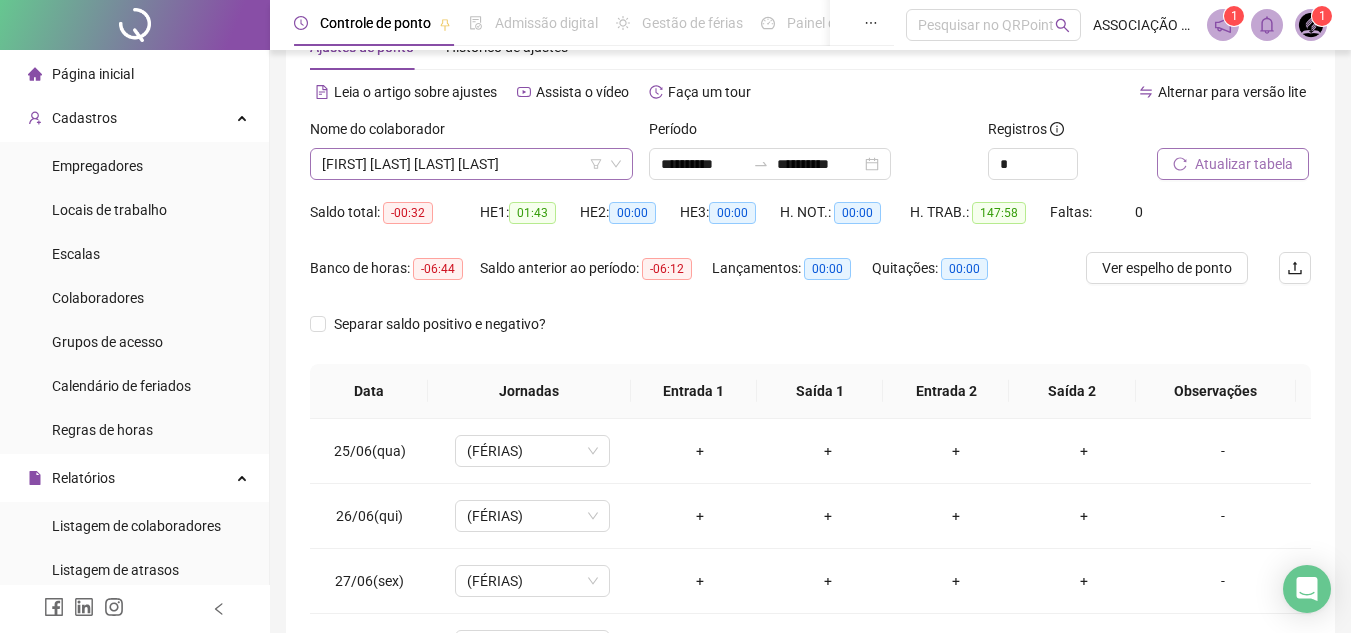 click on "KAUÃ VINICIUS DA SILVA OLIVEIRA" at bounding box center [471, 164] 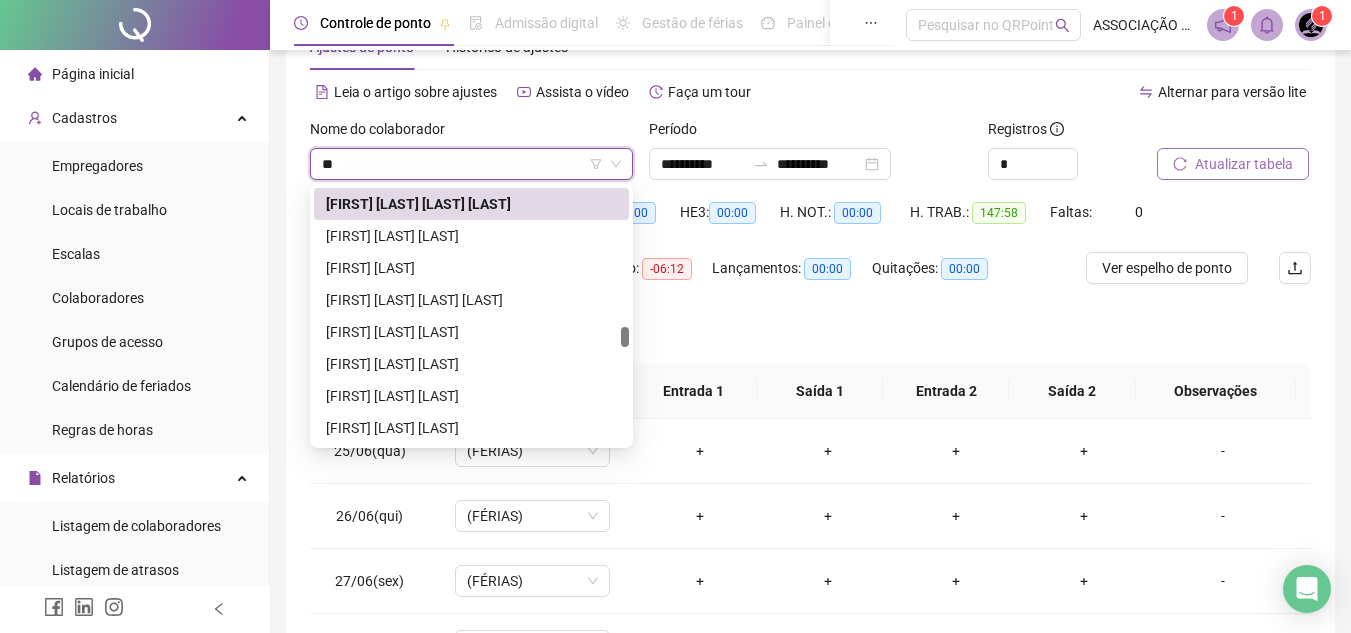 scroll, scrollTop: 1728, scrollLeft: 0, axis: vertical 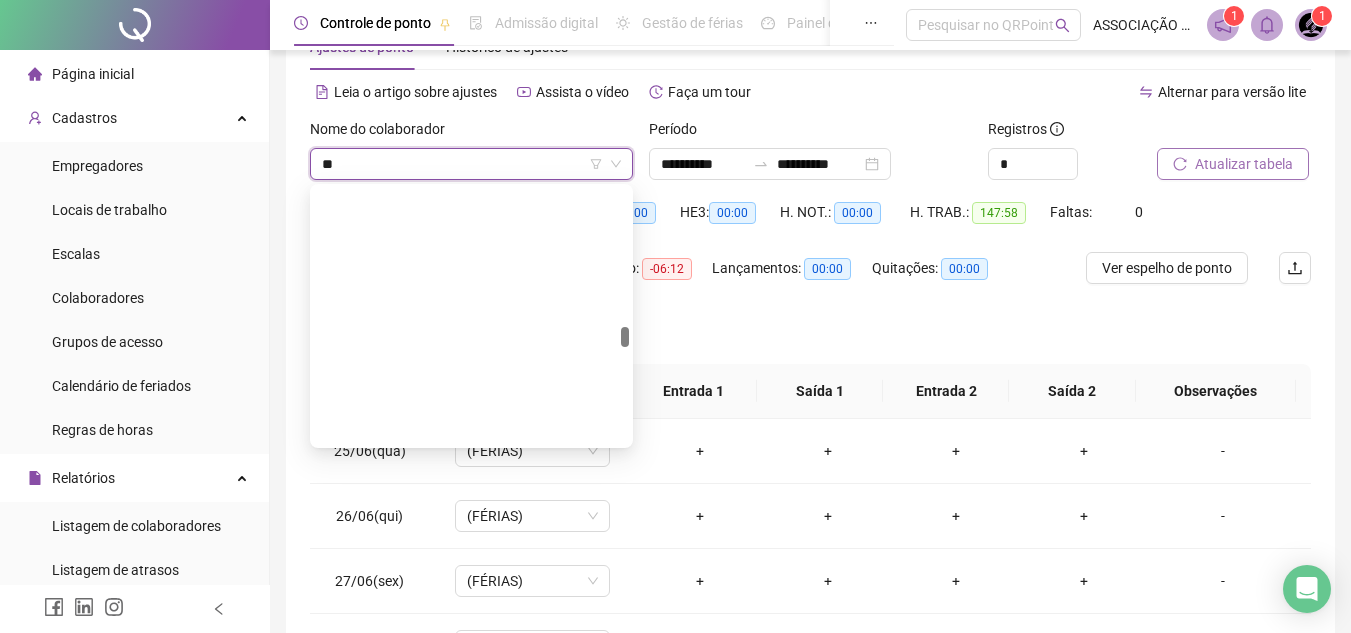type on "***" 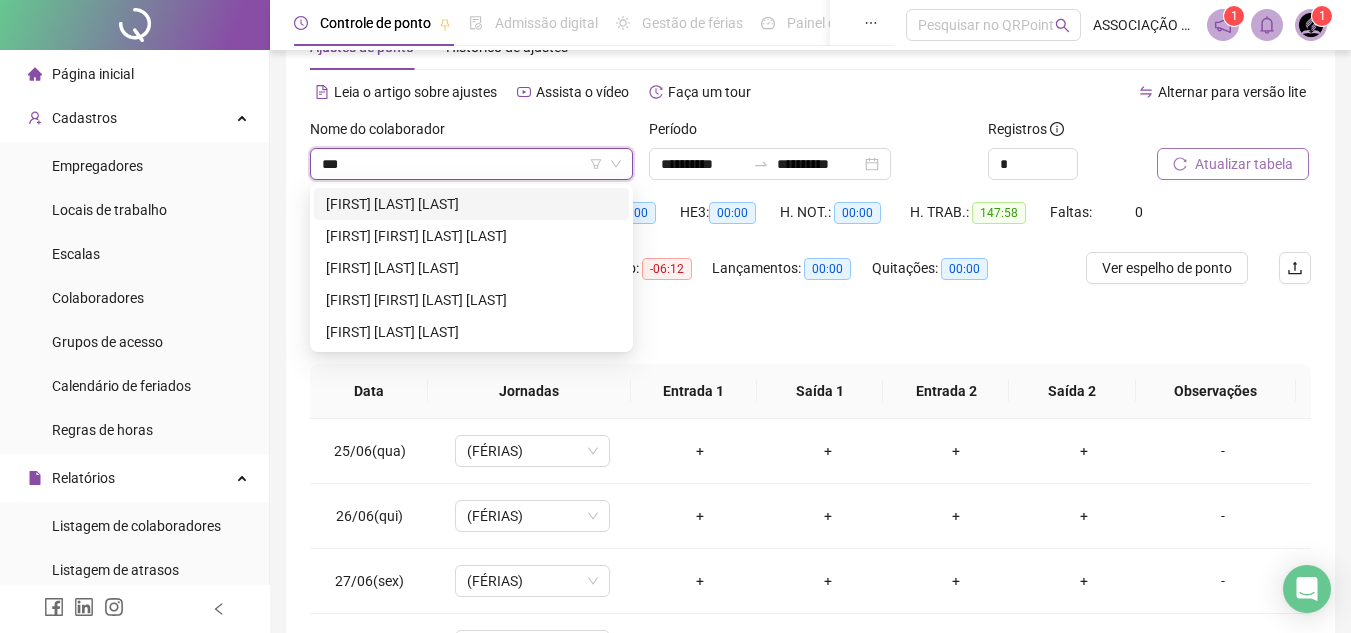 scroll, scrollTop: 0, scrollLeft: 0, axis: both 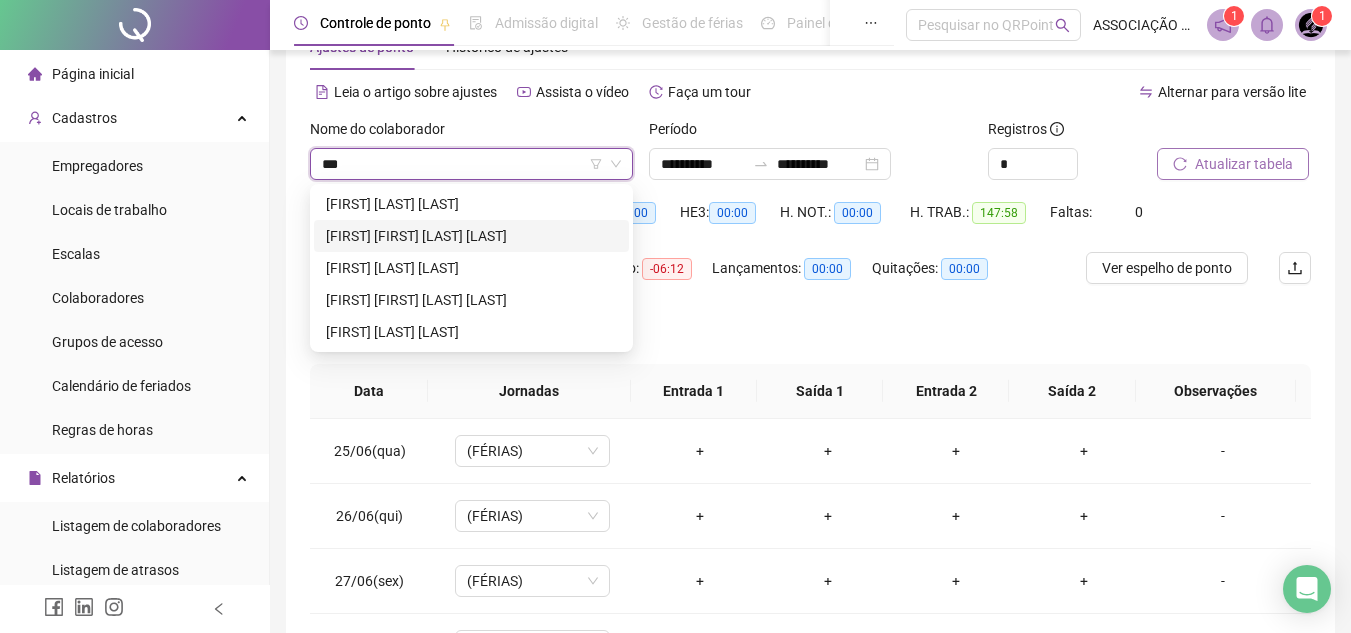 click on "ELLEN GABRIELY VIEIRA BONFIM" at bounding box center [471, 236] 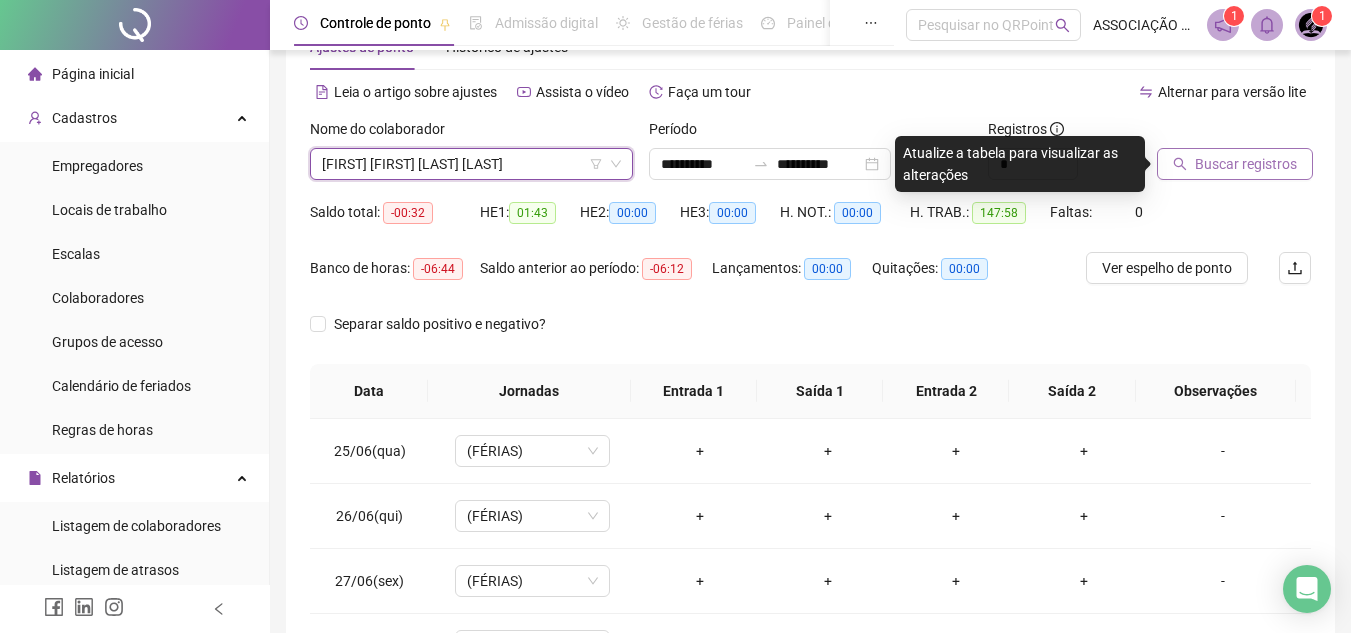 click on "Buscar registros" at bounding box center [1235, 164] 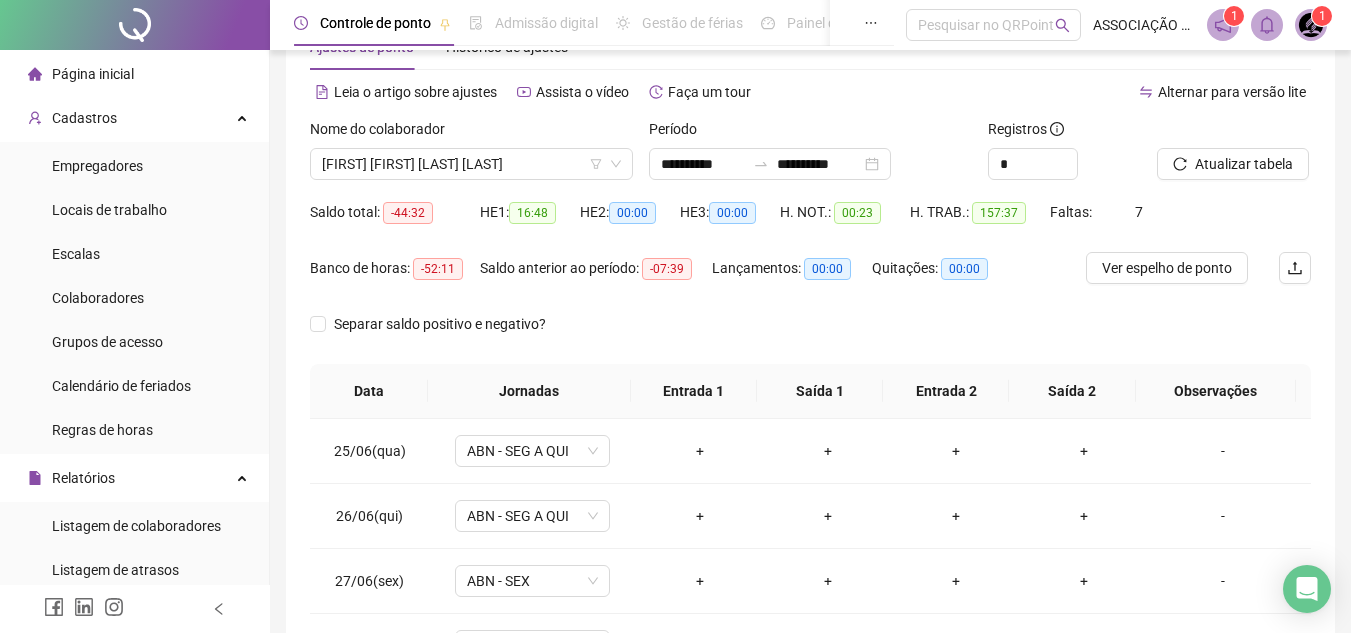 scroll, scrollTop: 132, scrollLeft: 0, axis: vertical 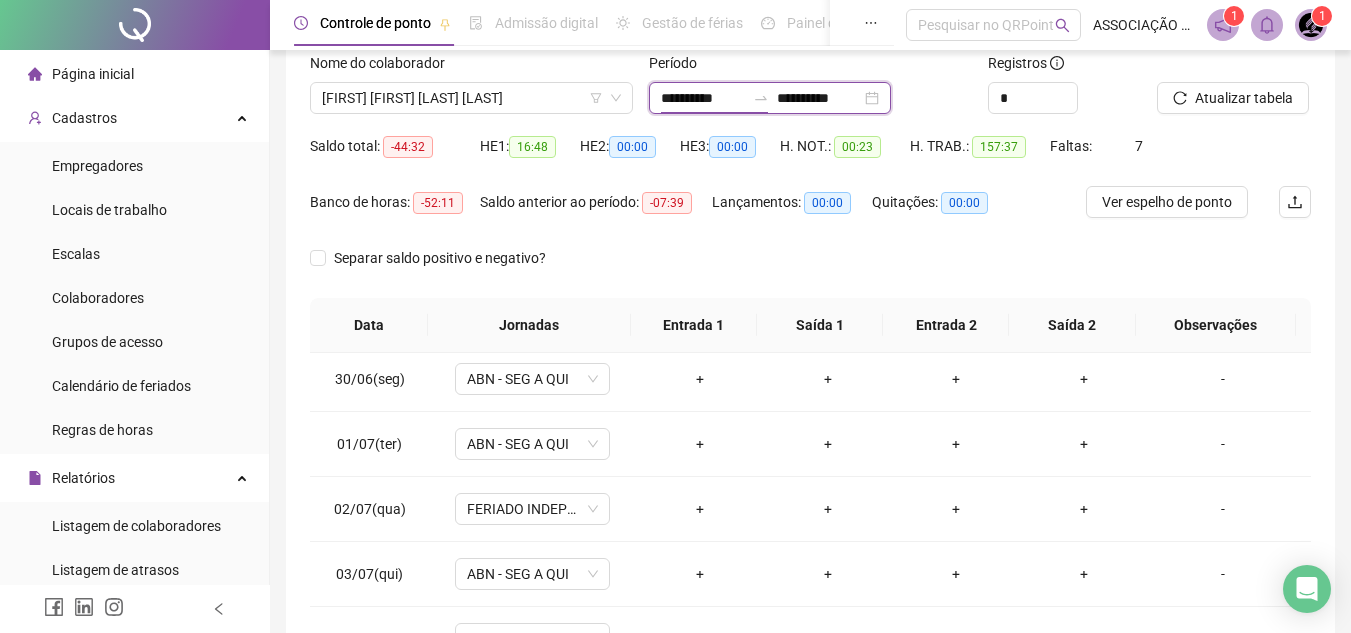 click on "**********" at bounding box center (703, 98) 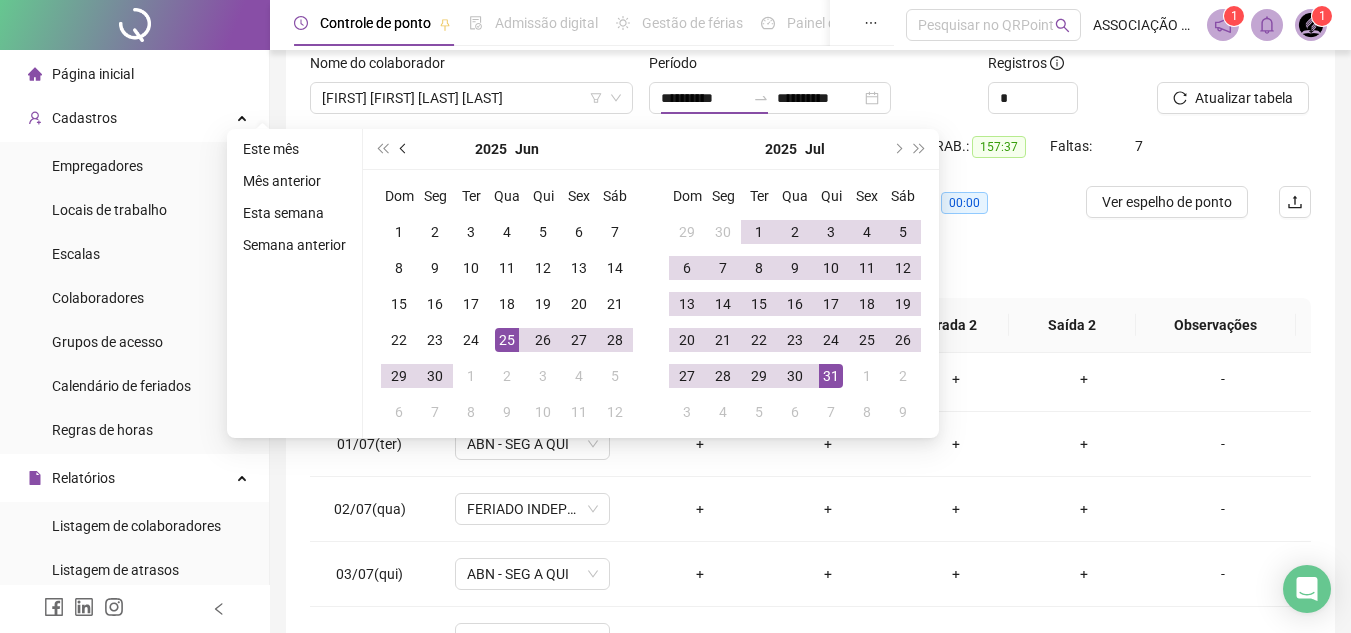 click at bounding box center [404, 149] 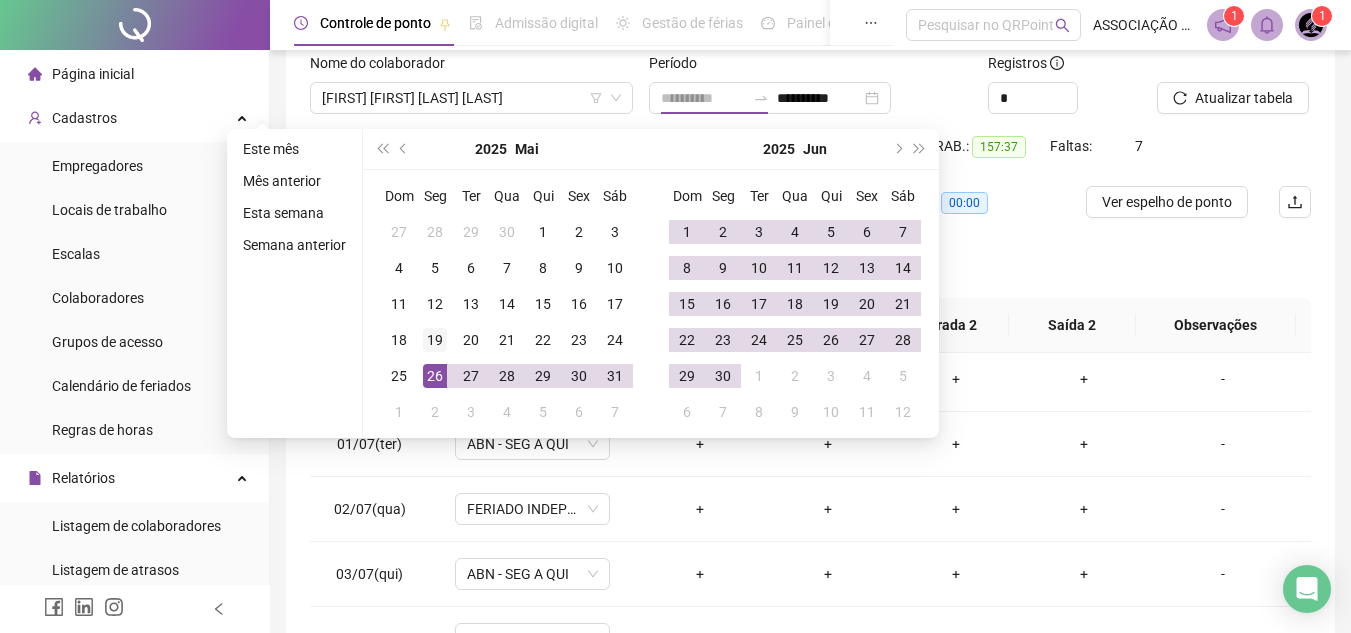 type on "**********" 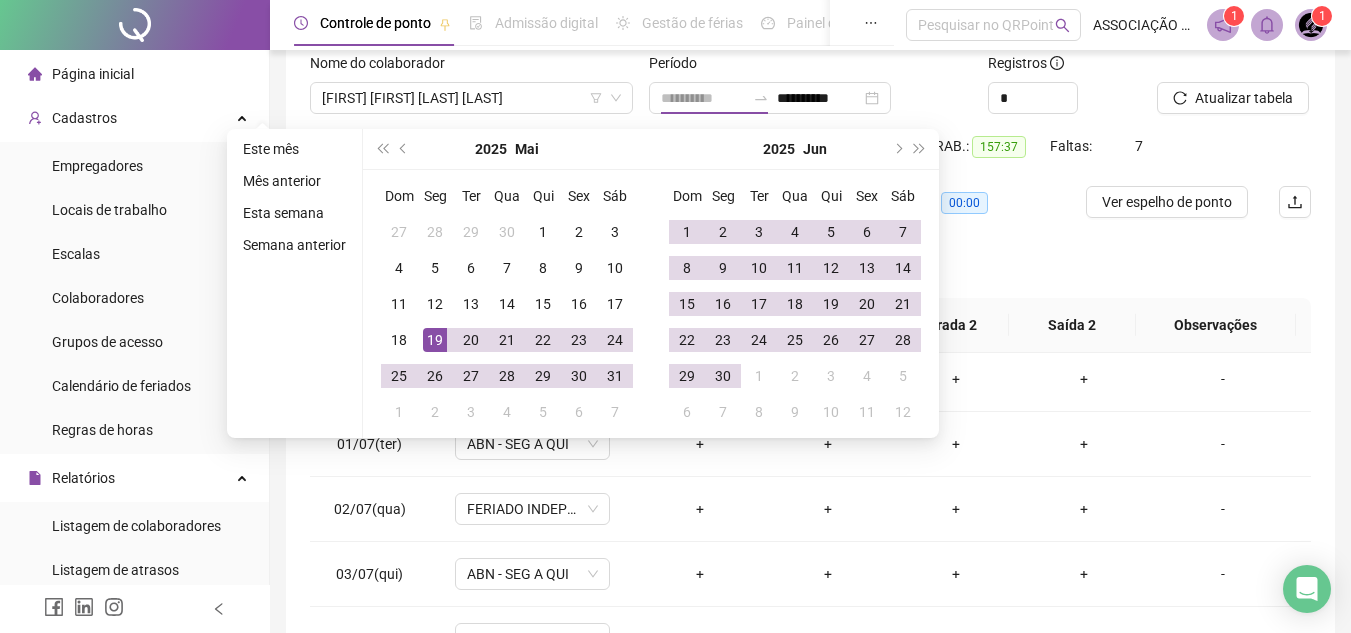 click on "19" at bounding box center (435, 340) 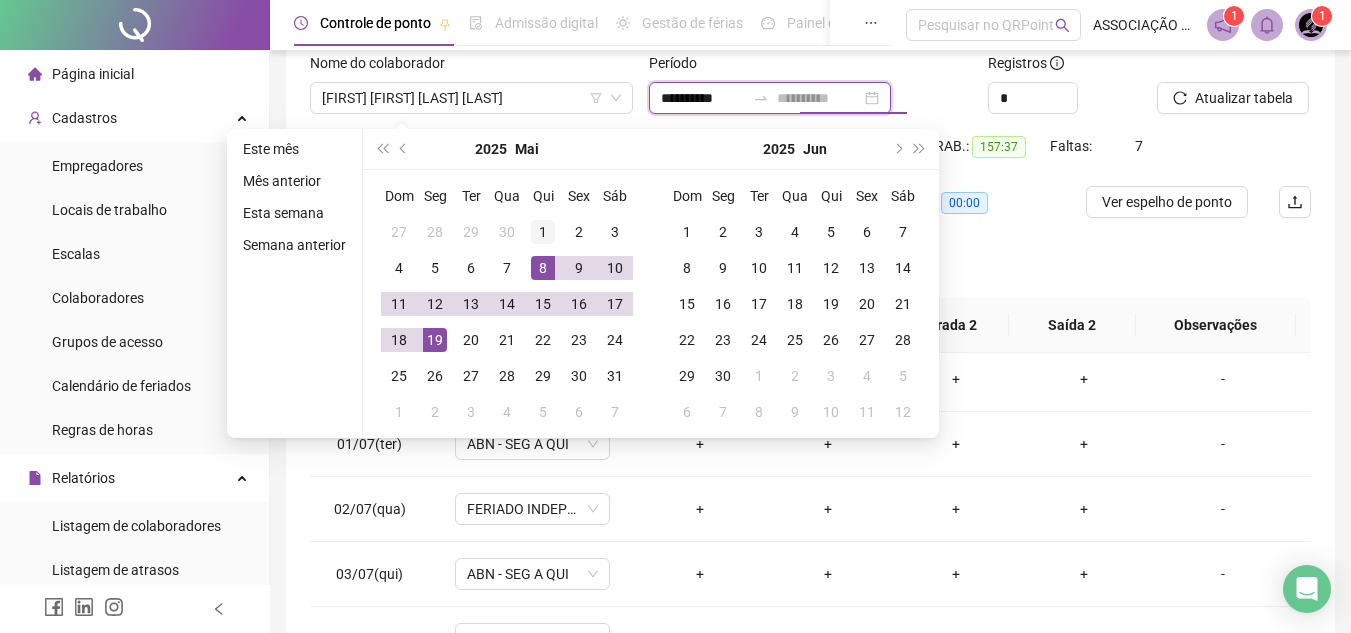 type on "**********" 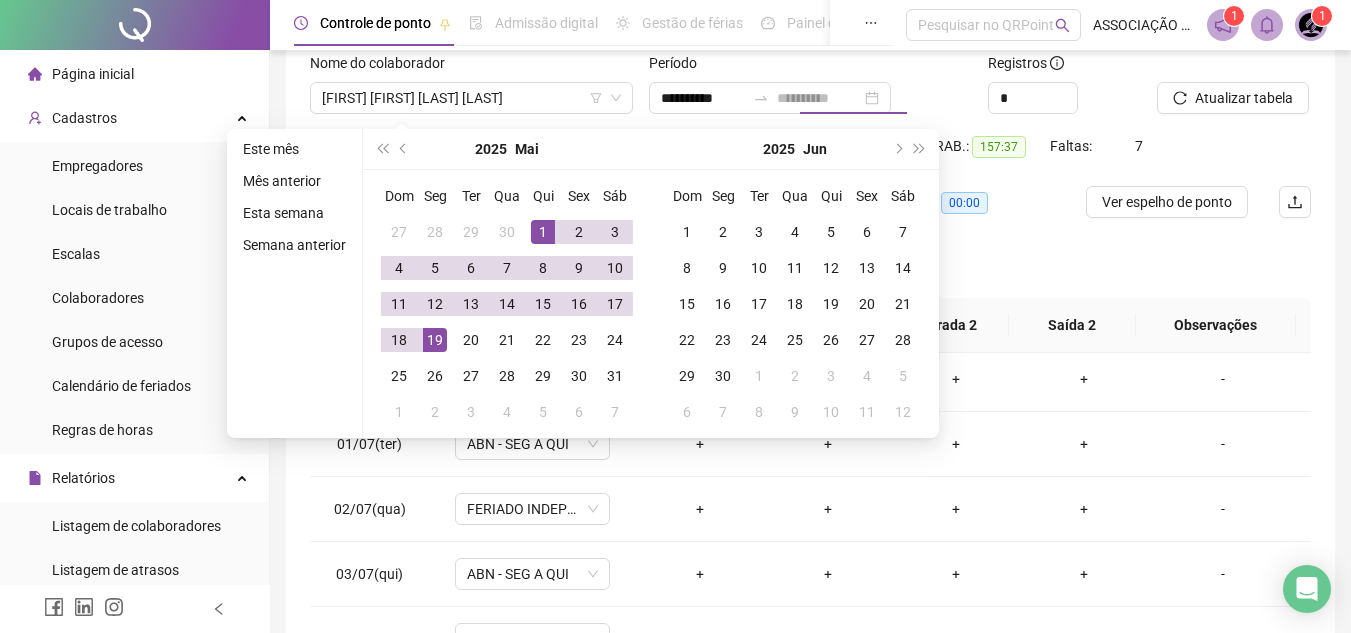 drag, startPoint x: 541, startPoint y: 239, endPoint x: 573, endPoint y: 249, distance: 33.526108 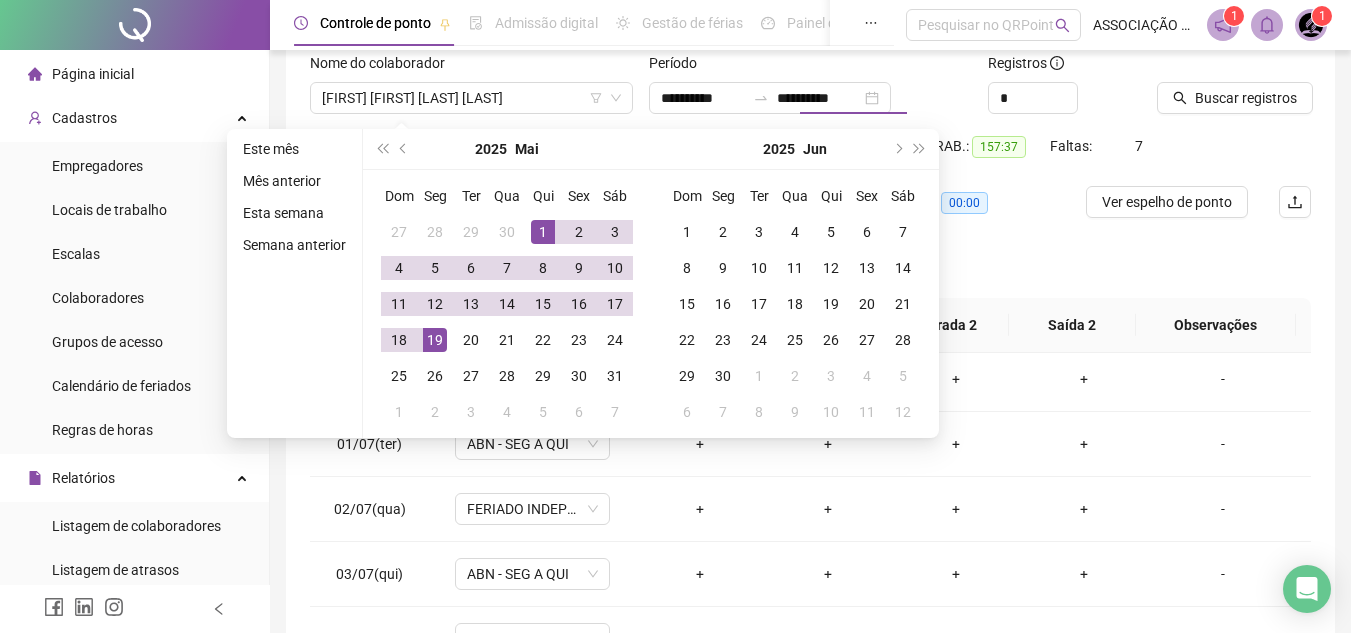 type on "**********" 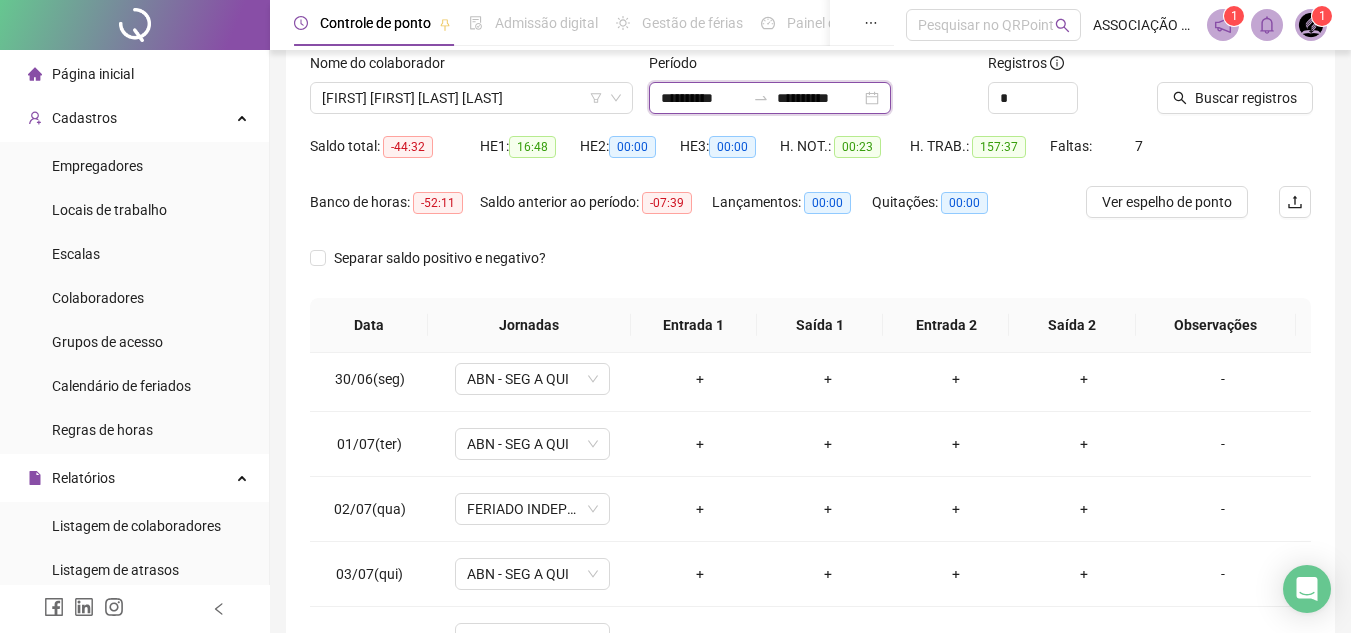 click on "**********" at bounding box center [703, 98] 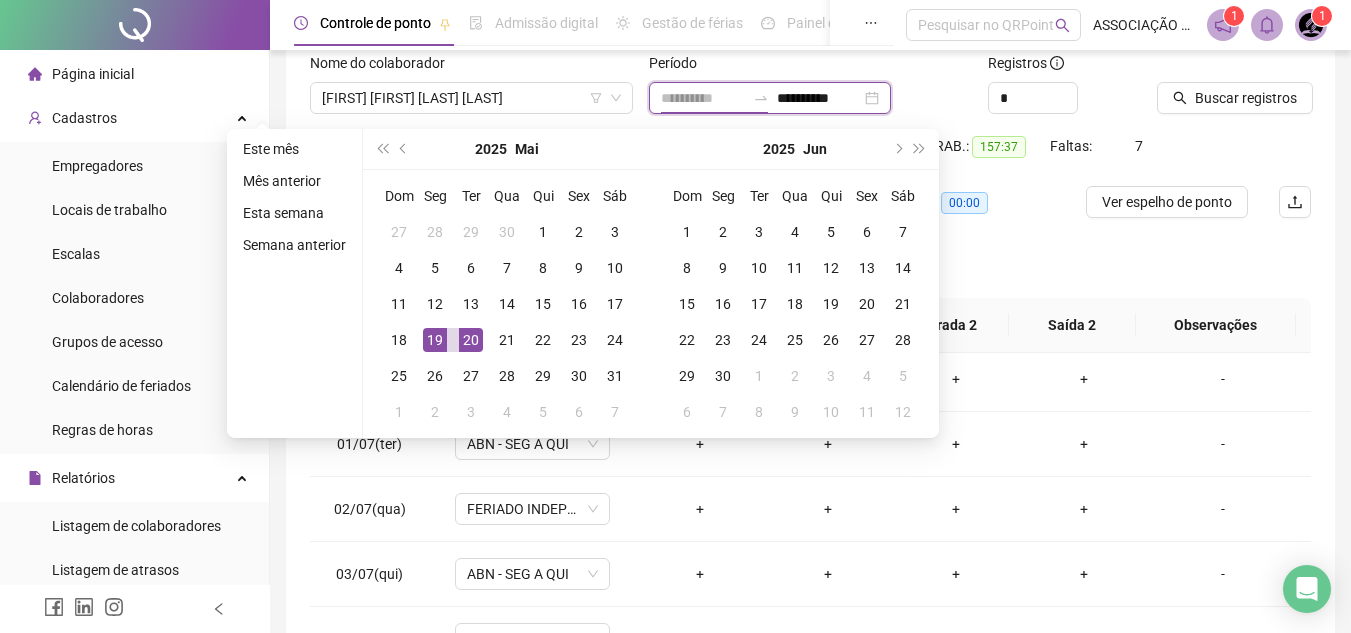 type on "**********" 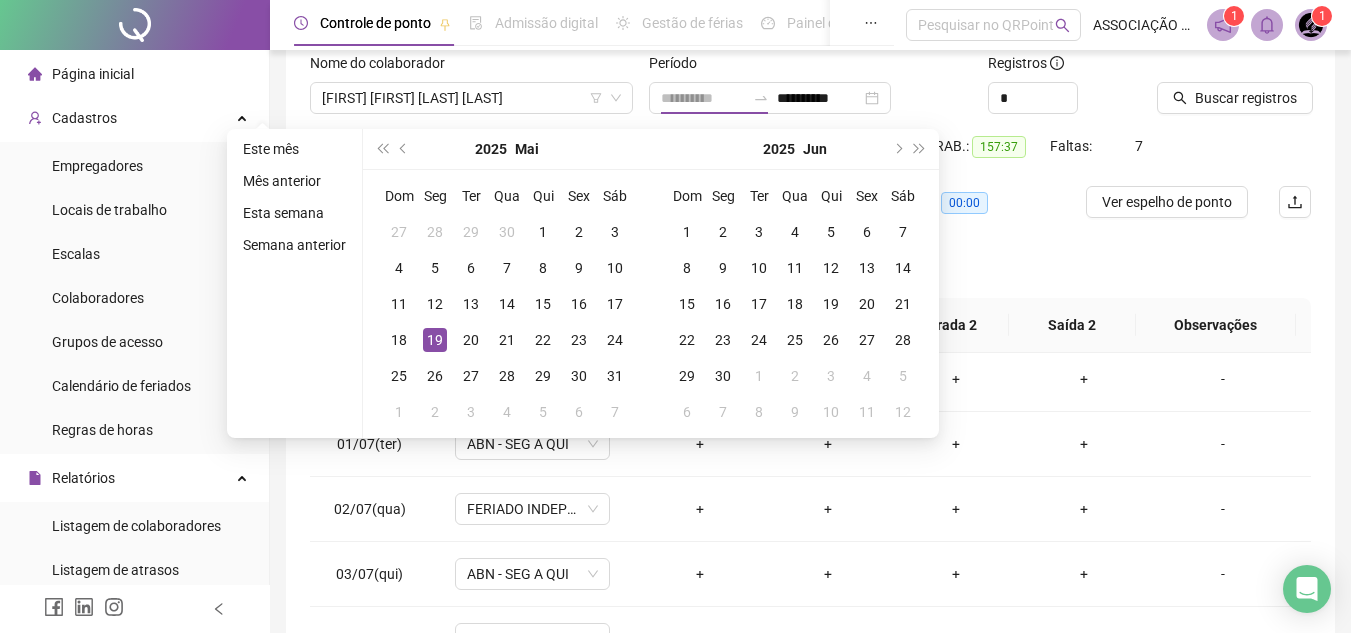 click on "19" at bounding box center (435, 340) 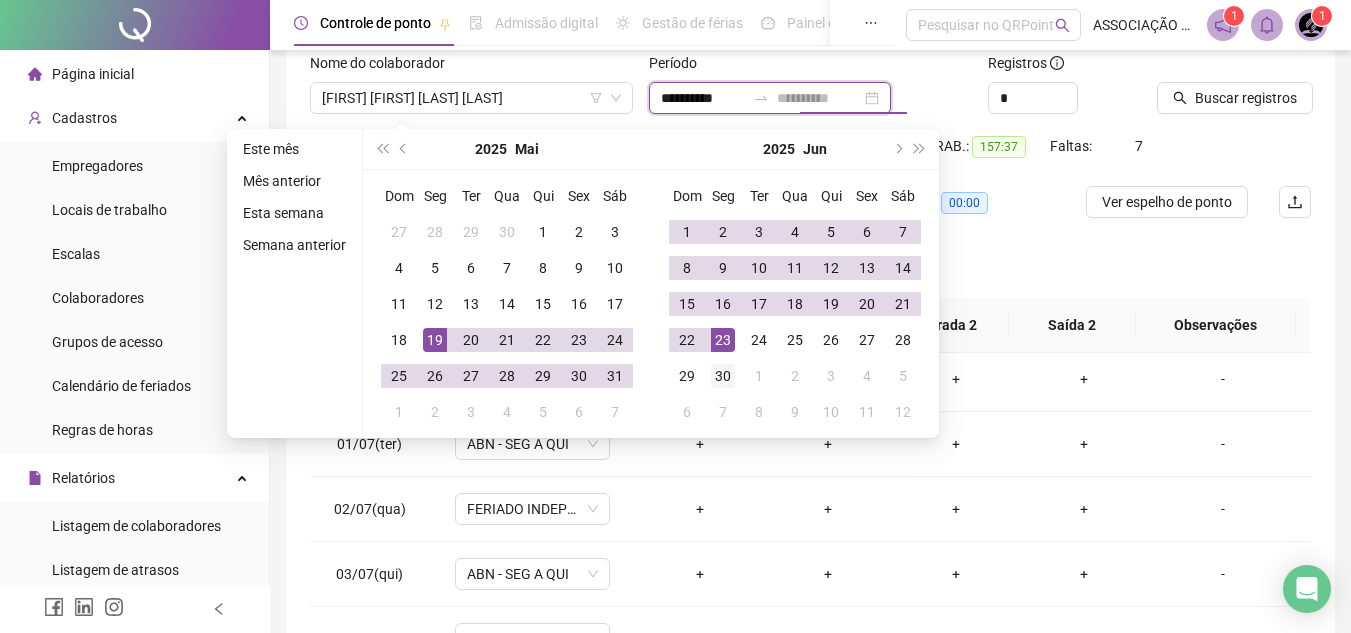 type on "**********" 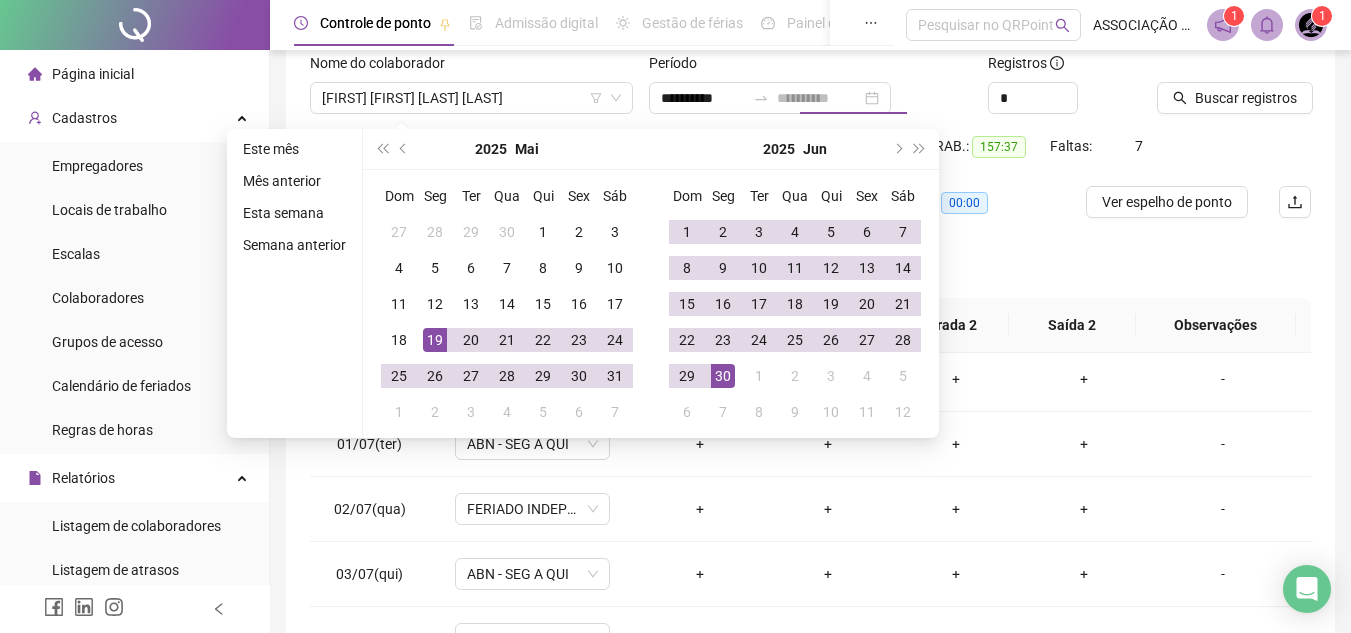 click on "30" at bounding box center (723, 376) 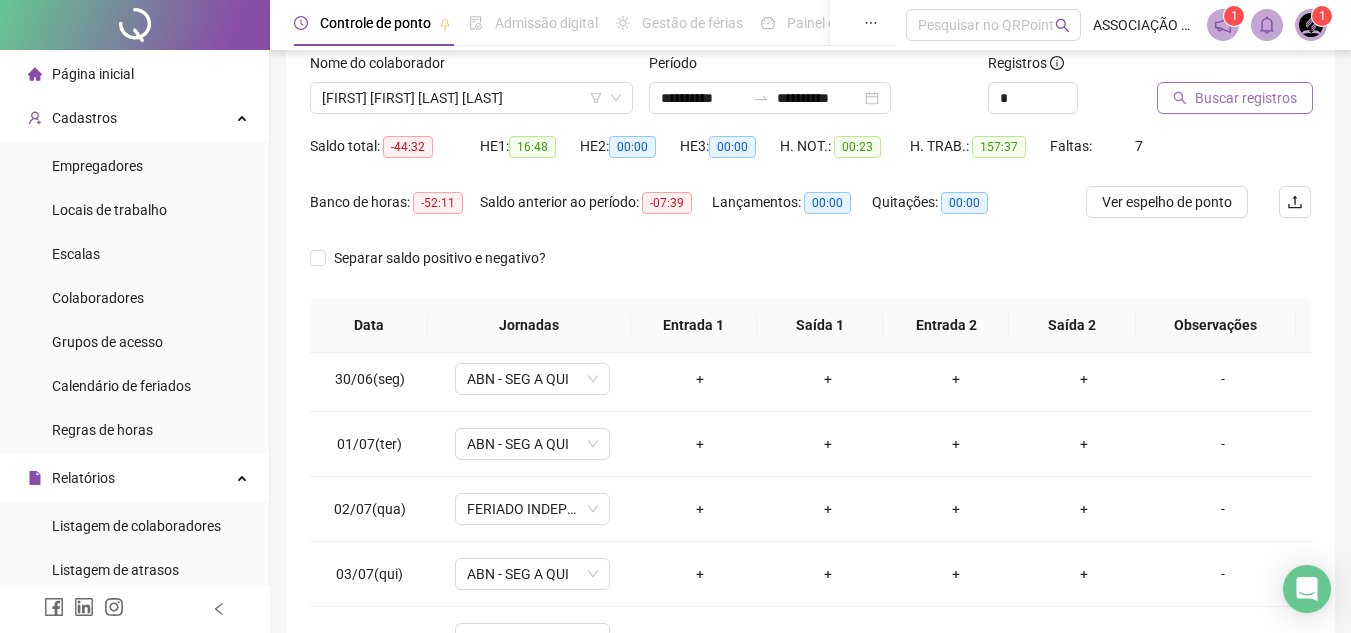 click on "Buscar registros" at bounding box center (1235, 98) 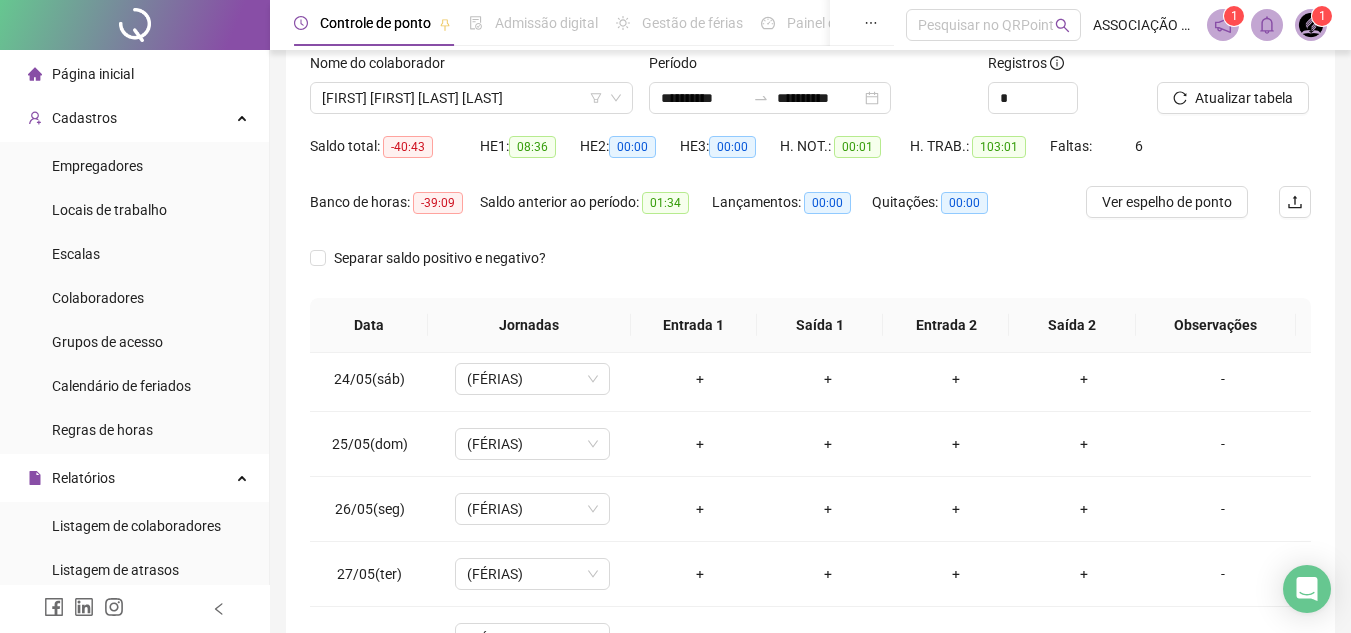 scroll, scrollTop: 264, scrollLeft: 0, axis: vertical 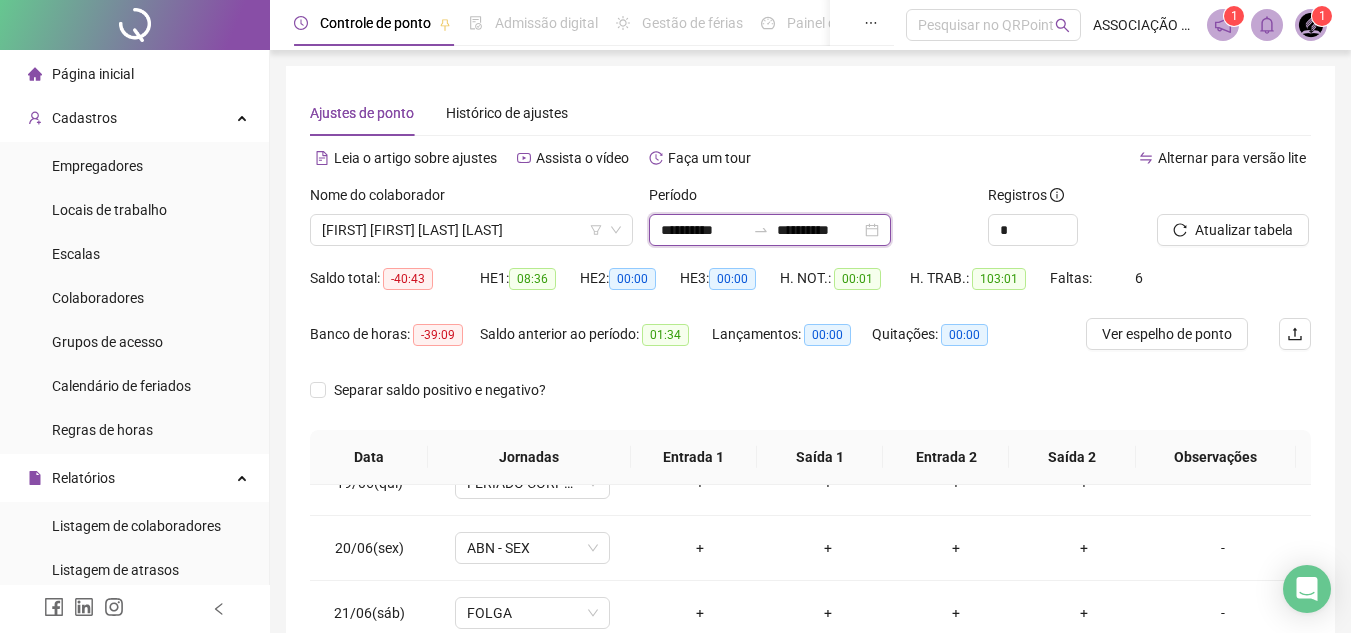 click on "**********" at bounding box center (703, 230) 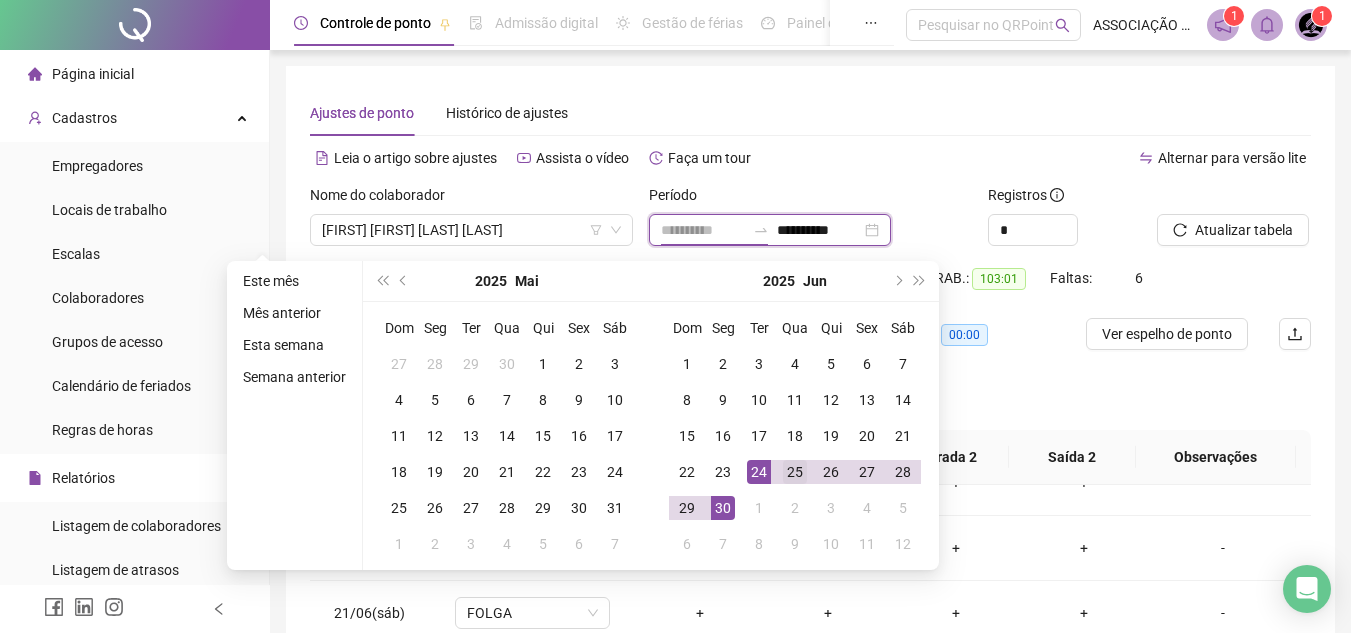 type on "**********" 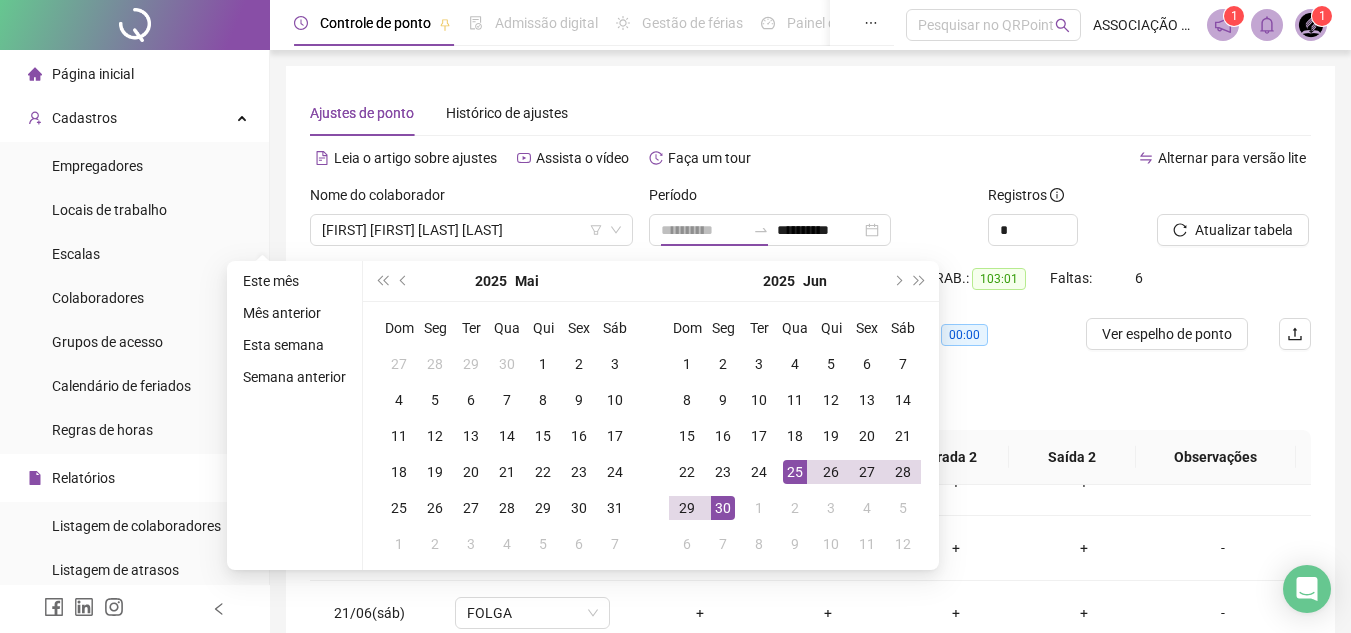 click on "25" at bounding box center [795, 472] 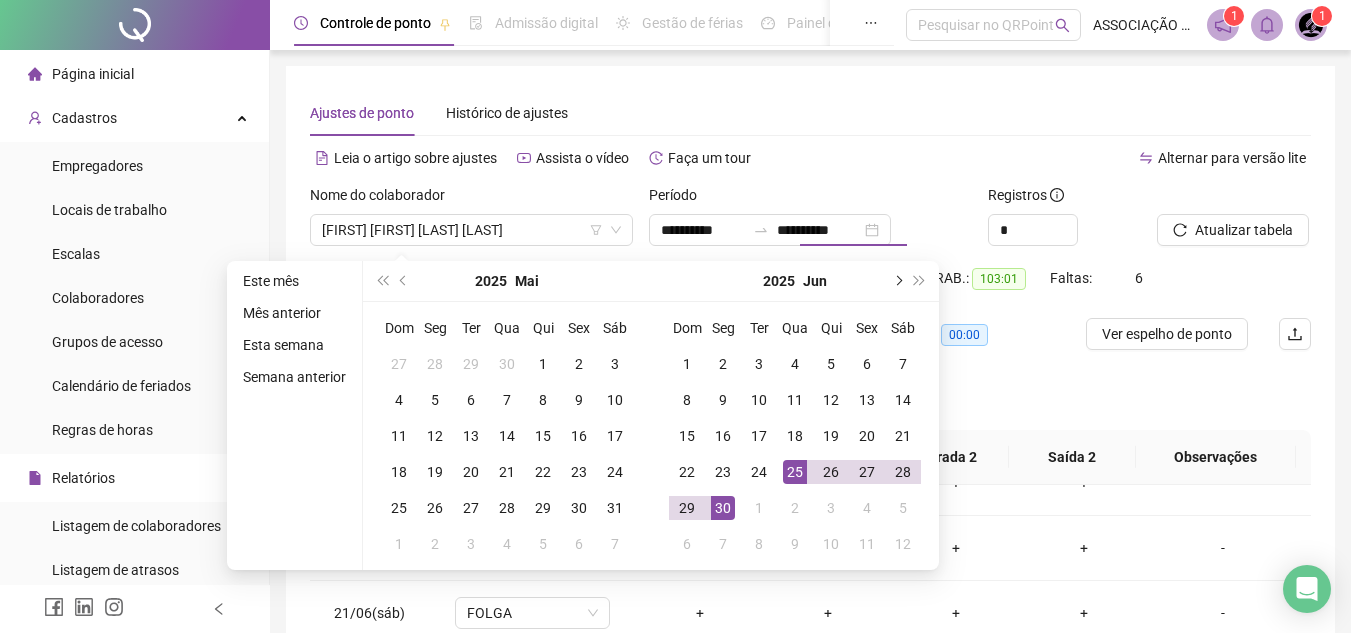 click at bounding box center [897, 281] 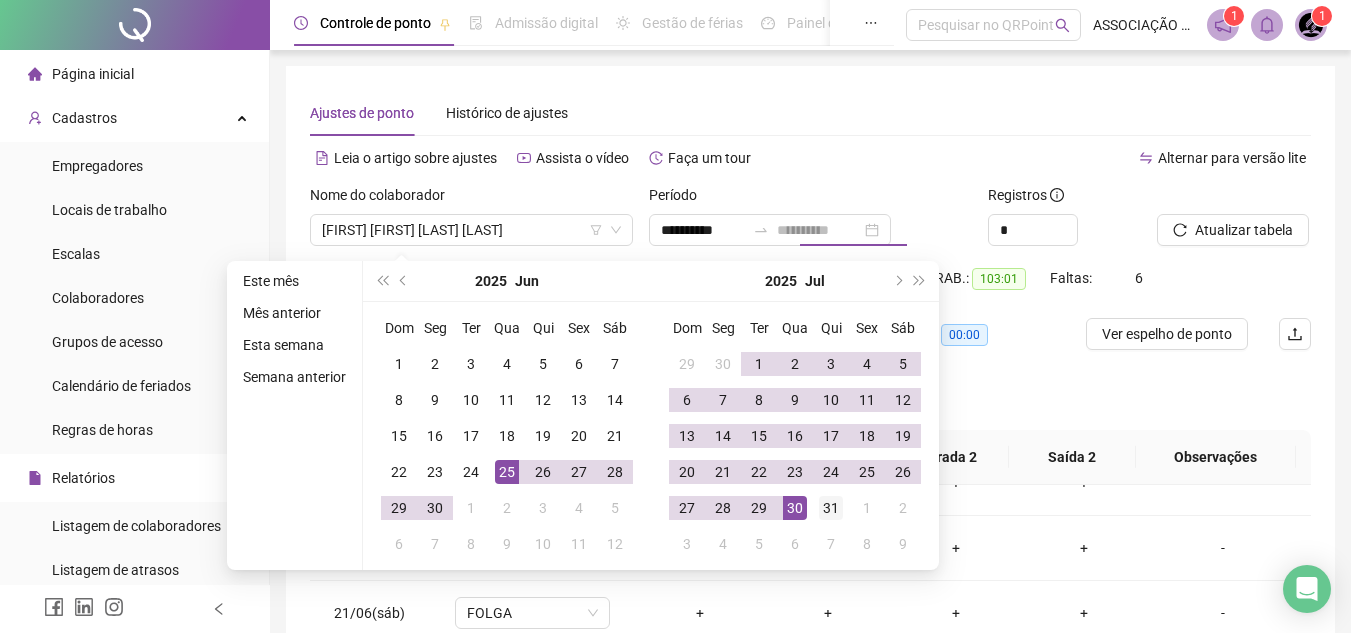 type on "**********" 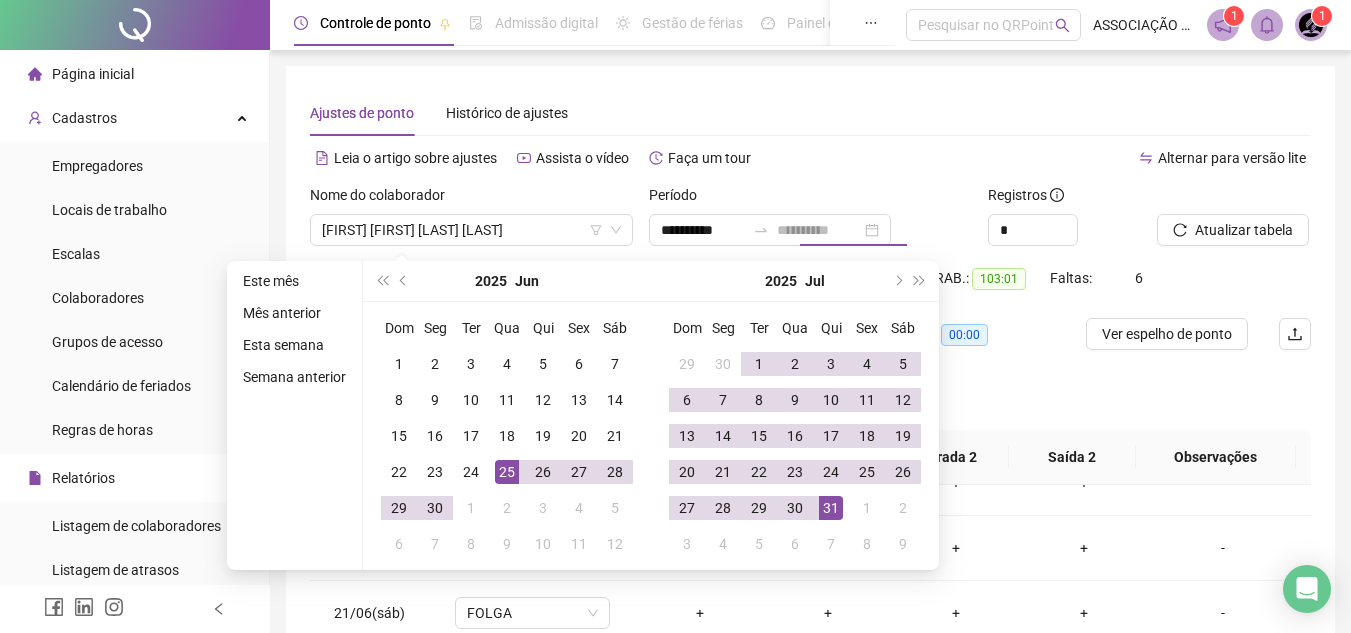 click on "31" at bounding box center [831, 508] 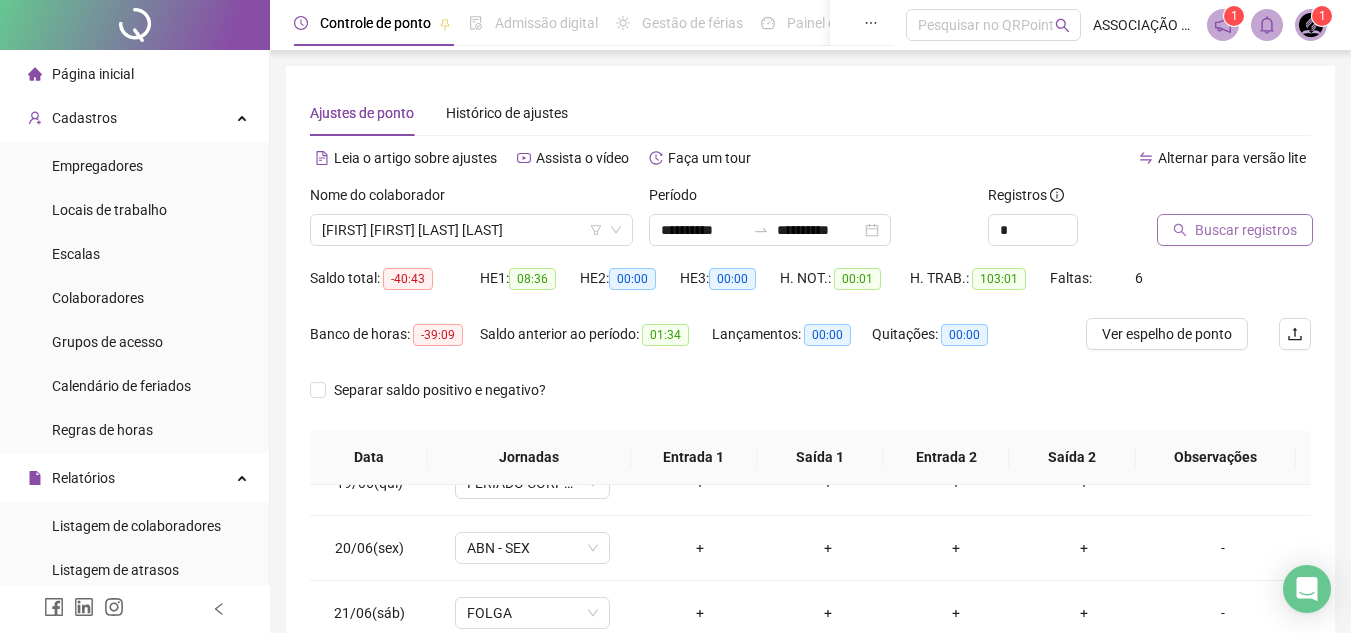 click on "Buscar registros" at bounding box center [1235, 230] 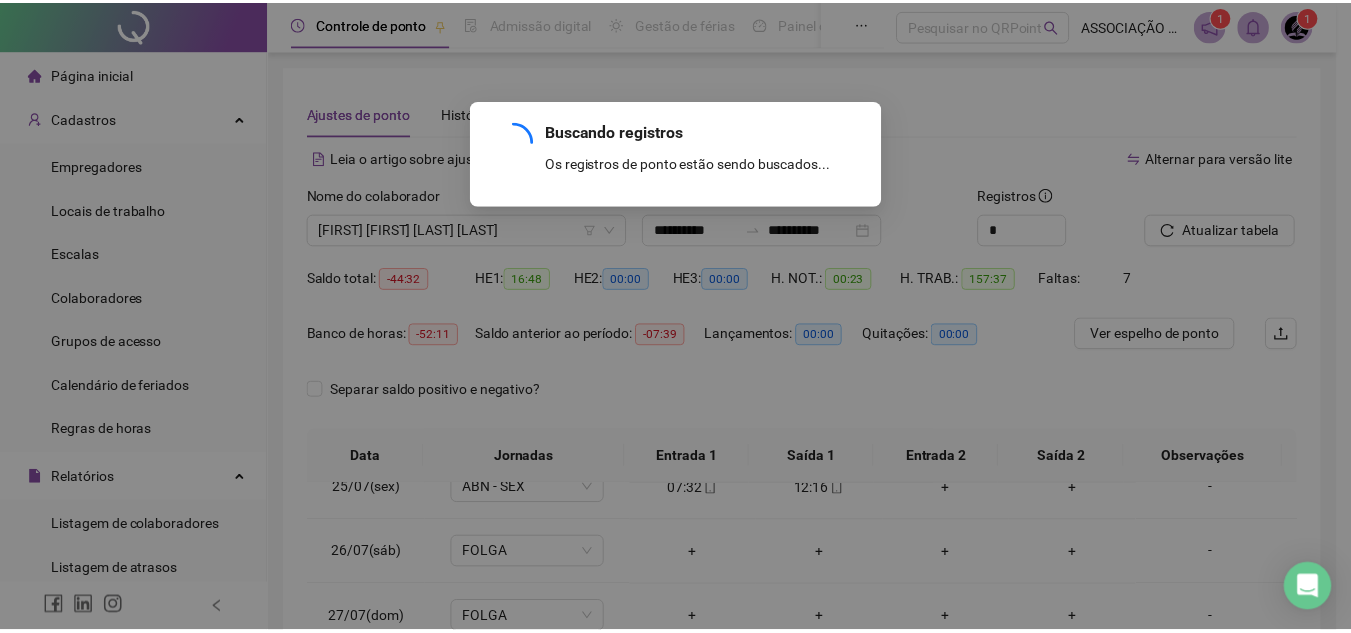scroll, scrollTop: 1978, scrollLeft: 0, axis: vertical 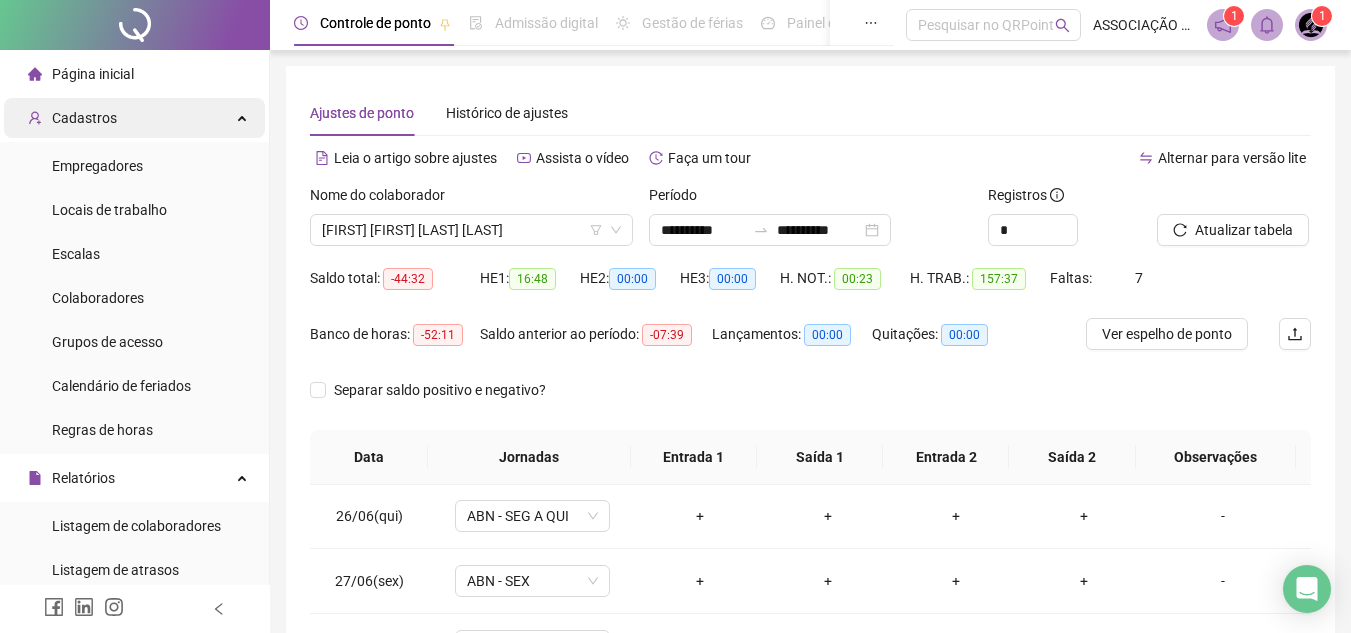 click on "Cadastros" at bounding box center (134, 118) 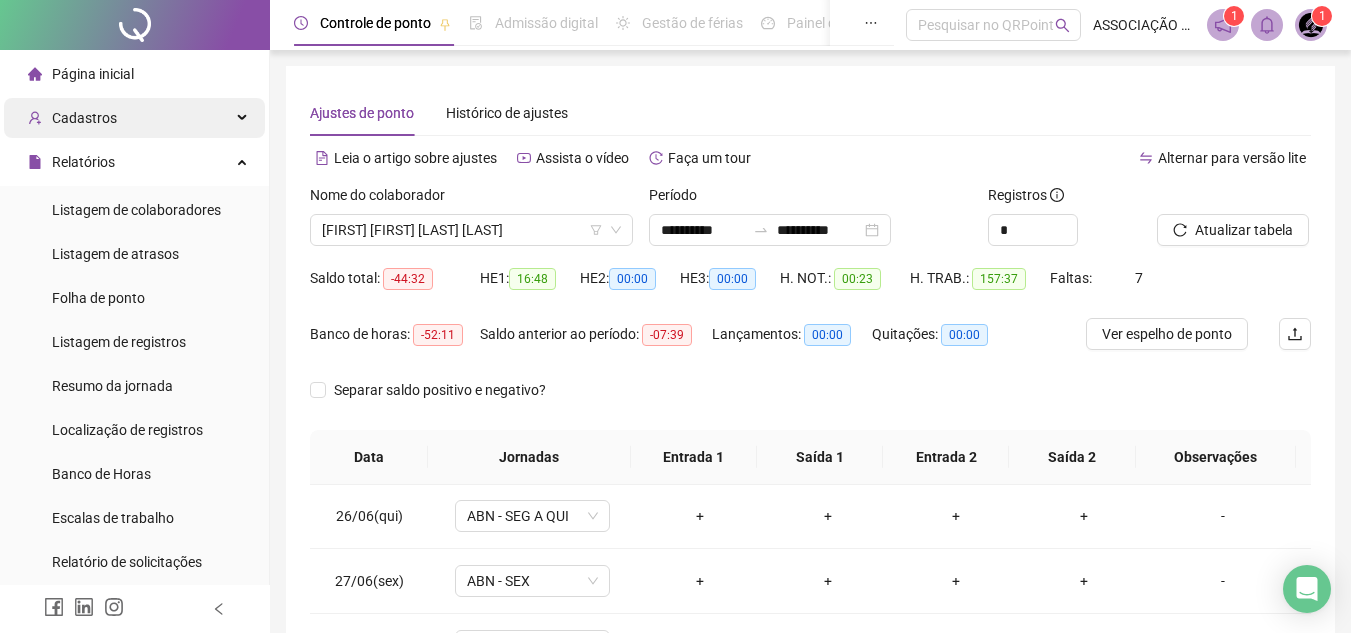 click on "Cadastros" at bounding box center [134, 118] 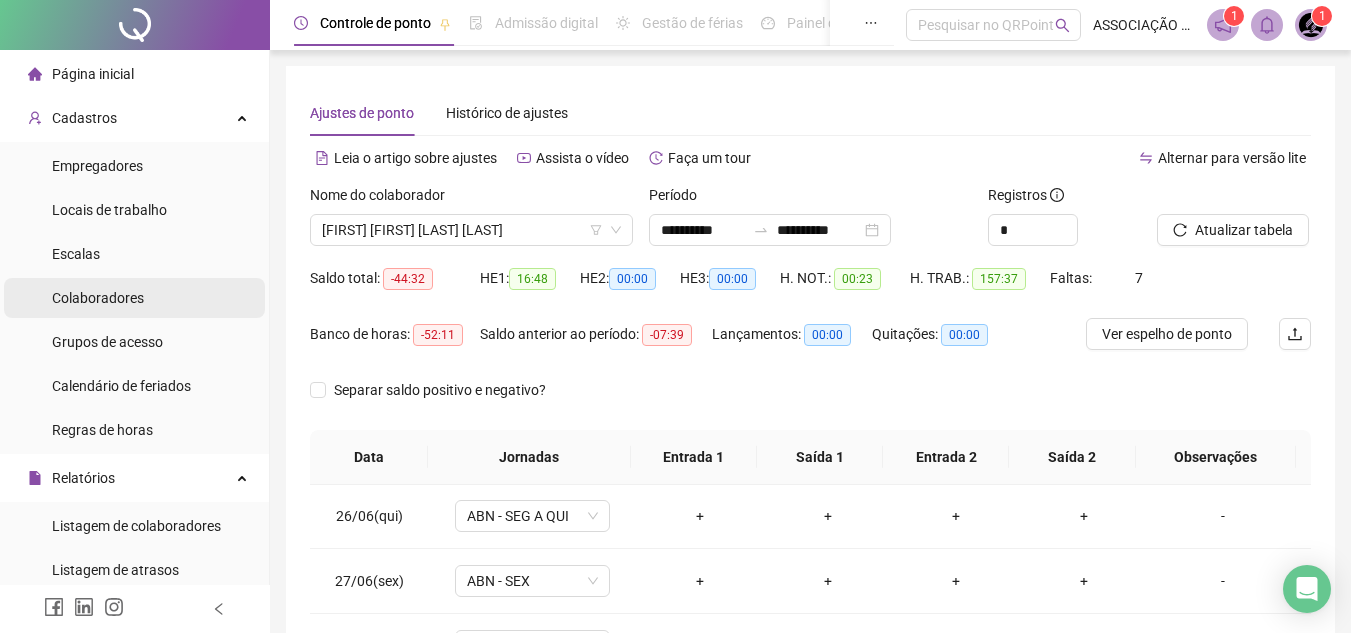 click on "Colaboradores" at bounding box center (98, 298) 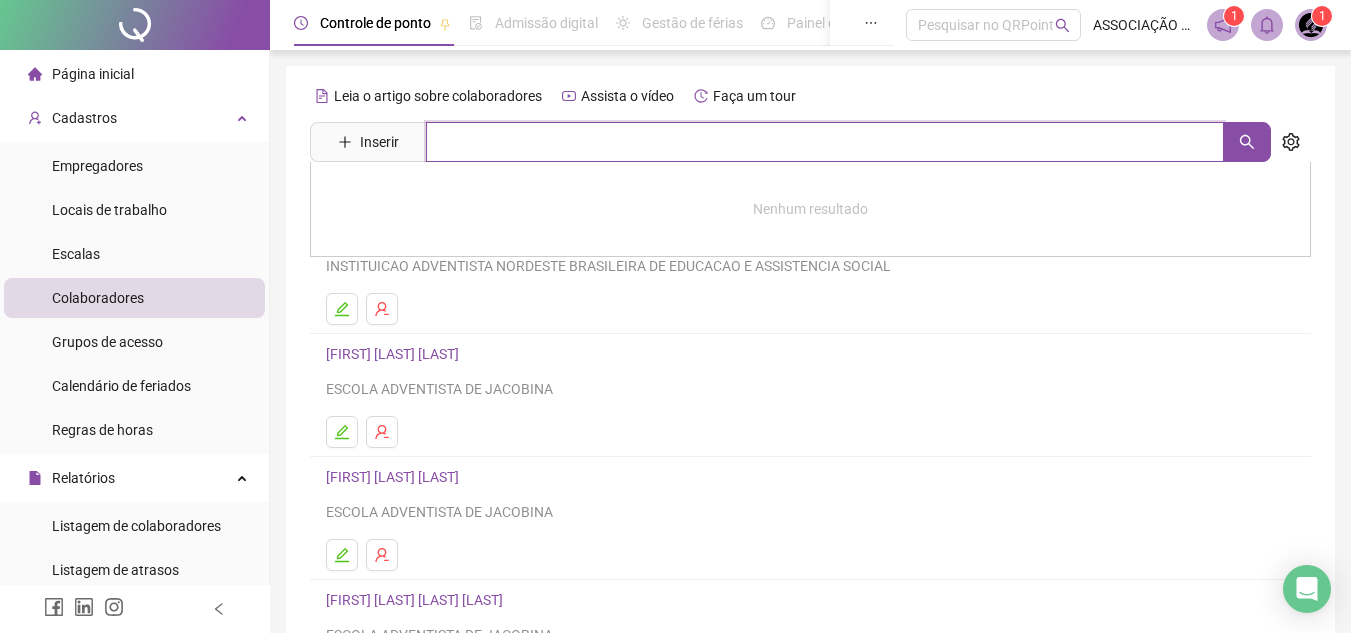 click at bounding box center (825, 142) 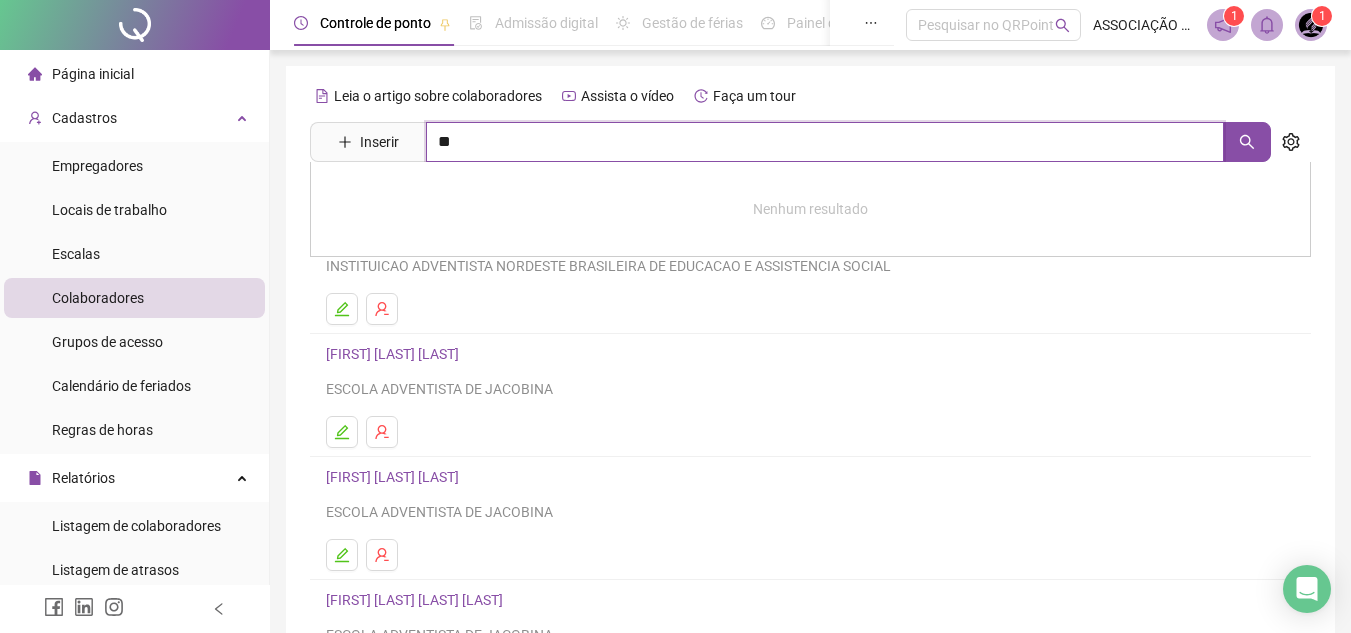 type on "*" 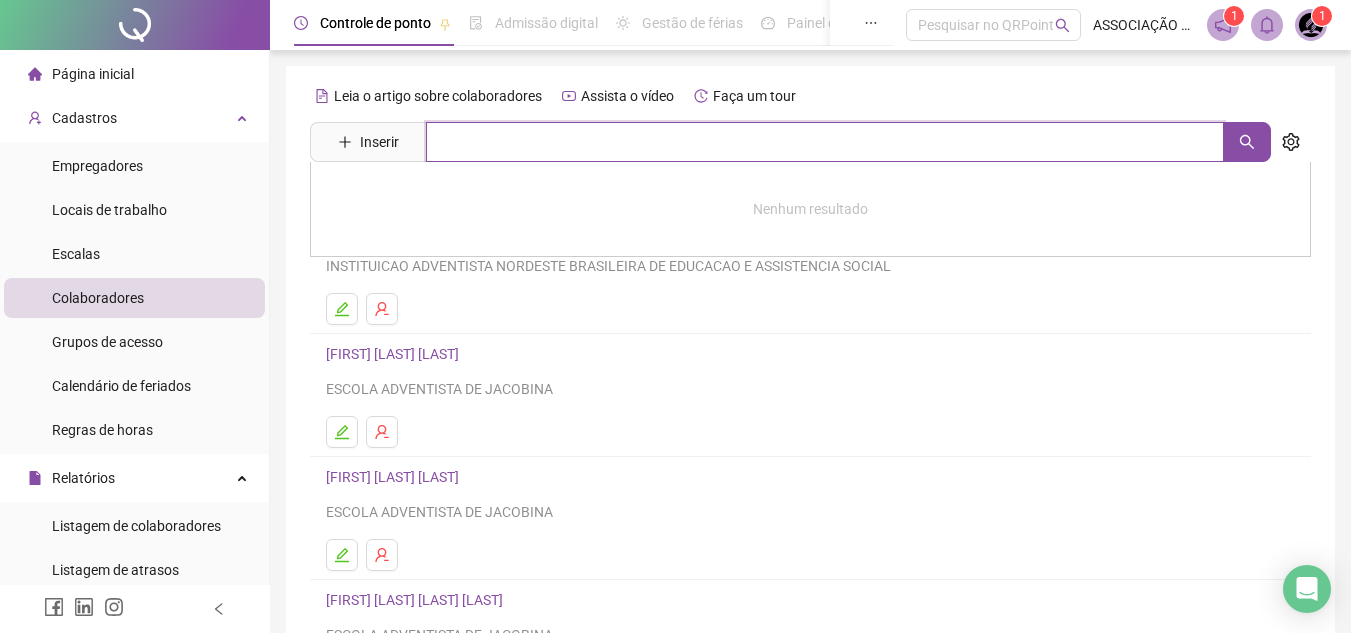 click at bounding box center (825, 142) 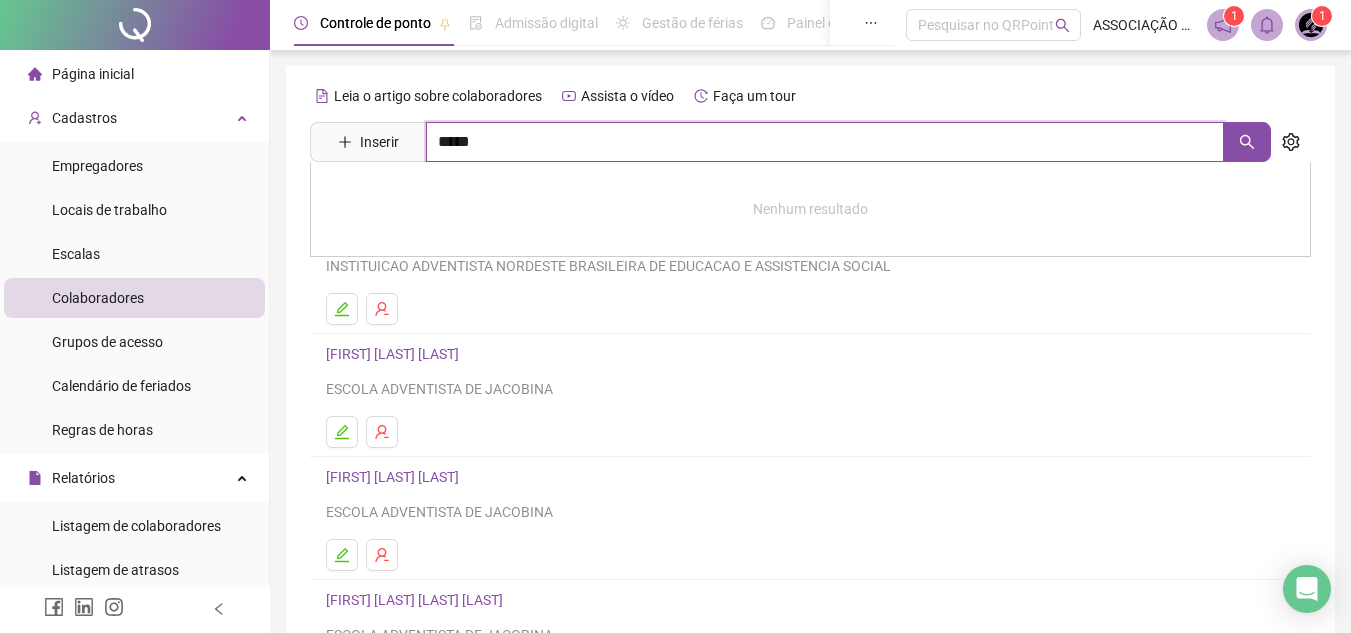 type on "*****" 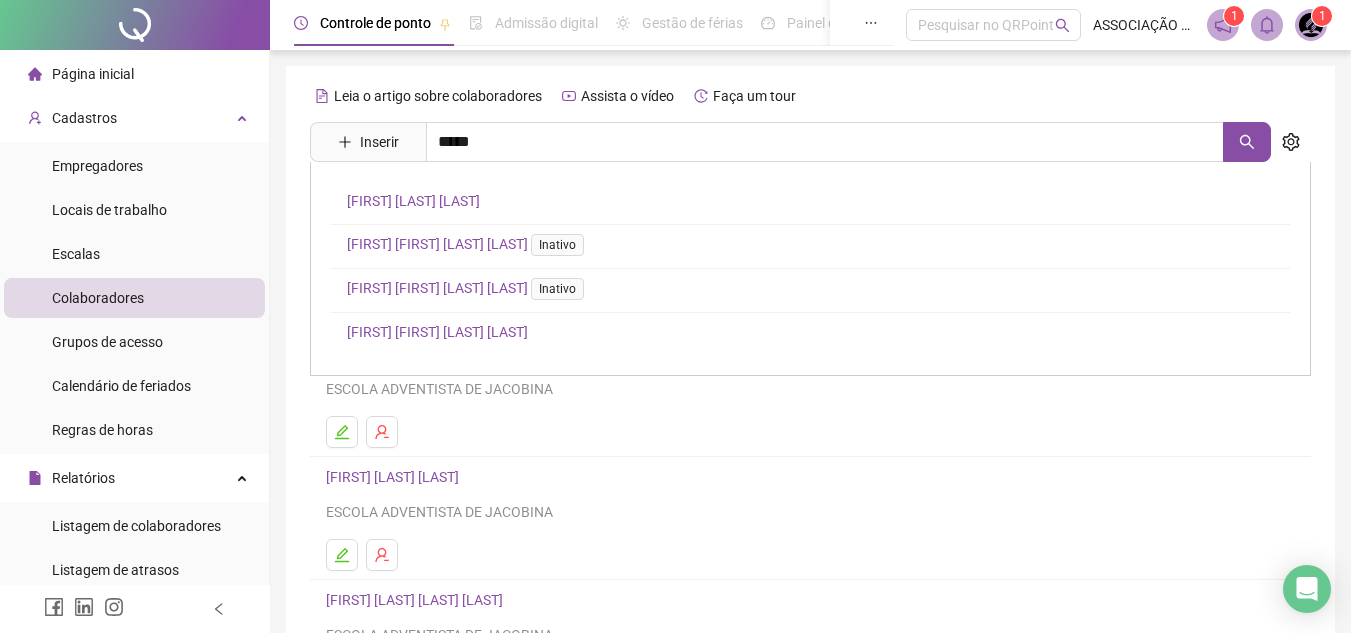 click on "ELLEN GABRIELY VIEIRA BONFIM" at bounding box center [437, 332] 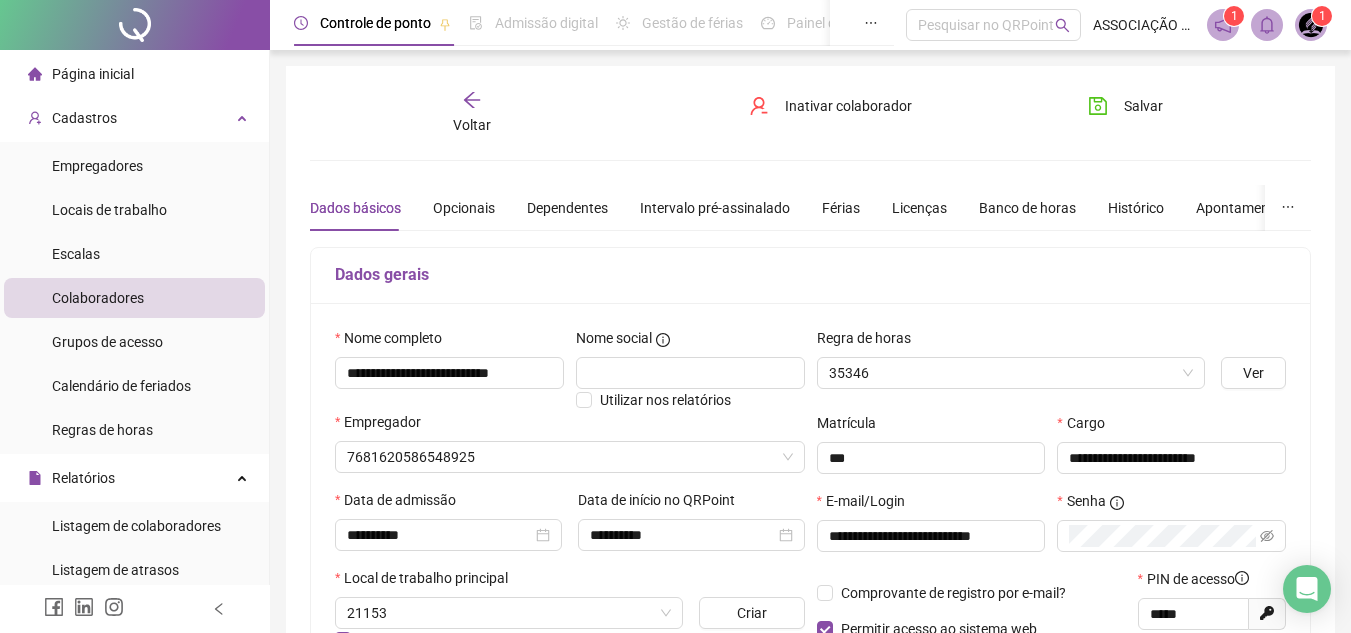 type on "**********" 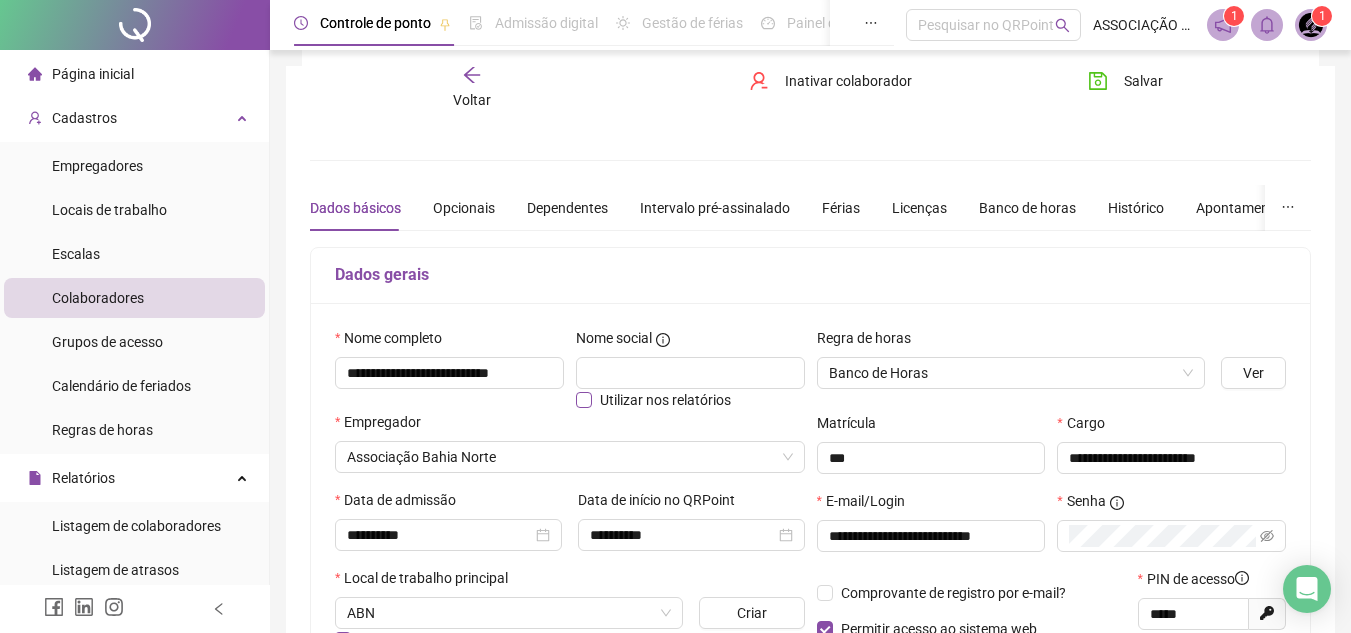 scroll, scrollTop: 132, scrollLeft: 0, axis: vertical 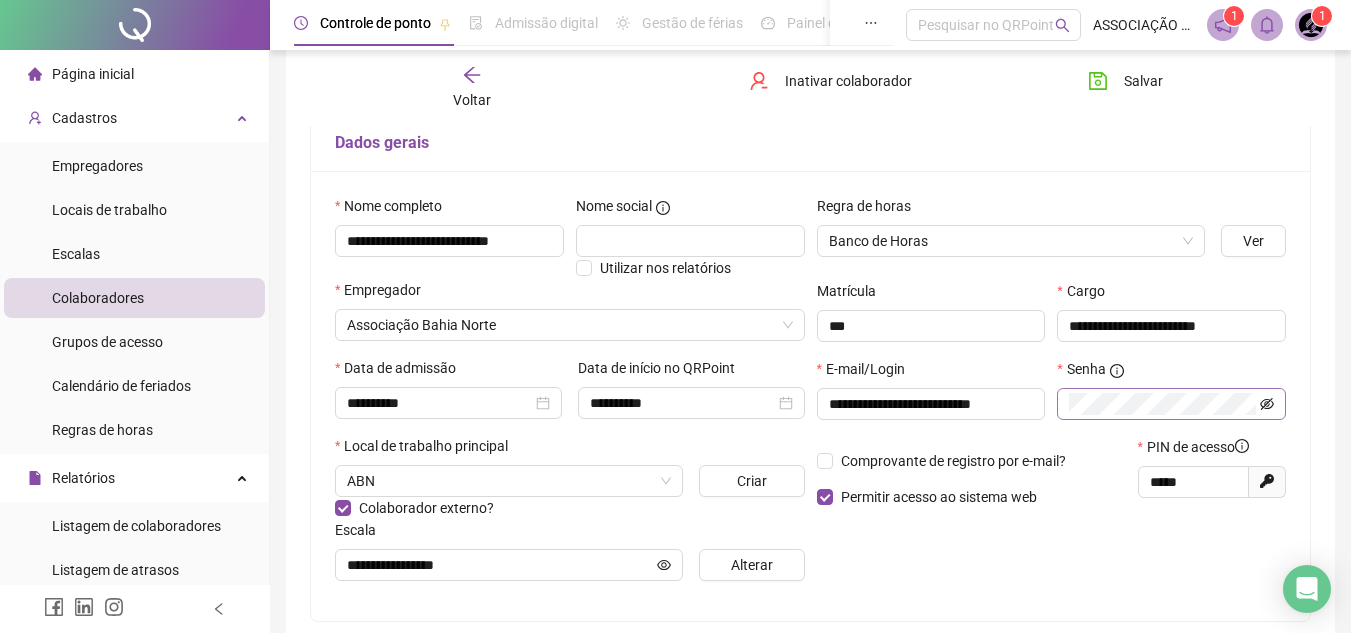 click 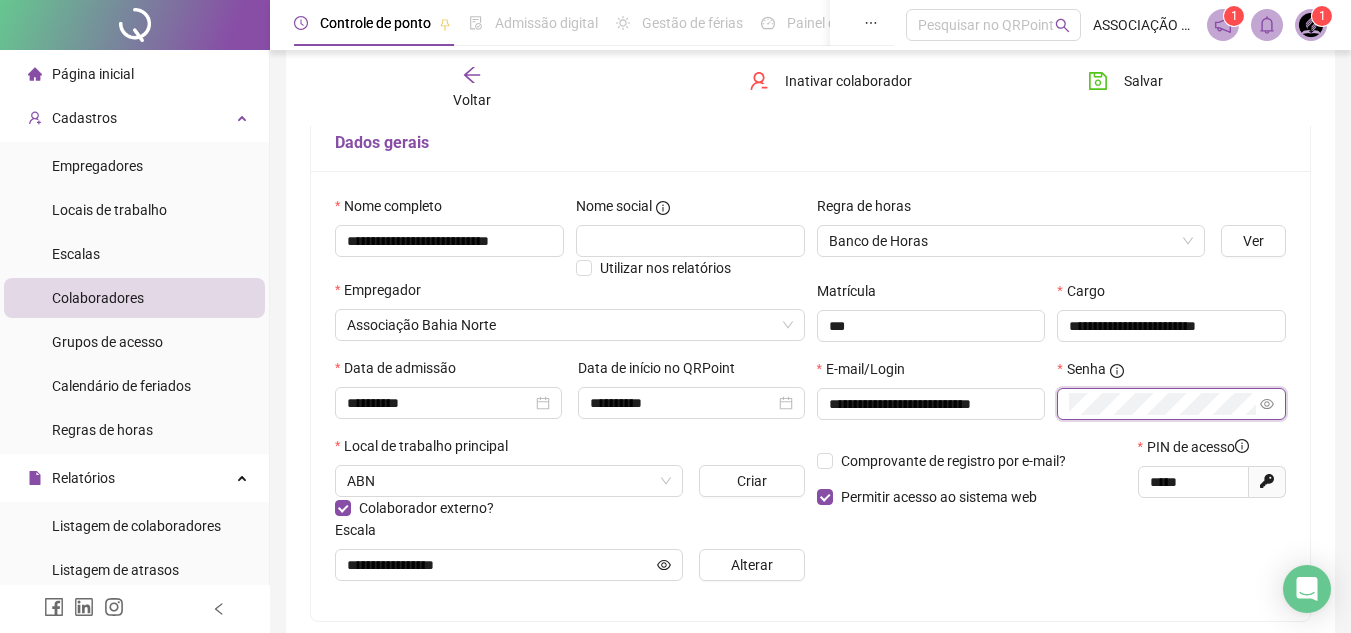 click 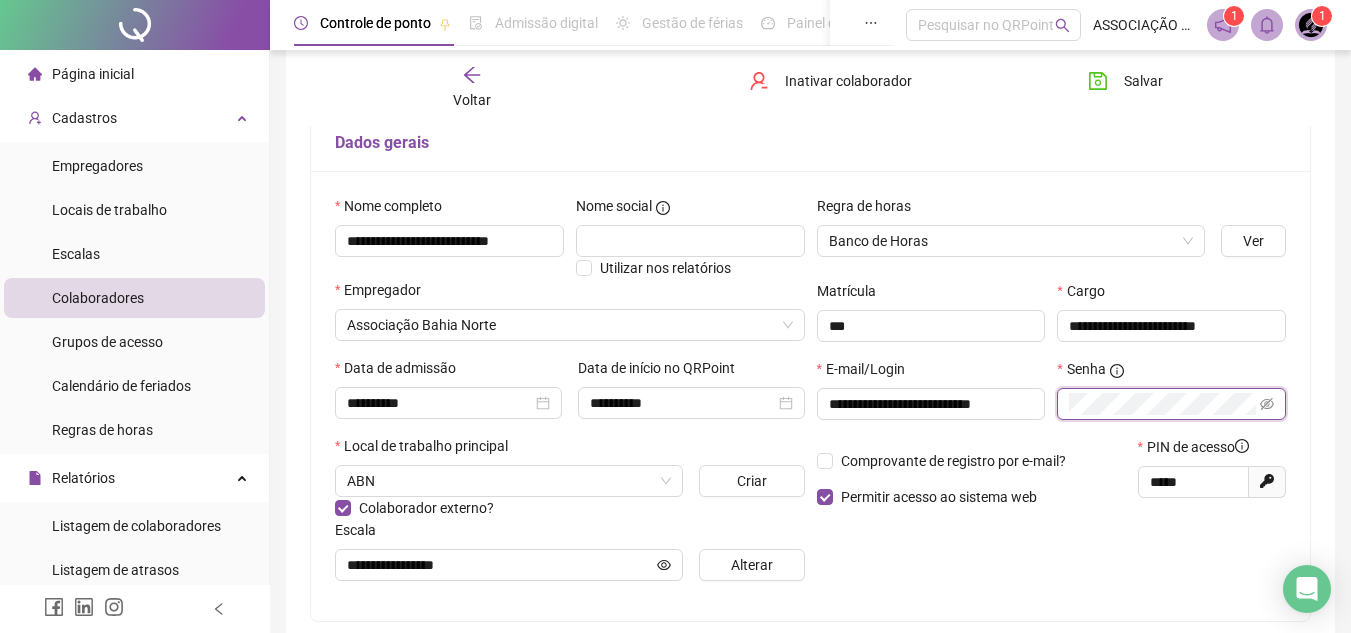 click 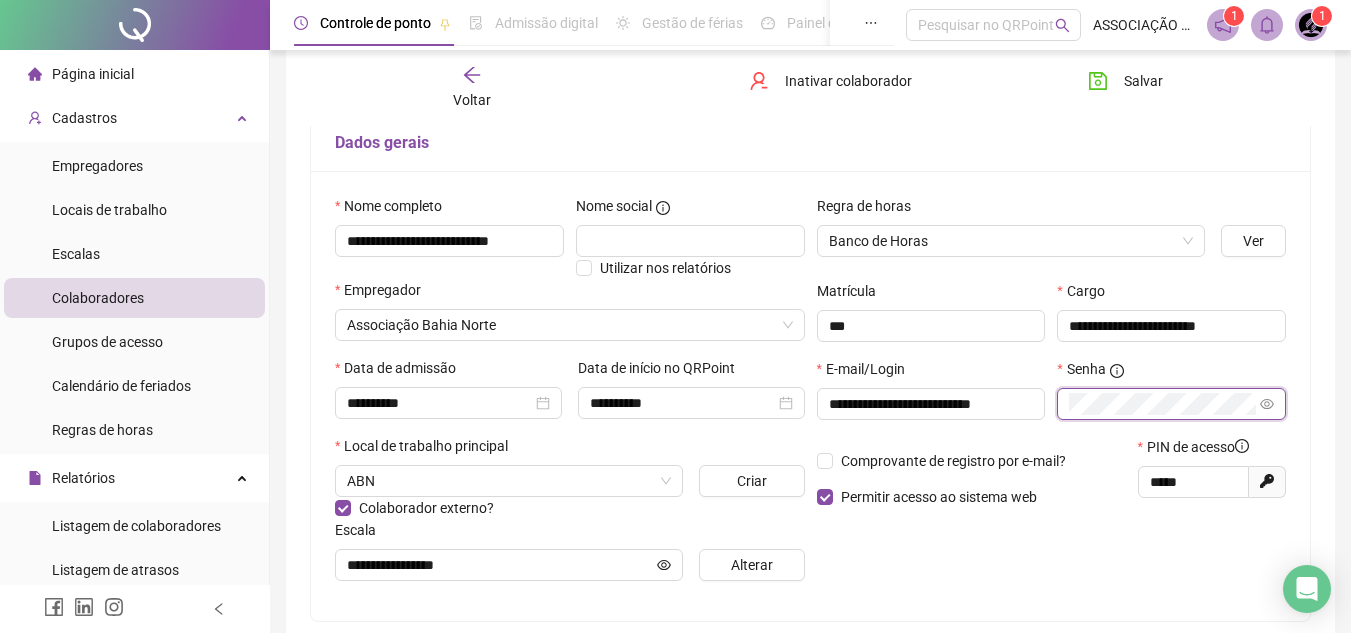 click on "Senha" at bounding box center [1171, 397] 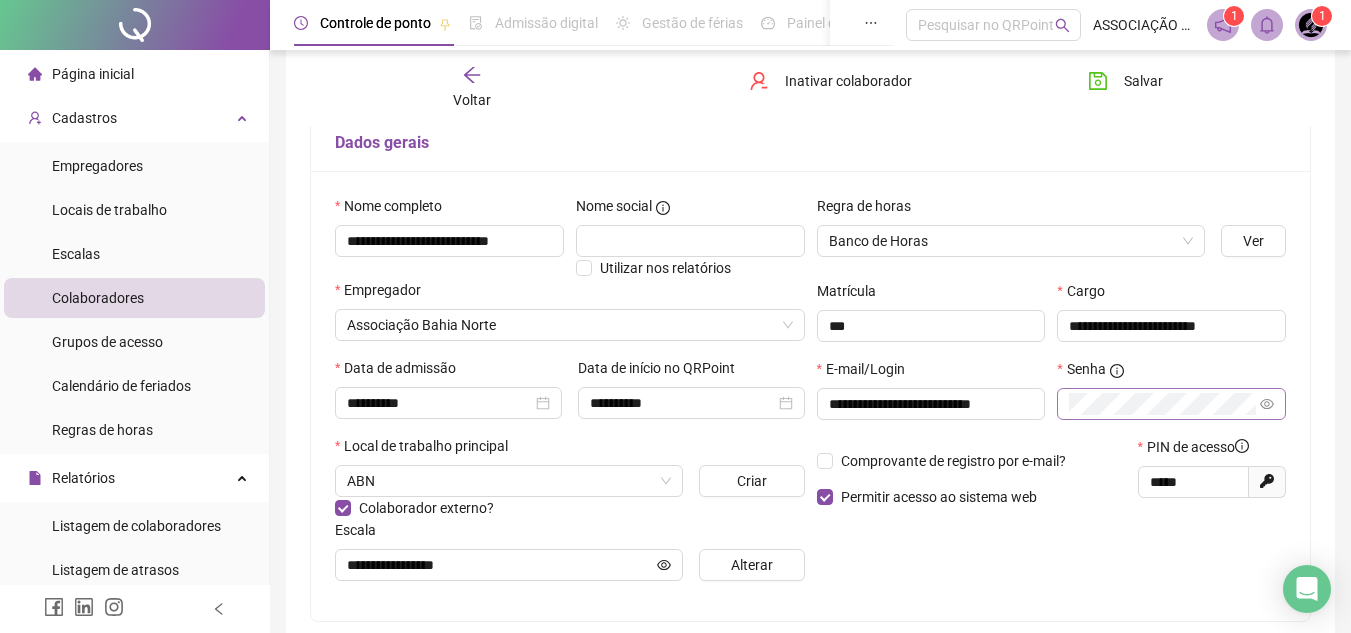 click at bounding box center (1267, 404) 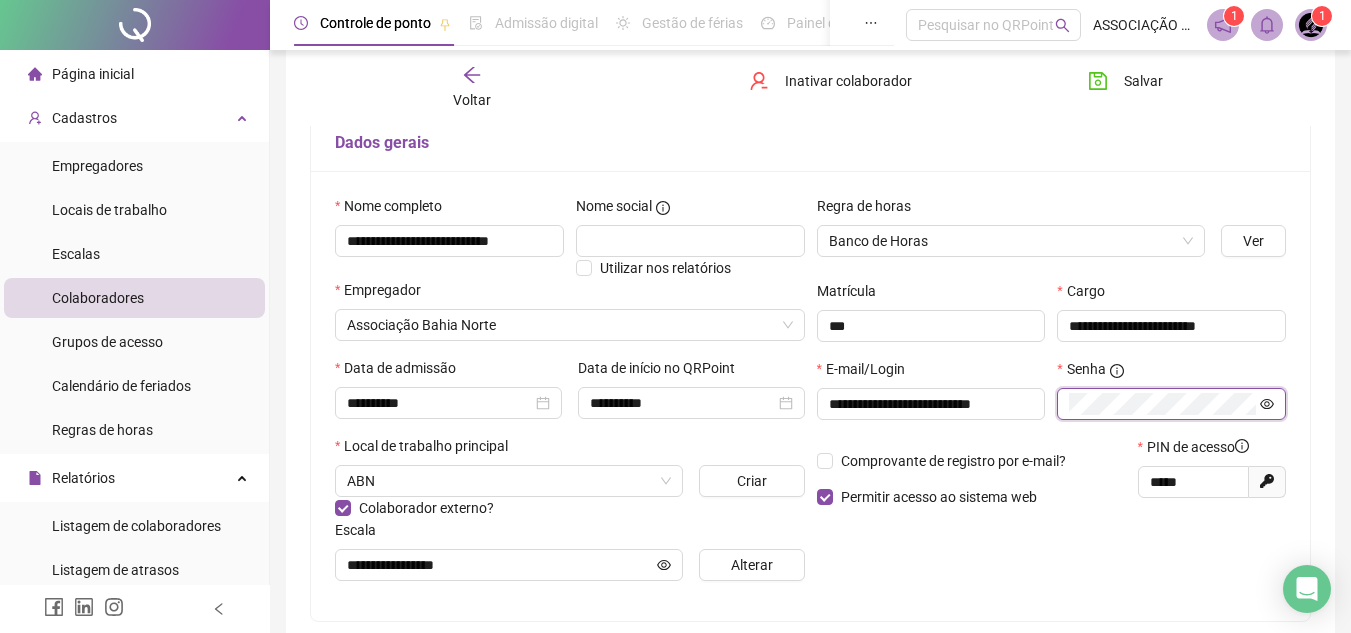 click 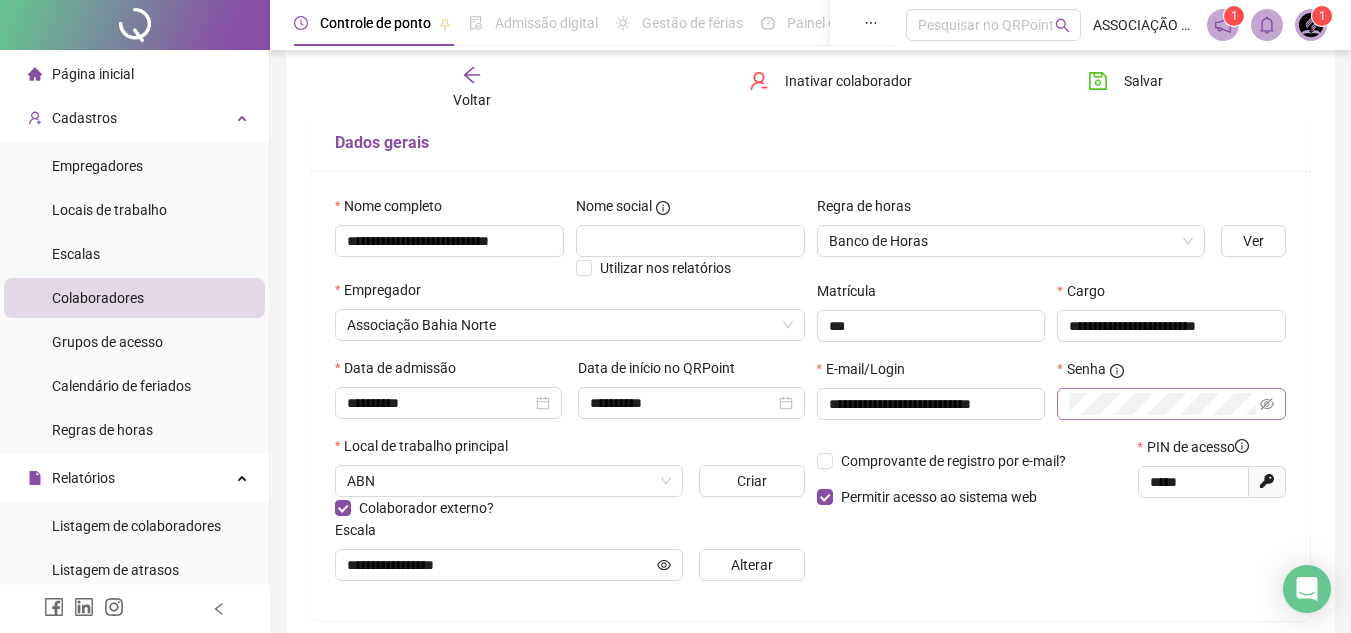 click on "Senha" at bounding box center (1171, 373) 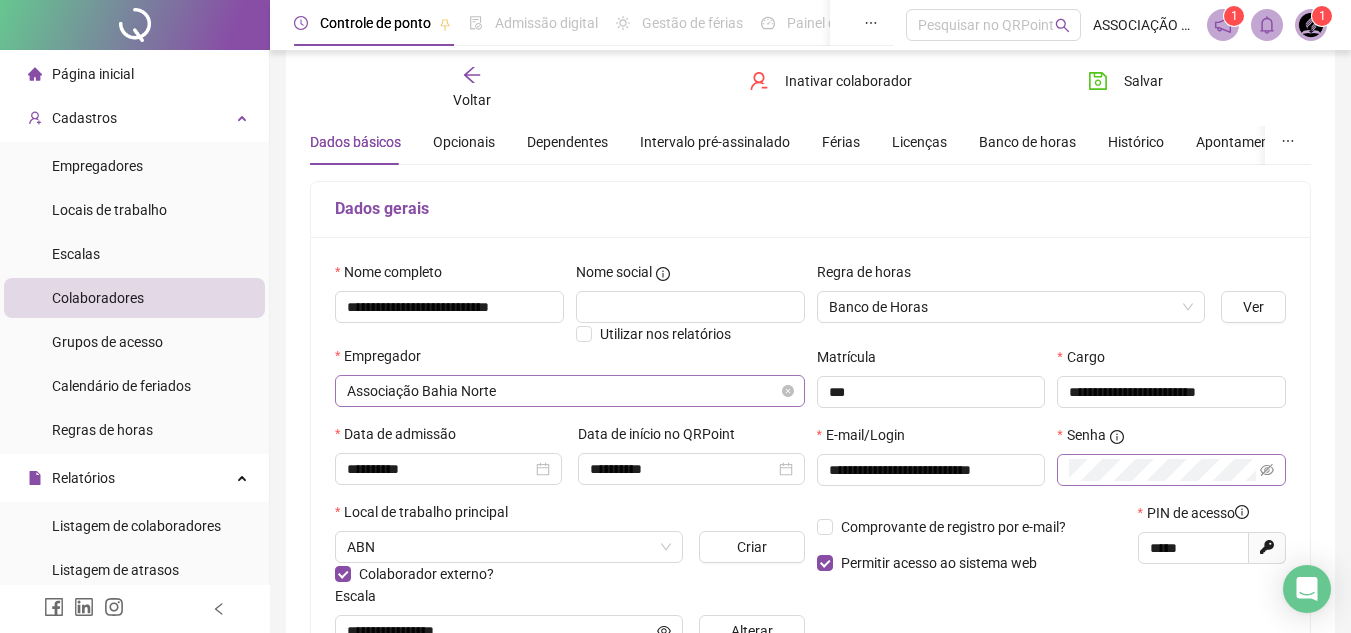 scroll, scrollTop: 0, scrollLeft: 0, axis: both 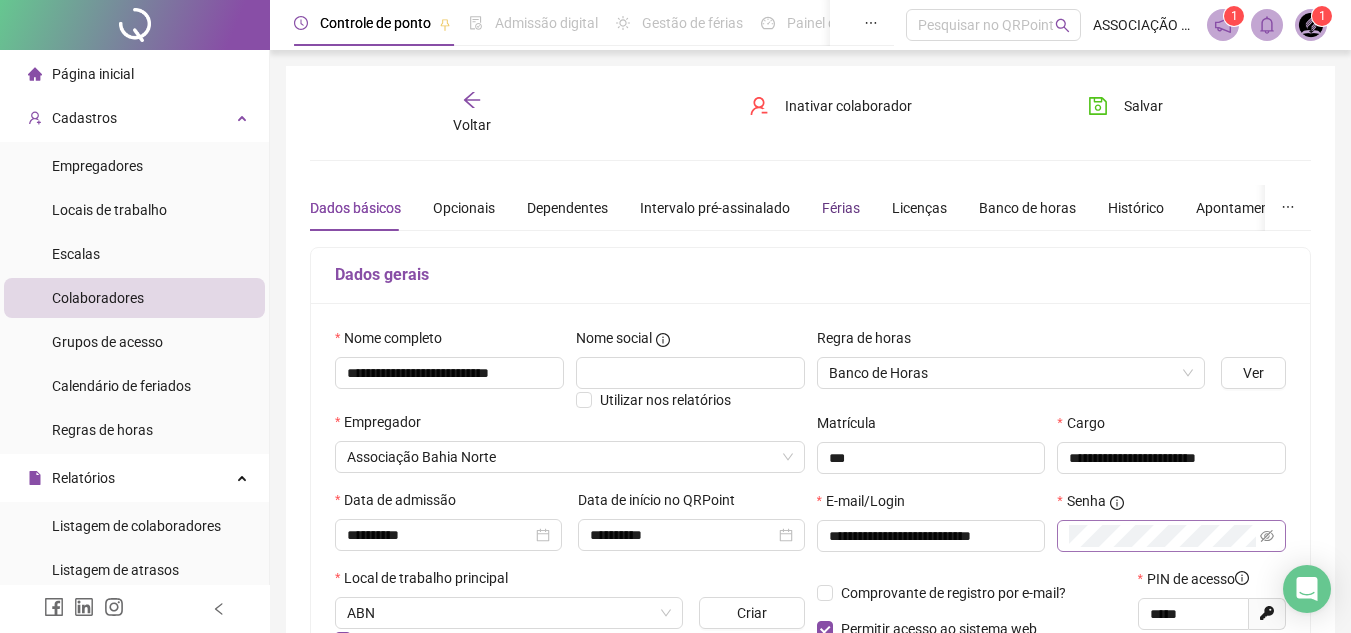 click on "Férias" at bounding box center [841, 208] 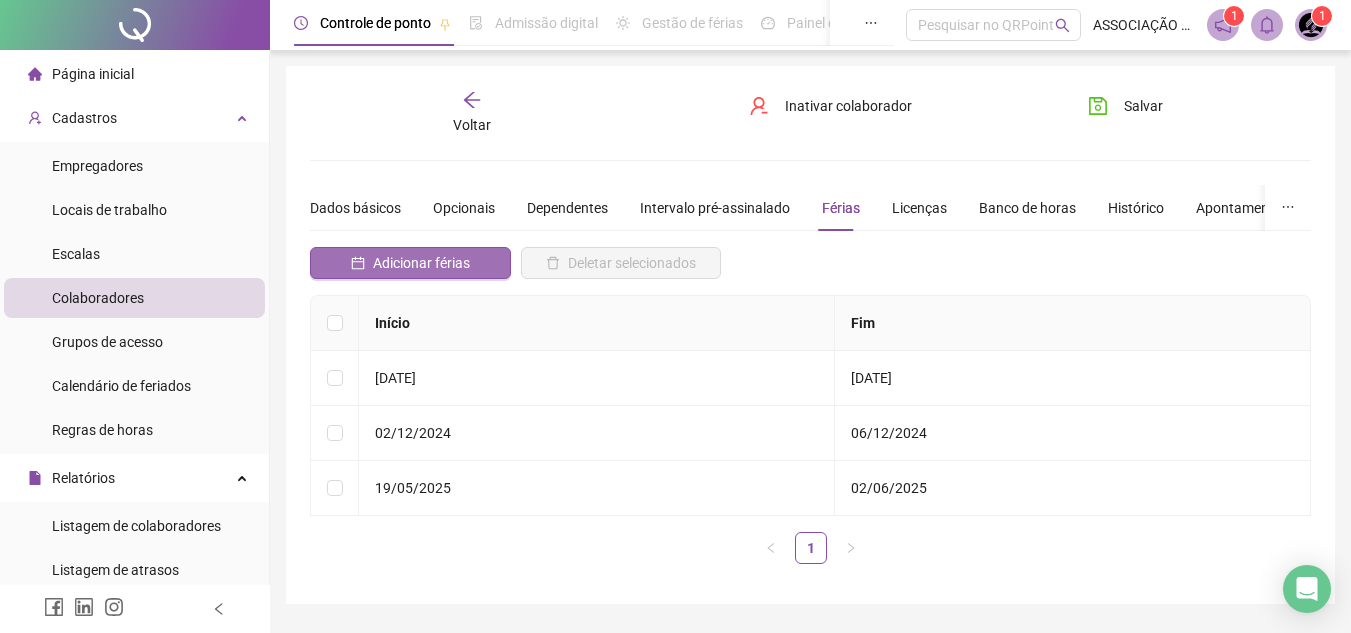 click on "Adicionar férias" at bounding box center (421, 263) 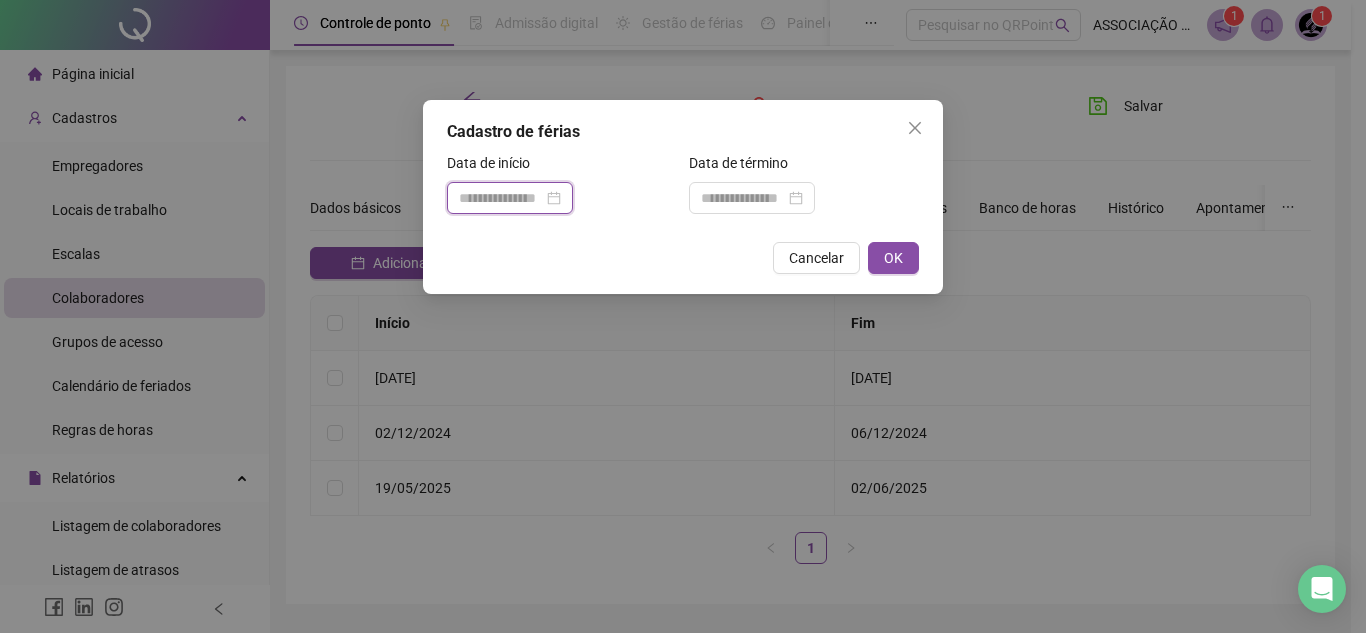 click at bounding box center [501, 198] 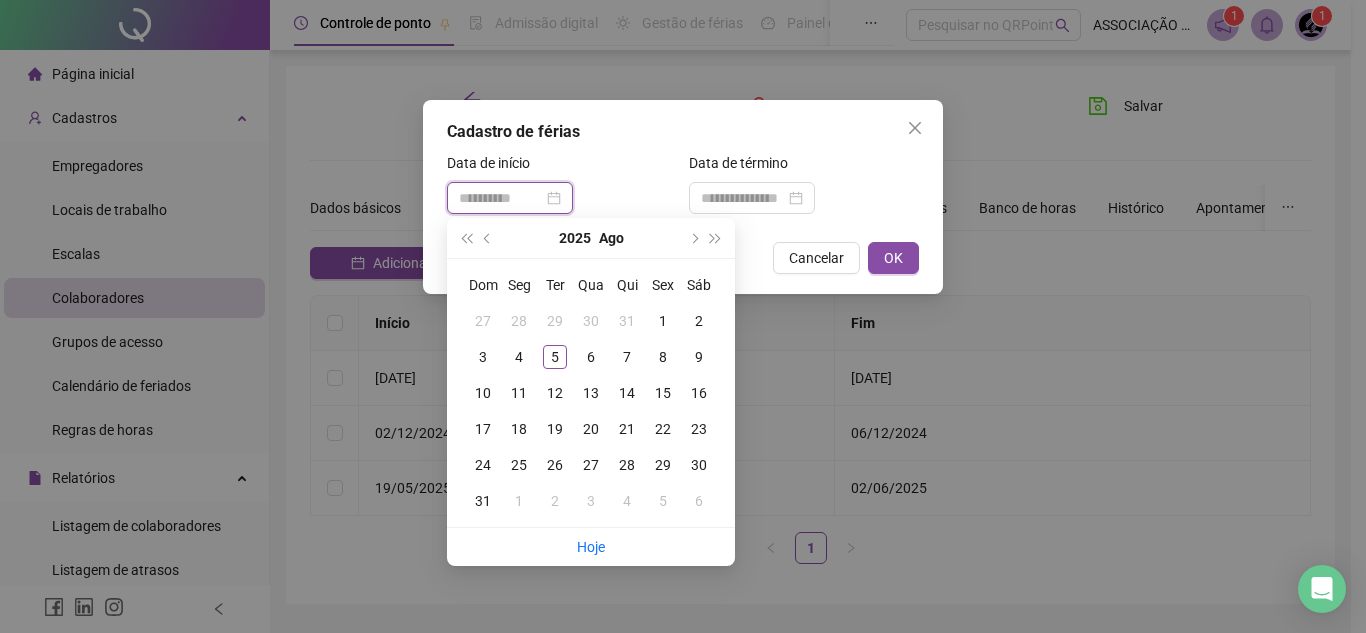 type on "**********" 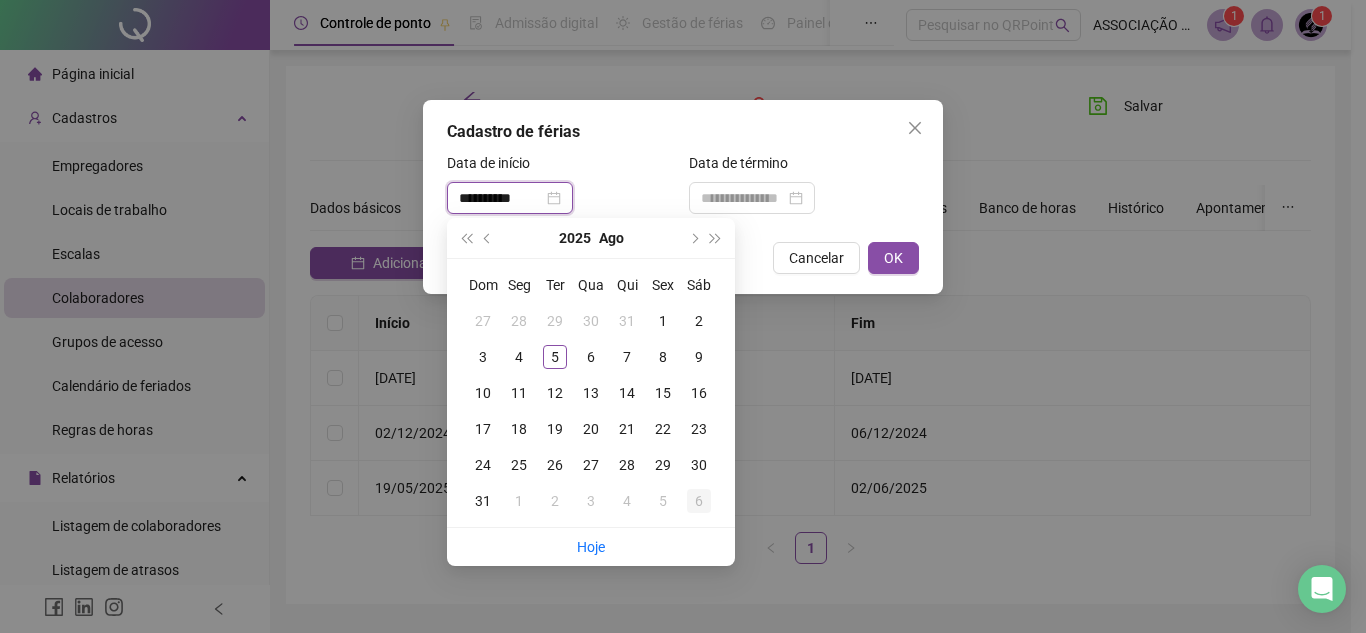 type on "**********" 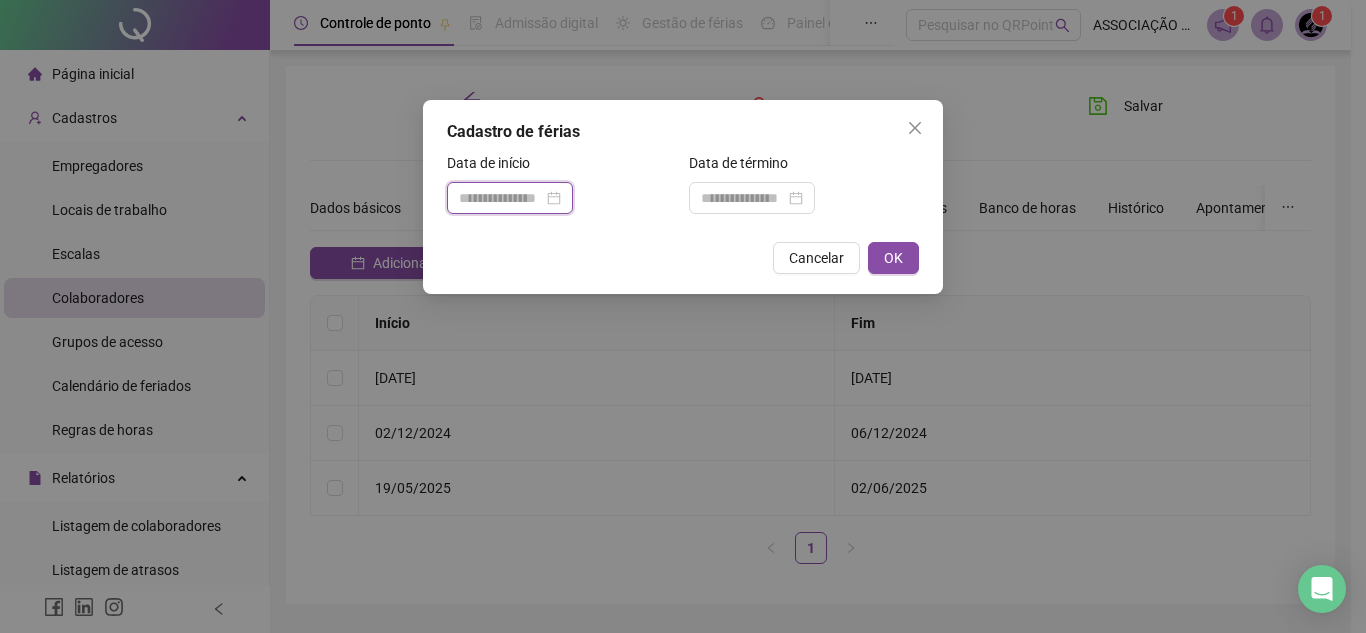 click at bounding box center [501, 198] 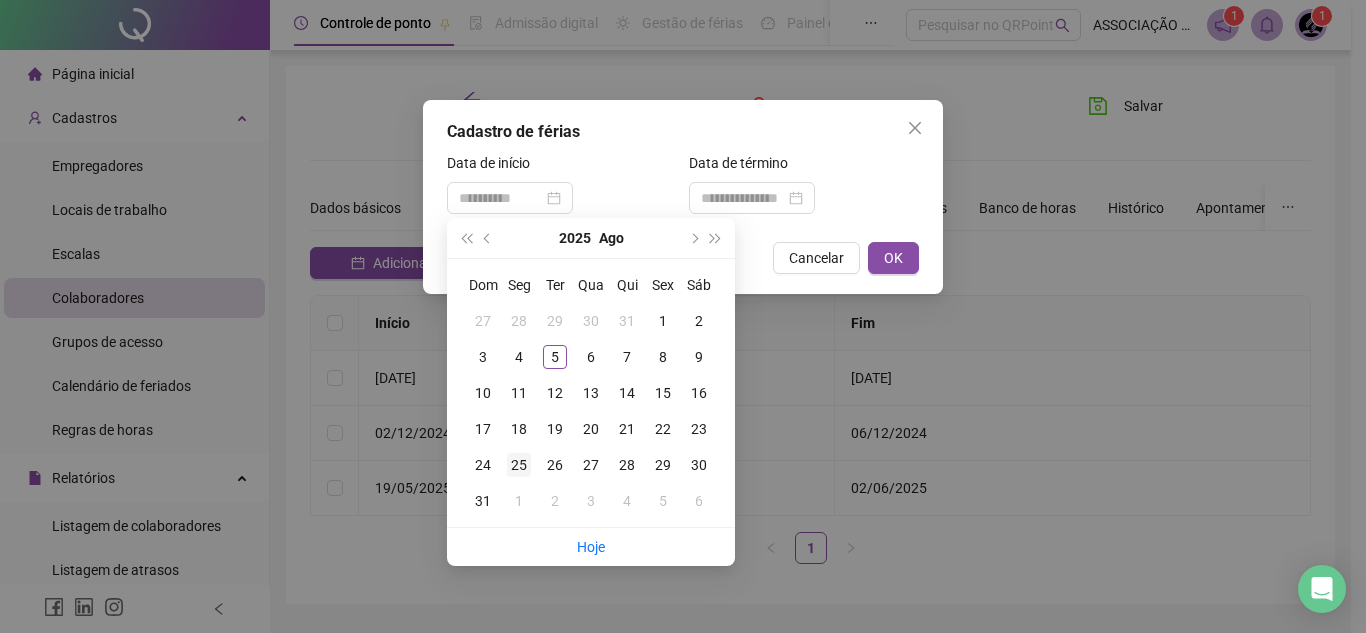 click on "25" at bounding box center (519, 465) 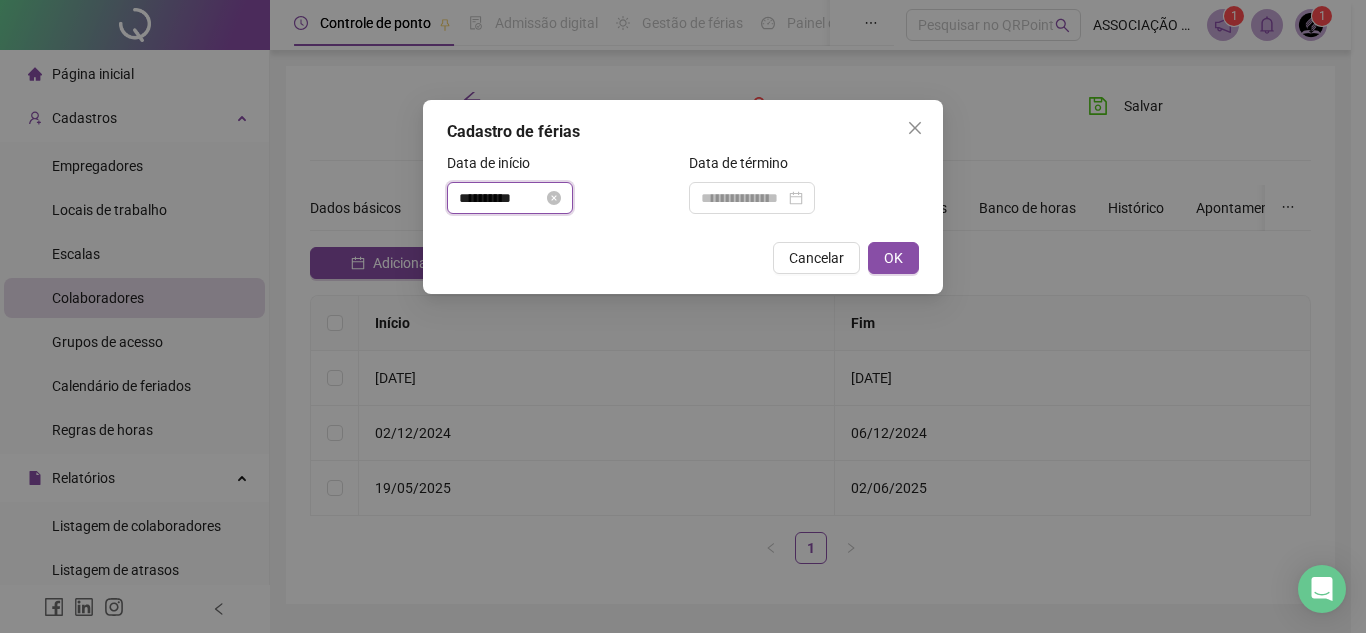 click on "**********" at bounding box center [501, 198] 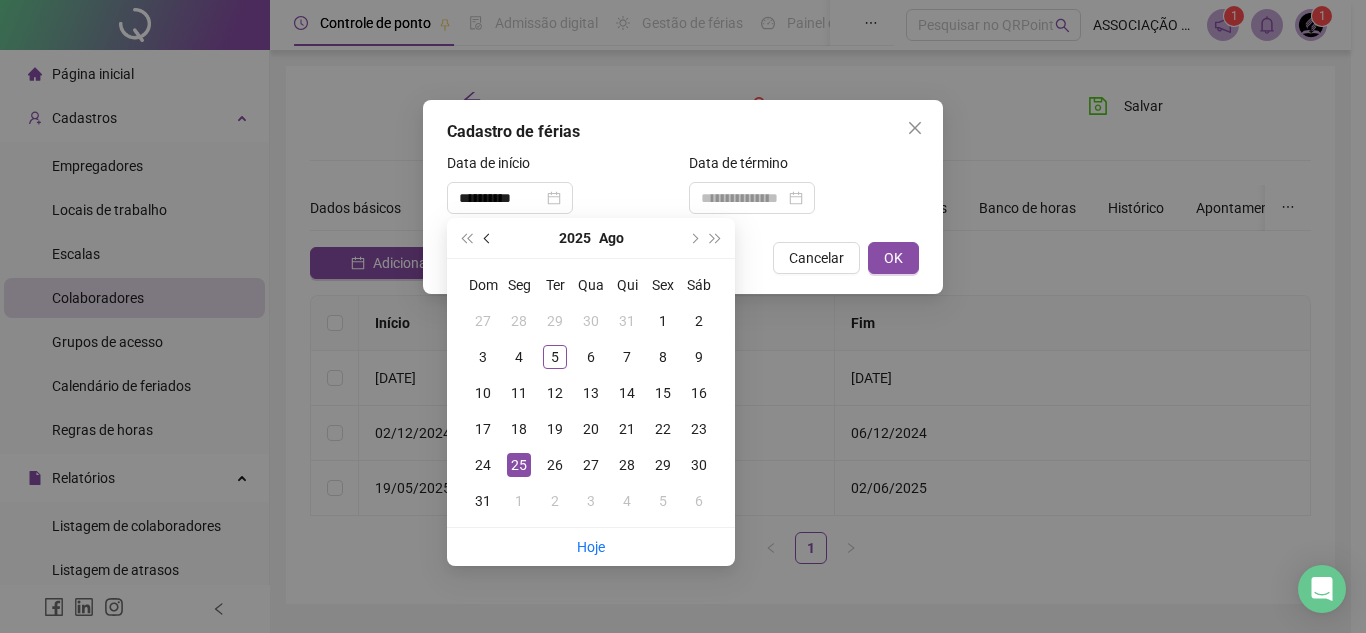 click at bounding box center (488, 238) 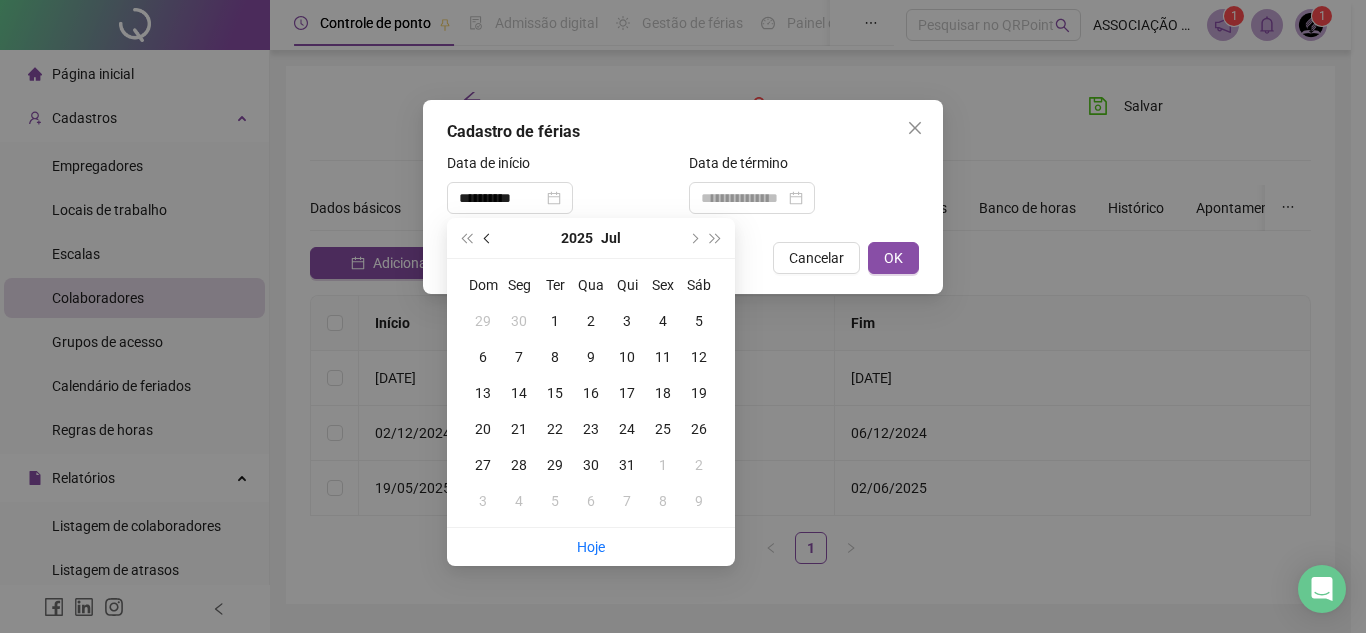 click at bounding box center (488, 238) 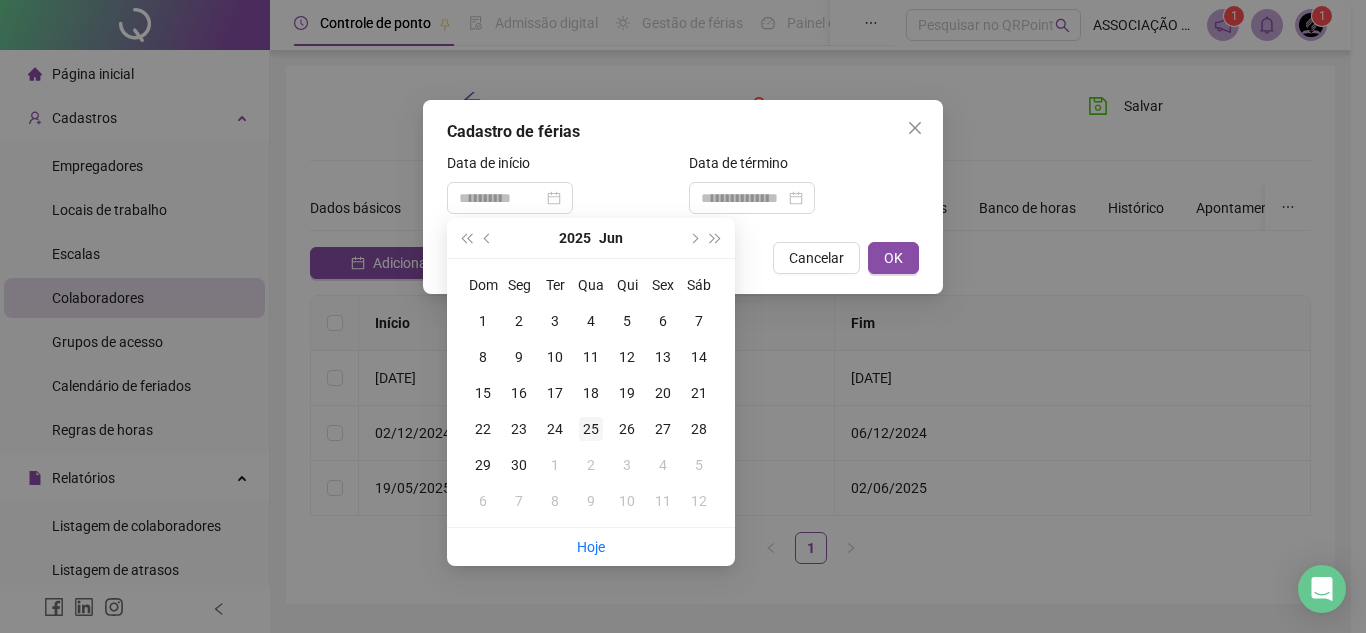 type on "**********" 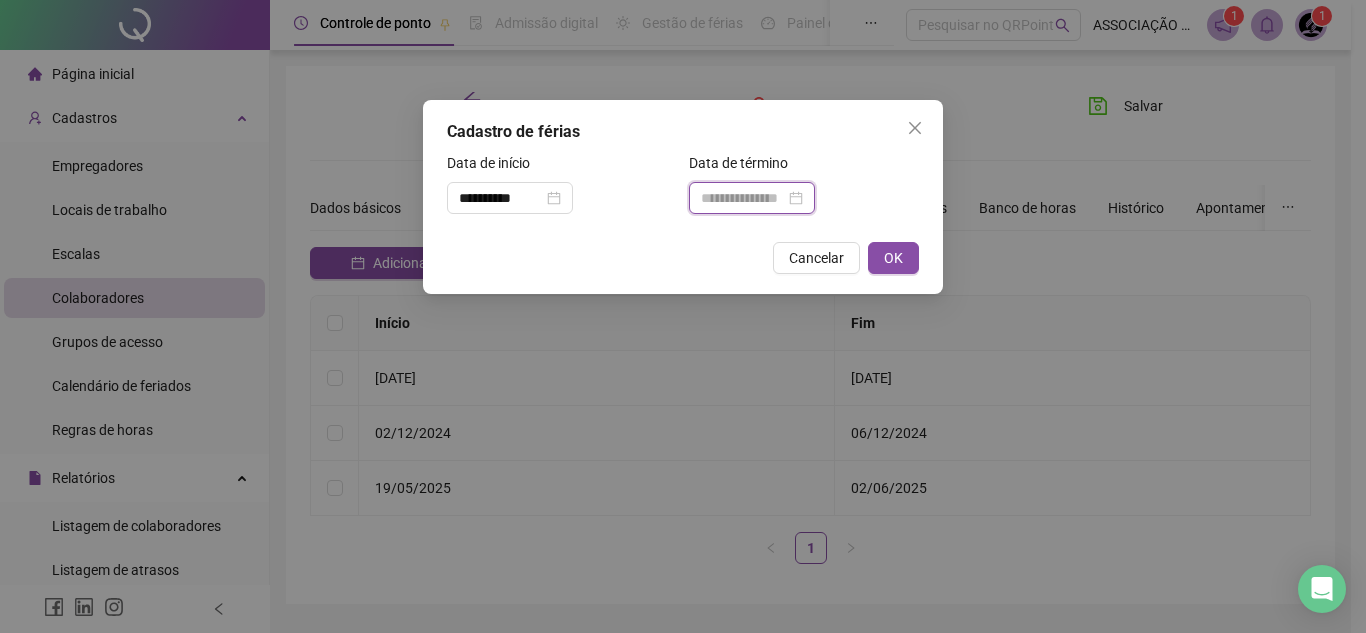 click at bounding box center (743, 198) 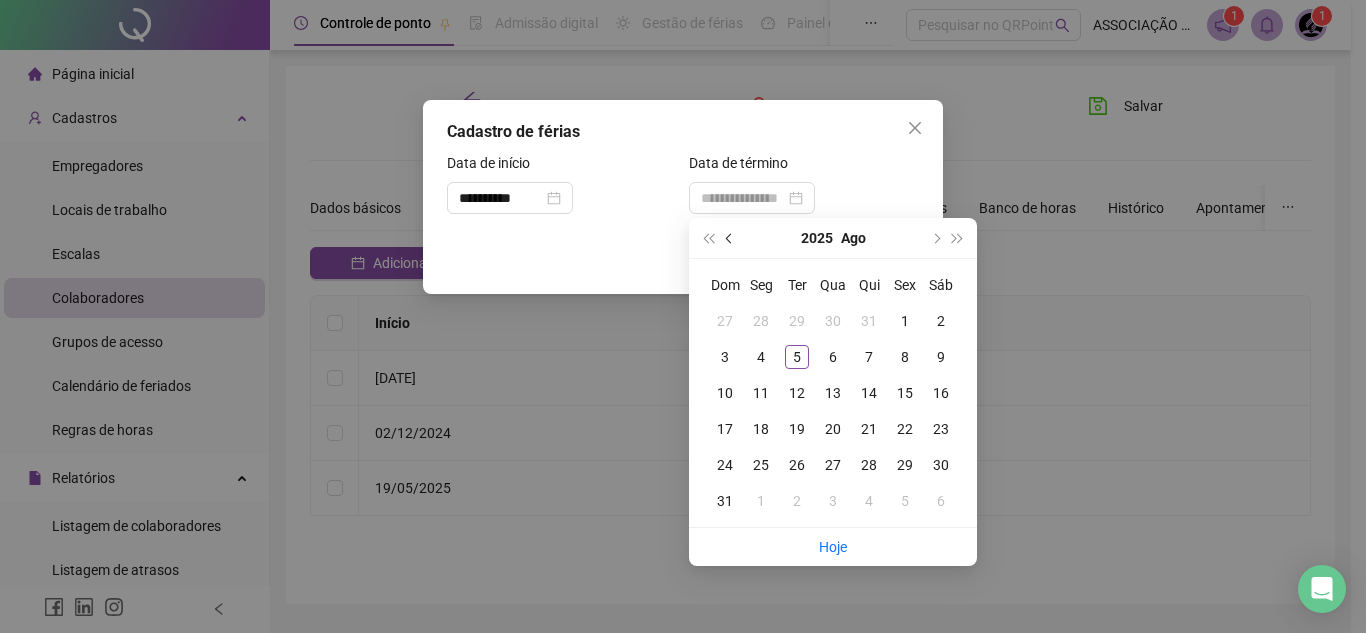click at bounding box center [730, 238] 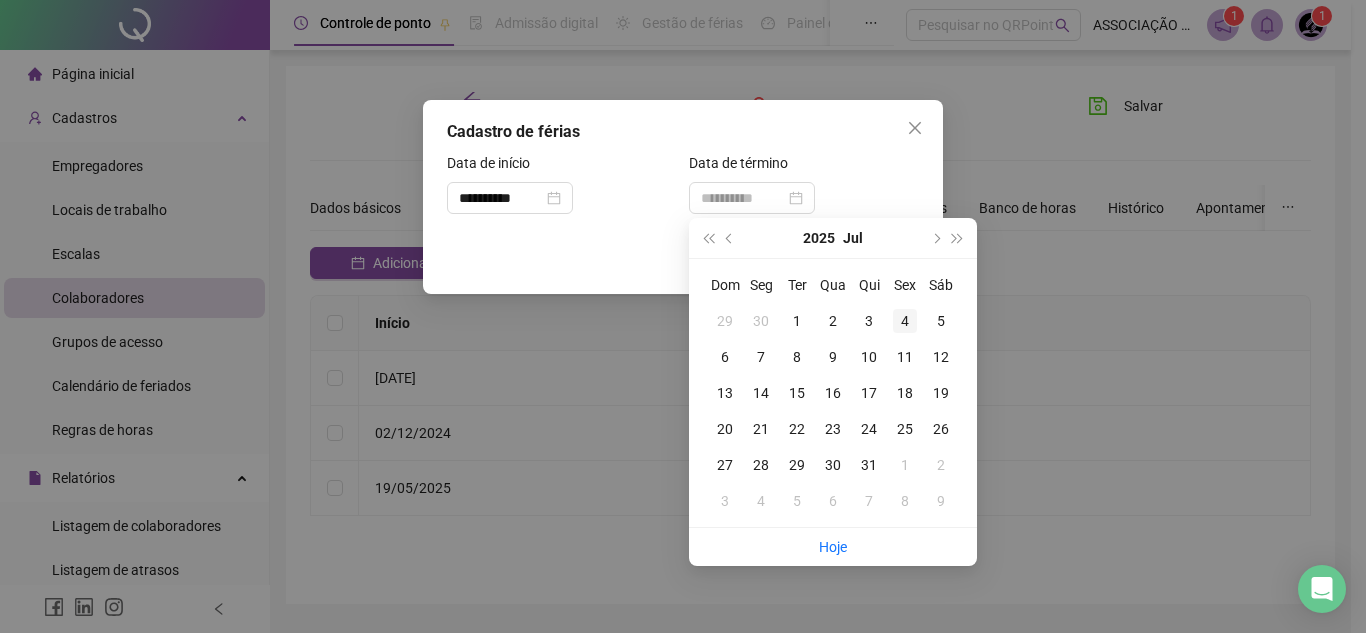 type on "**********" 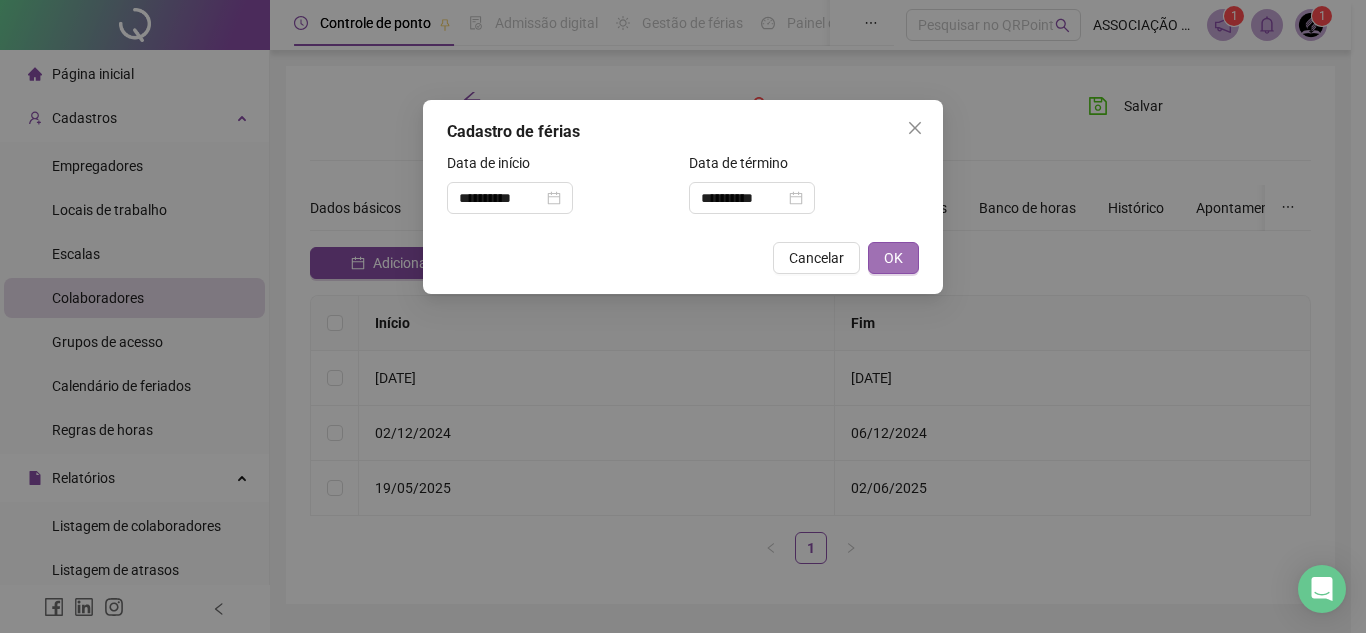 click on "OK" at bounding box center (893, 258) 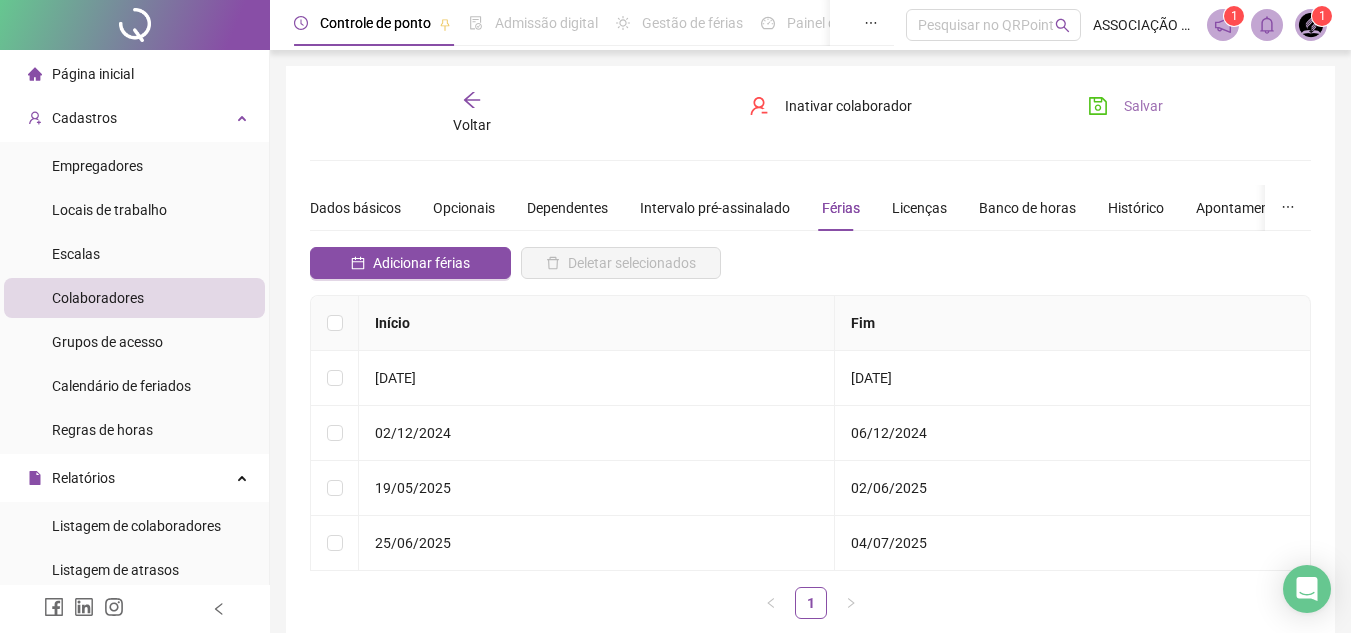 click on "Salvar" at bounding box center (1143, 106) 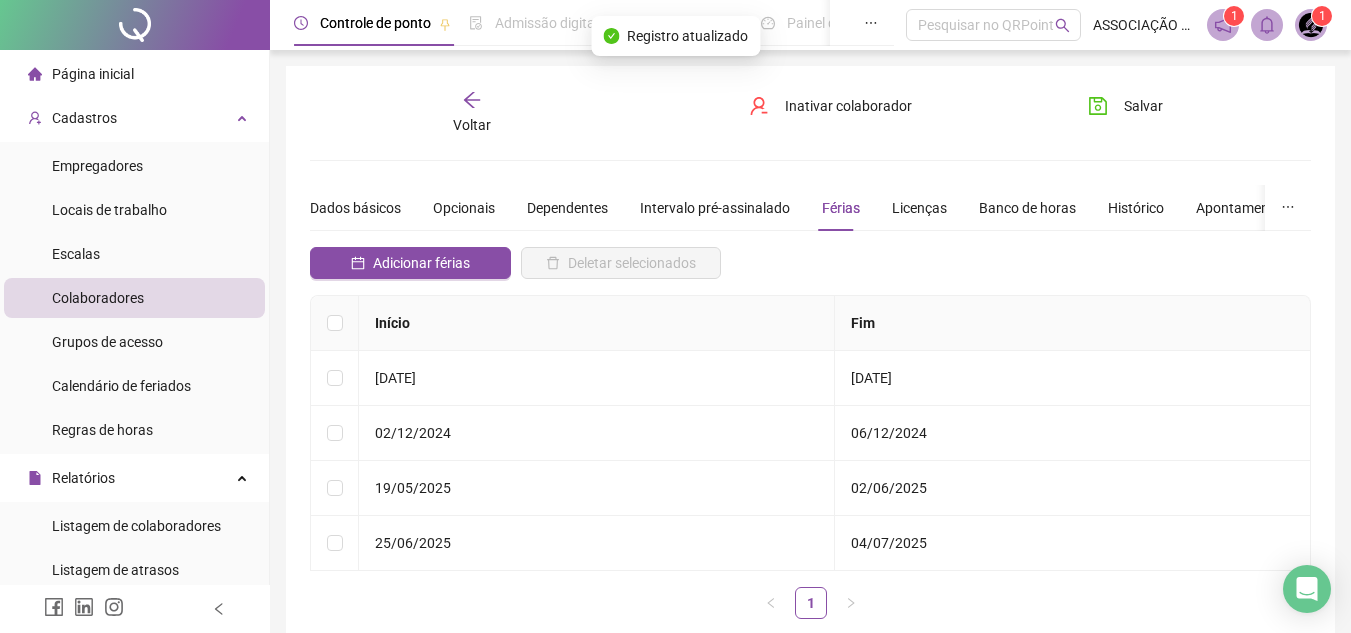 click 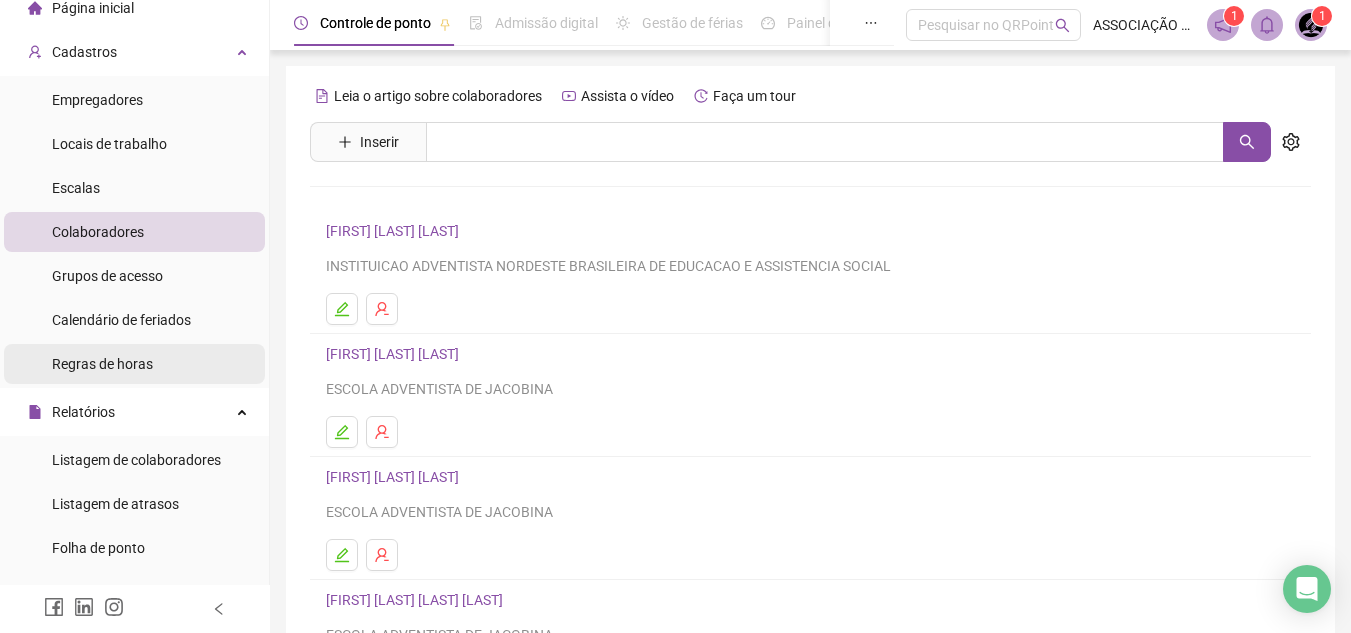 scroll, scrollTop: 0, scrollLeft: 0, axis: both 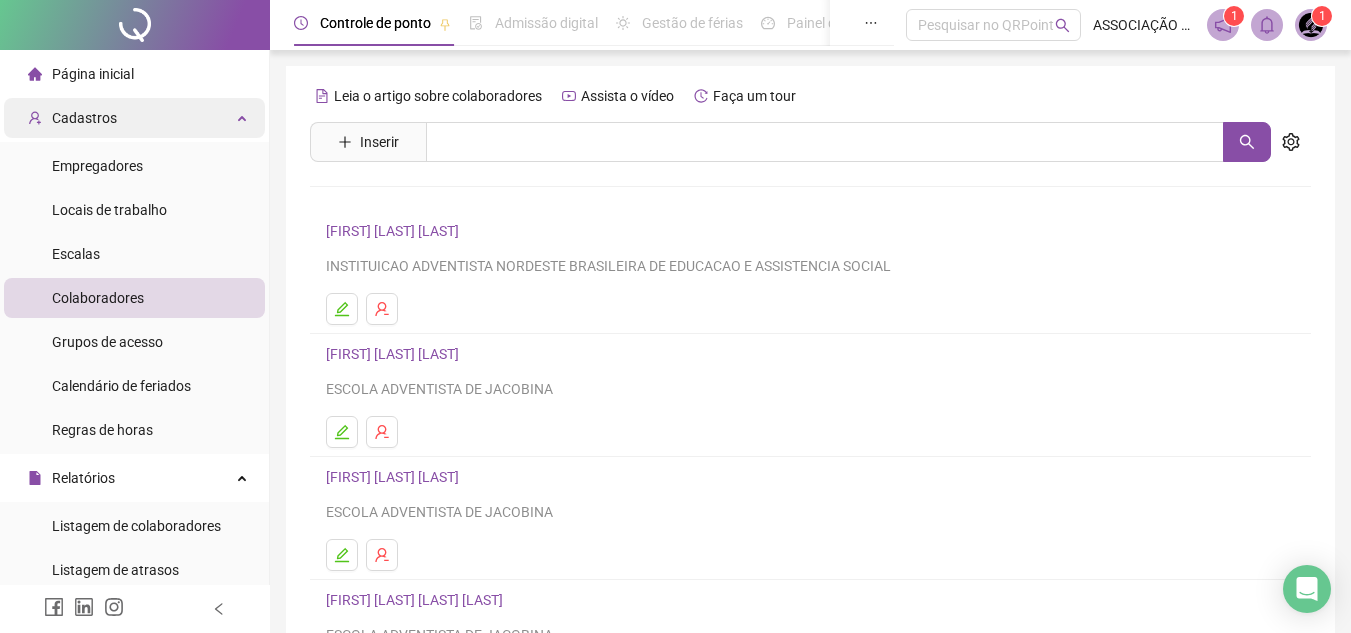 click on "Cadastros" at bounding box center (134, 118) 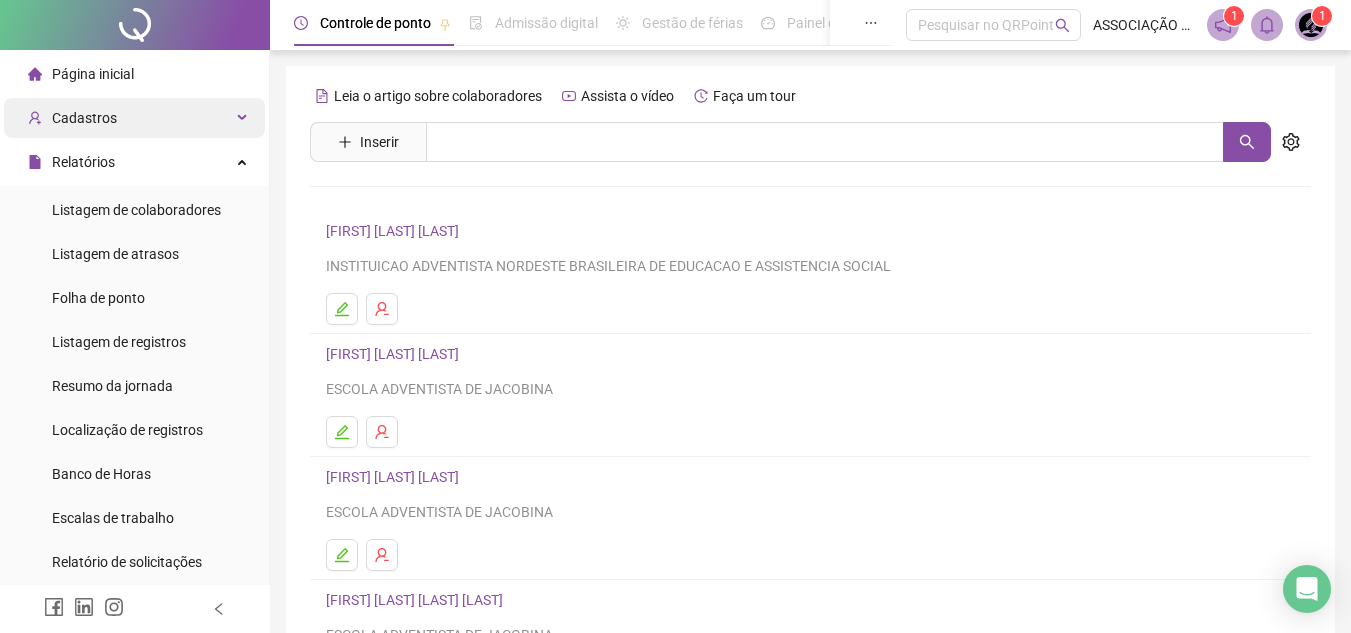 click on "Cadastros" at bounding box center (134, 118) 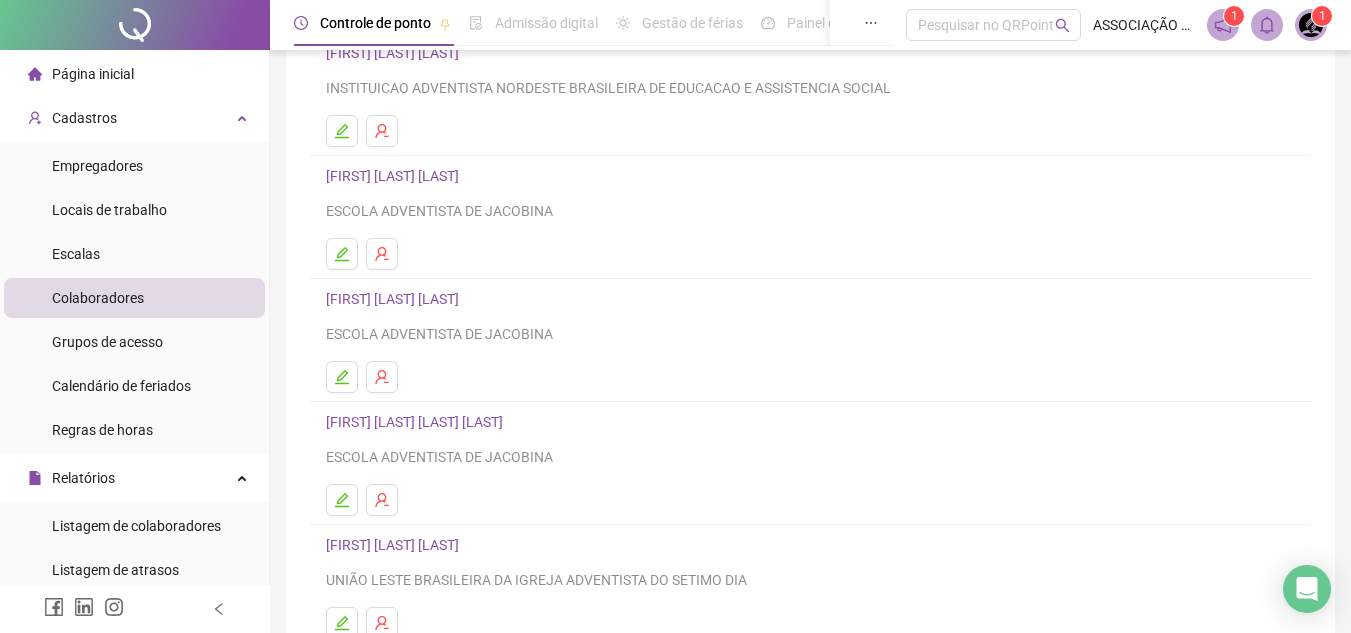 scroll, scrollTop: 188, scrollLeft: 0, axis: vertical 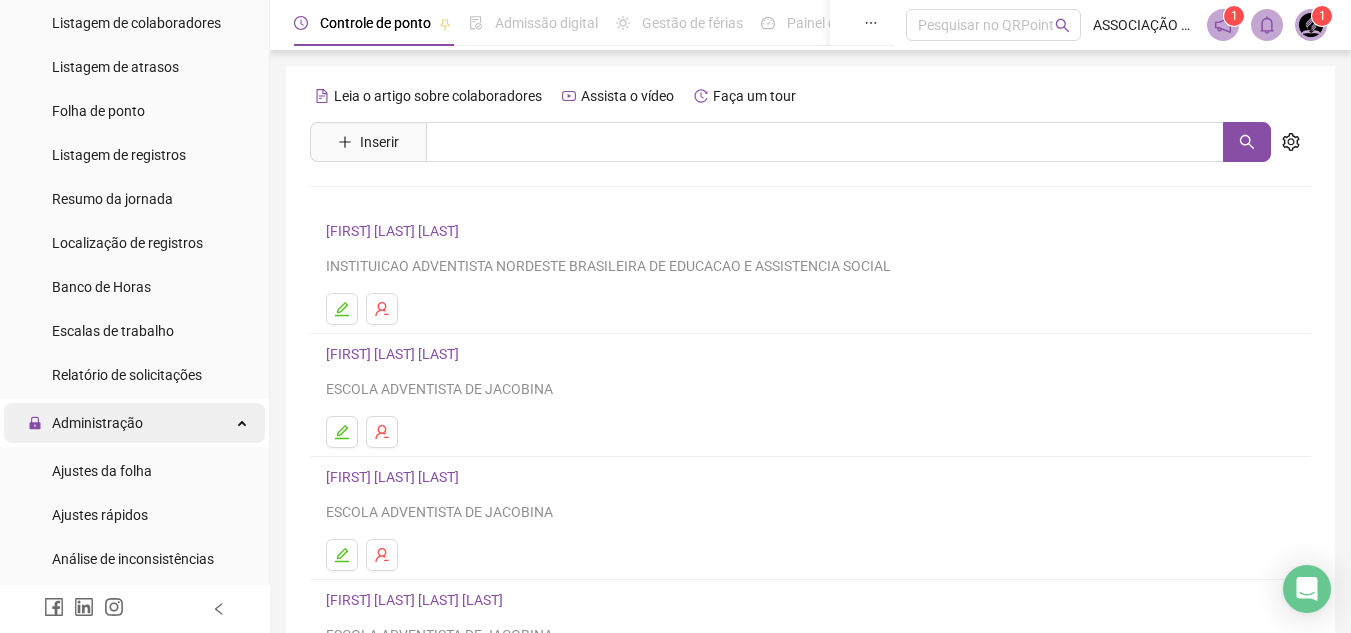click on "Administração" at bounding box center [134, 423] 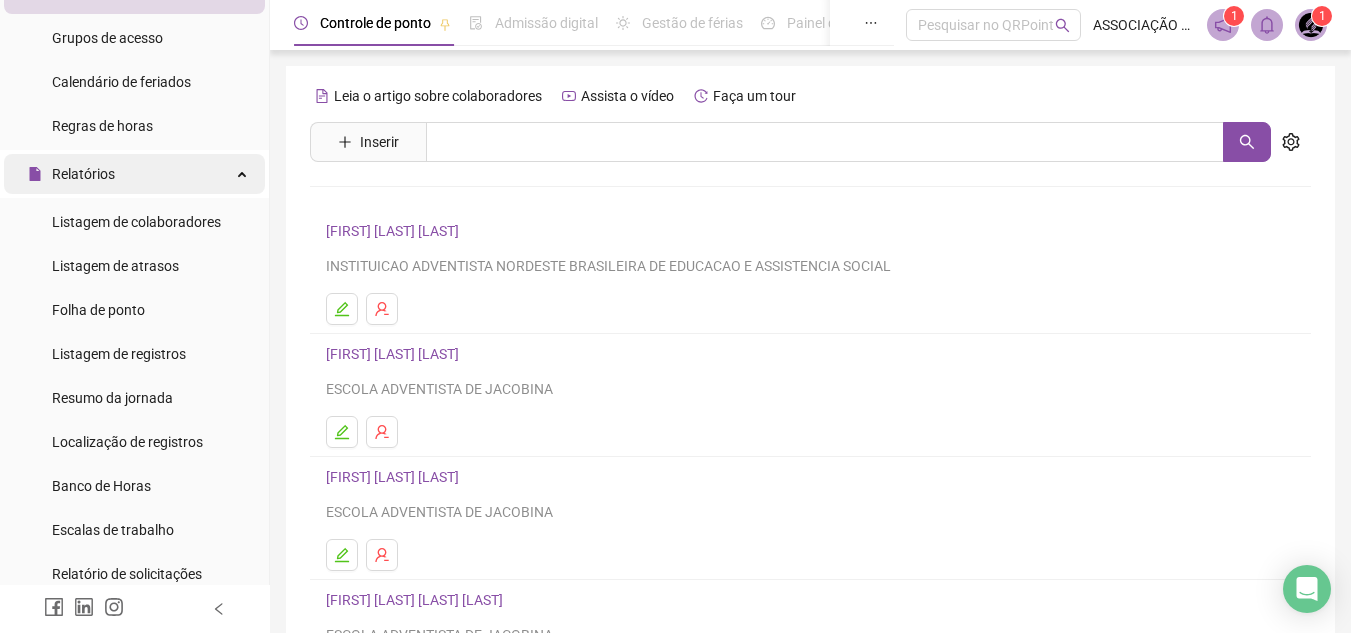 click on "Relatórios" at bounding box center (134, 174) 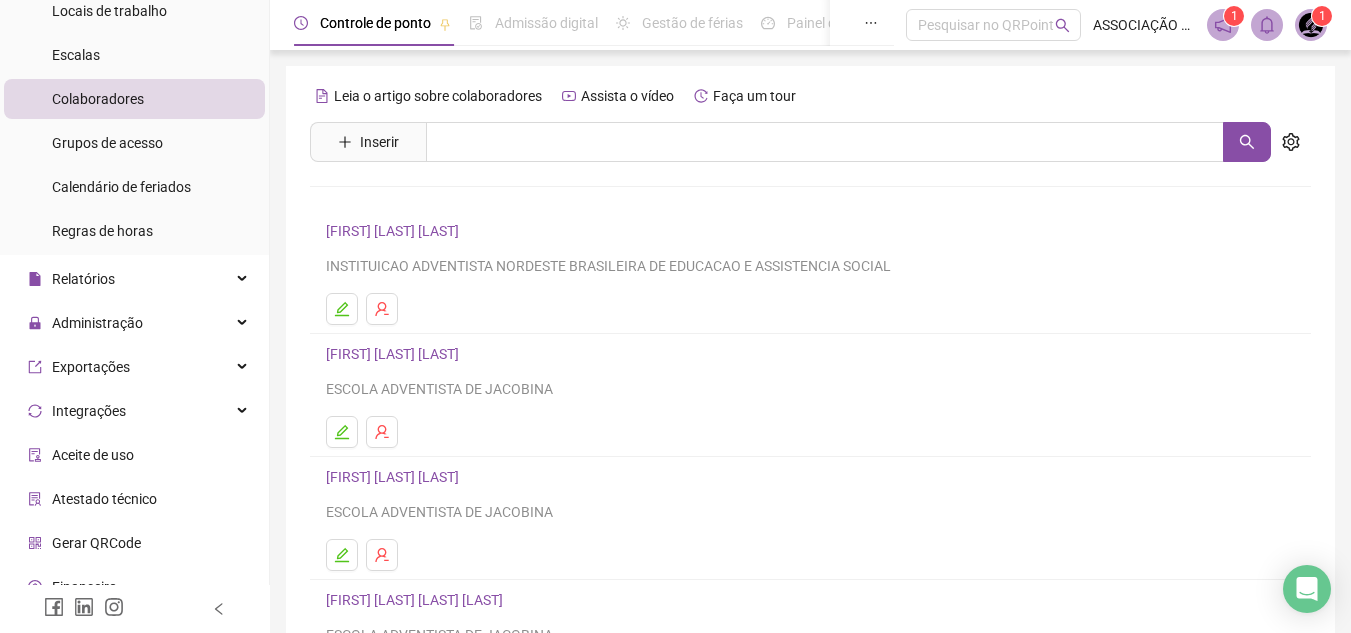 scroll, scrollTop: 1, scrollLeft: 0, axis: vertical 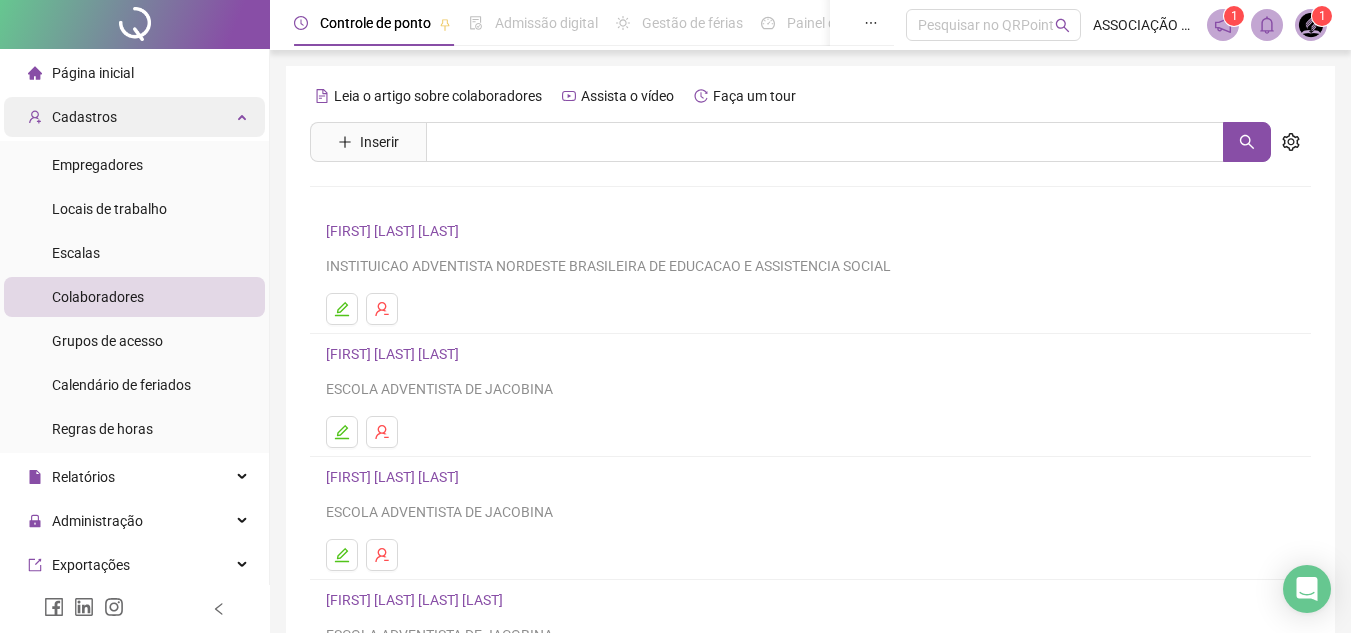 click on "Cadastros" at bounding box center [134, 117] 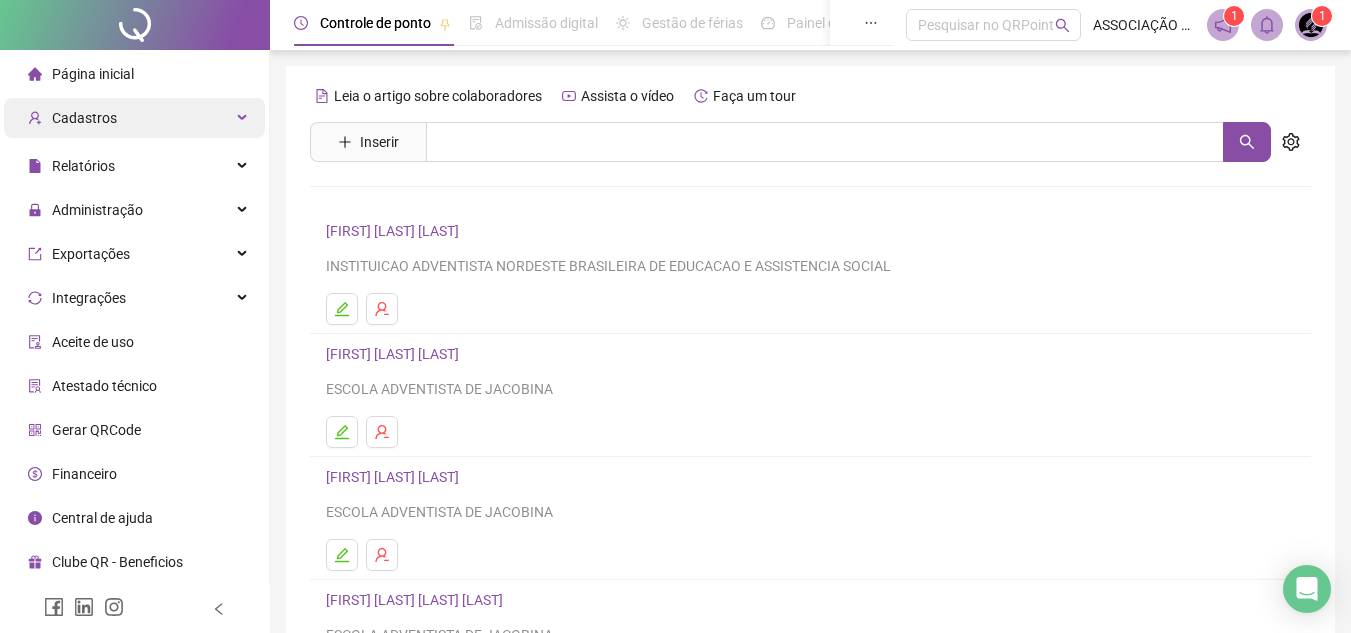 scroll, scrollTop: 0, scrollLeft: 0, axis: both 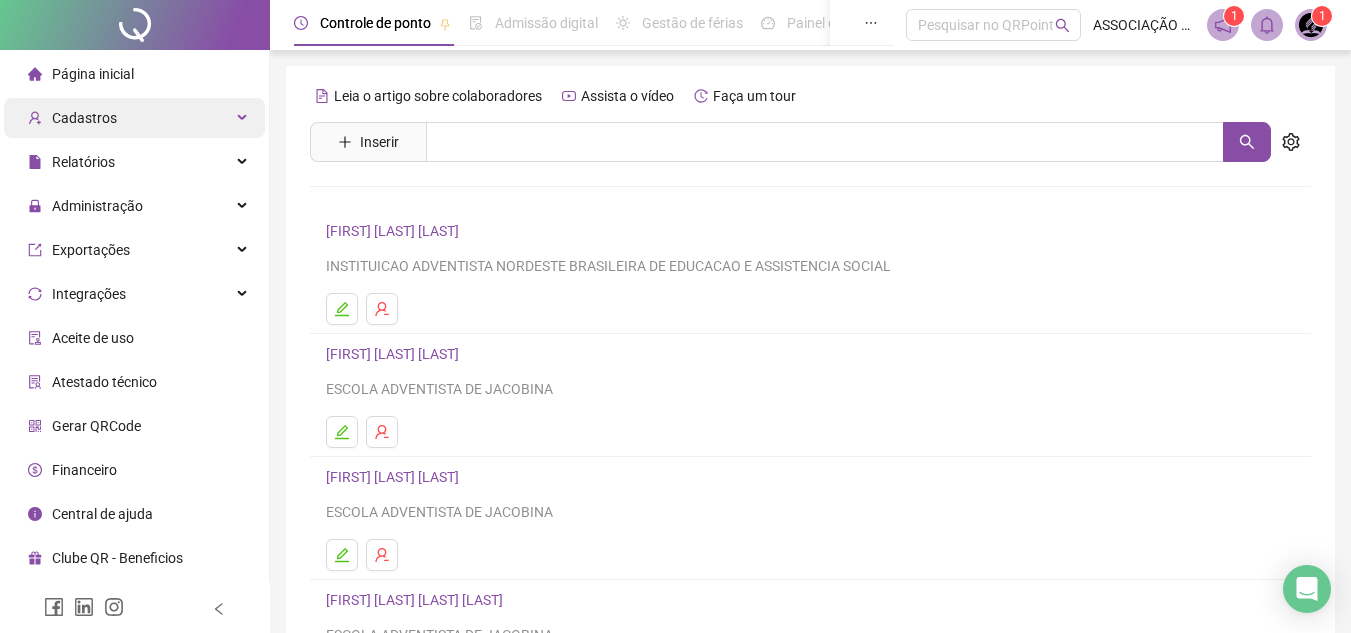click on "Cadastros" at bounding box center (84, 118) 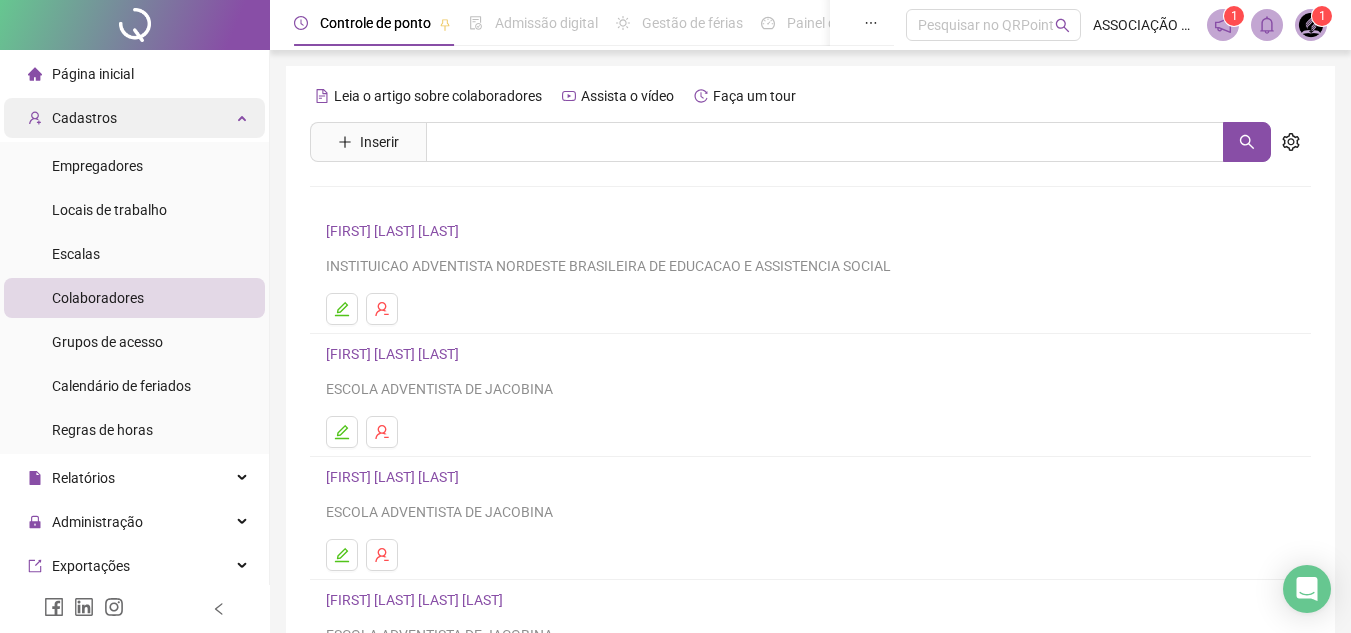 click on "Cadastros" at bounding box center [134, 118] 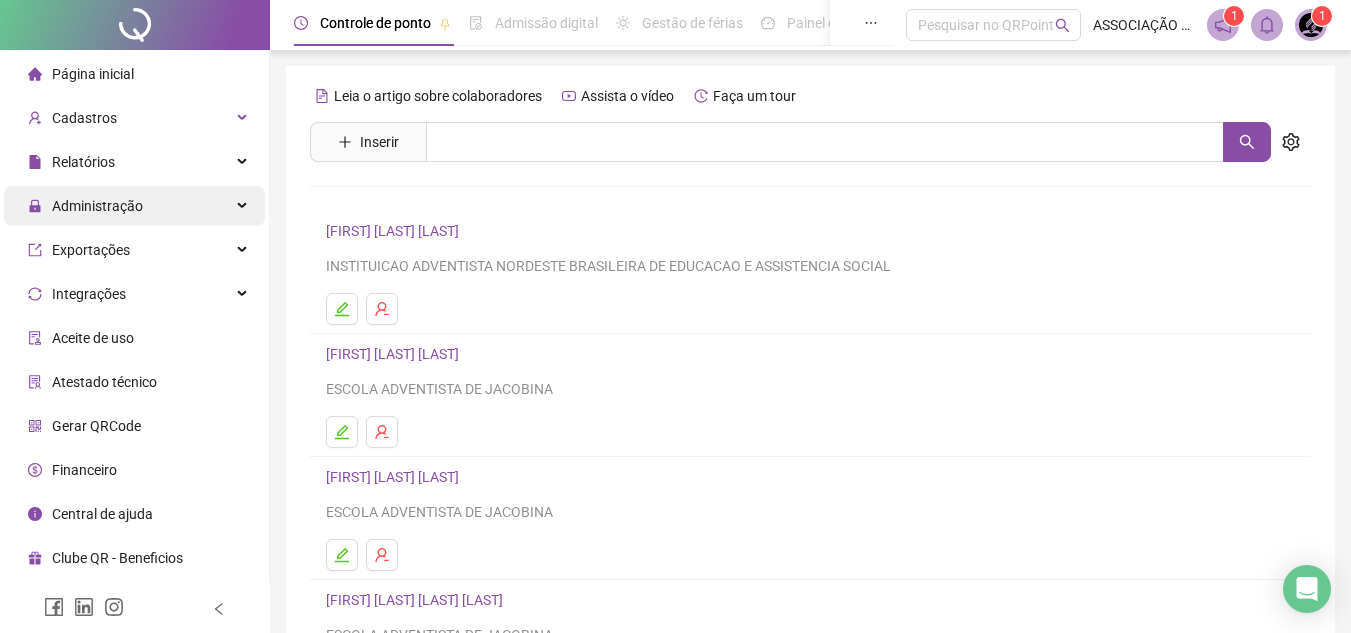 click on "Administração" at bounding box center [97, 206] 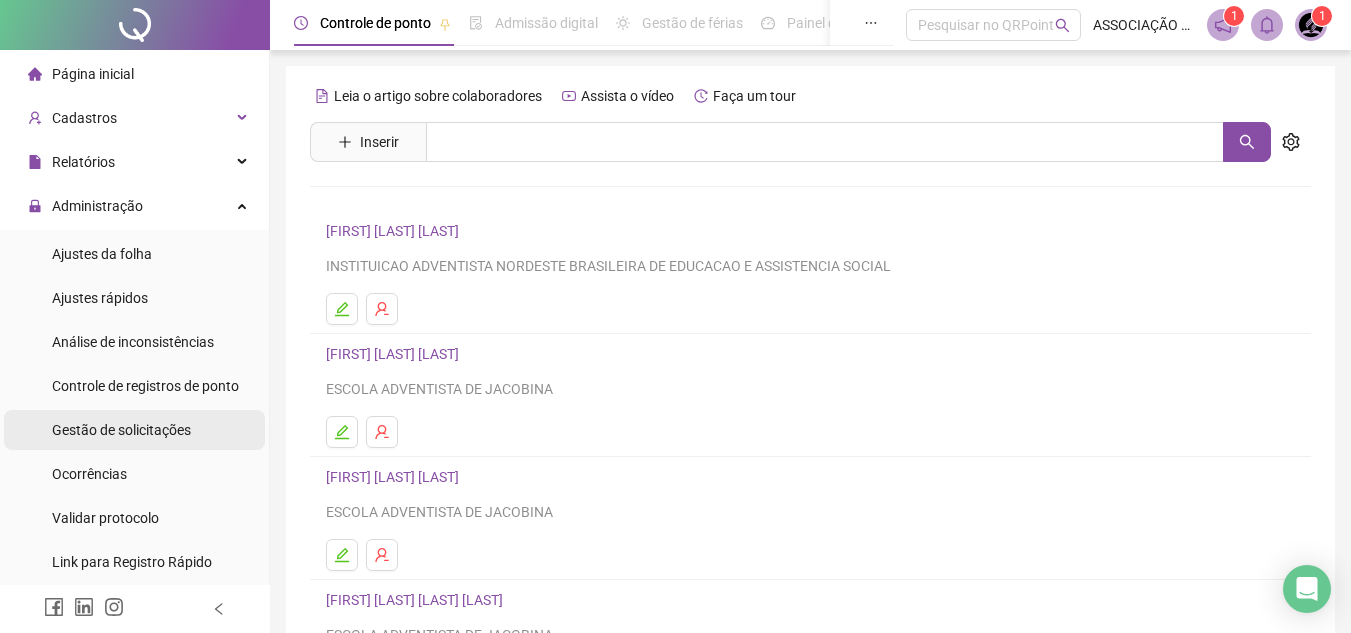 click on "Gestão de solicitações" at bounding box center [121, 430] 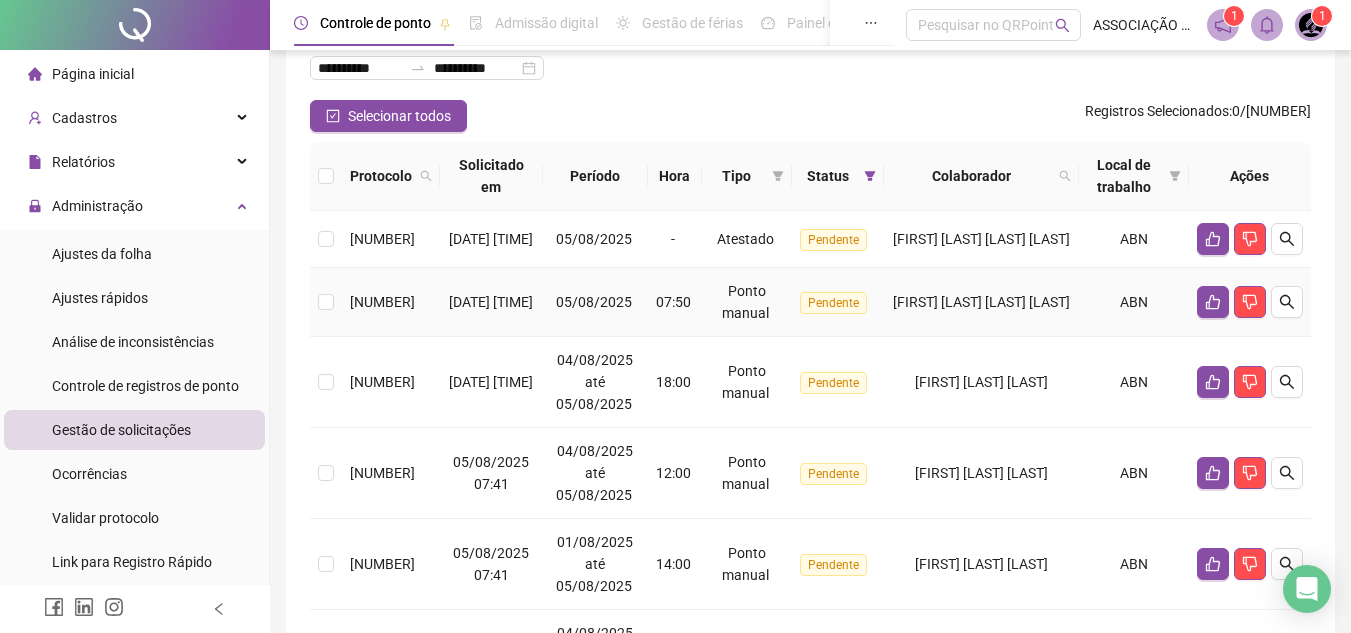 scroll, scrollTop: 0, scrollLeft: 0, axis: both 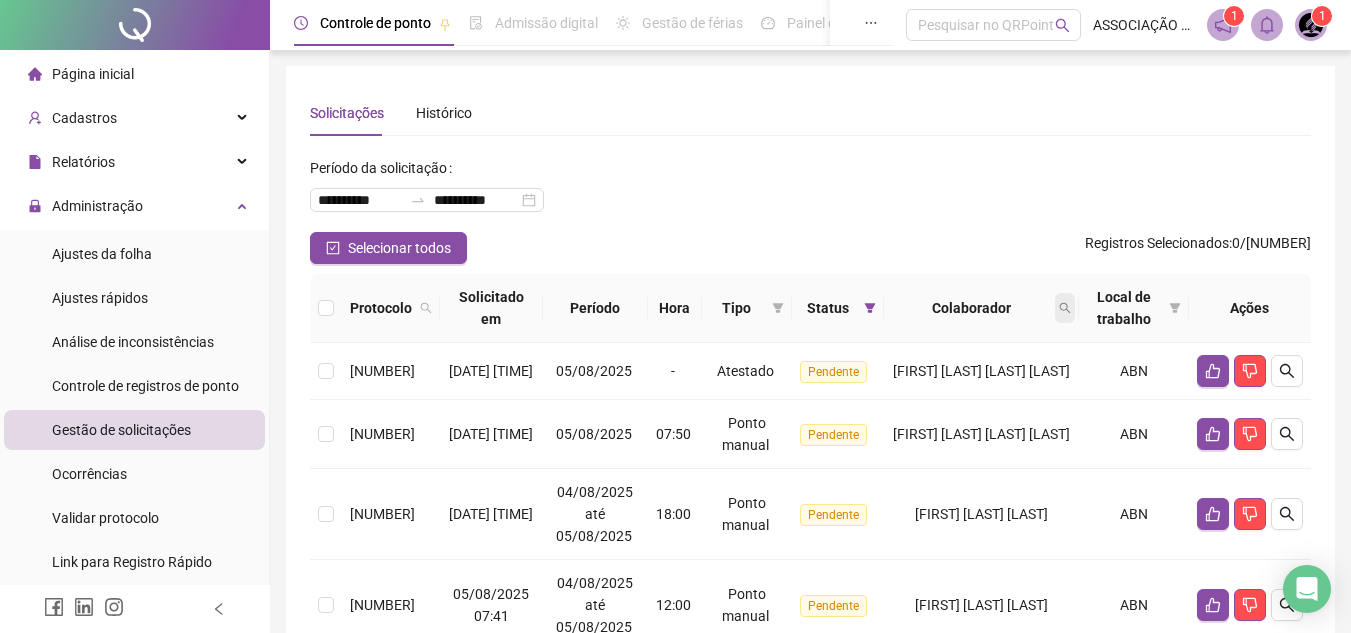 click 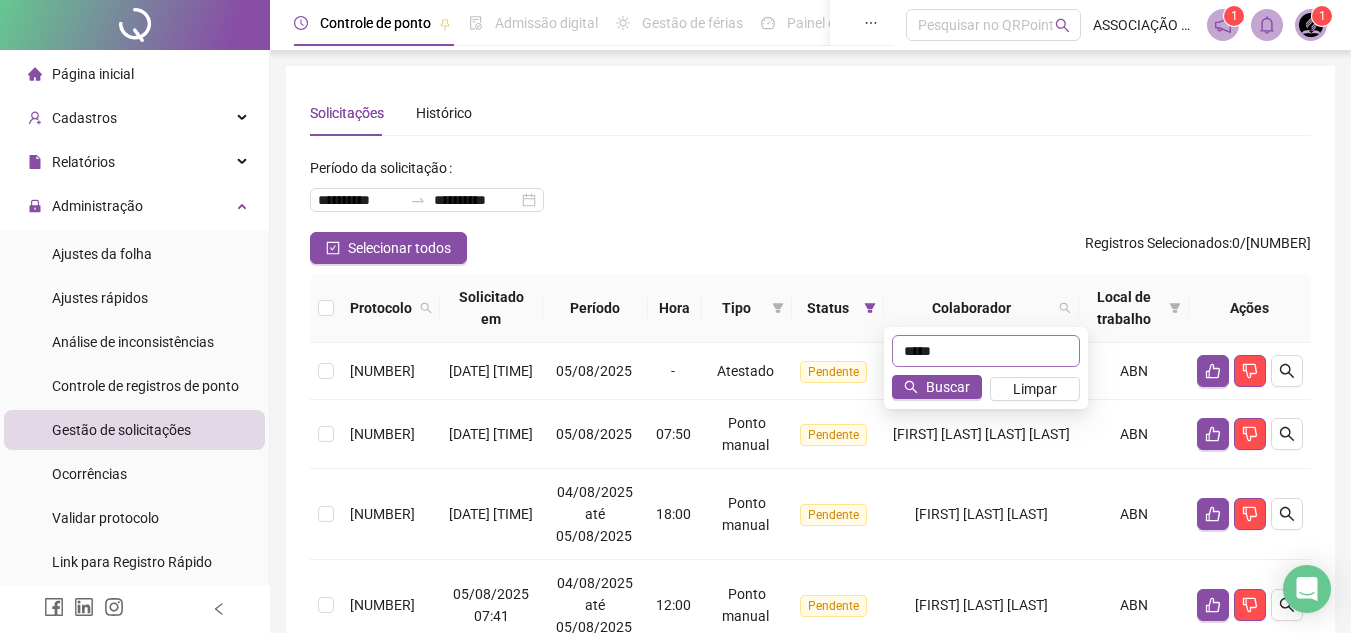 type on "*****" 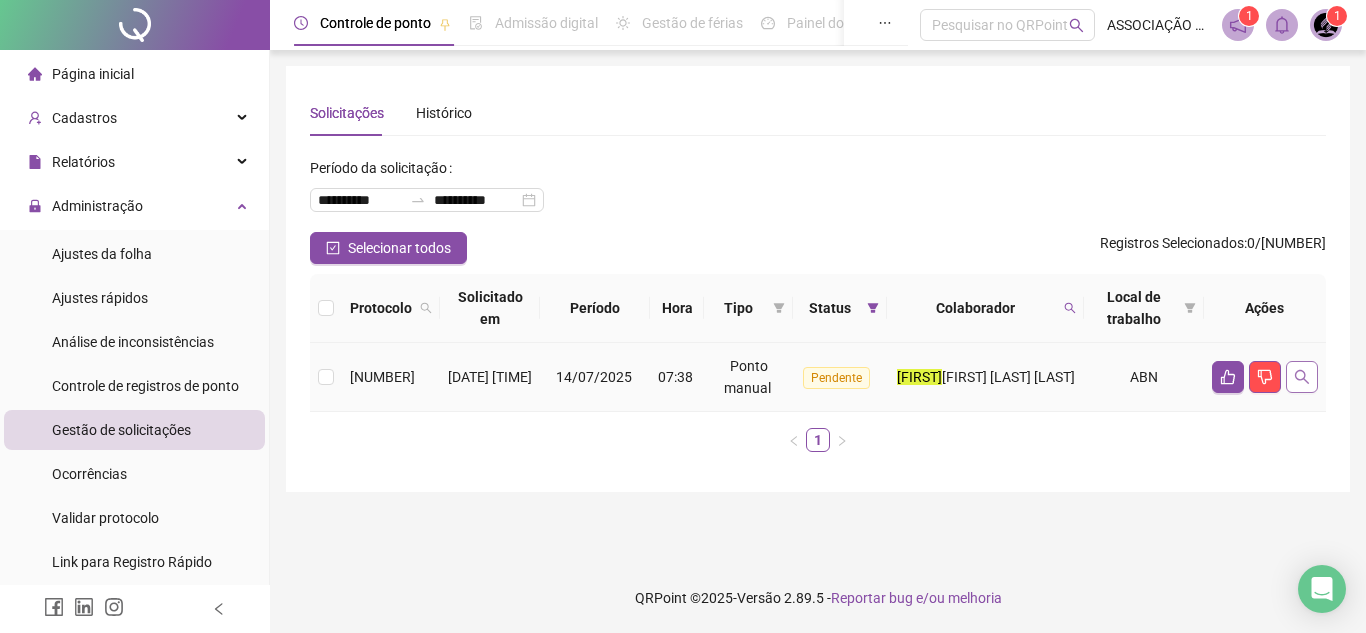 click 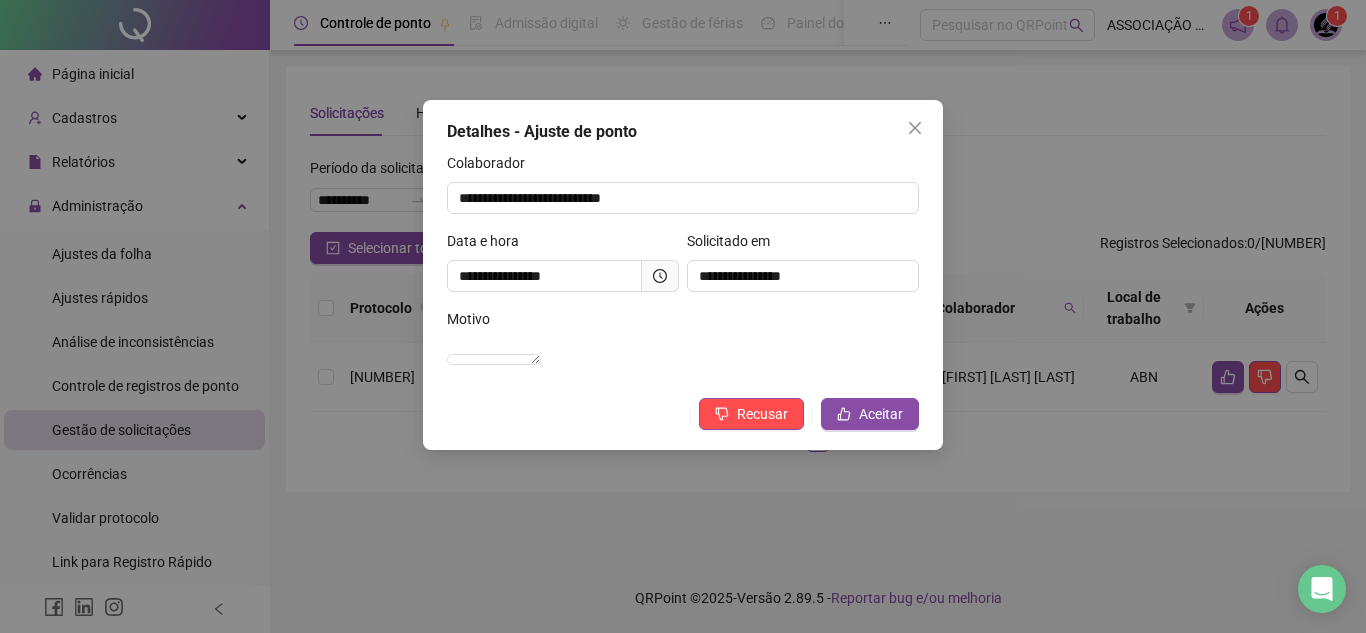 click 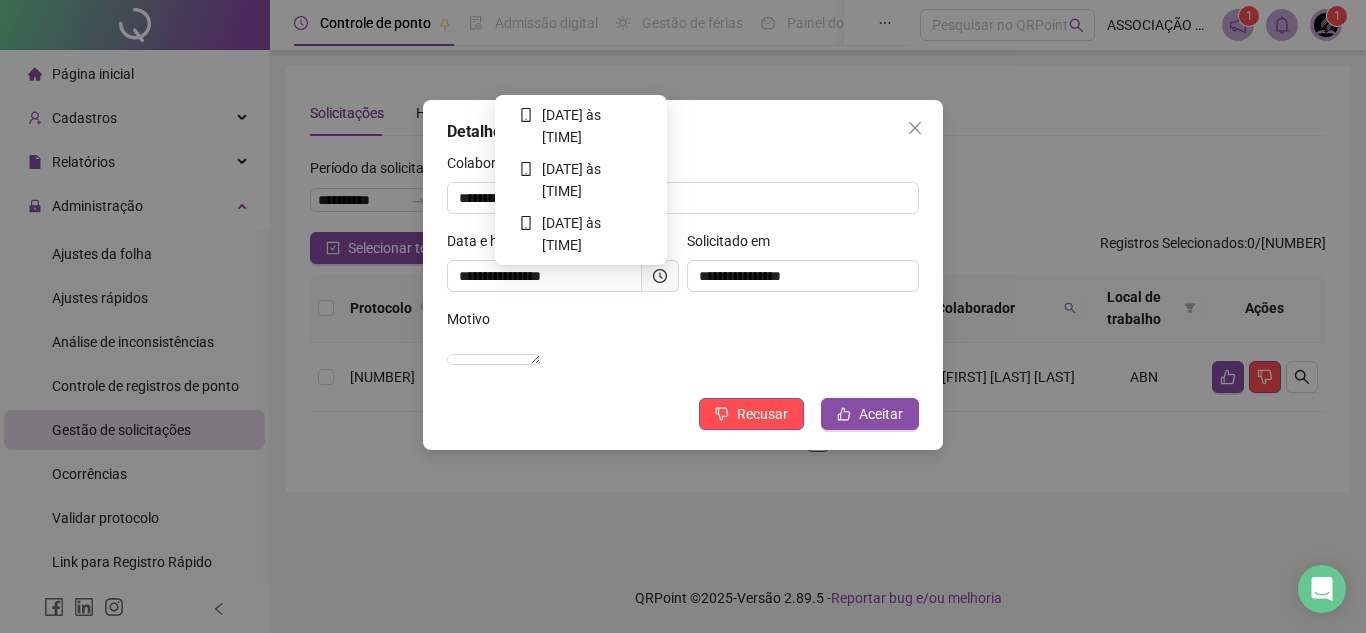 click 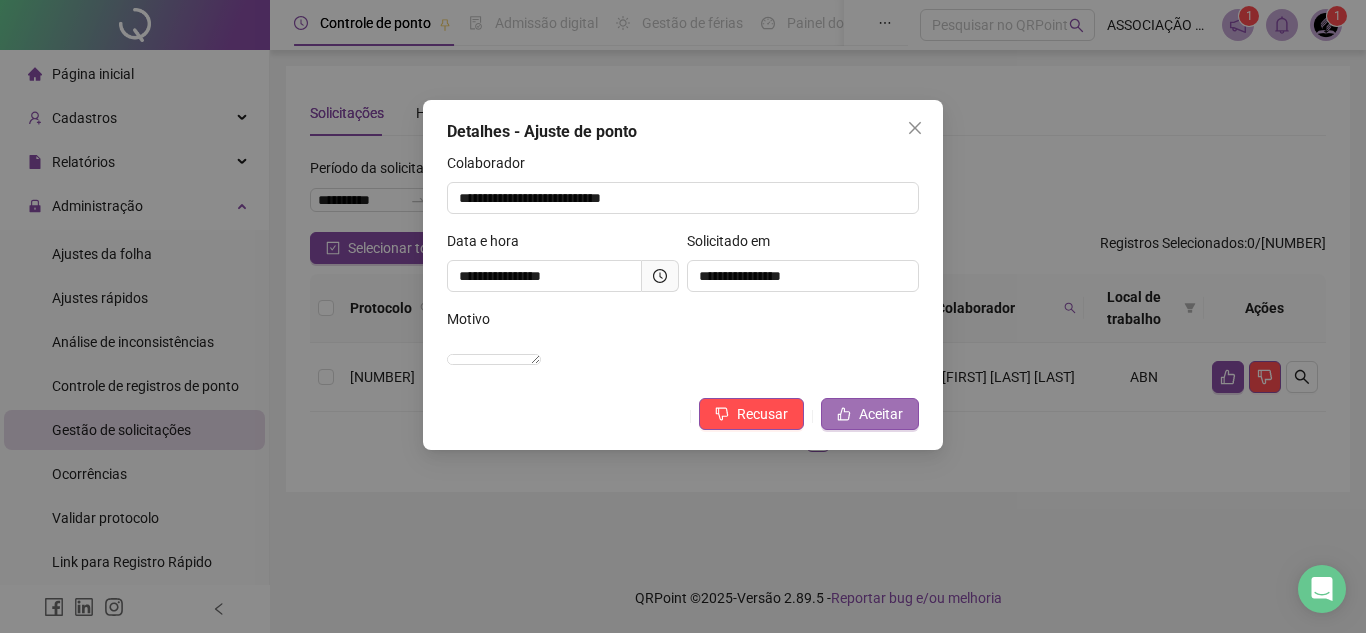 click 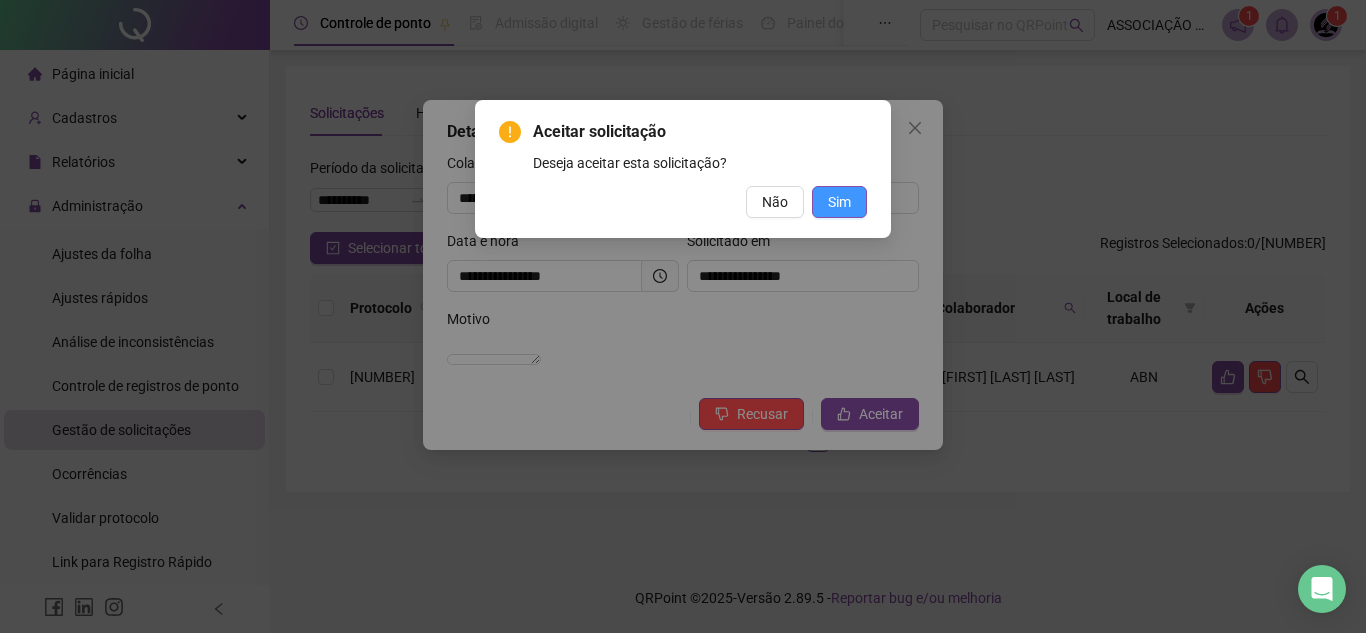 click on "Sim" at bounding box center [839, 202] 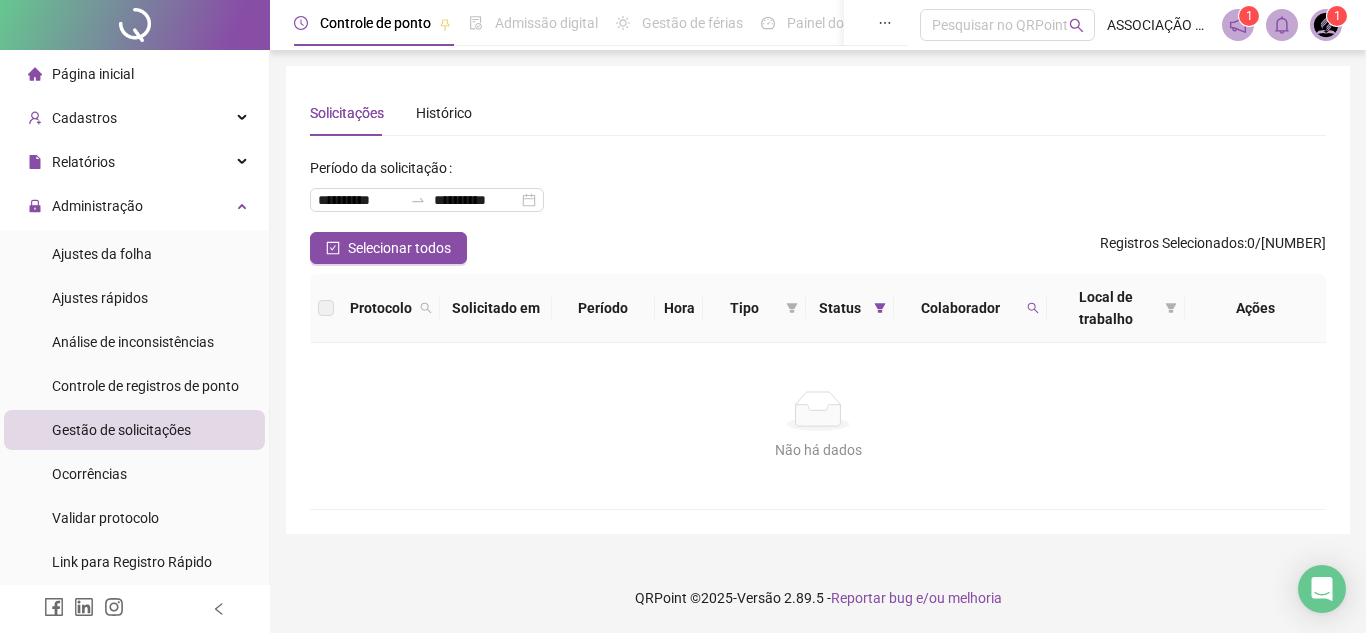 click on "**********" at bounding box center [818, 192] 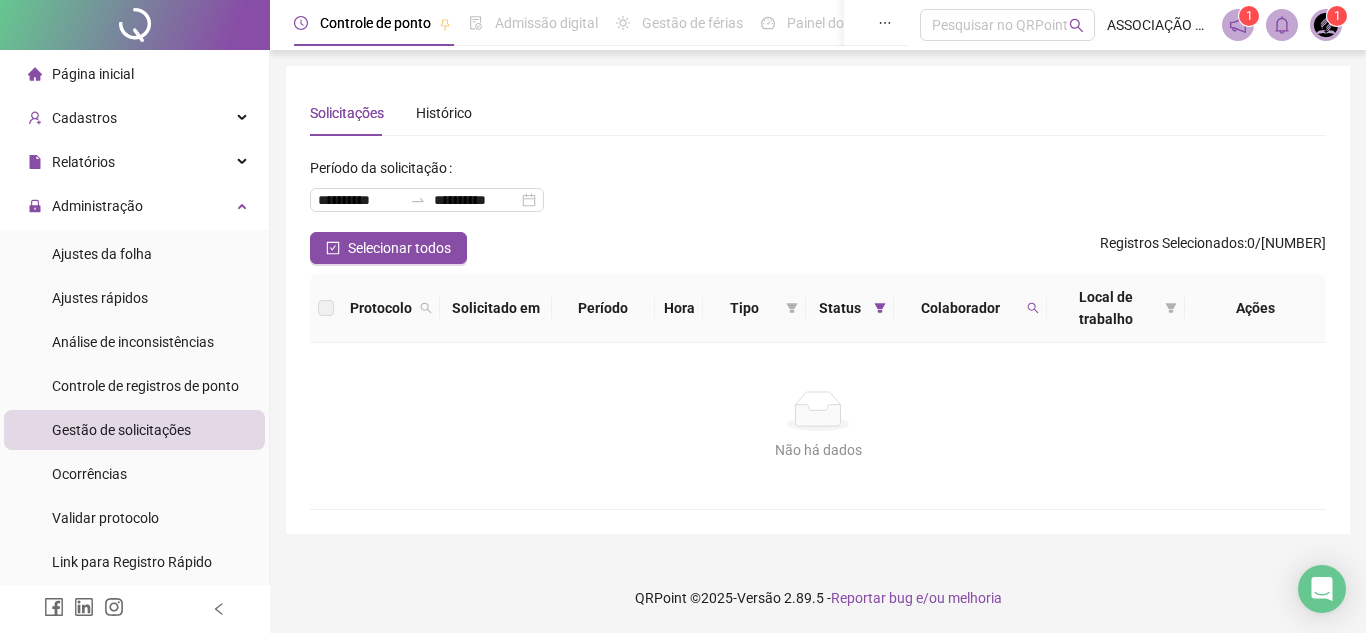 drag, startPoint x: 474, startPoint y: 224, endPoint x: 477, endPoint y: 256, distance: 32.140316 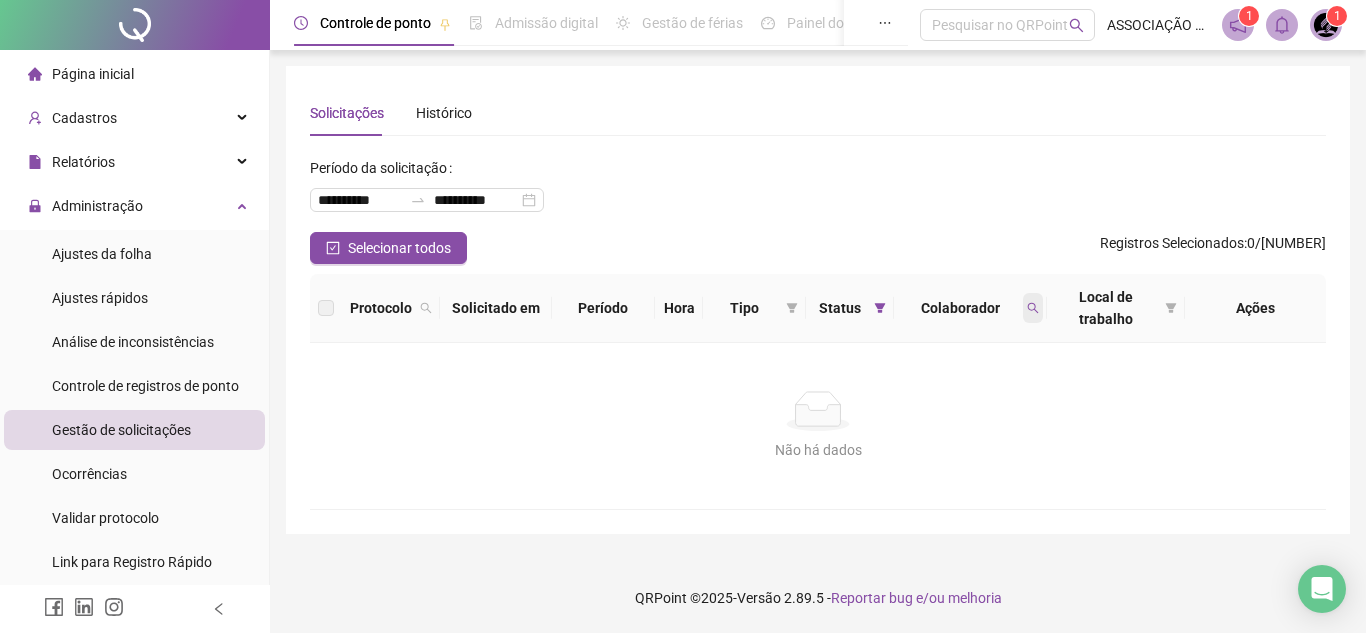 click 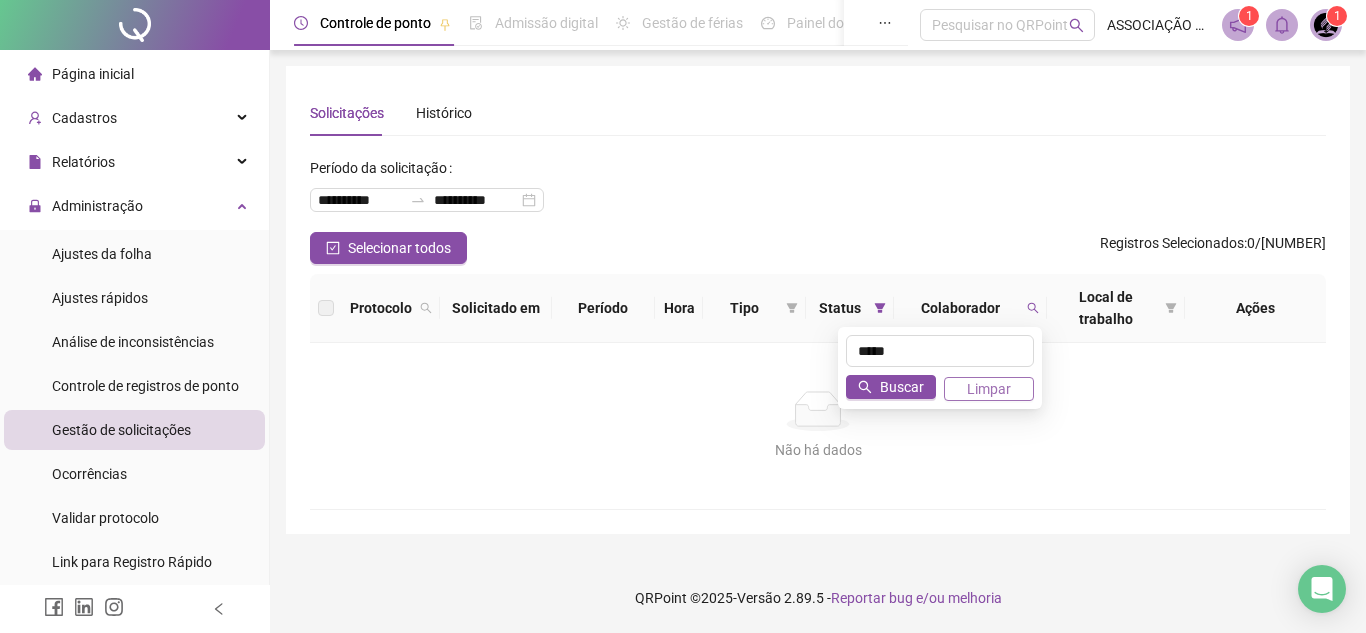 click on "Limpar" at bounding box center (989, 389) 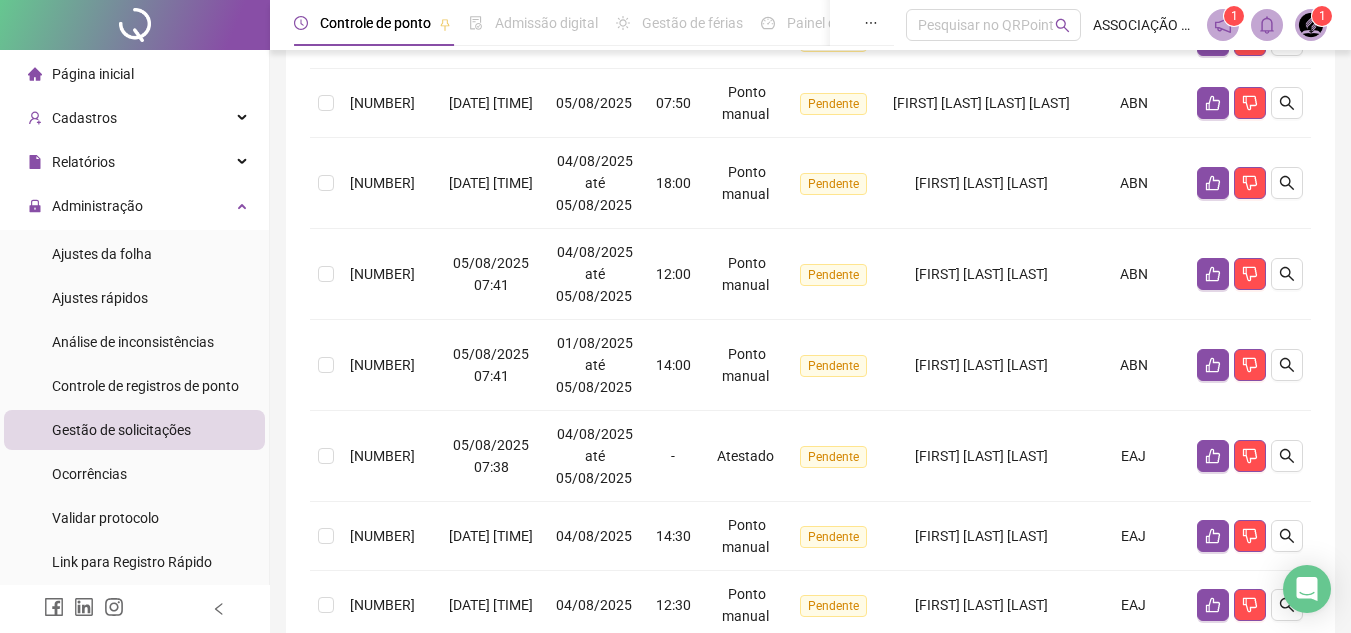scroll, scrollTop: 792, scrollLeft: 0, axis: vertical 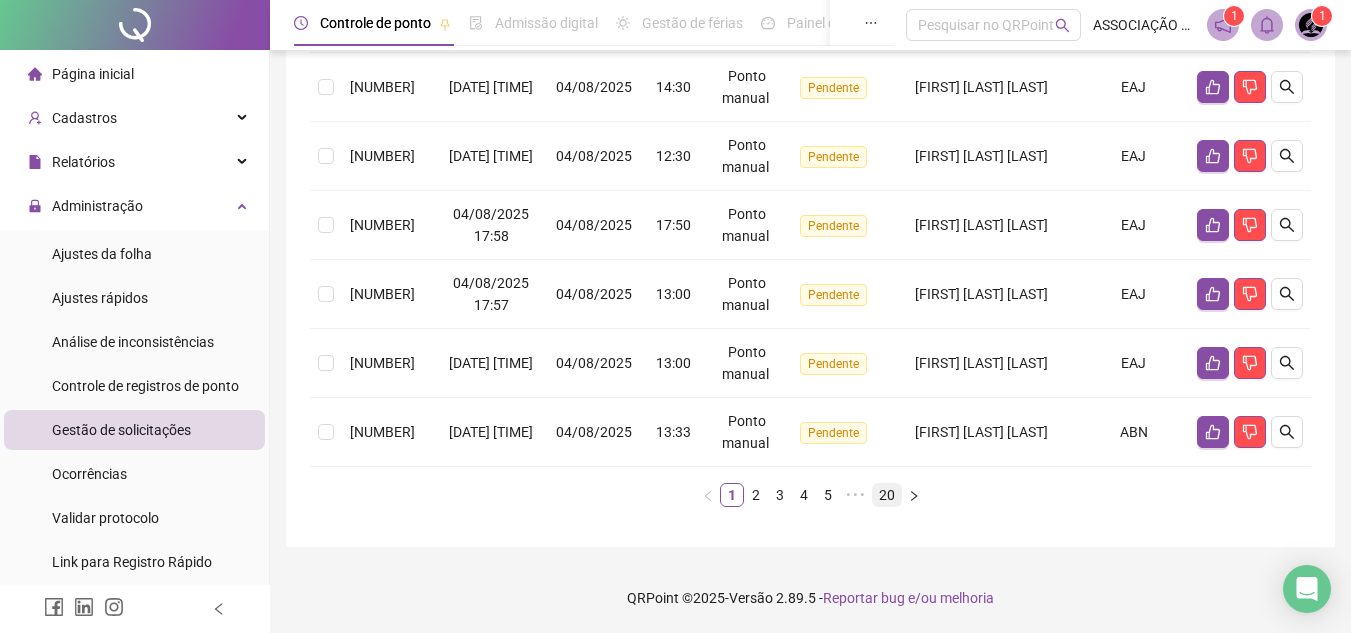click on "20" at bounding box center [887, 495] 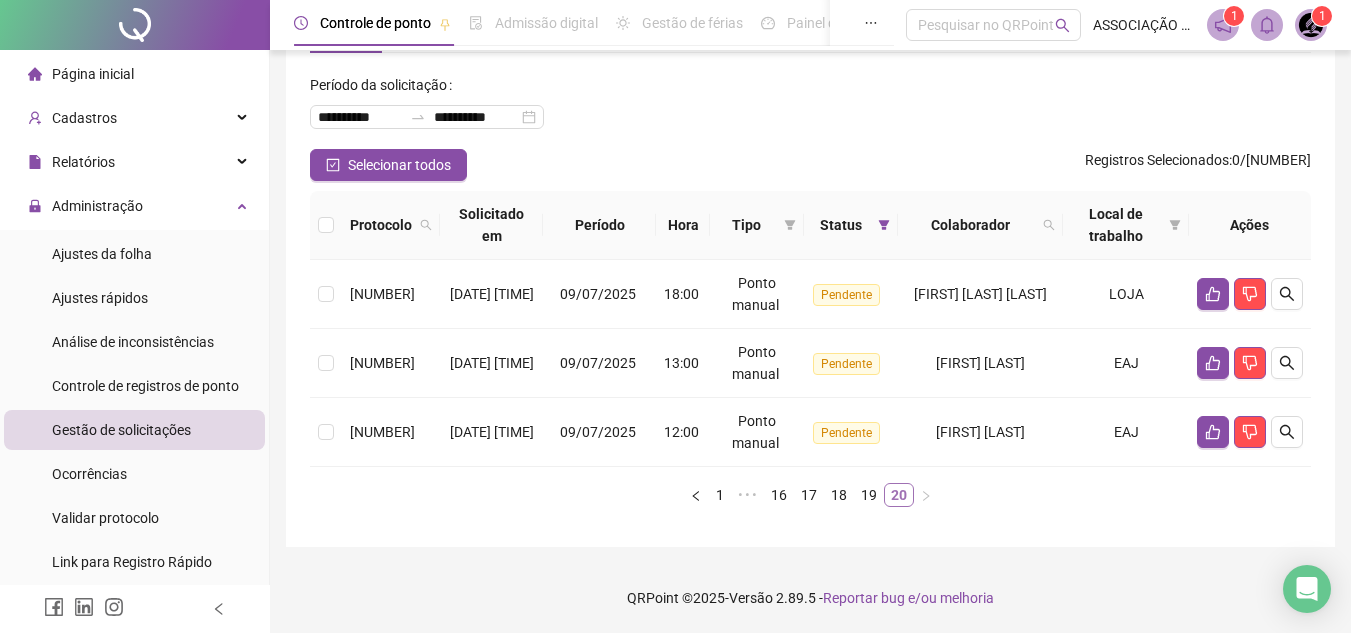 scroll, scrollTop: 83, scrollLeft: 0, axis: vertical 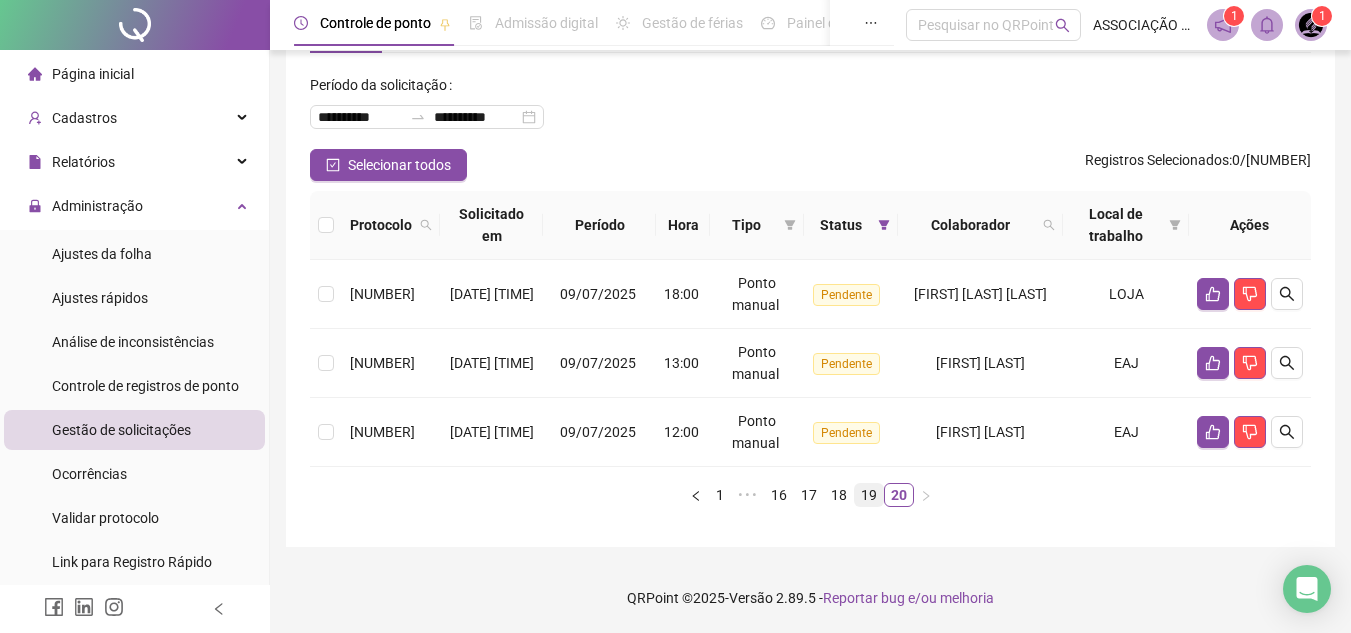 click on "19" at bounding box center [869, 495] 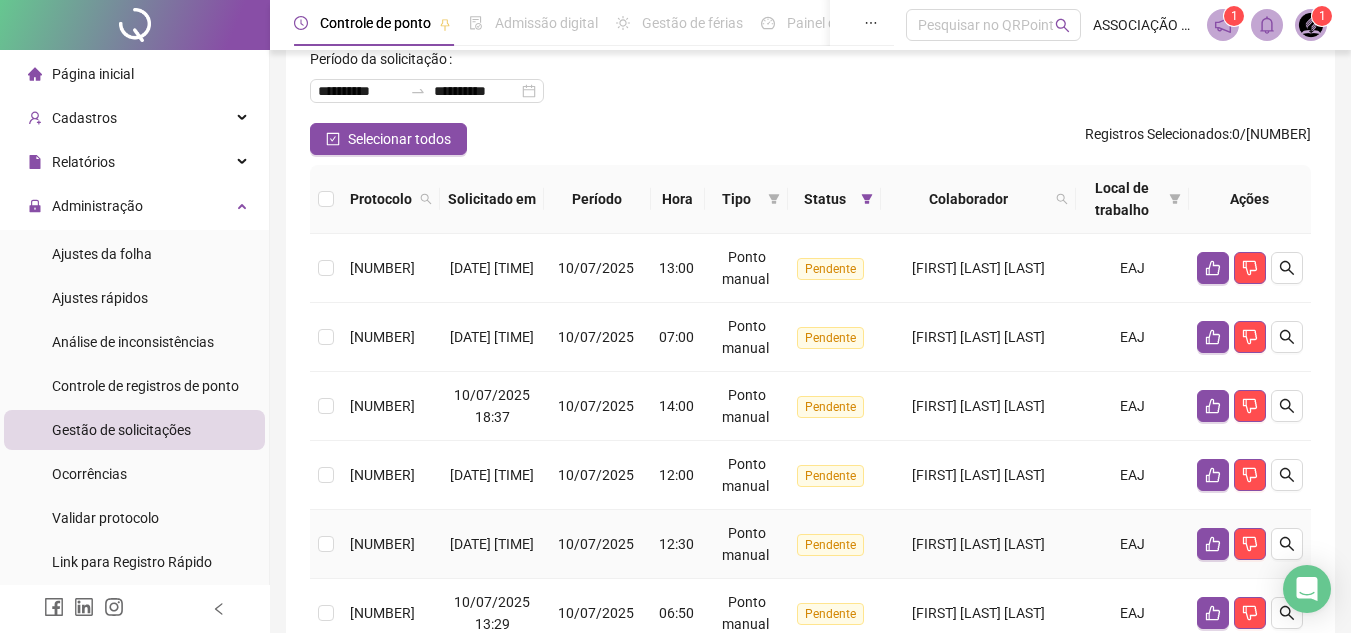 scroll, scrollTop: 0, scrollLeft: 0, axis: both 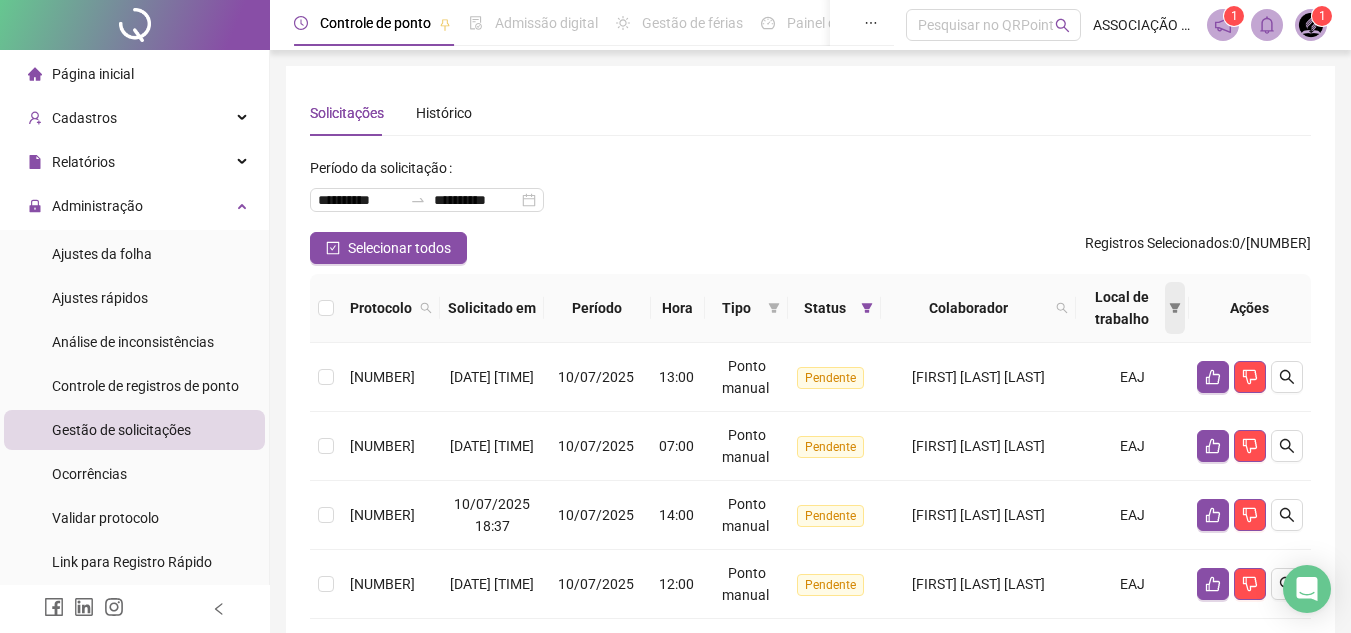 click 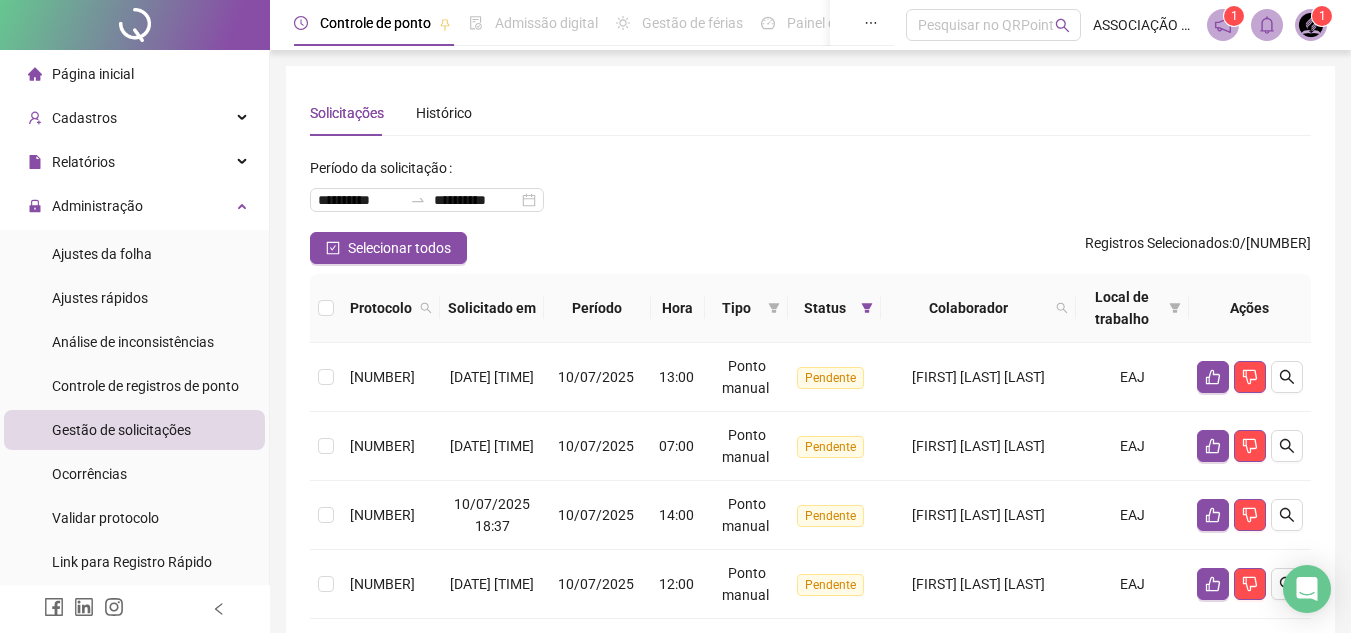 click 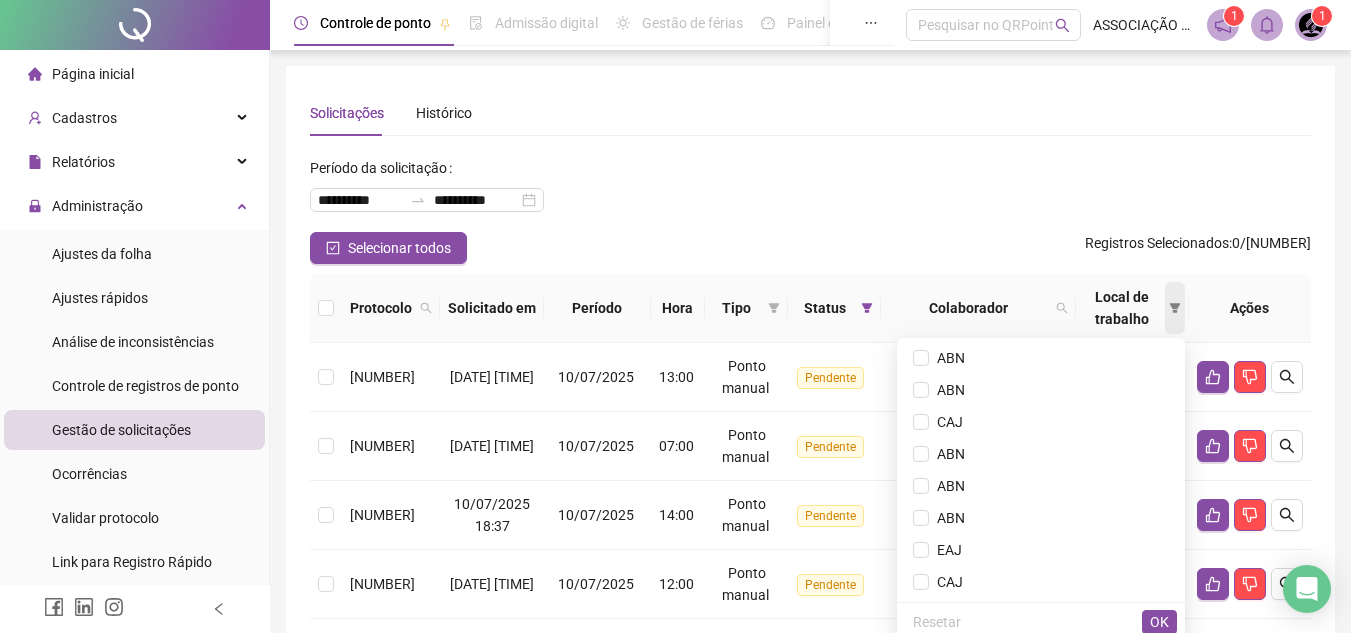 click at bounding box center (1175, 308) 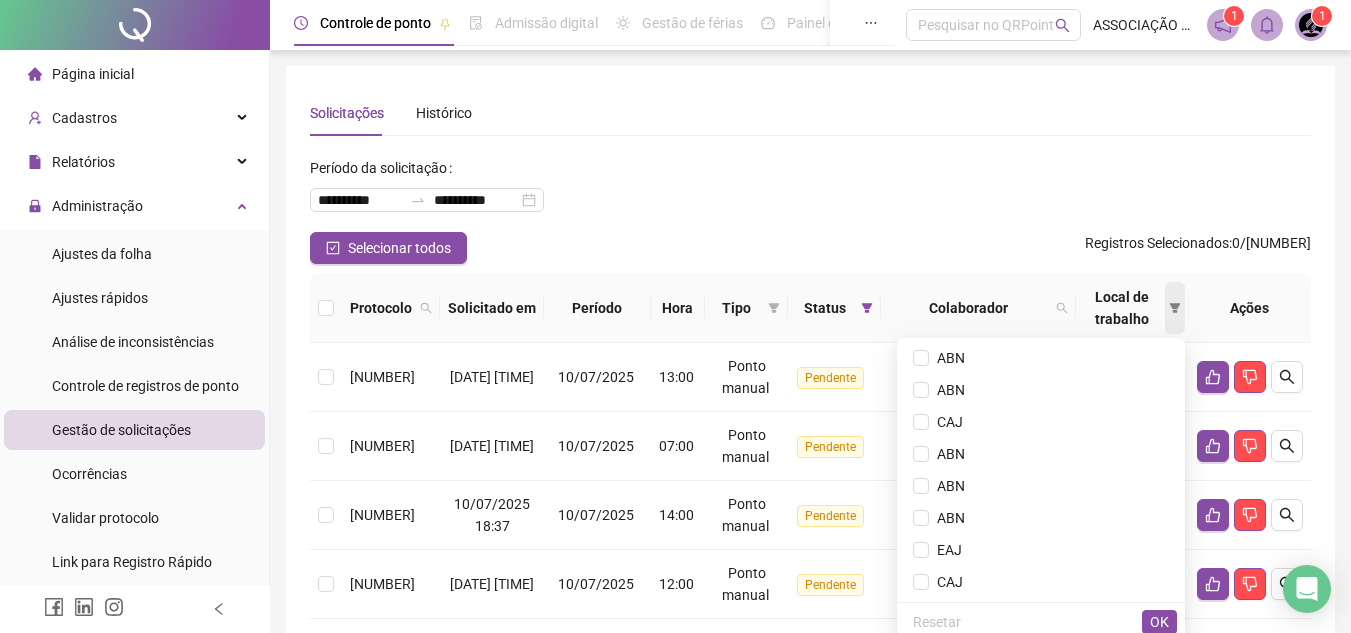 click at bounding box center (1175, 308) 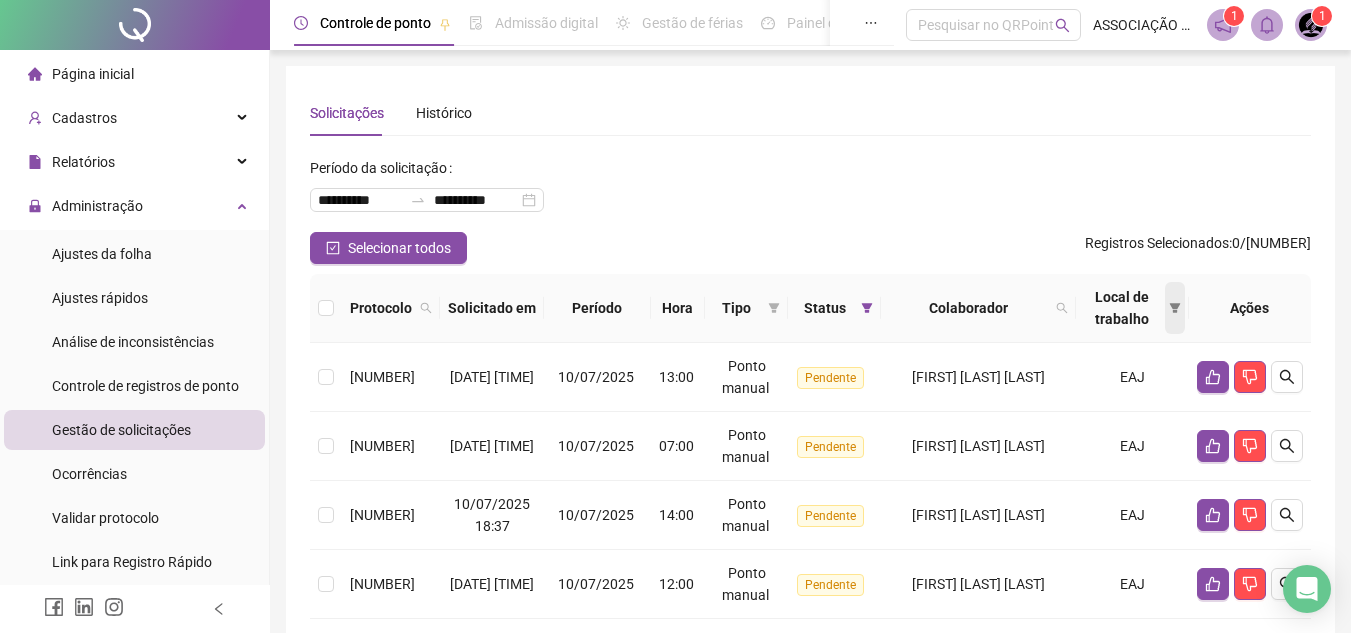 click 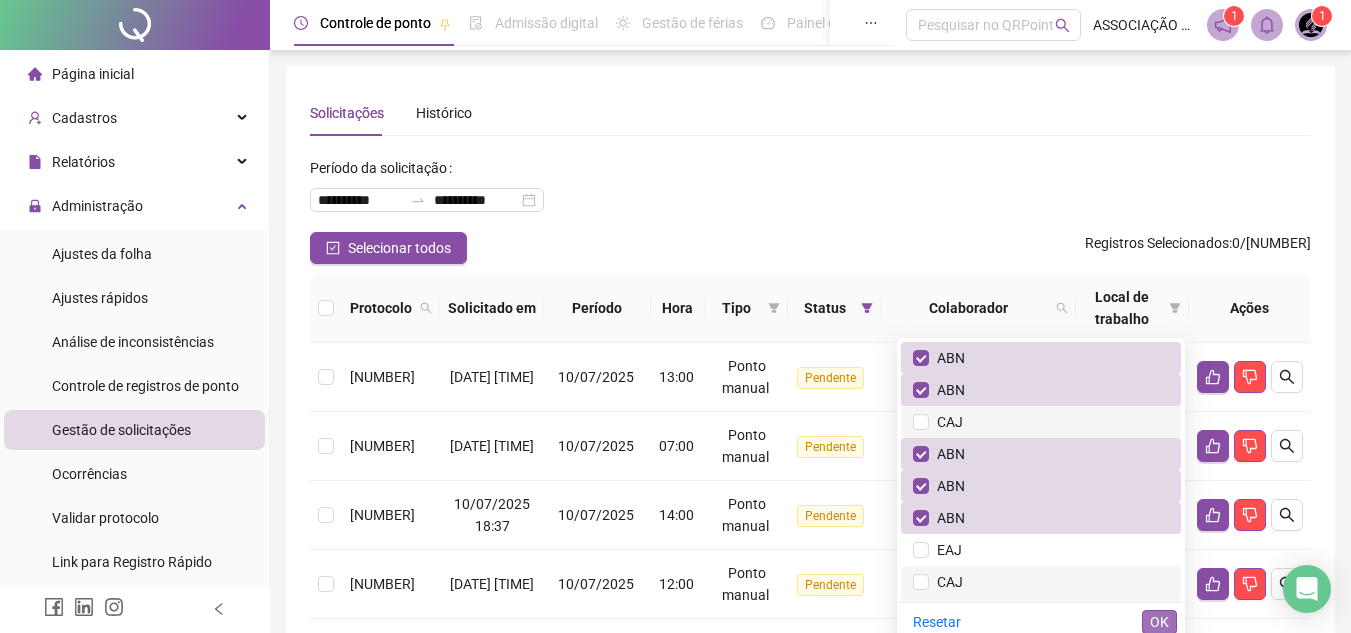 scroll, scrollTop: 132, scrollLeft: 0, axis: vertical 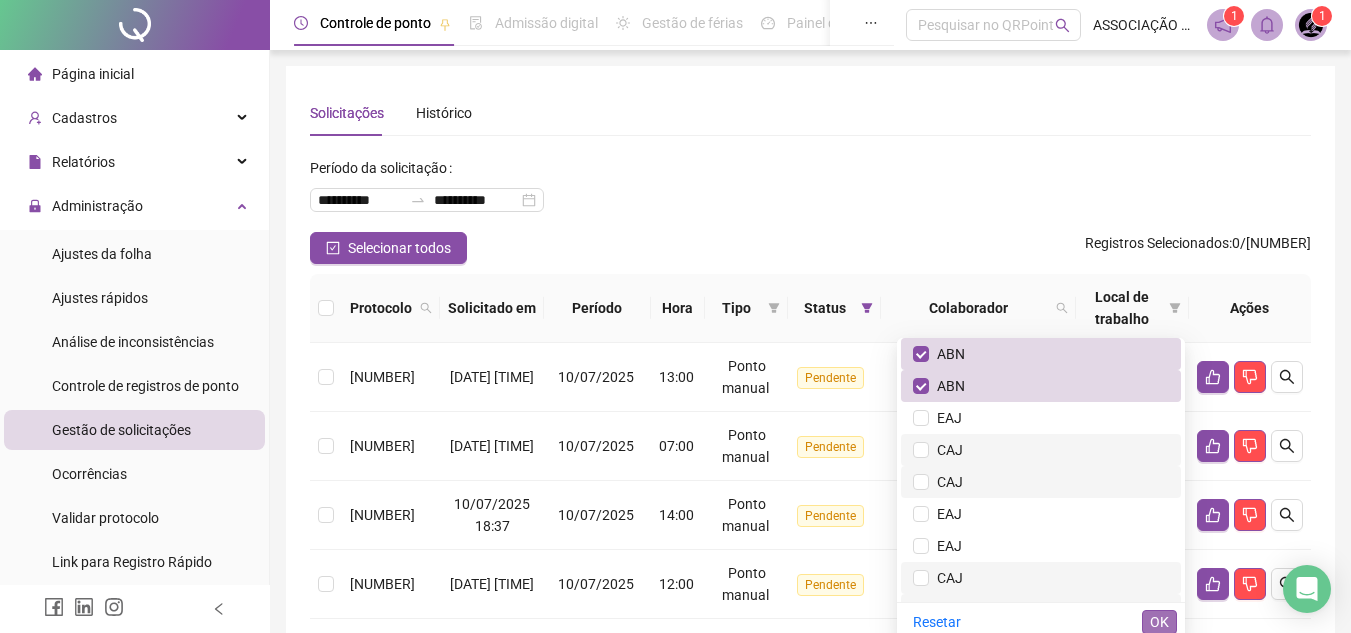 click on "OK" at bounding box center [1159, 622] 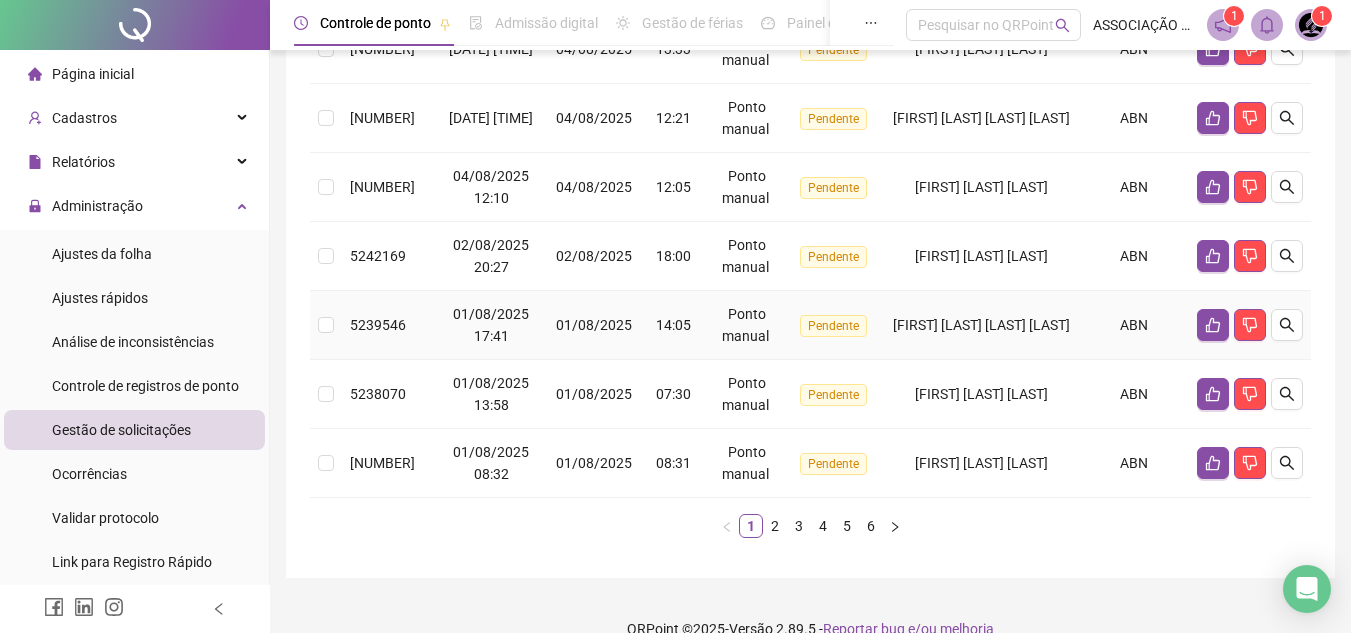 scroll, scrollTop: 770, scrollLeft: 0, axis: vertical 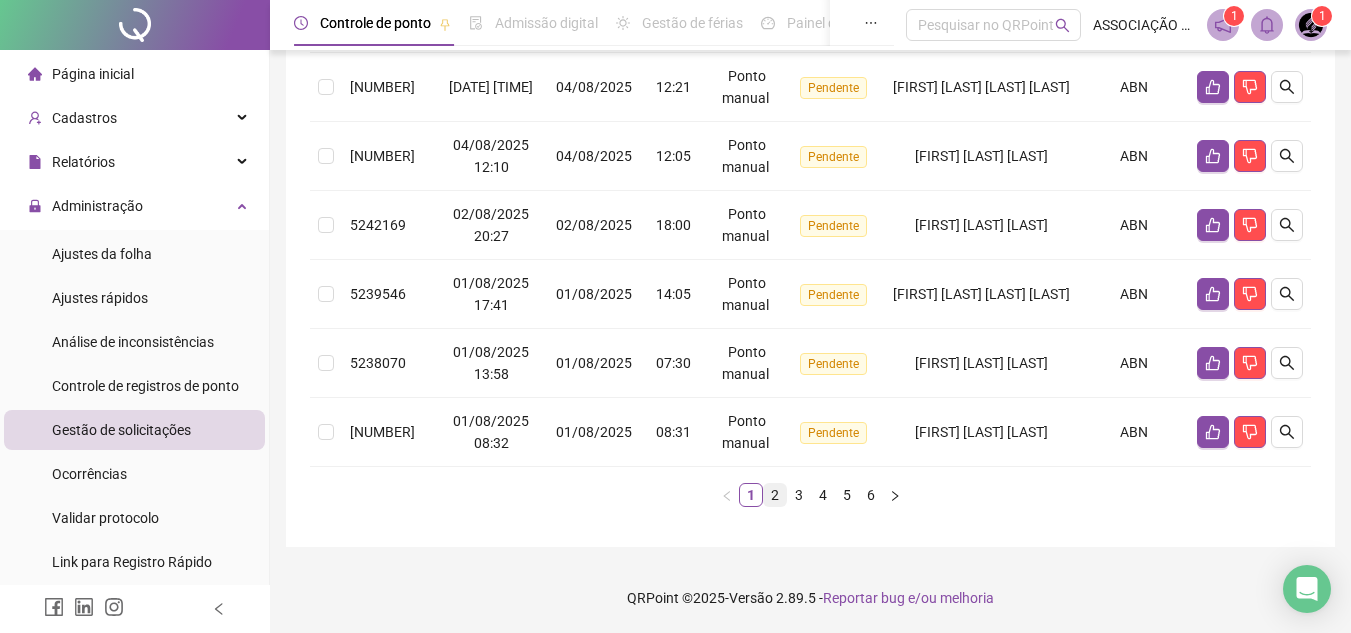 click on "2" at bounding box center (775, 495) 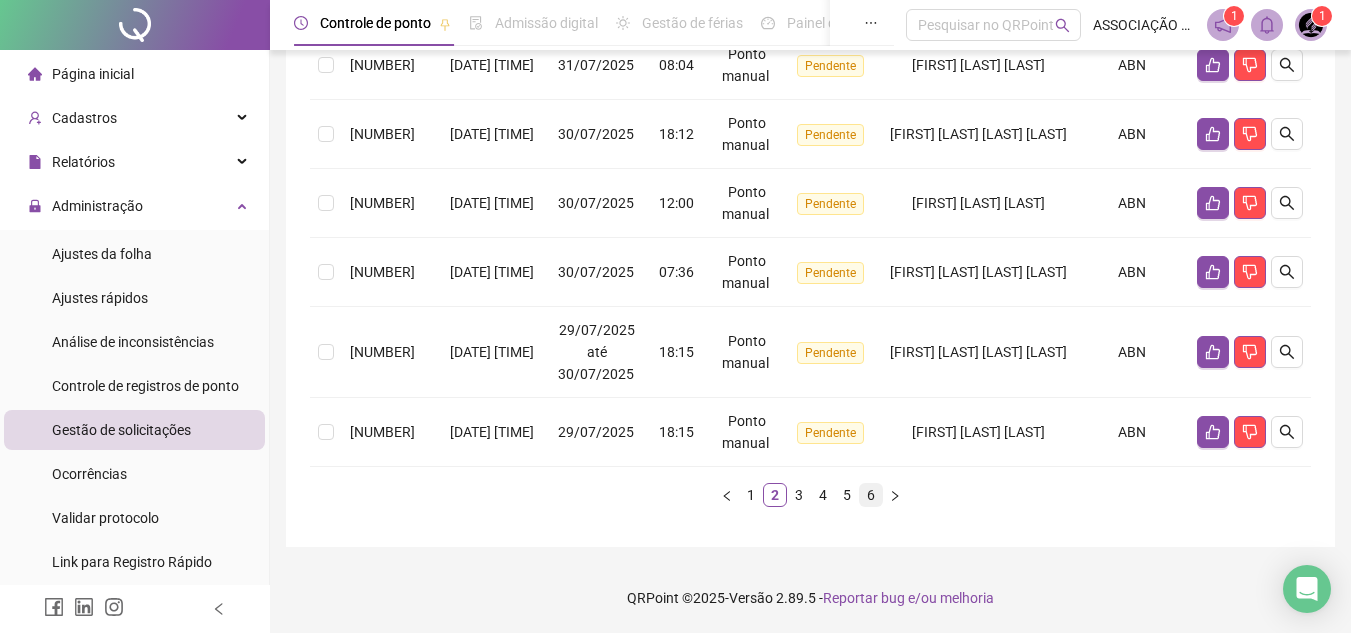 click on "6" at bounding box center (871, 495) 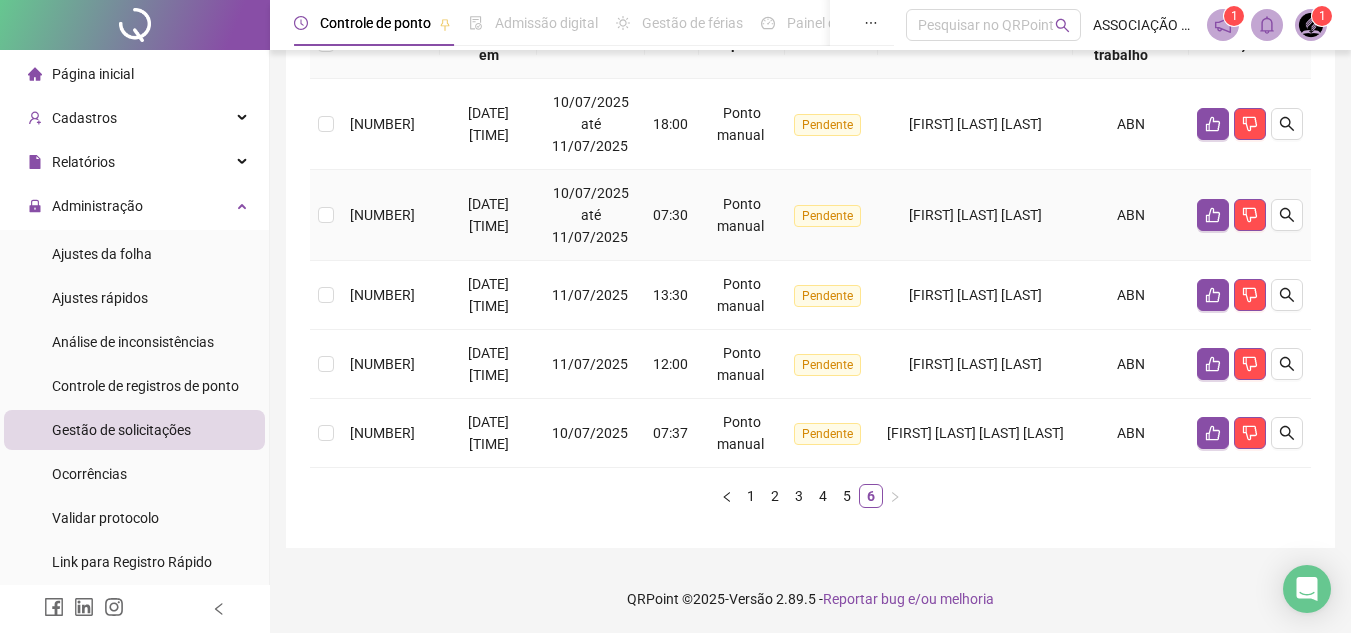 scroll, scrollTop: 265, scrollLeft: 0, axis: vertical 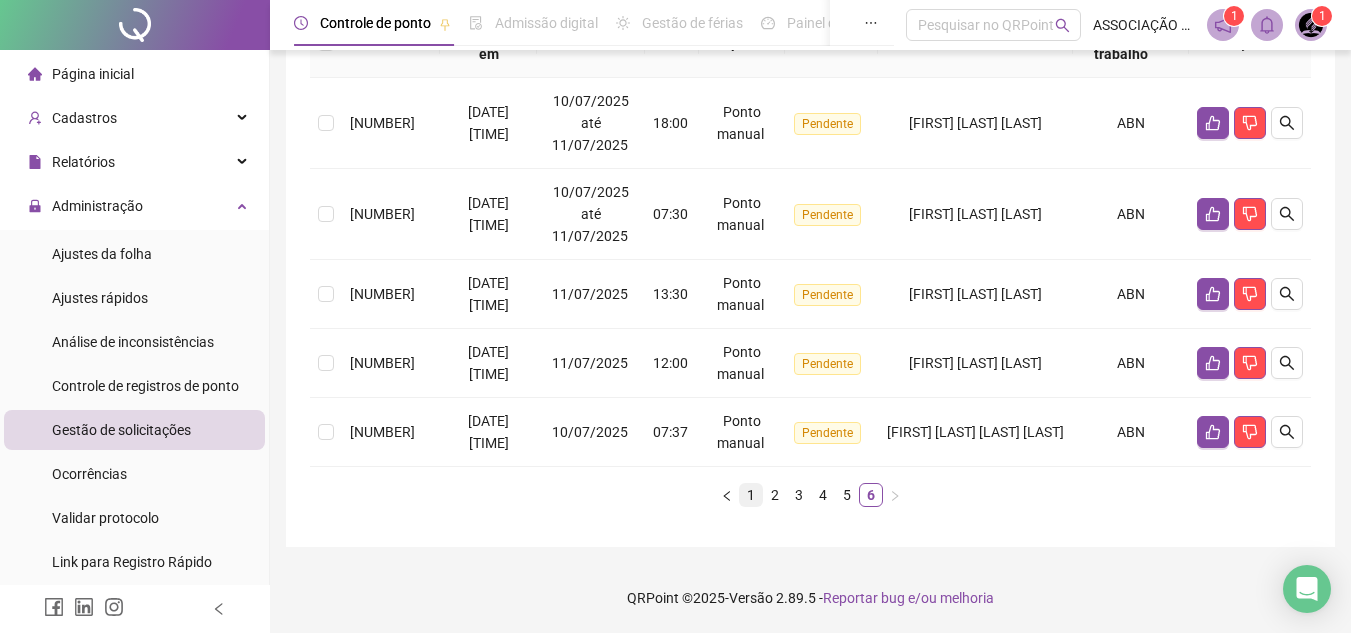 click on "1" at bounding box center [751, 495] 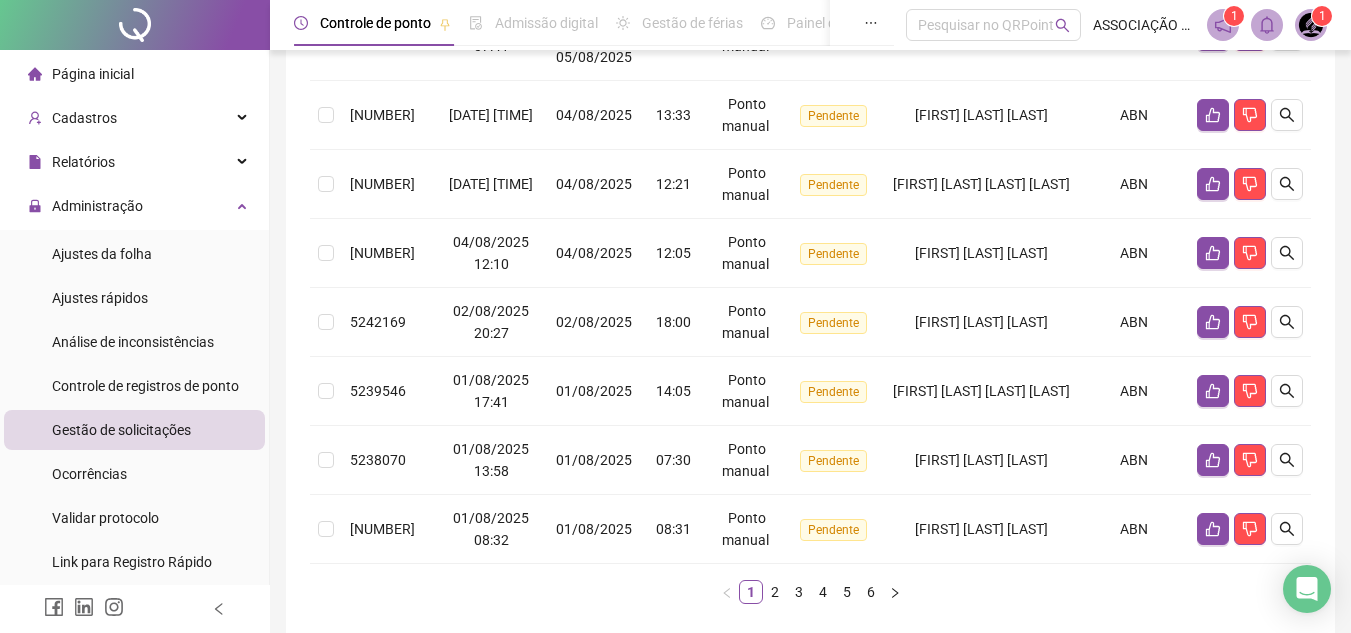 scroll, scrollTop: 463, scrollLeft: 0, axis: vertical 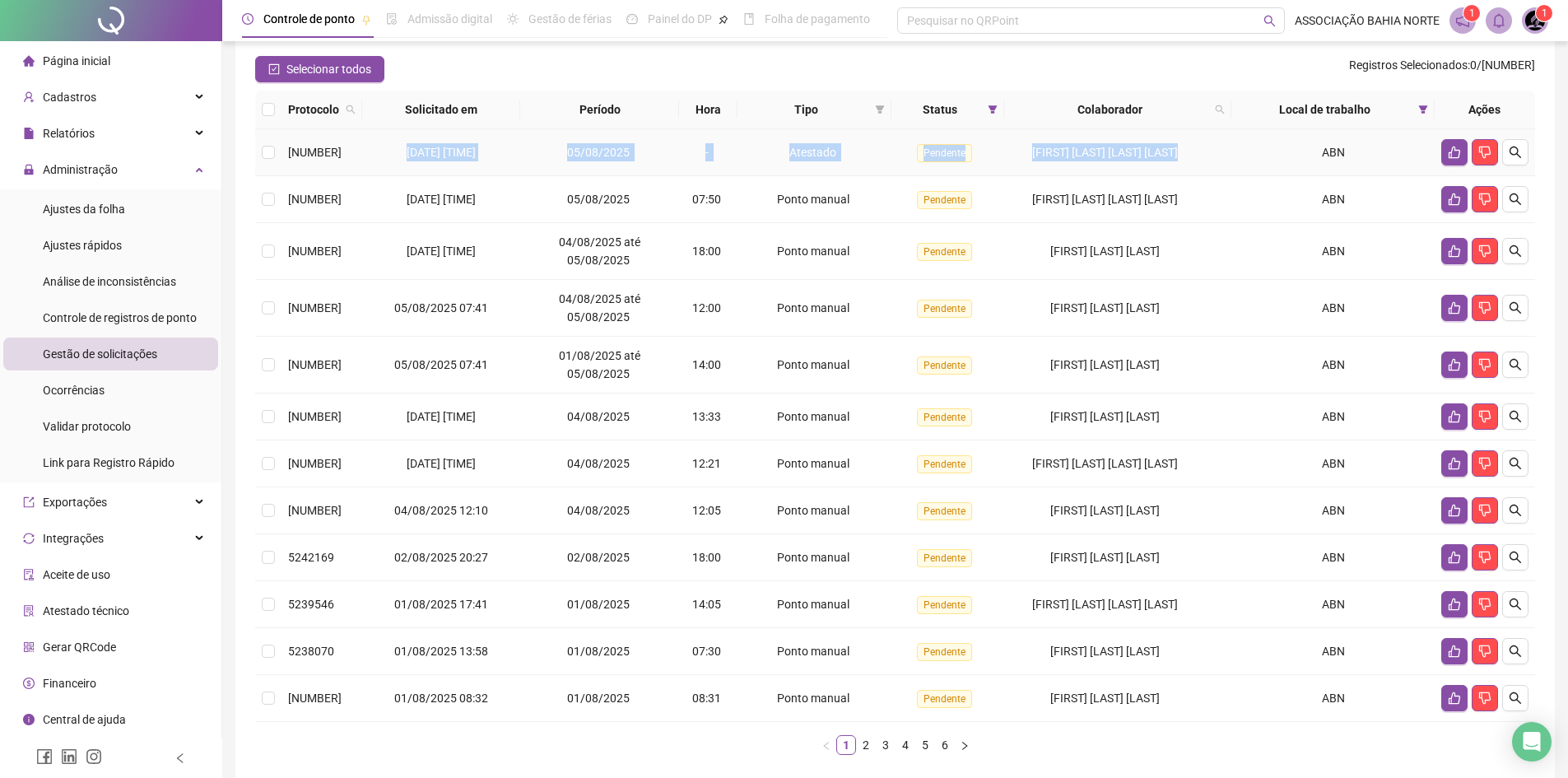 drag, startPoint x: 411, startPoint y: 181, endPoint x: 1243, endPoint y: 170, distance: 832.0727 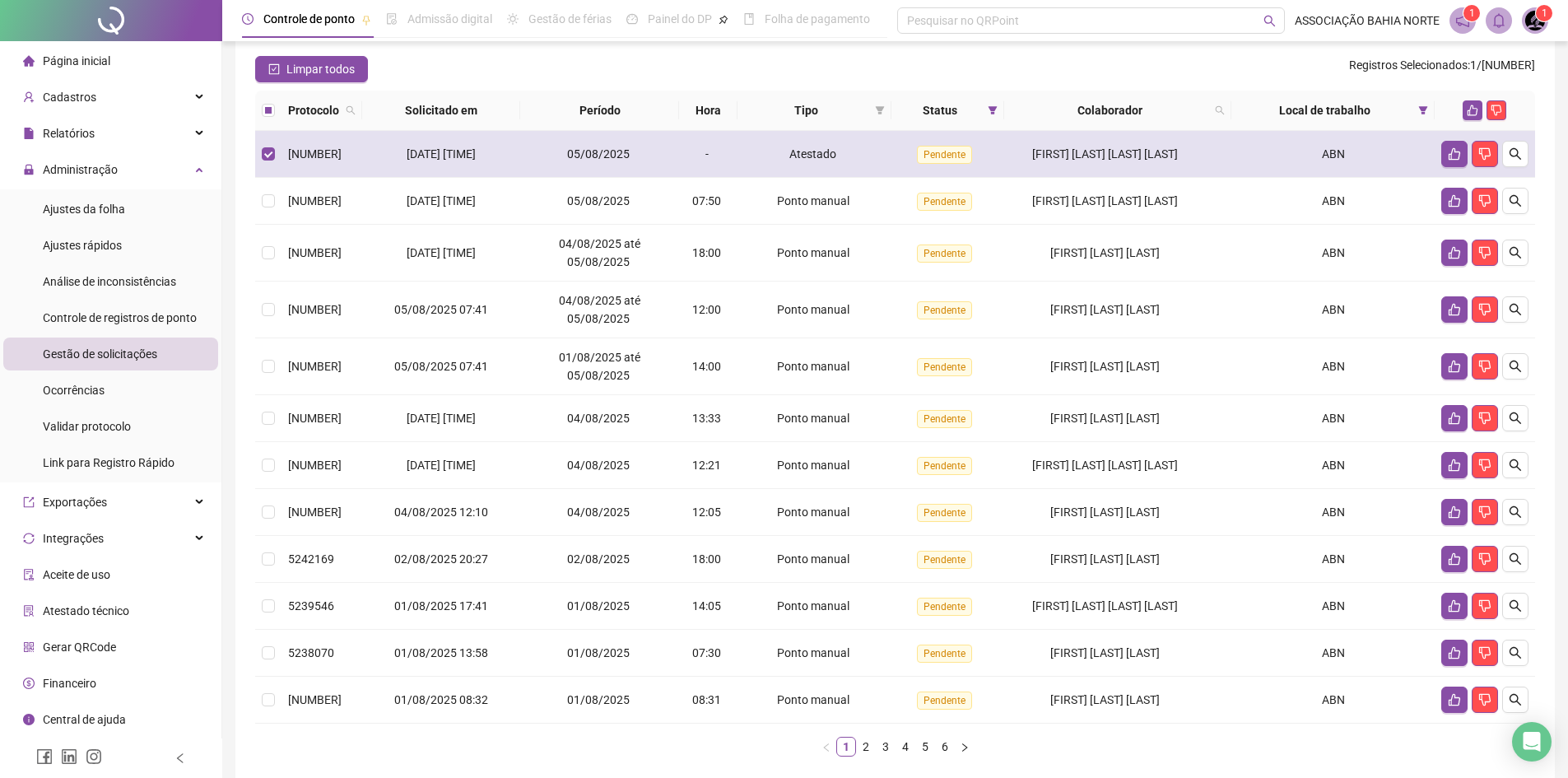 click at bounding box center [268, 154] 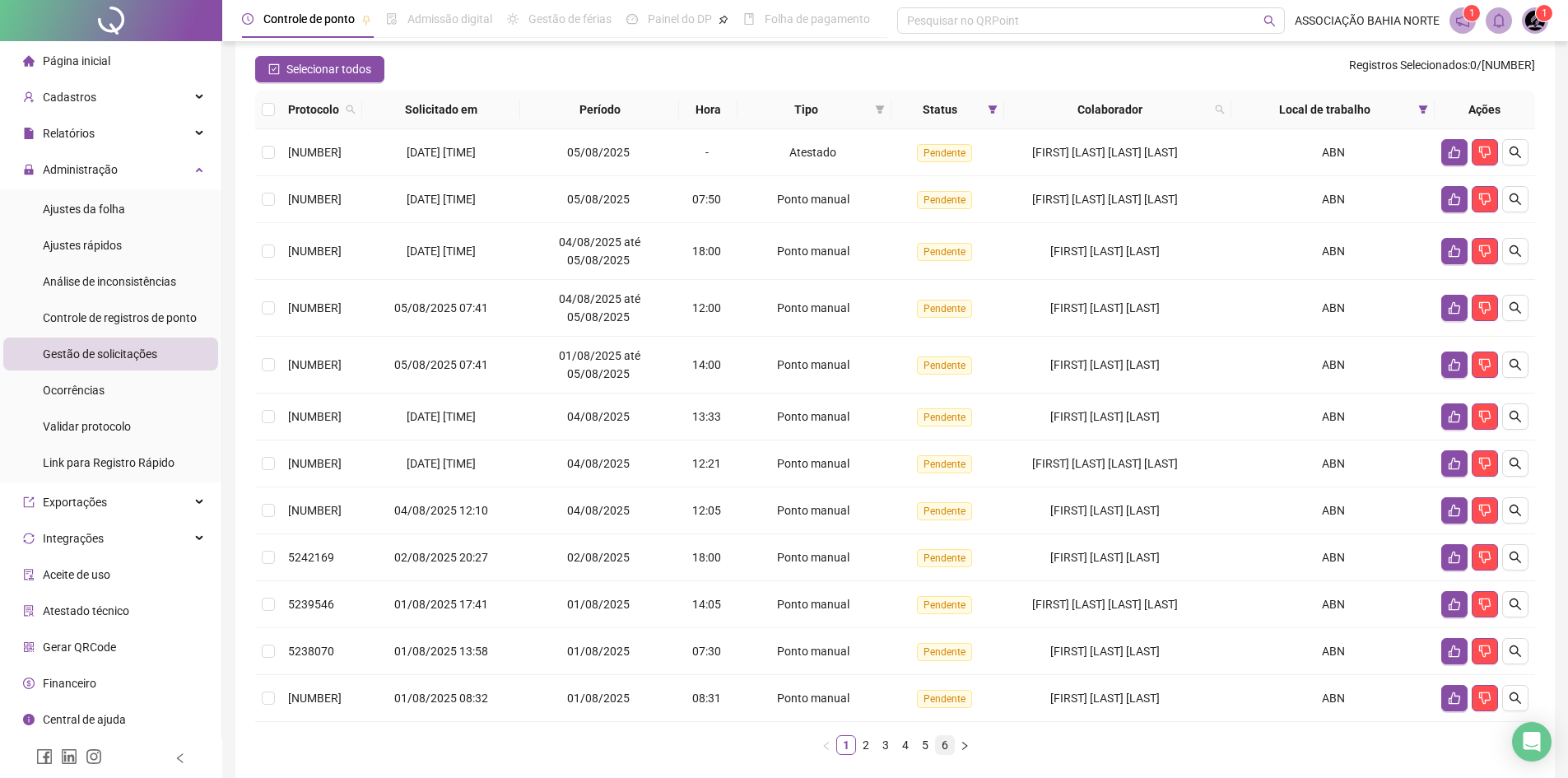 click on "6" at bounding box center [945, 745] 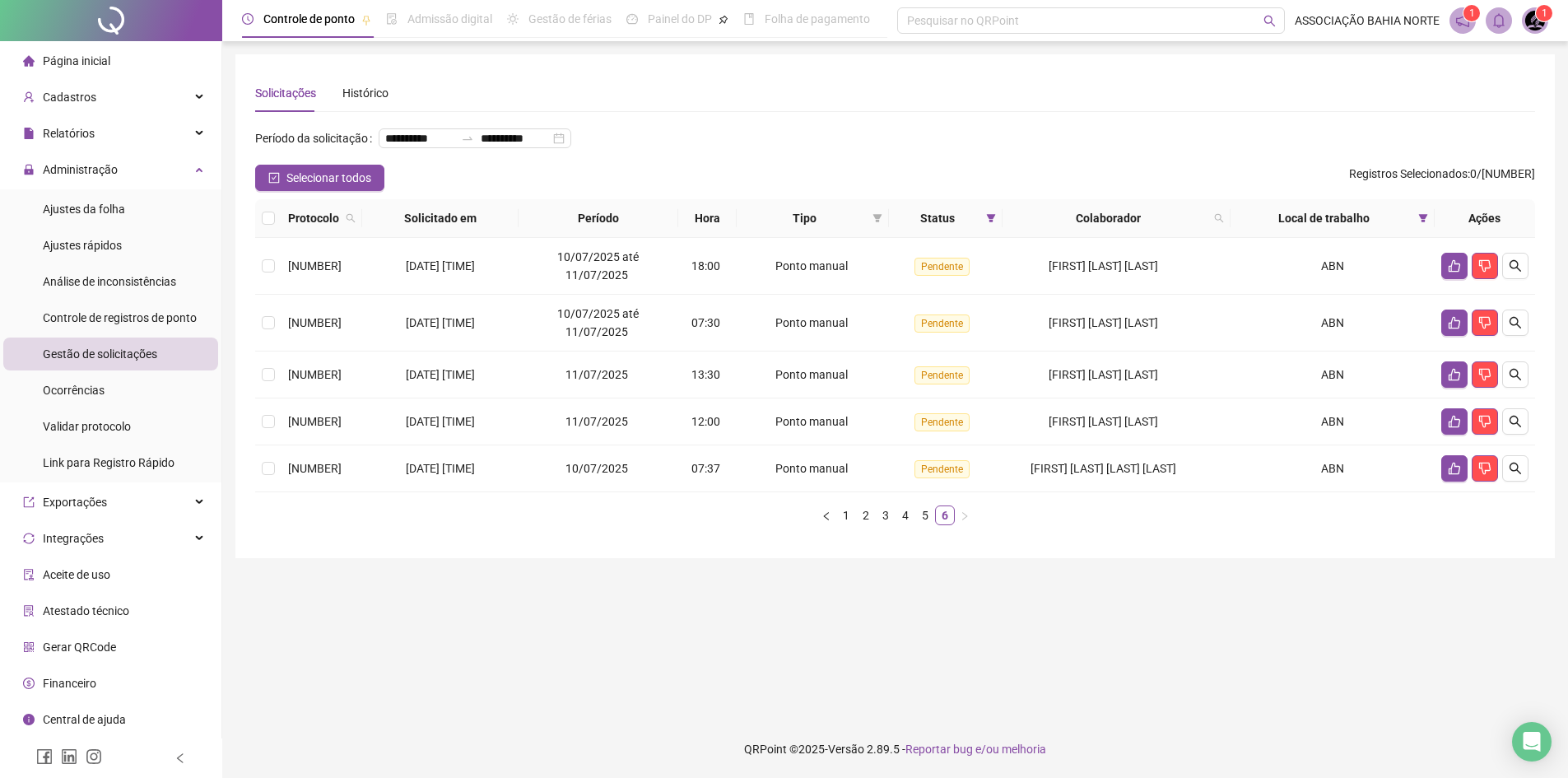 scroll, scrollTop: 0, scrollLeft: 0, axis: both 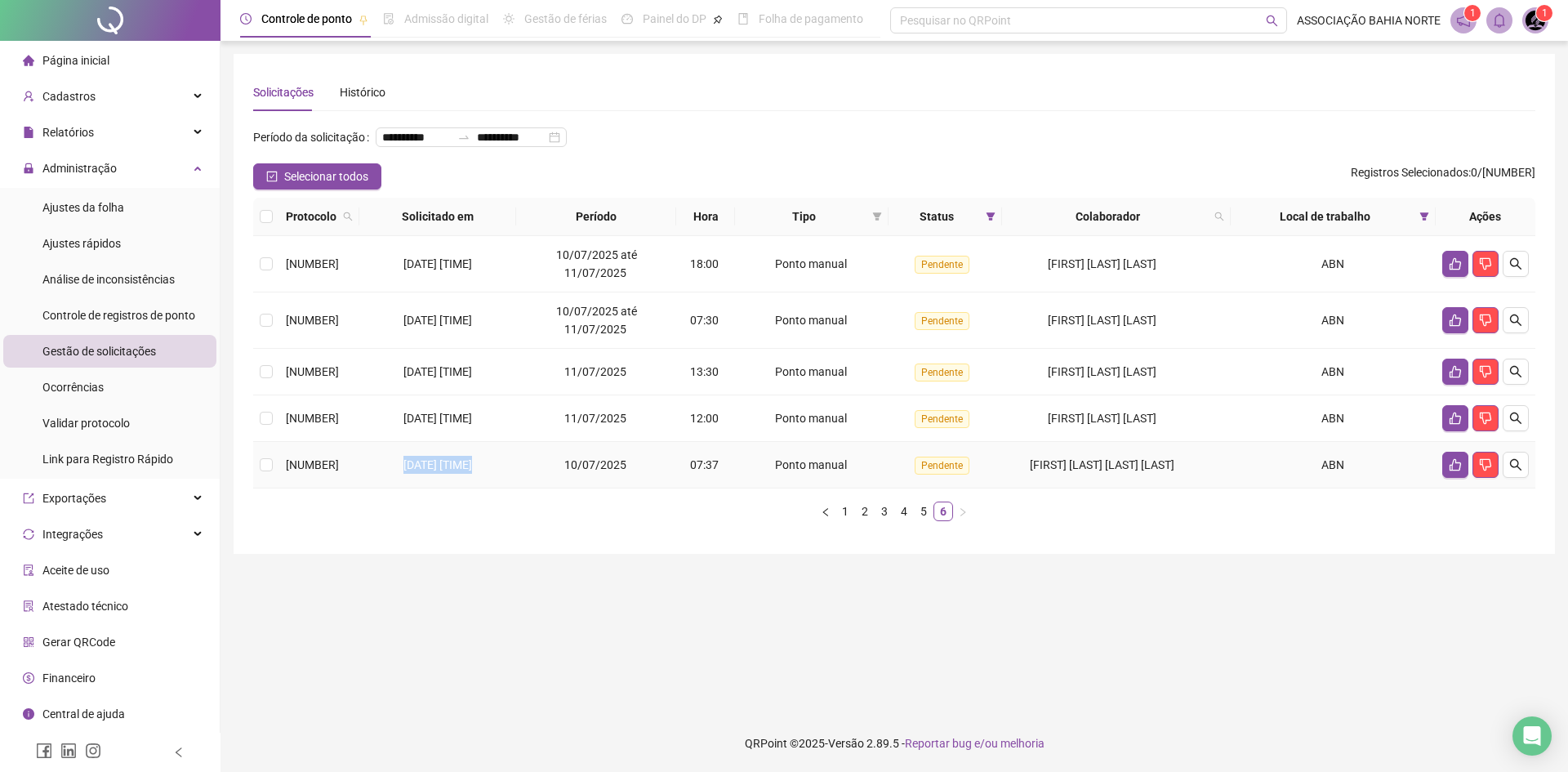 drag, startPoint x: 388, startPoint y: 472, endPoint x: 519, endPoint y: 463, distance: 131.3088 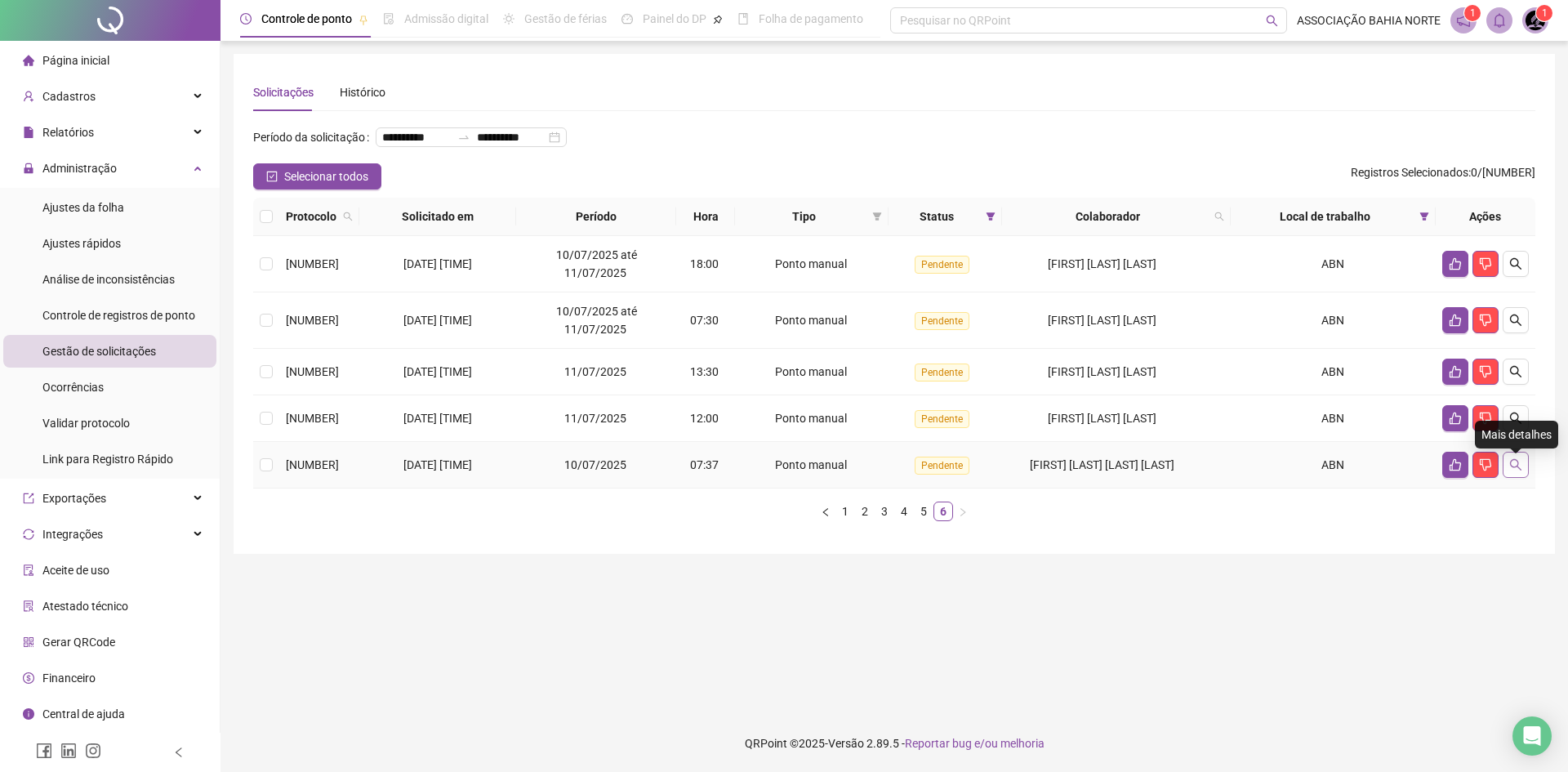 click 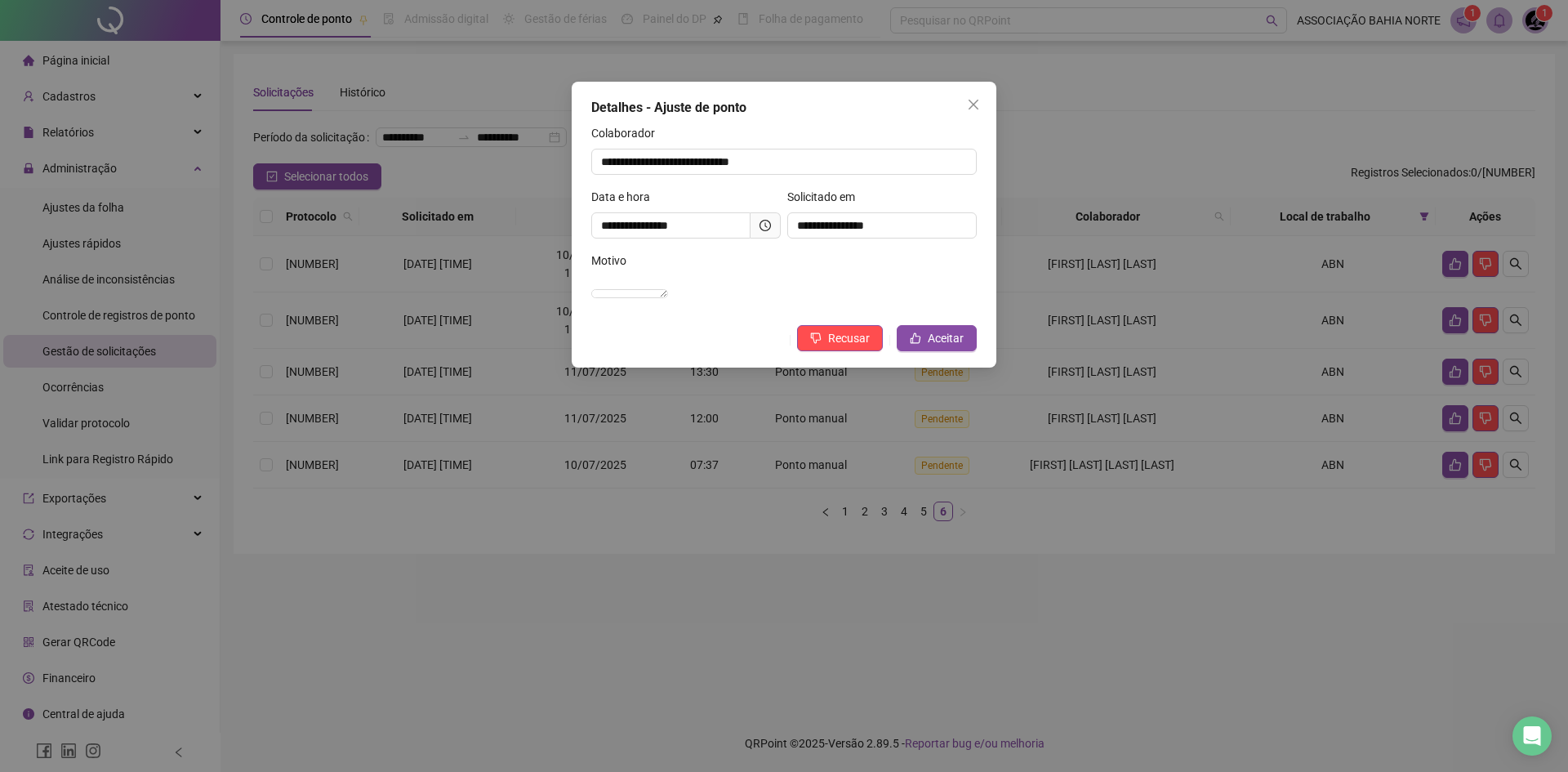click 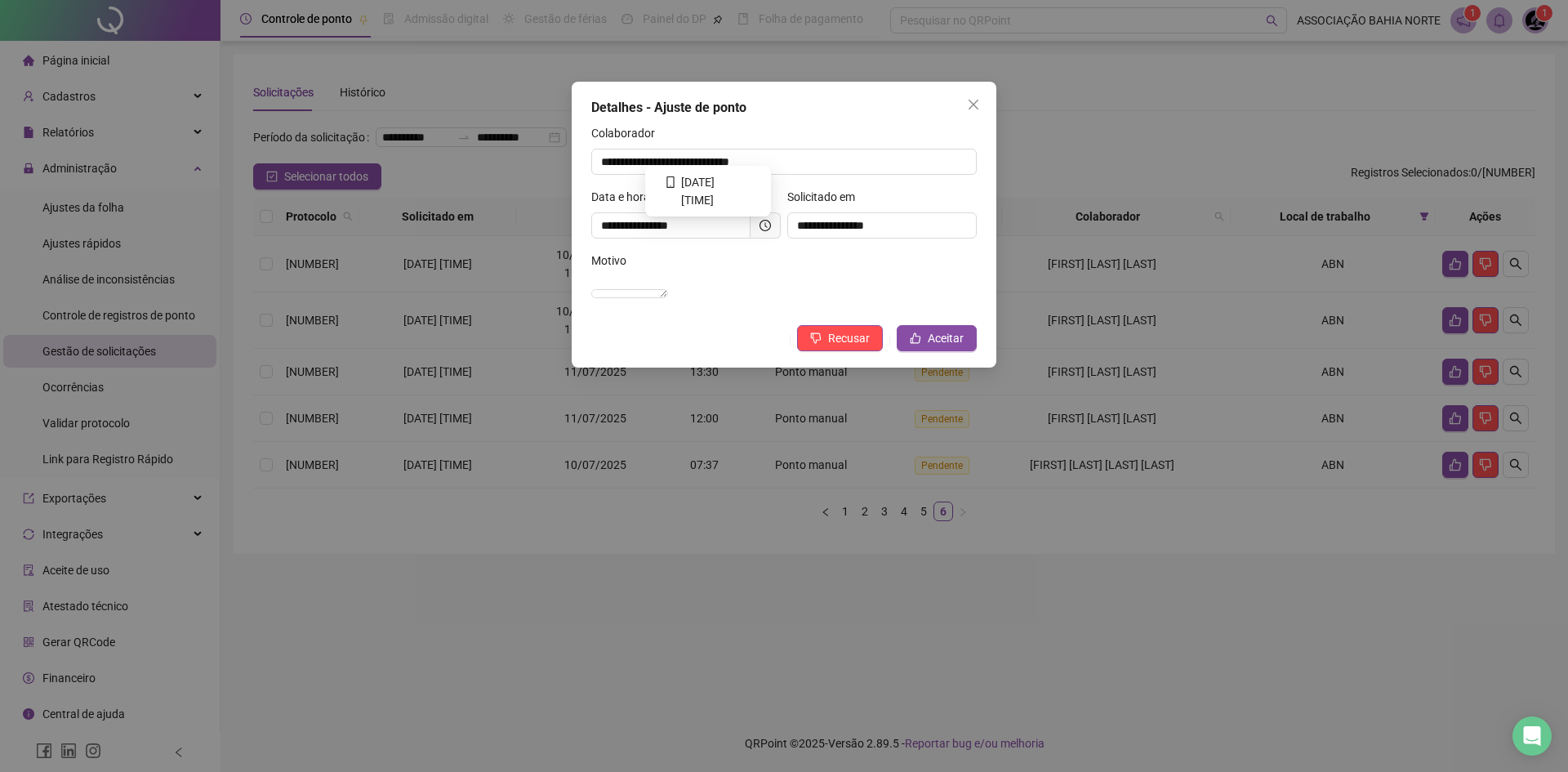 click 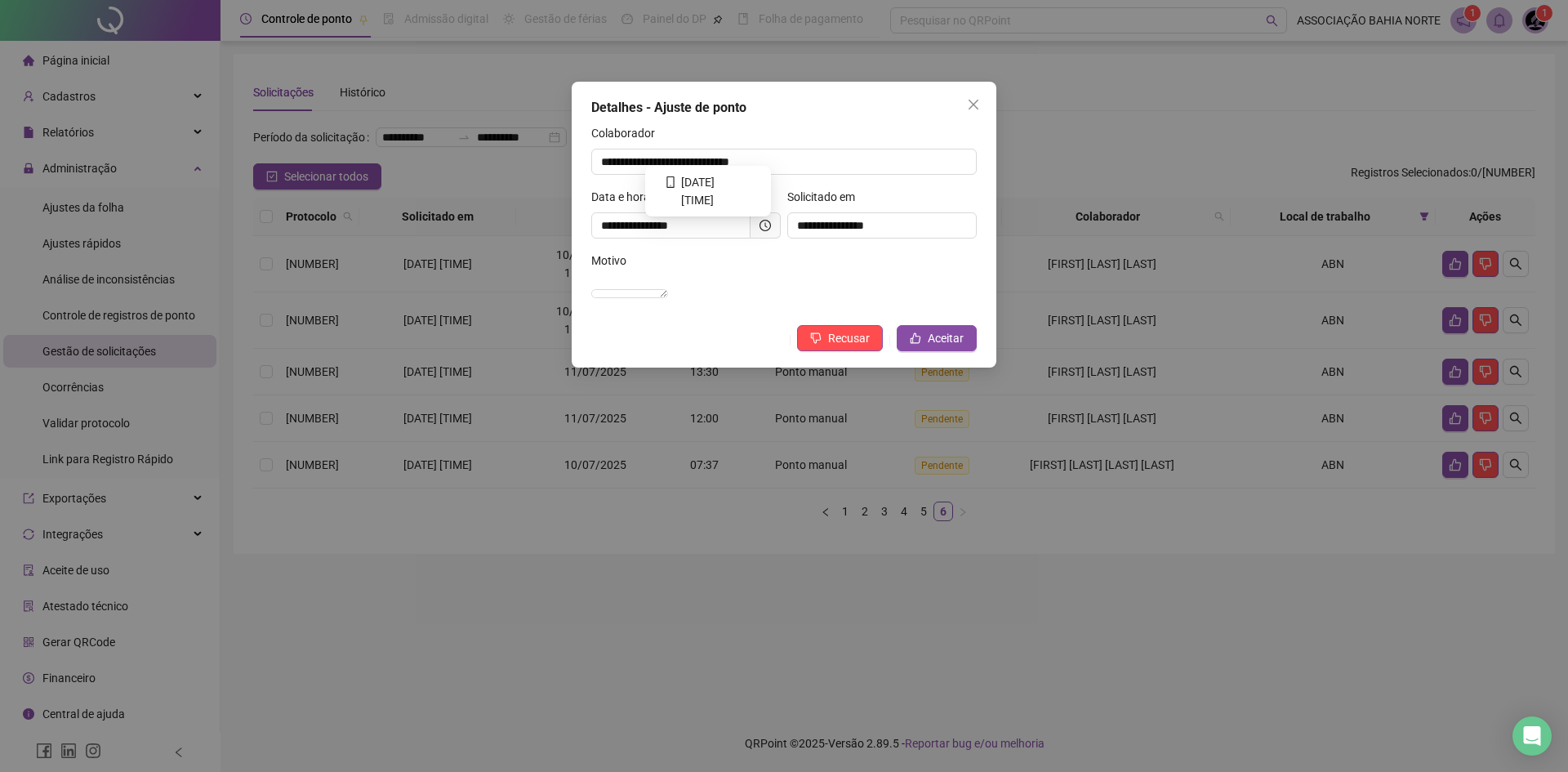 click 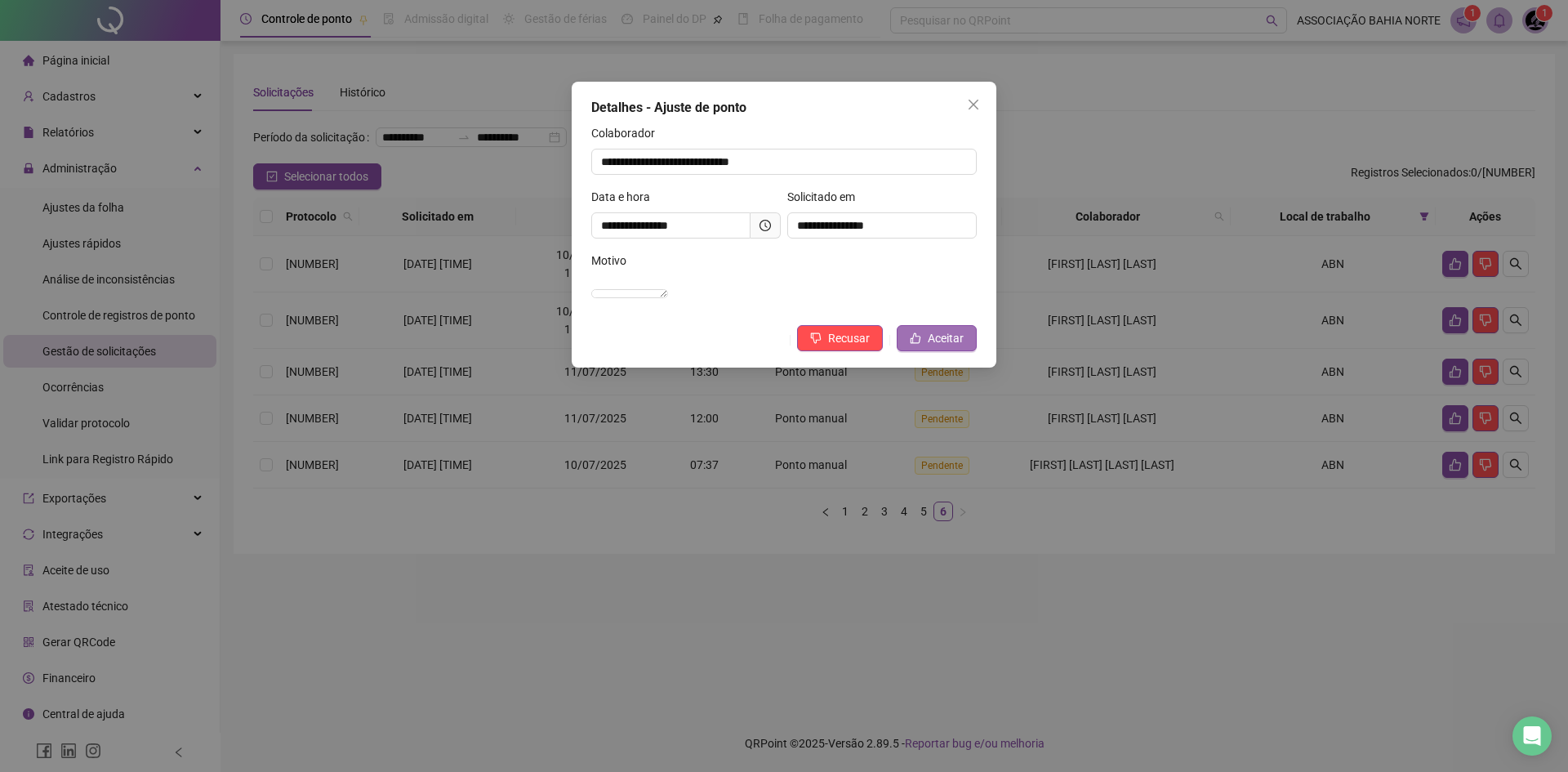 click on "Aceitar" at bounding box center (946, 338) 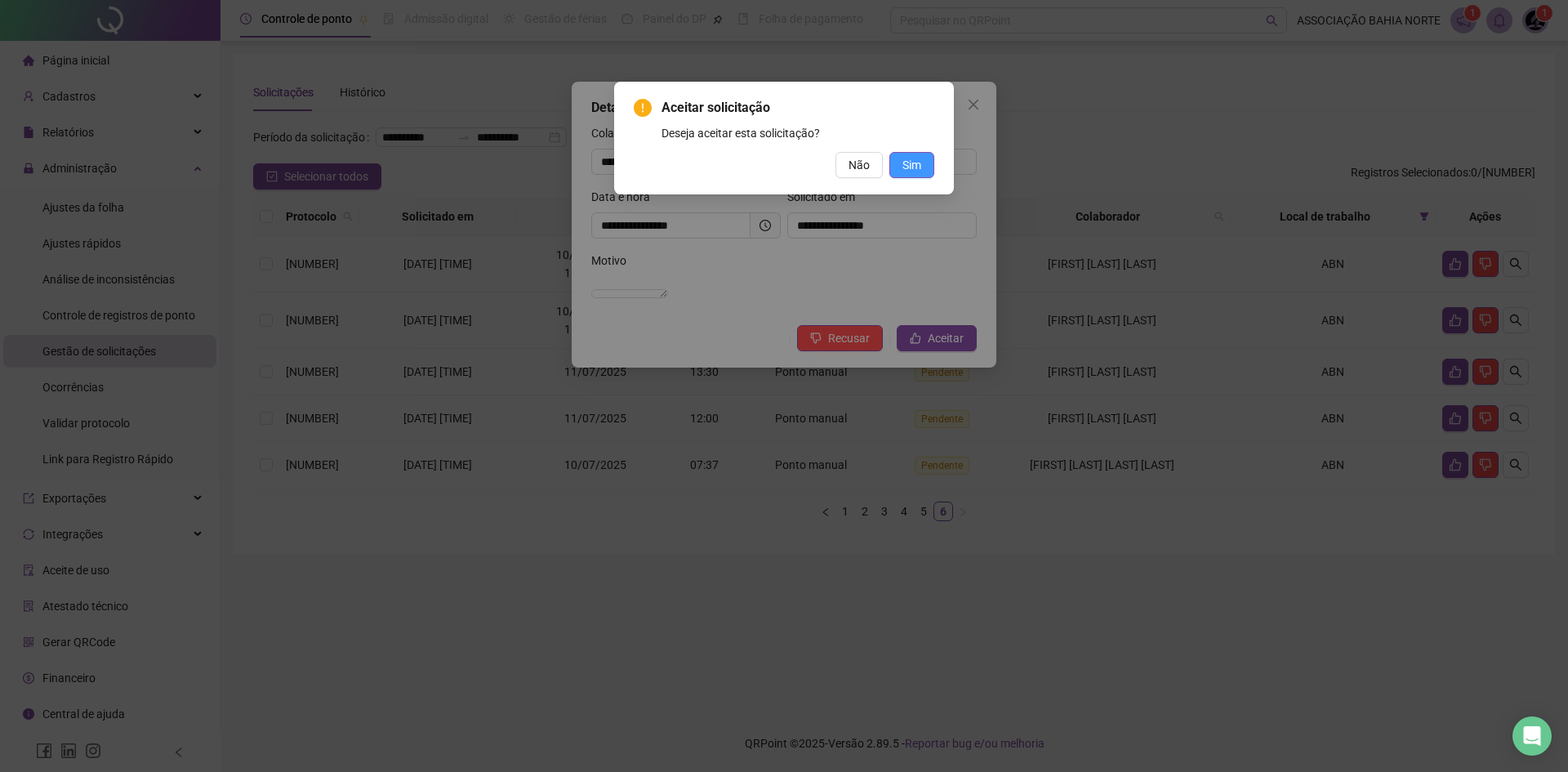 click on "Sim" at bounding box center (911, 165) 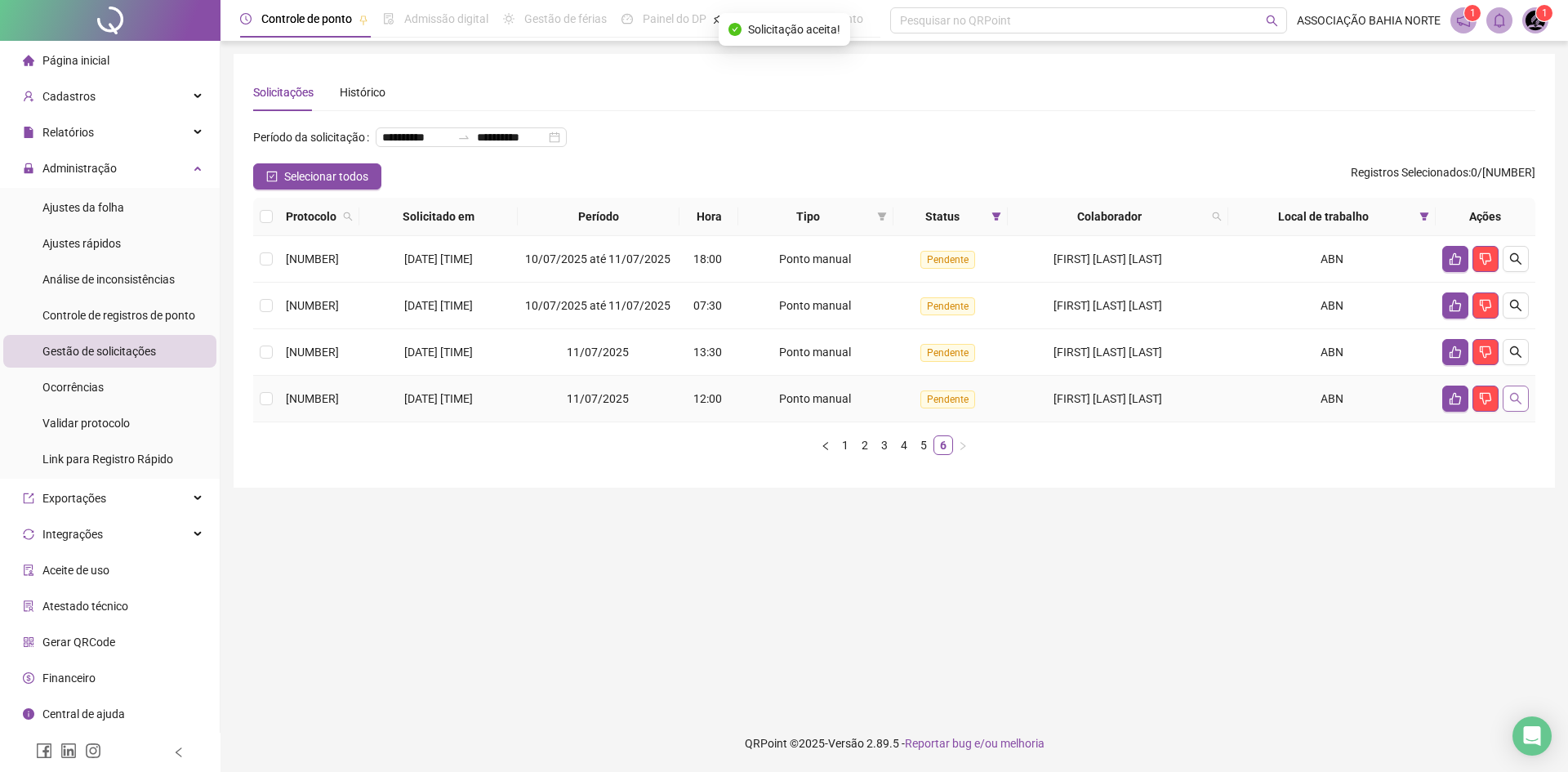 click 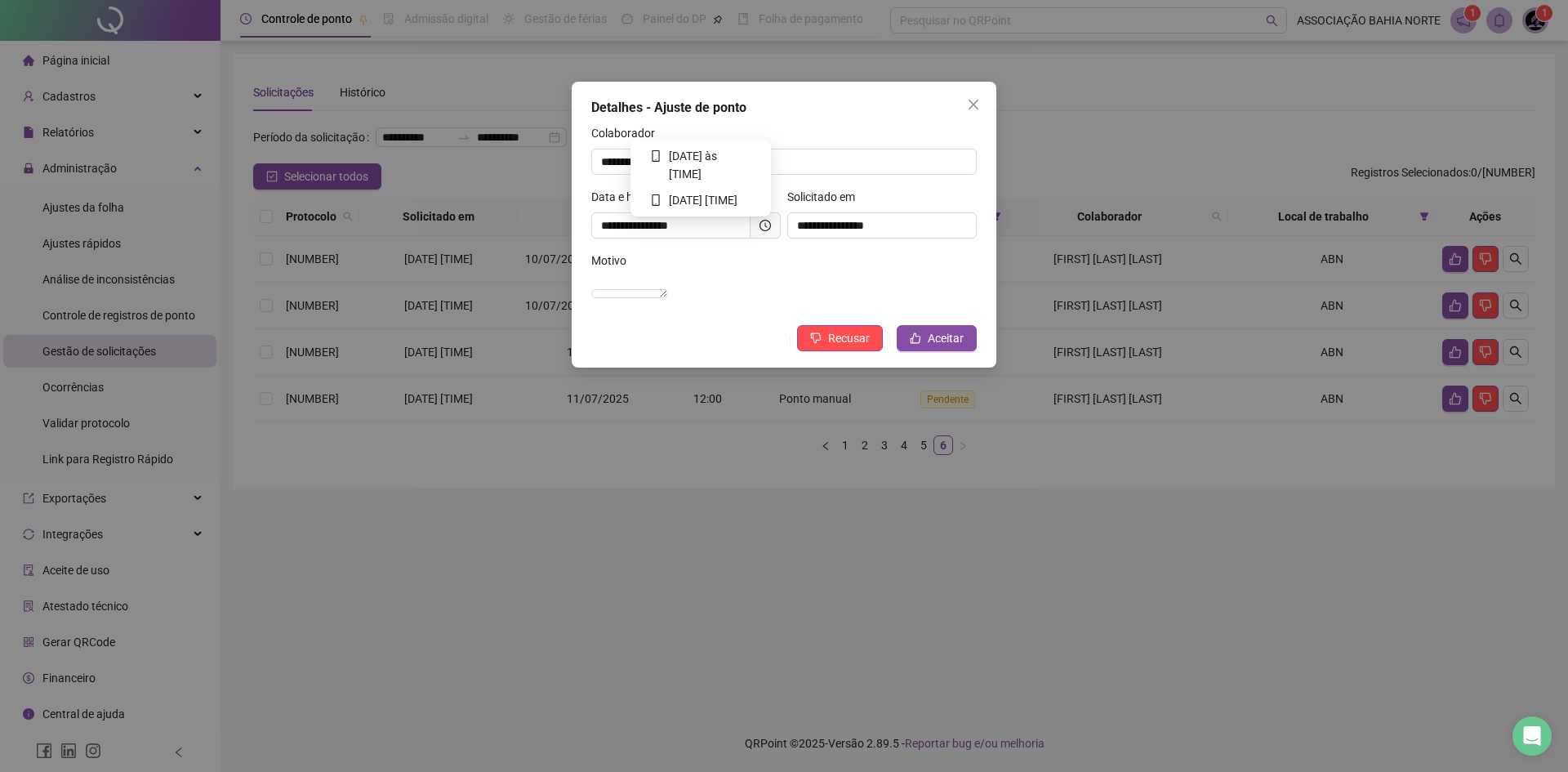 click 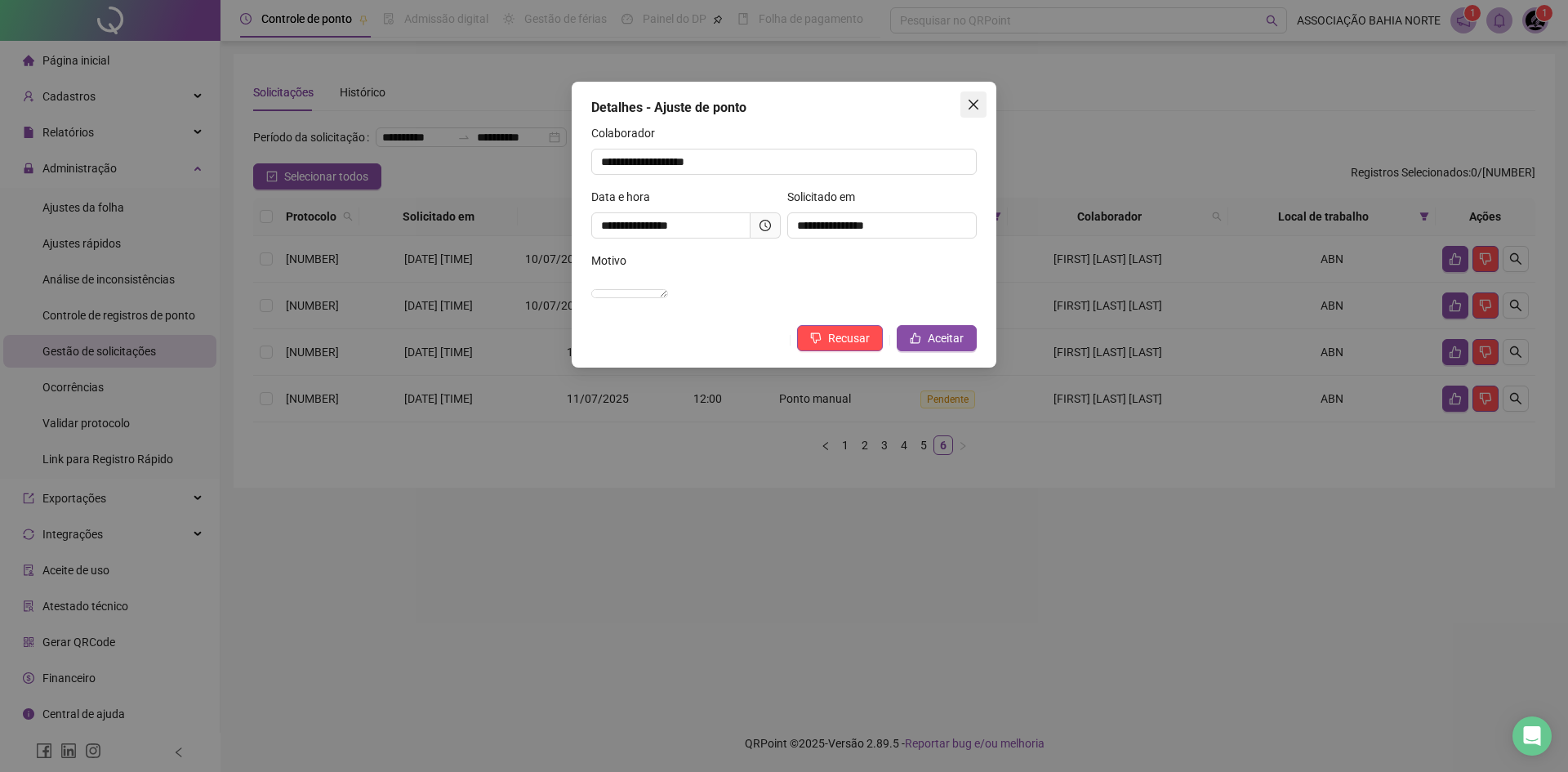 click 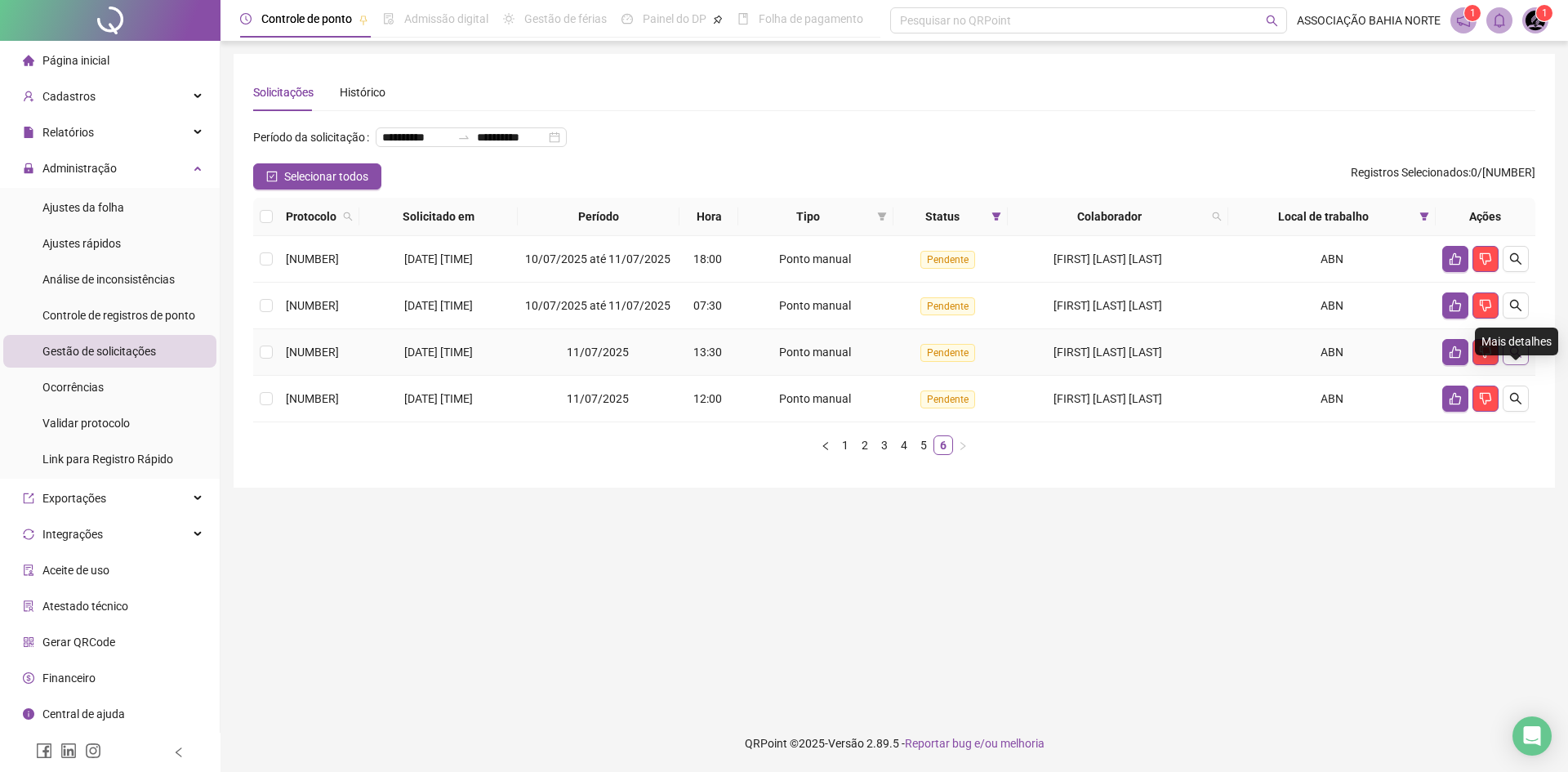 click 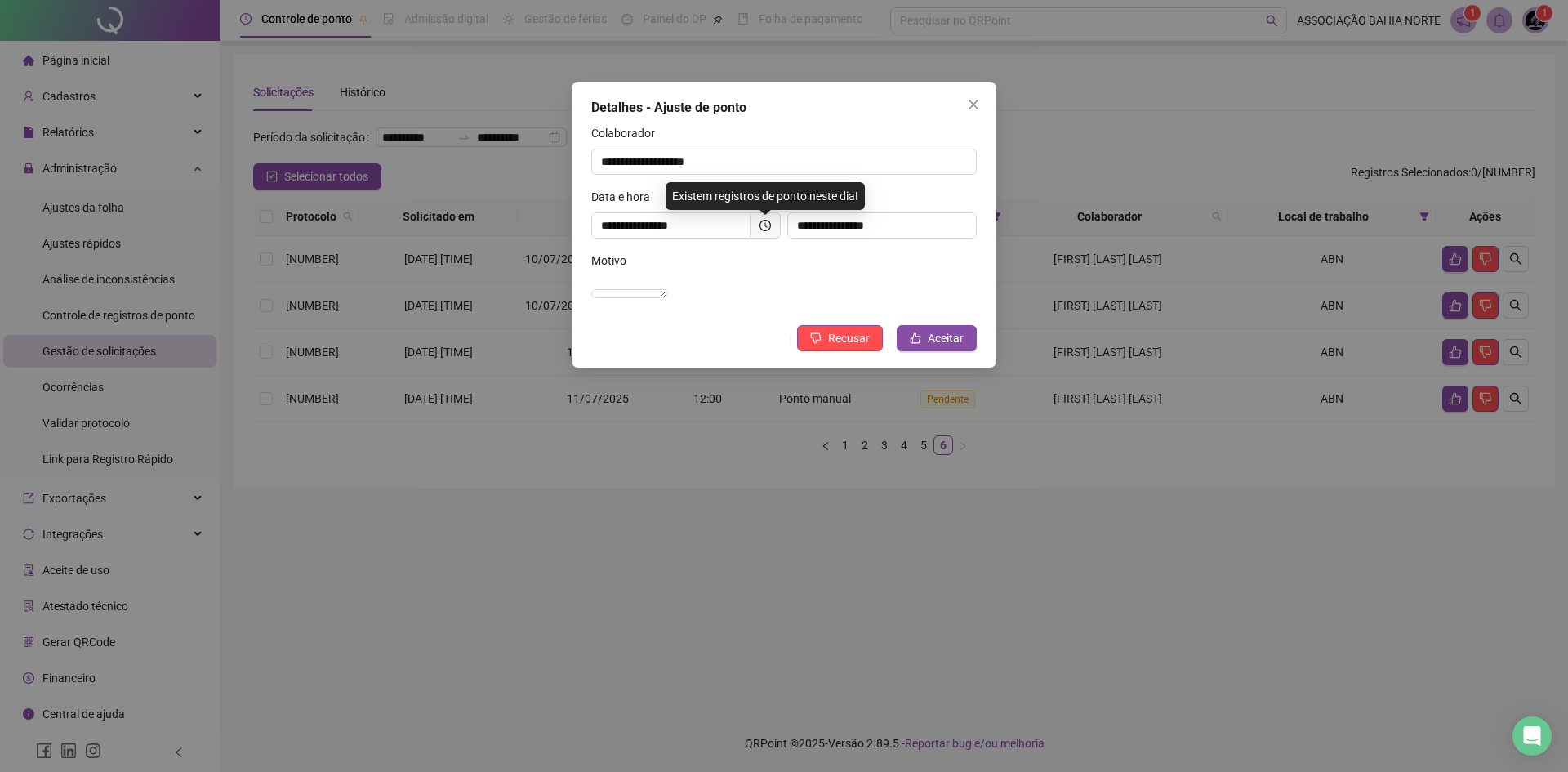 click at bounding box center [765, 225] 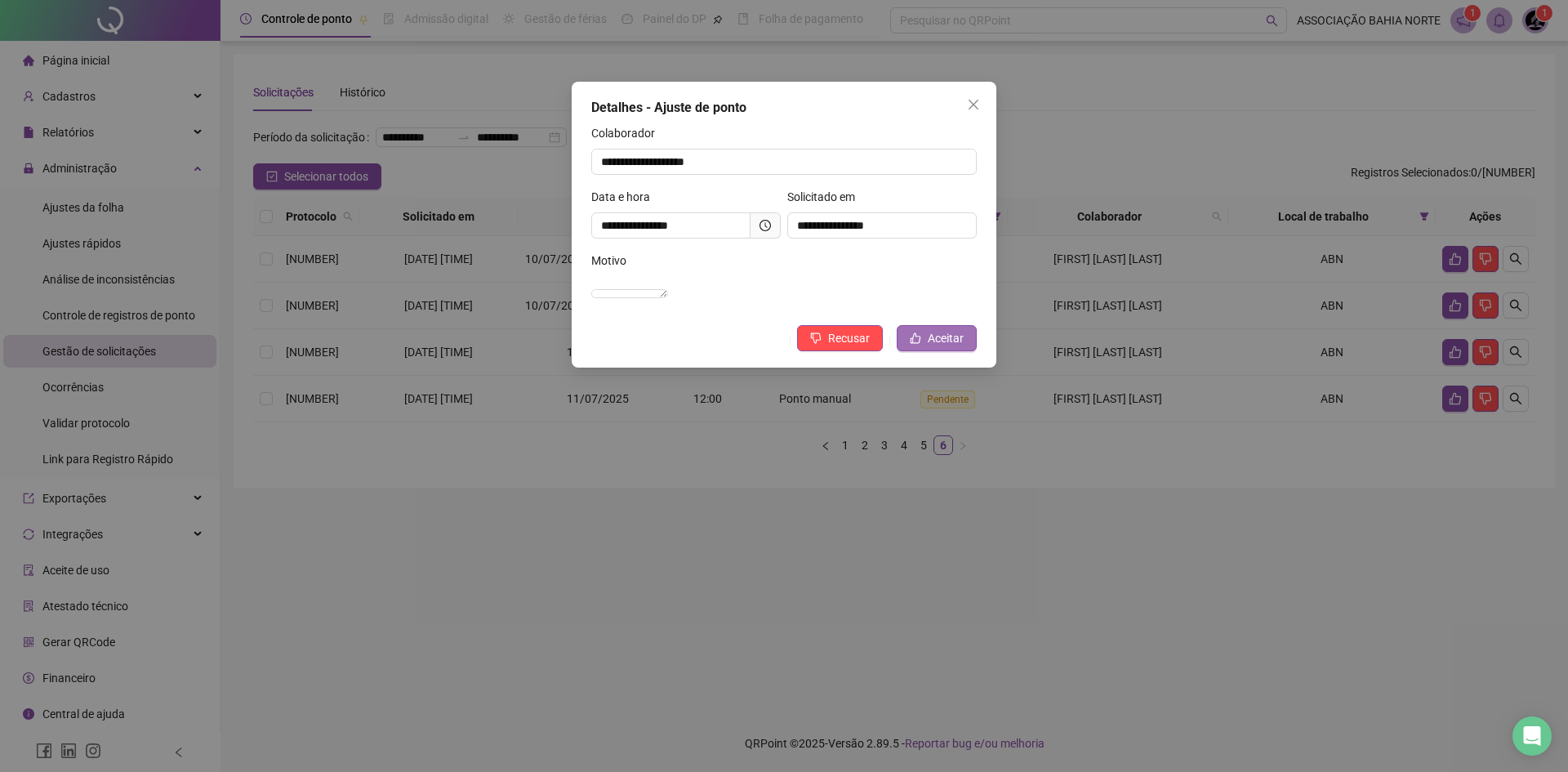 click on "Aceitar" at bounding box center [946, 338] 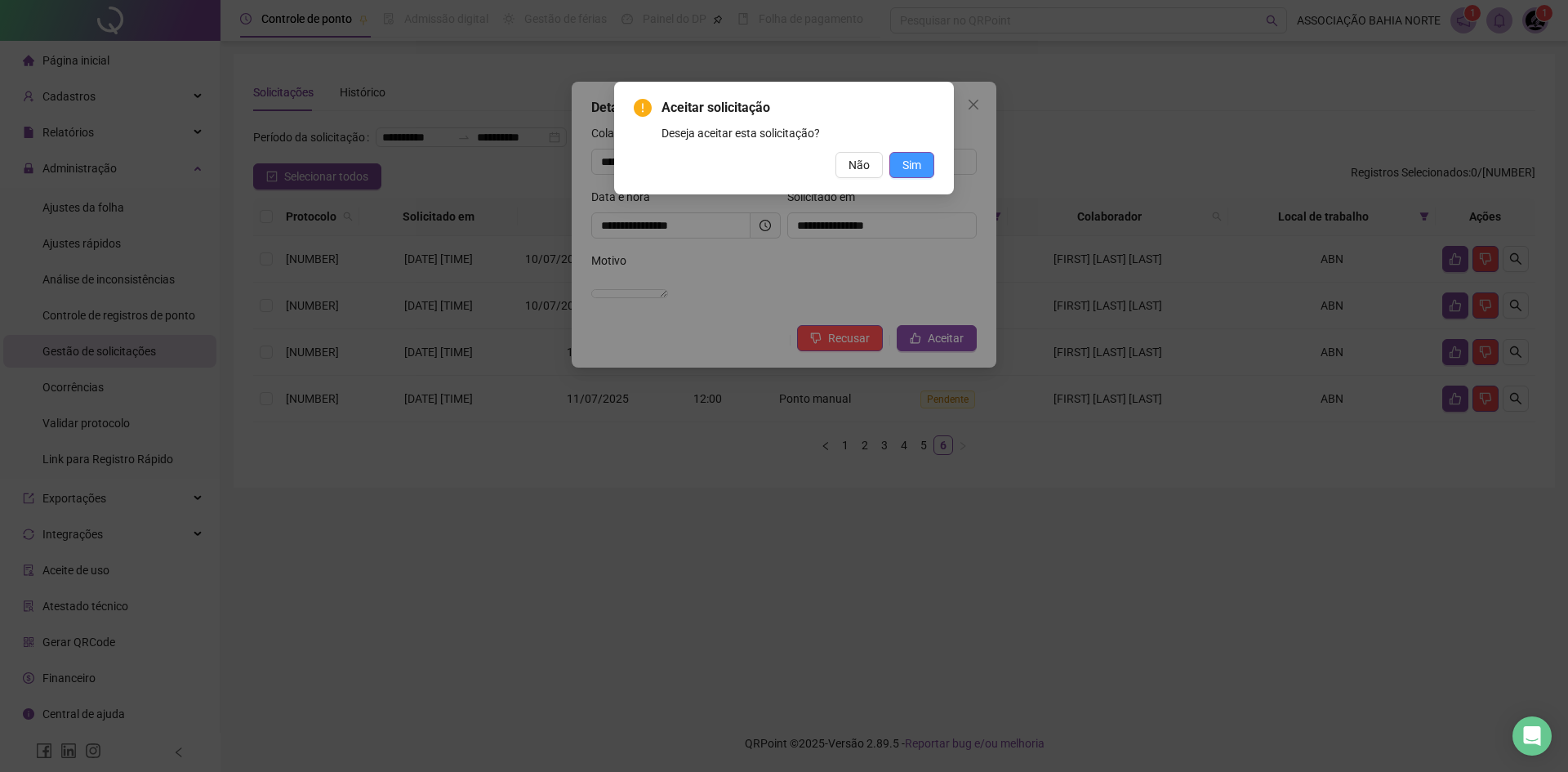 click on "Sim" at bounding box center (911, 165) 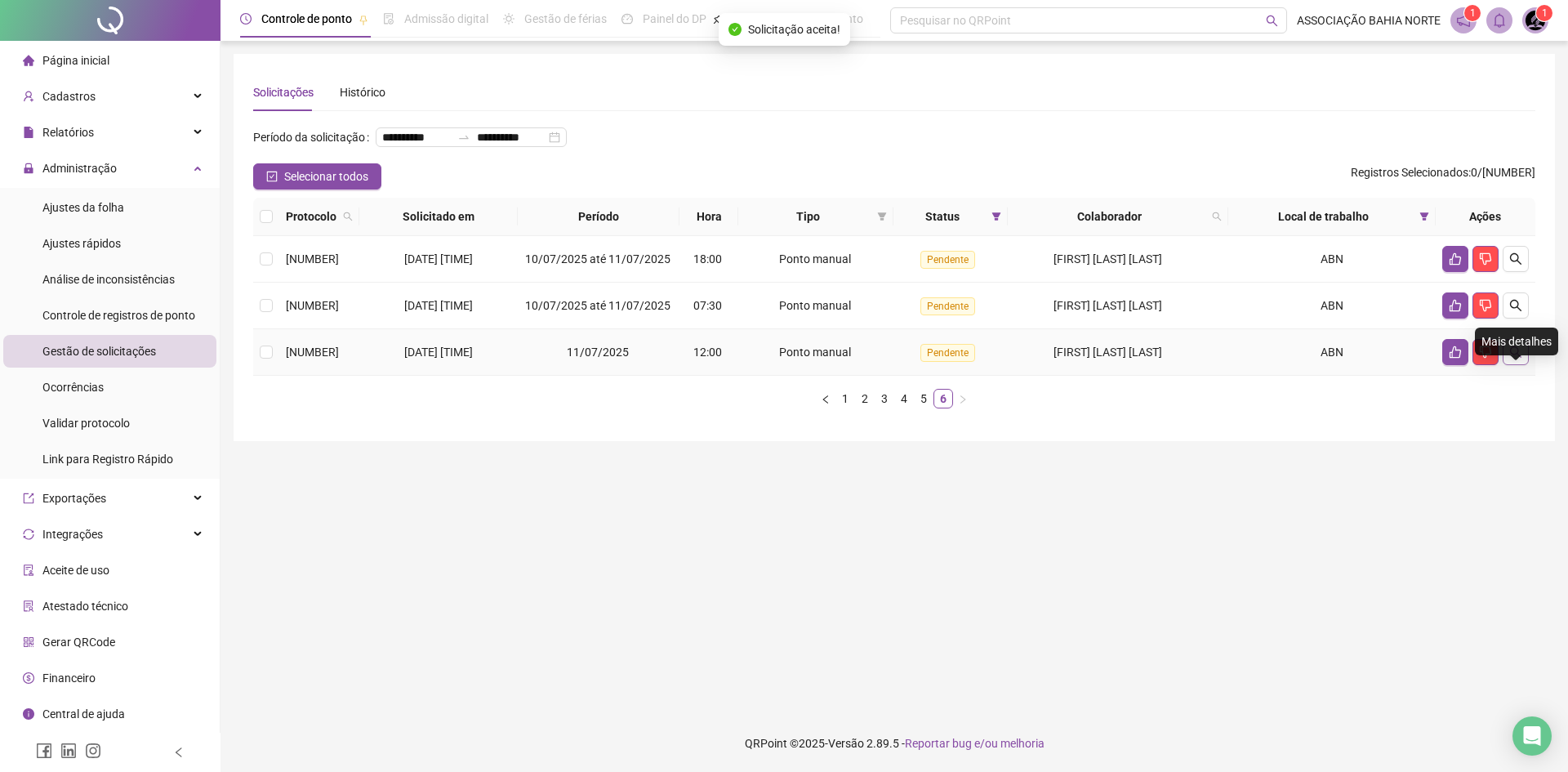 click 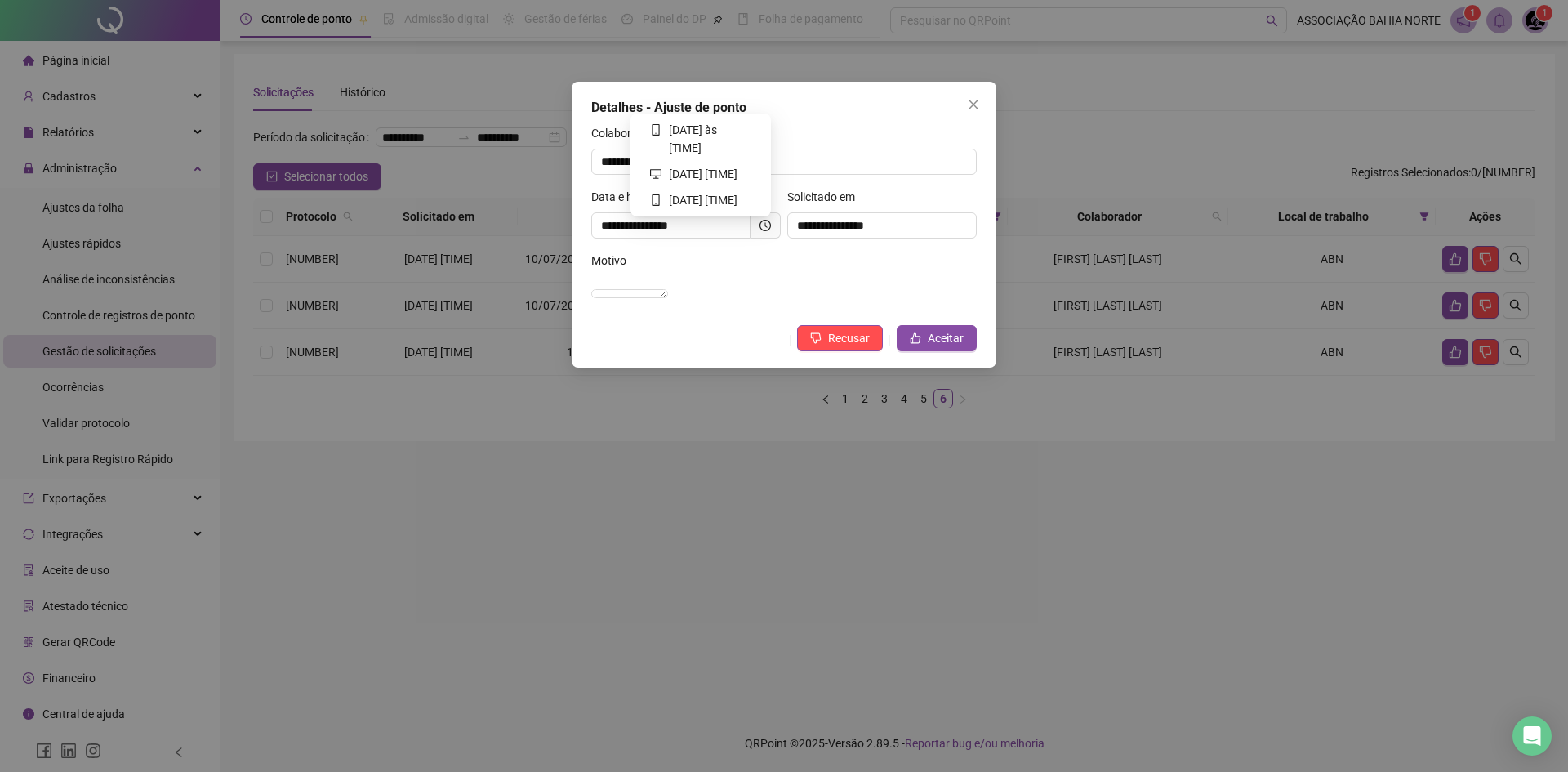 click 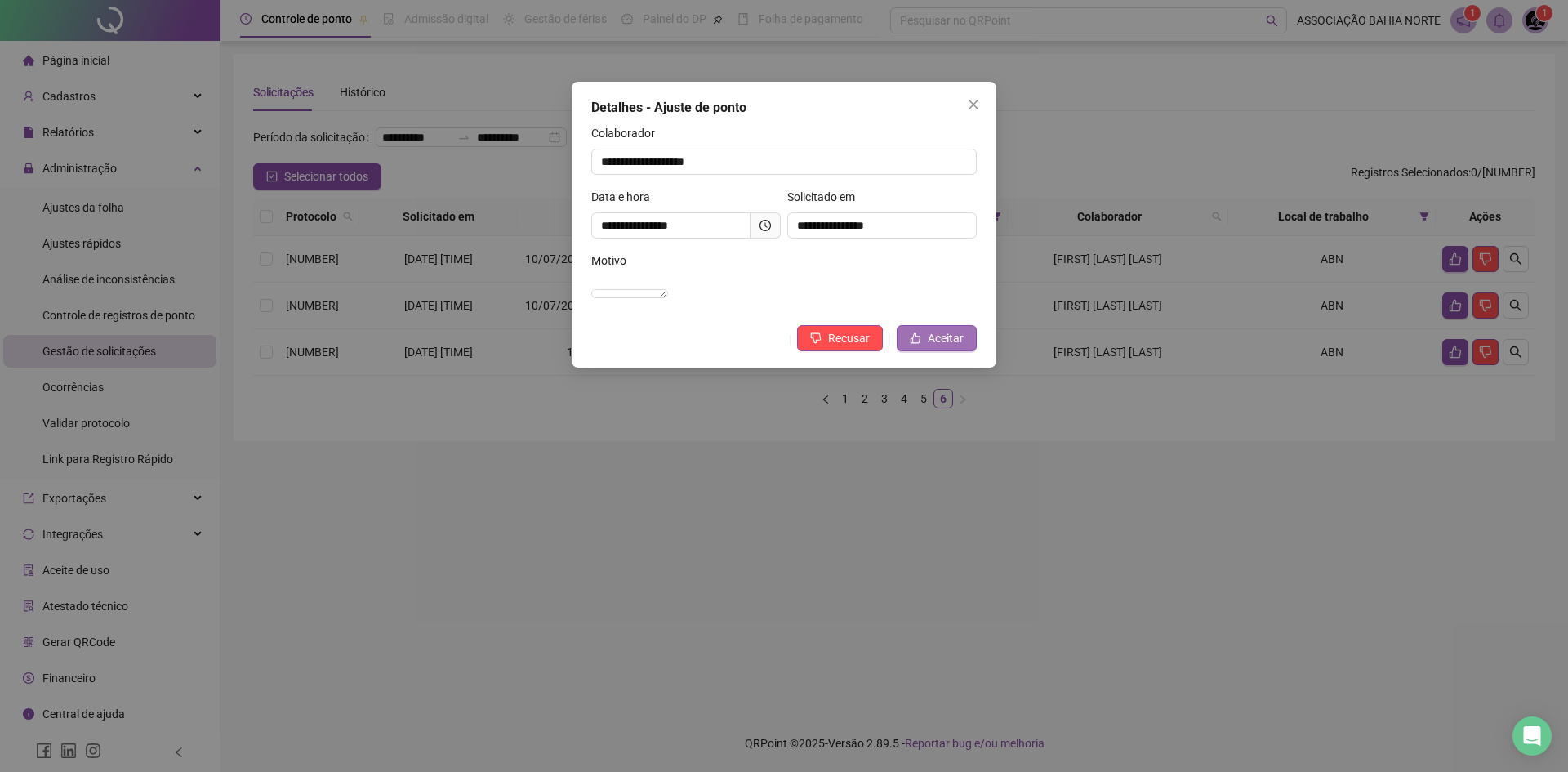 click on "Aceitar" at bounding box center (946, 338) 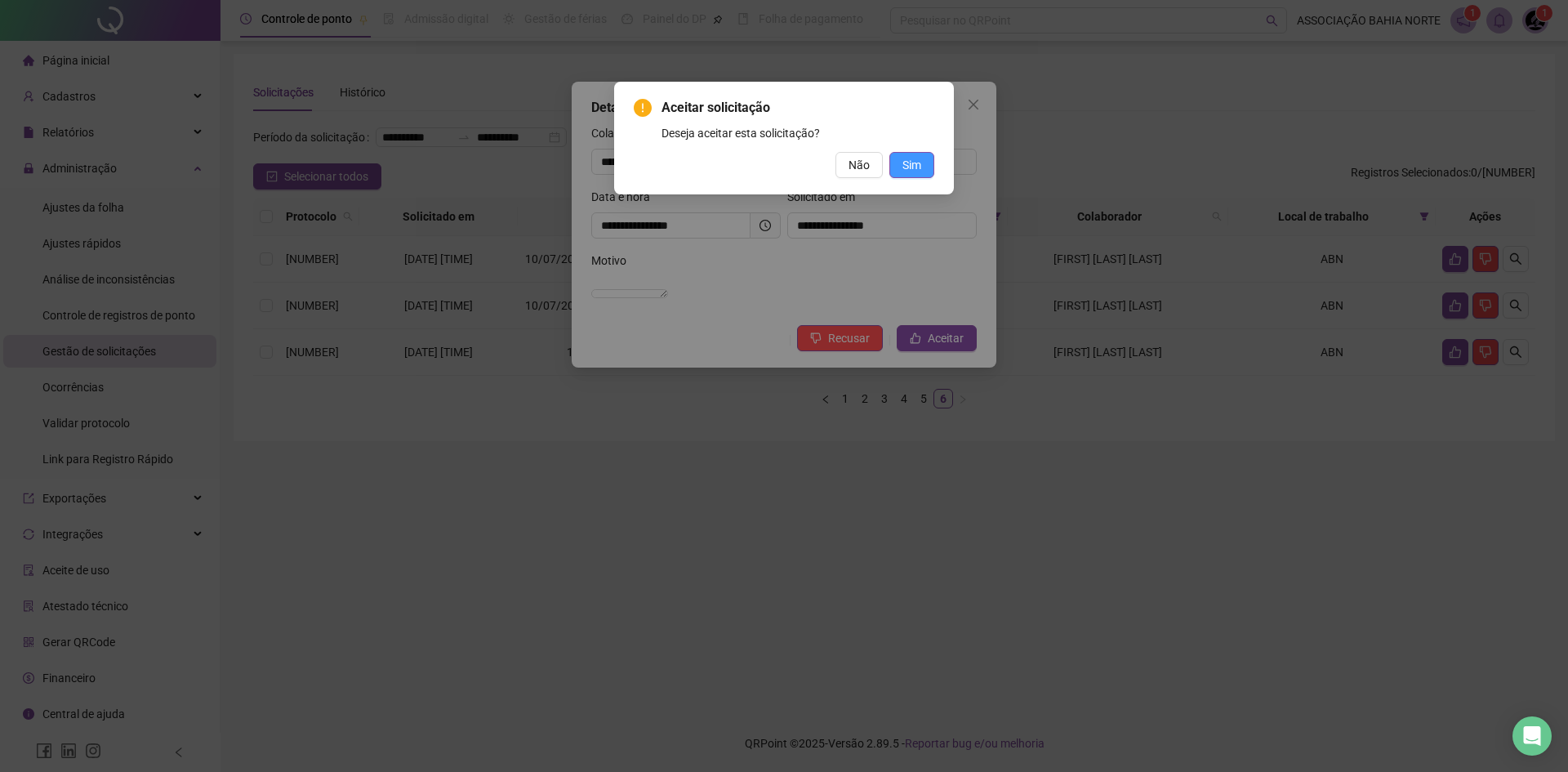 click on "Sim" at bounding box center (911, 165) 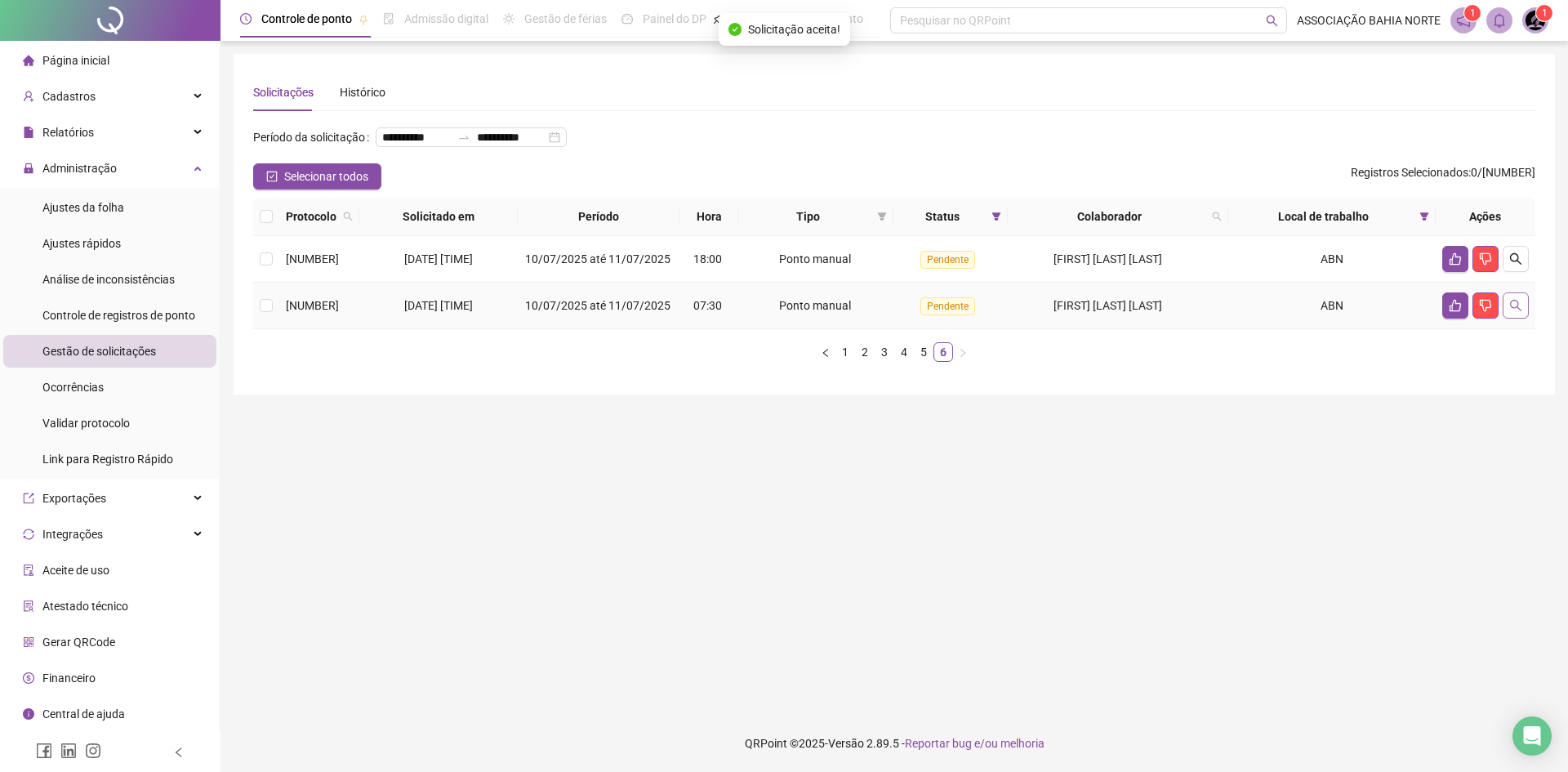 click 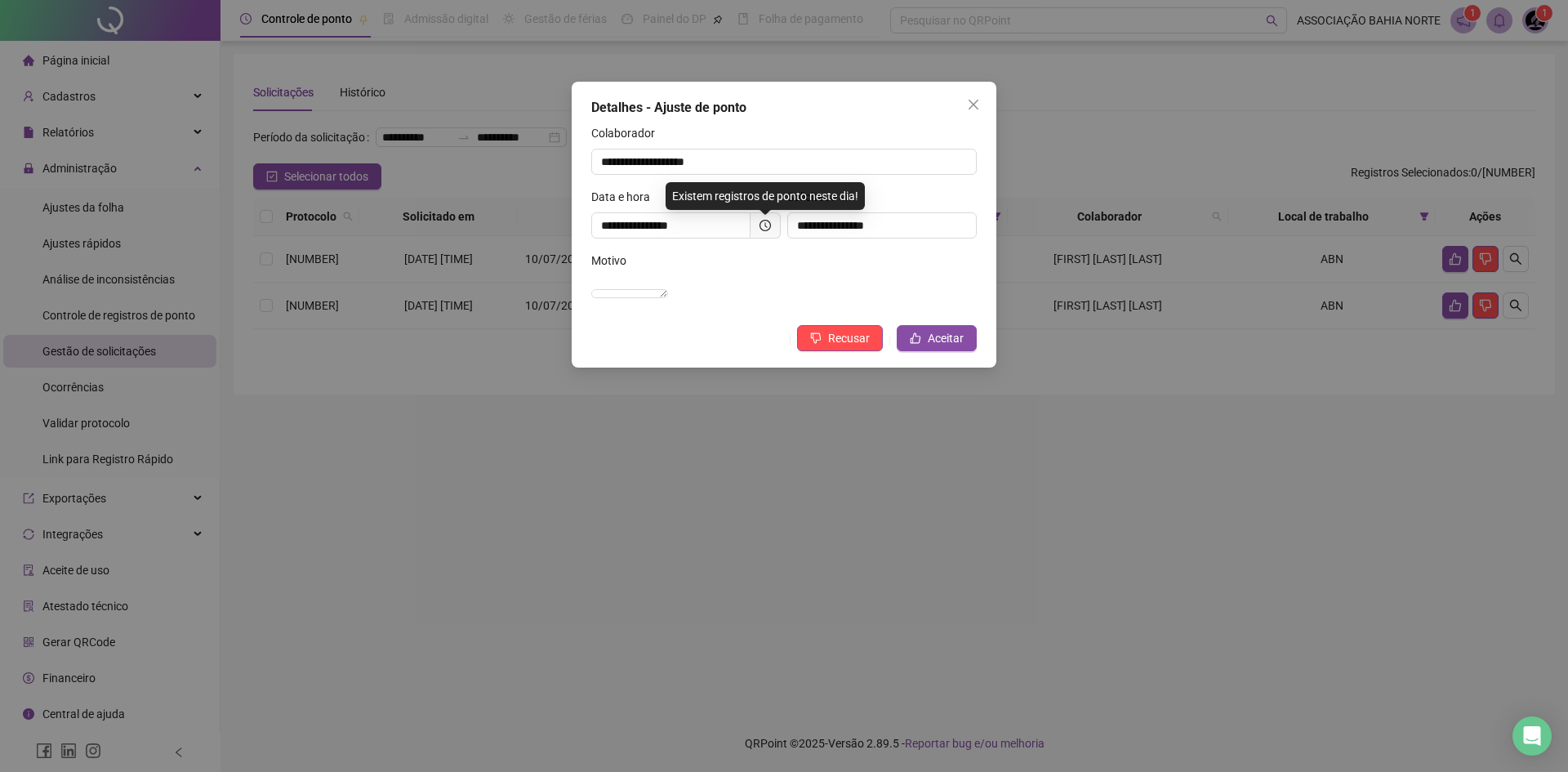 click at bounding box center [765, 225] 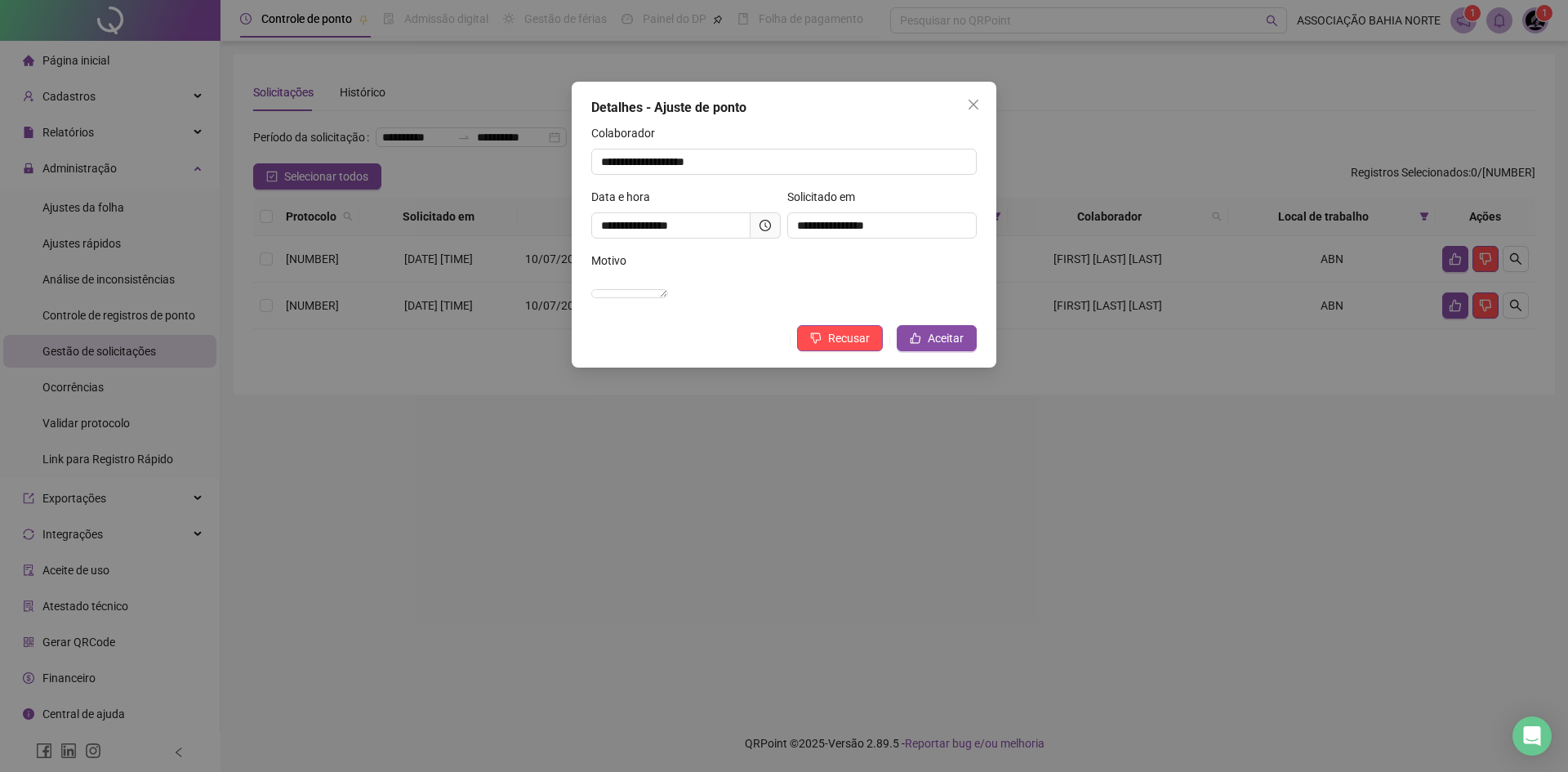 click 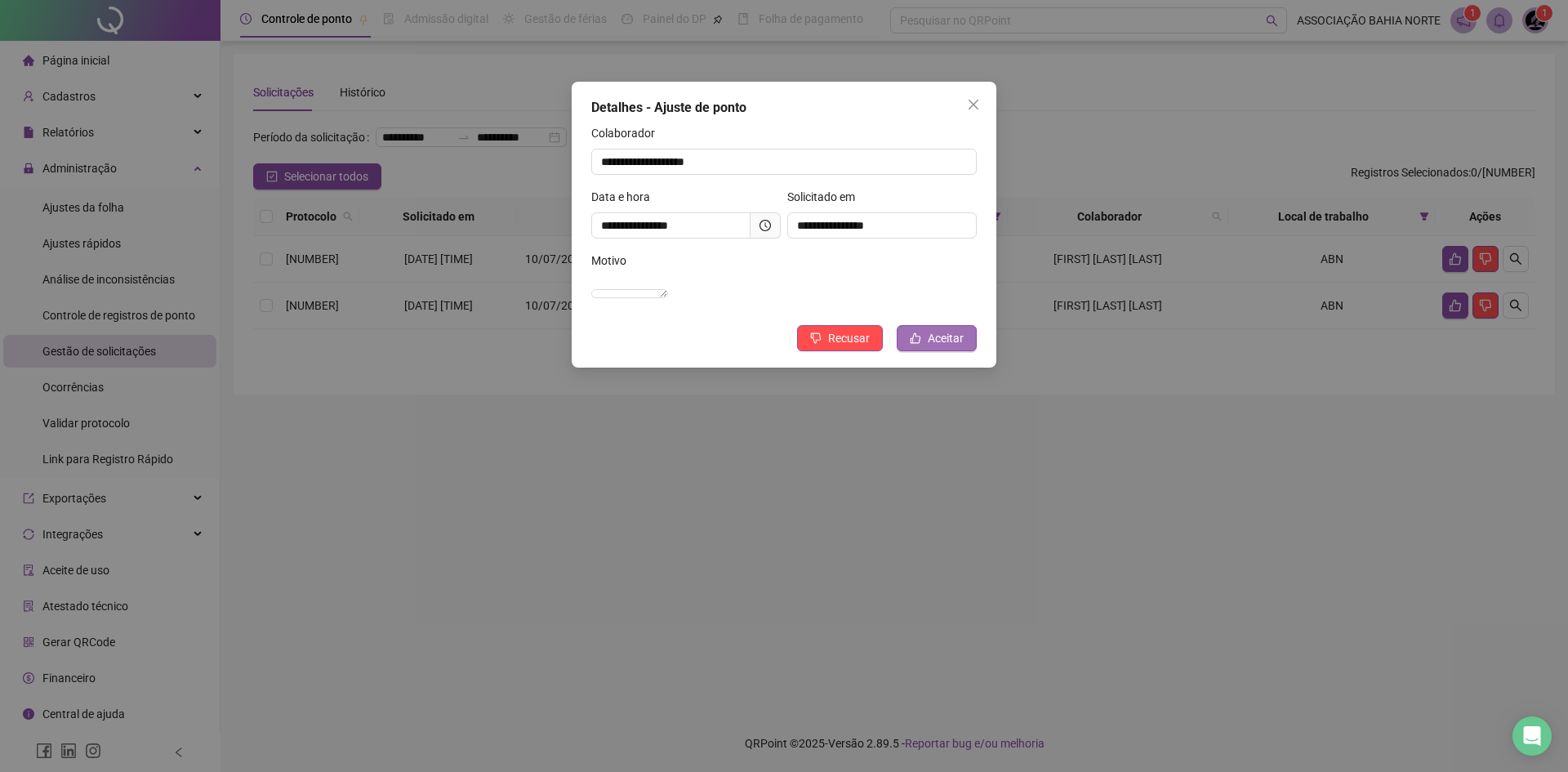 click 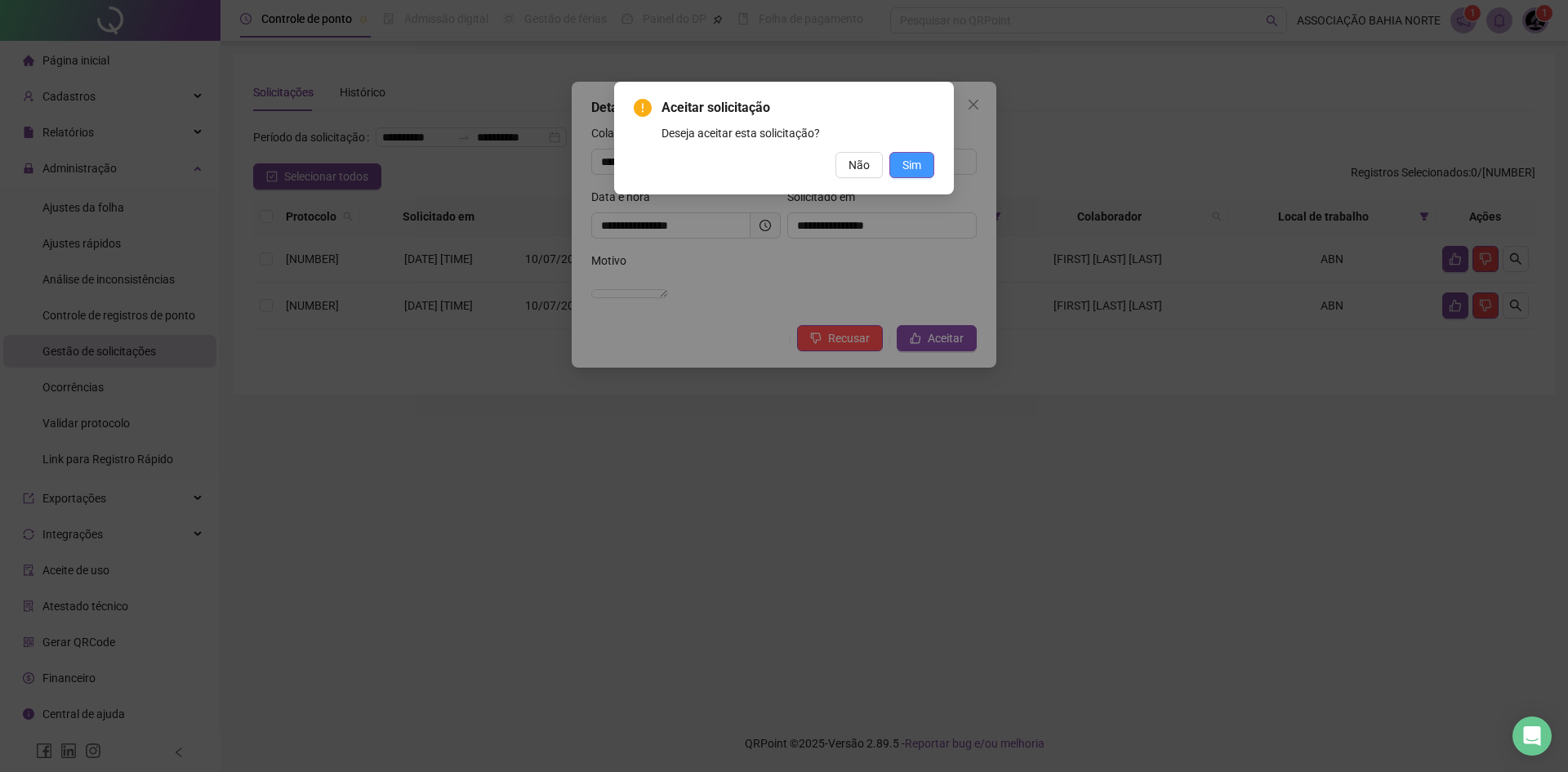 click on "Sim" at bounding box center (911, 165) 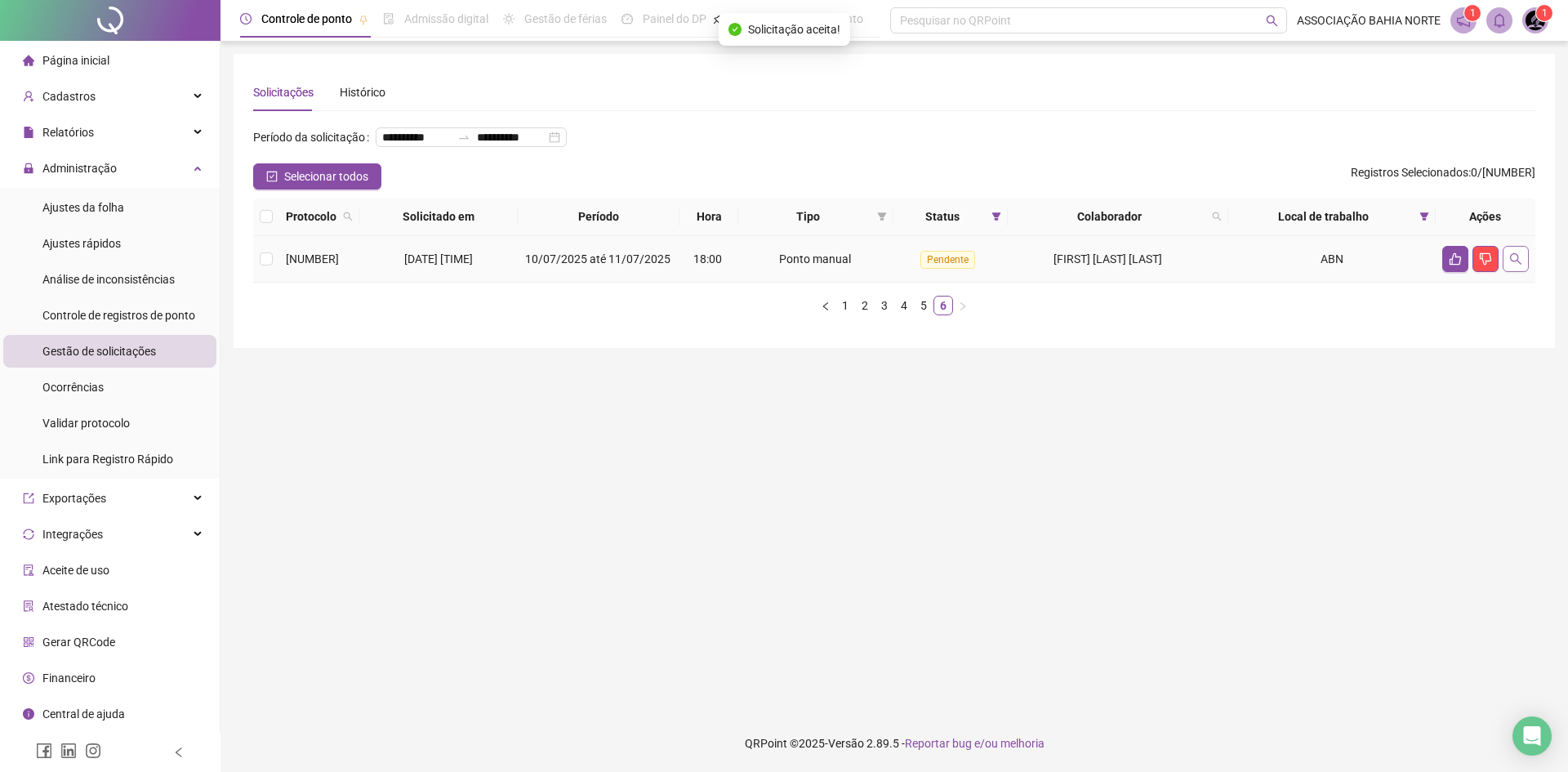 click 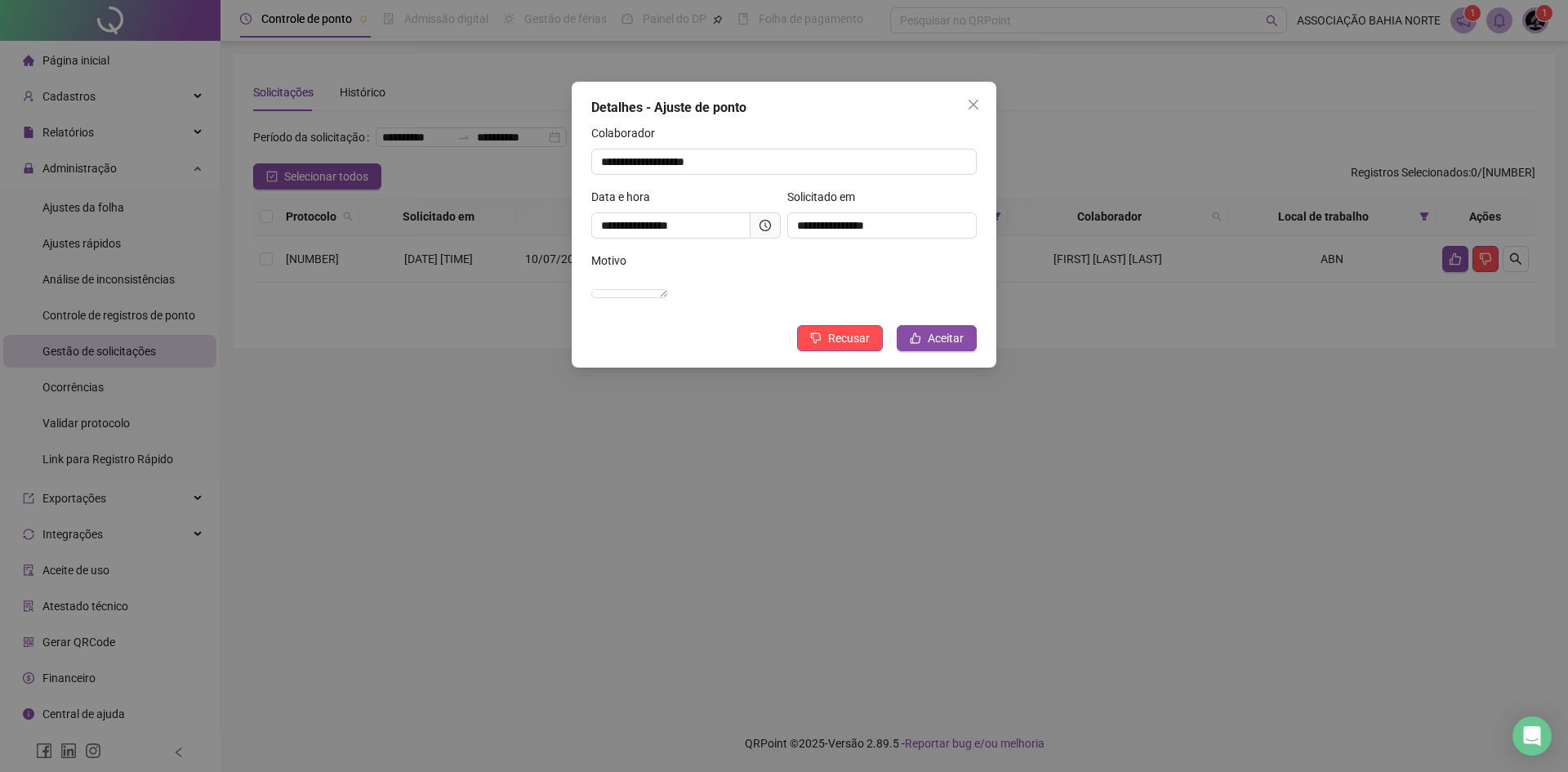 click 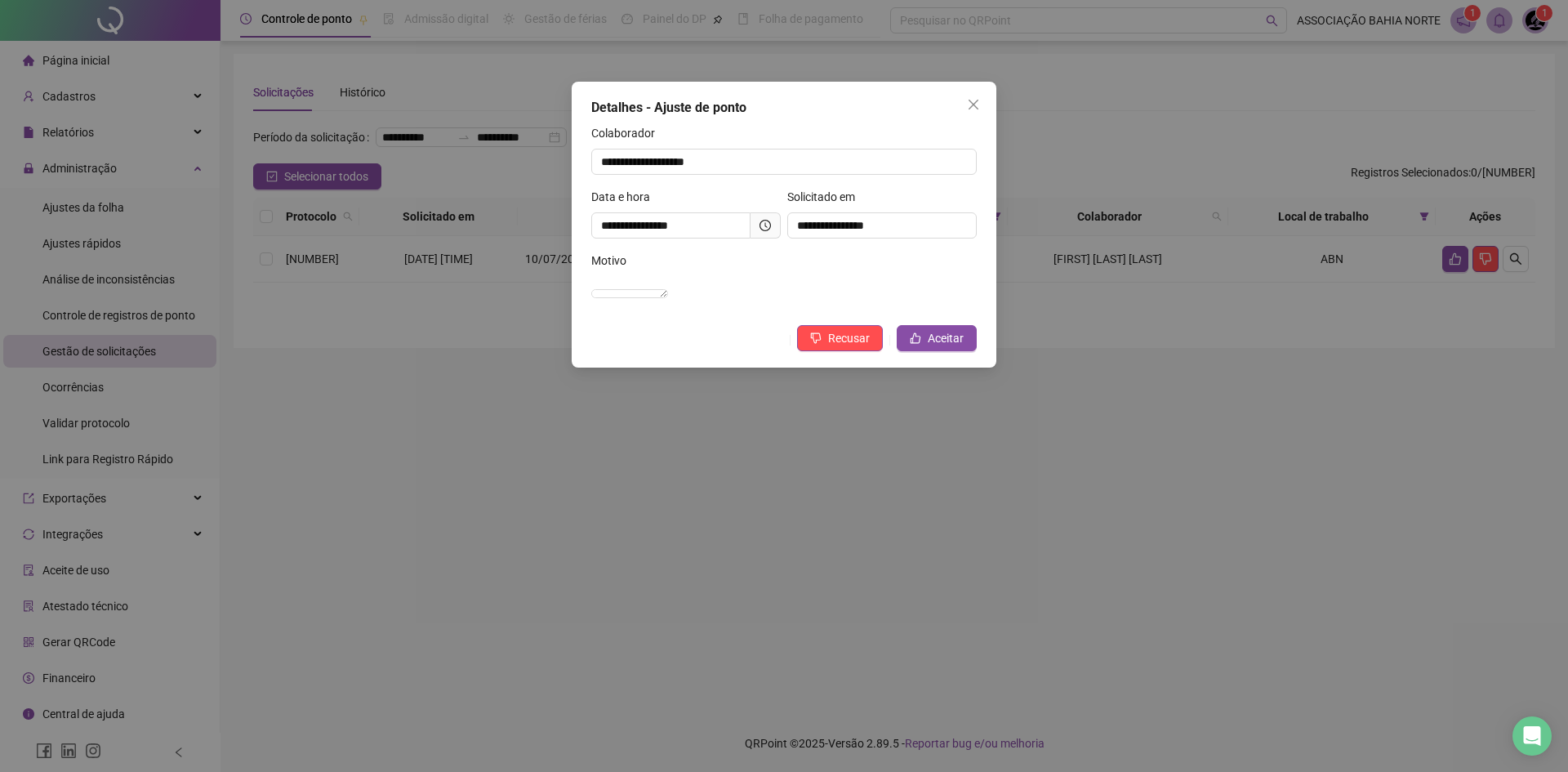 click on "Motivo" at bounding box center [784, 264] 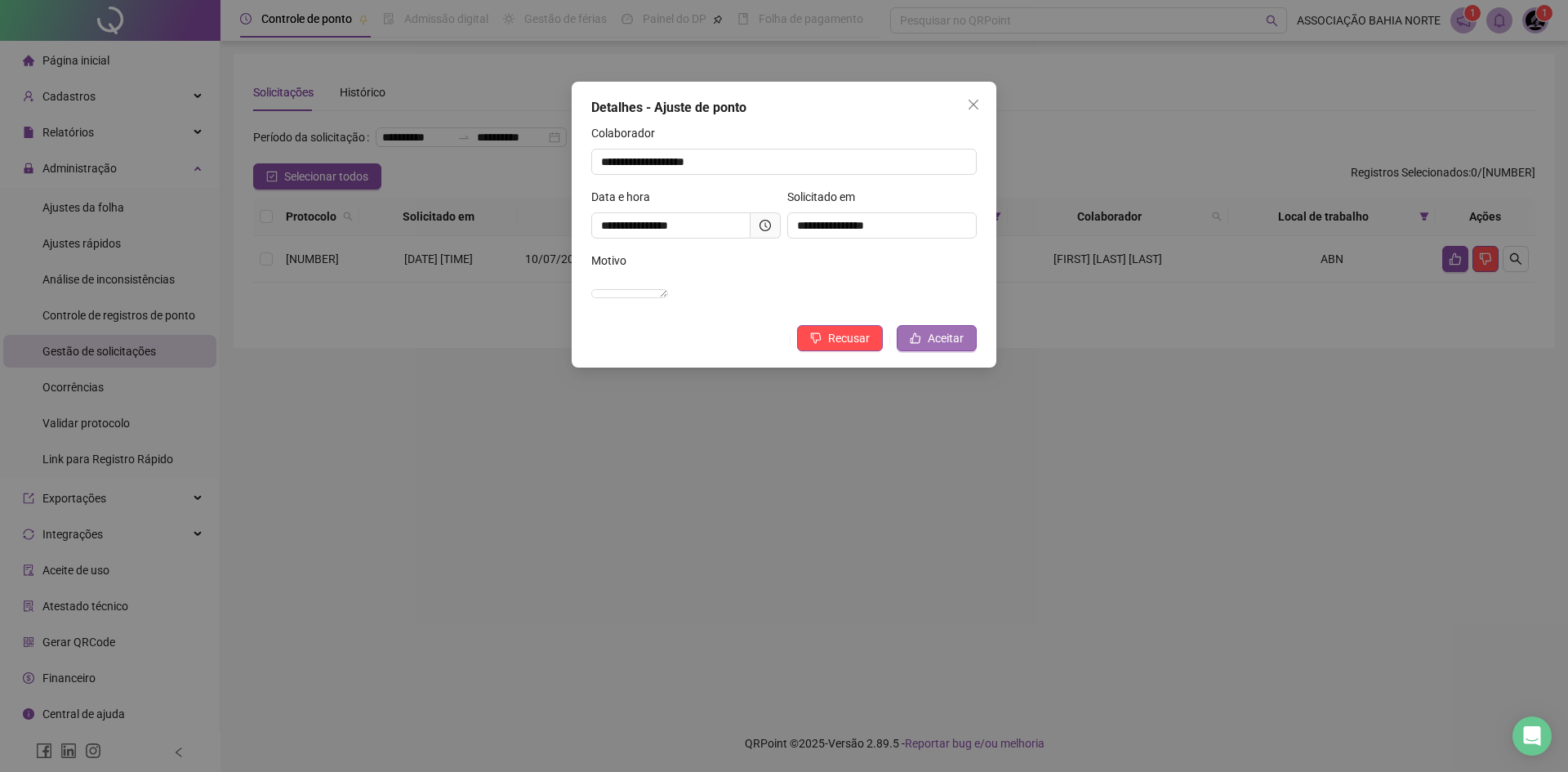 click on "Aceitar" at bounding box center (946, 338) 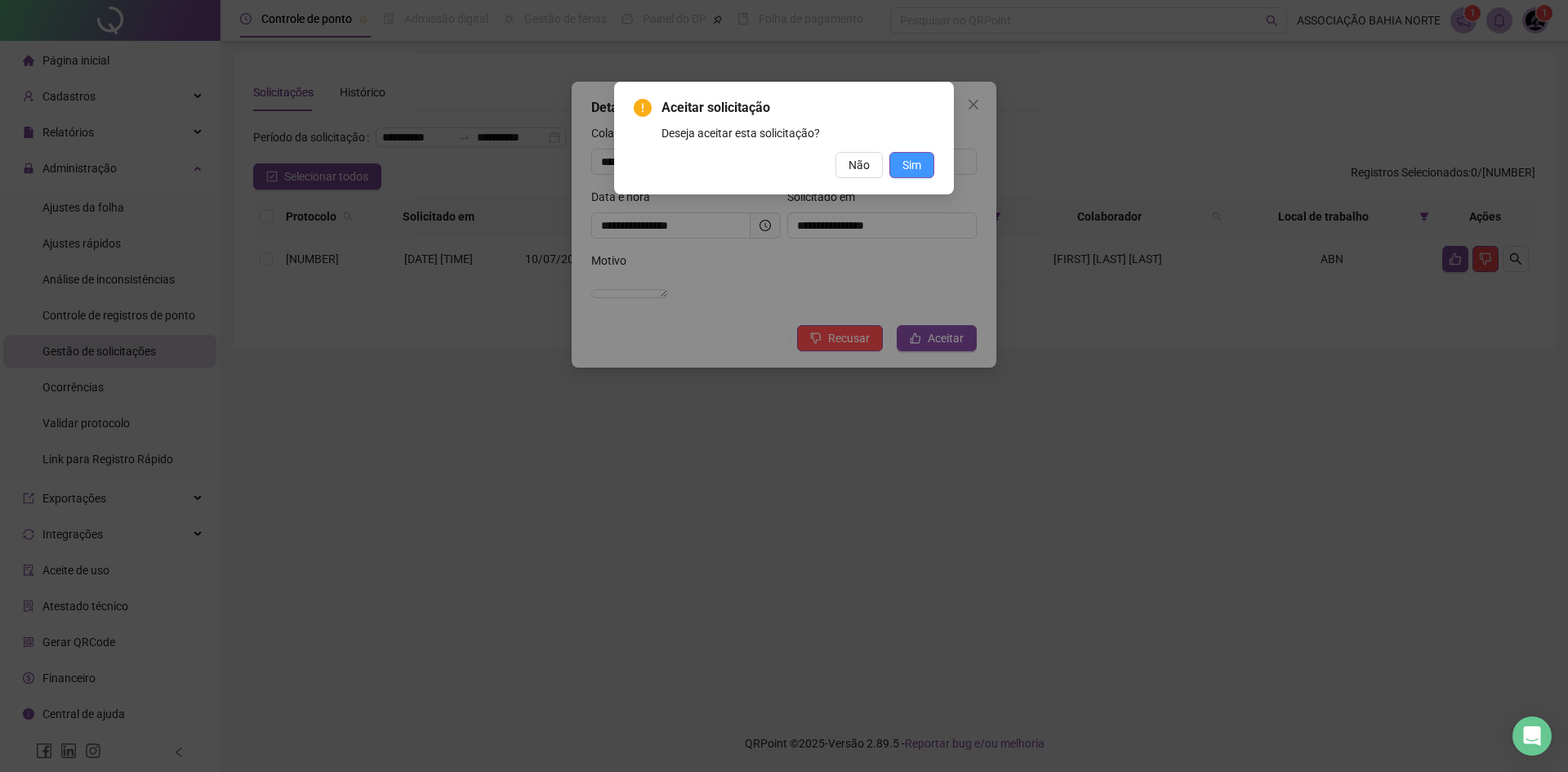 click on "Sim" at bounding box center [911, 165] 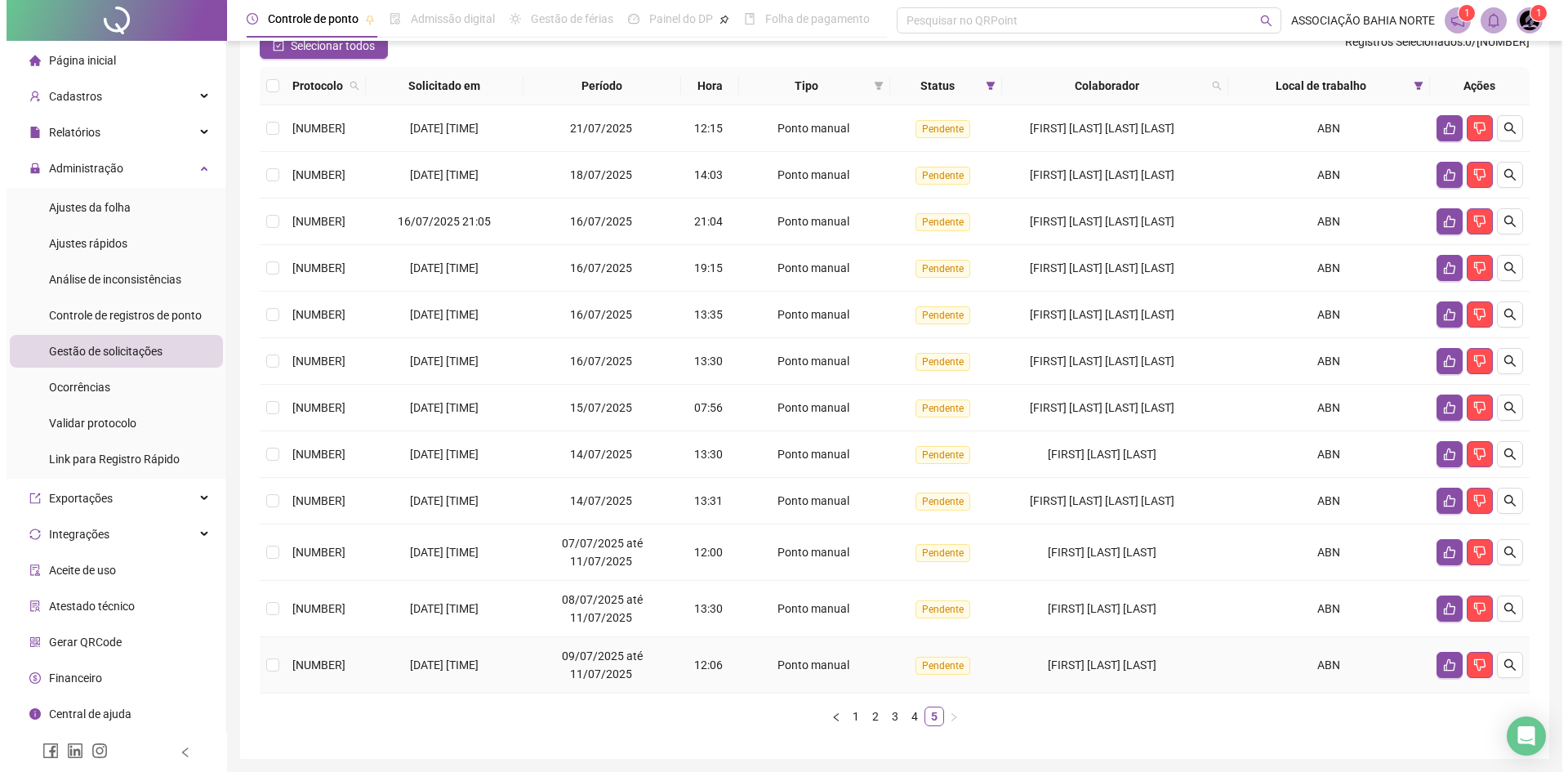 scroll, scrollTop: 185, scrollLeft: 0, axis: vertical 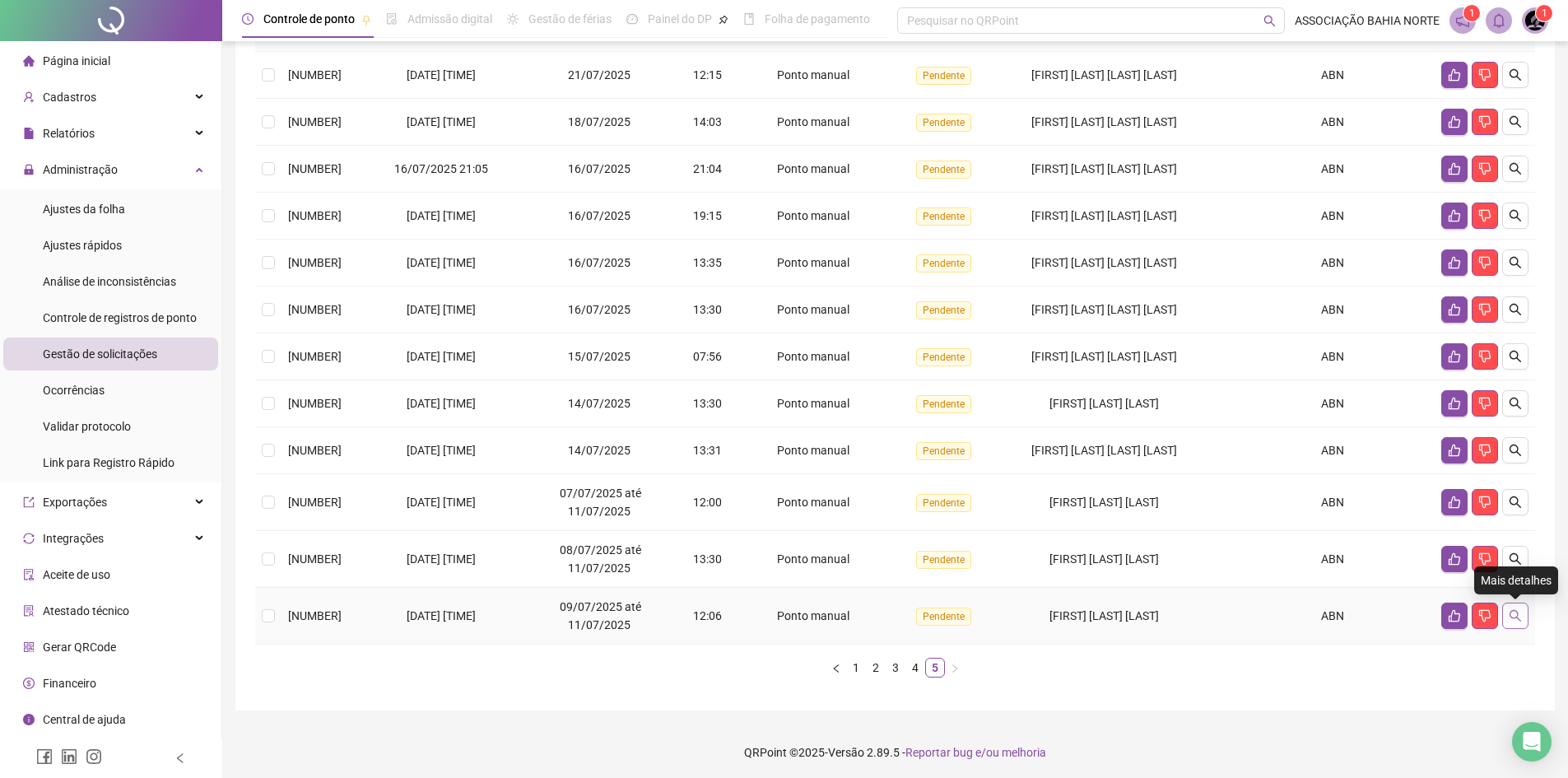 click 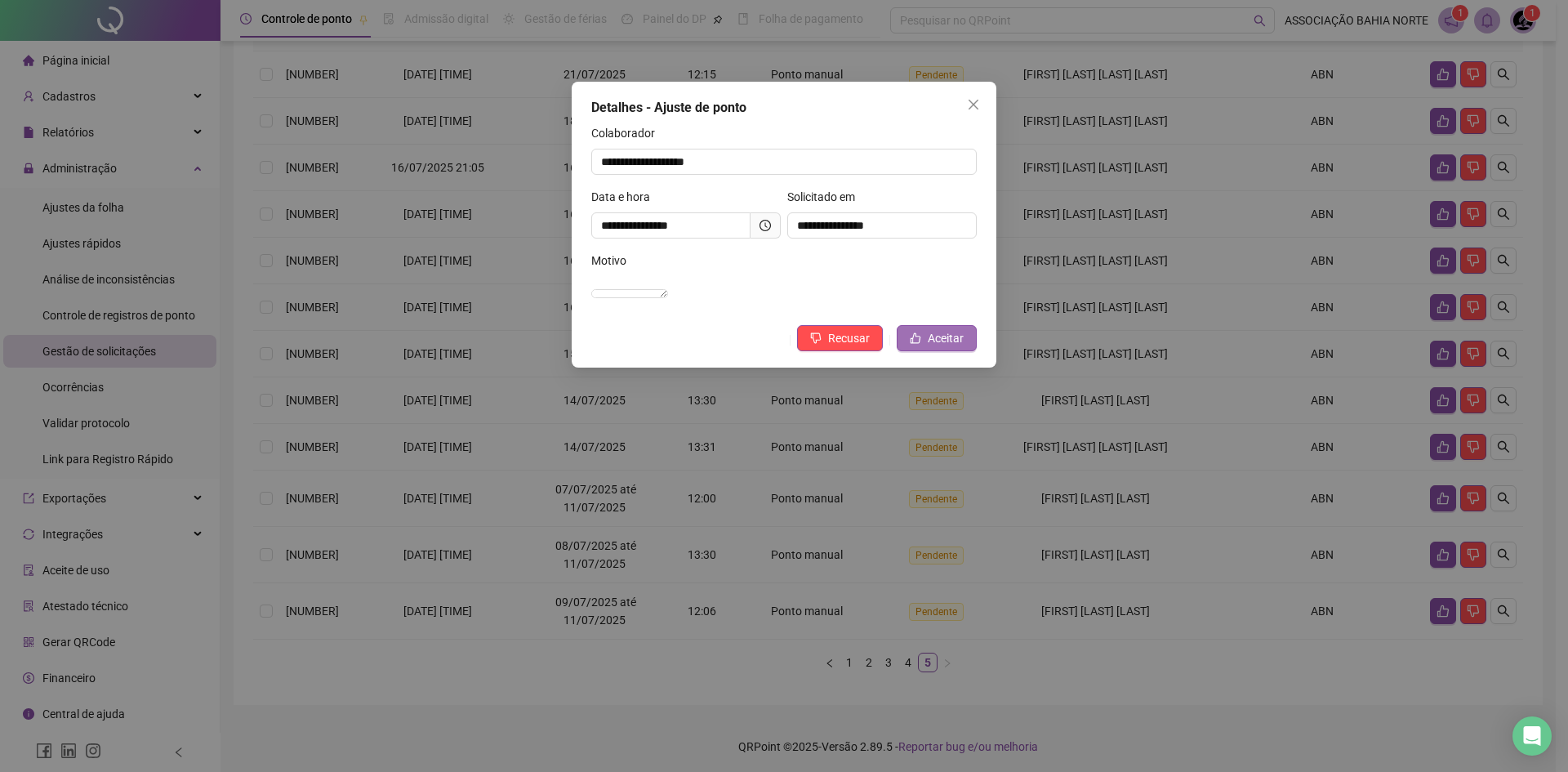 click on "Aceitar" at bounding box center (946, 338) 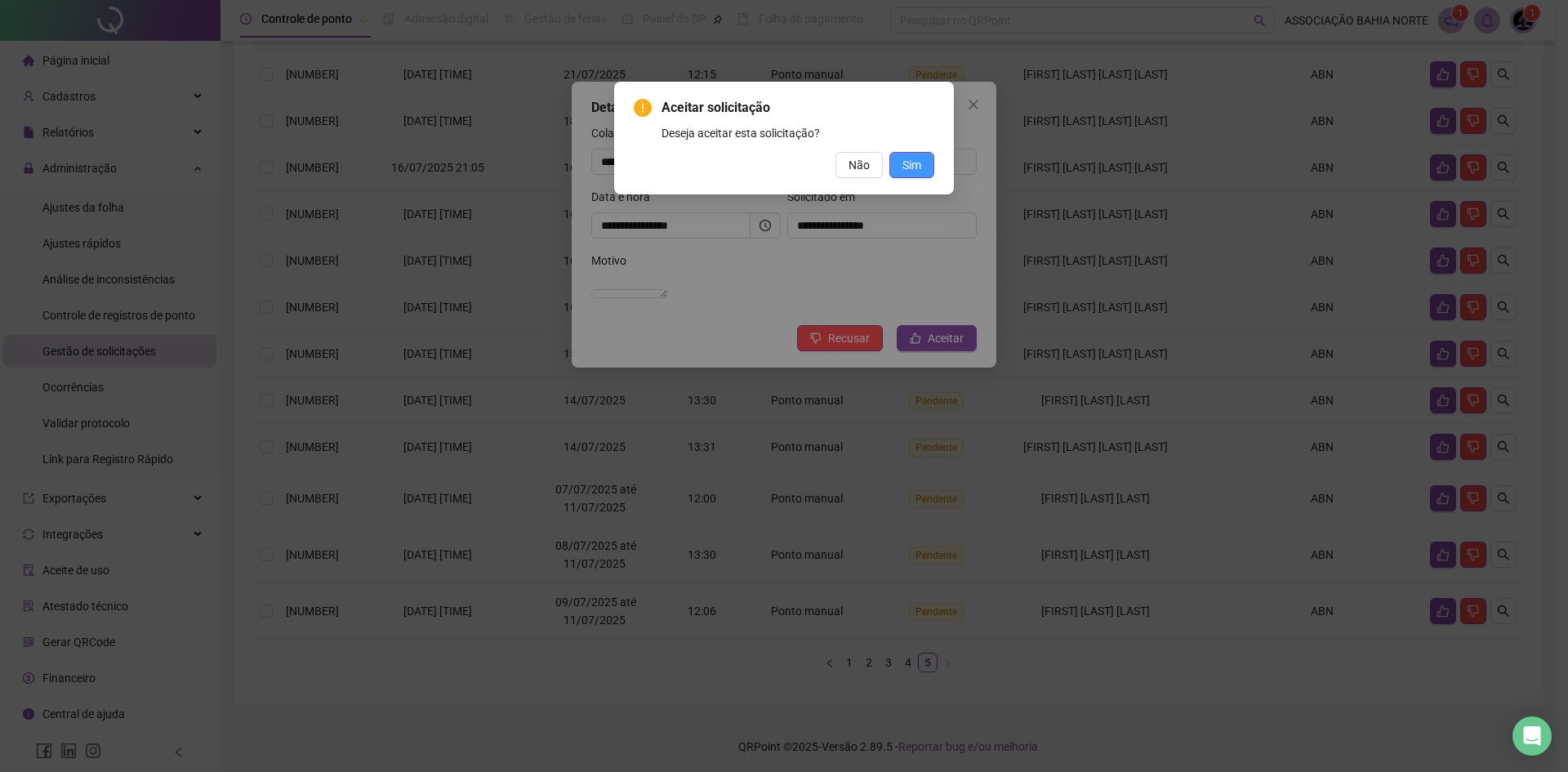click on "Sim" at bounding box center [911, 165] 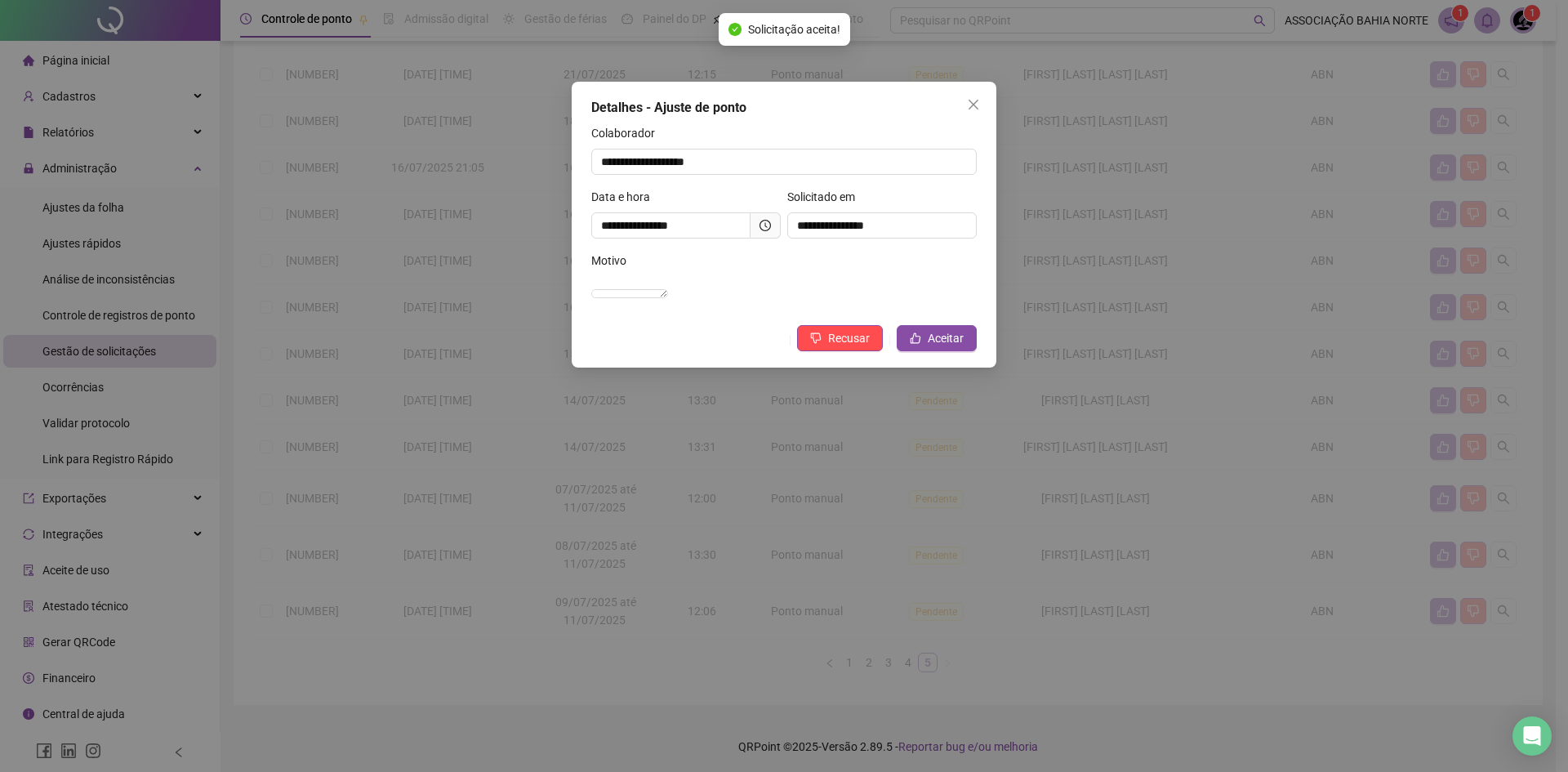 scroll, scrollTop: 138, scrollLeft: 0, axis: vertical 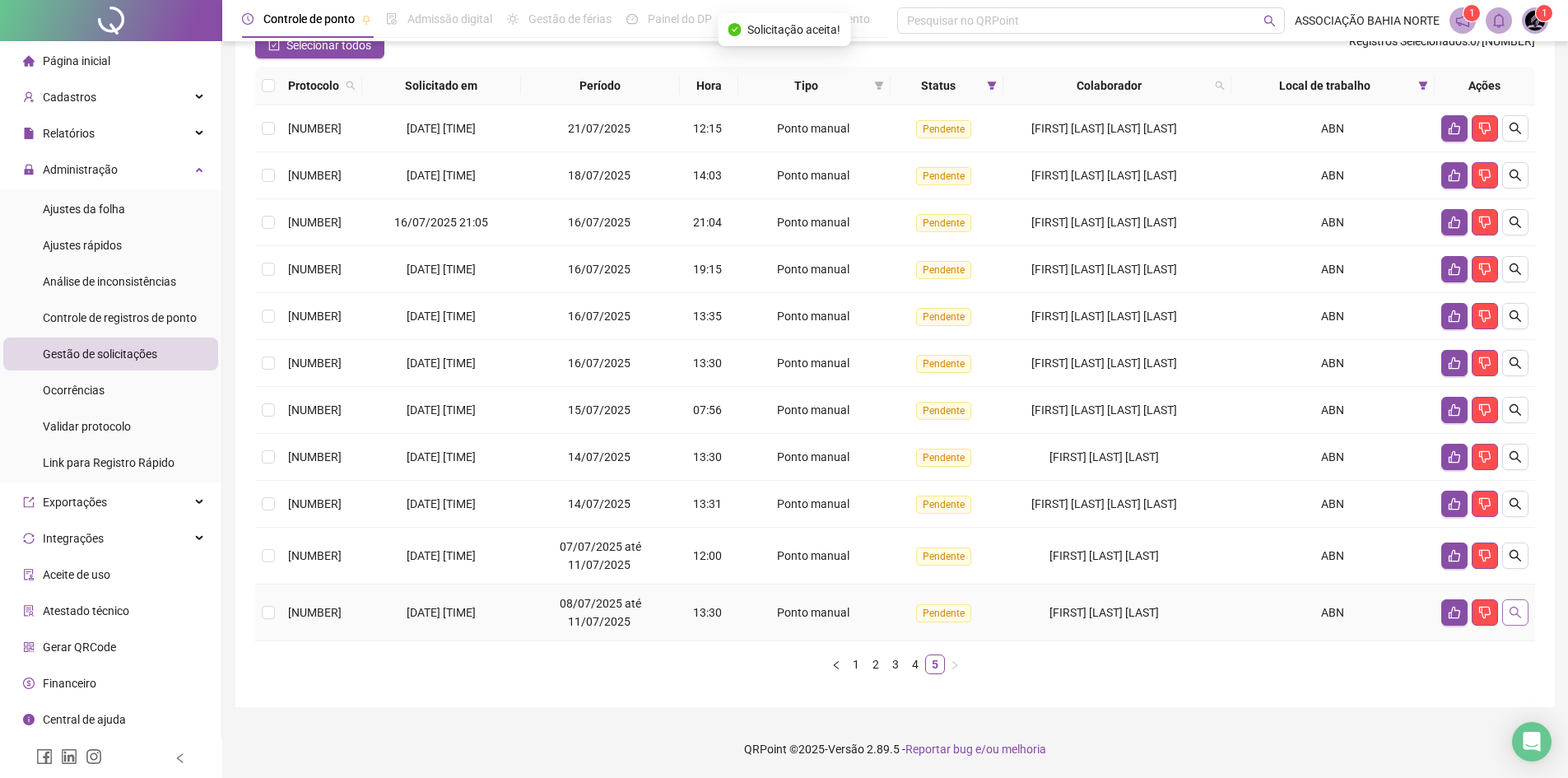 click 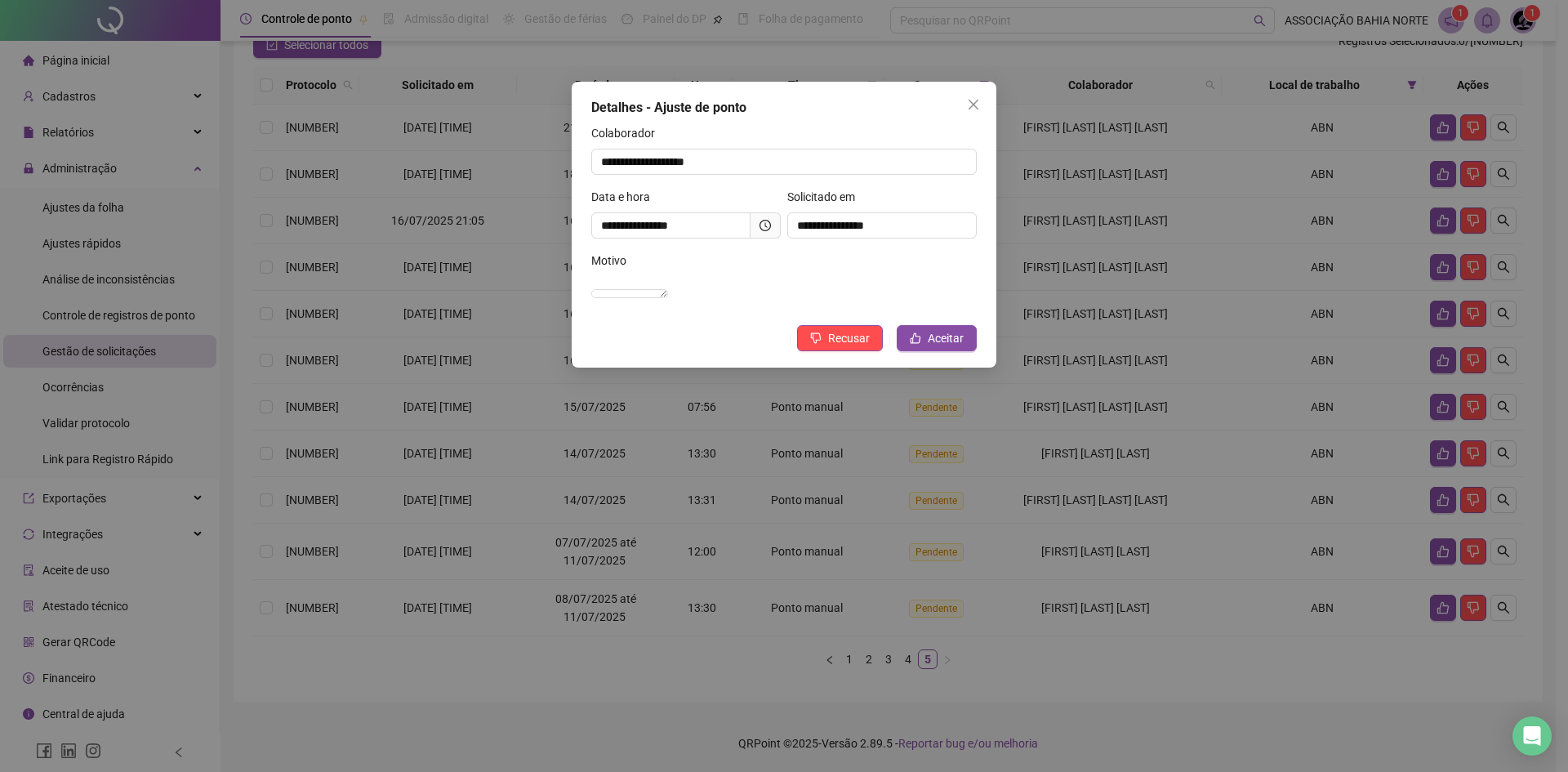 click 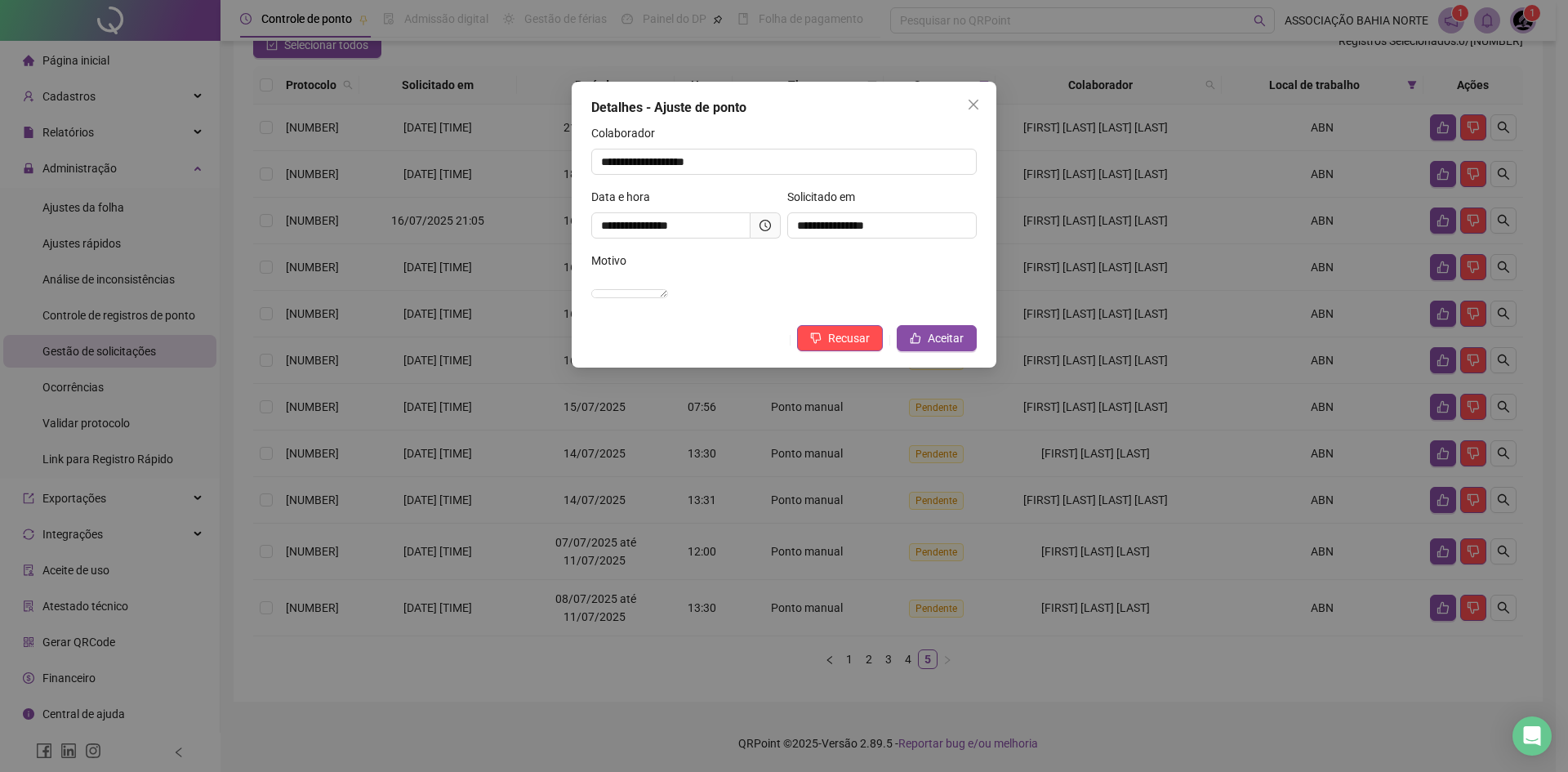 click 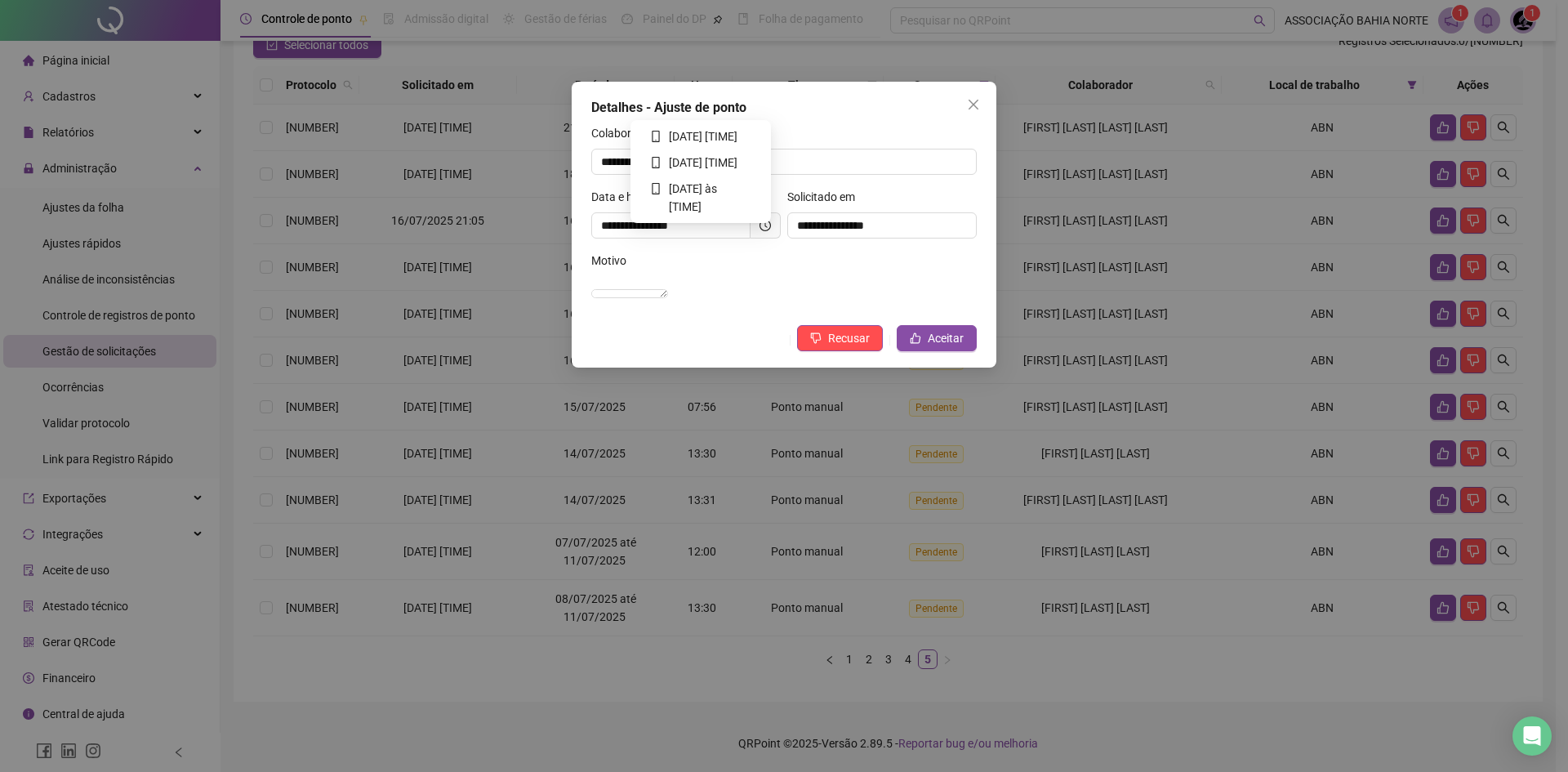 click 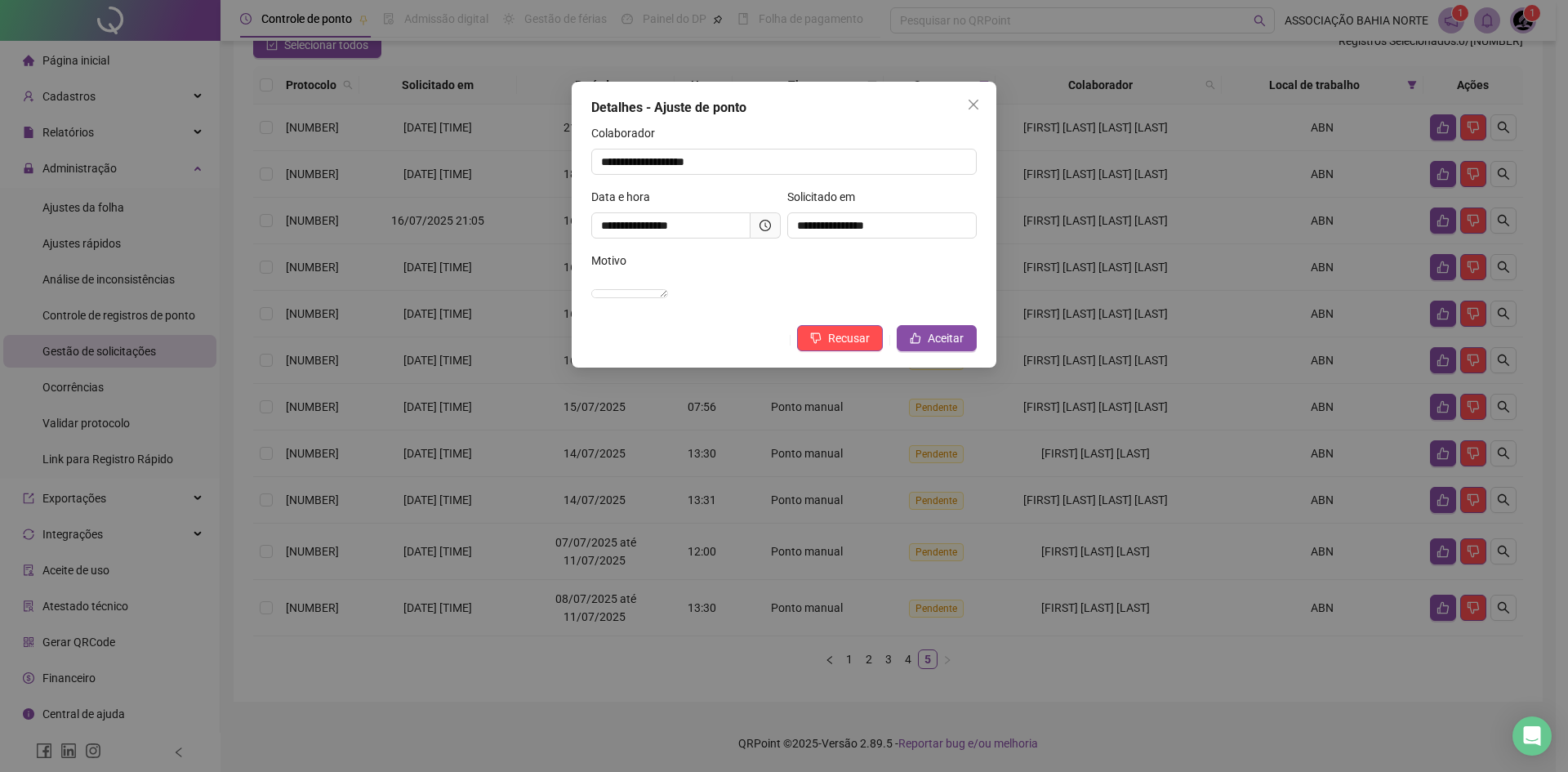 click on "Motivo" at bounding box center [784, 264] 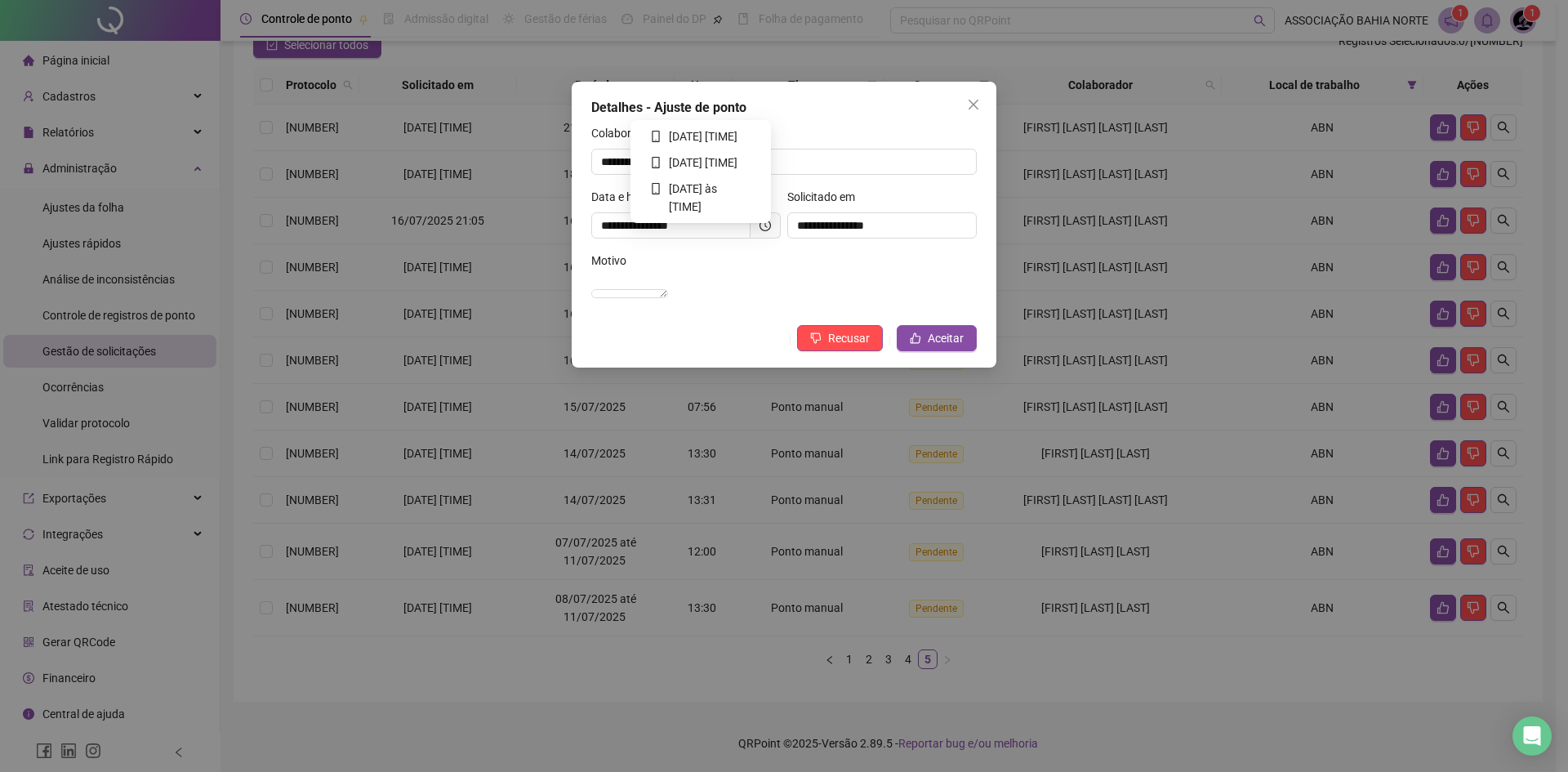 click 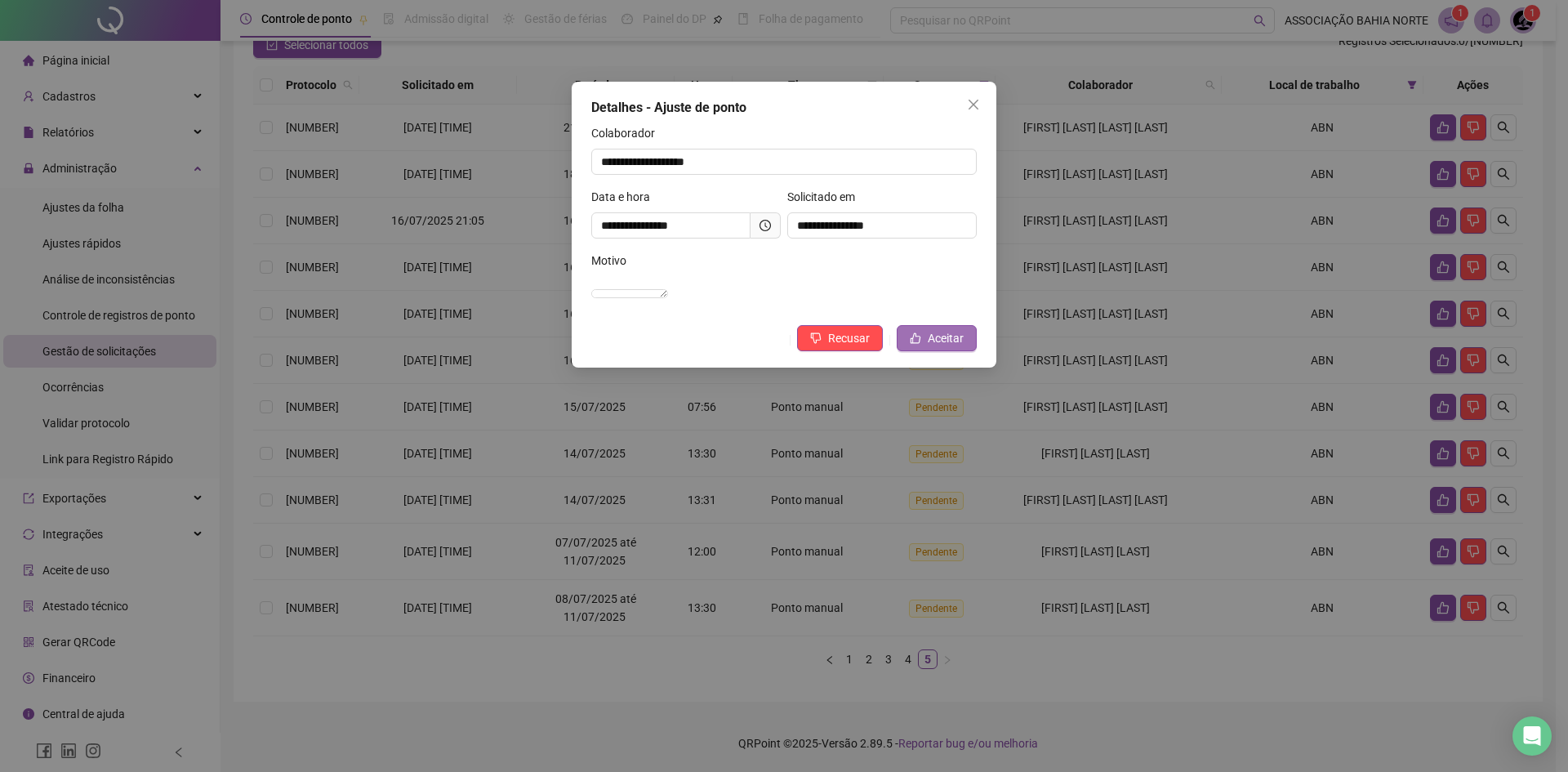 click on "Aceitar" at bounding box center (946, 338) 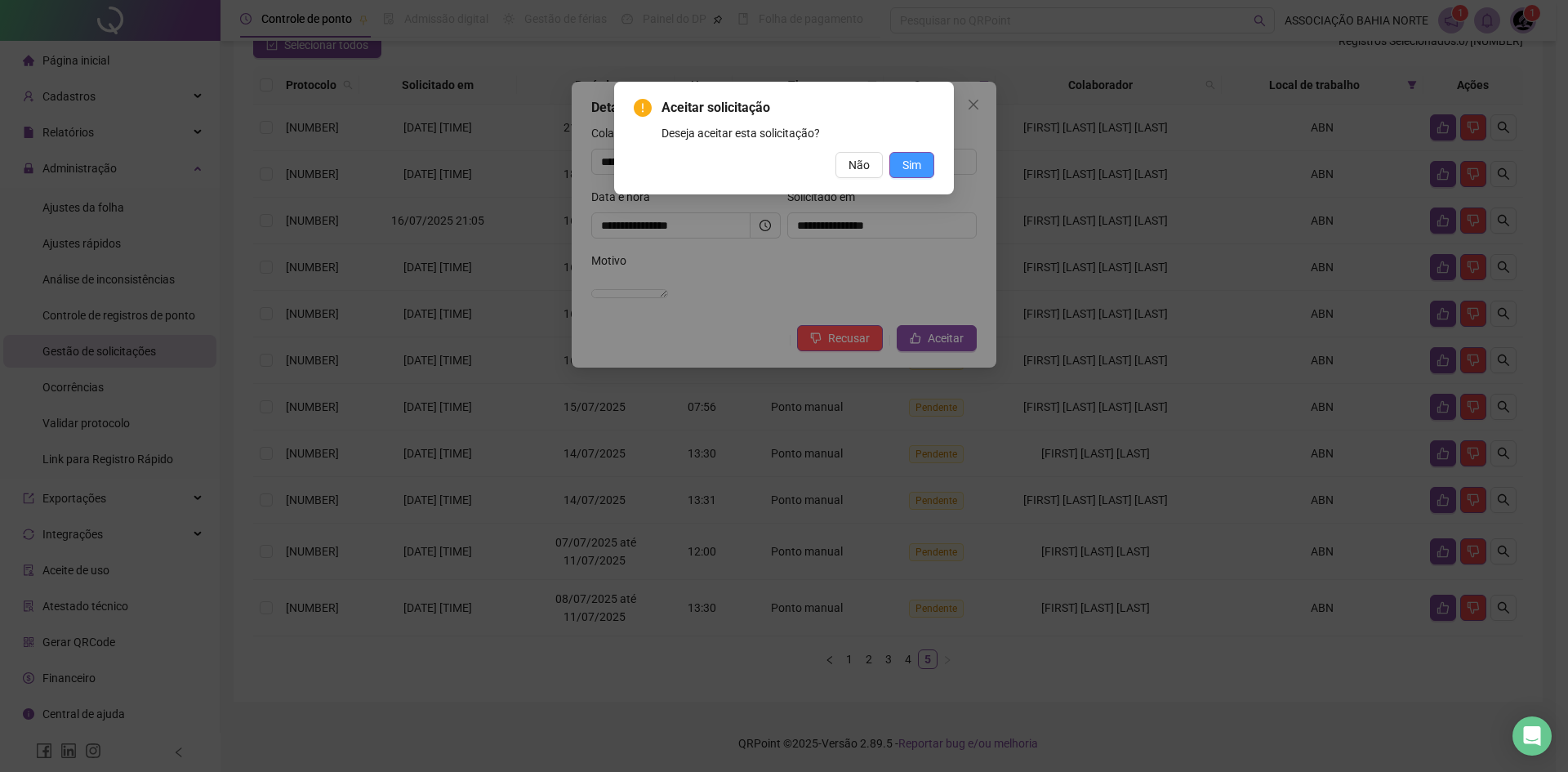 click on "Sim" at bounding box center [911, 165] 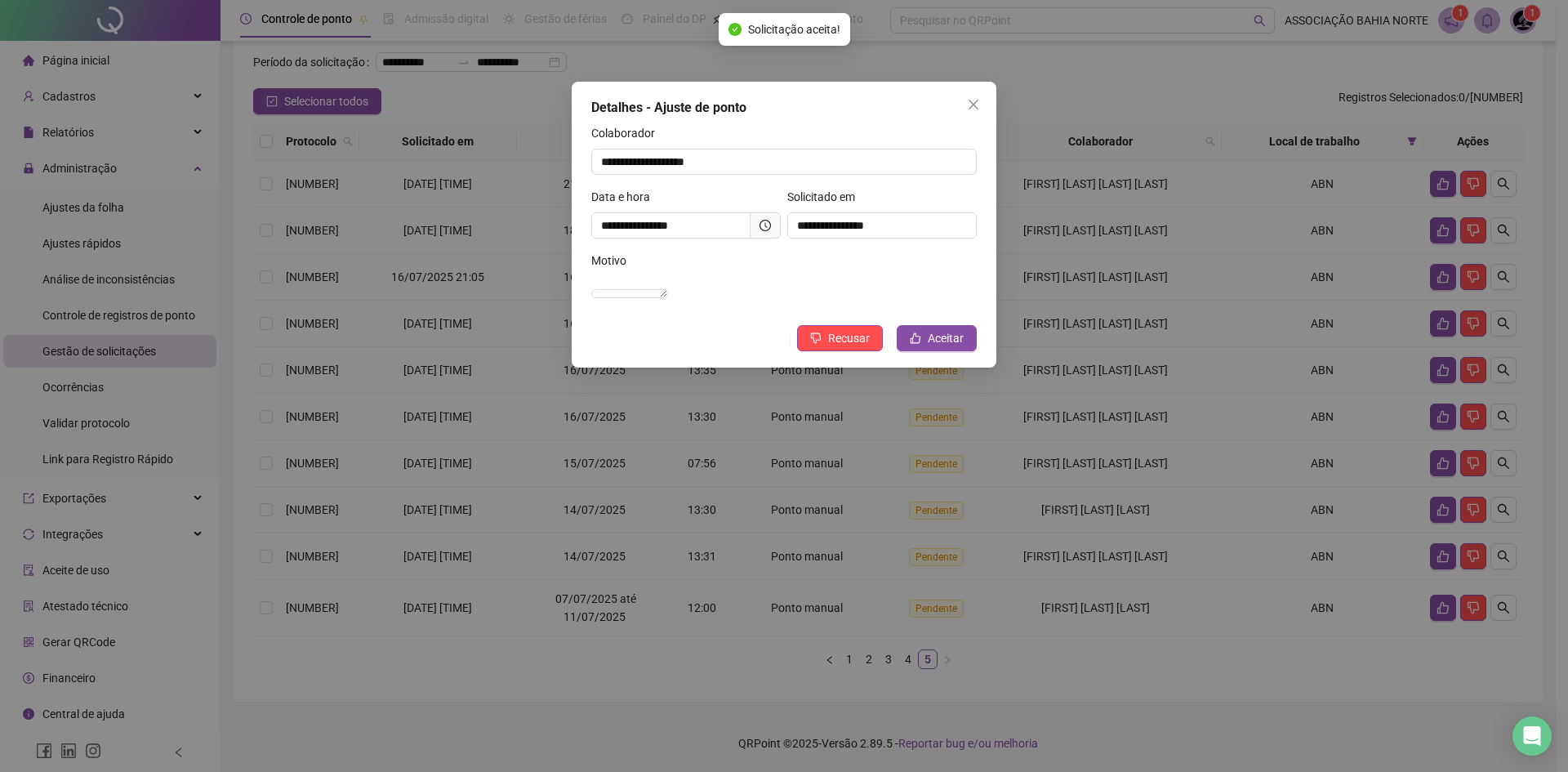 scroll, scrollTop: 91, scrollLeft: 0, axis: vertical 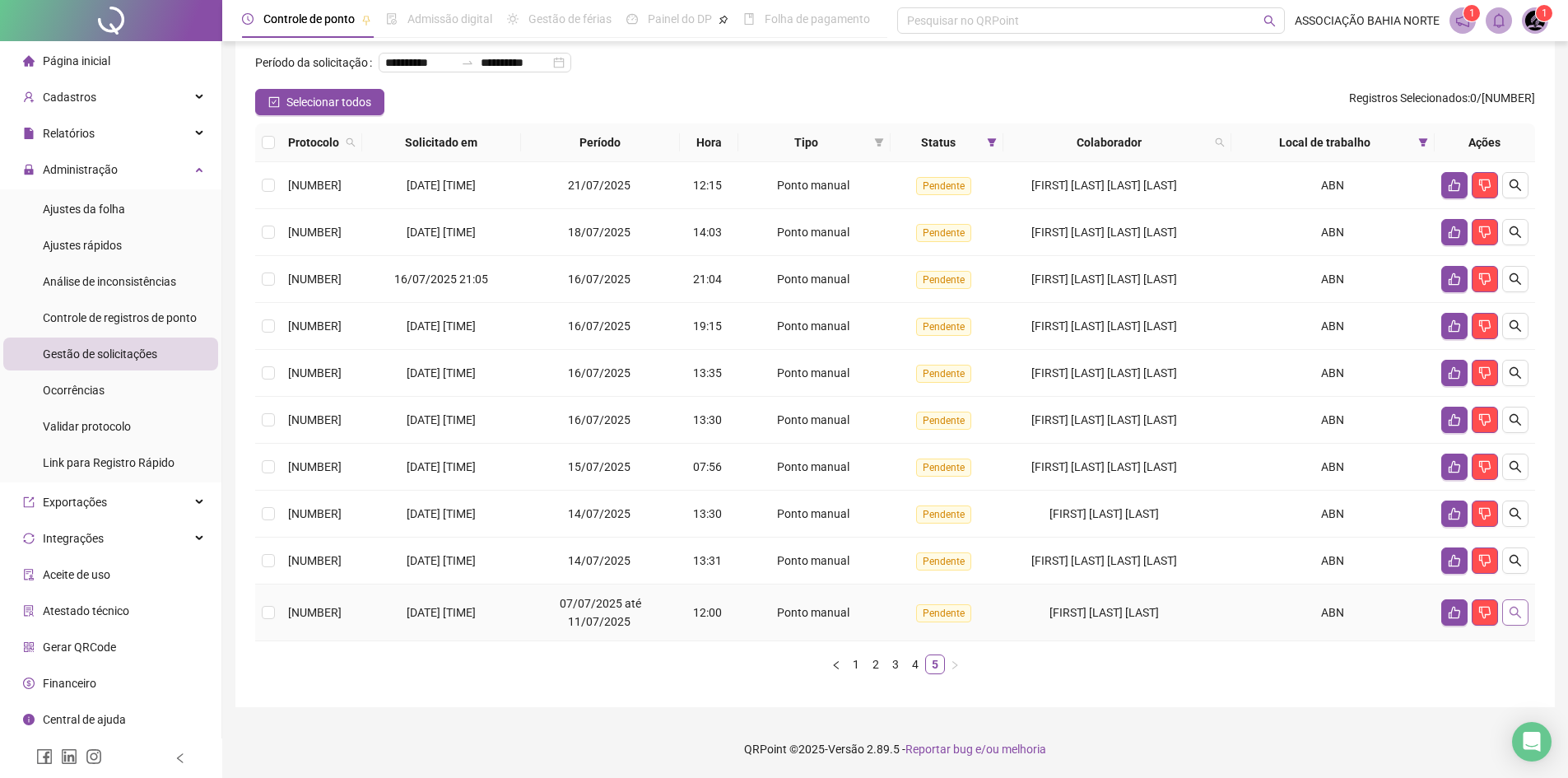 click 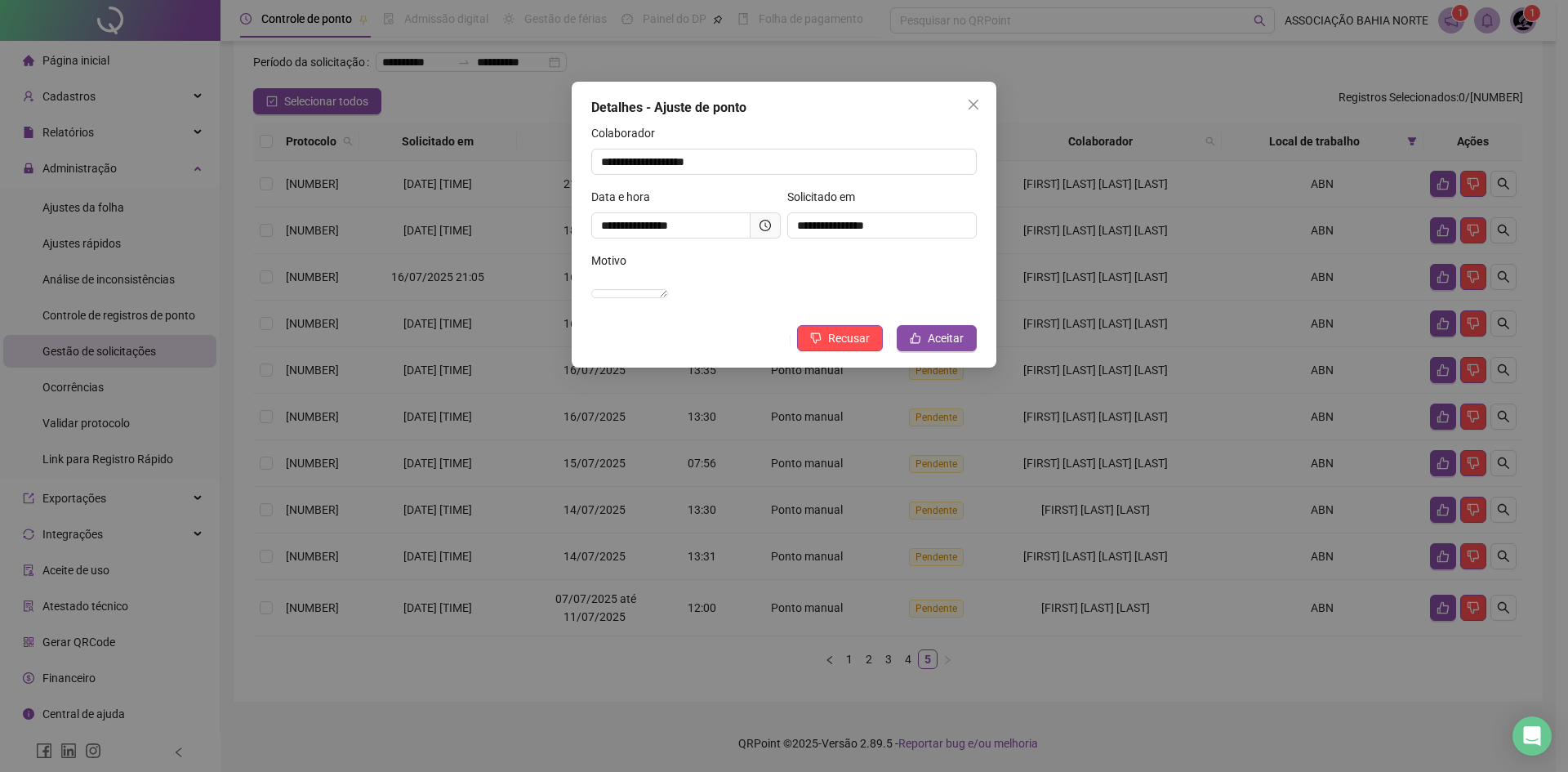 click 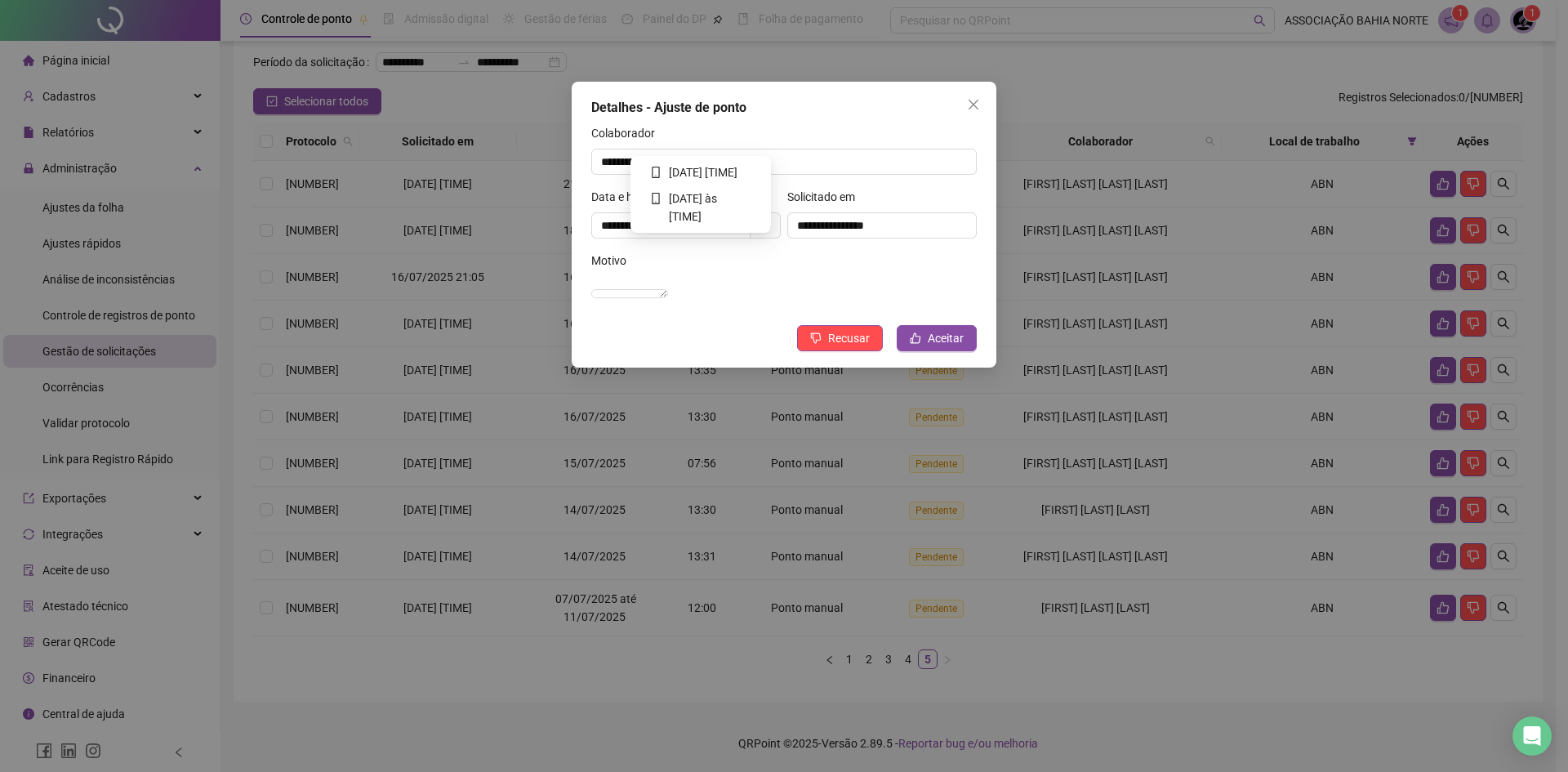 click 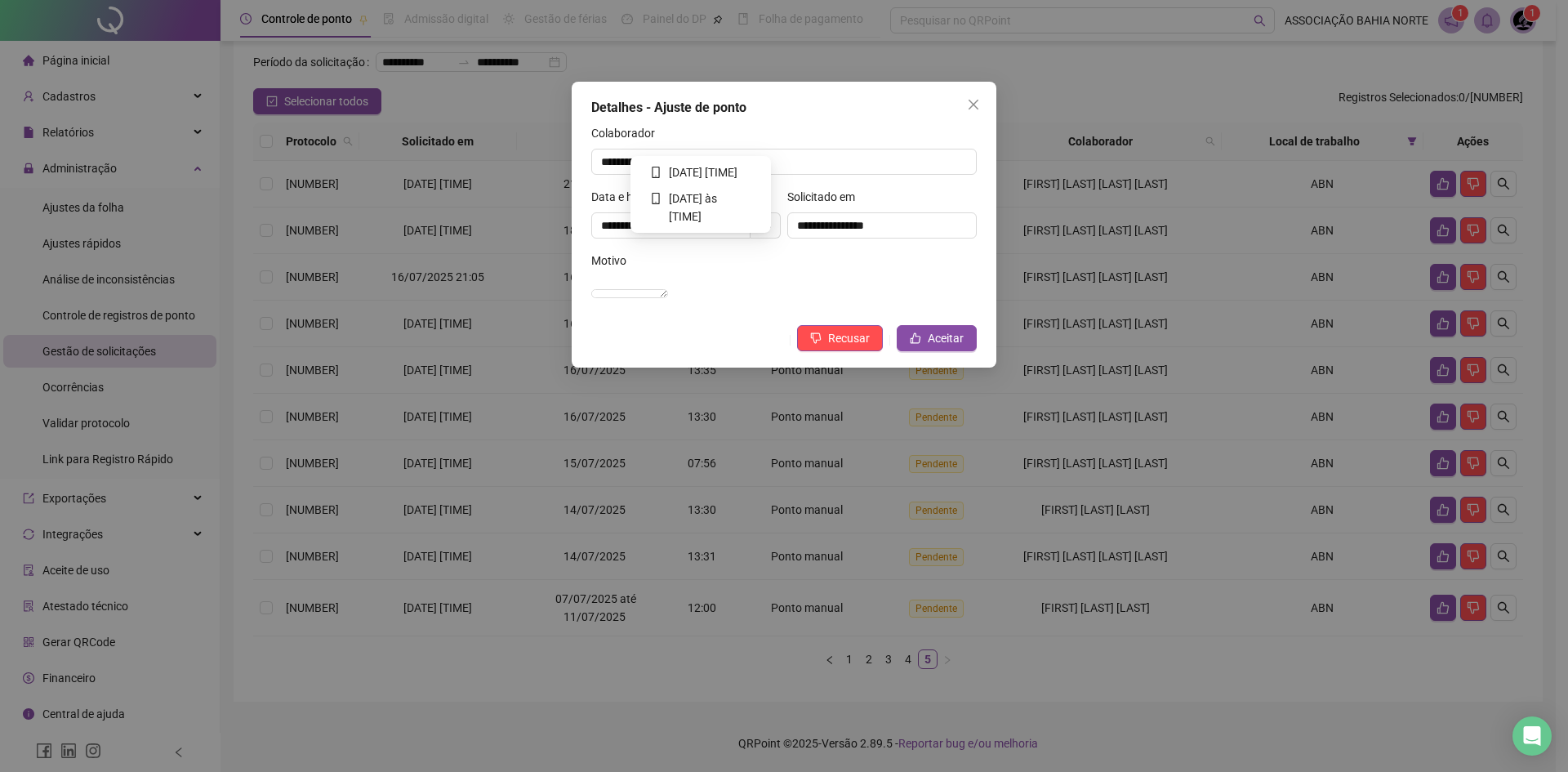 click 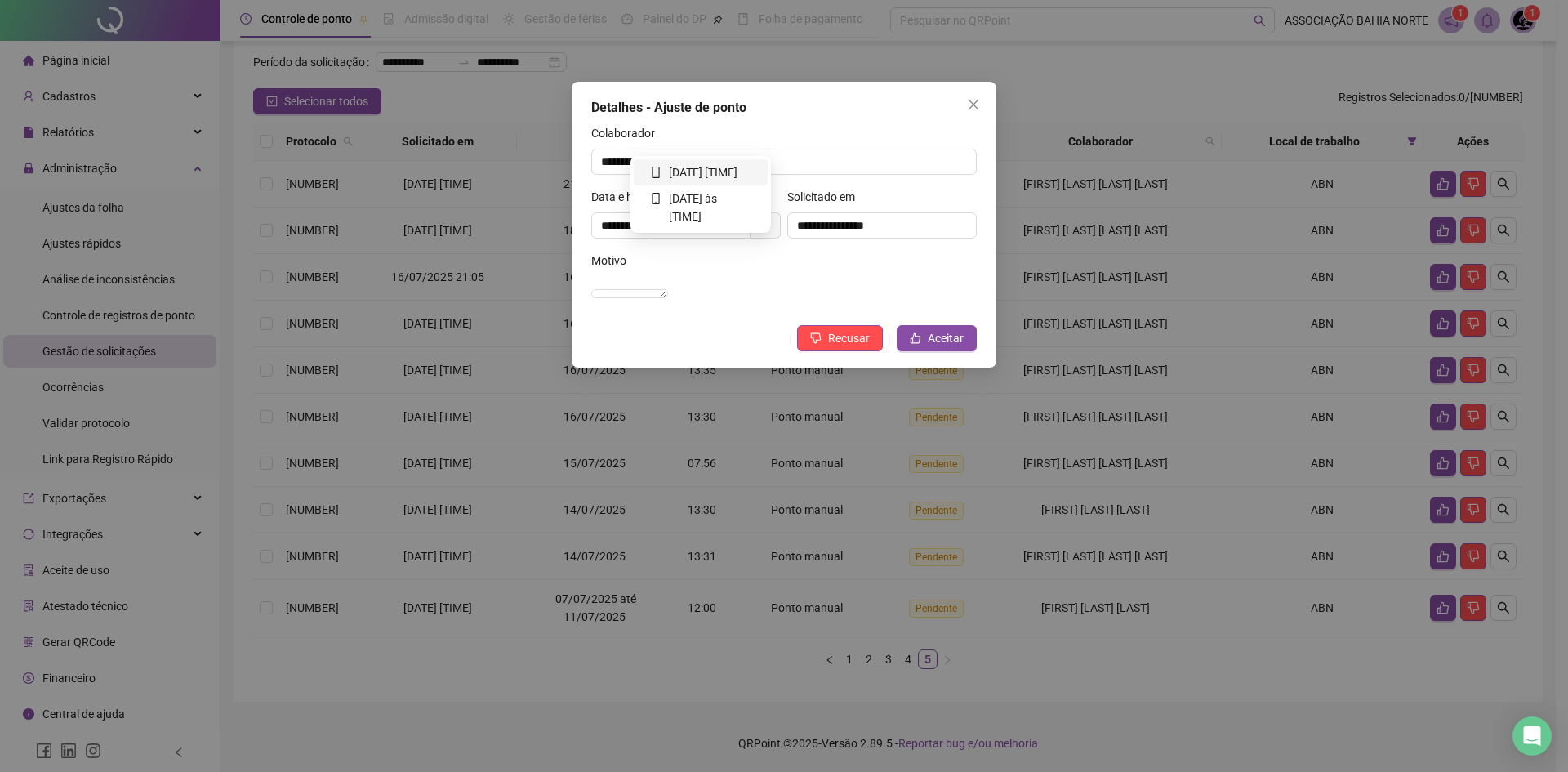 click on "07/07/2025 às 20:07:28" at bounding box center (708, 172) 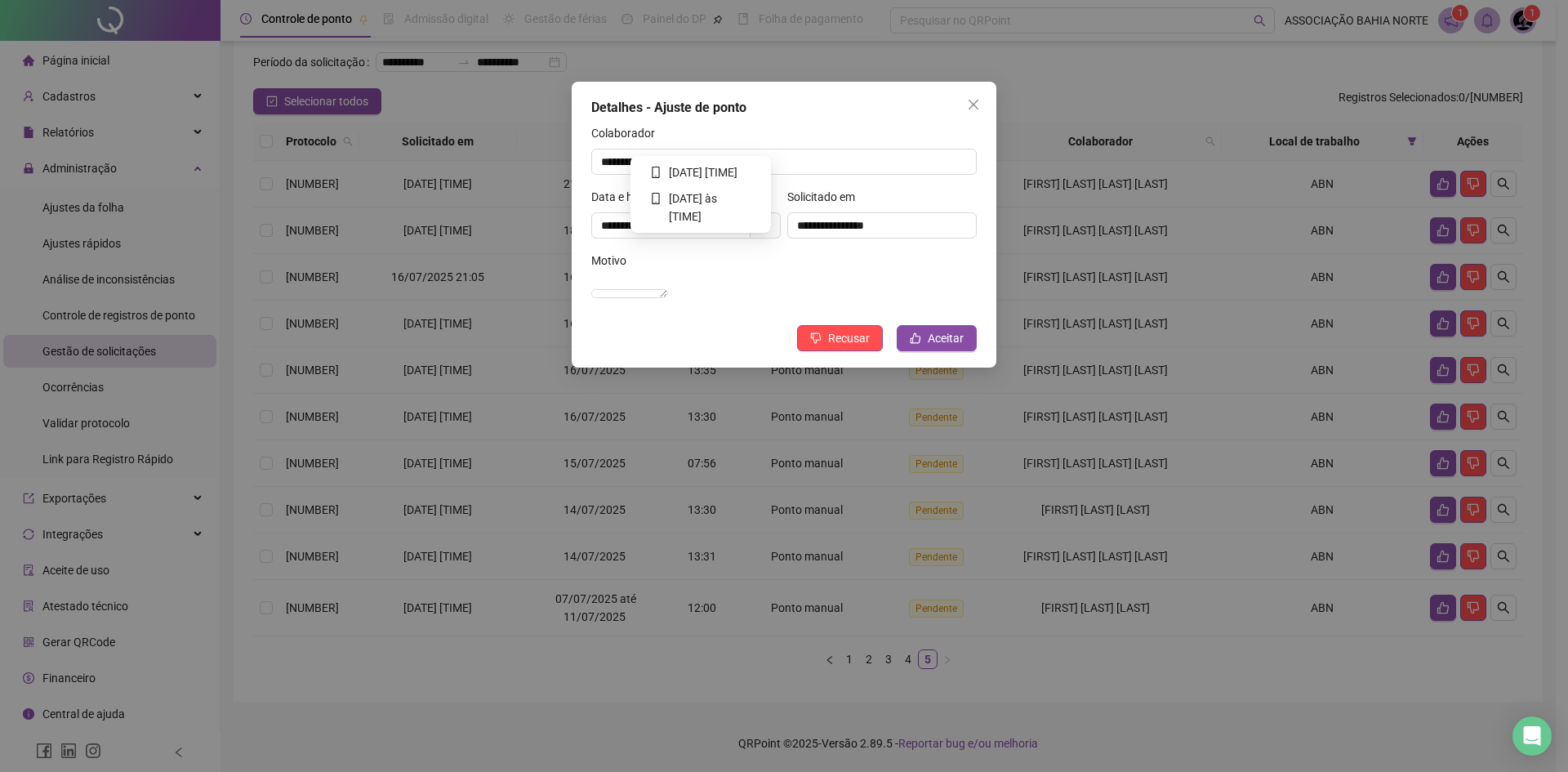 click 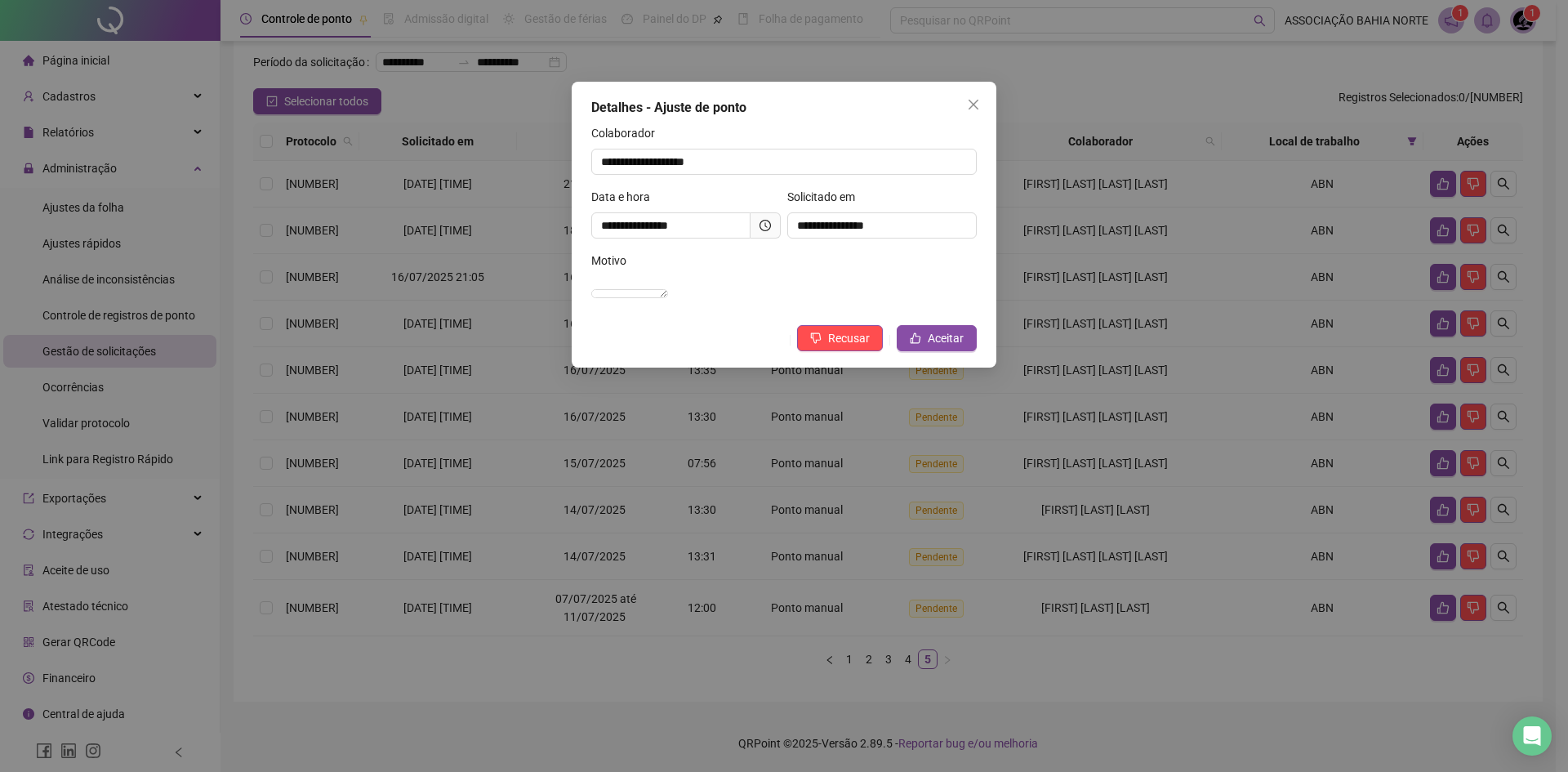 click 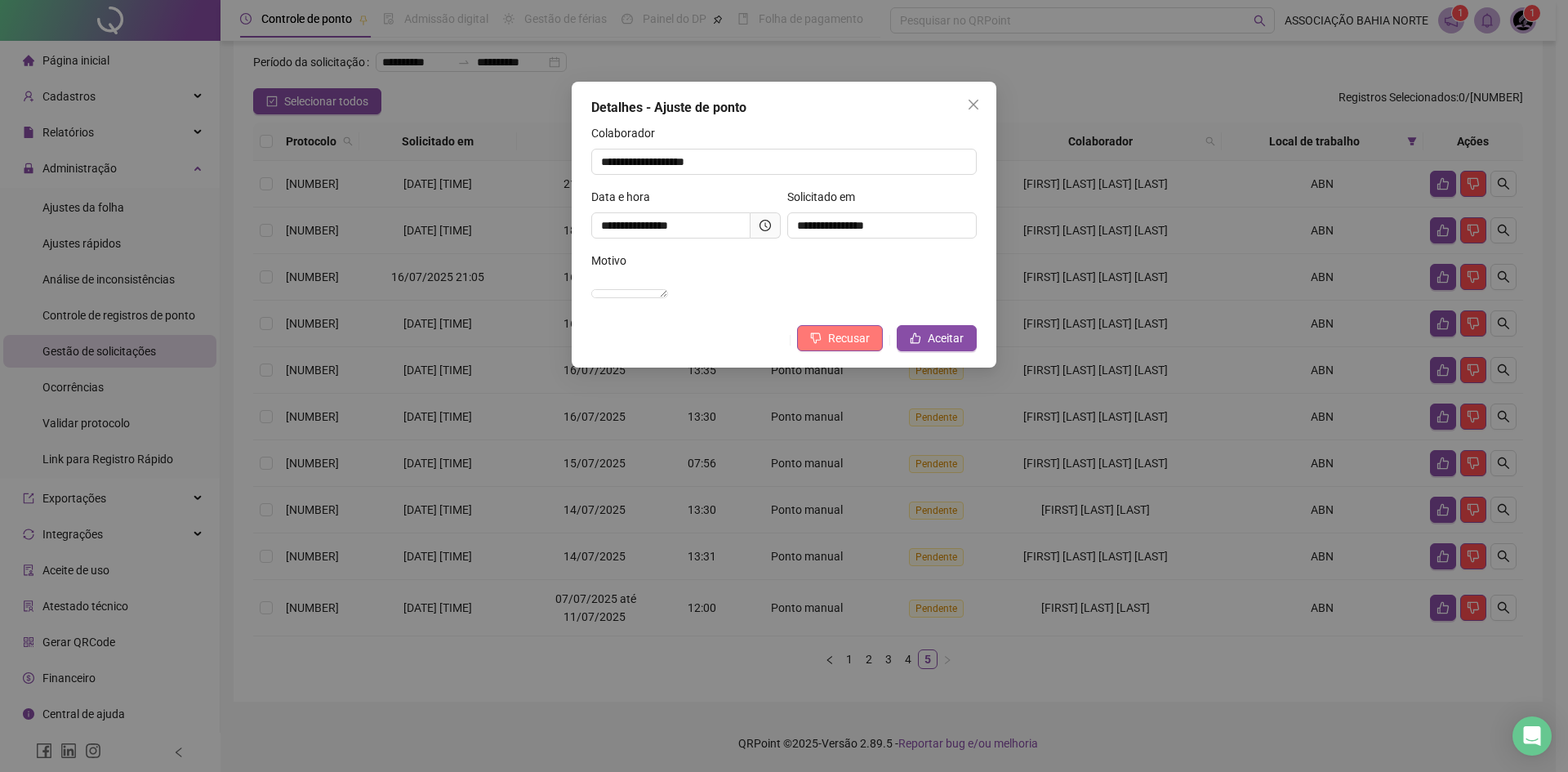 click on "Recusar" at bounding box center (849, 338) 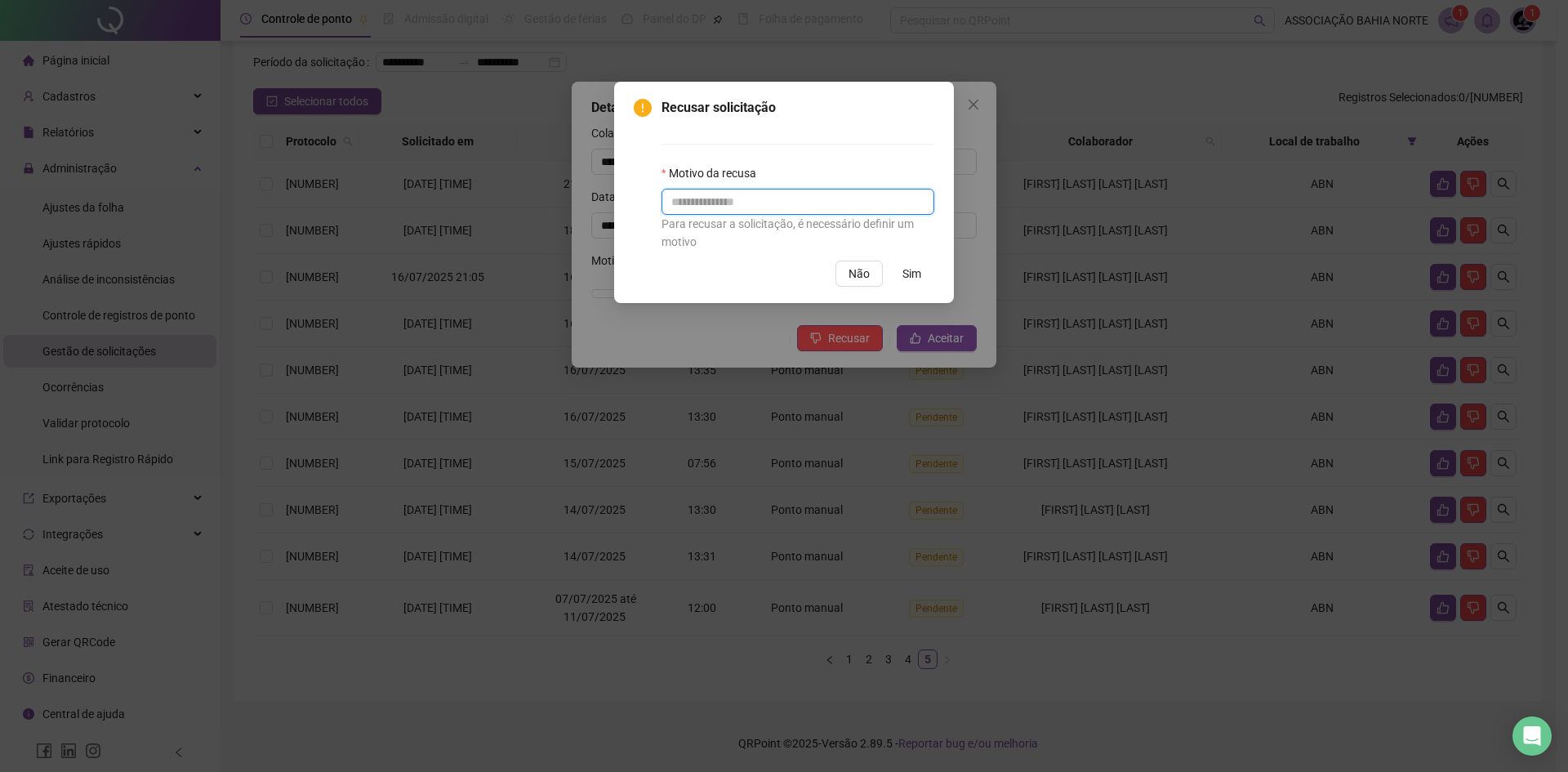 click at bounding box center [798, 202] 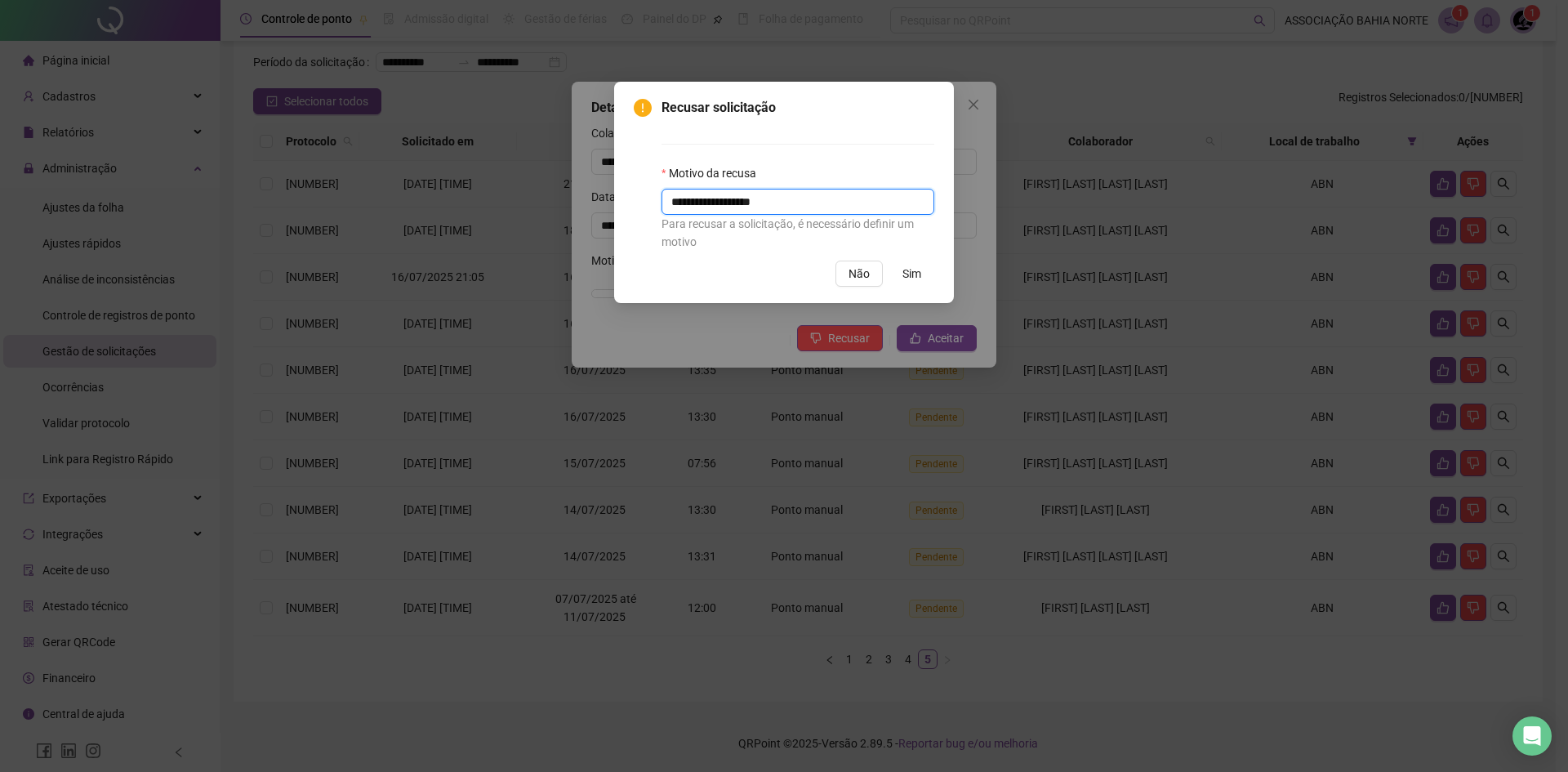 type on "**********" 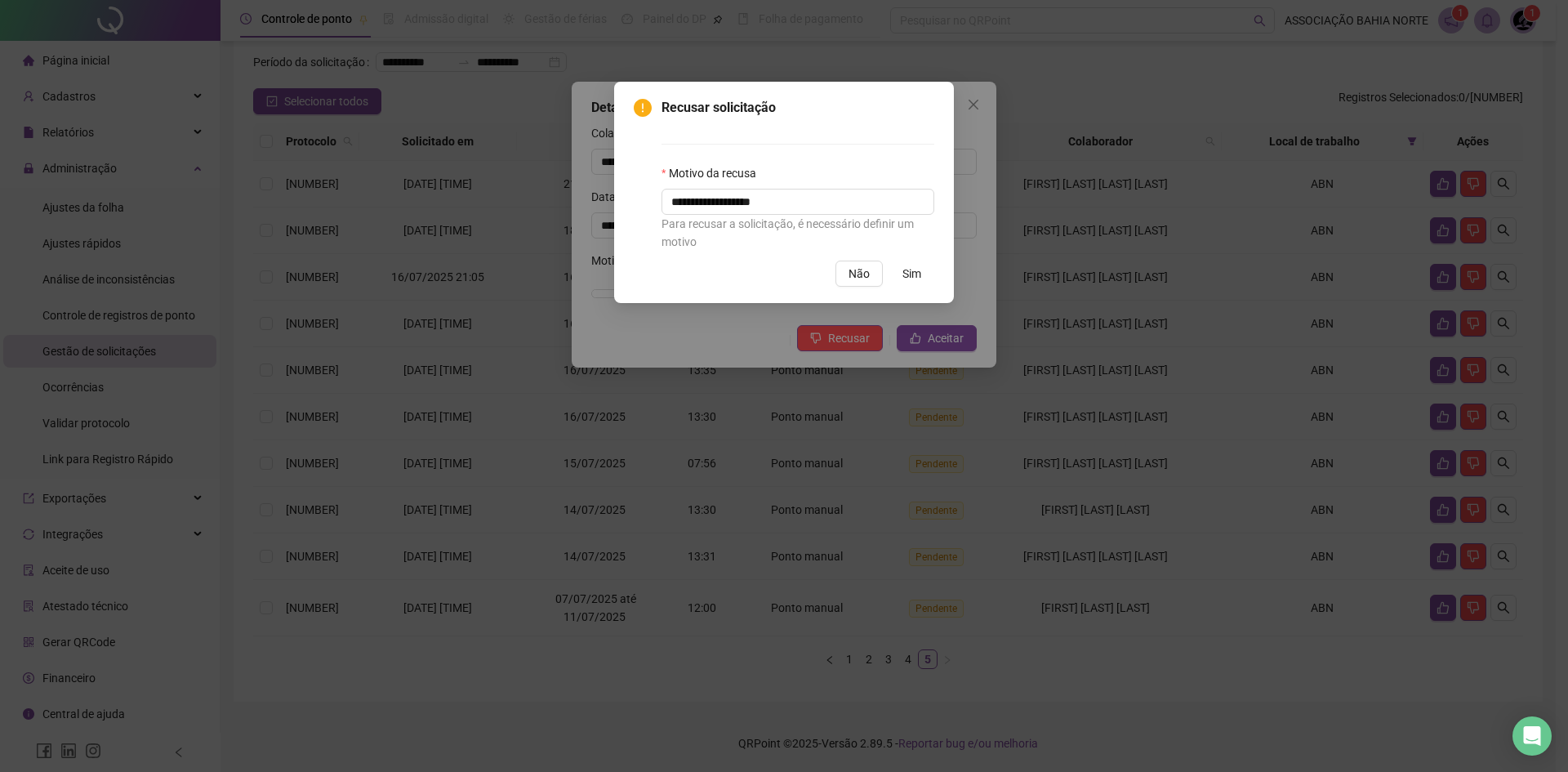 click on "**********" at bounding box center (784, 386) 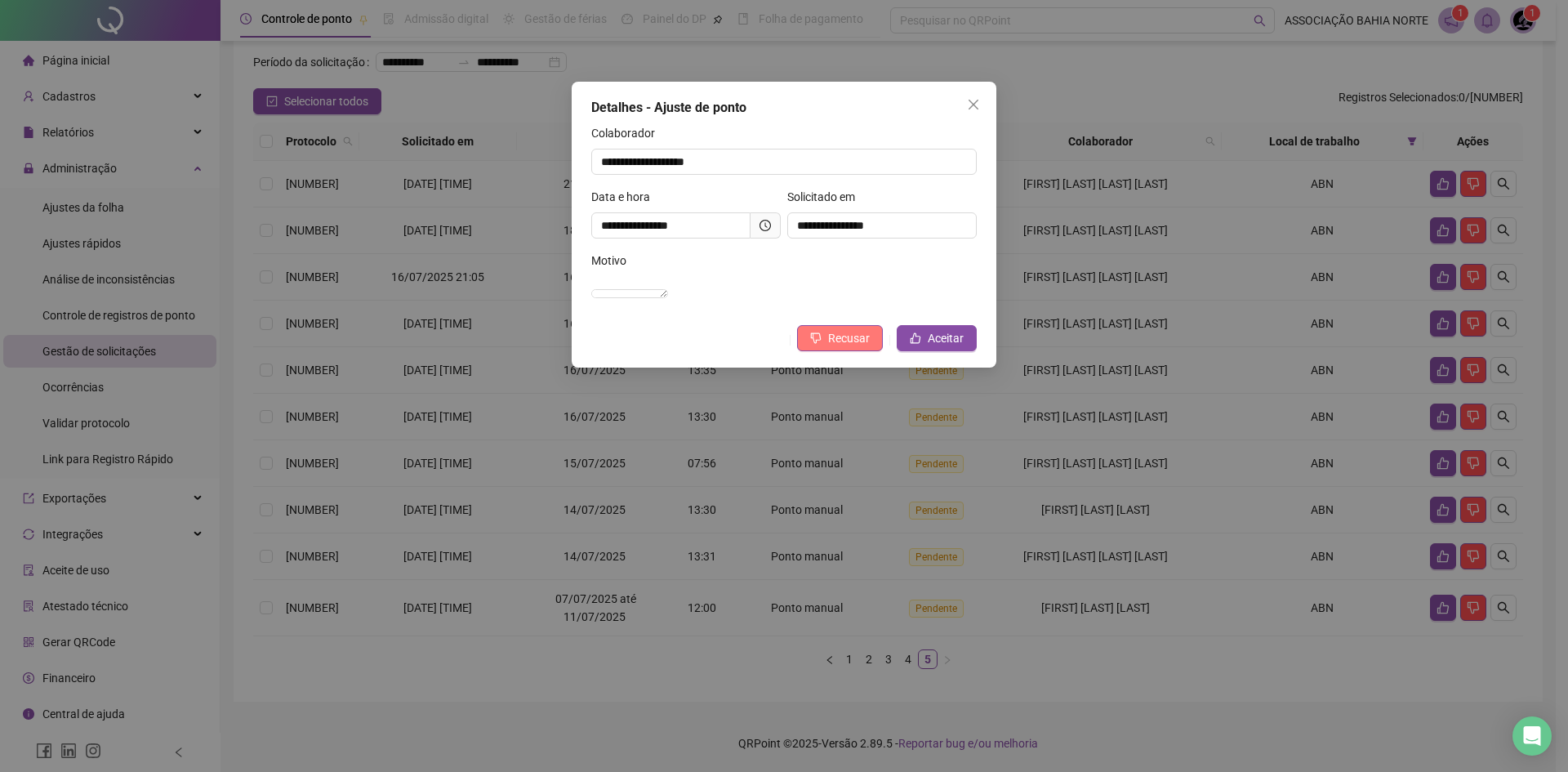 click on "Recusar" at bounding box center (849, 338) 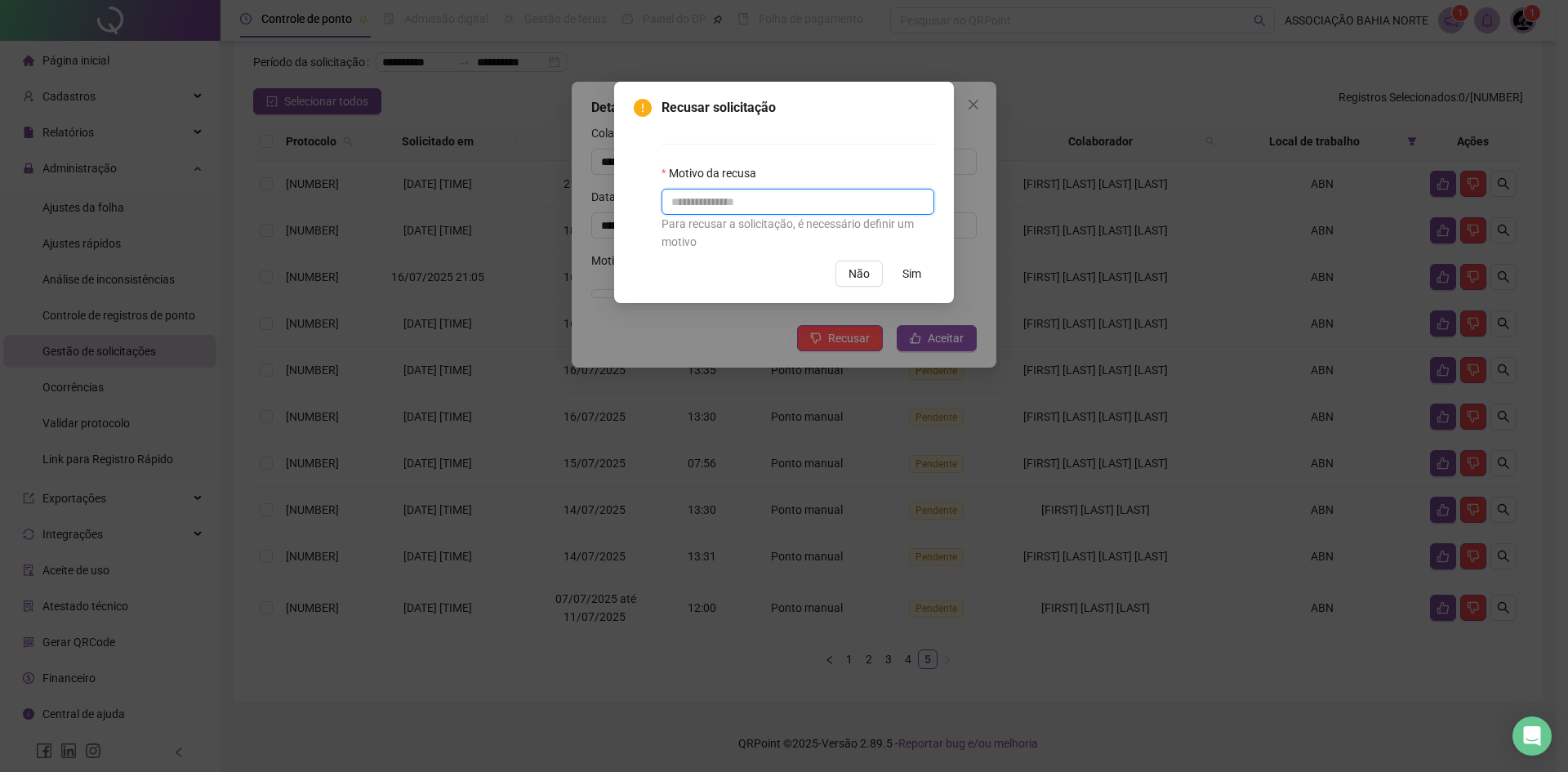click at bounding box center [798, 202] 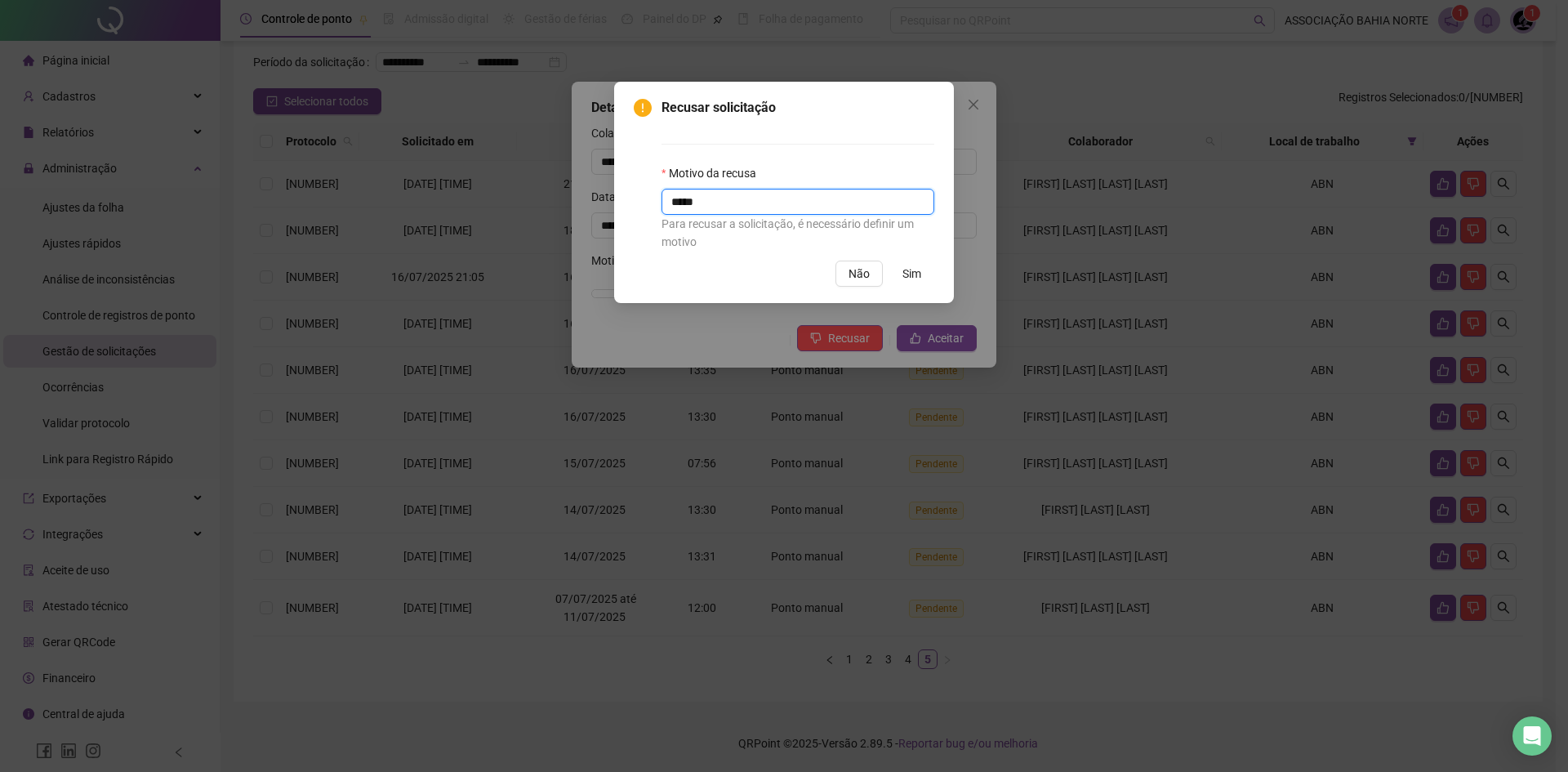 click on "*****" at bounding box center [798, 202] 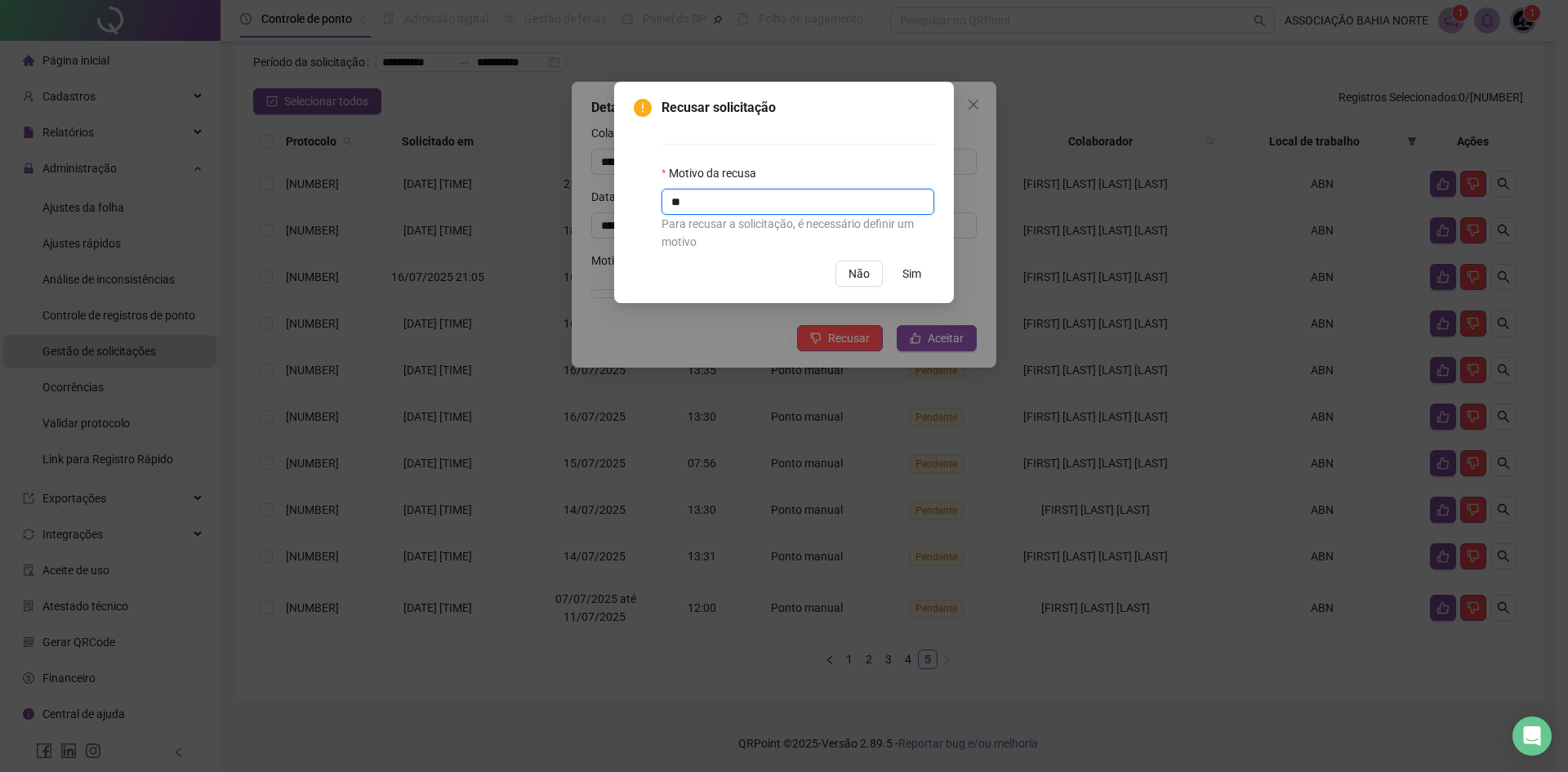 type on "*" 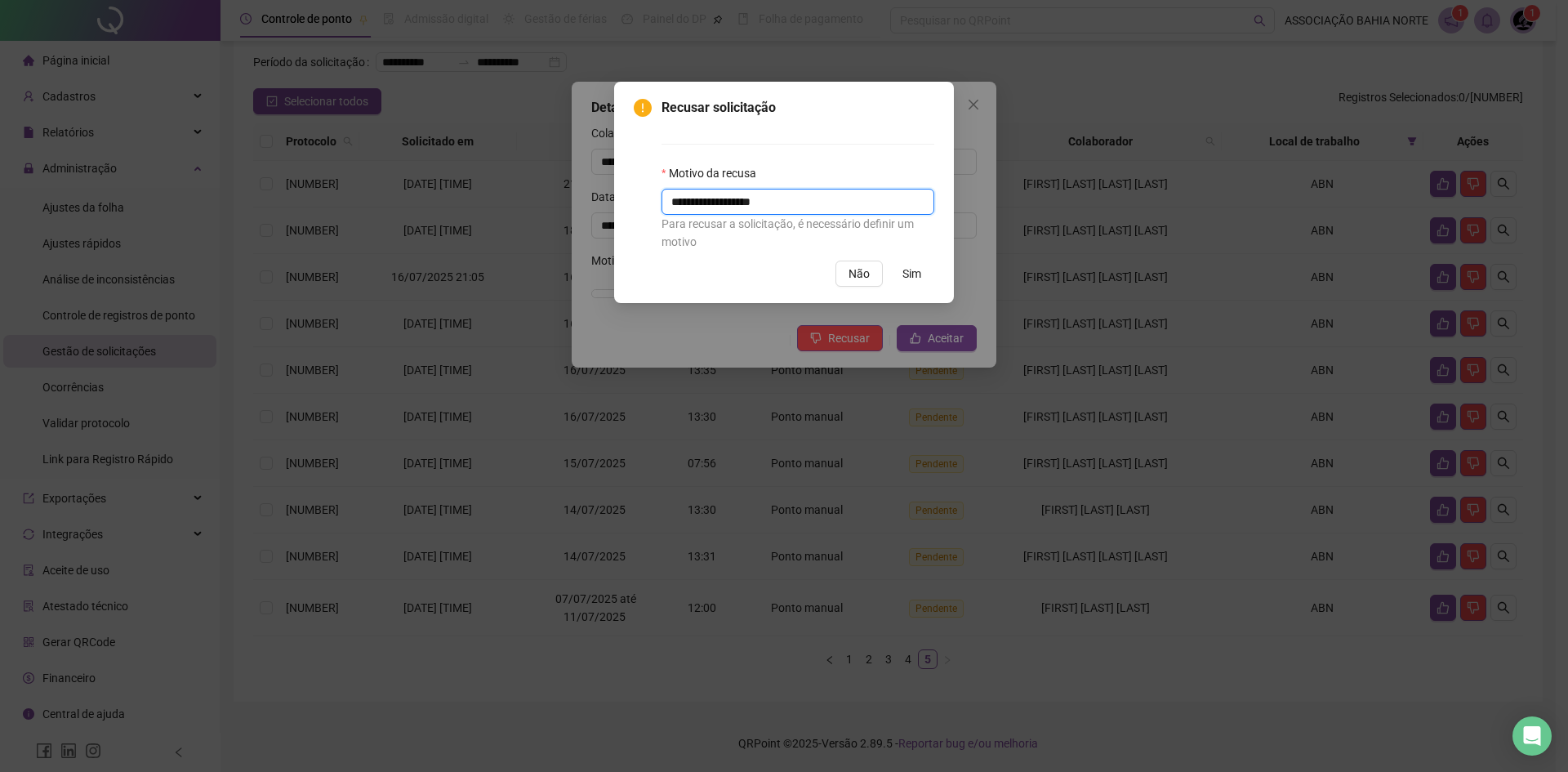 type on "**********" 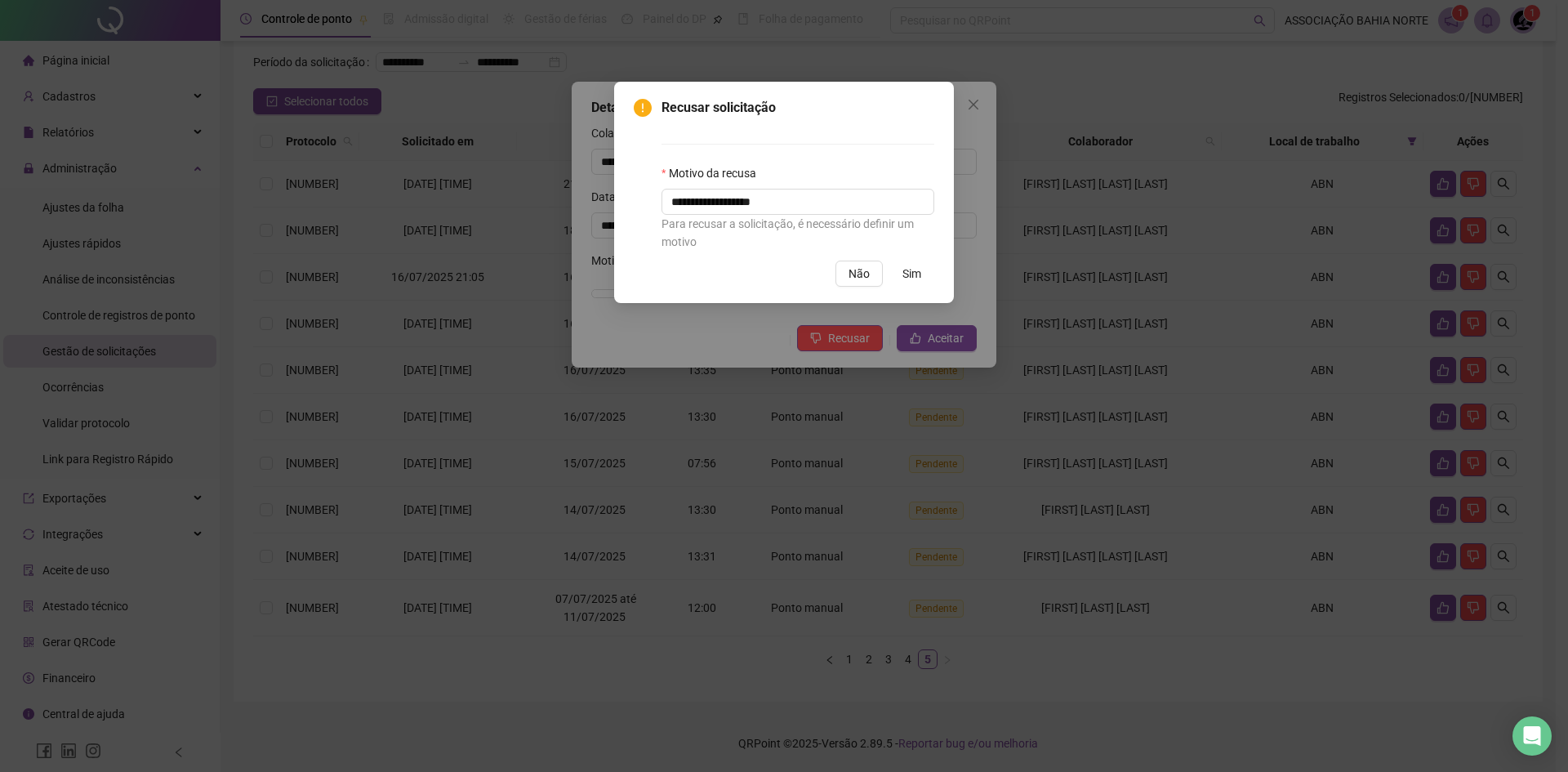 click on "Sim" at bounding box center (911, 274) 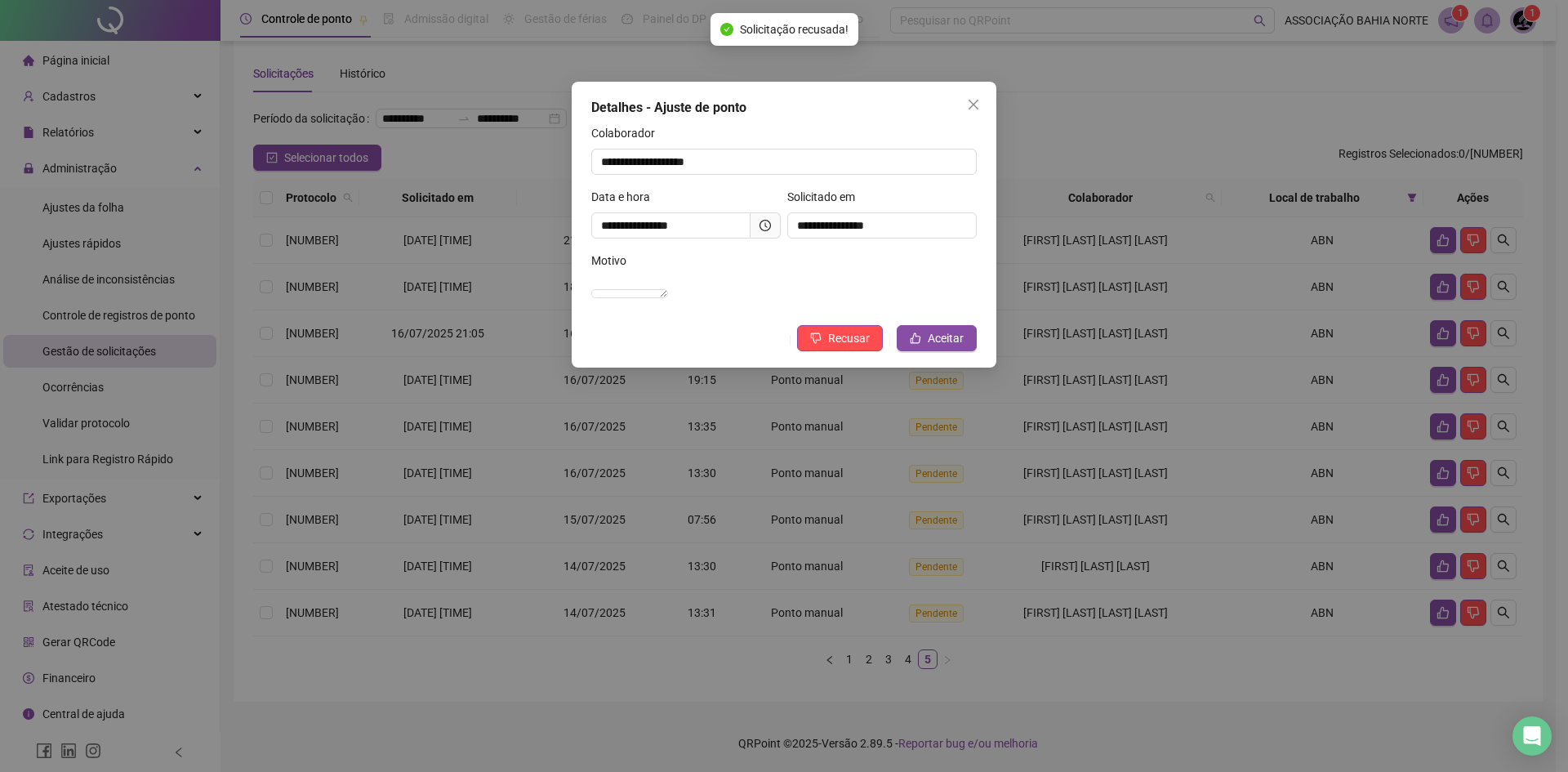 scroll, scrollTop: 45, scrollLeft: 0, axis: vertical 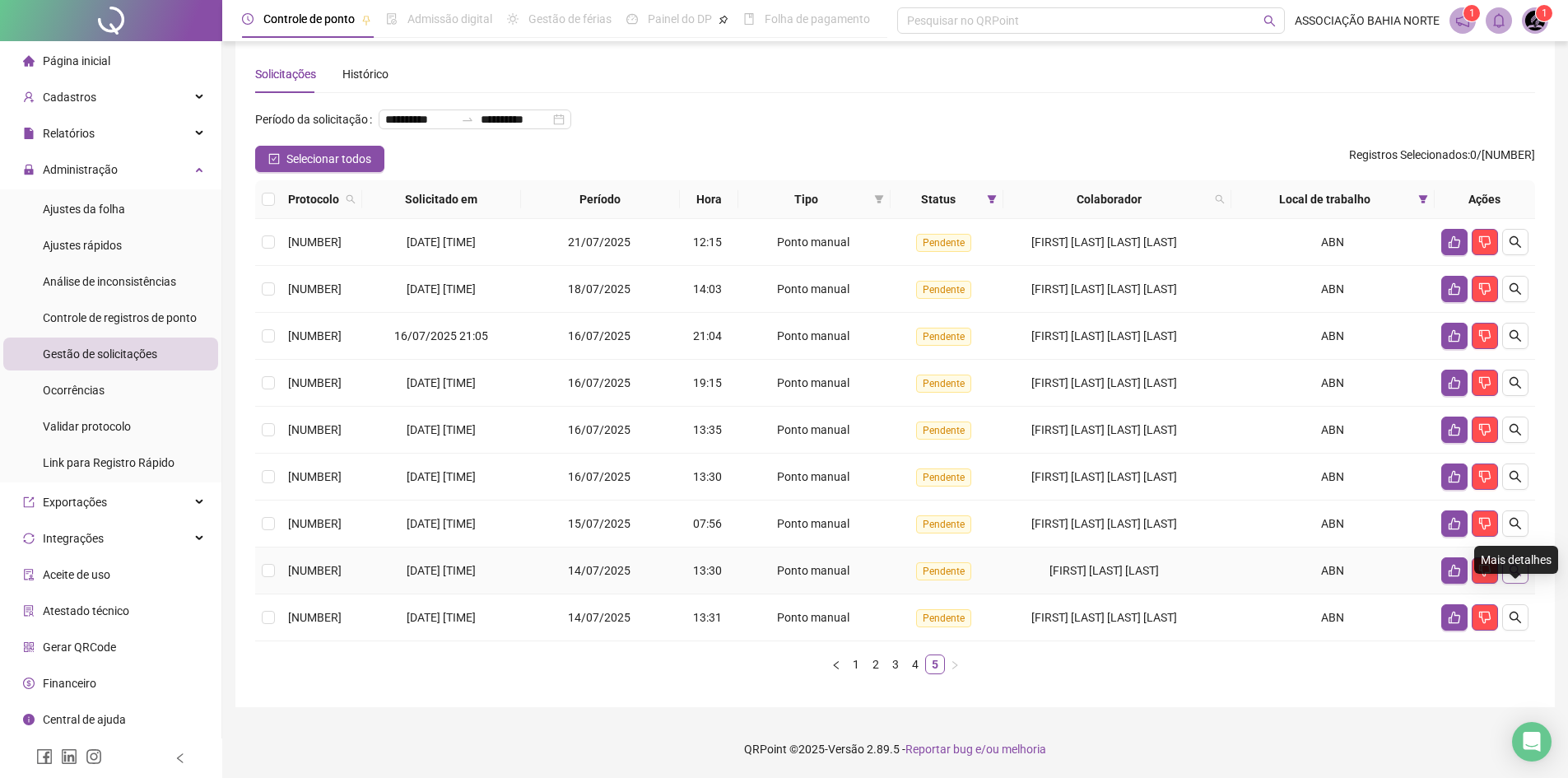 click 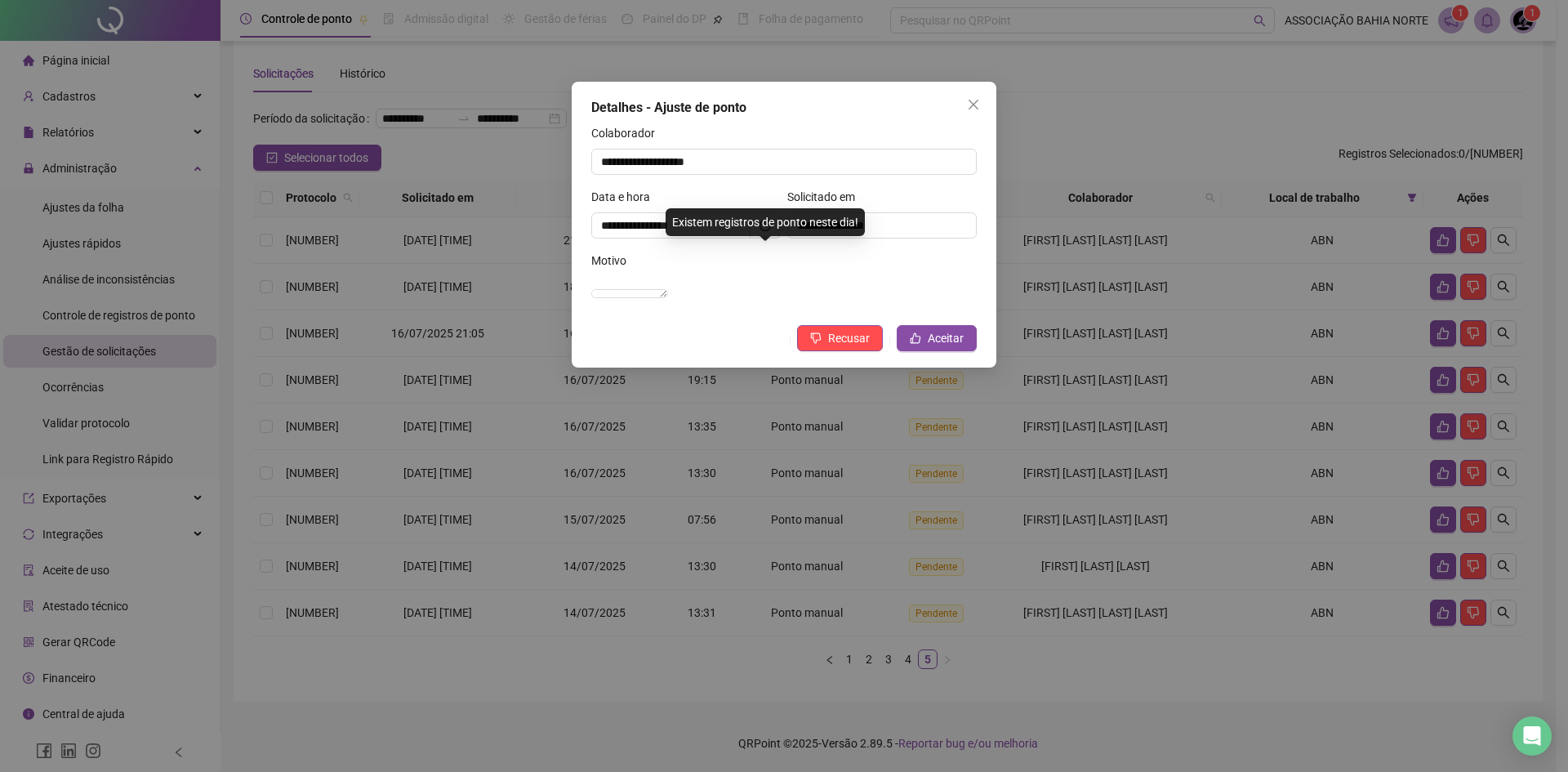 click at bounding box center [765, 225] 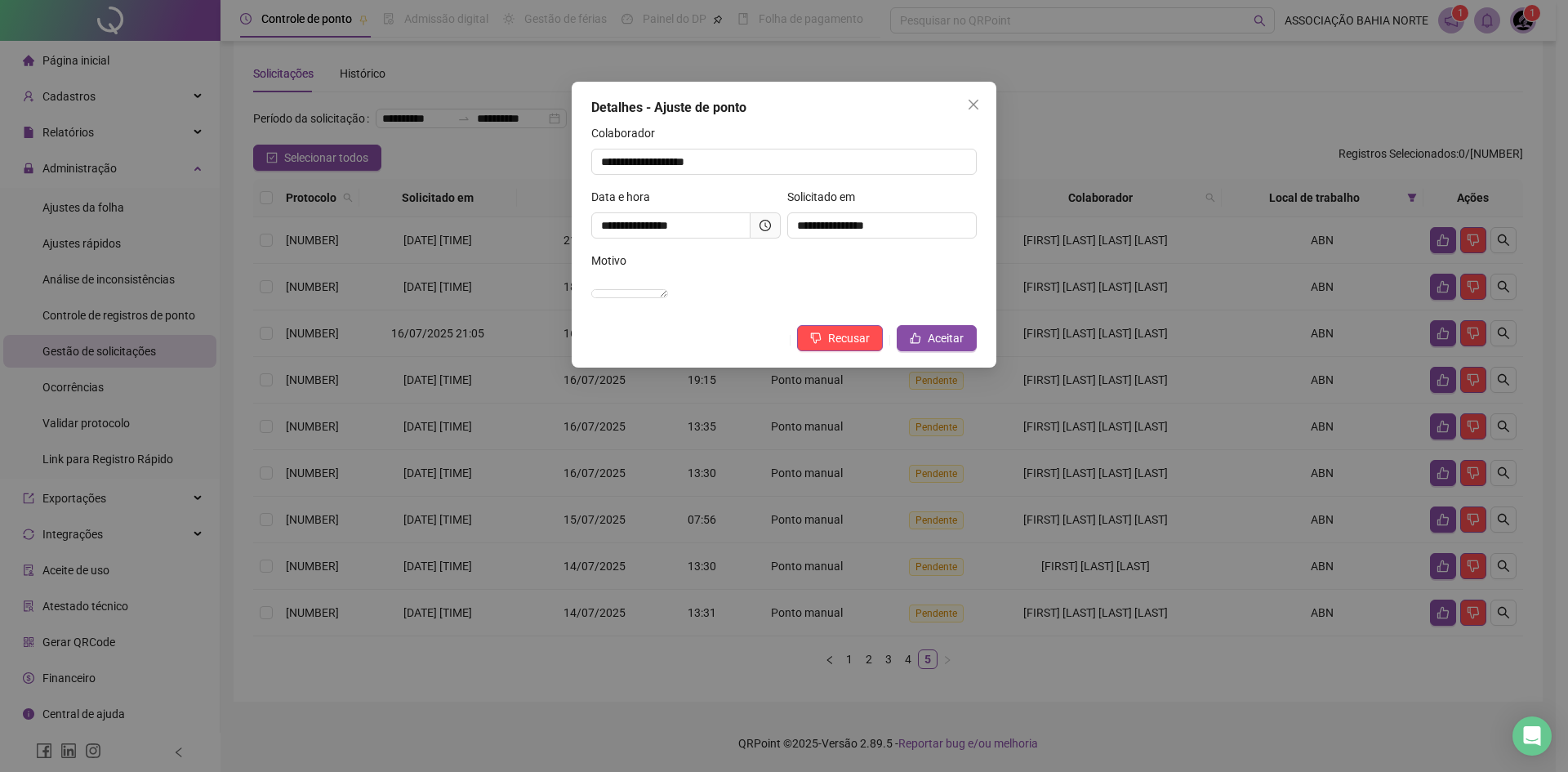 click at bounding box center (765, 225) 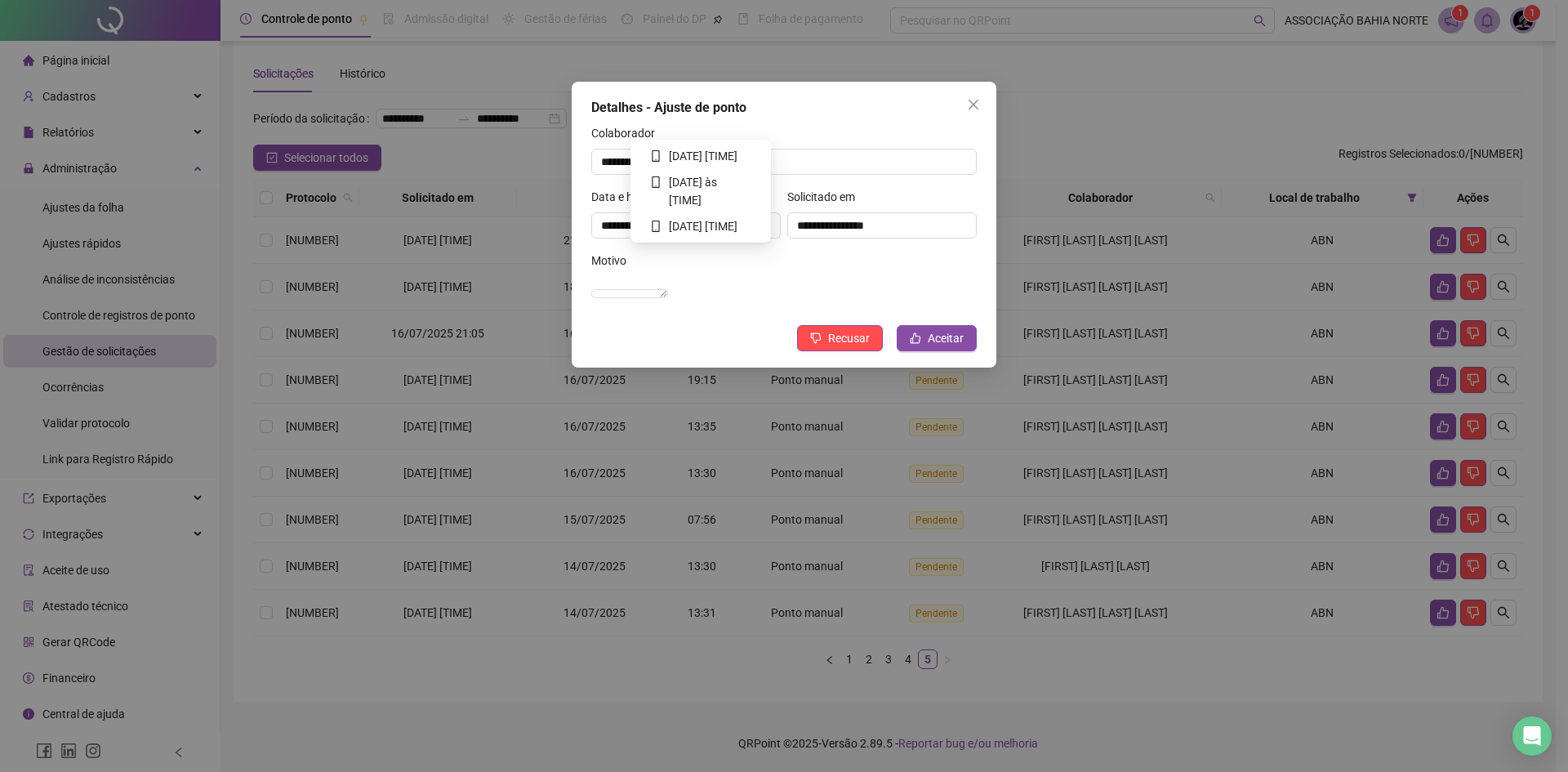 click 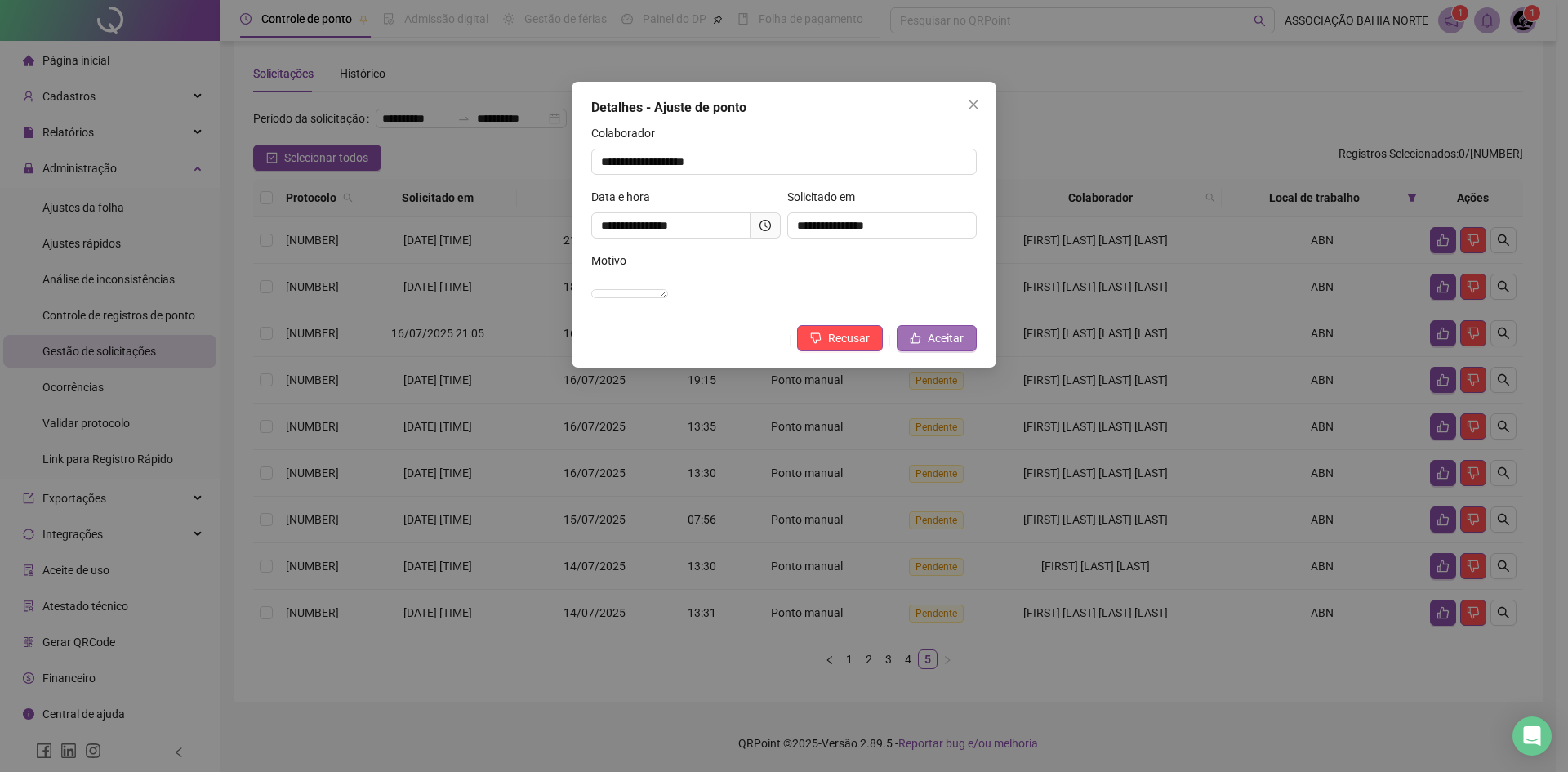 click on "Aceitar" at bounding box center (937, 338) 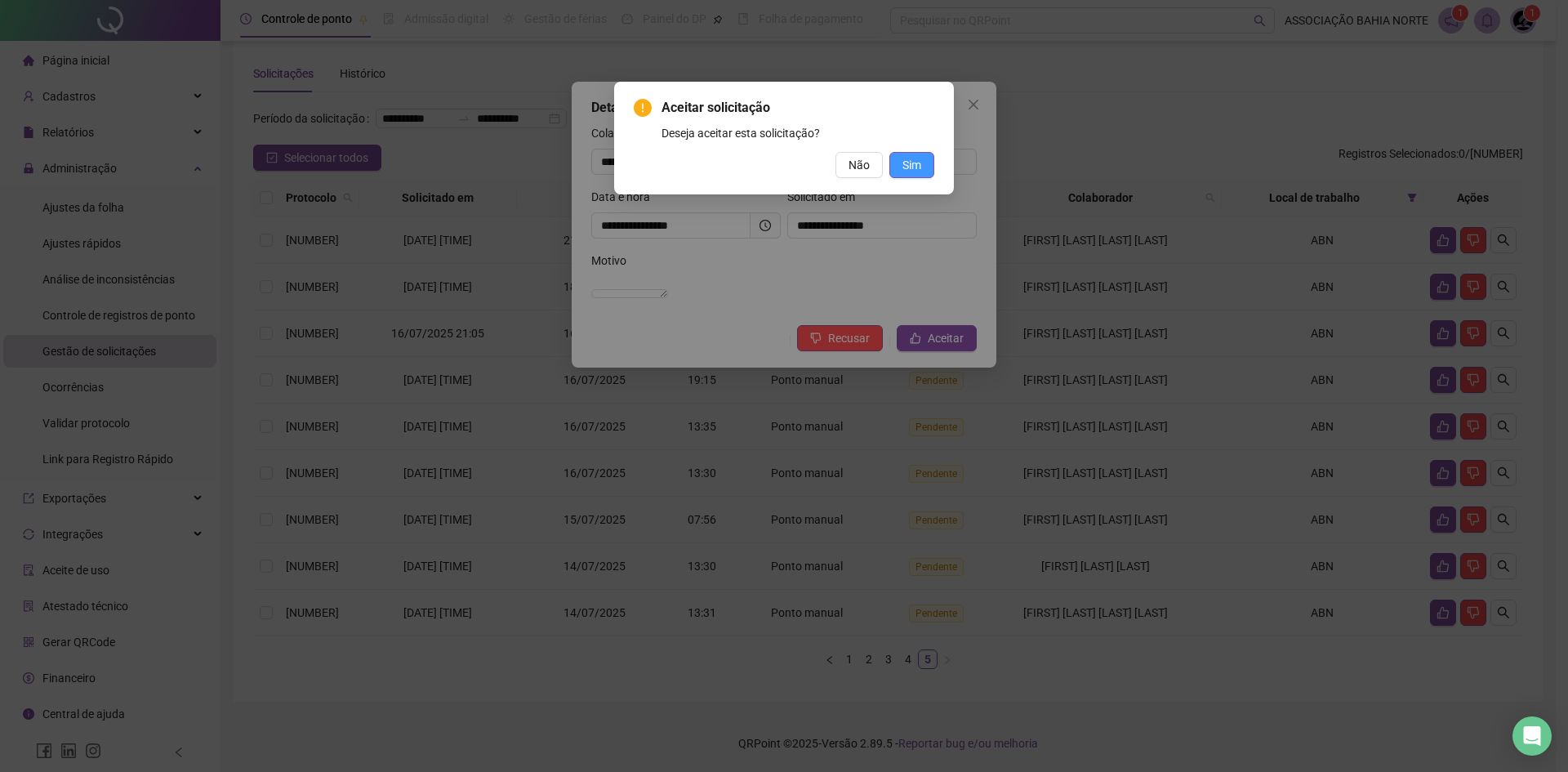 click on "Sim" at bounding box center [911, 165] 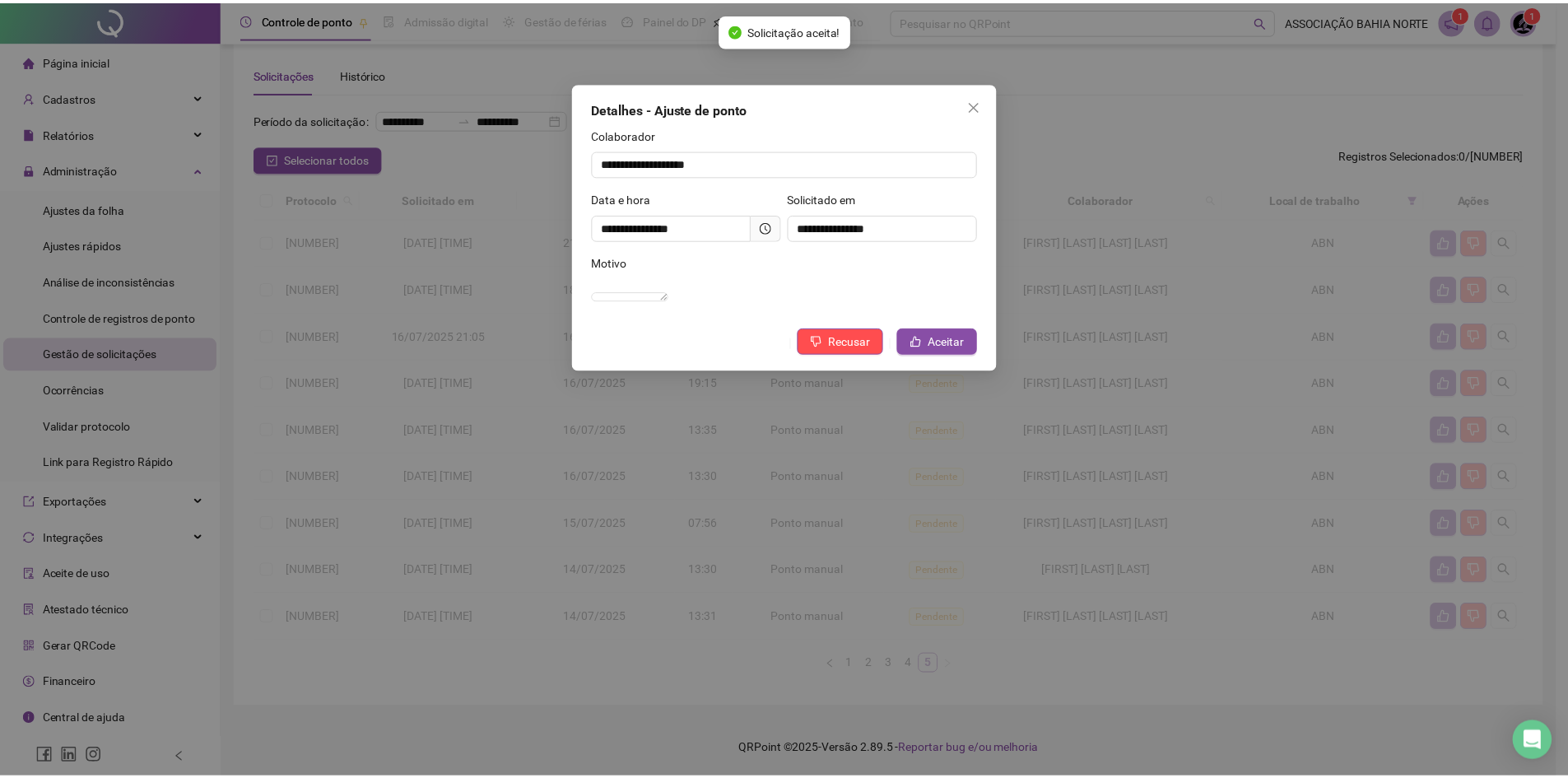 scroll, scrollTop: 0, scrollLeft: 0, axis: both 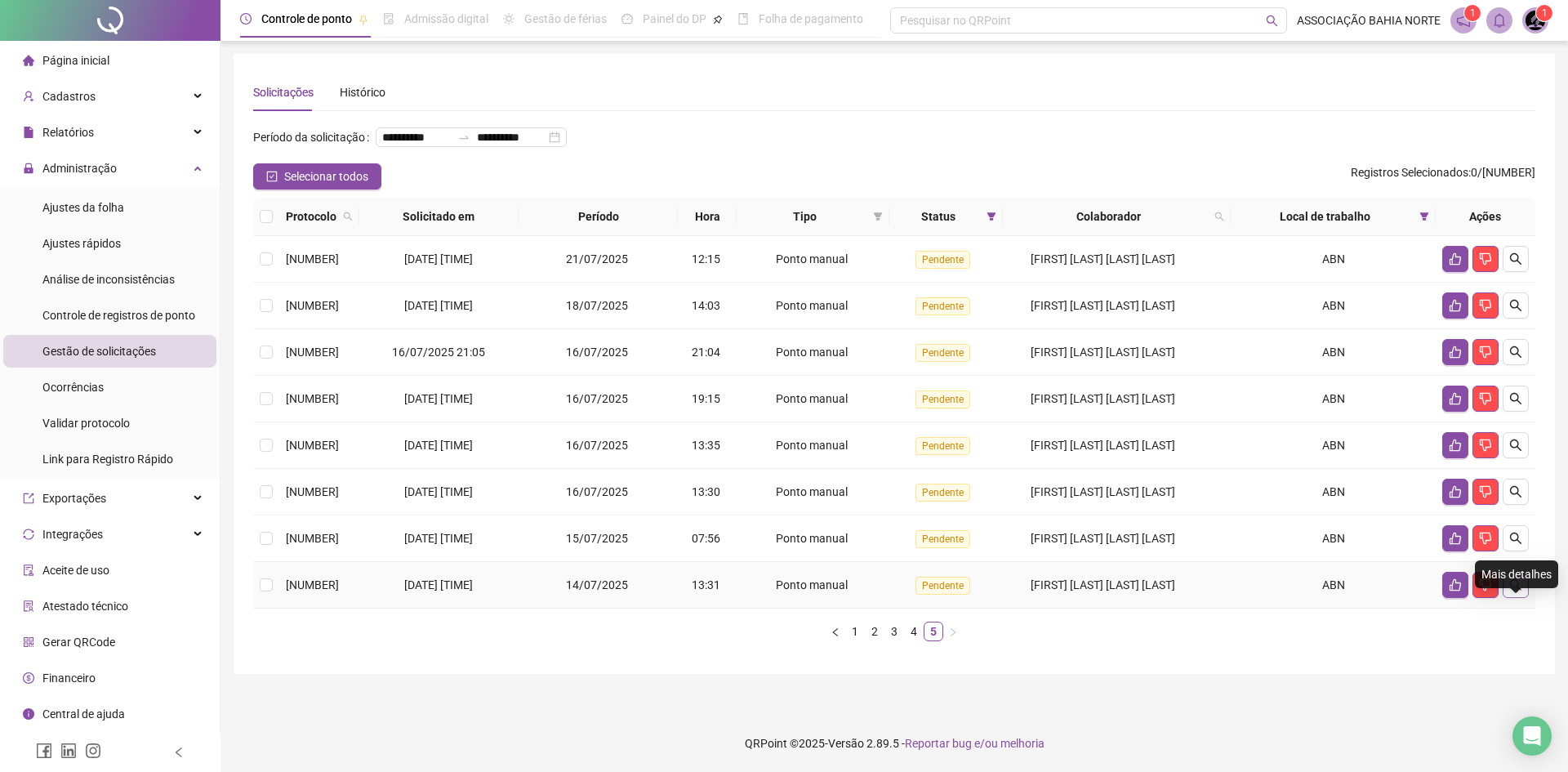 click 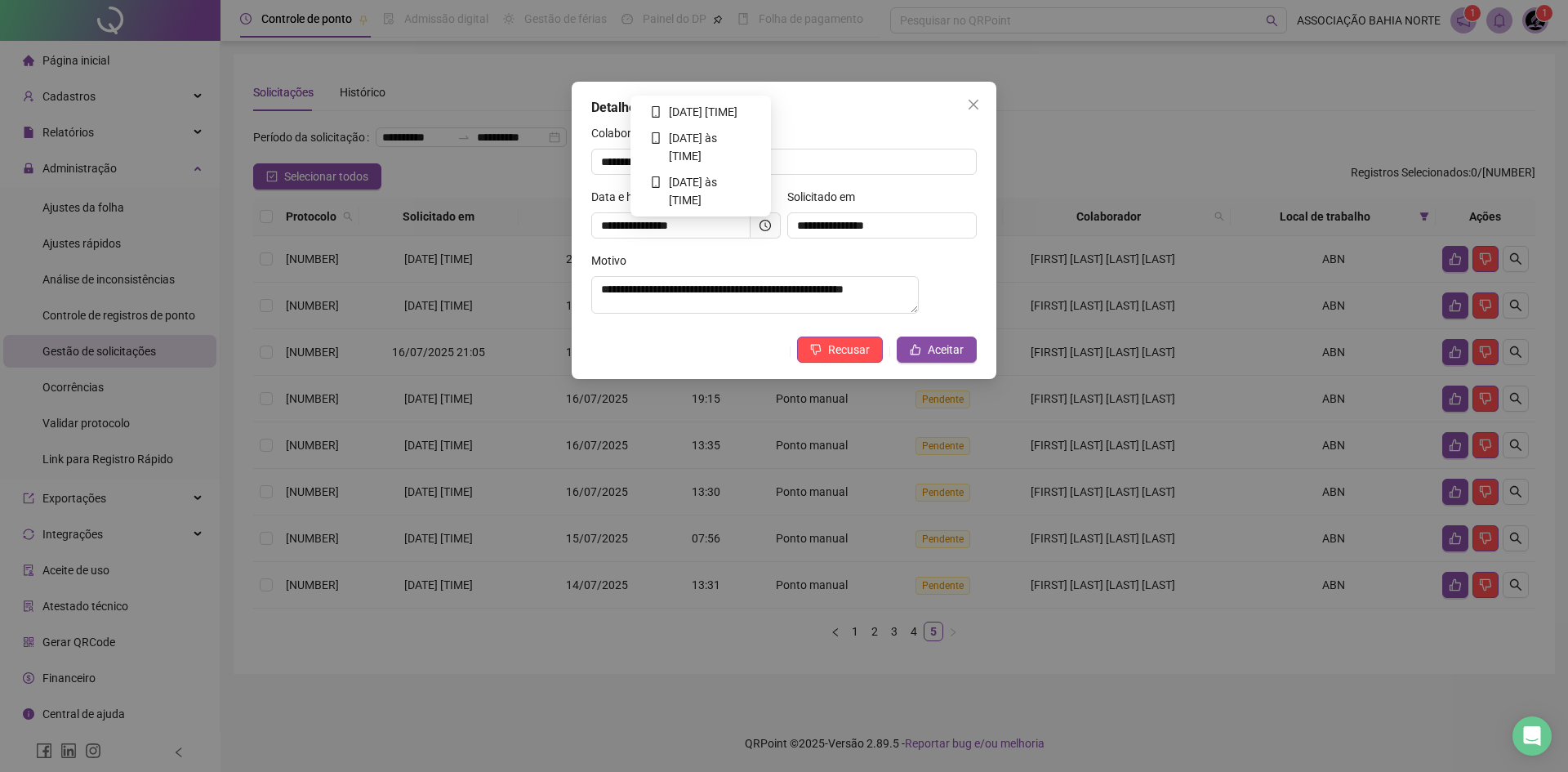 click 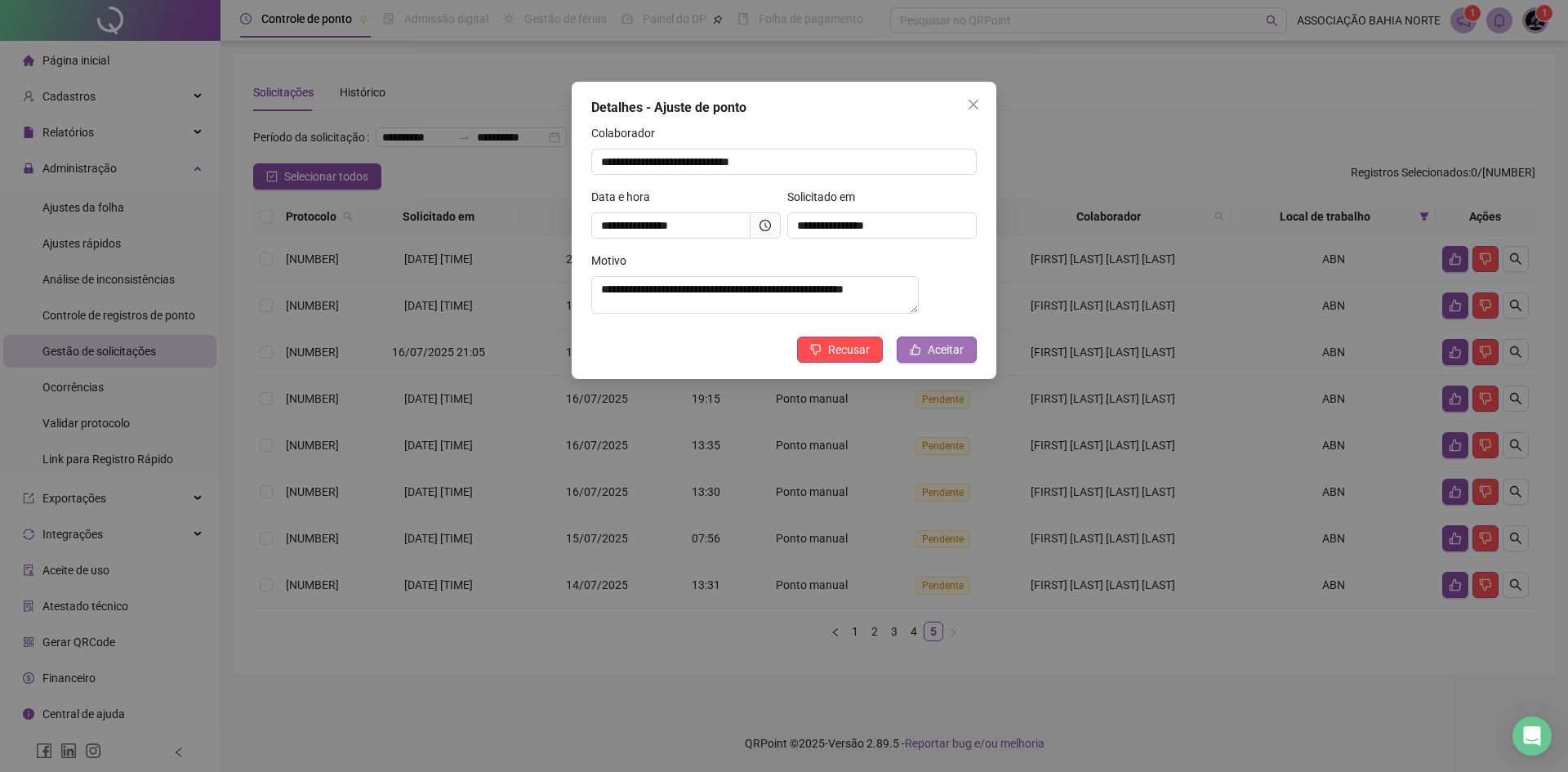 click 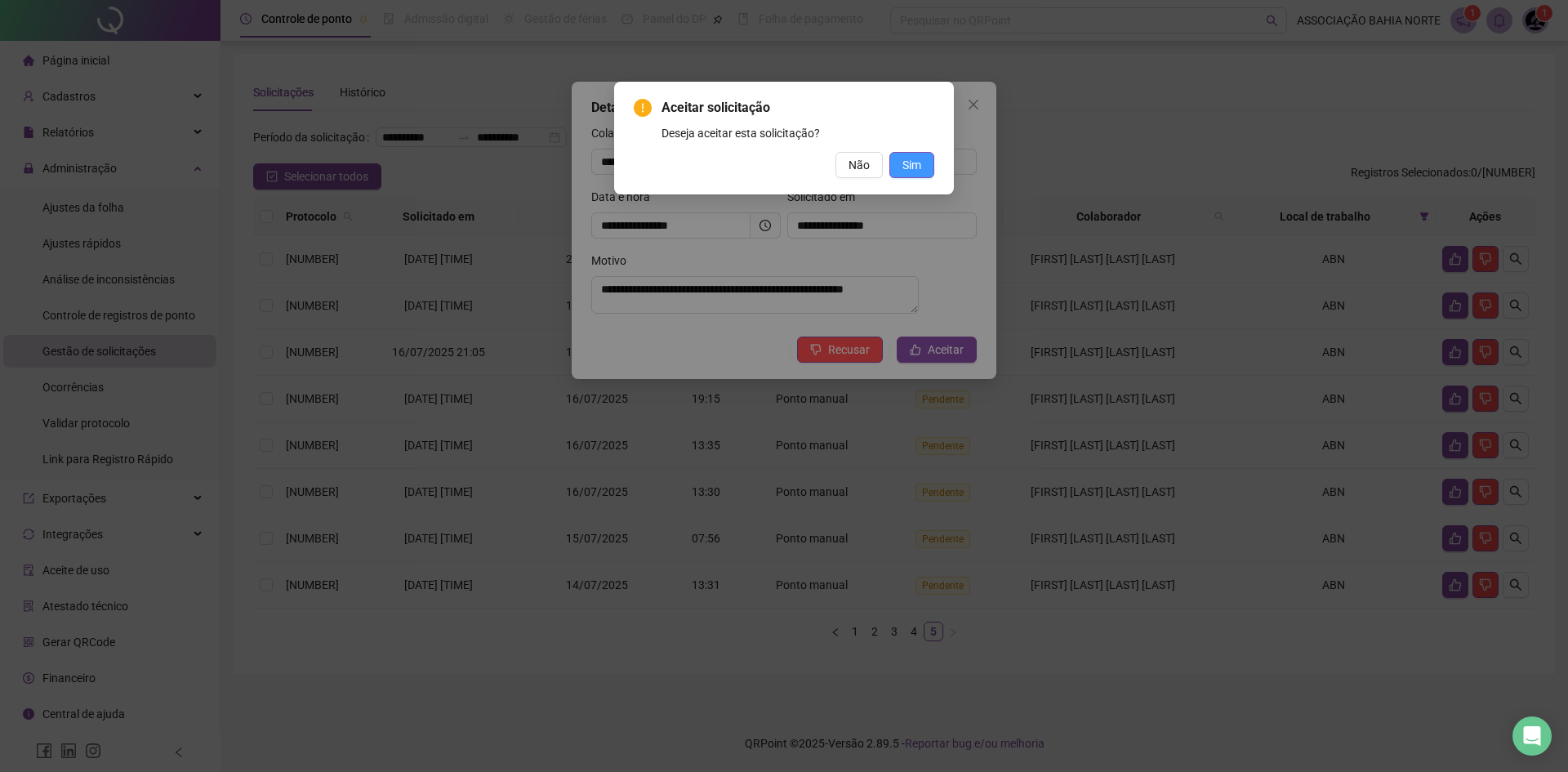 click on "Sim" at bounding box center (911, 165) 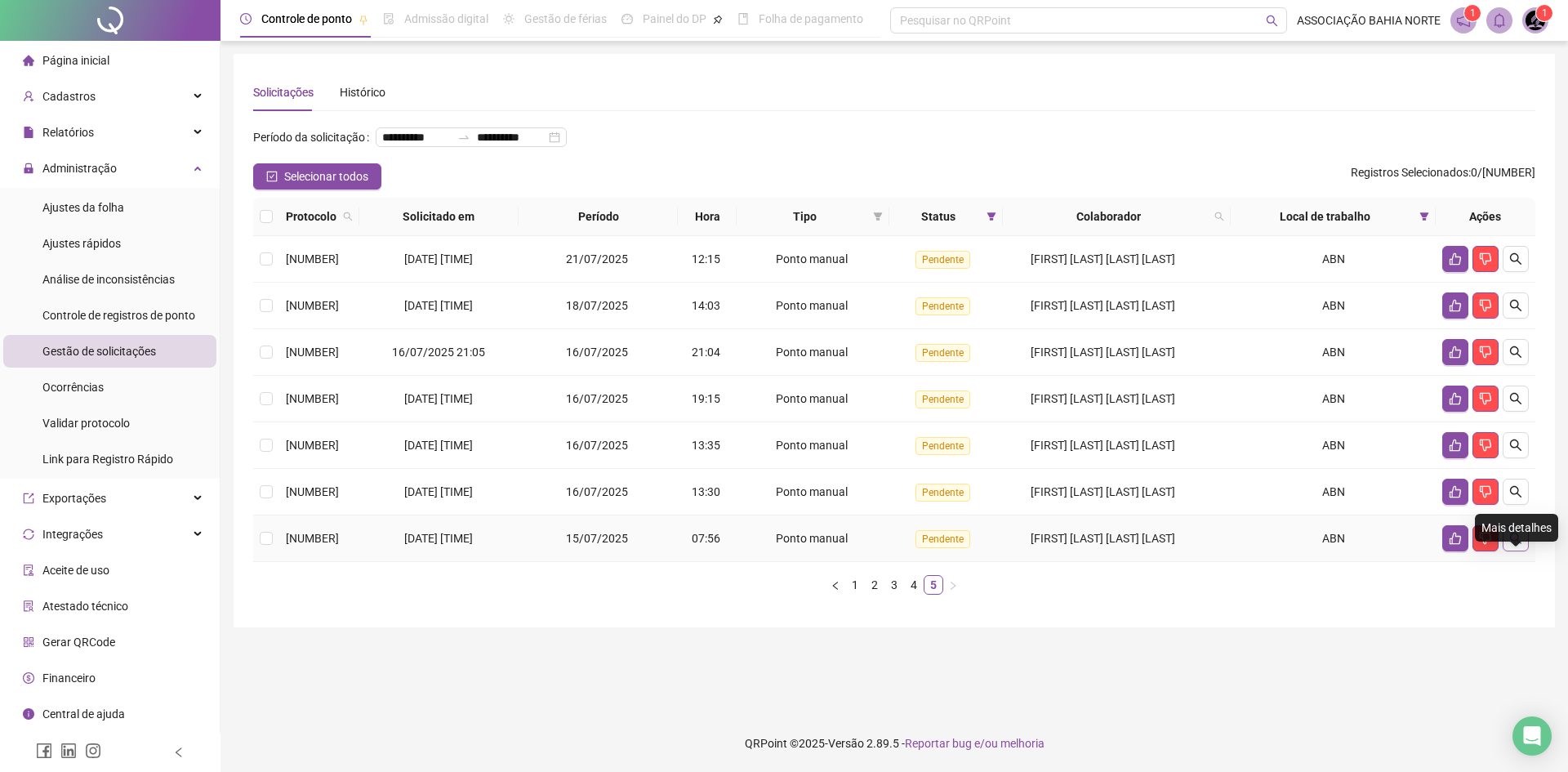 click at bounding box center [1516, 538] 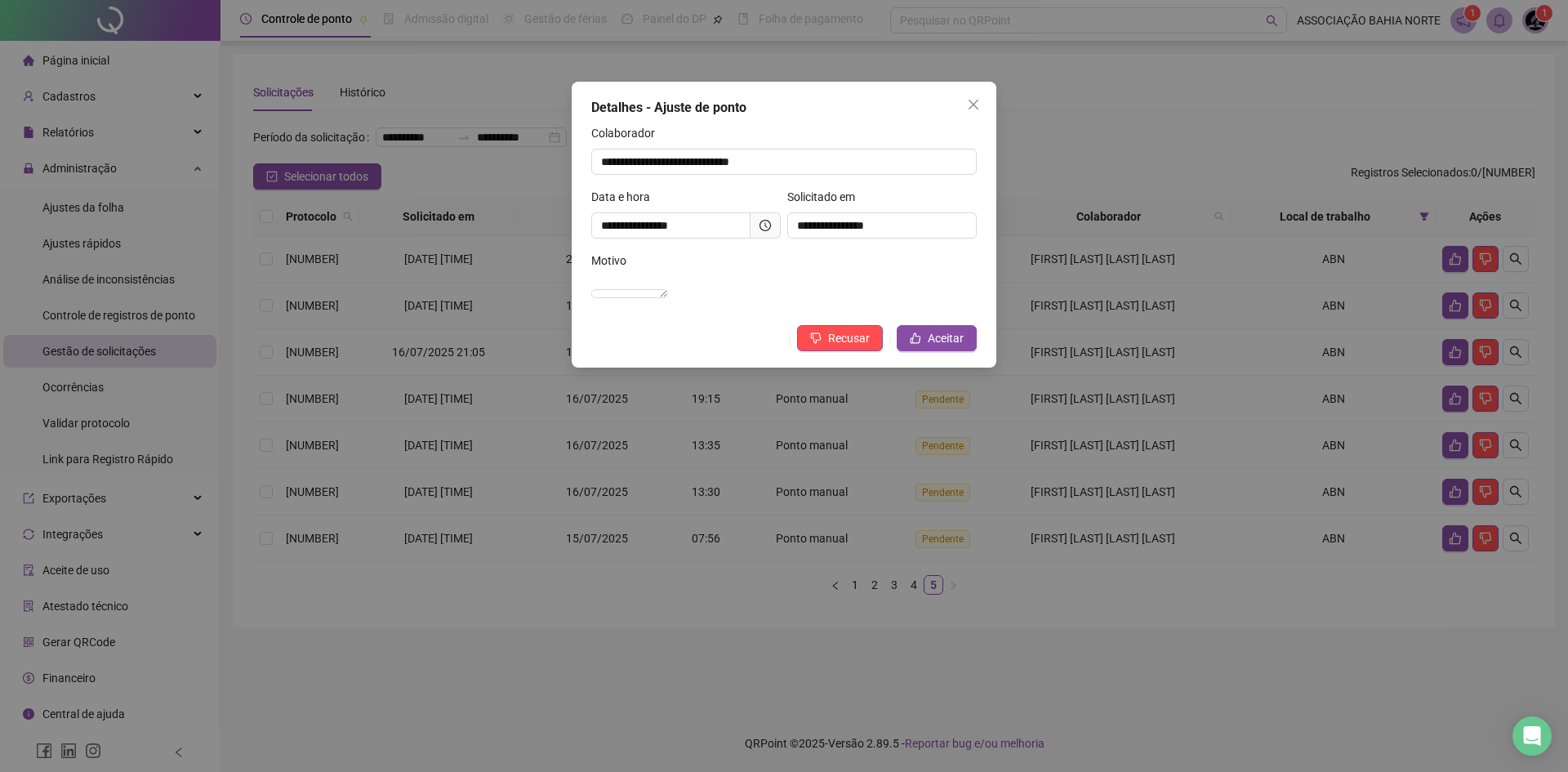 click 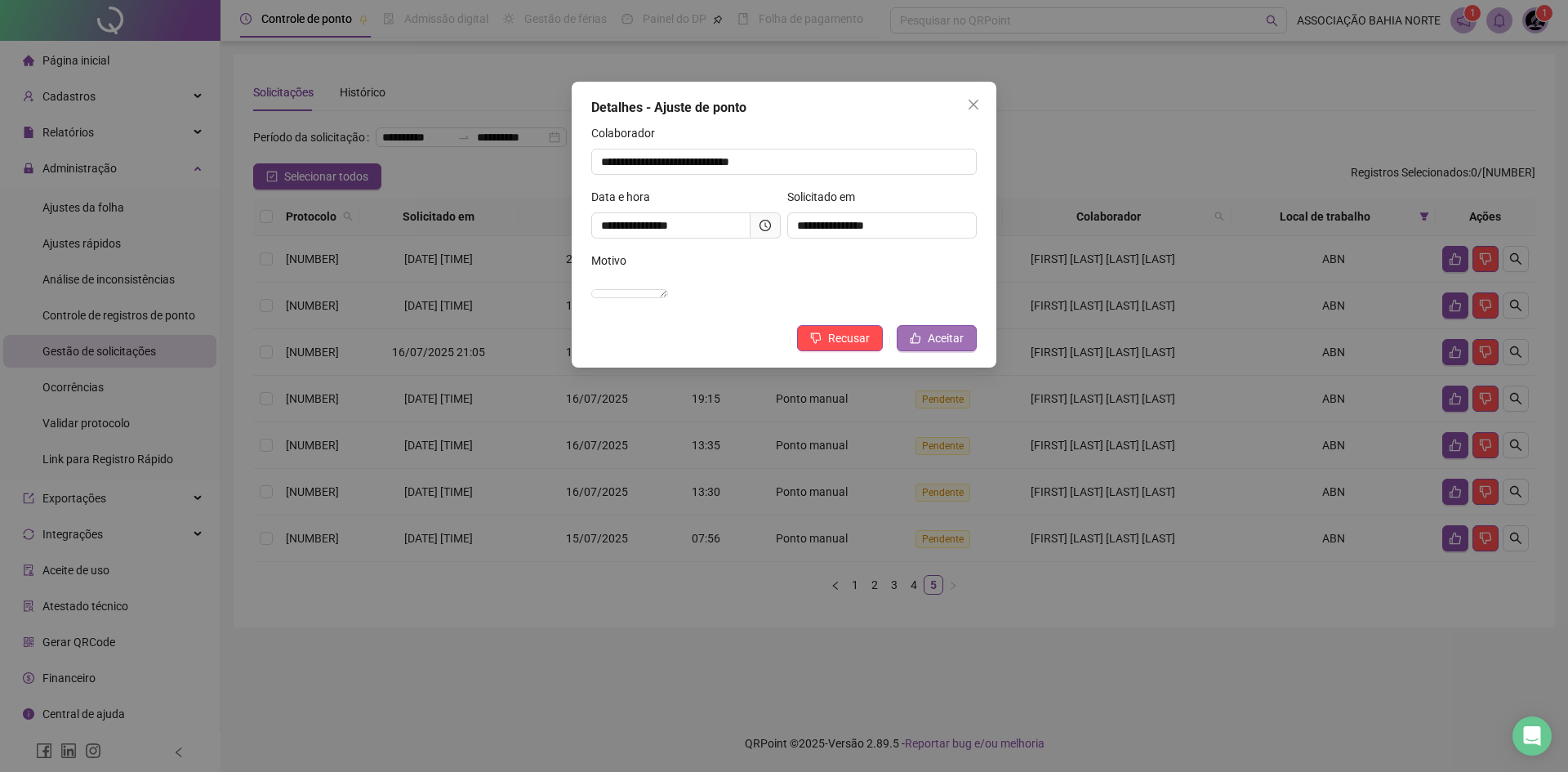 click on "Aceitar" at bounding box center (946, 338) 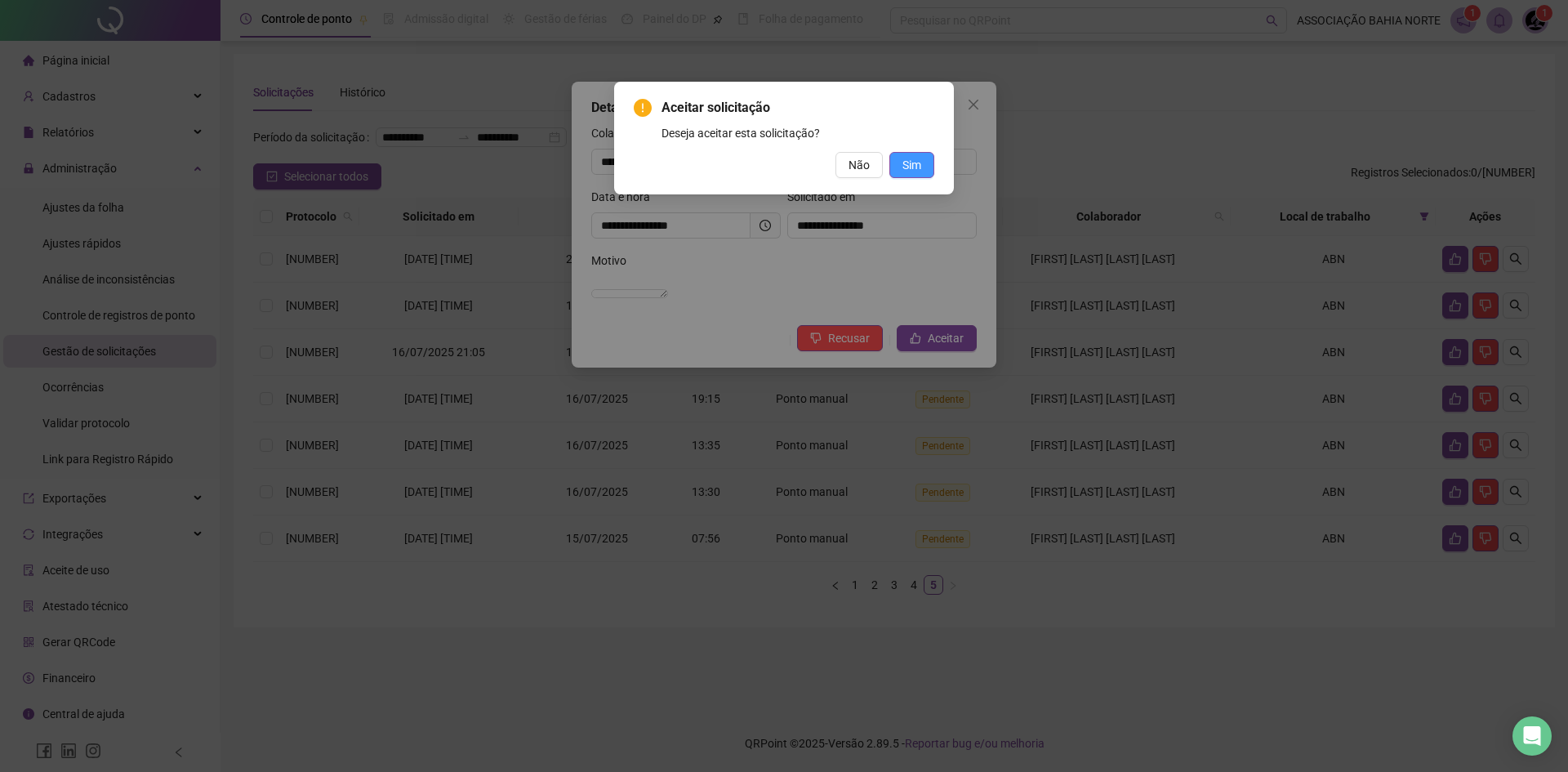 click on "Sim" at bounding box center [911, 165] 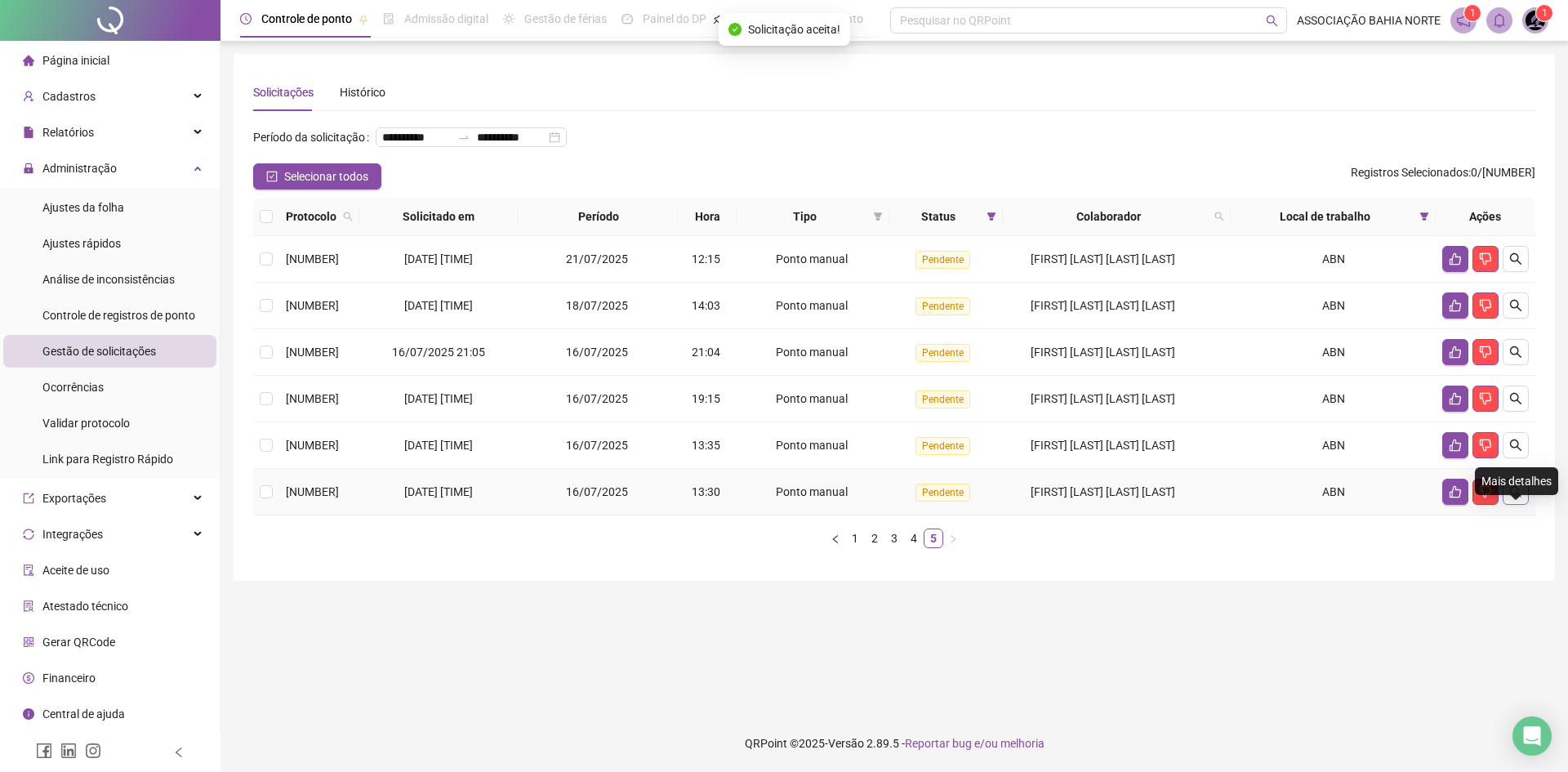 click 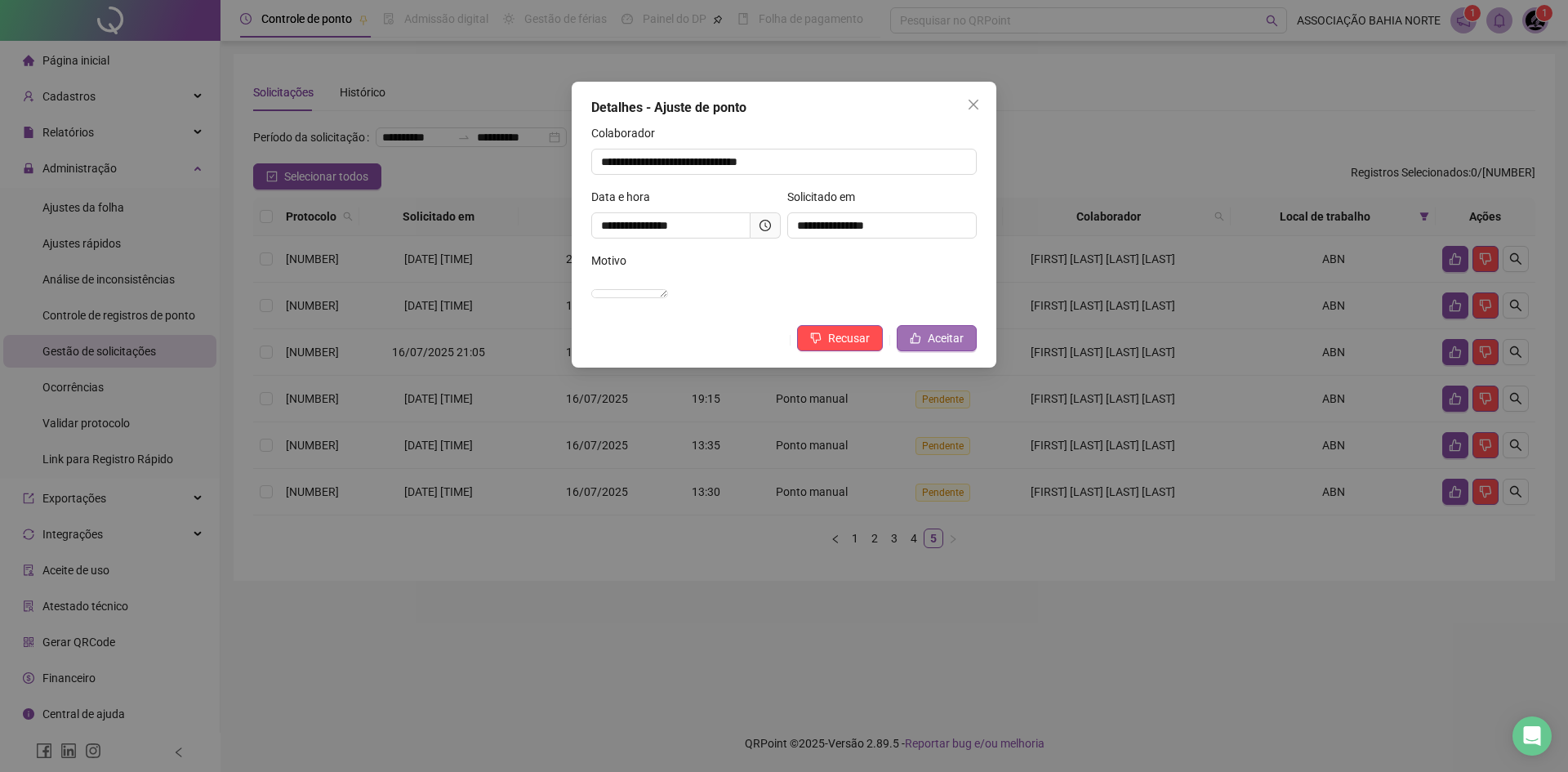 click on "Aceitar" at bounding box center [946, 338] 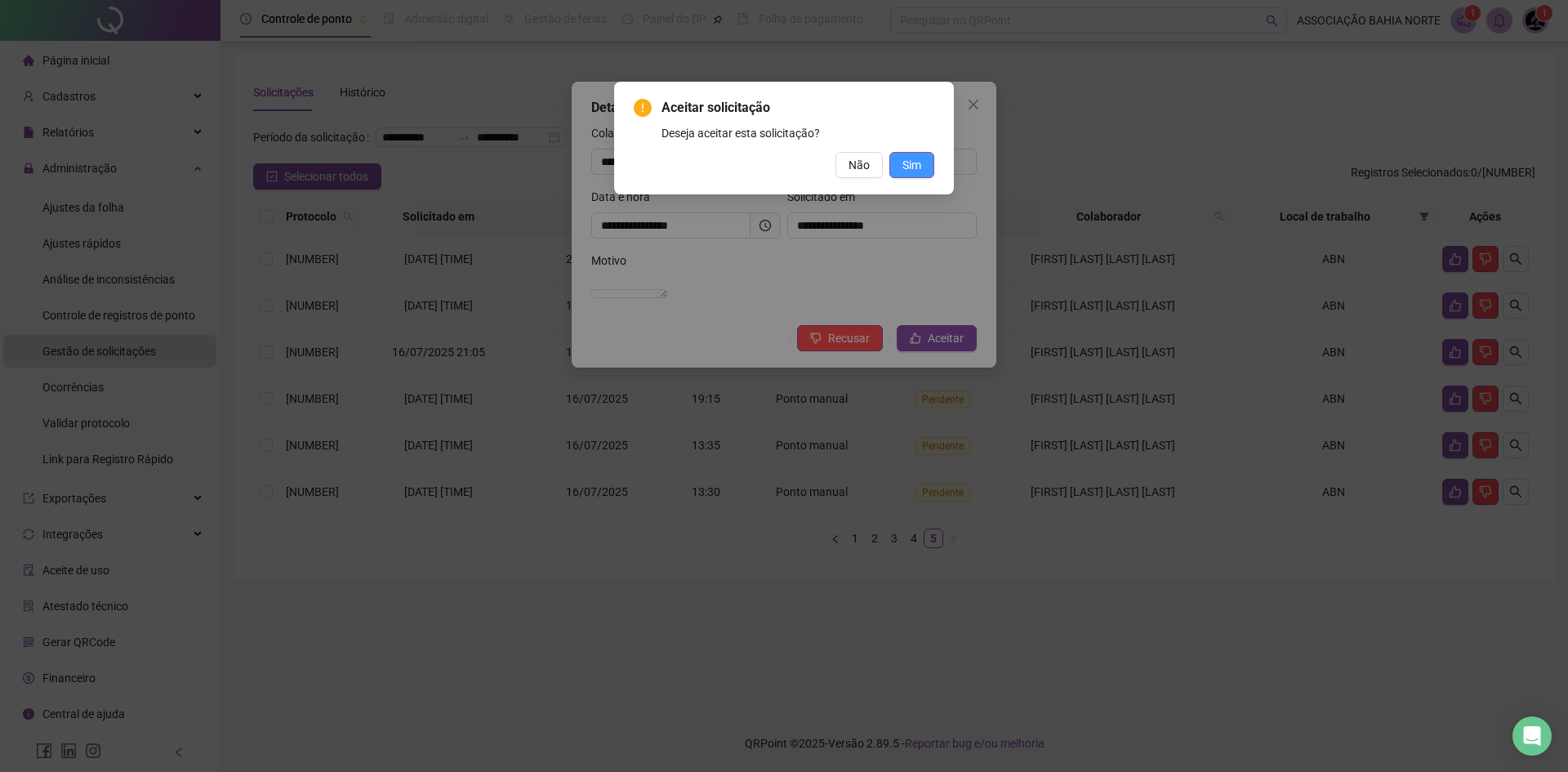 click on "Sim" at bounding box center (911, 165) 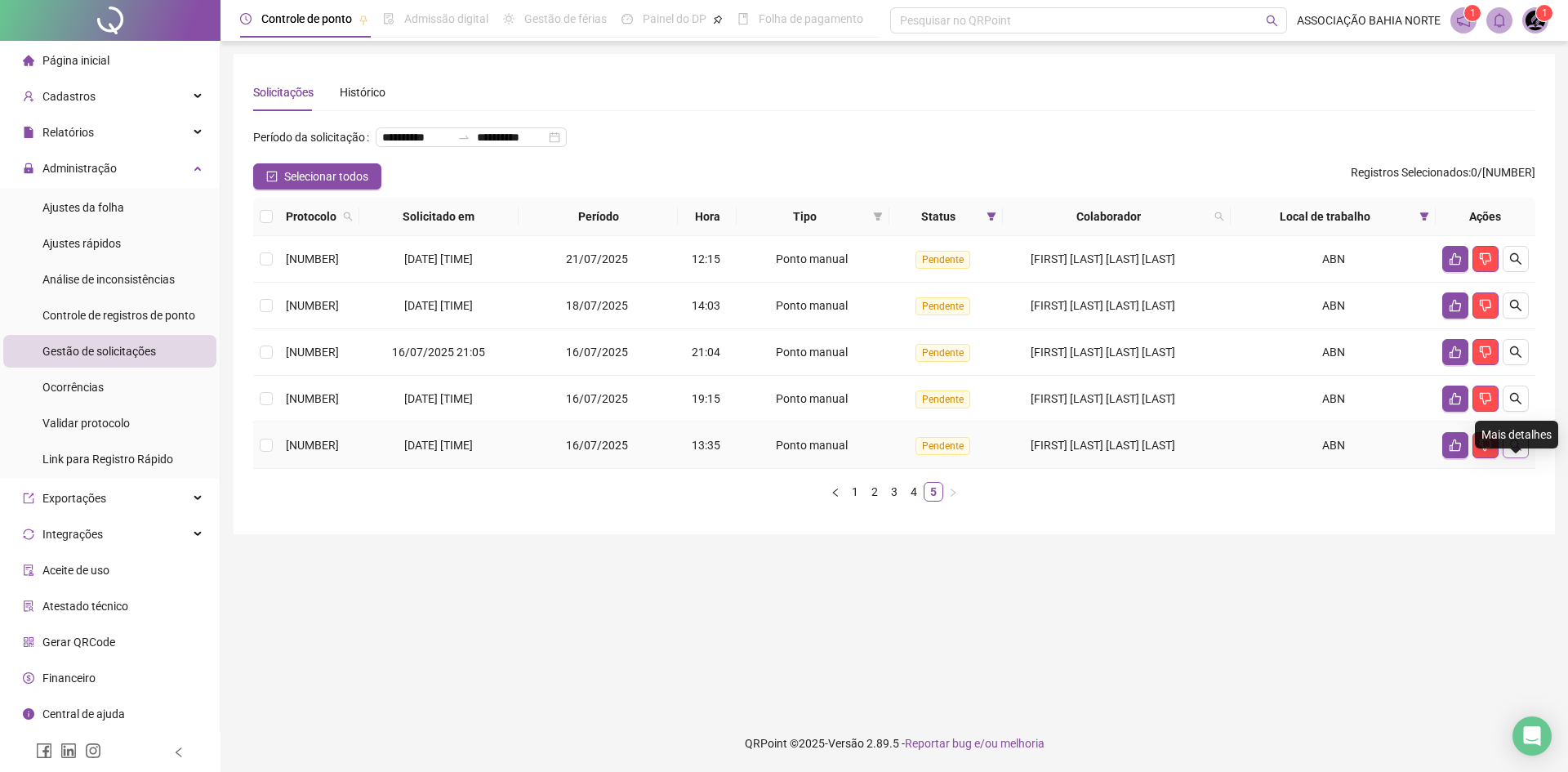 click at bounding box center (1516, 445) 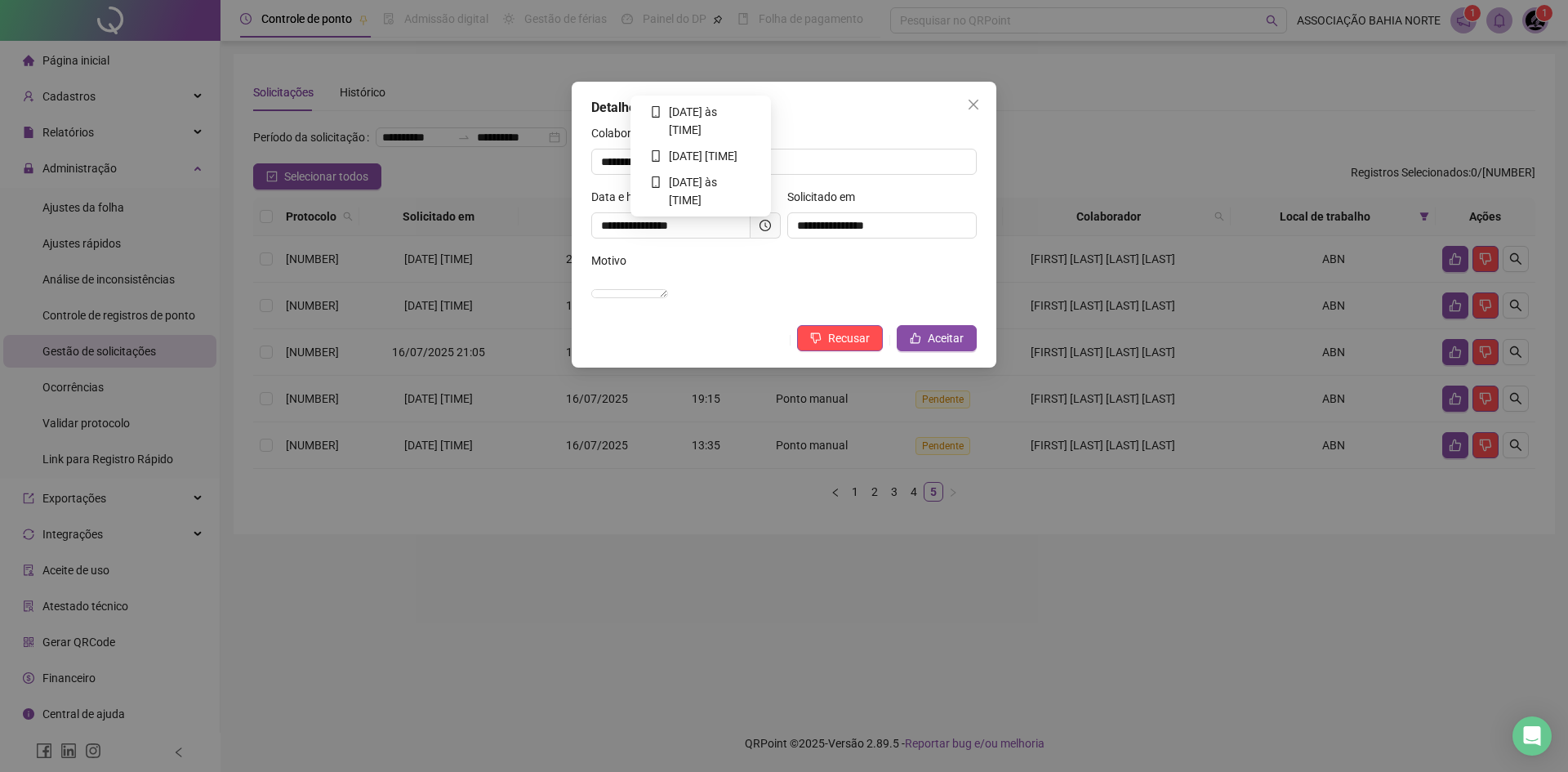 click at bounding box center (765, 225) 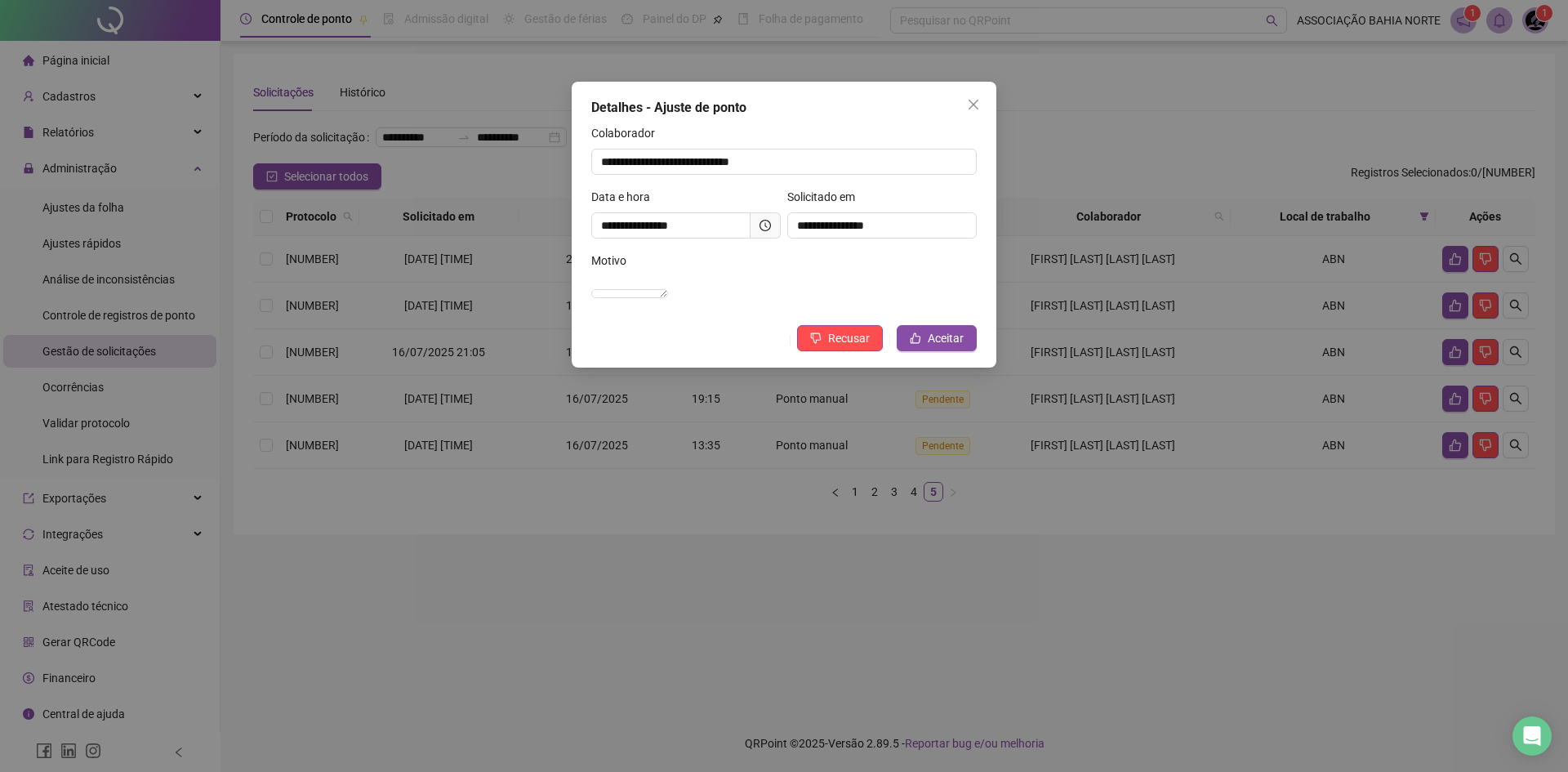 click at bounding box center (765, 225) 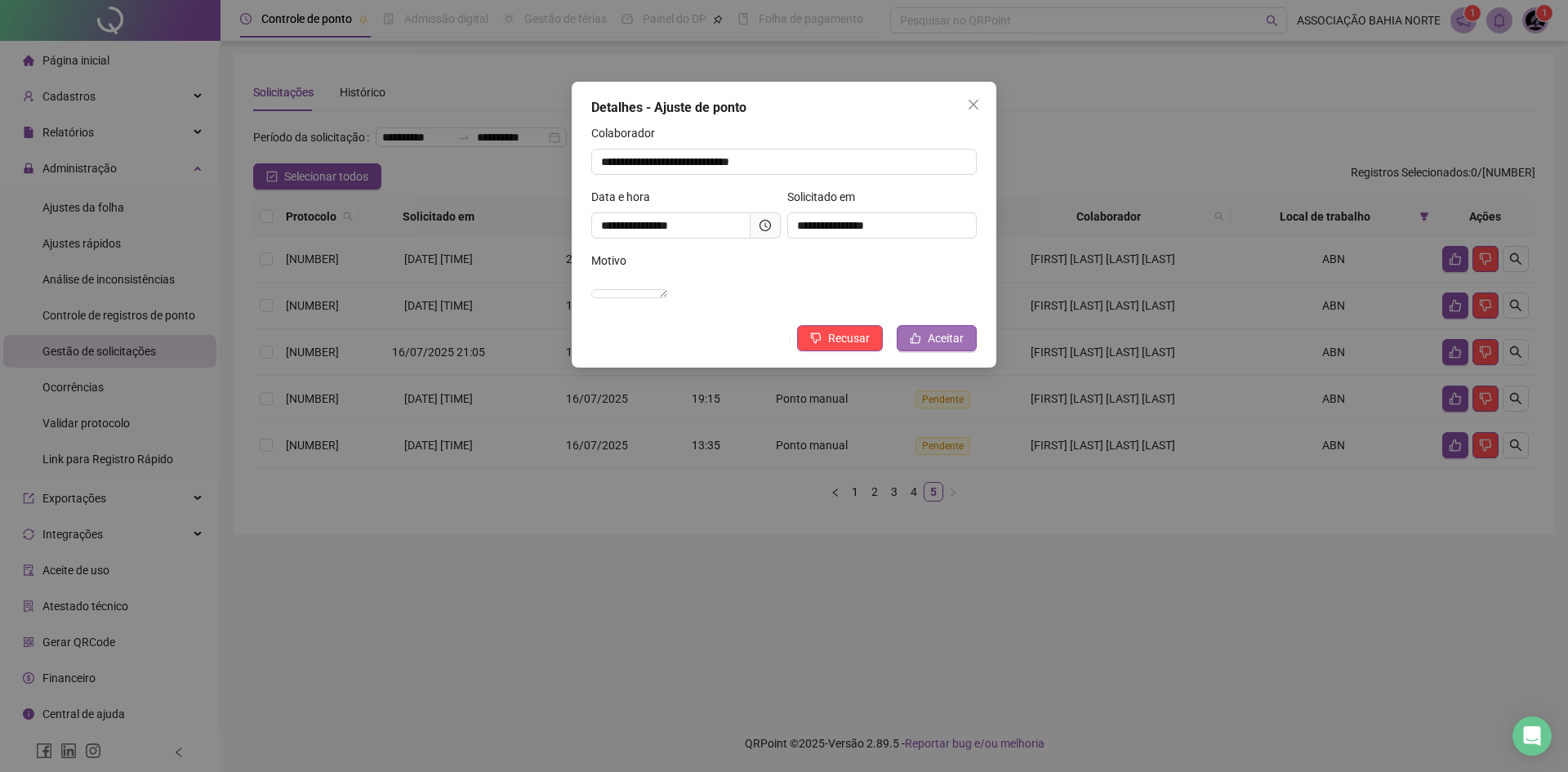 click 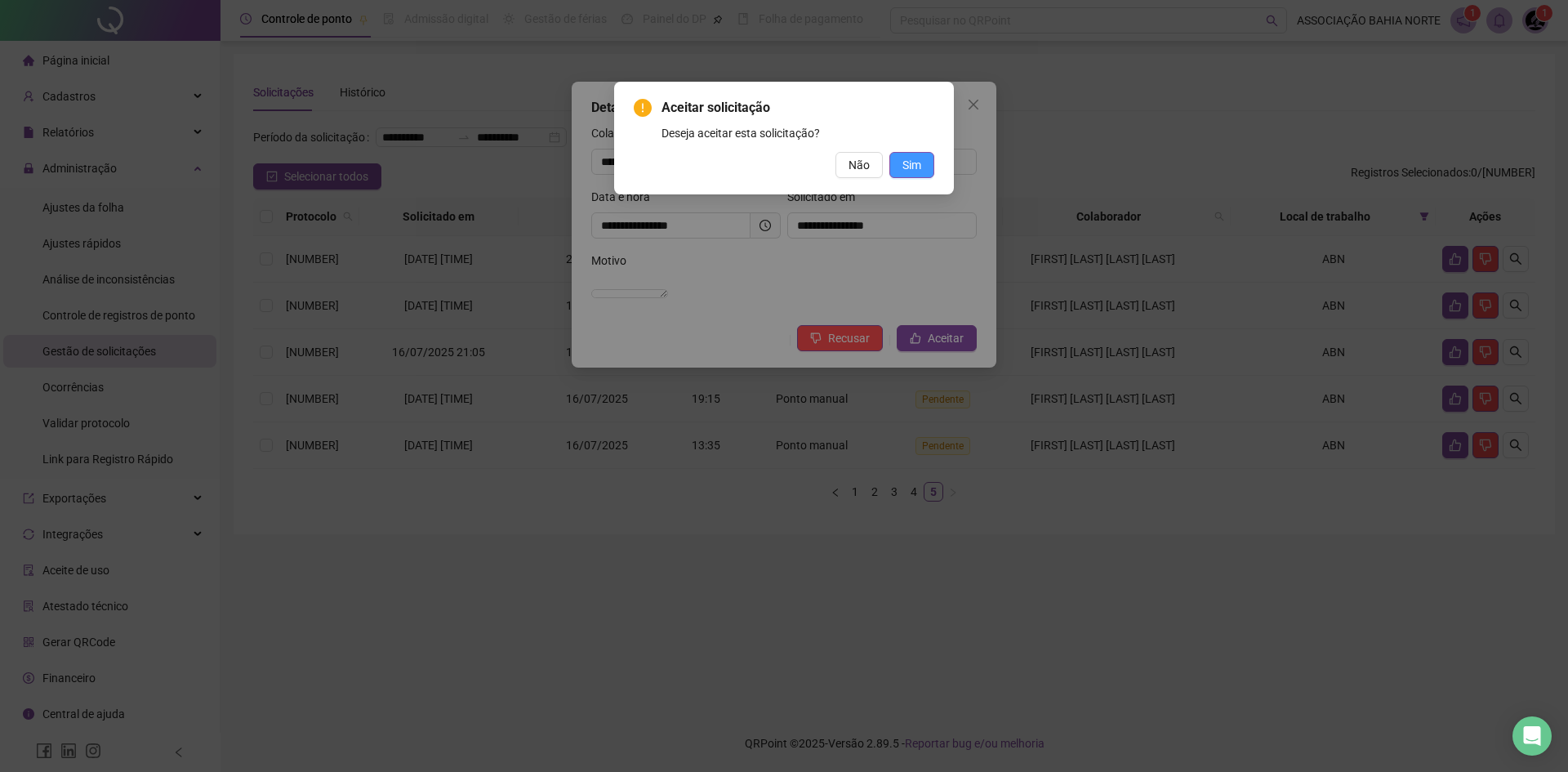 click on "Sim" at bounding box center (911, 165) 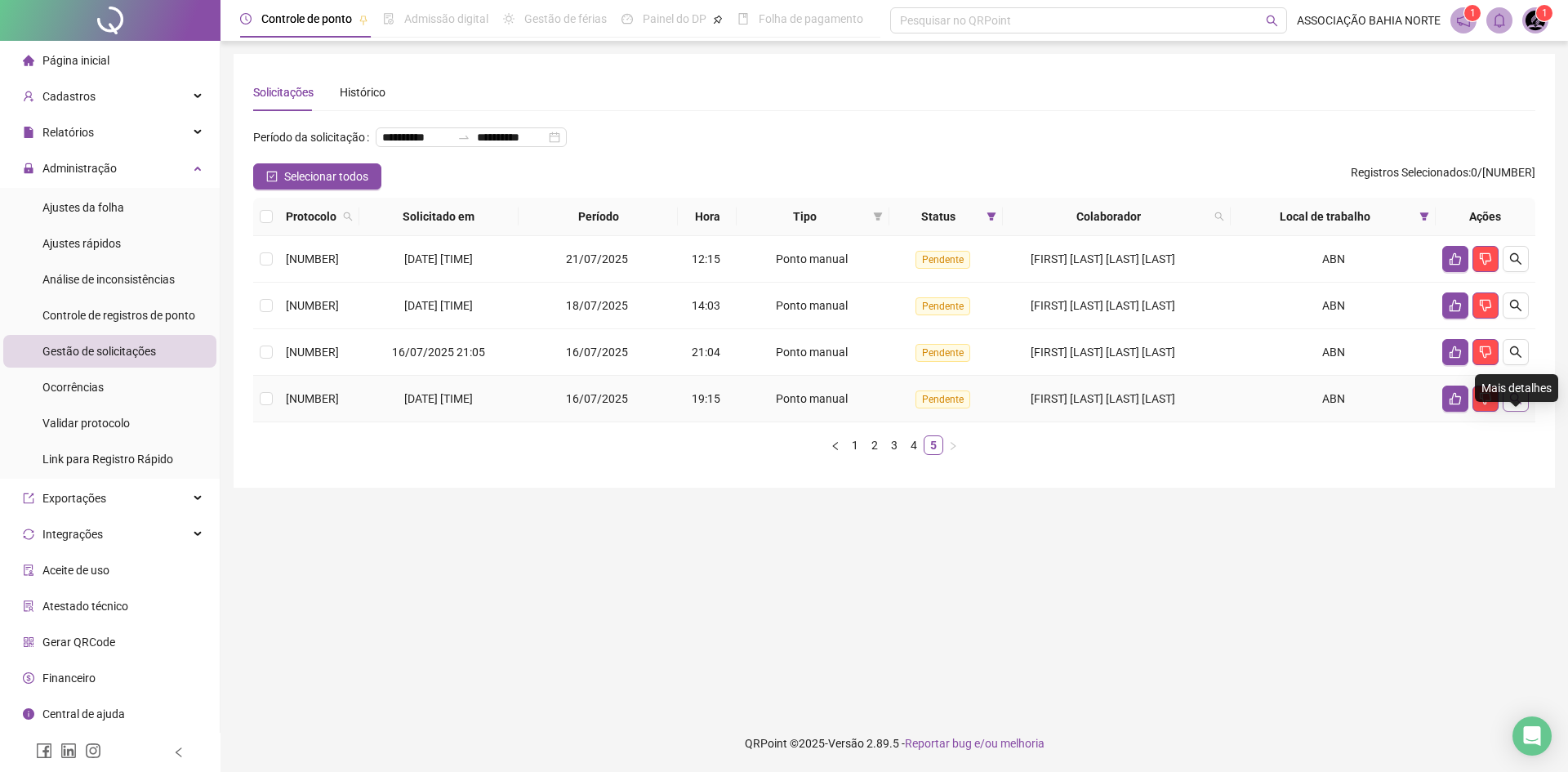 click 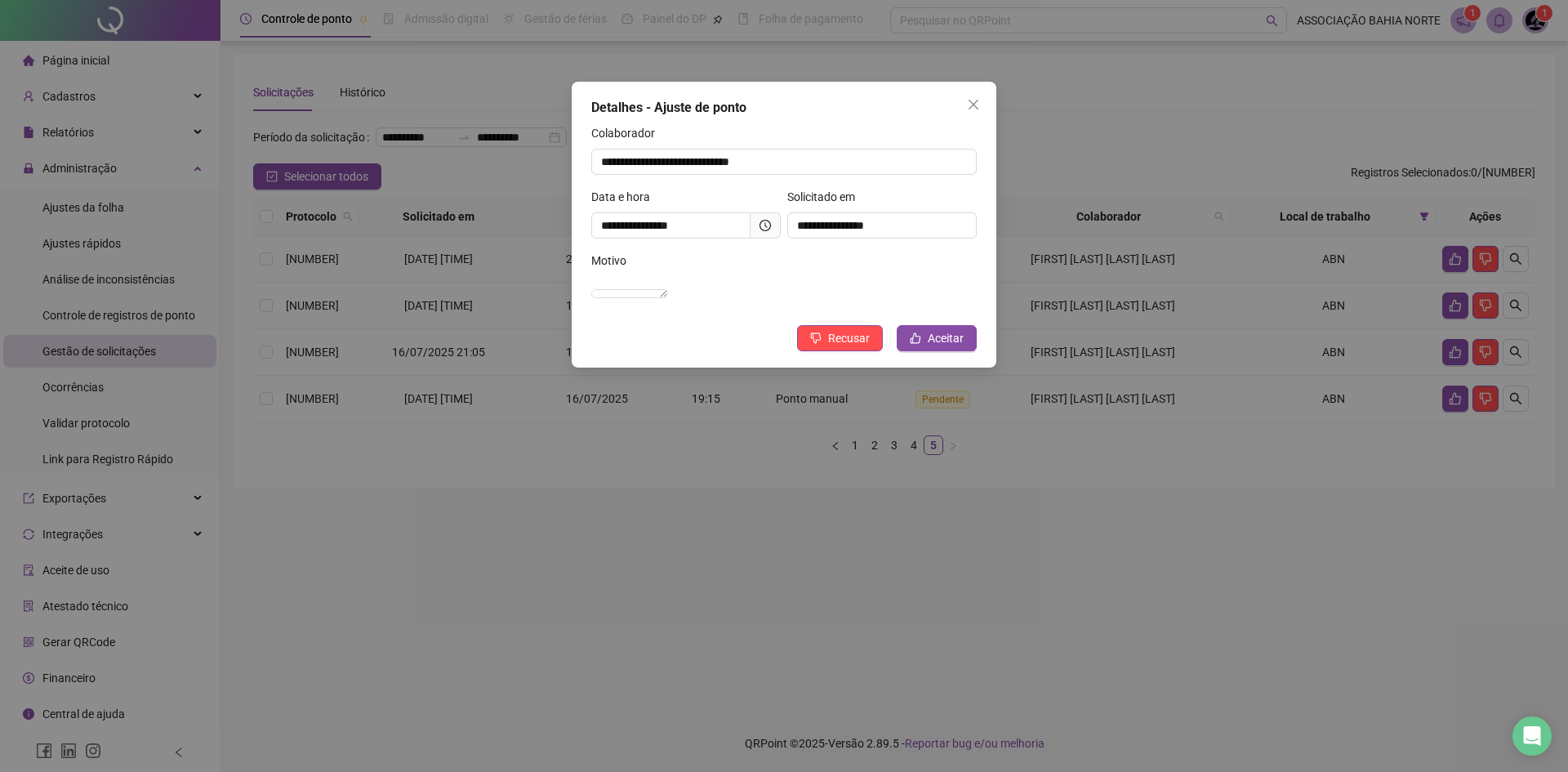 click at bounding box center (765, 225) 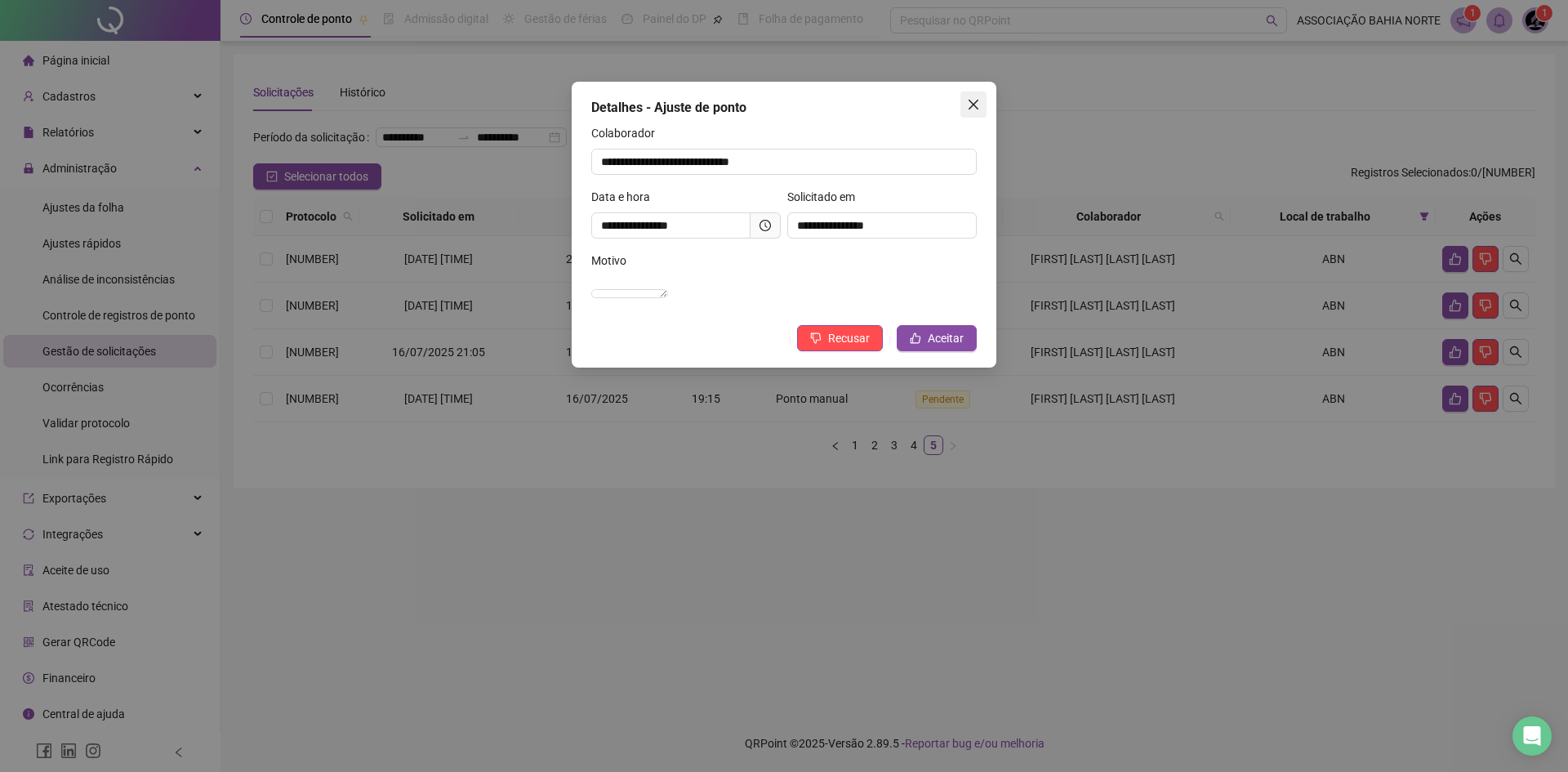 click 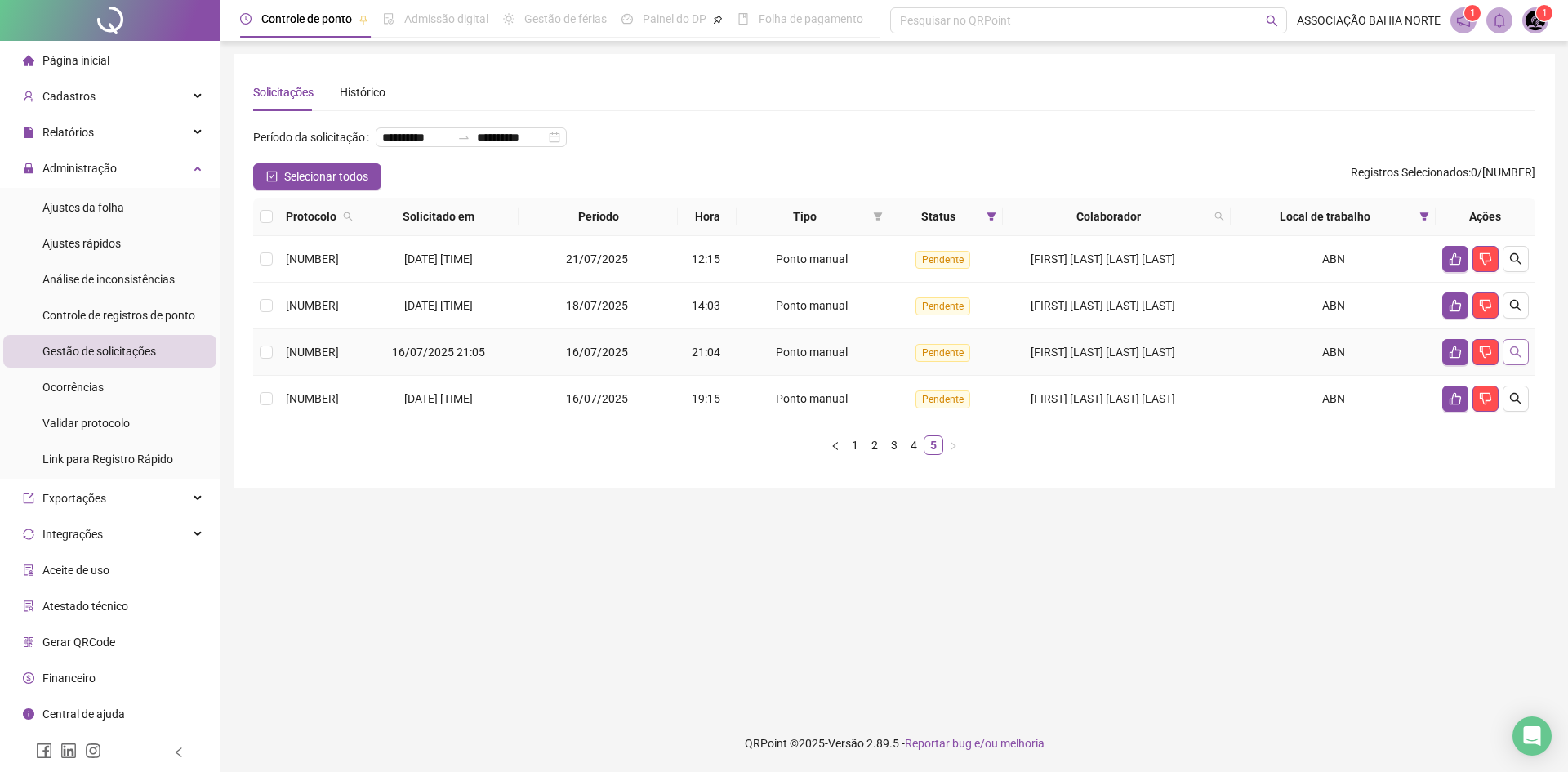 click 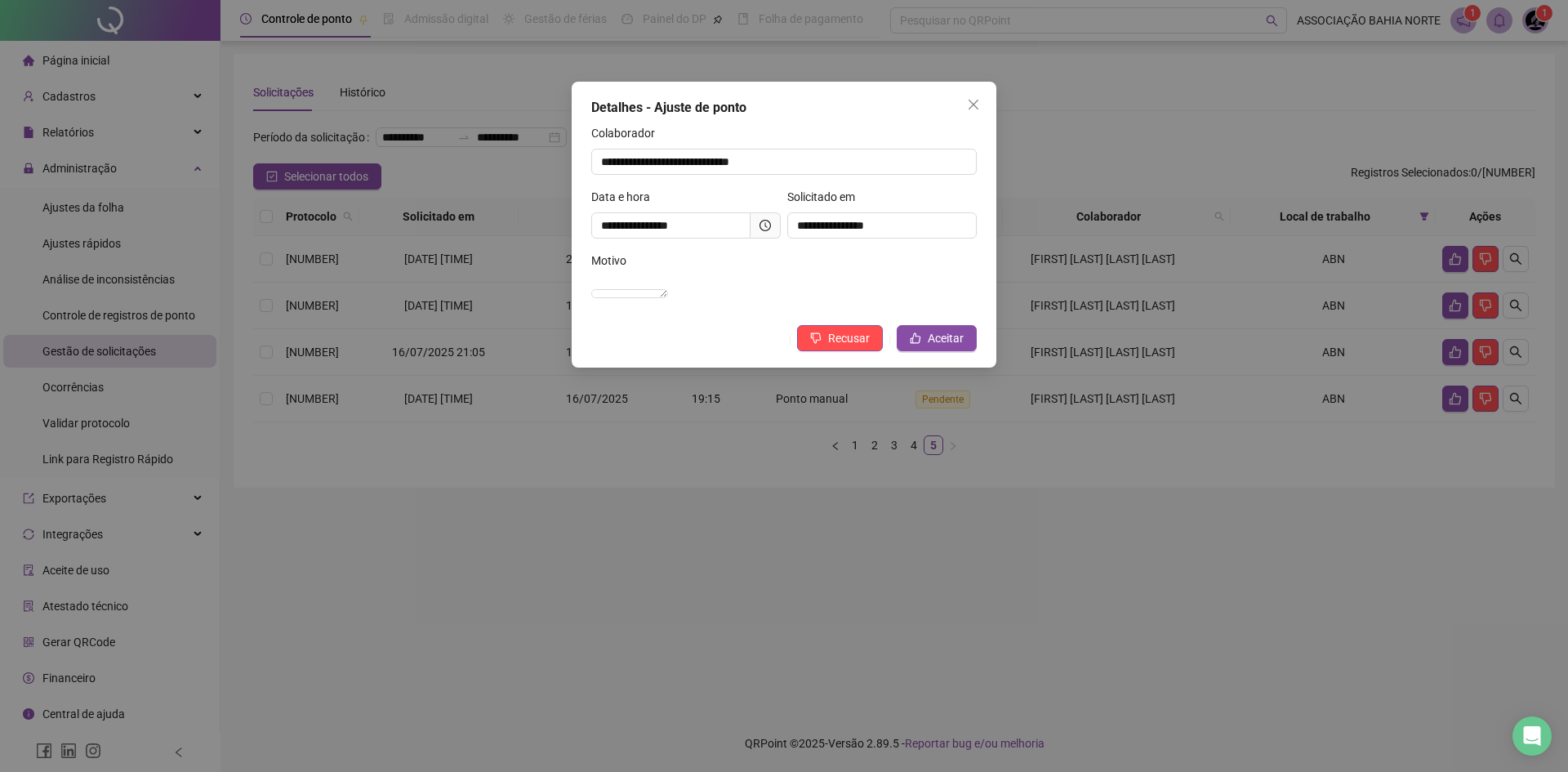 click at bounding box center [765, 225] 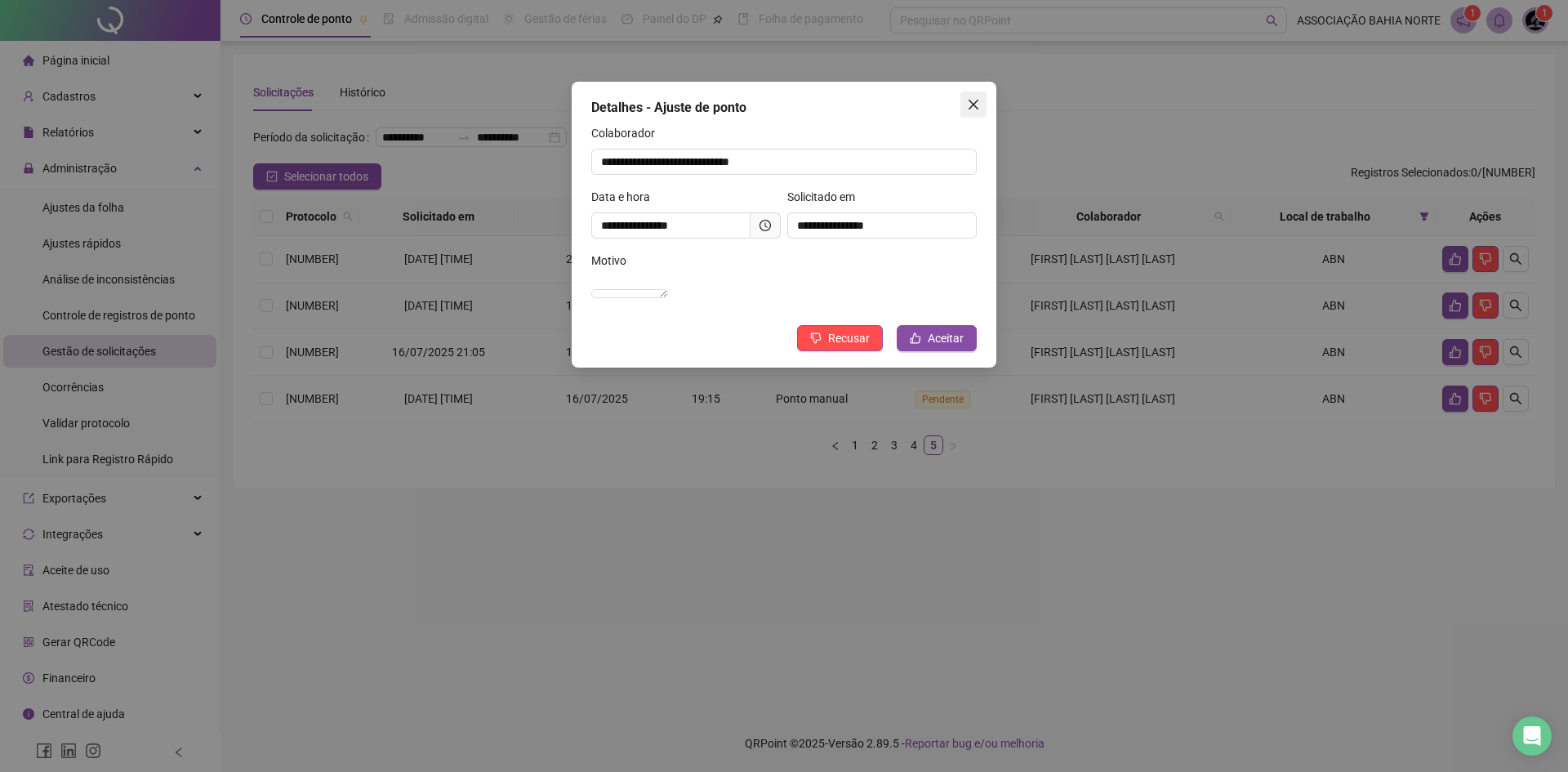 click 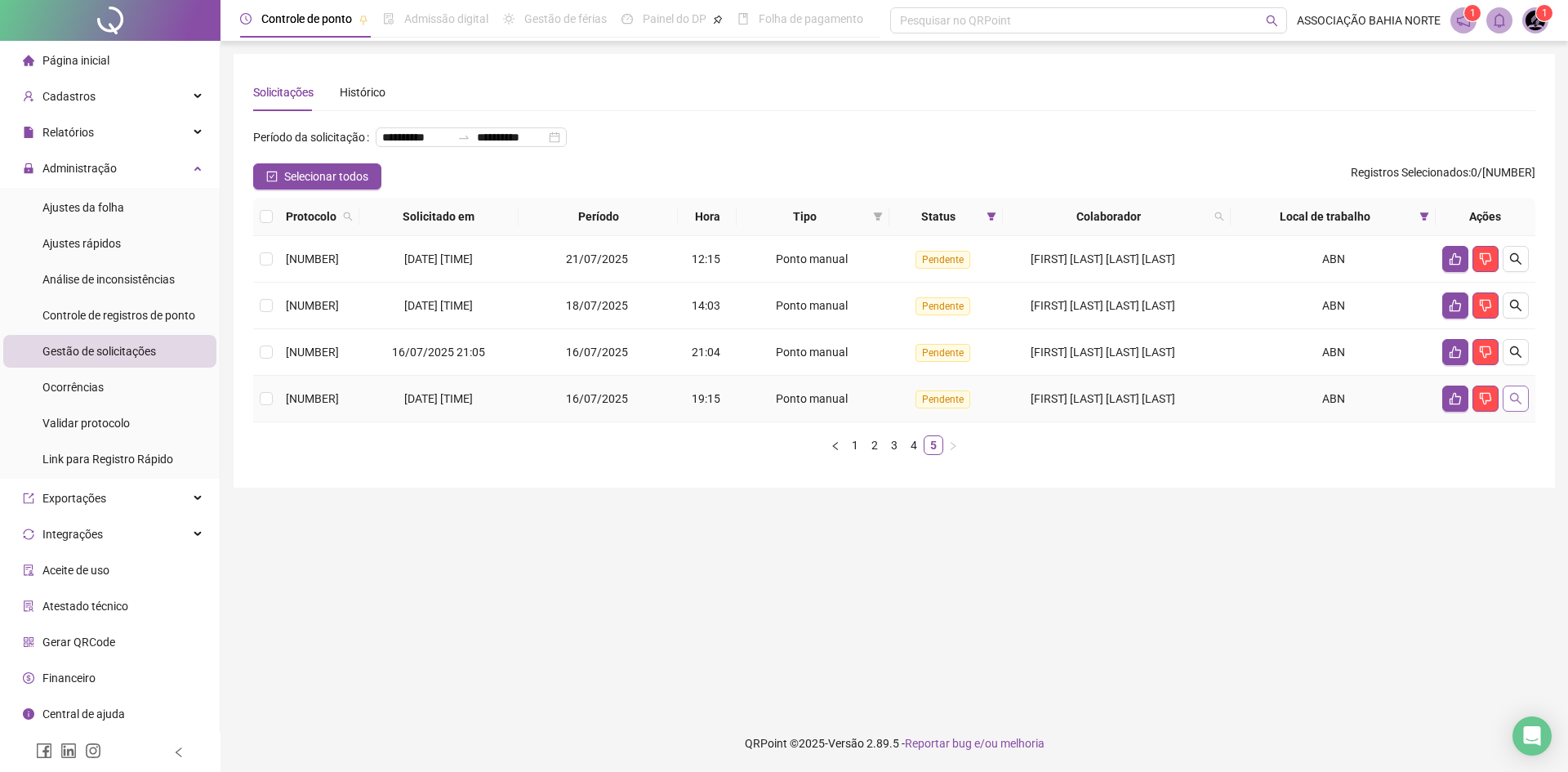 click 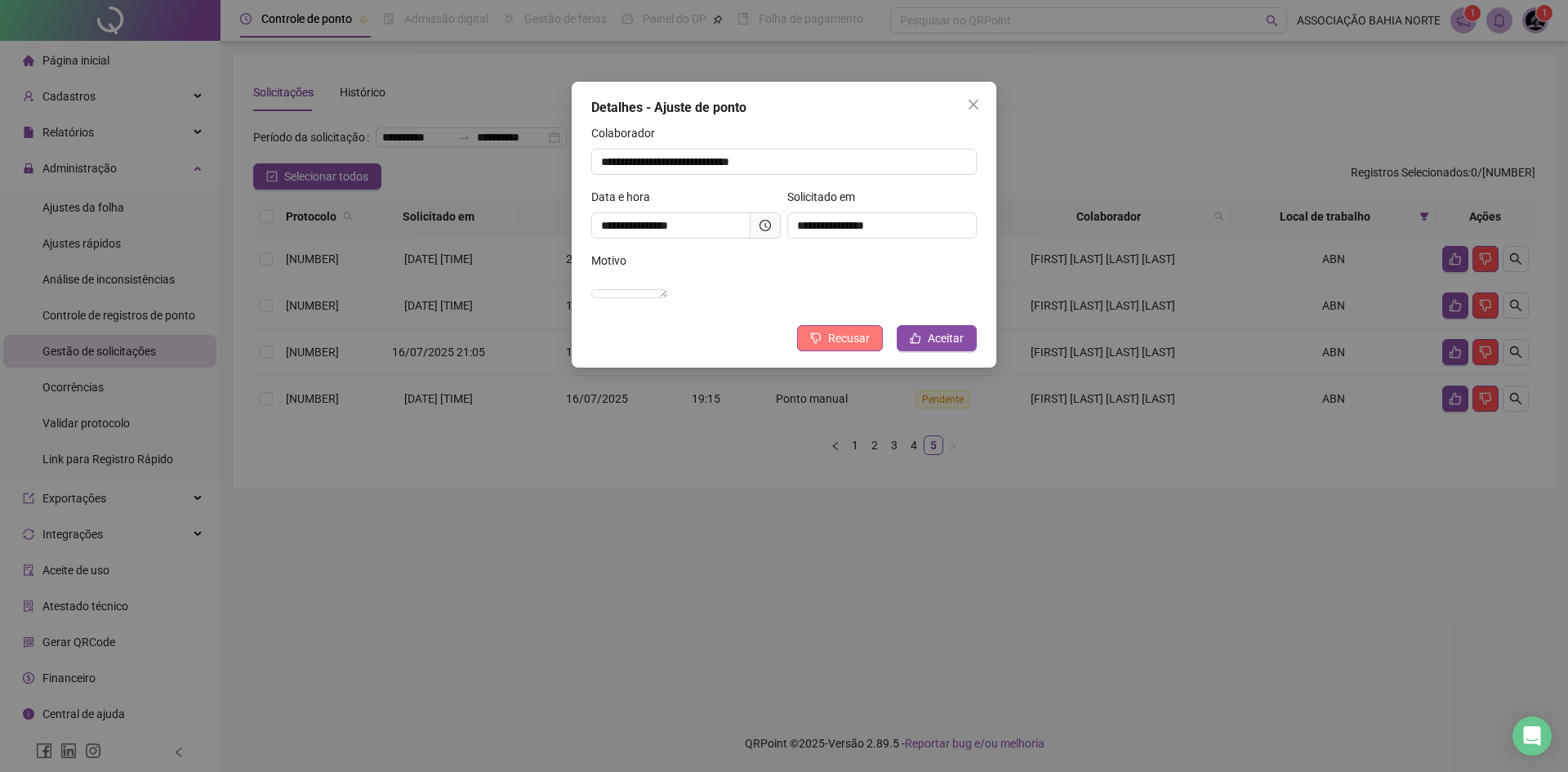click on "Recusar" at bounding box center [849, 338] 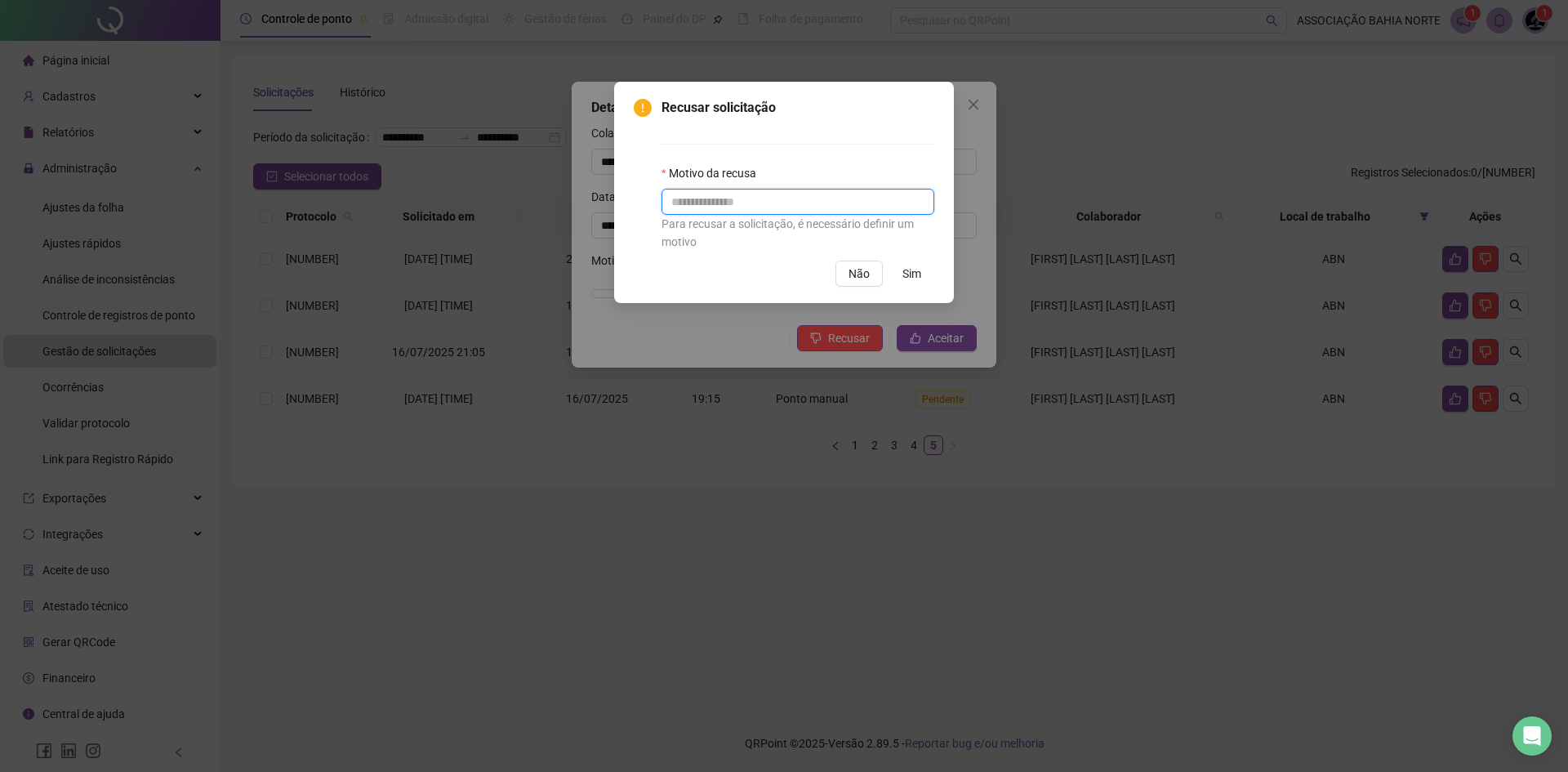 click at bounding box center (798, 202) 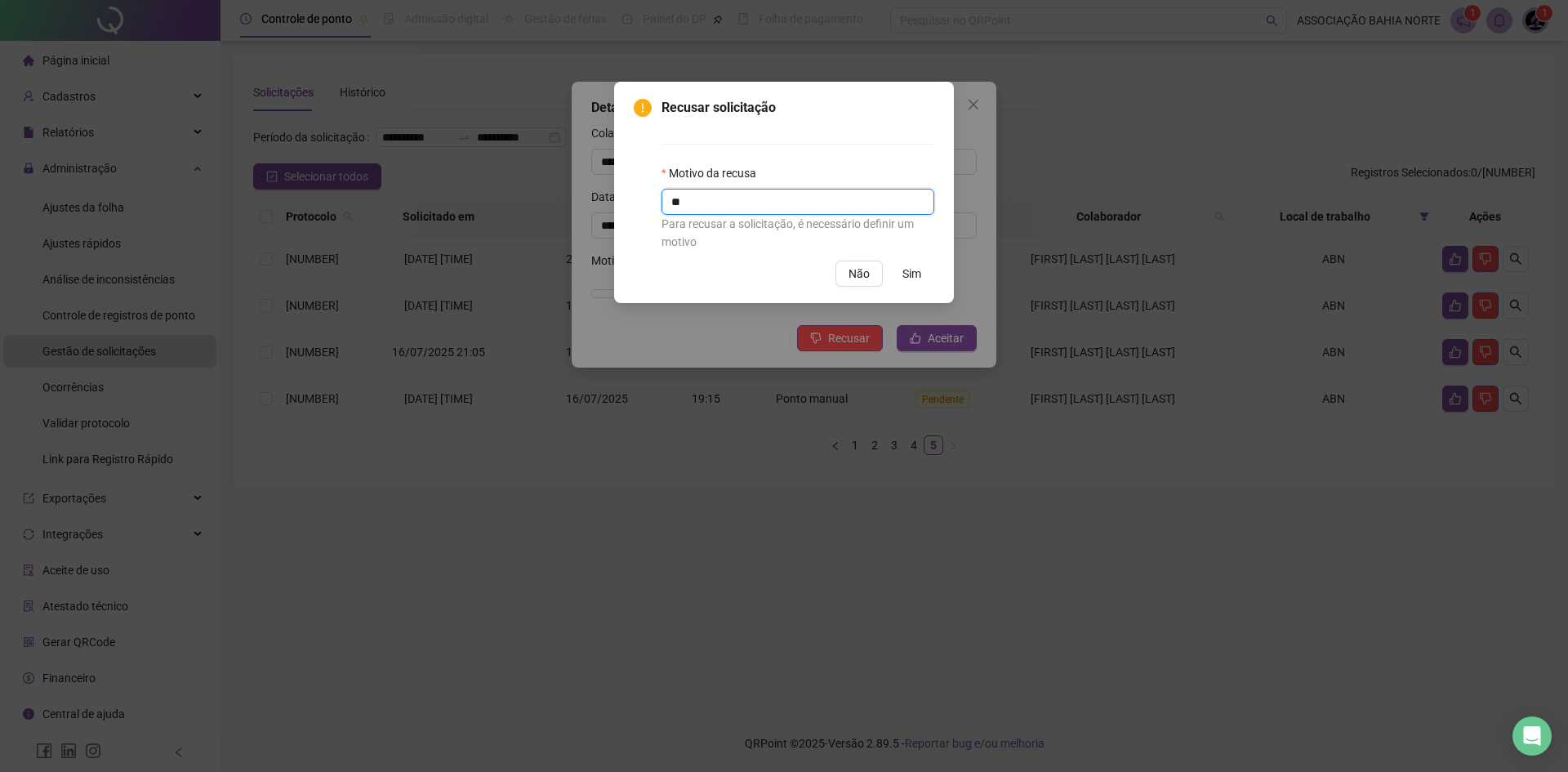 type on "*" 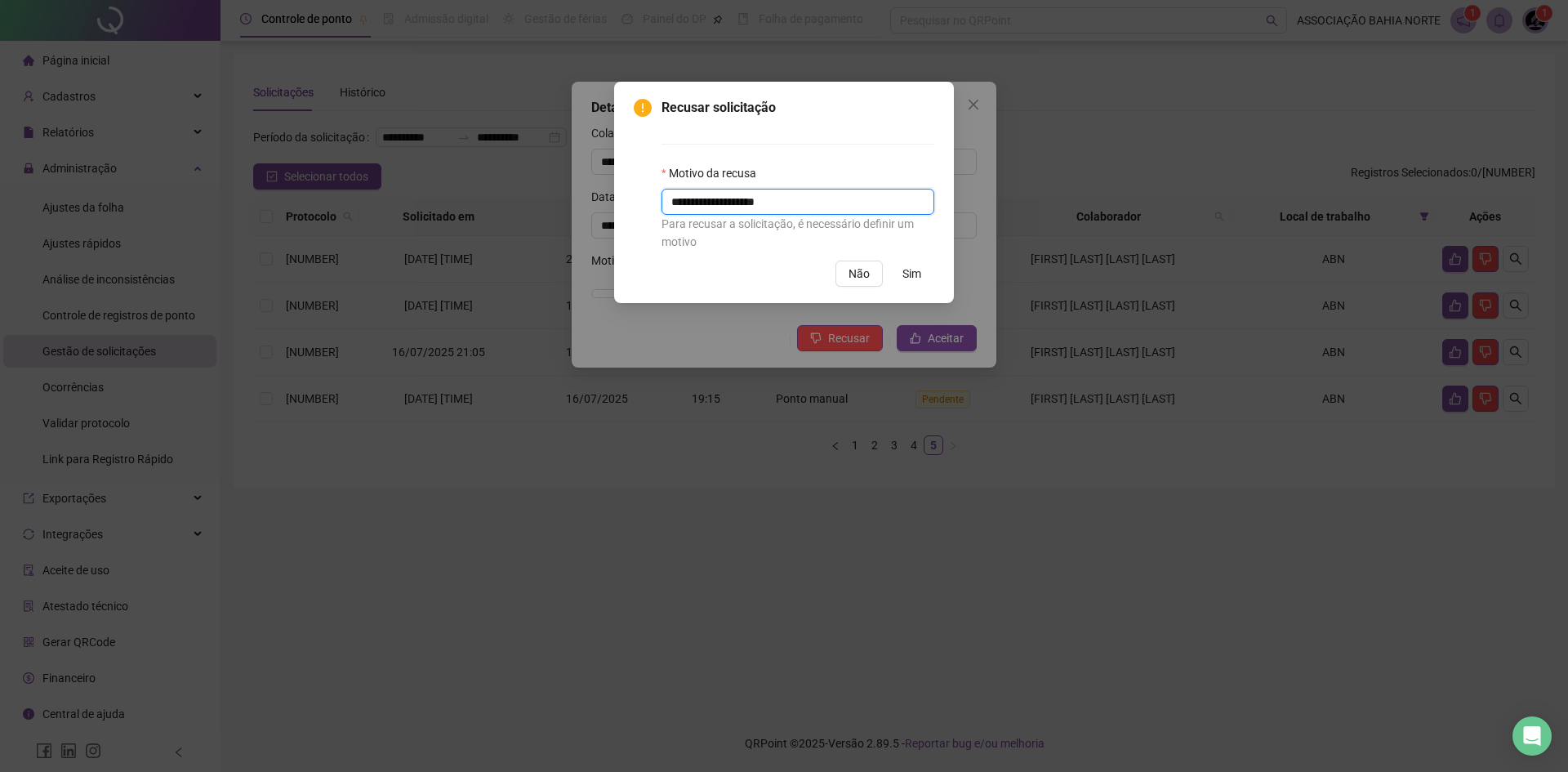 type on "**********" 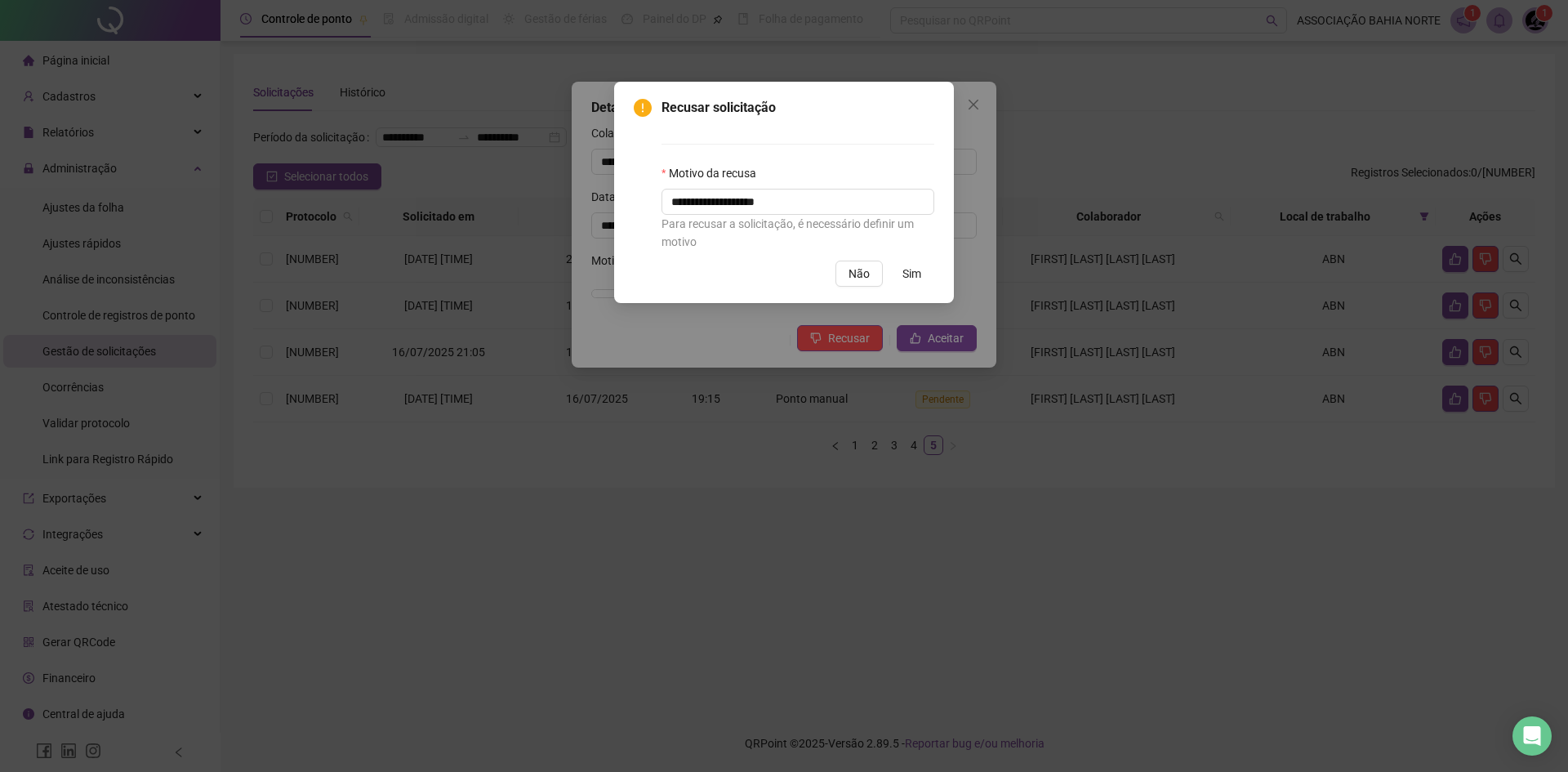 click on "Sim" at bounding box center (911, 274) 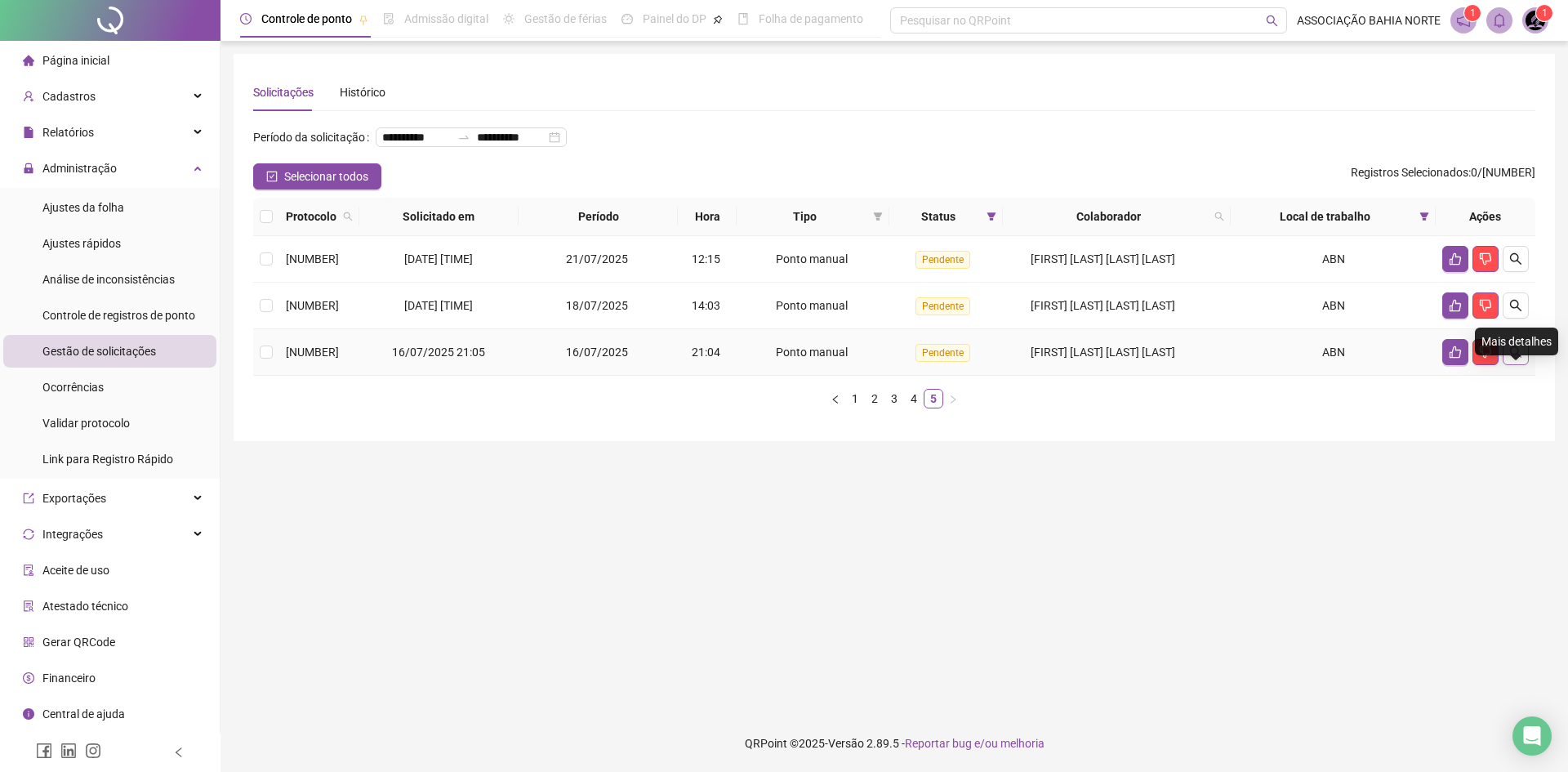 click 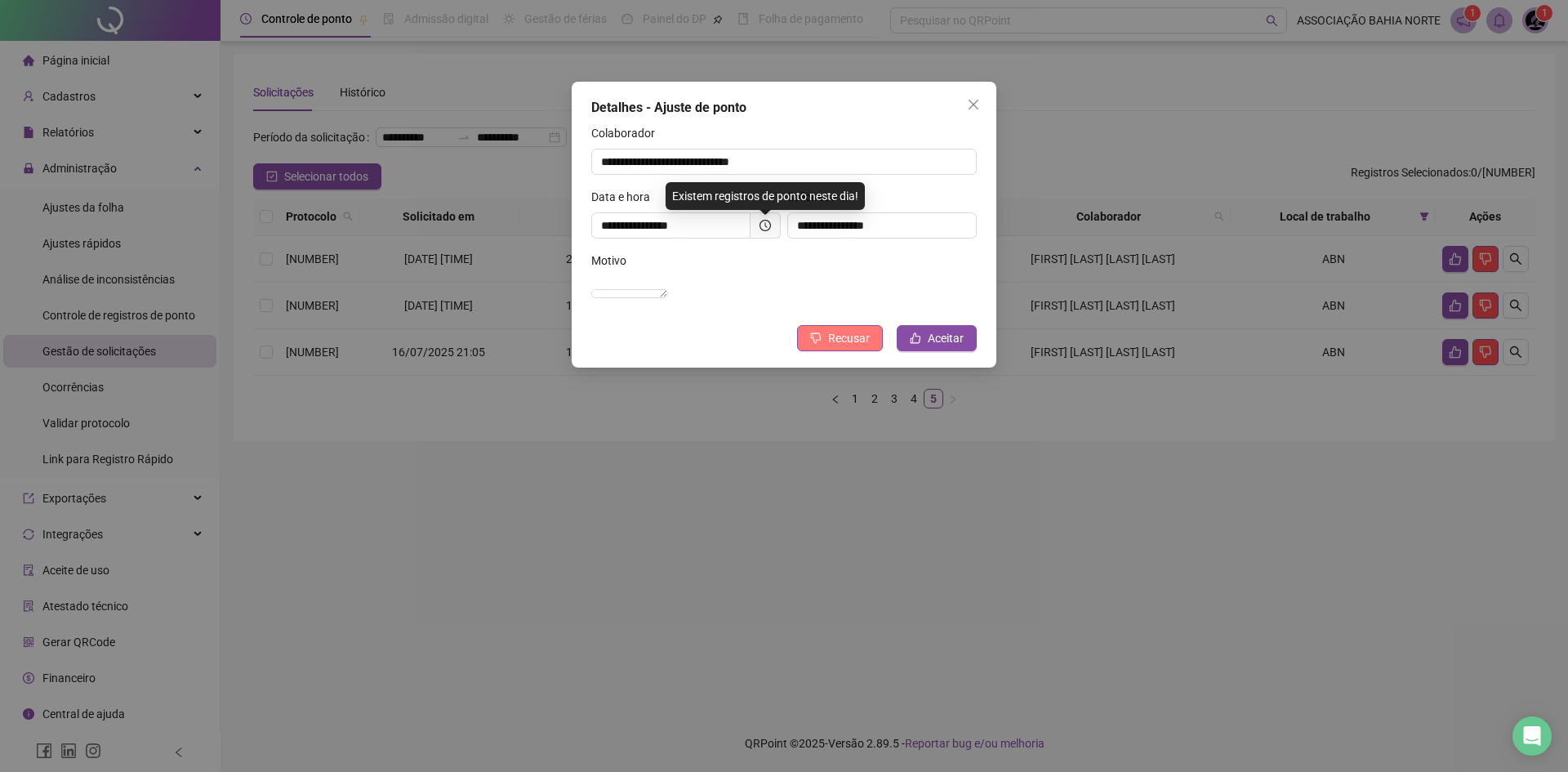 click 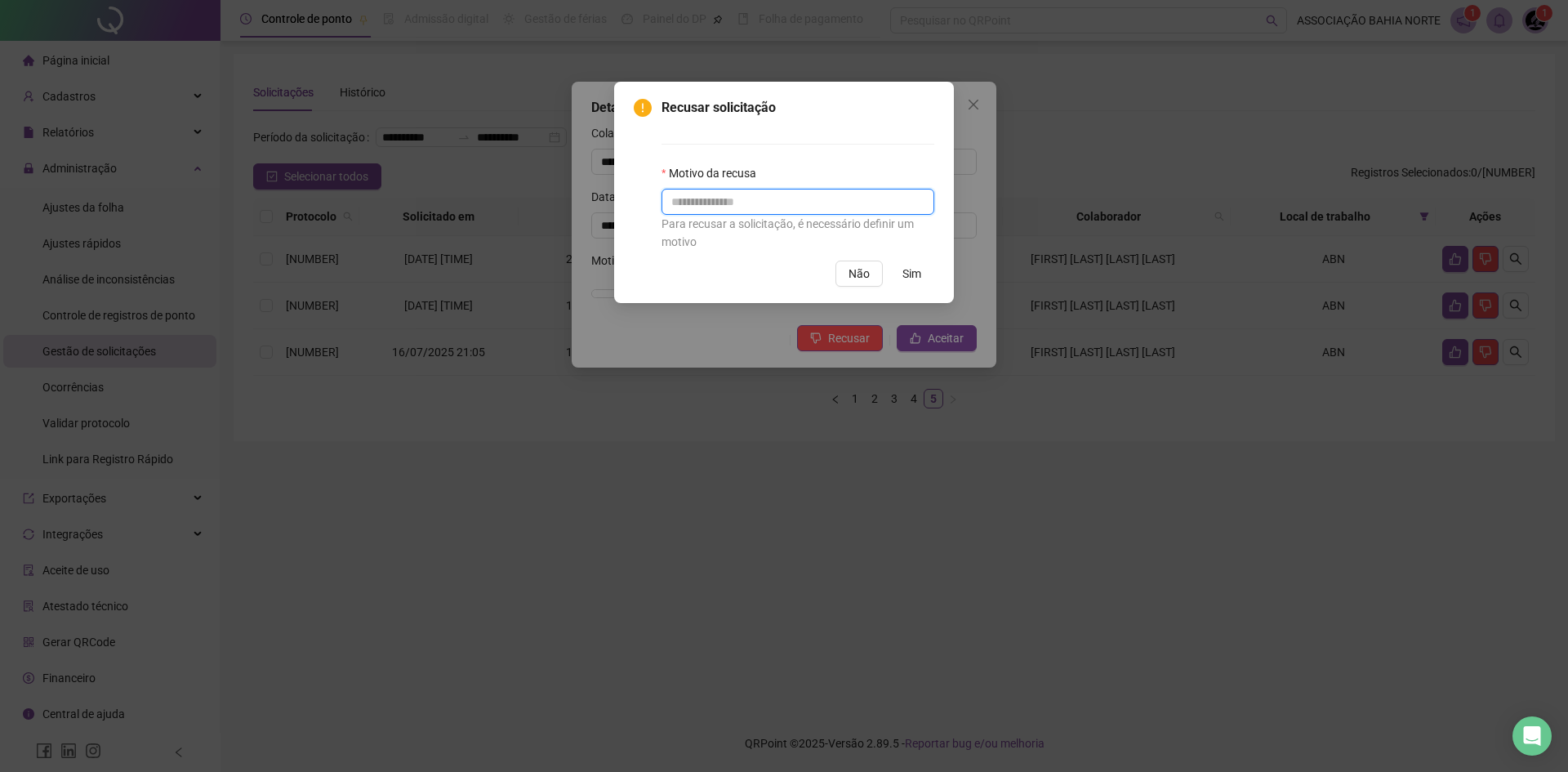 click at bounding box center (798, 202) 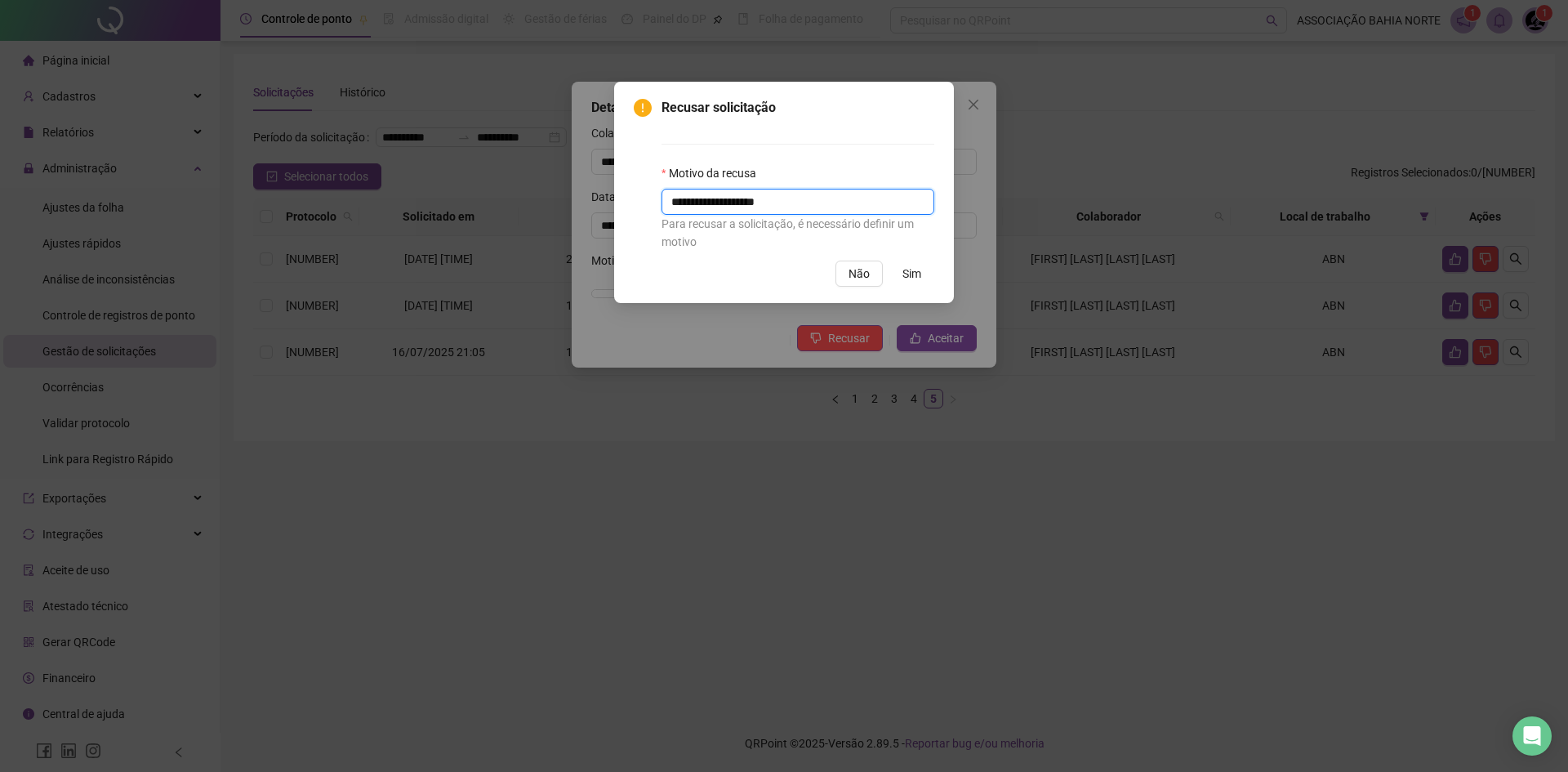 type on "**********" 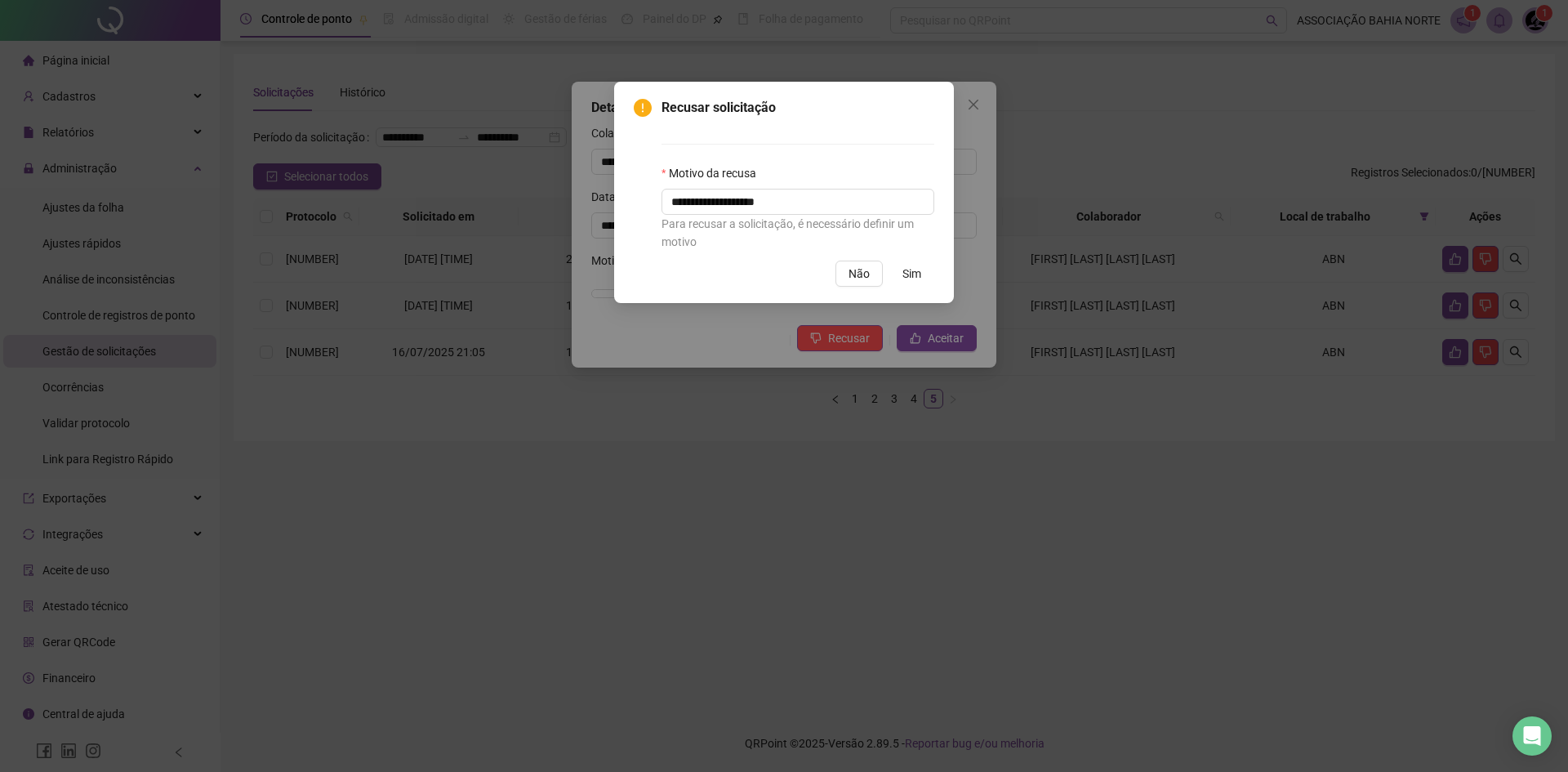 click on "Sim" at bounding box center [911, 274] 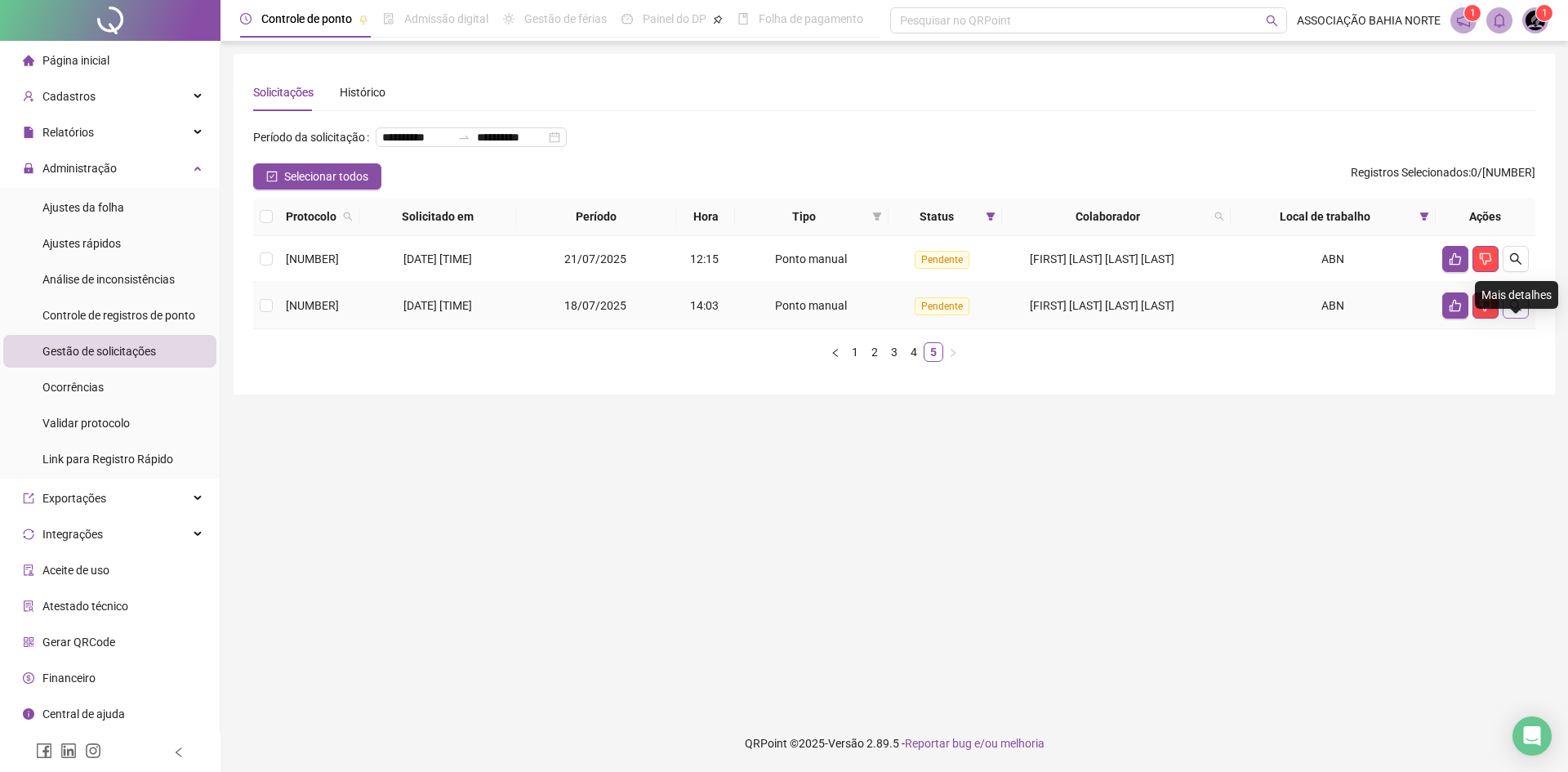click 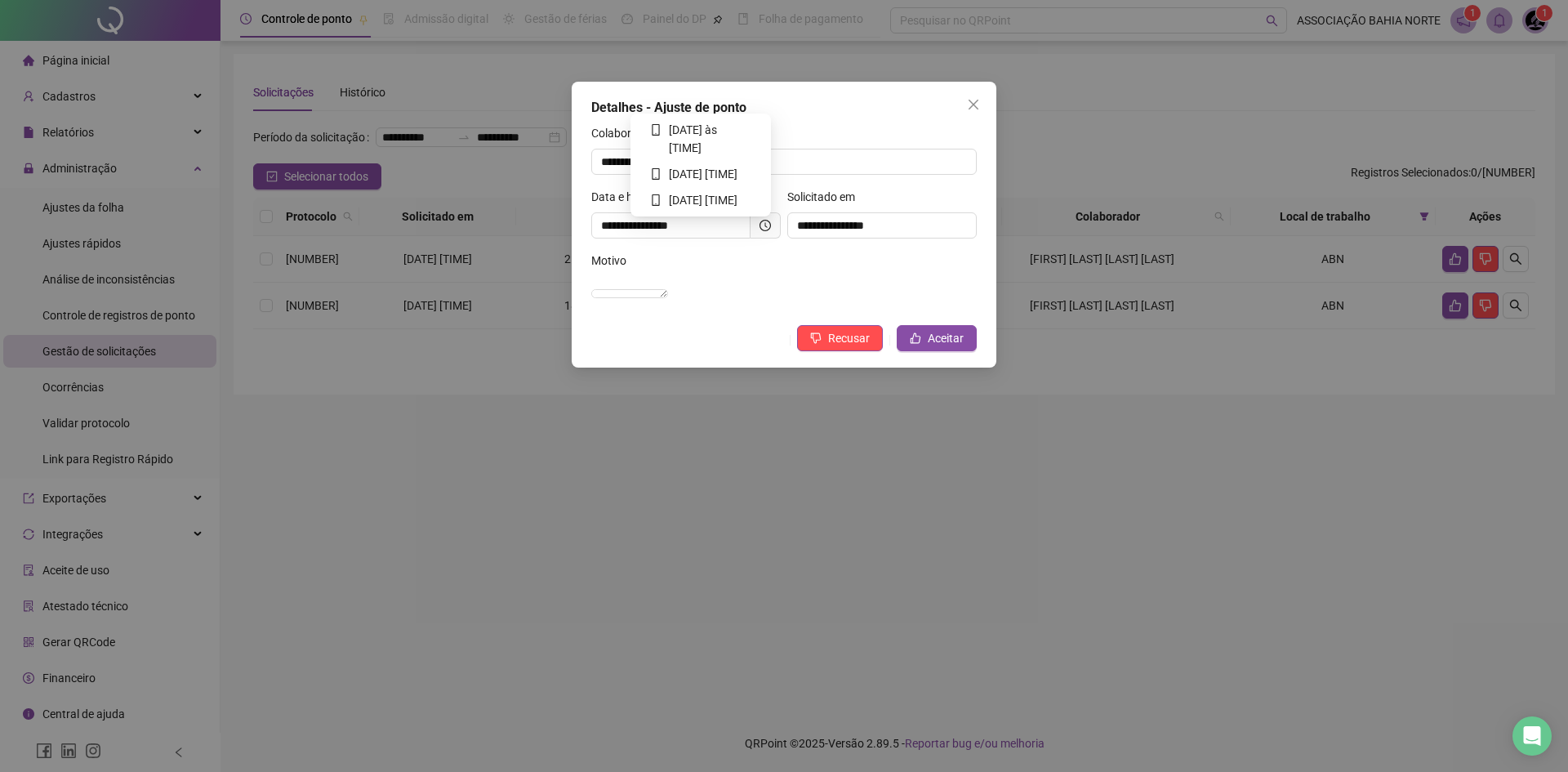 click 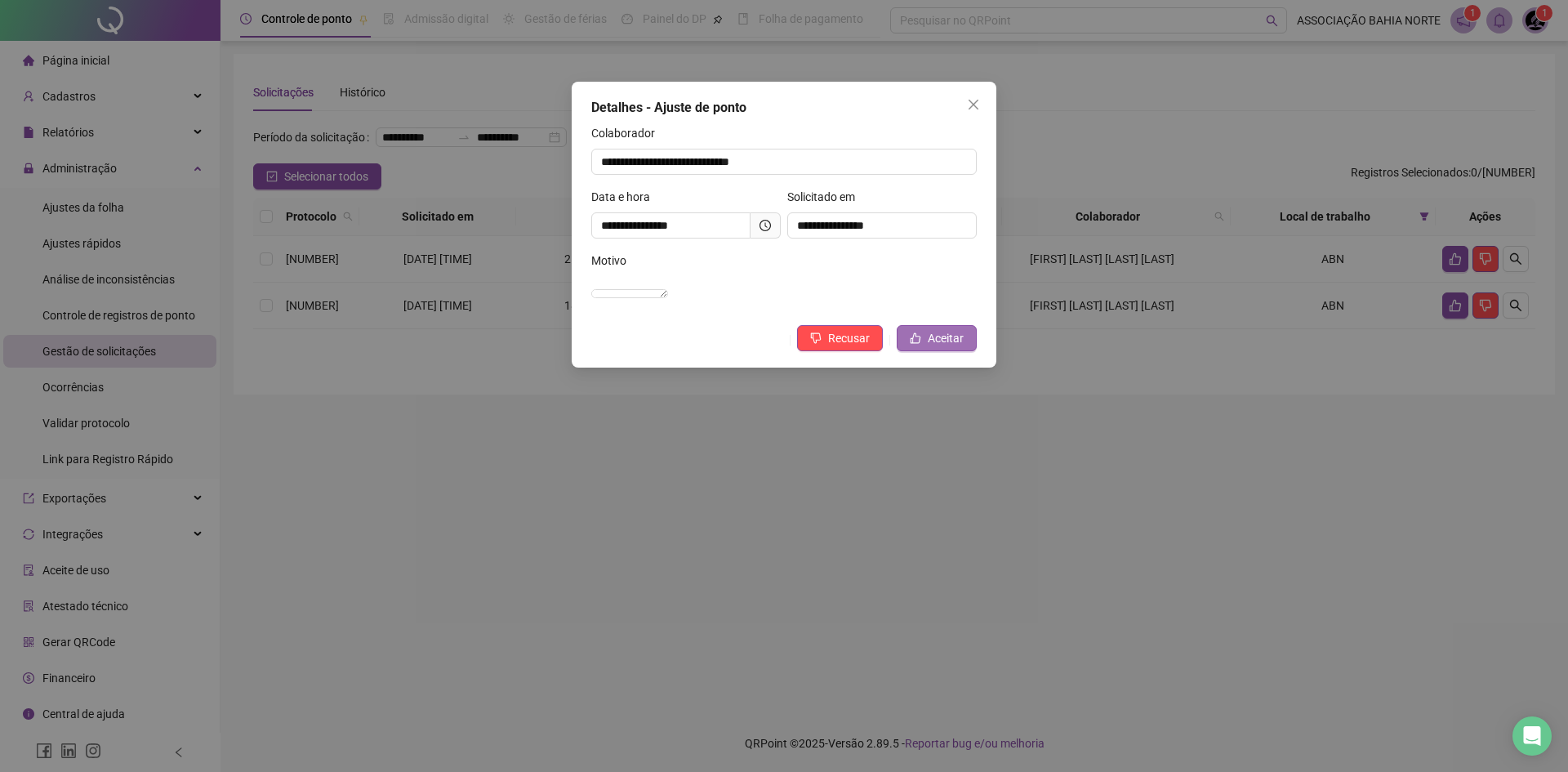 click on "Aceitar" at bounding box center [937, 338] 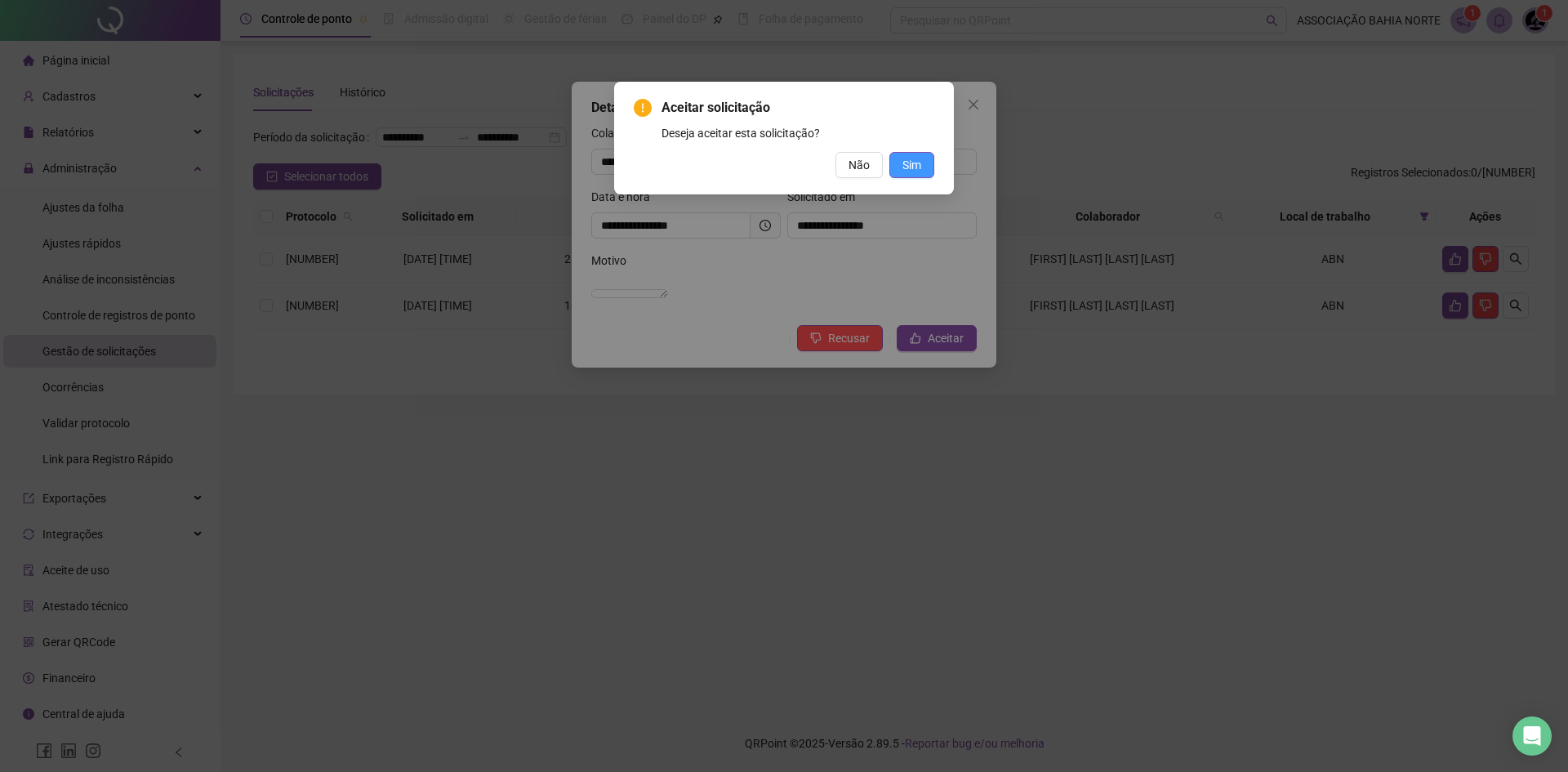 click on "Sim" at bounding box center (911, 165) 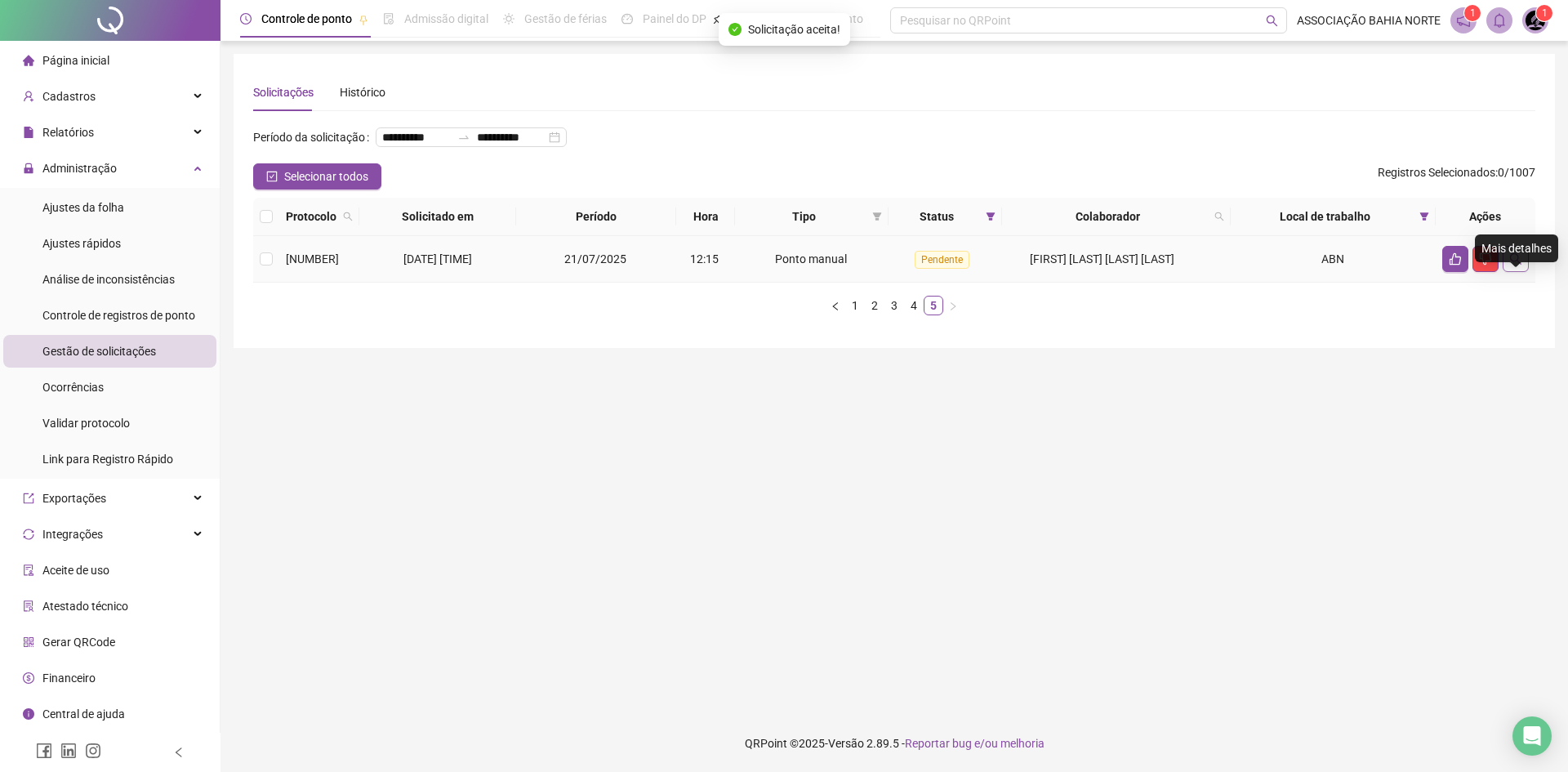 click at bounding box center [1516, 259] 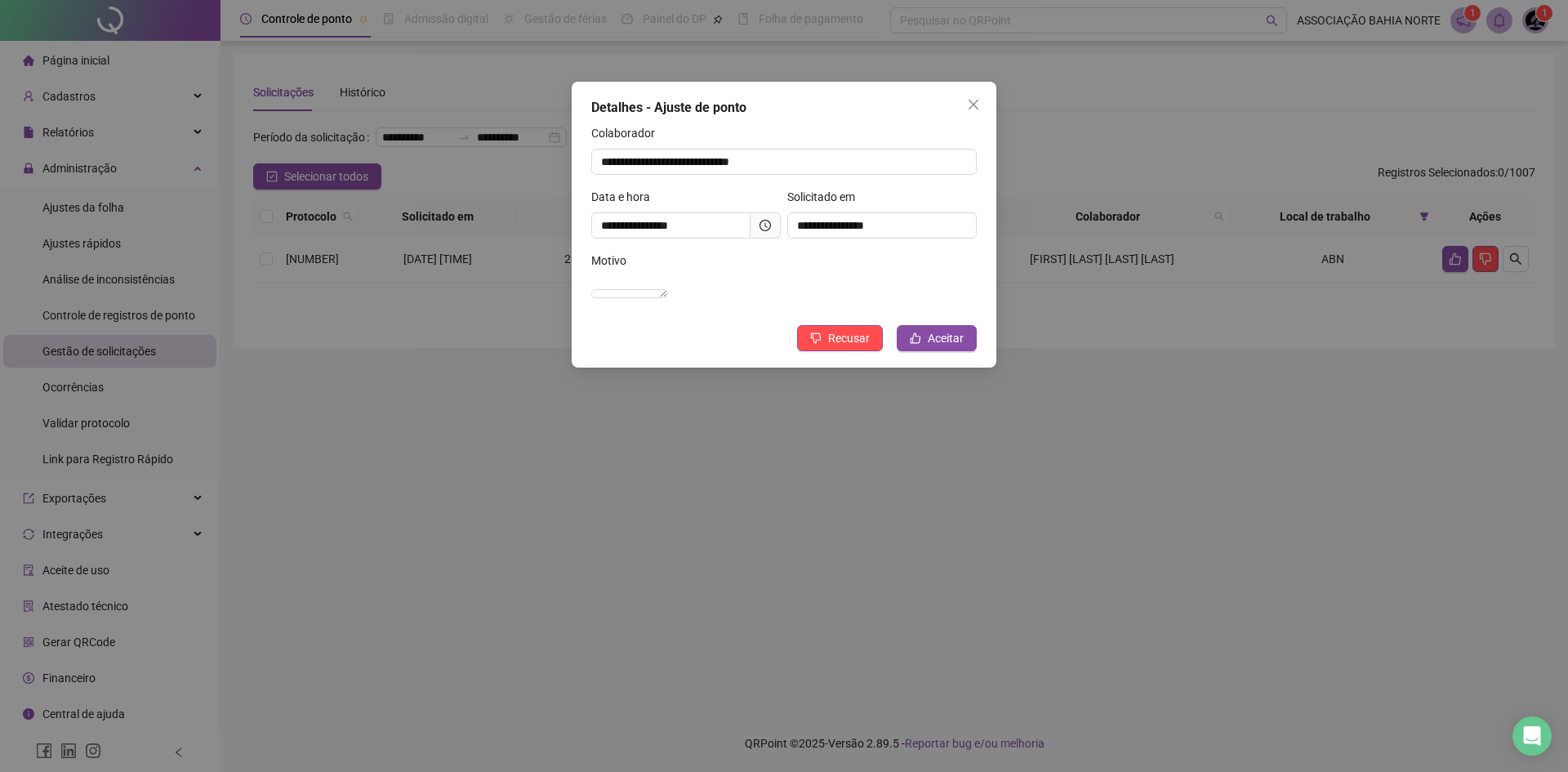 click 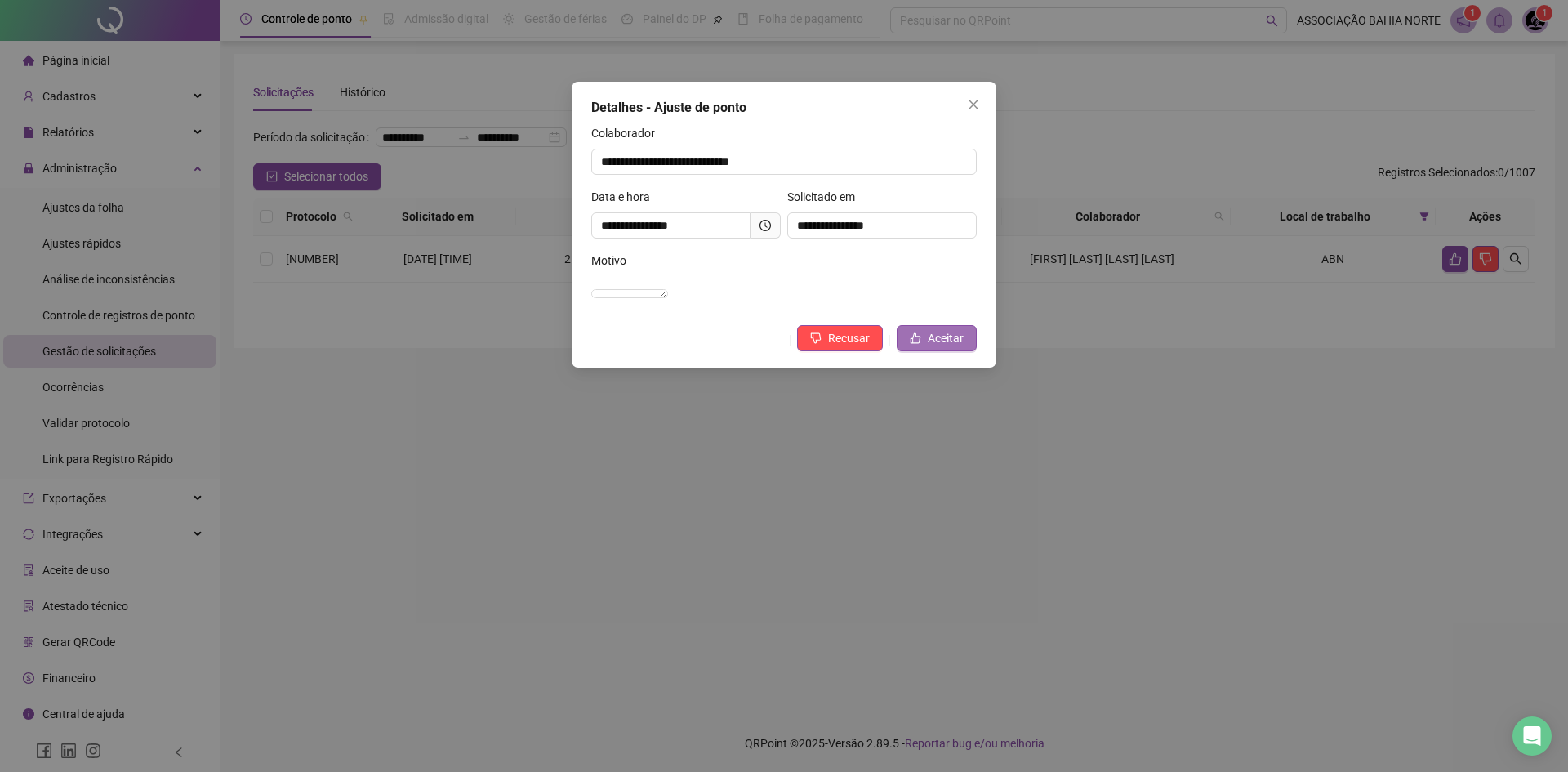 click on "Aceitar" at bounding box center [946, 338] 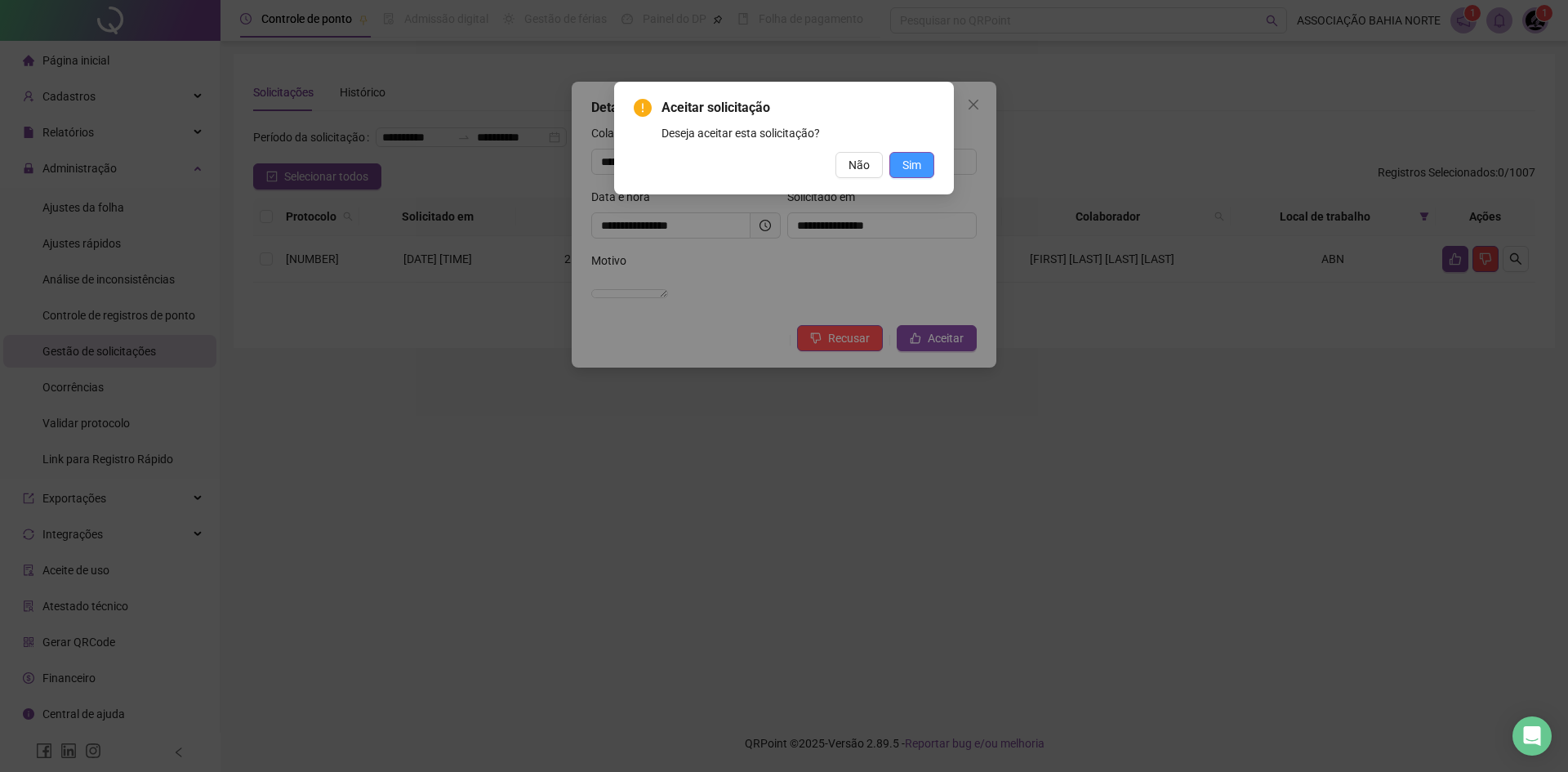 click on "Sim" at bounding box center (911, 165) 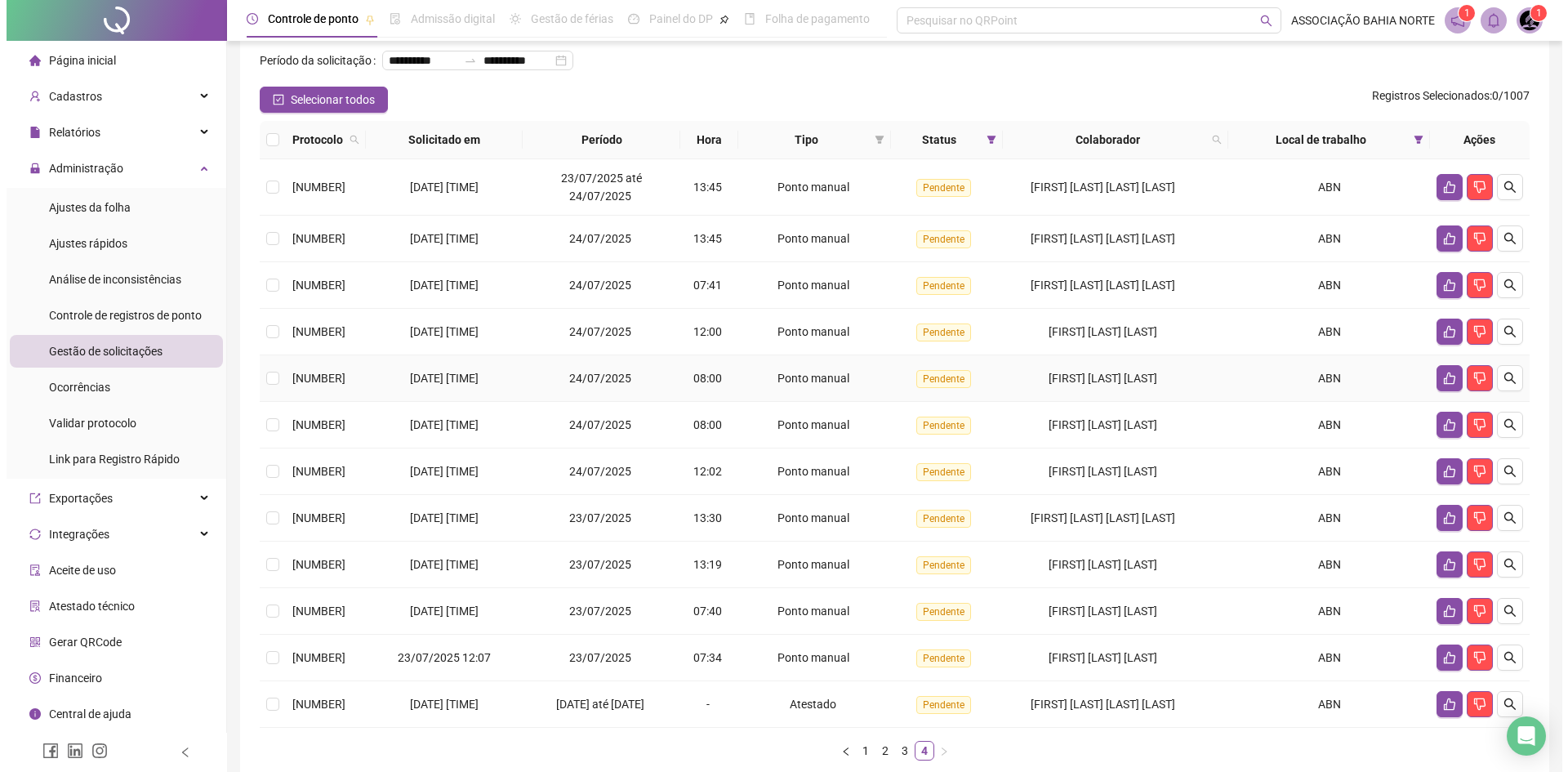 scroll, scrollTop: 185, scrollLeft: 0, axis: vertical 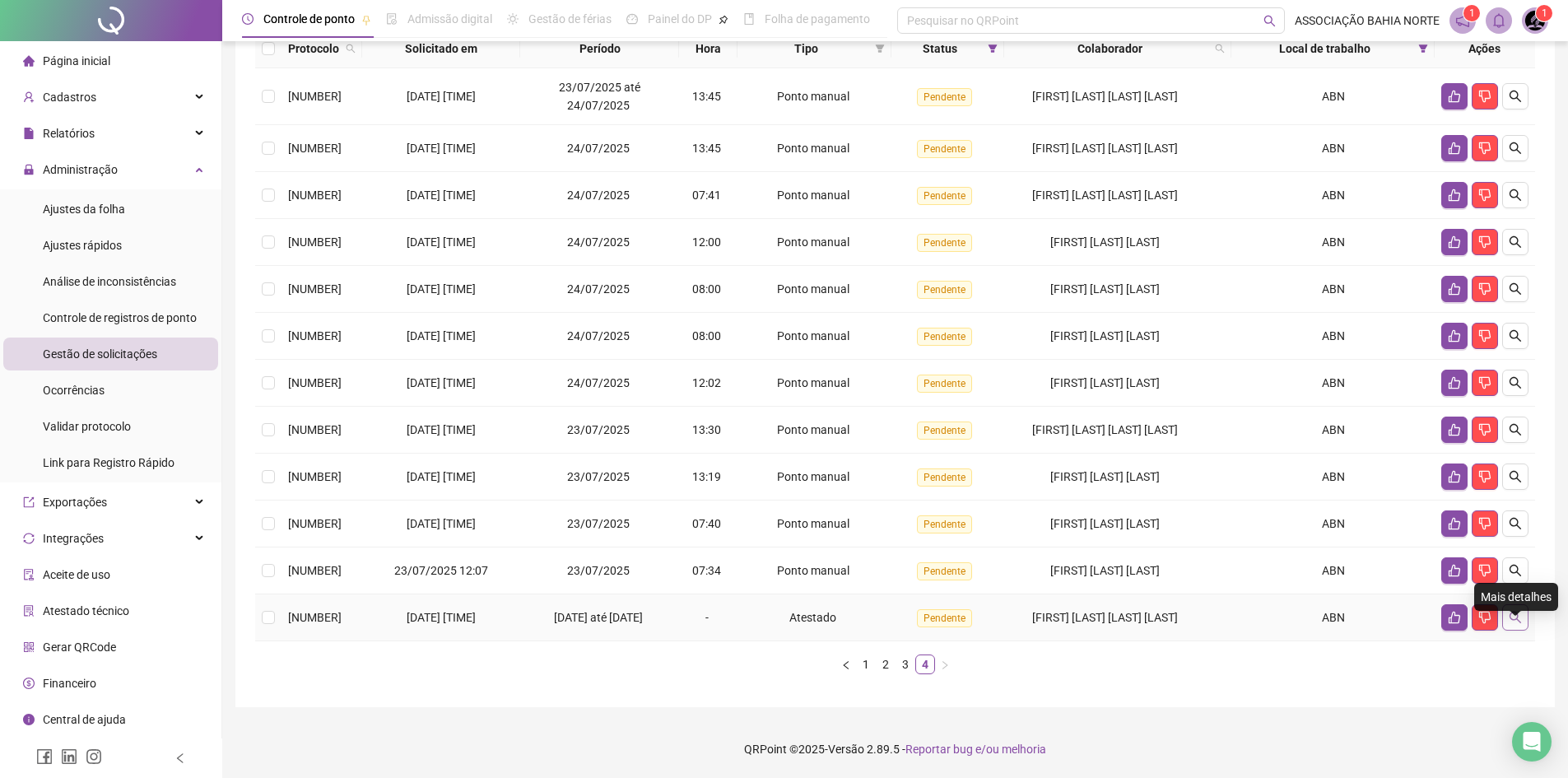 click 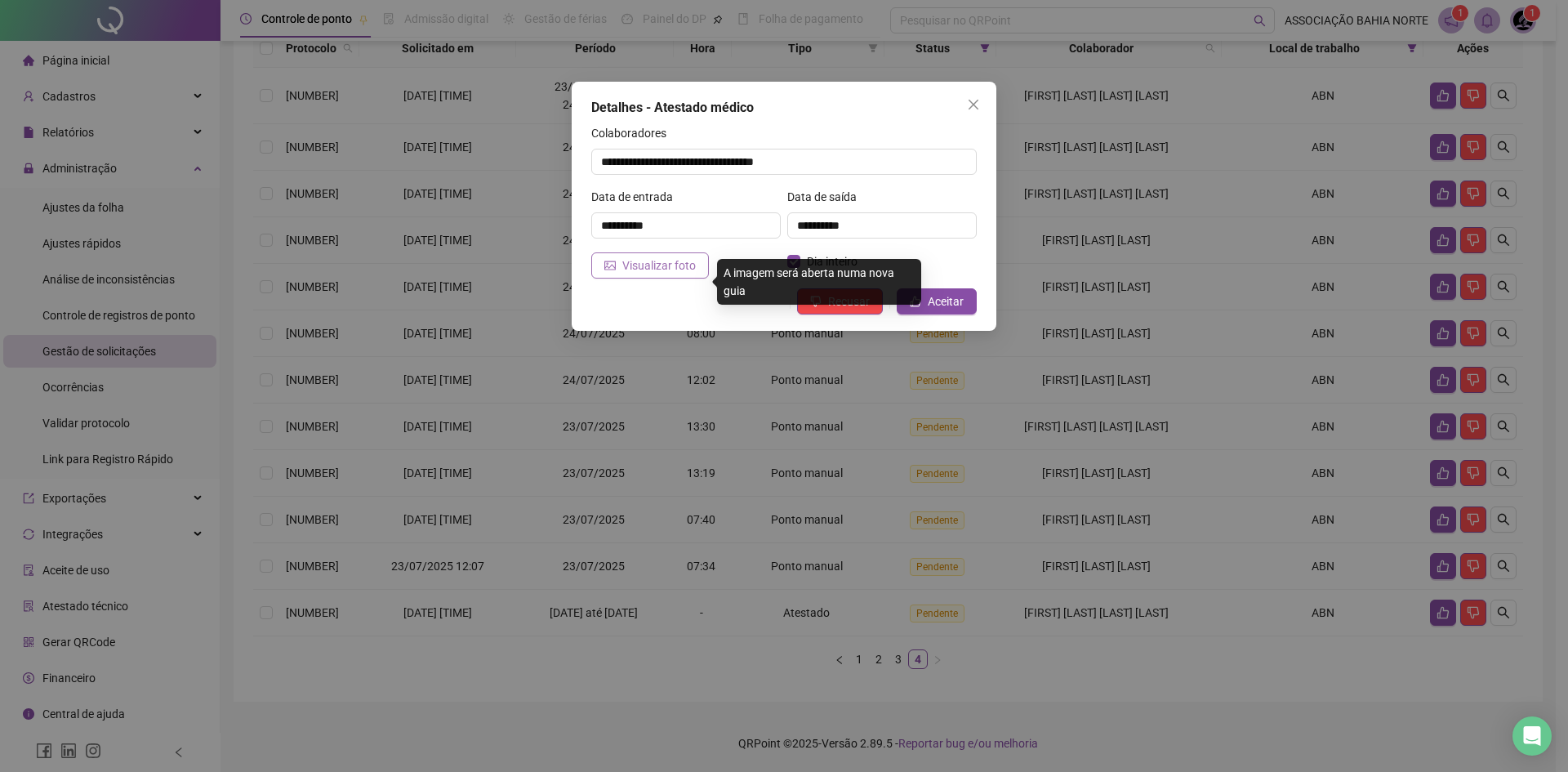 click on "Visualizar foto" at bounding box center (659, 266) 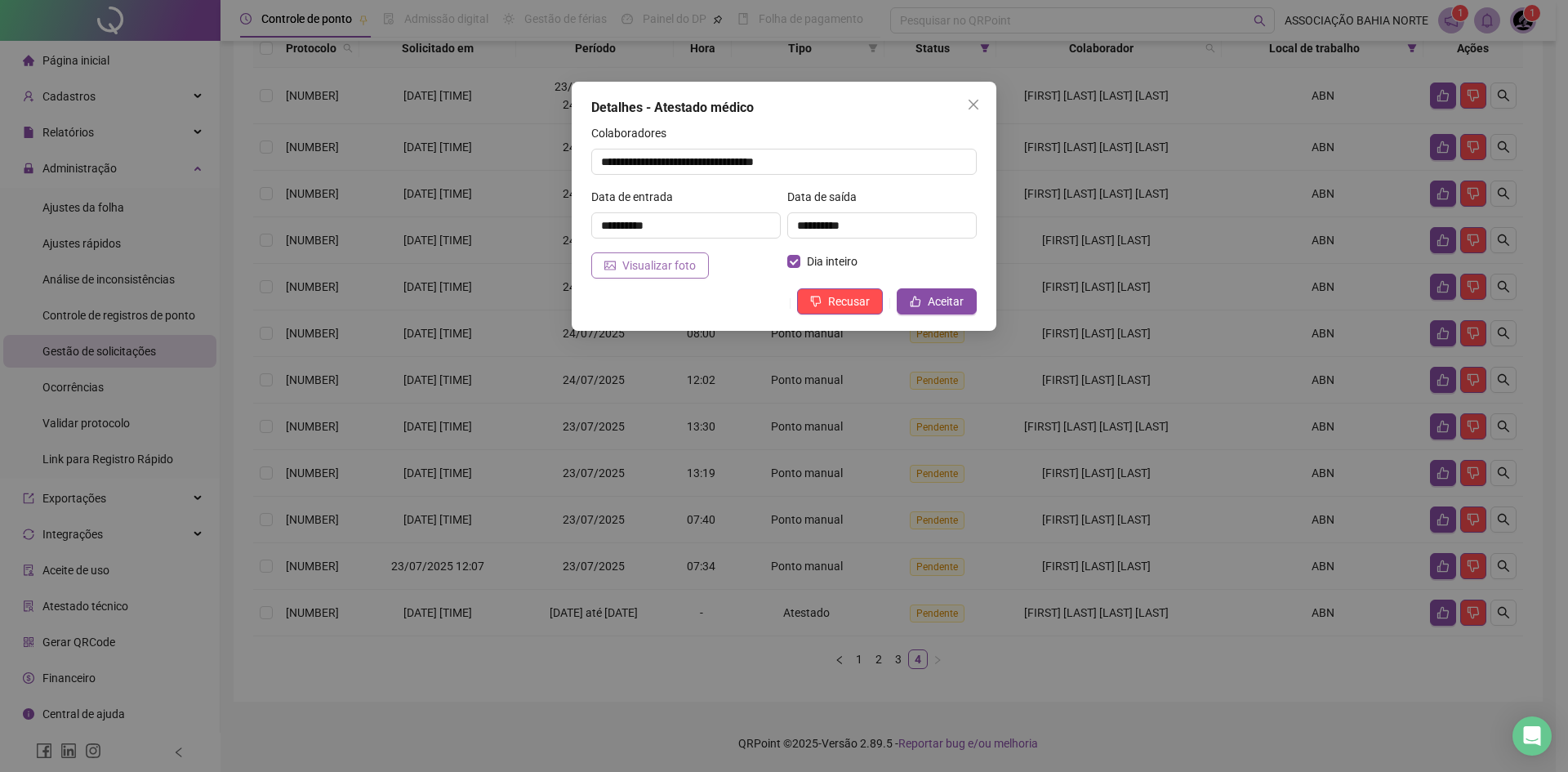 click on "Visualizar foto" at bounding box center (659, 266) 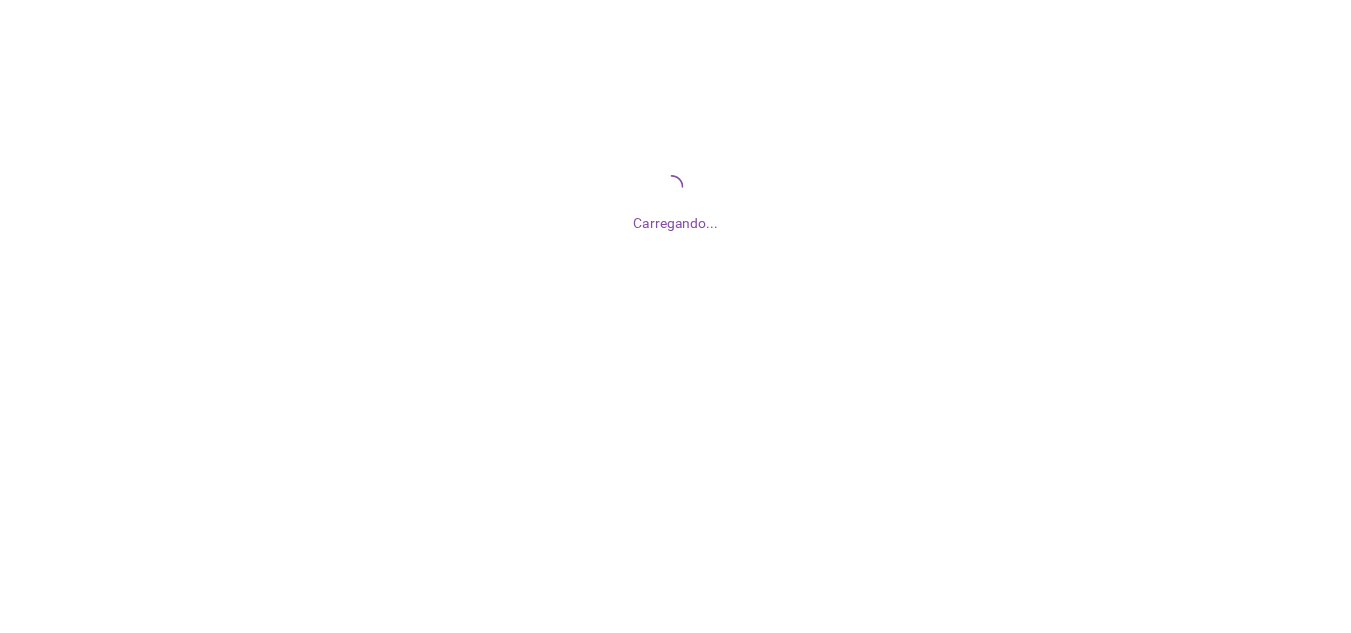 scroll, scrollTop: 0, scrollLeft: 0, axis: both 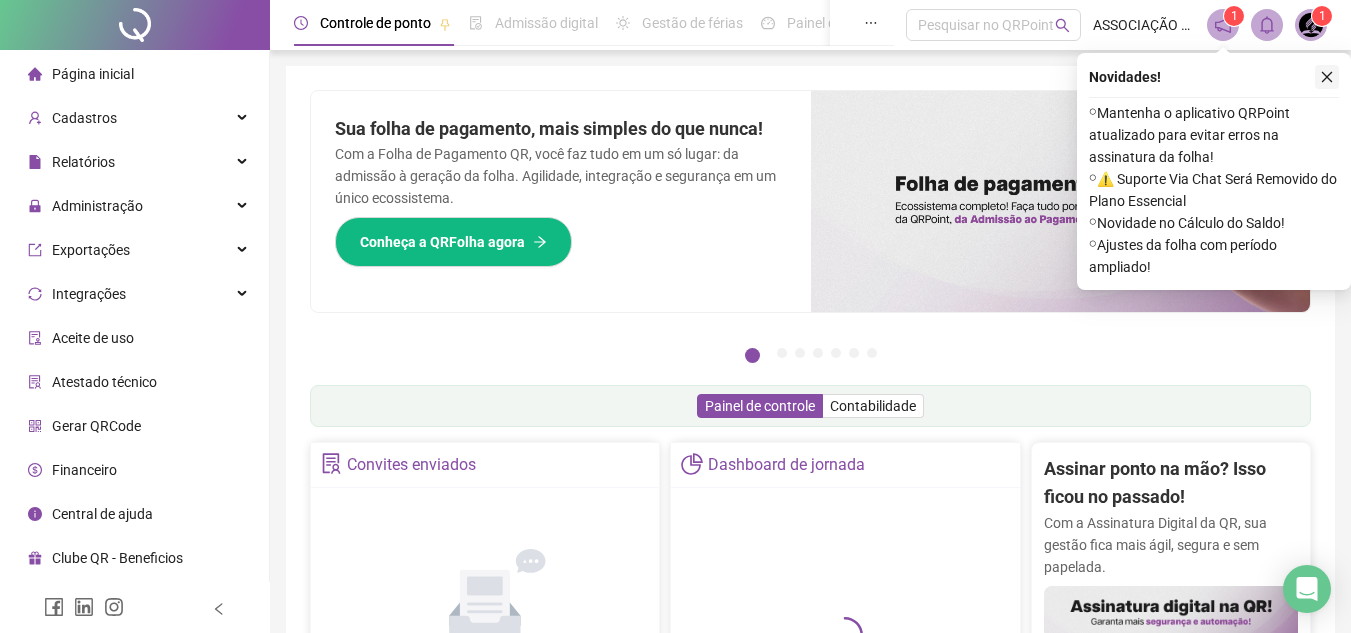 click 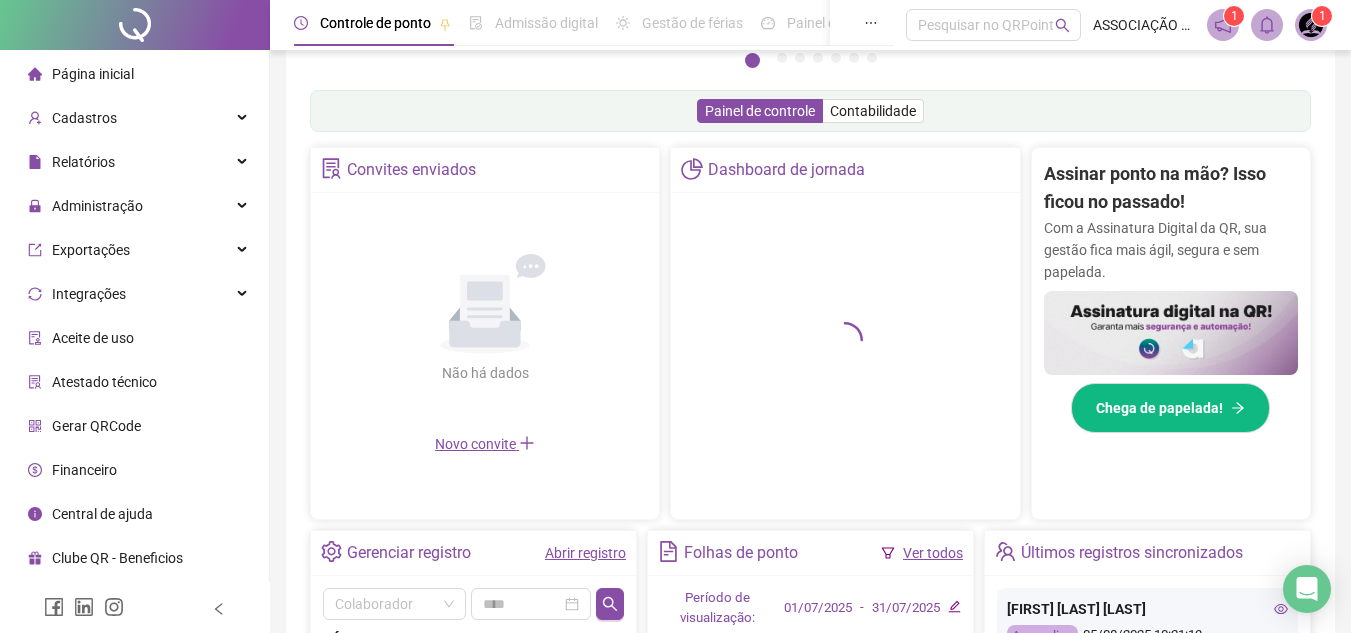 scroll, scrollTop: 310, scrollLeft: 0, axis: vertical 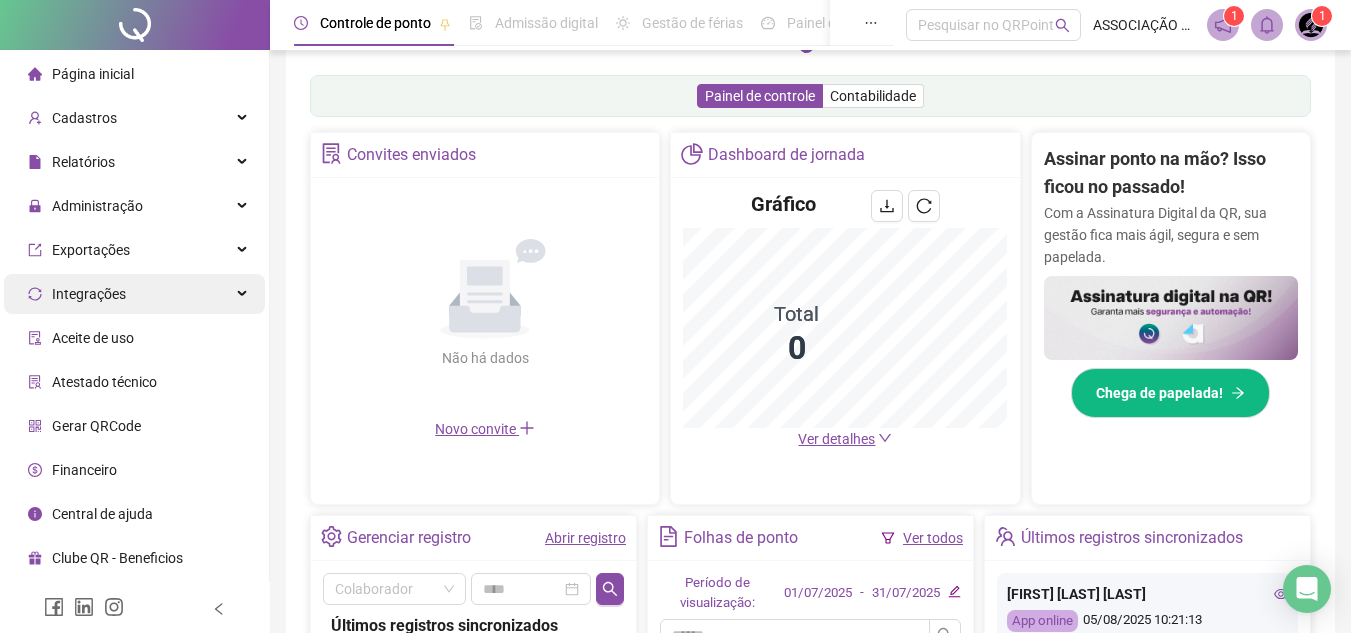 drag, startPoint x: 117, startPoint y: 215, endPoint x: 250, endPoint y: 287, distance: 151.23822 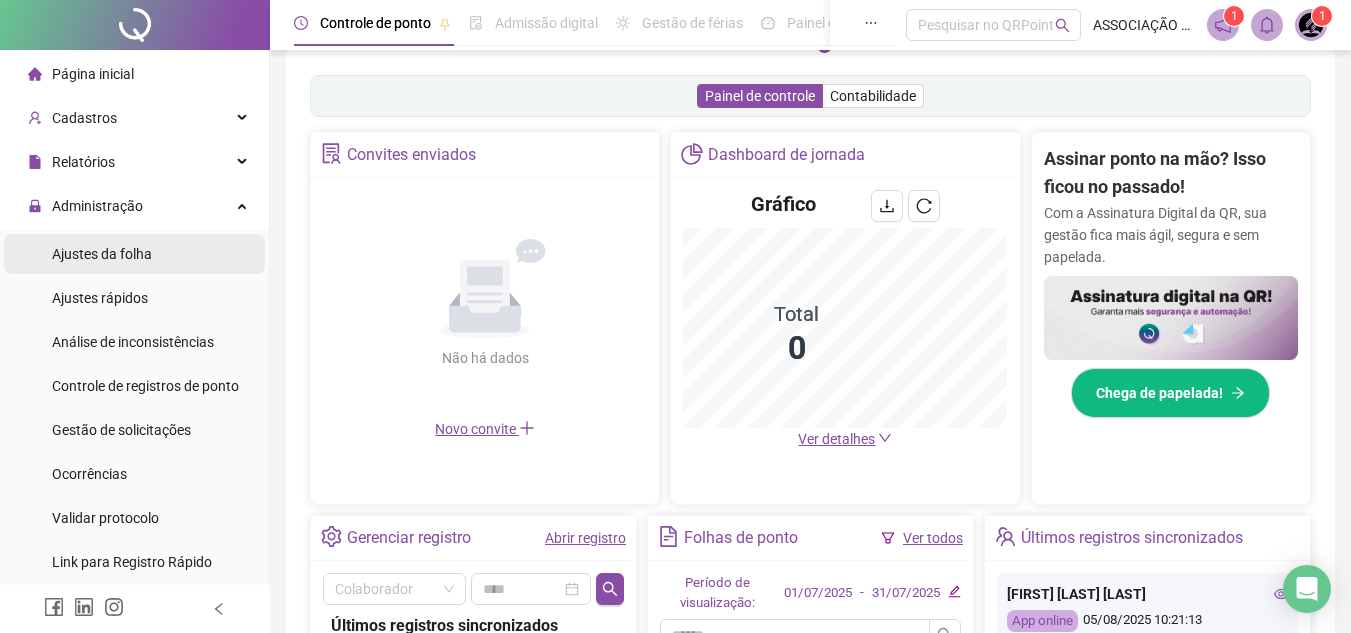 click on "Ajustes da folha" at bounding box center (134, 254) 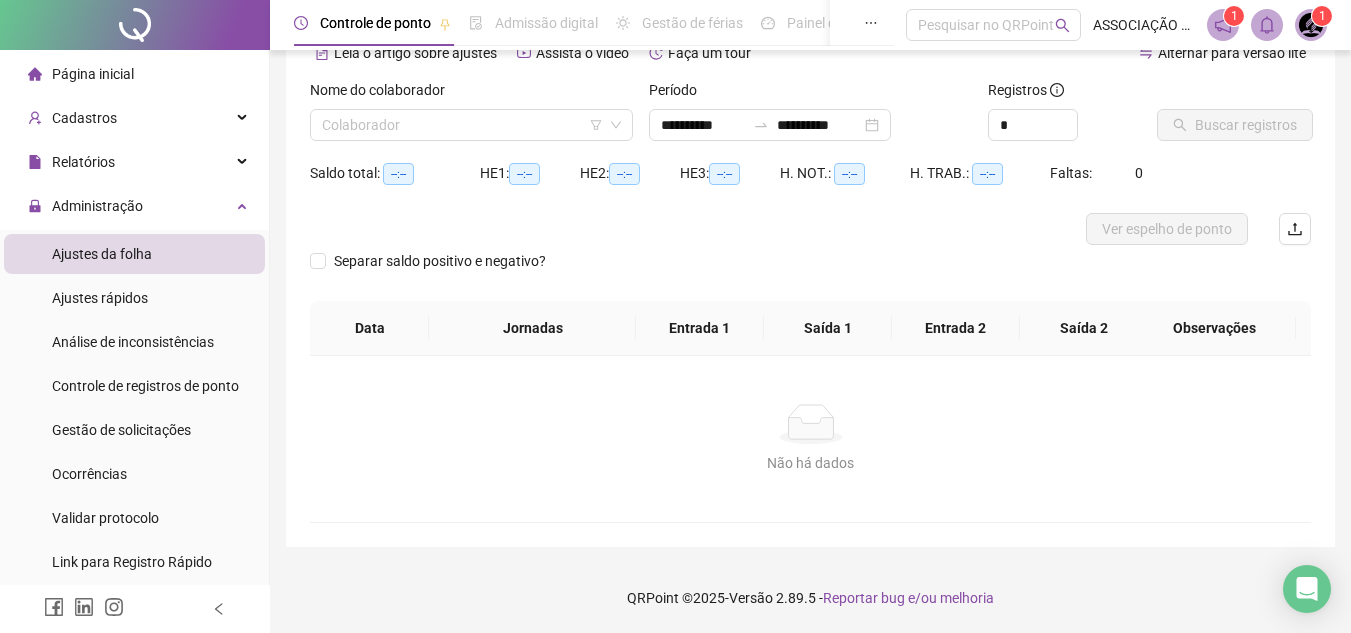 scroll, scrollTop: 105, scrollLeft: 0, axis: vertical 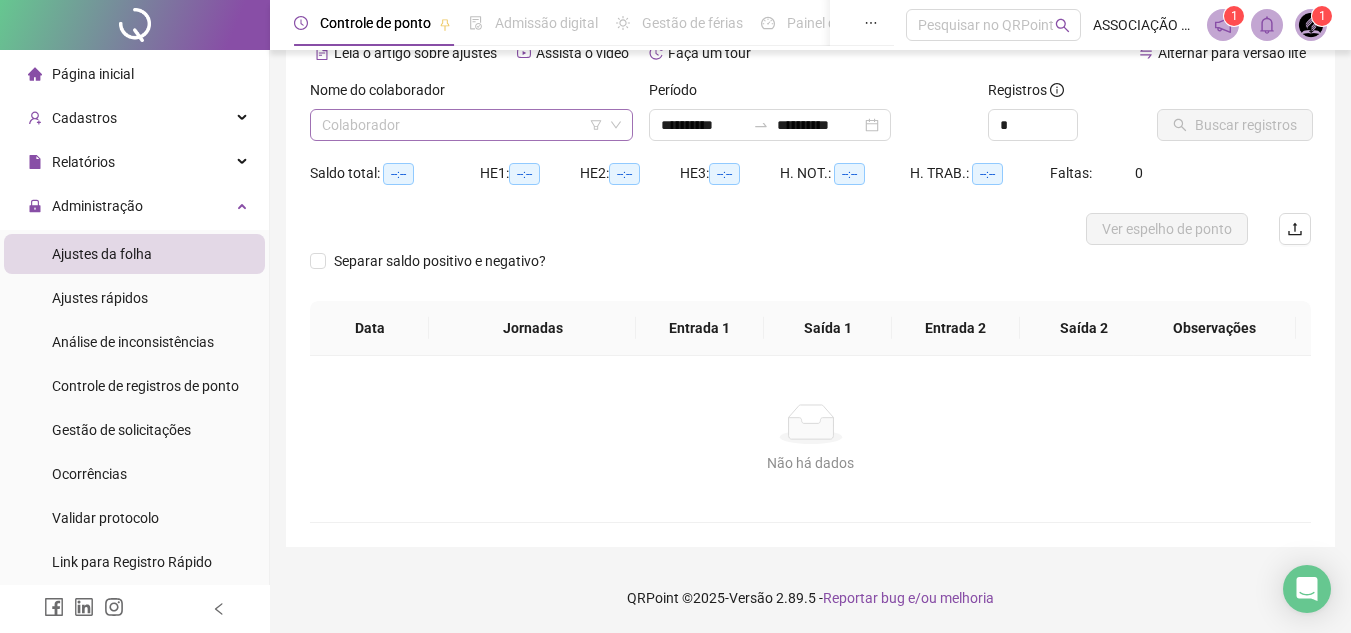 click at bounding box center [462, 125] 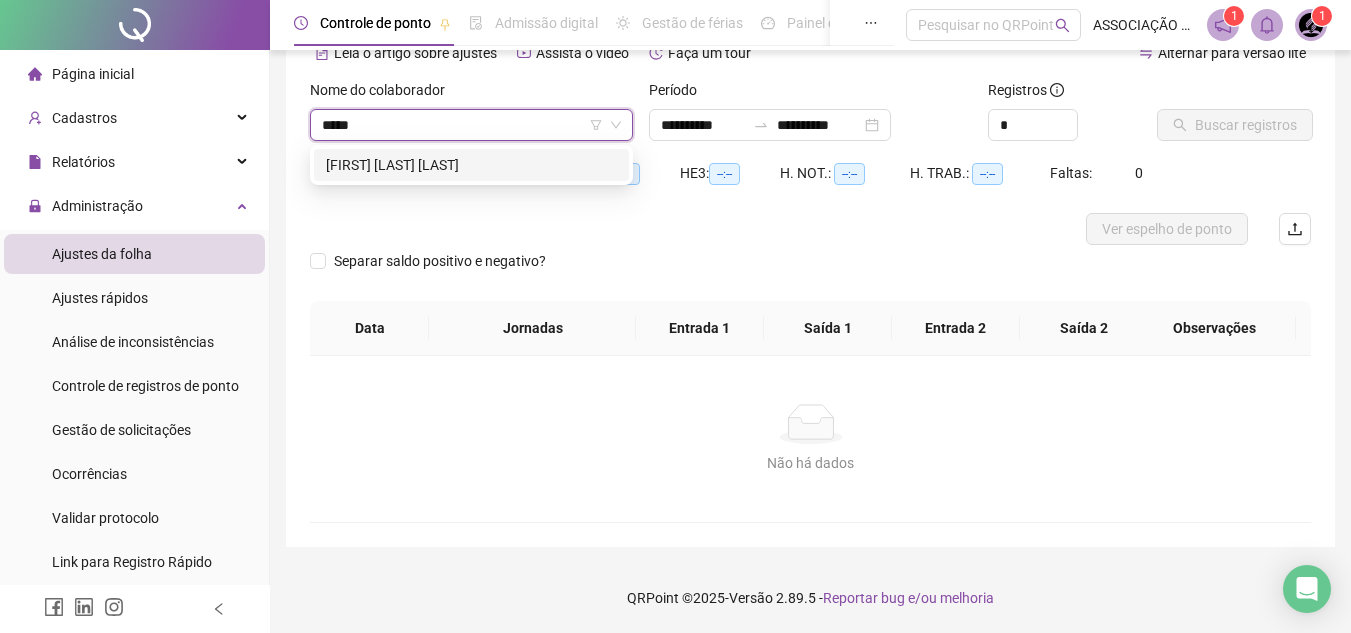 type on "******" 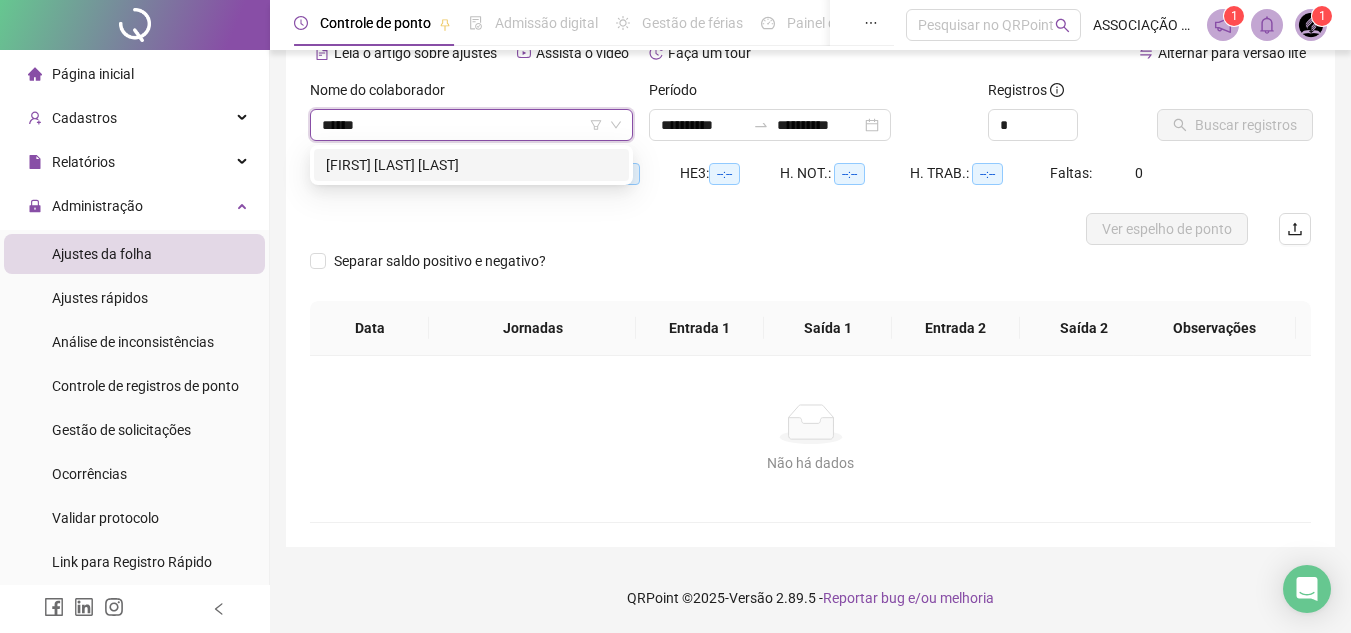 type 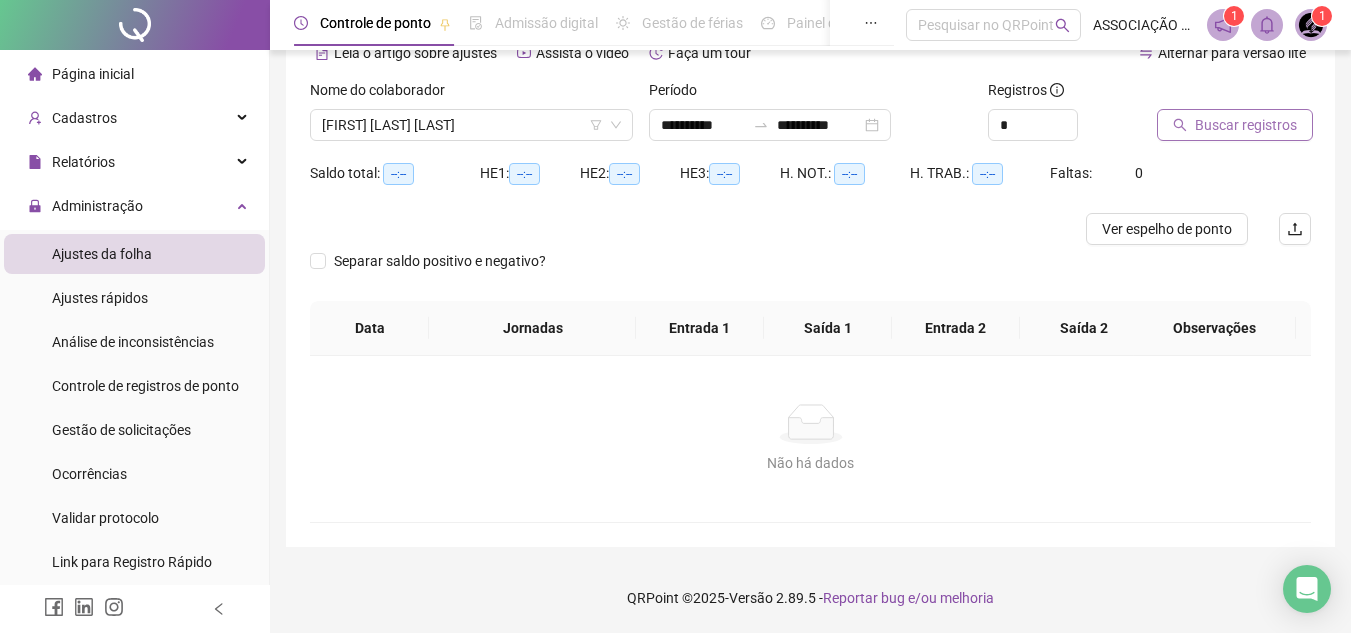 click on "Buscar registros" at bounding box center (1246, 125) 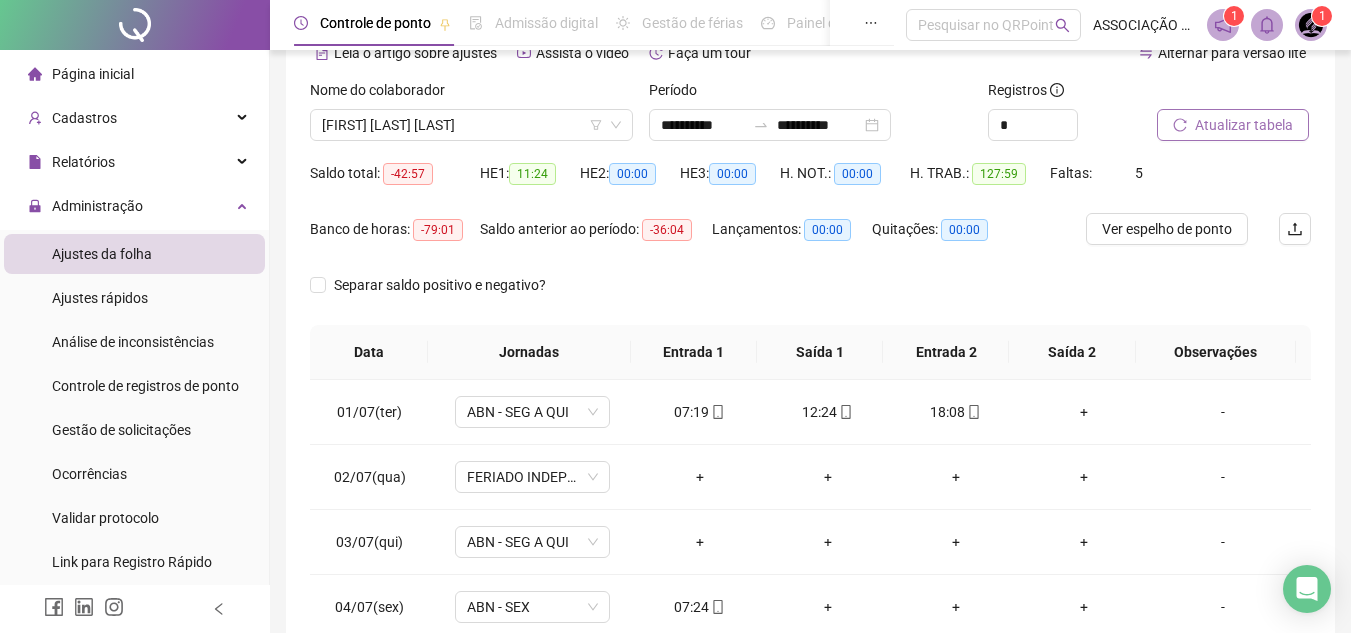 scroll, scrollTop: 171, scrollLeft: 0, axis: vertical 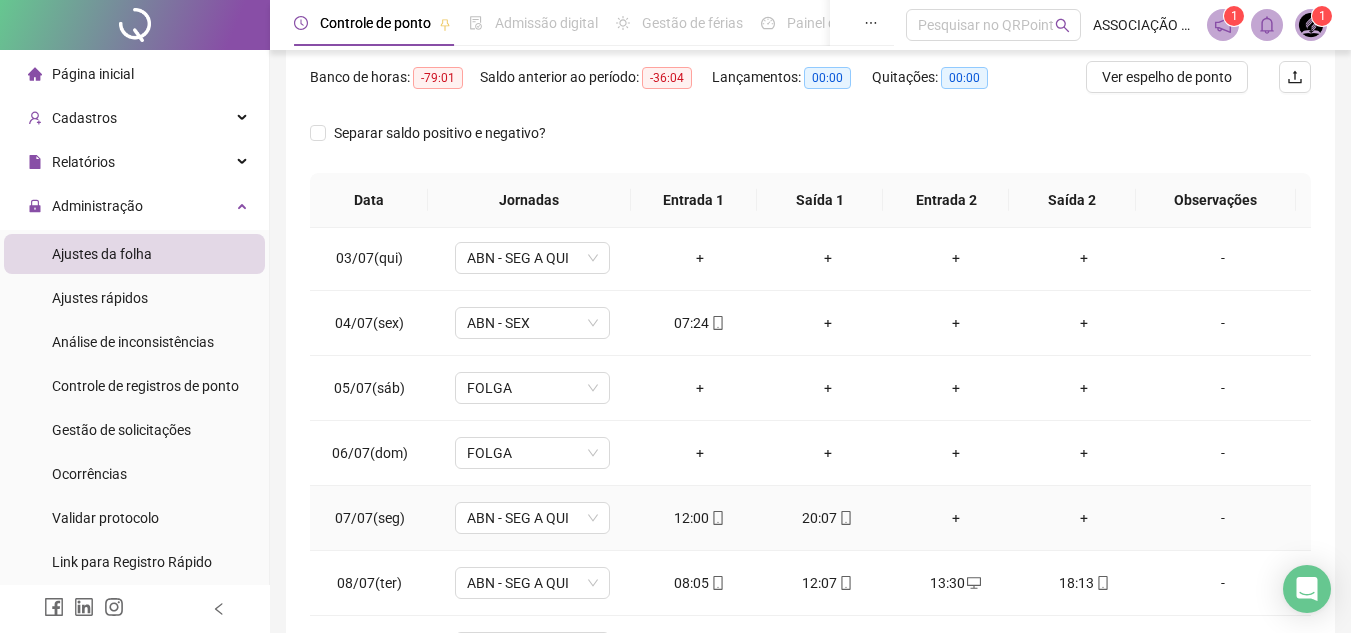 click 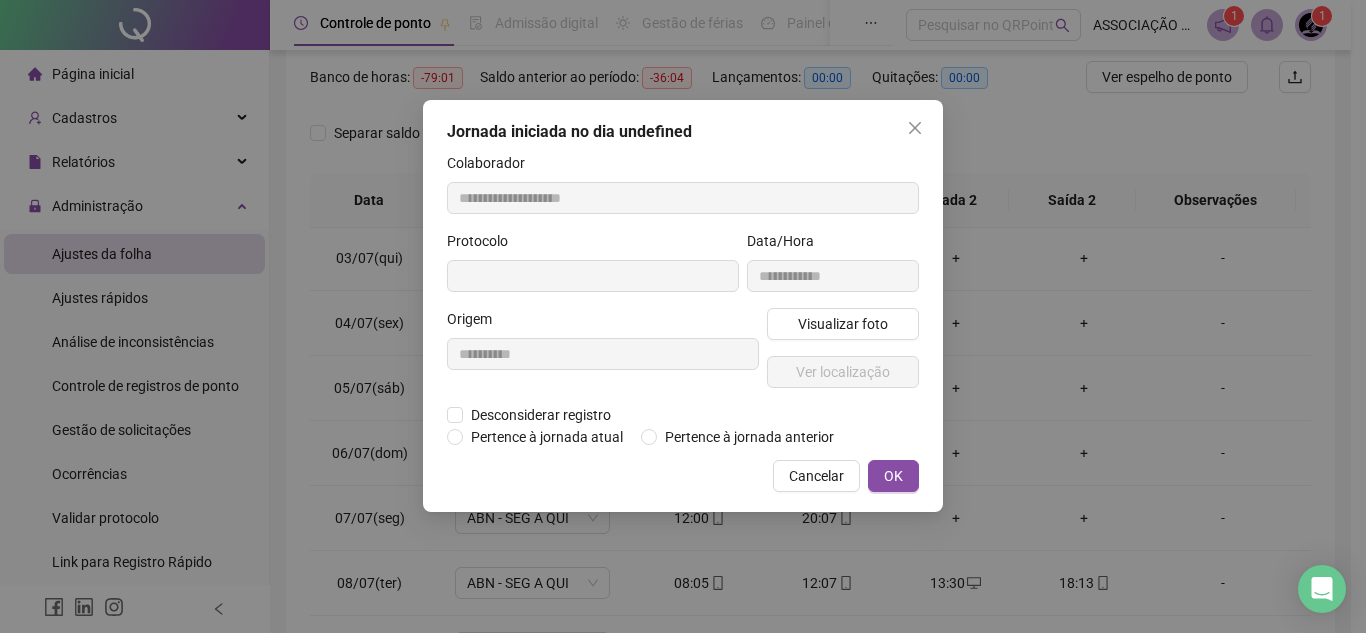 type on "**********" 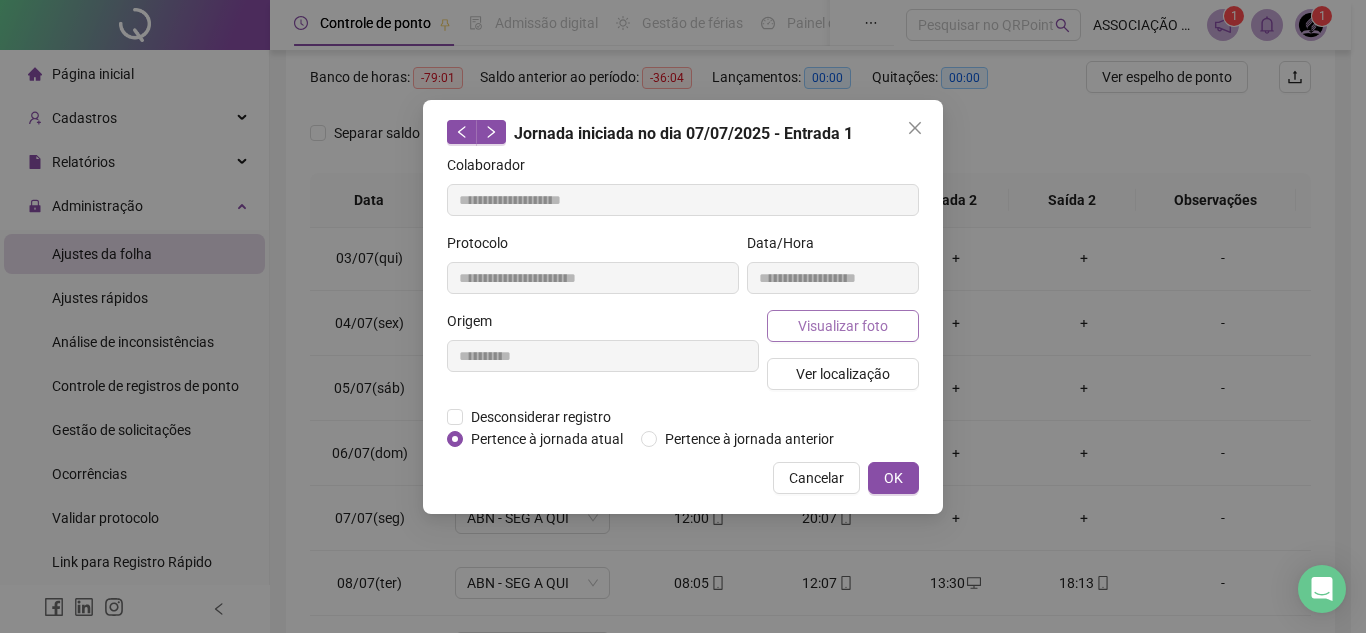 click on "Visualizar foto" at bounding box center (843, 326) 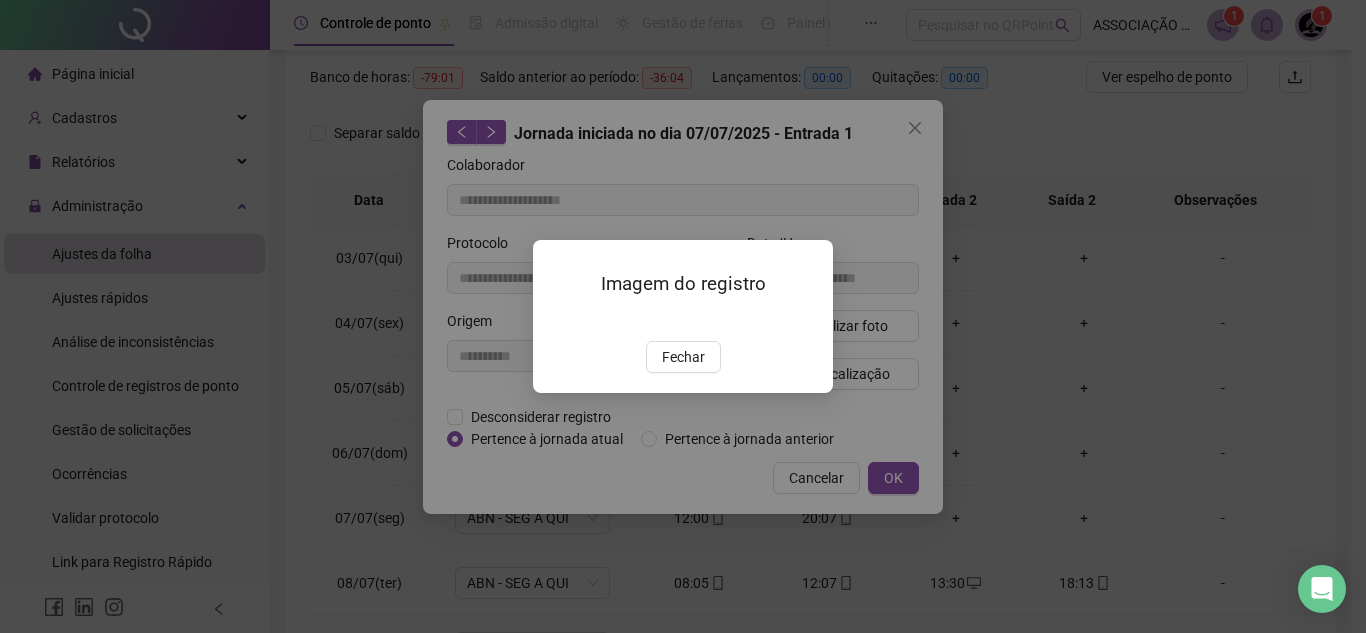 click at bounding box center [557, 320] 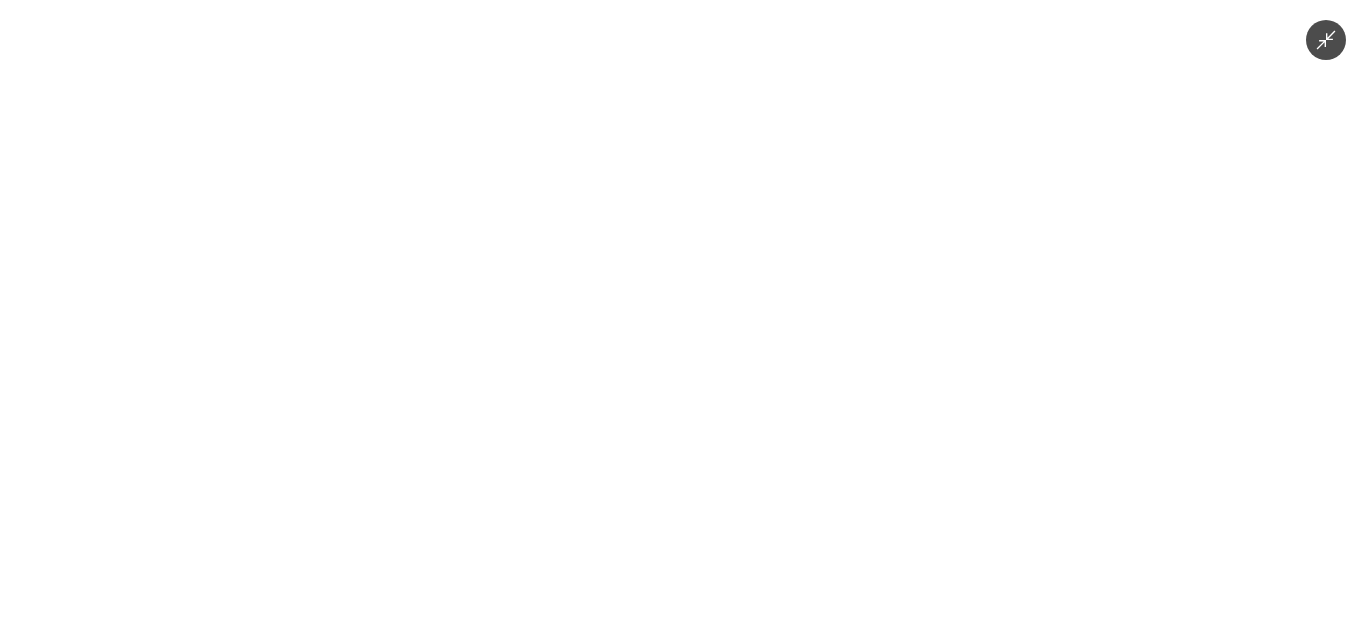 type 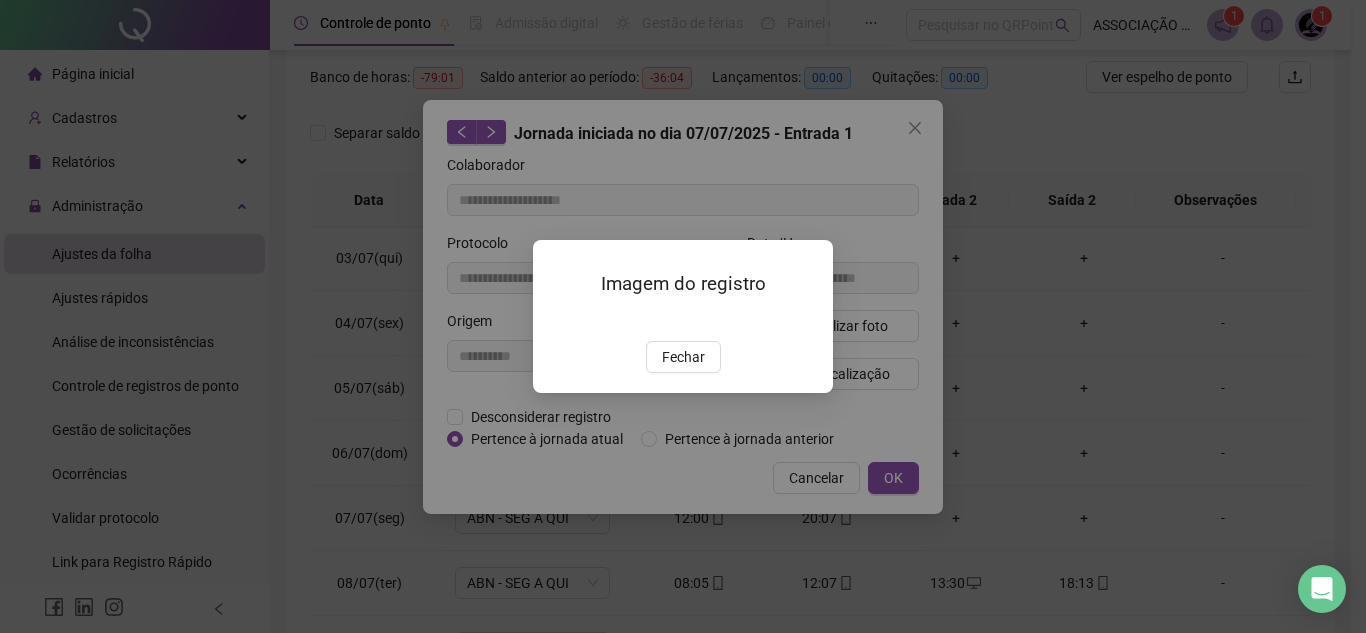 click at bounding box center [557, 320] 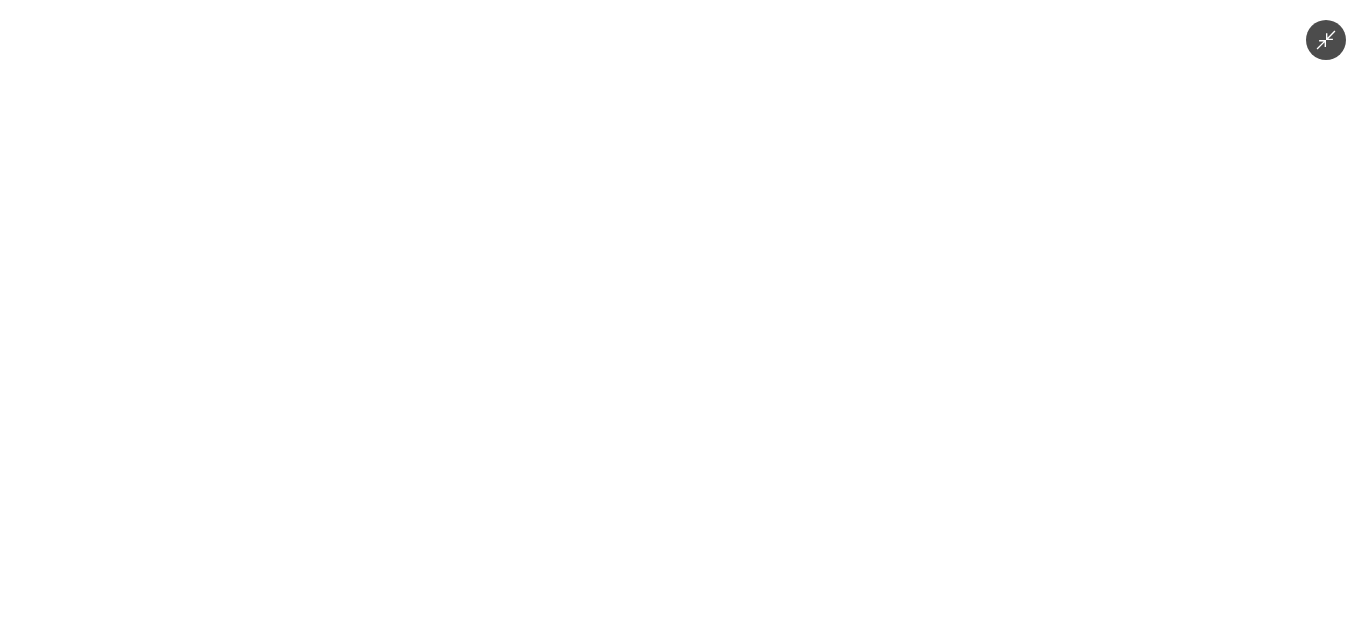 click 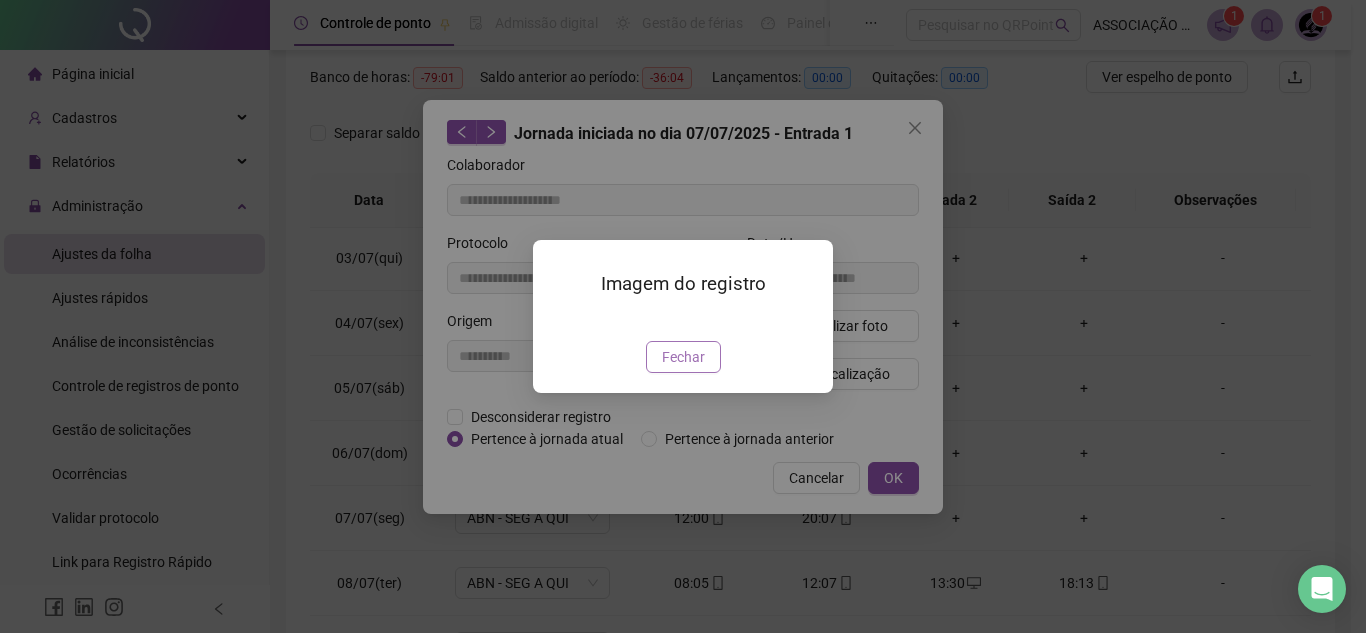 click on "Fechar" at bounding box center [683, 357] 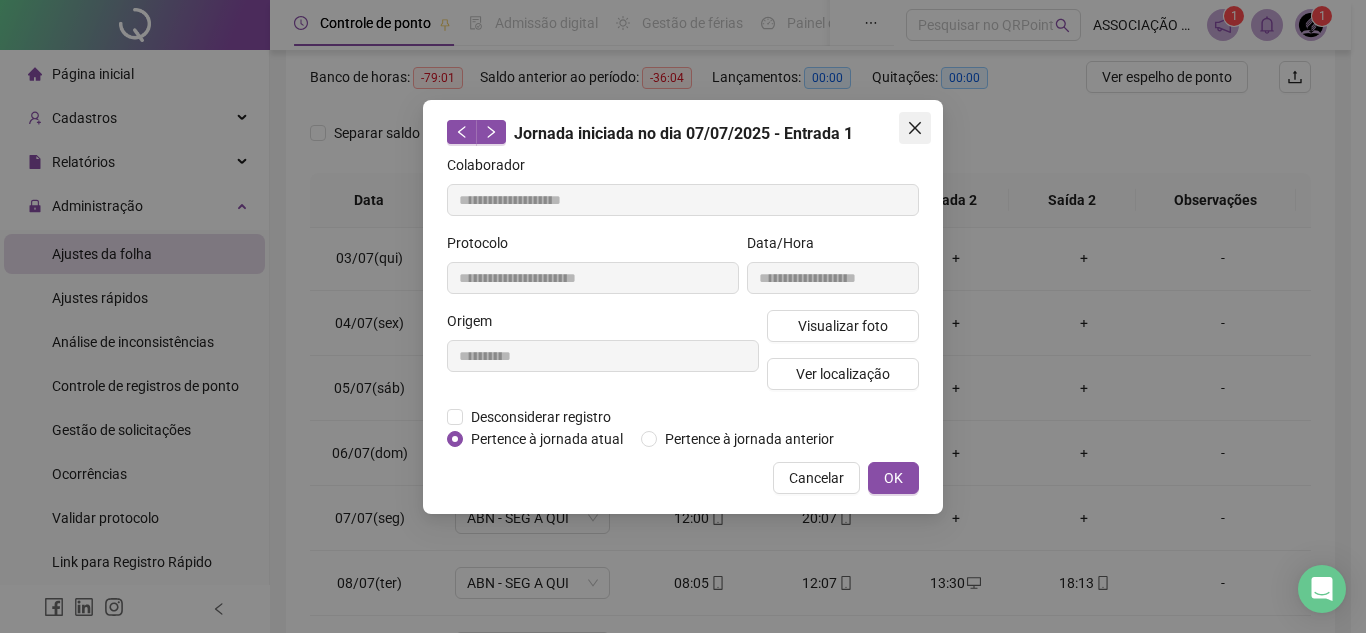 click at bounding box center [915, 128] 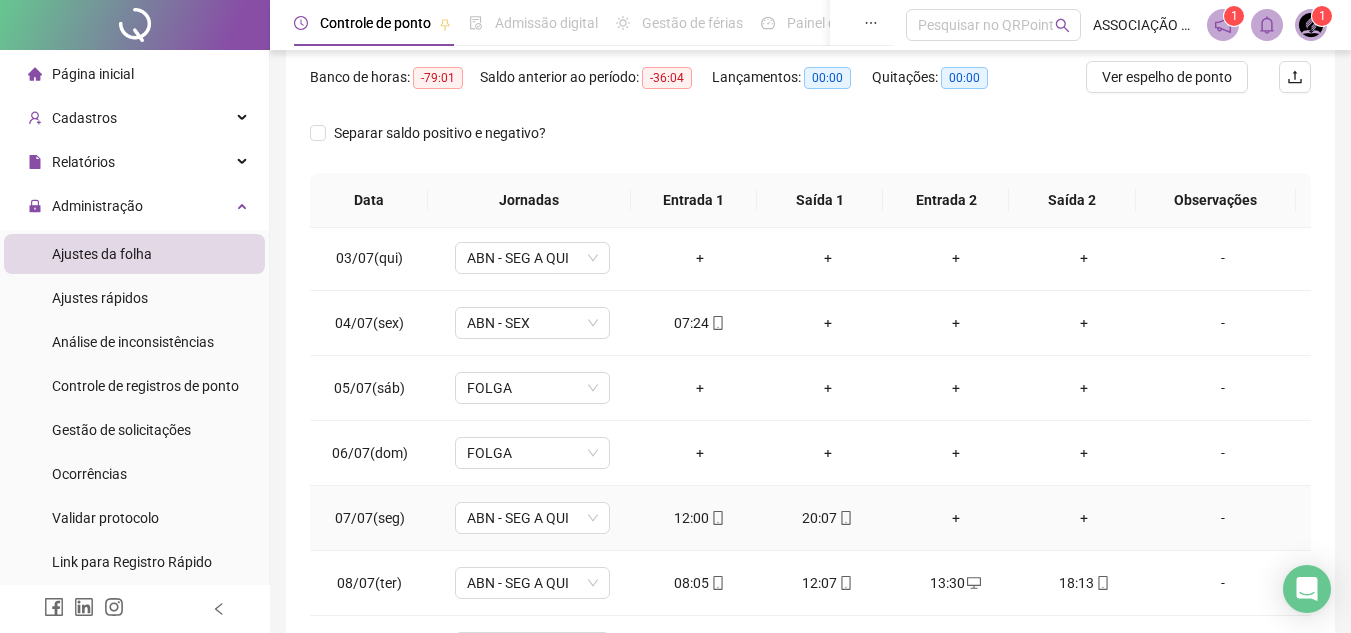 click 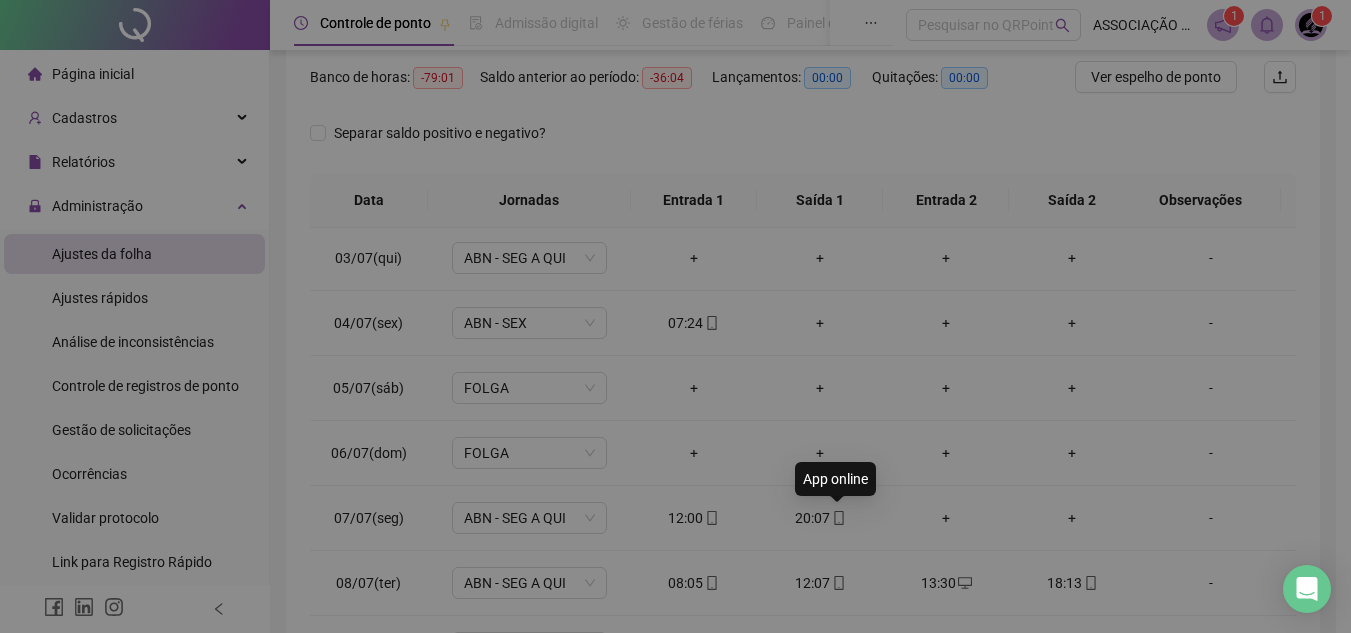 type on "**********" 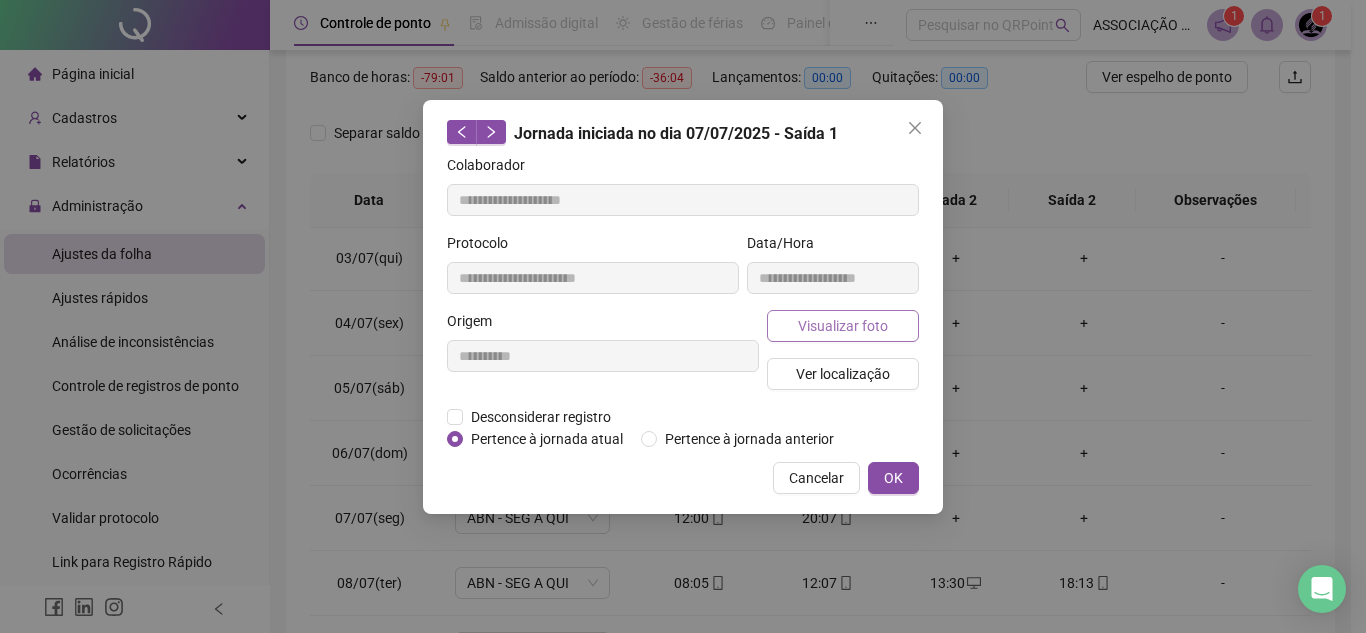 click on "Visualizar foto" at bounding box center (843, 326) 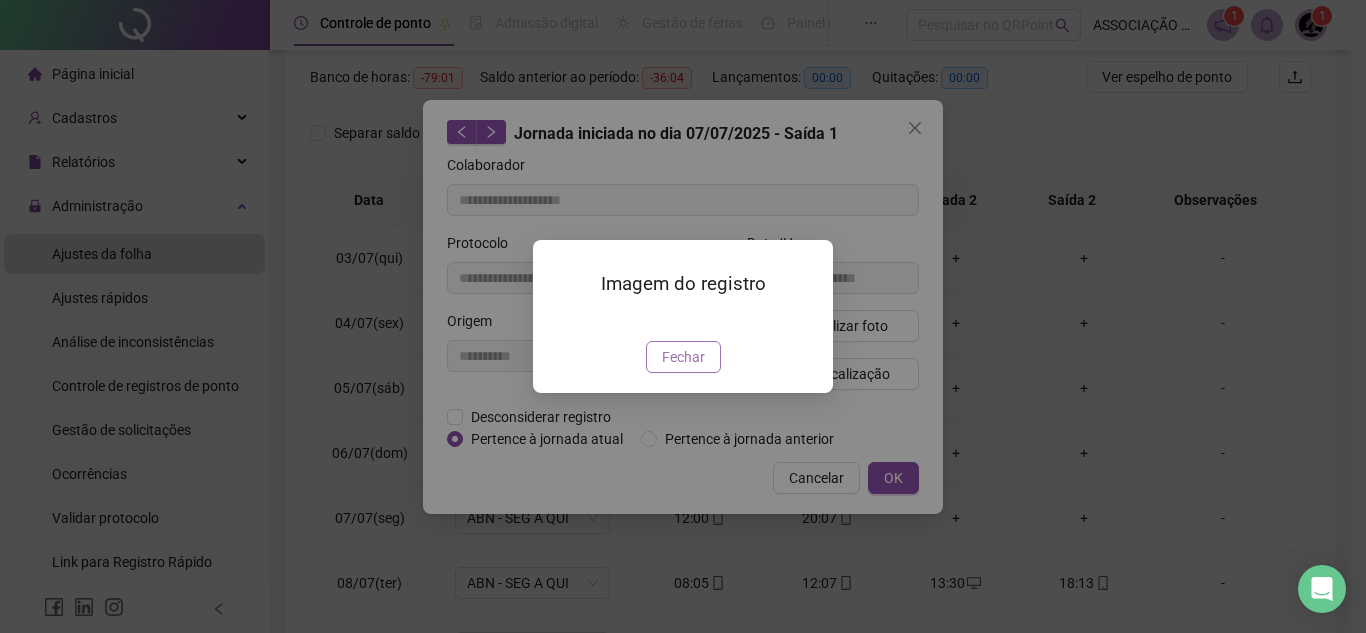 click on "Fechar" at bounding box center [683, 357] 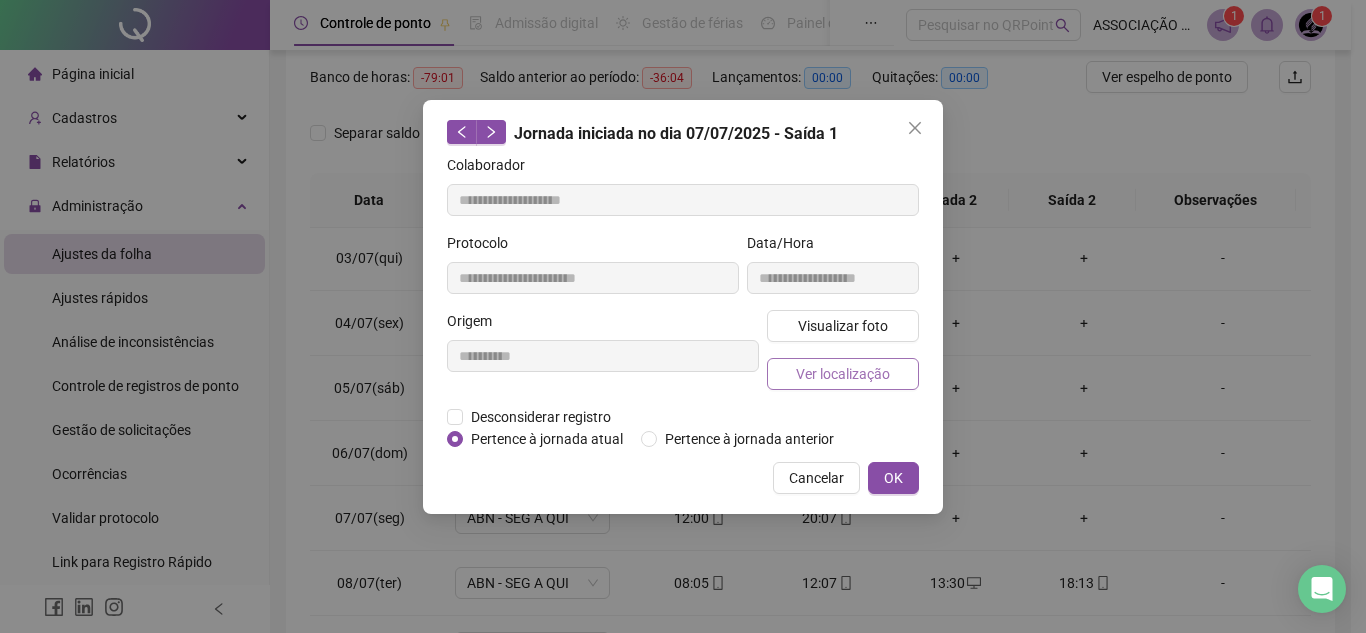 click on "Ver localização" at bounding box center [843, 374] 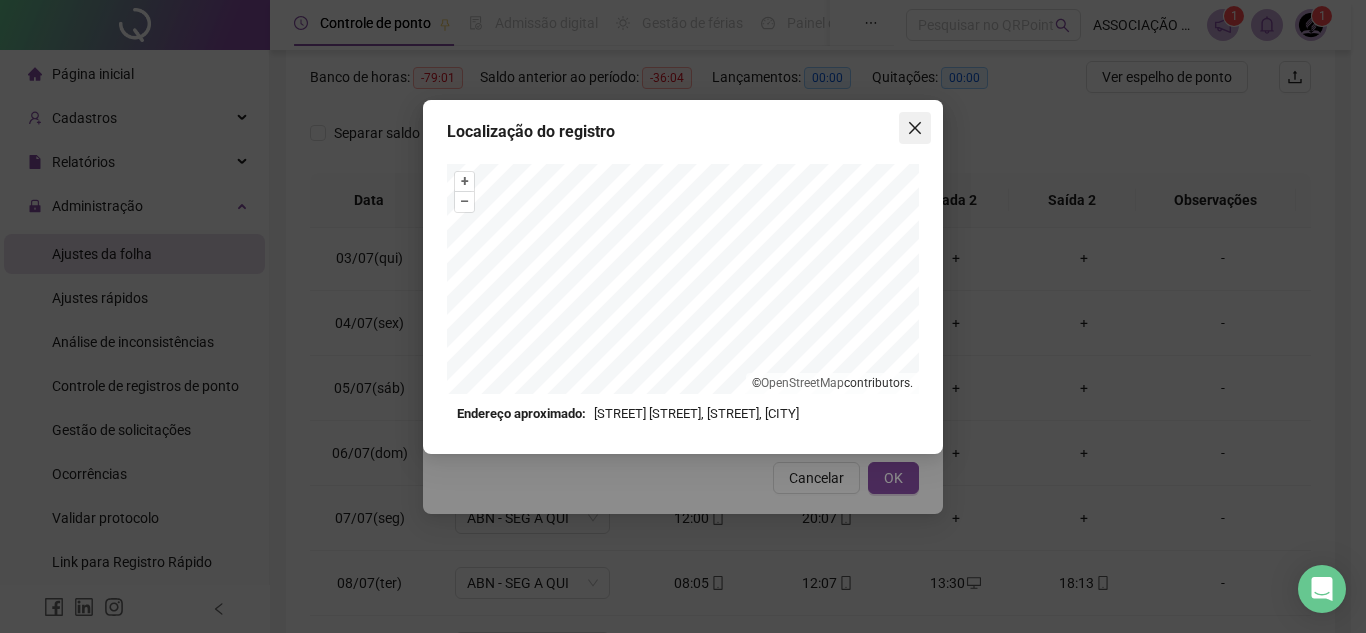 click 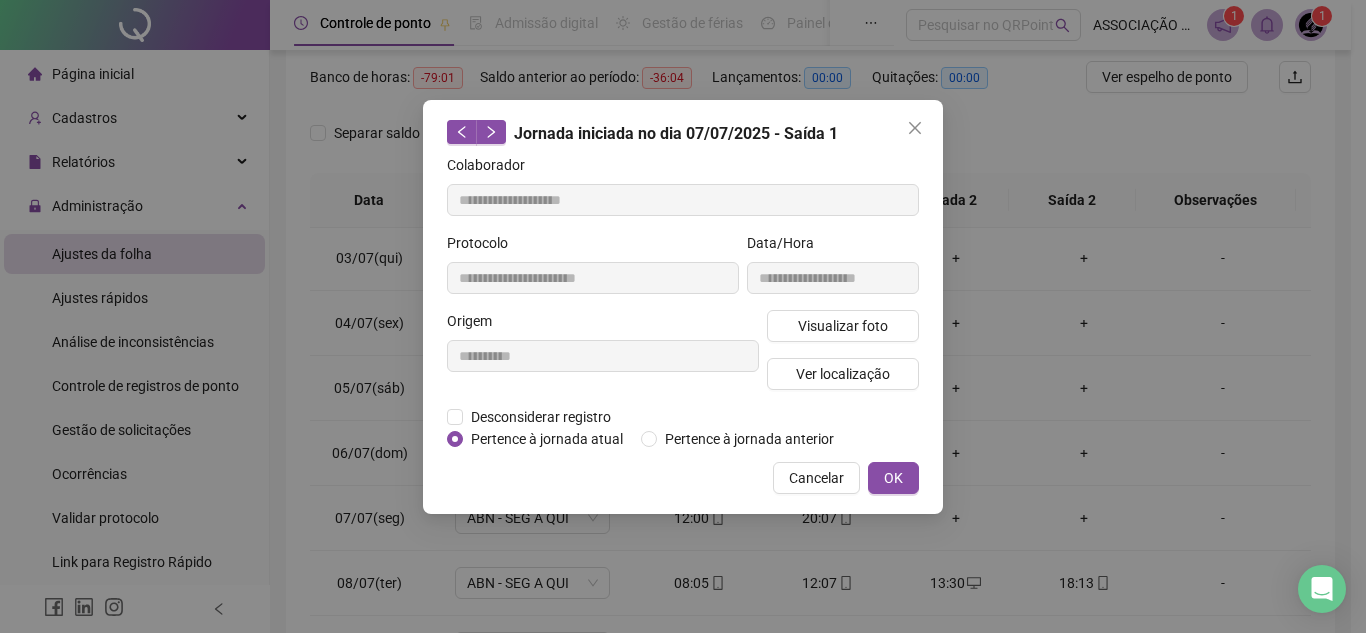 click 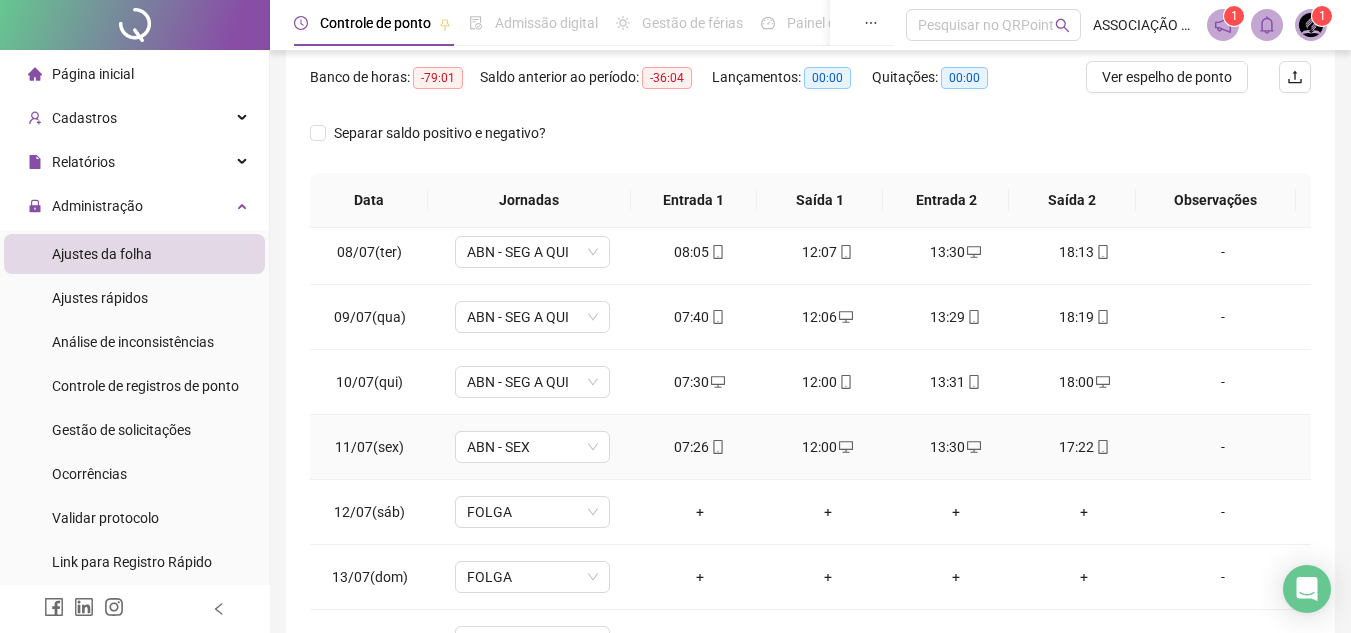 scroll, scrollTop: 529, scrollLeft: 0, axis: vertical 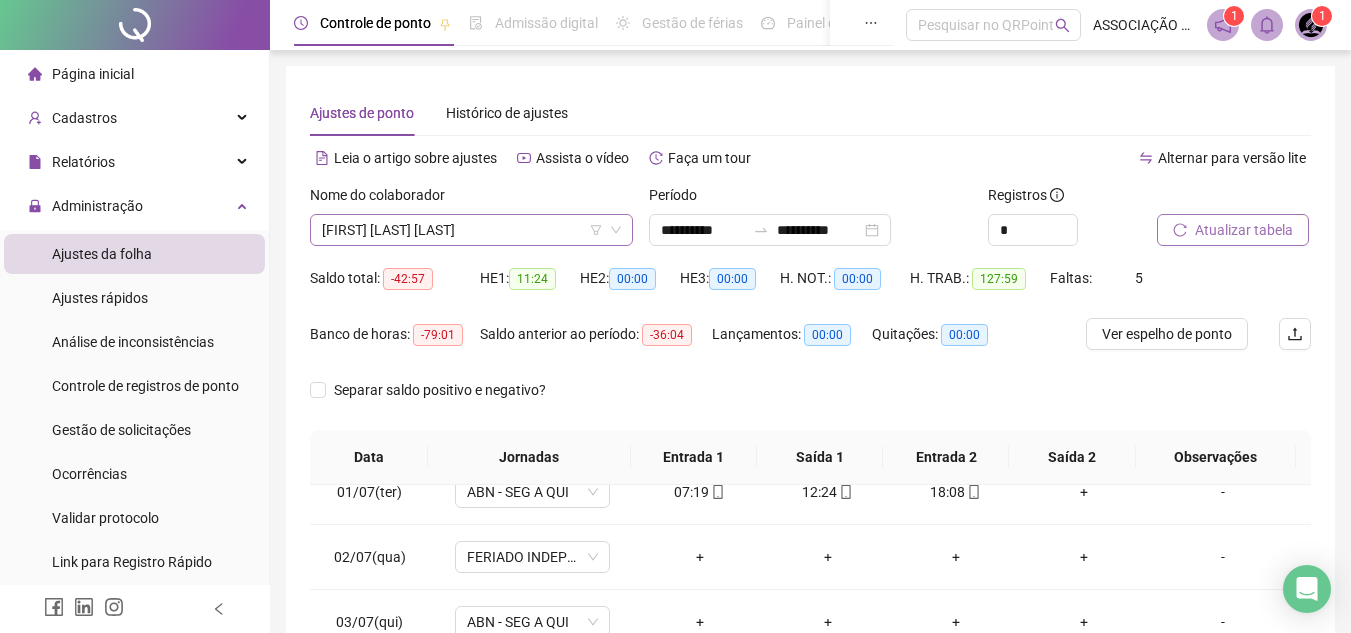click on "[FIRST] [LAST] [LAST]" at bounding box center [471, 230] 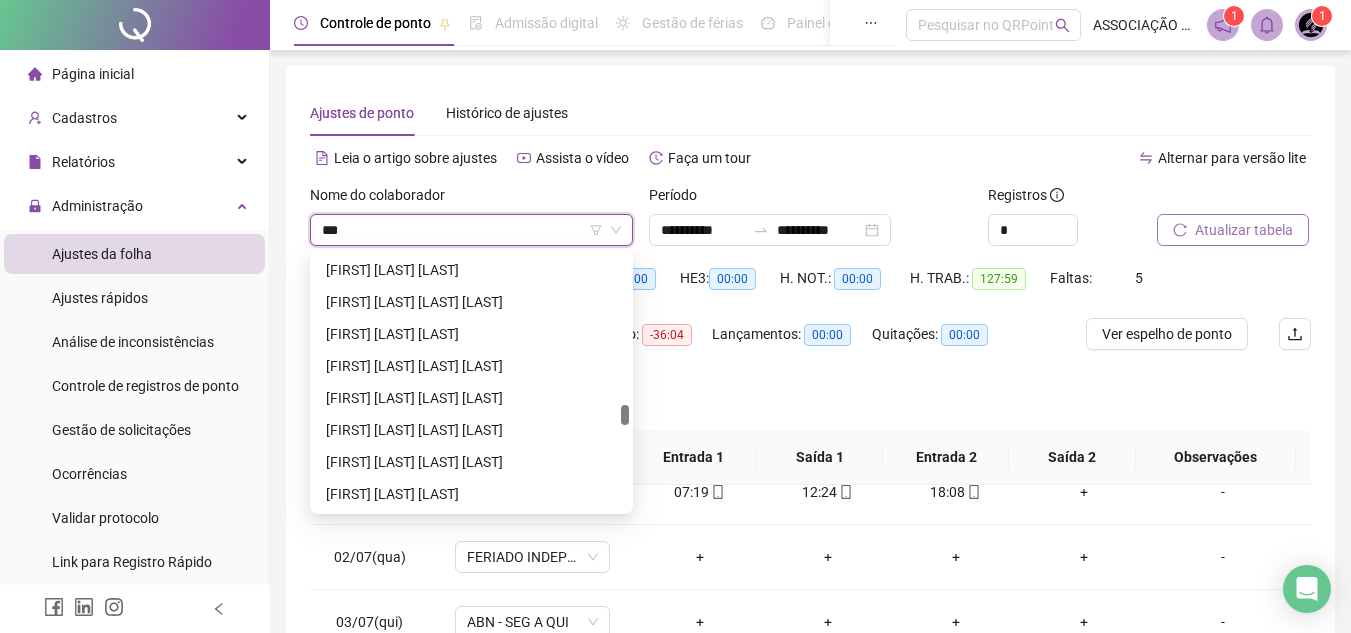 scroll, scrollTop: 480, scrollLeft: 0, axis: vertical 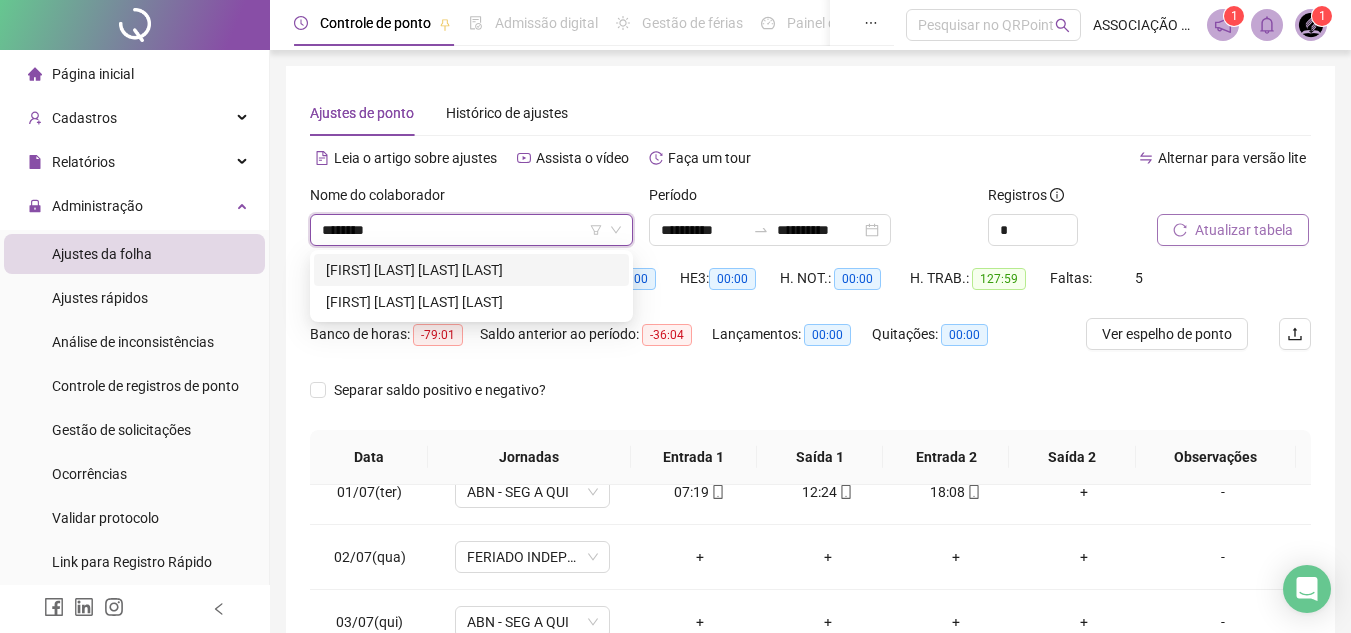 type on "*********" 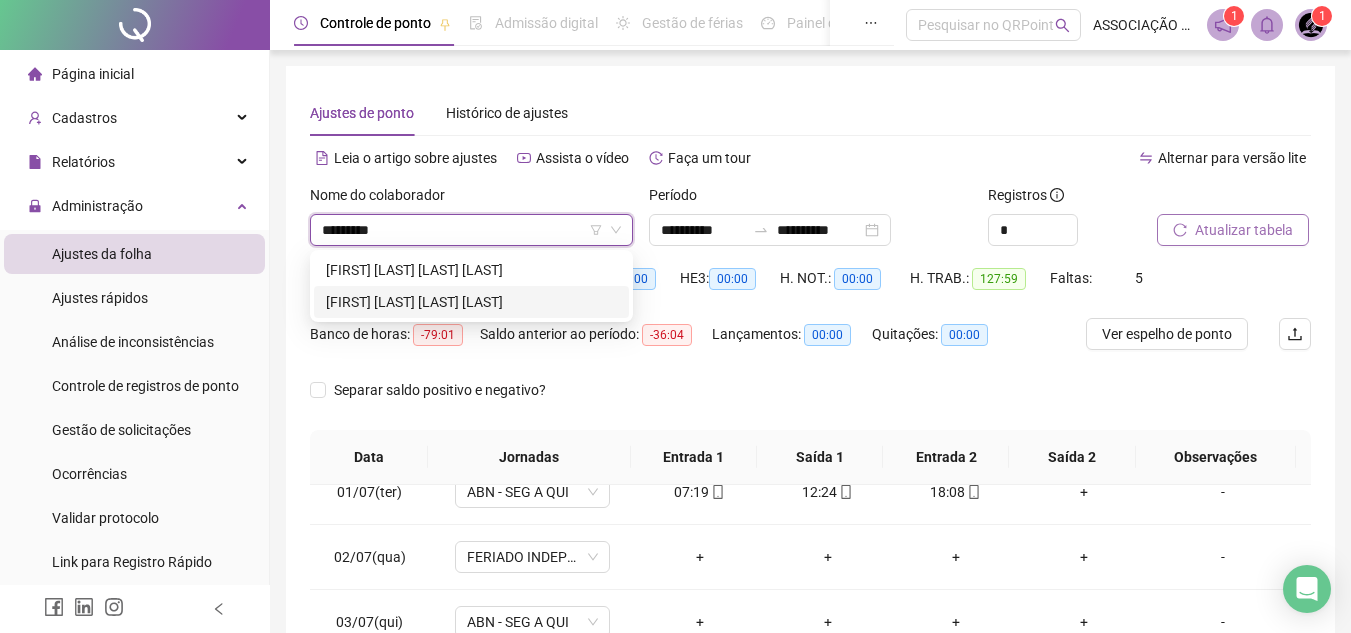 click on "[FIRST] [LAST] [LAST] [LAST]" at bounding box center [471, 302] 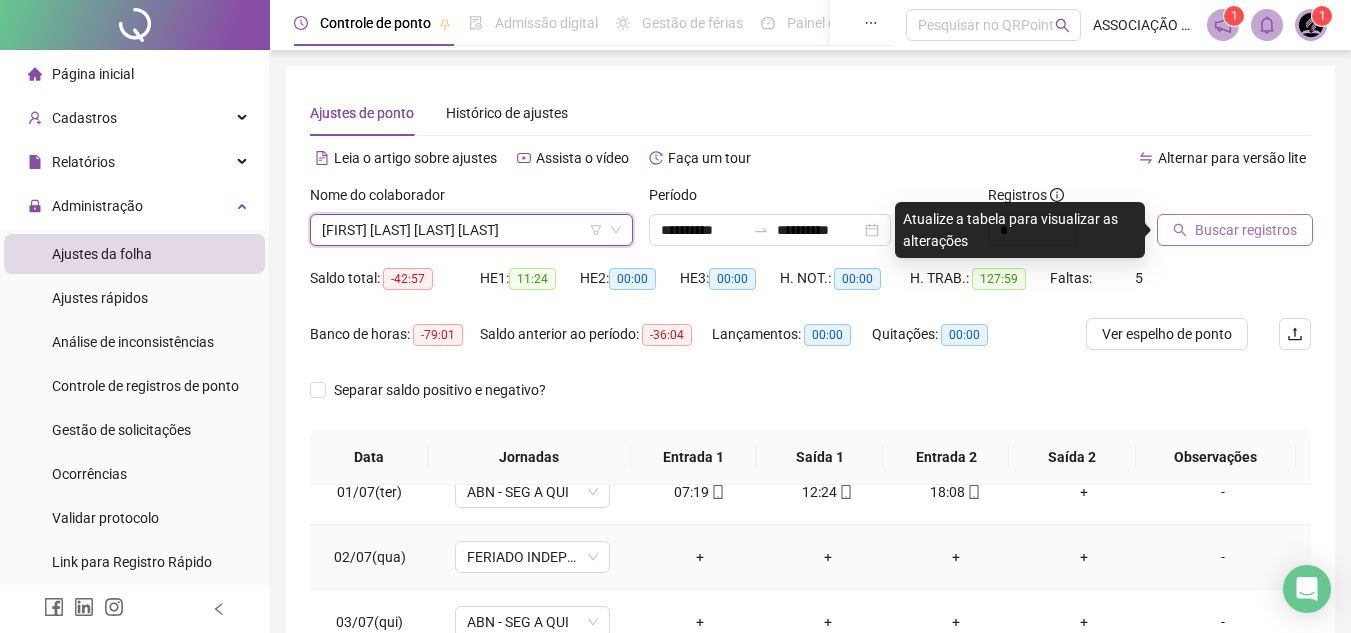 scroll, scrollTop: 157, scrollLeft: 0, axis: vertical 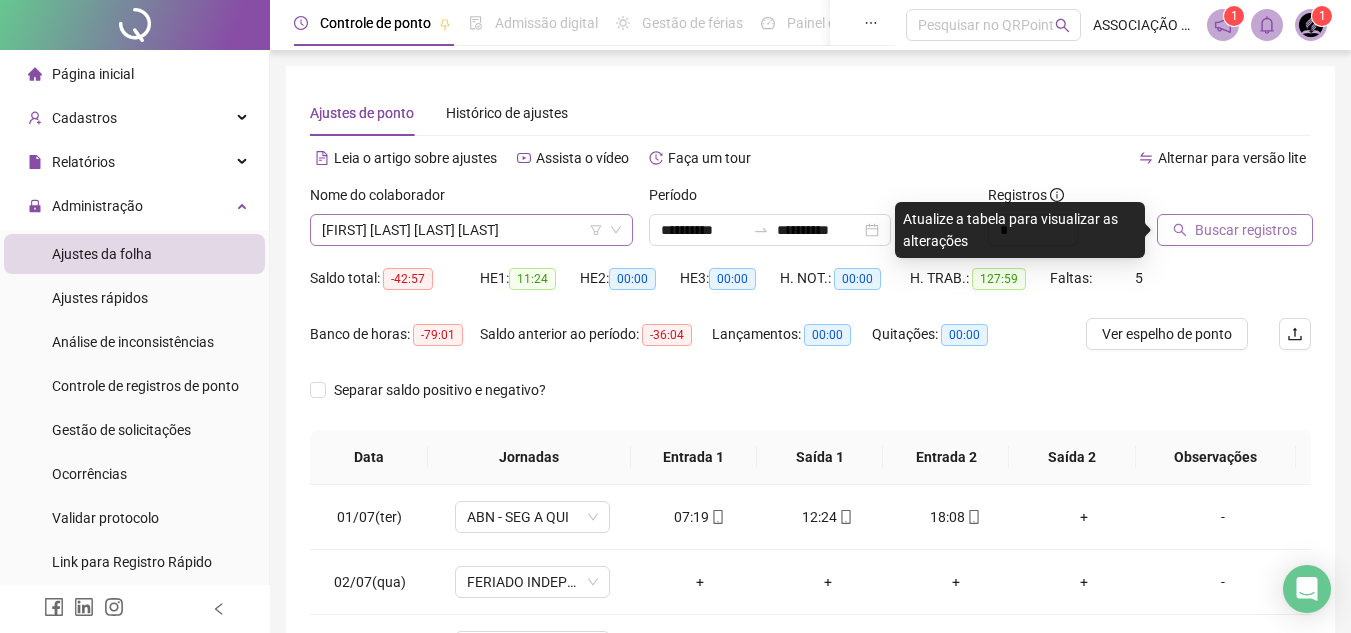 click on "[FIRST] [LAST] [LAST] [LAST]" at bounding box center (471, 230) 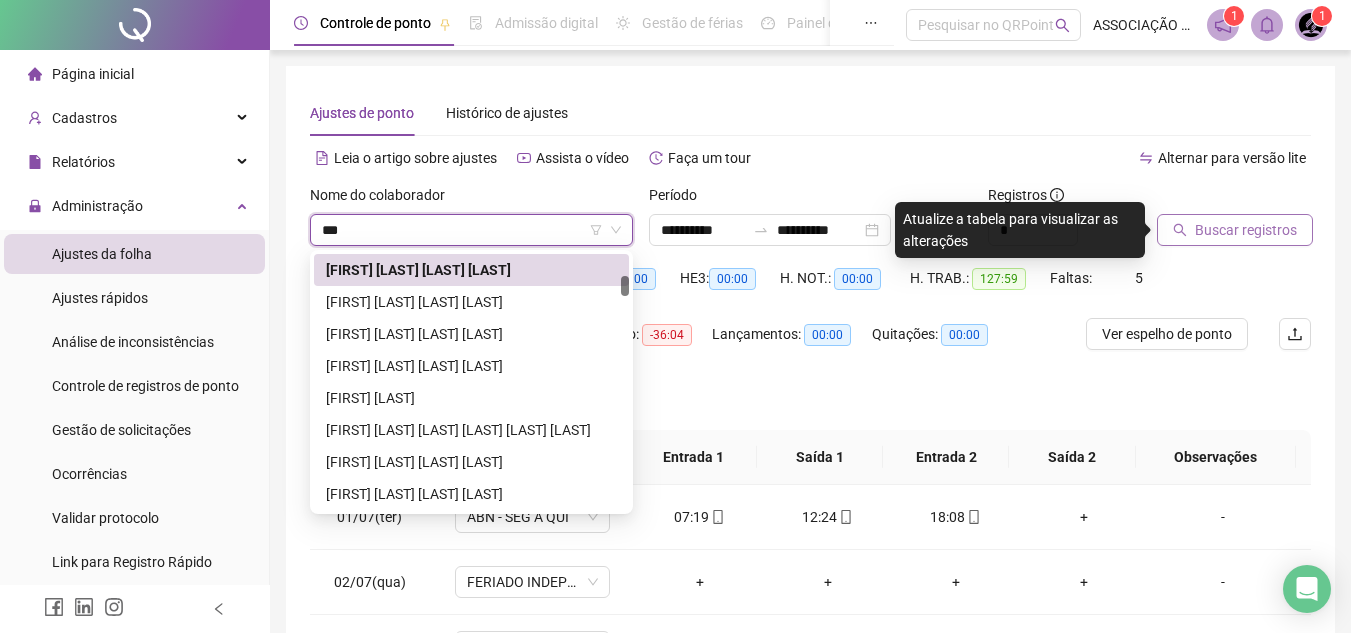 scroll, scrollTop: 0, scrollLeft: 0, axis: both 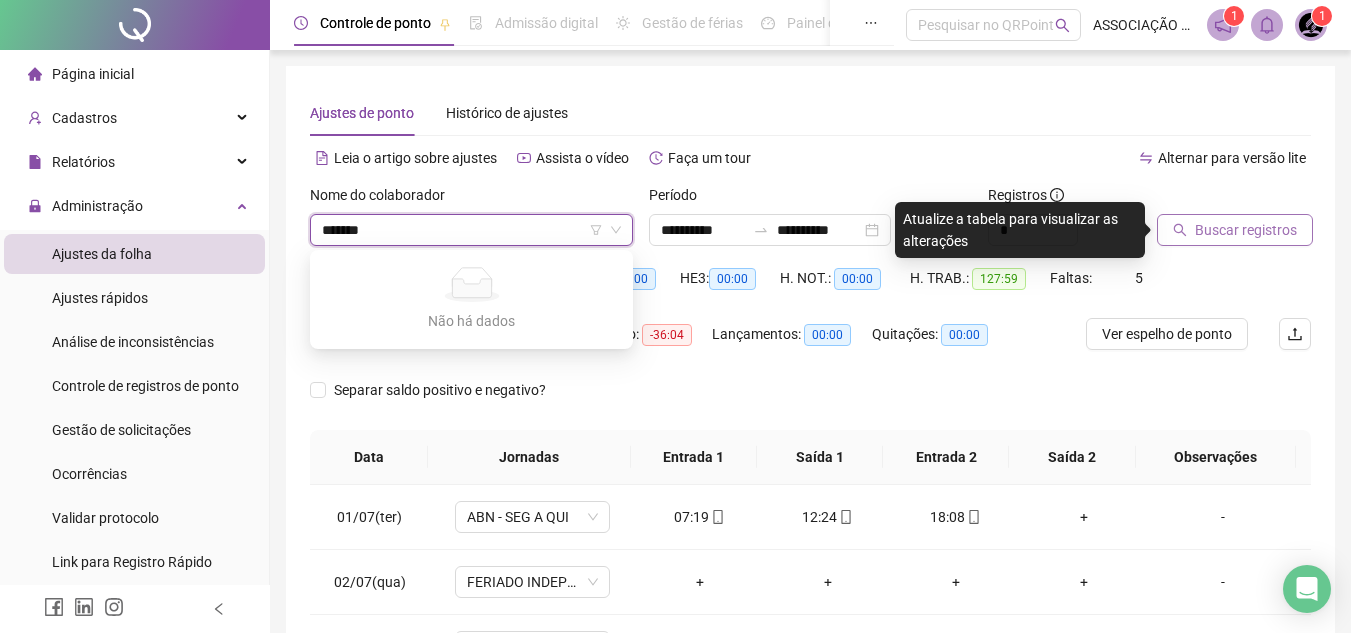 type on "********" 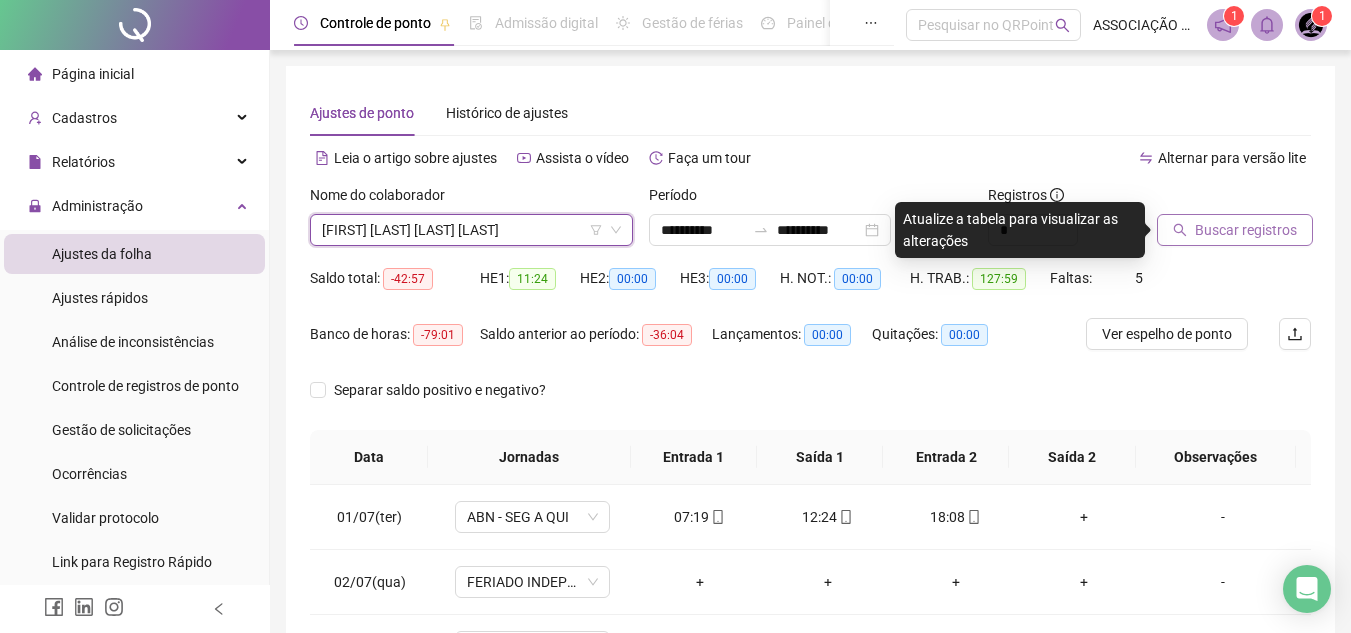 click on "[FIRST] [LAST] [LAST] [LAST]" at bounding box center [471, 230] 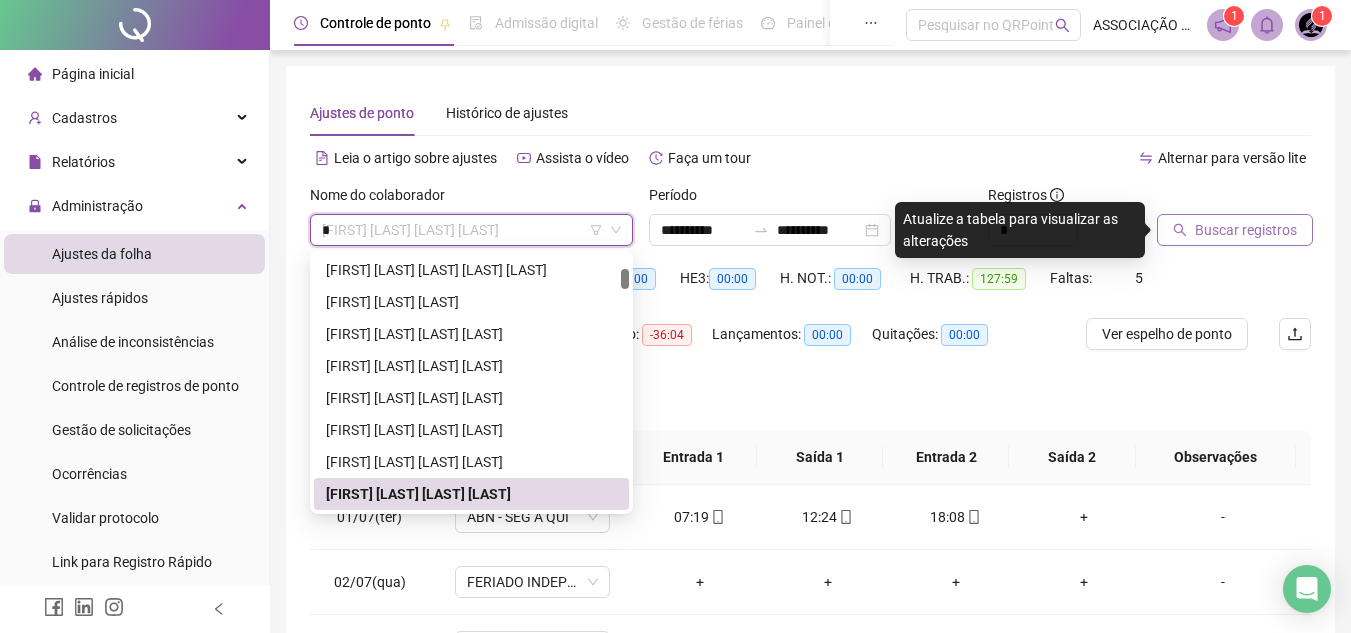 scroll, scrollTop: 480, scrollLeft: 0, axis: vertical 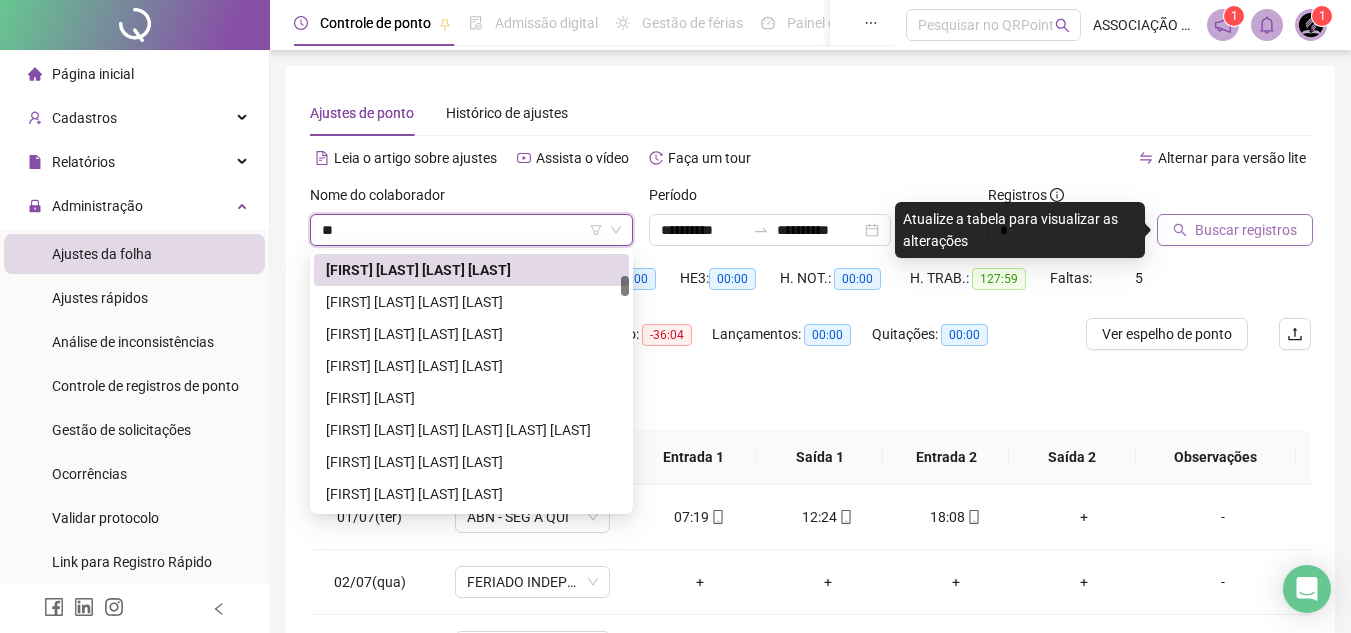 type on "***" 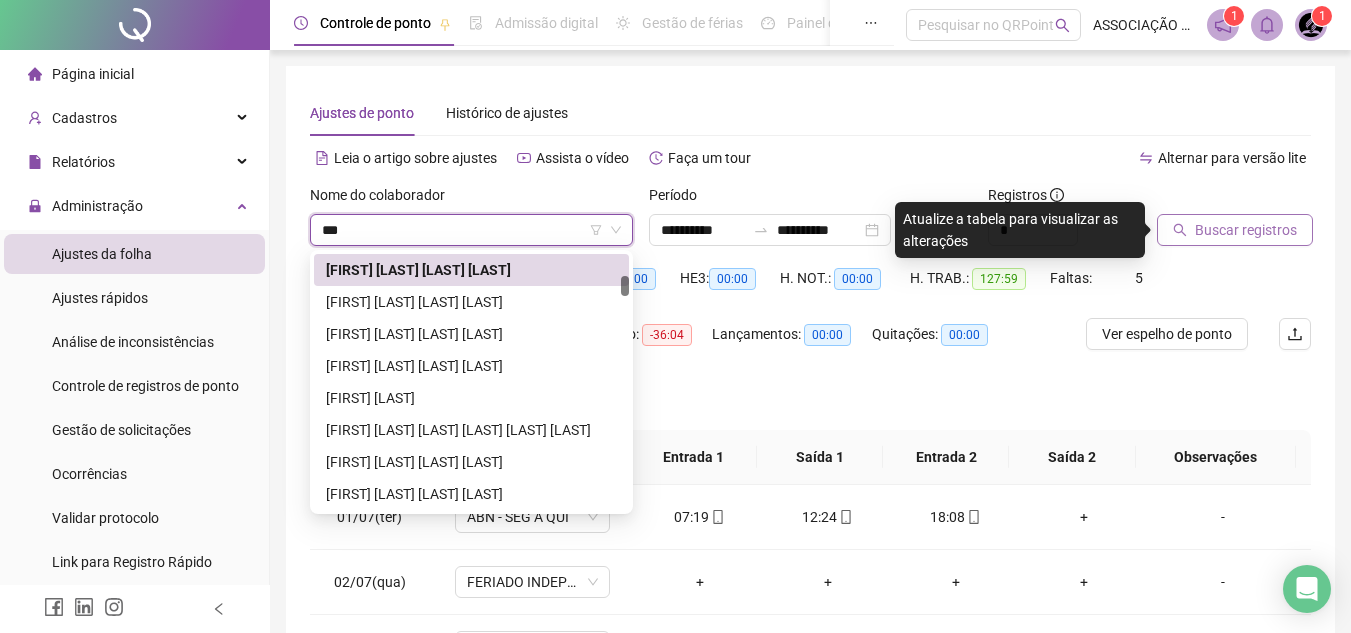 scroll, scrollTop: 0, scrollLeft: 0, axis: both 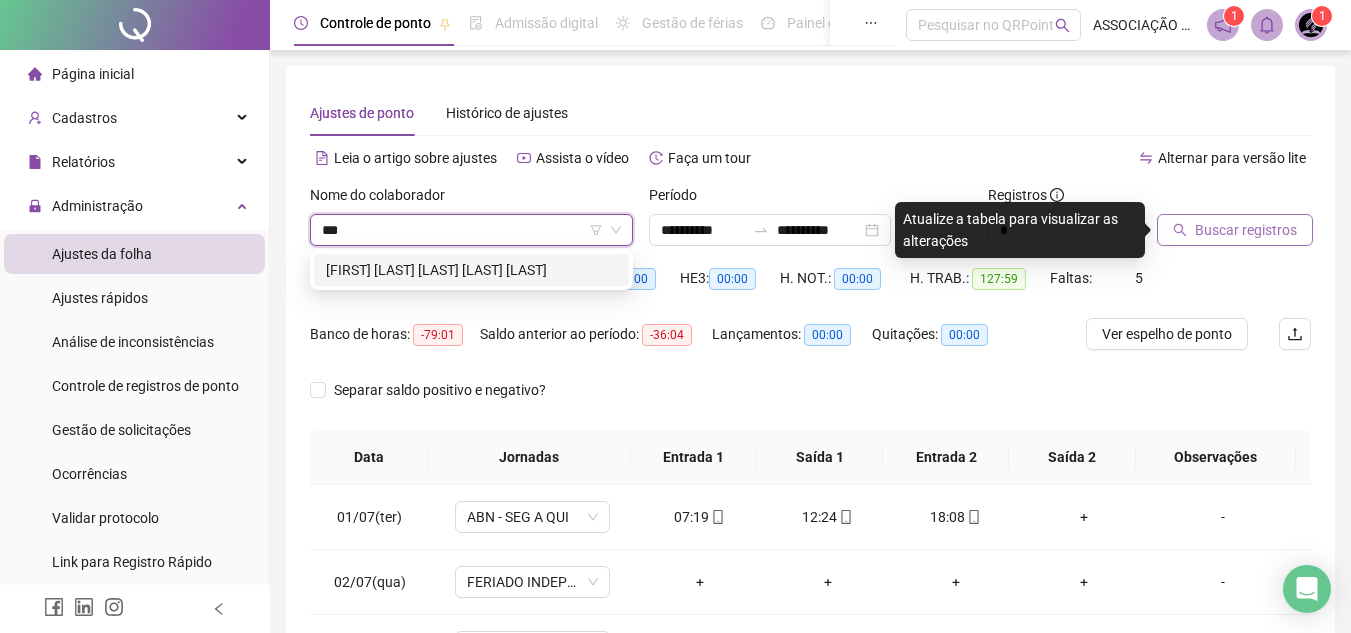 click on "[FIRST] [LAST] [LAST] [LAST] [LAST]" at bounding box center [471, 270] 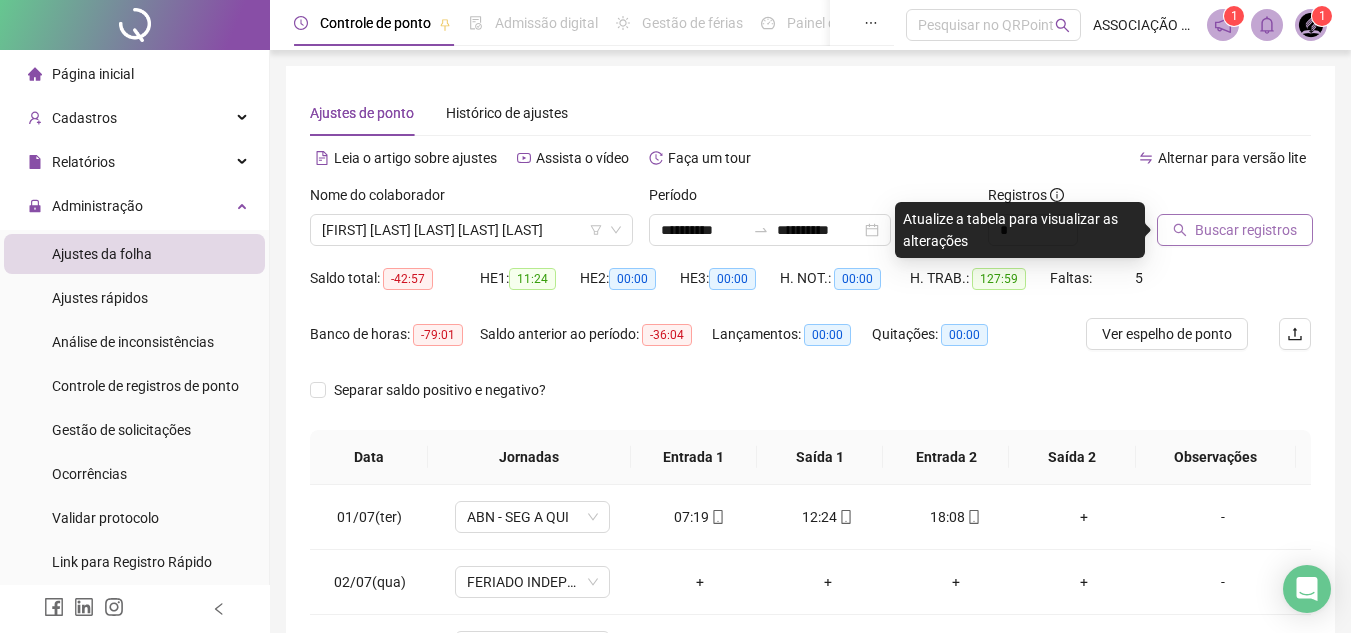 click on "Buscar registros" at bounding box center [1246, 230] 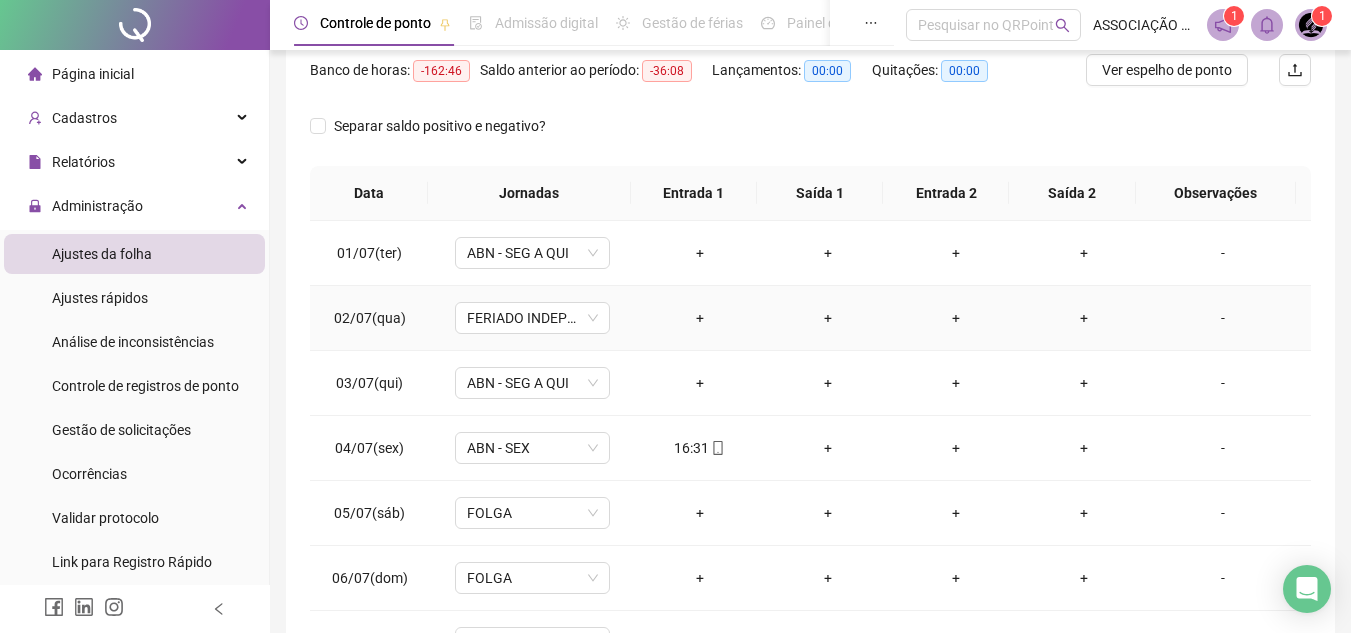 scroll, scrollTop: 331, scrollLeft: 0, axis: vertical 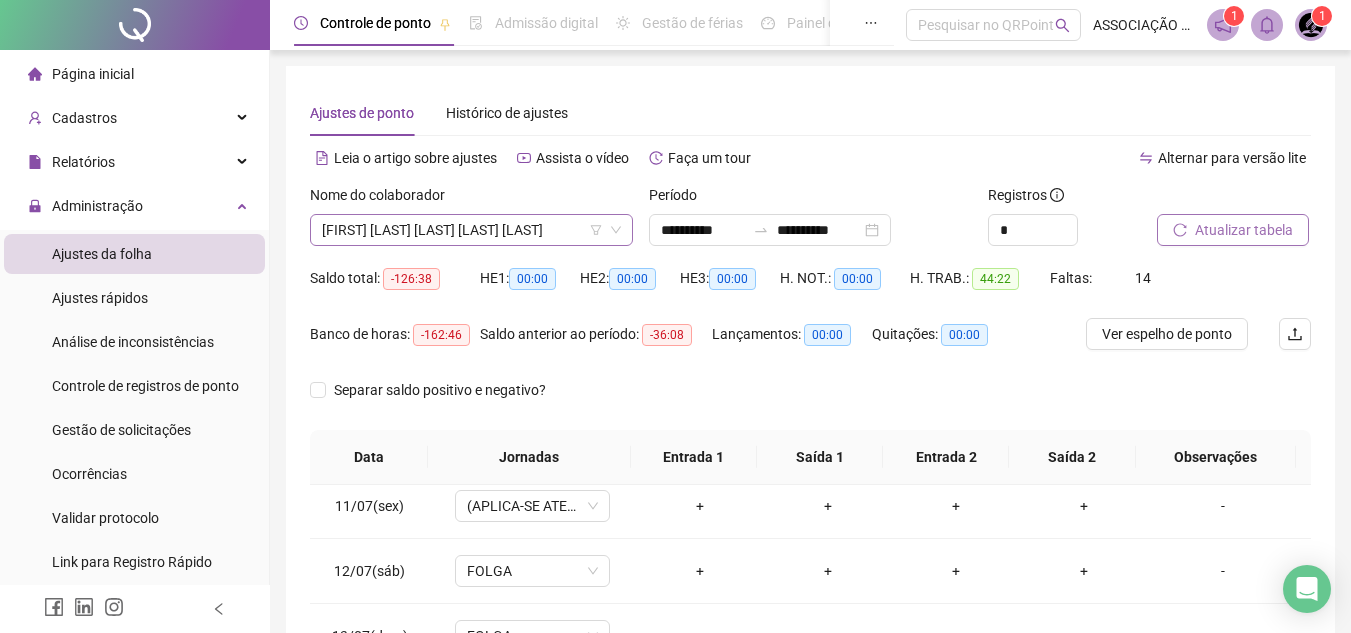 click on "[FIRST] [LAST] [LAST] [LAST] [LAST]" at bounding box center (471, 230) 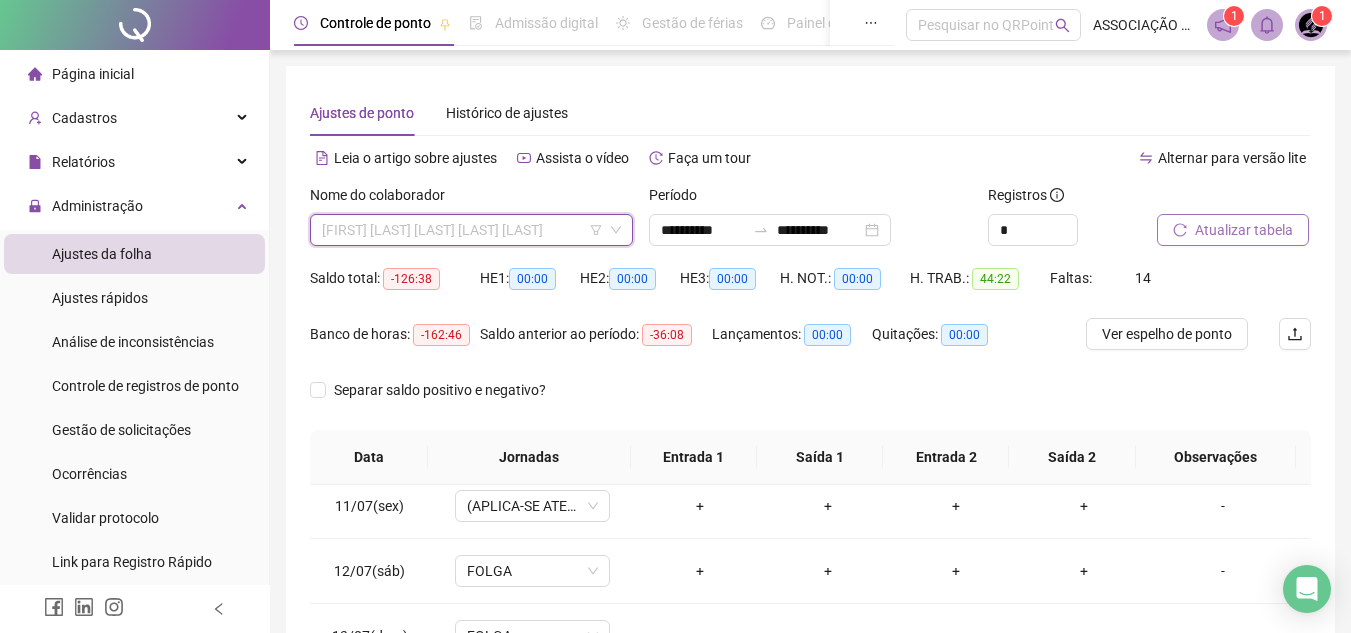 scroll, scrollTop: 7552, scrollLeft: 0, axis: vertical 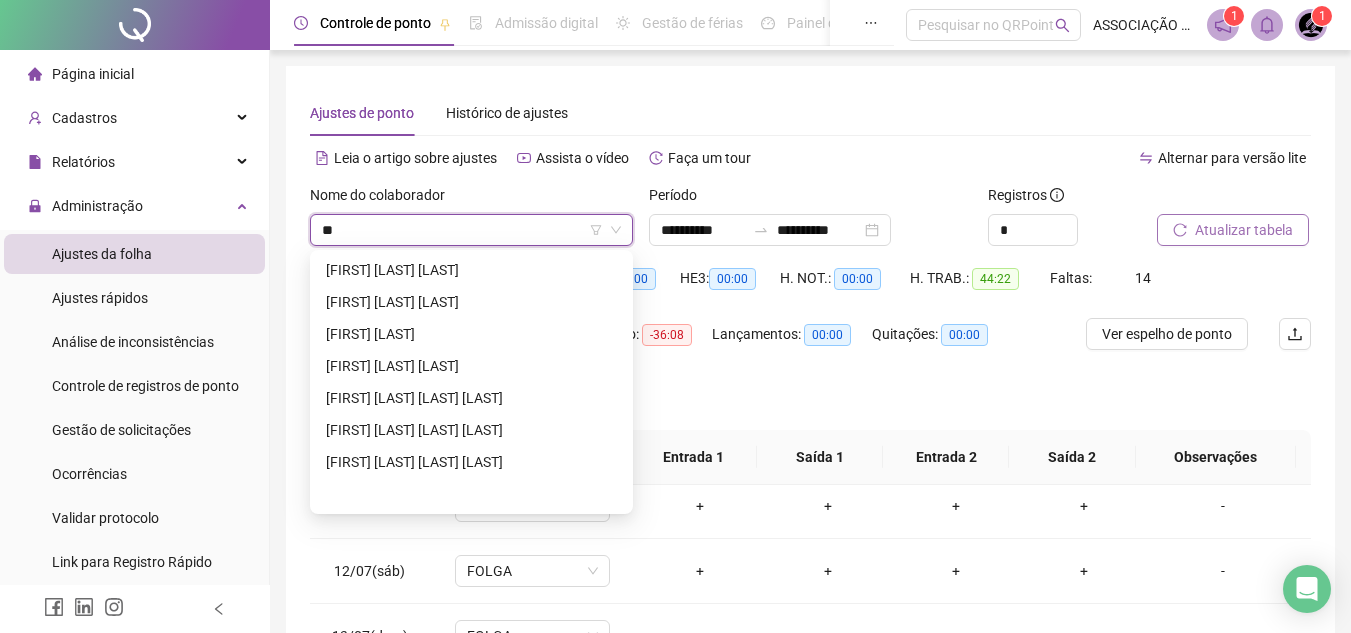 type on "***" 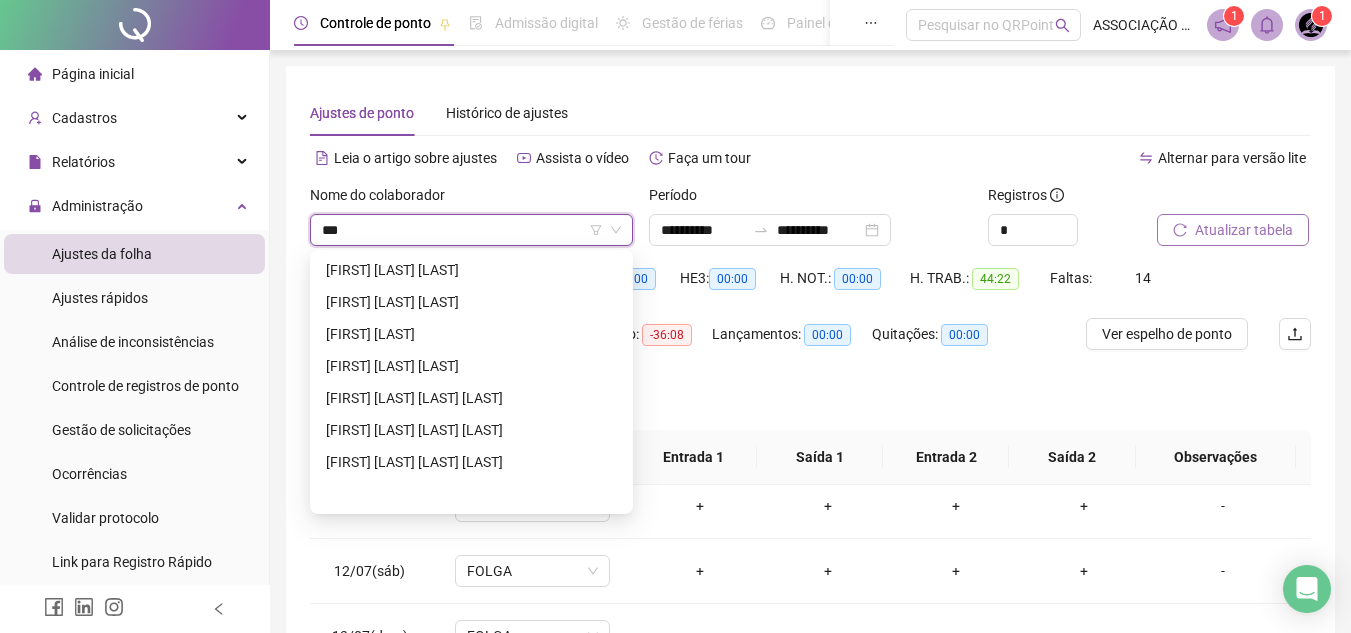 scroll, scrollTop: 96, scrollLeft: 0, axis: vertical 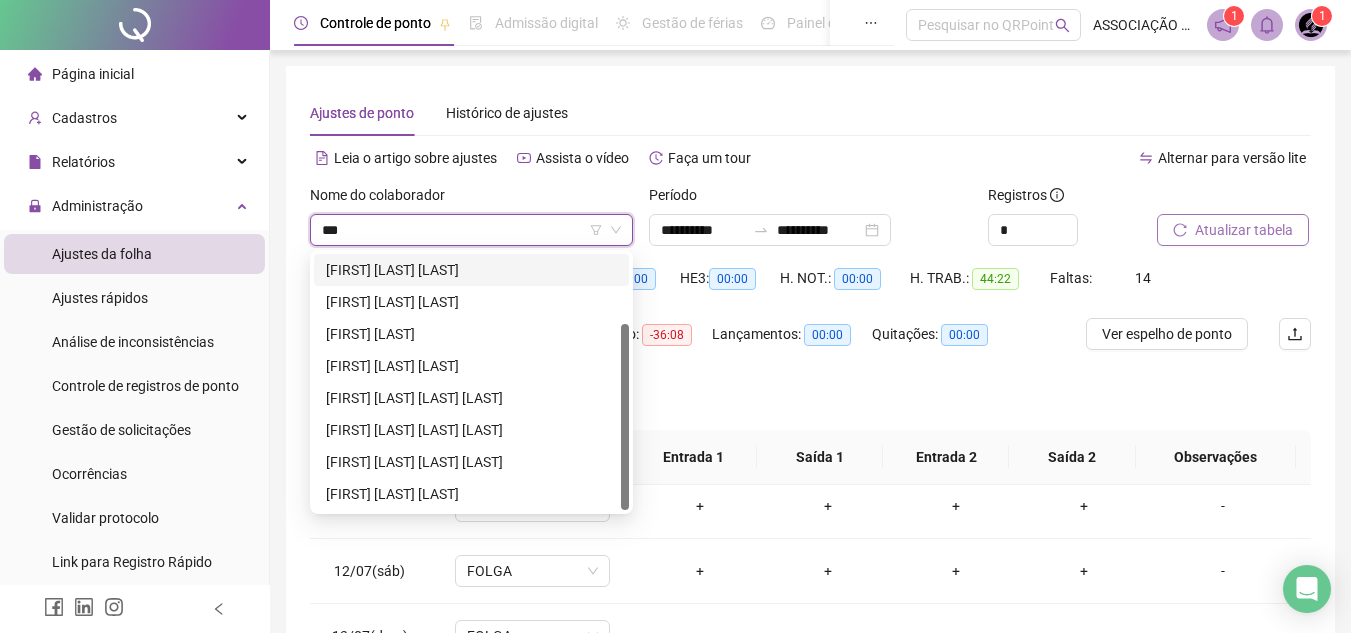 click on "[FIRST] [LAST] [LAST]" at bounding box center [471, 270] 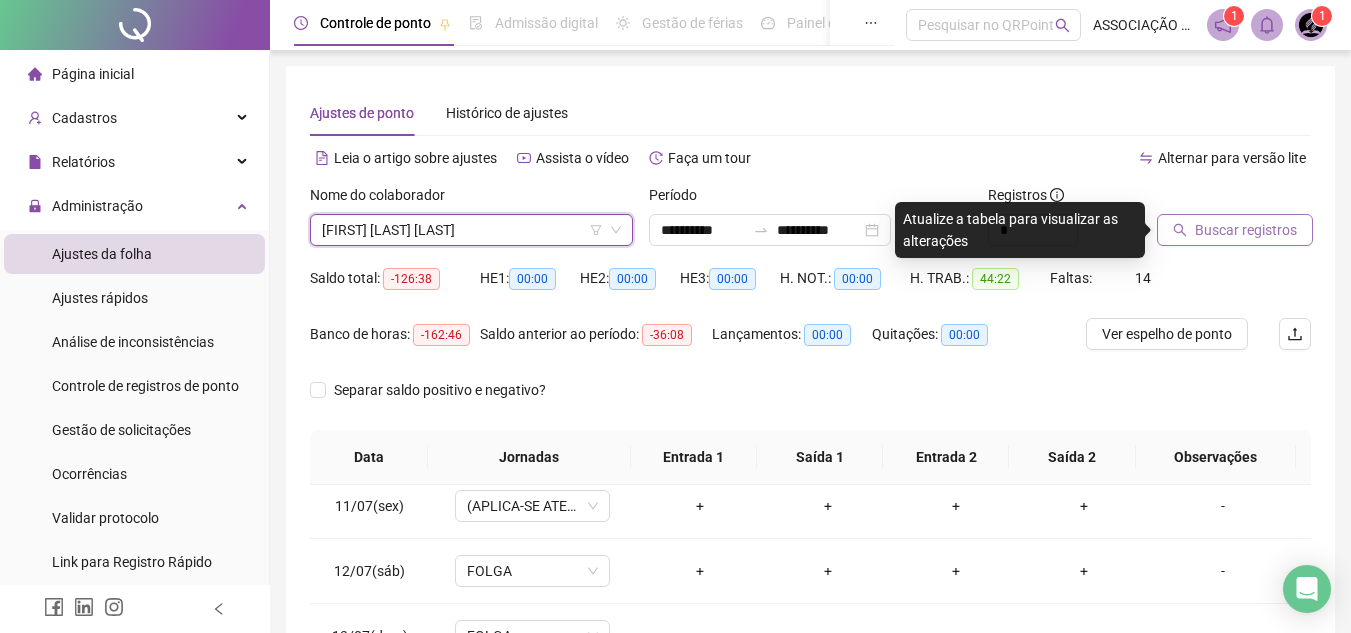 click on "Buscar registros" at bounding box center (1246, 230) 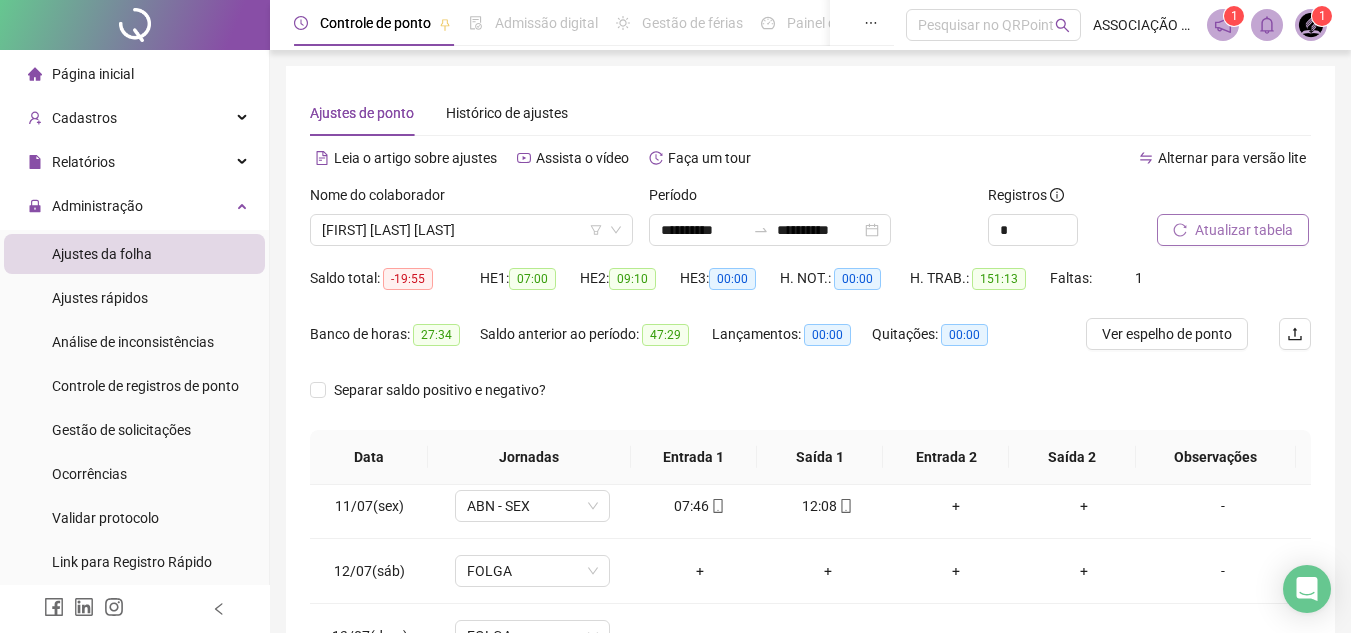 scroll, scrollTop: 66, scrollLeft: 0, axis: vertical 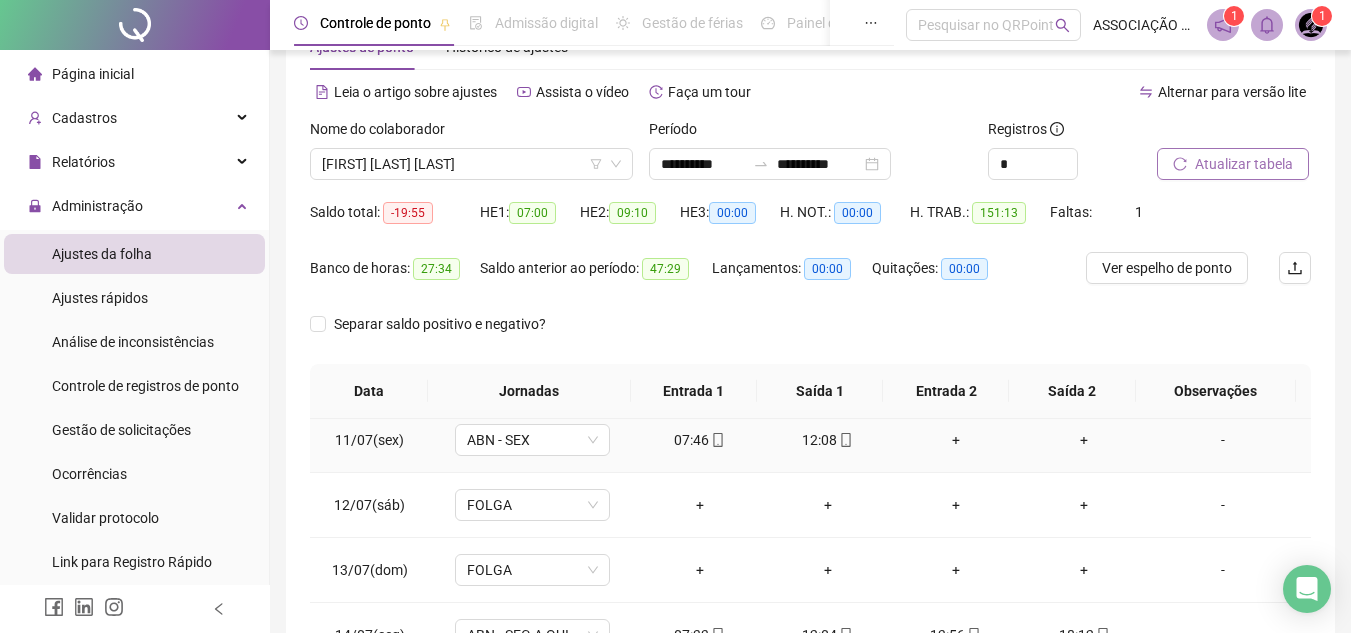 click on "07:46" at bounding box center [700, 440] 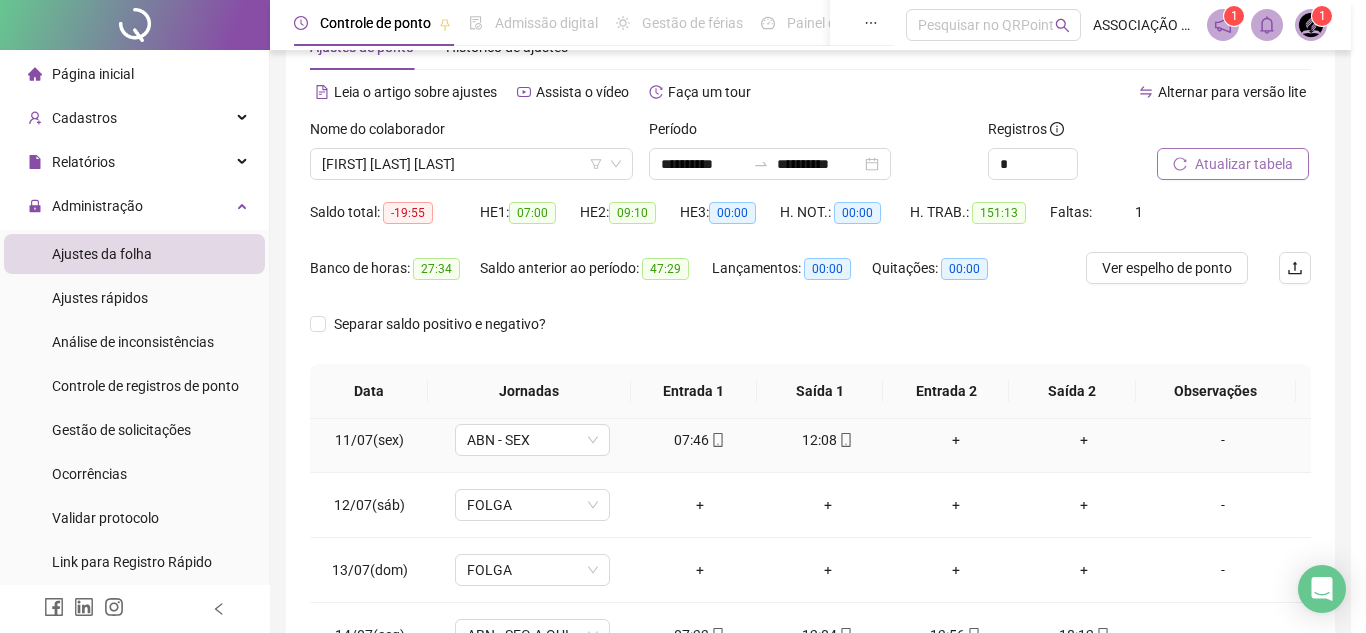 type on "**********" 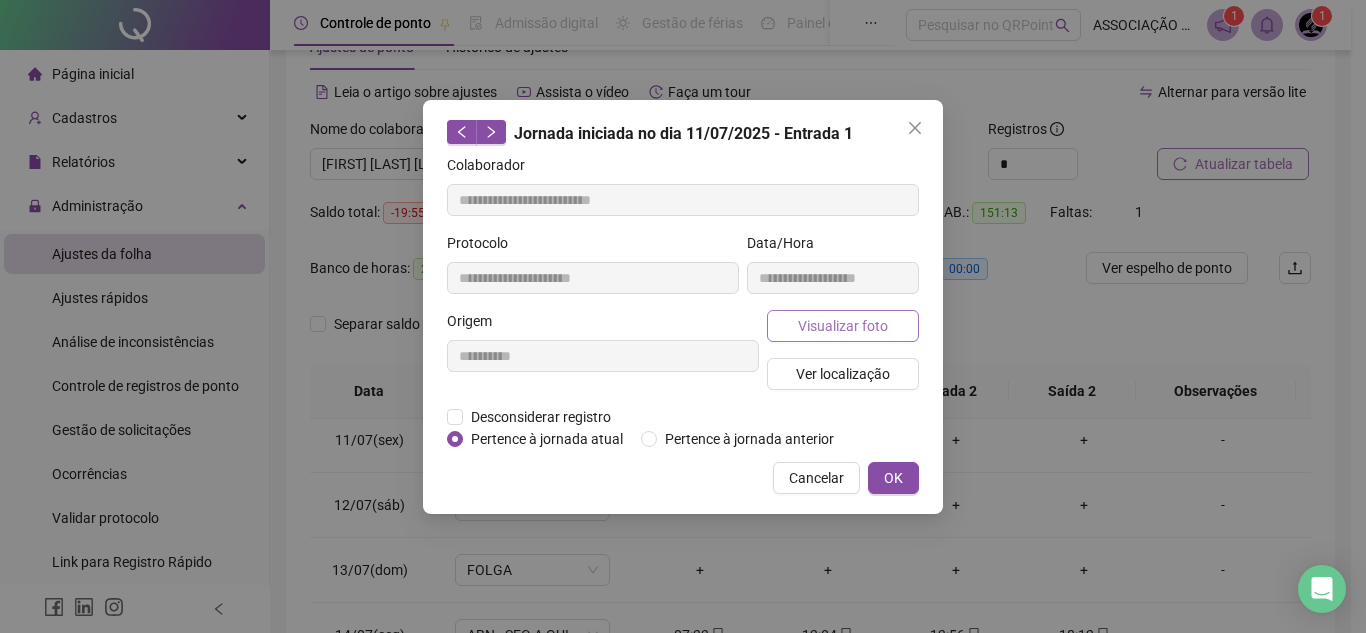click on "Visualizar foto" at bounding box center [843, 326] 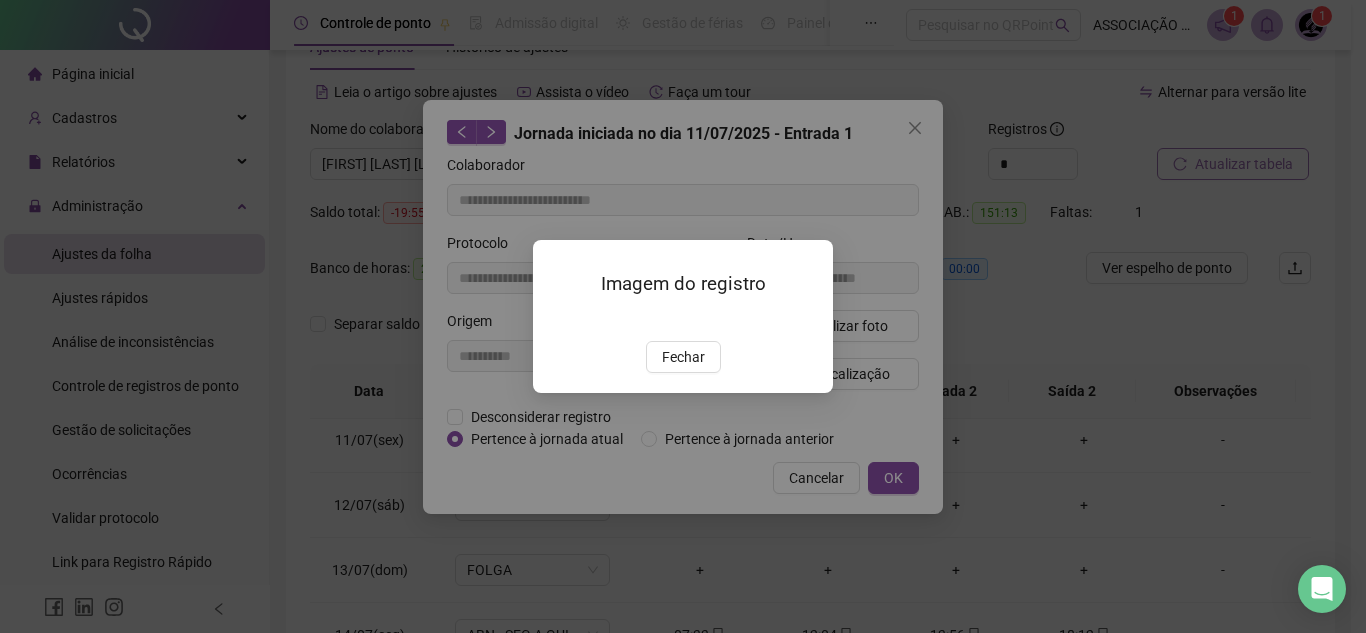 click on "Fechar" at bounding box center (683, 357) 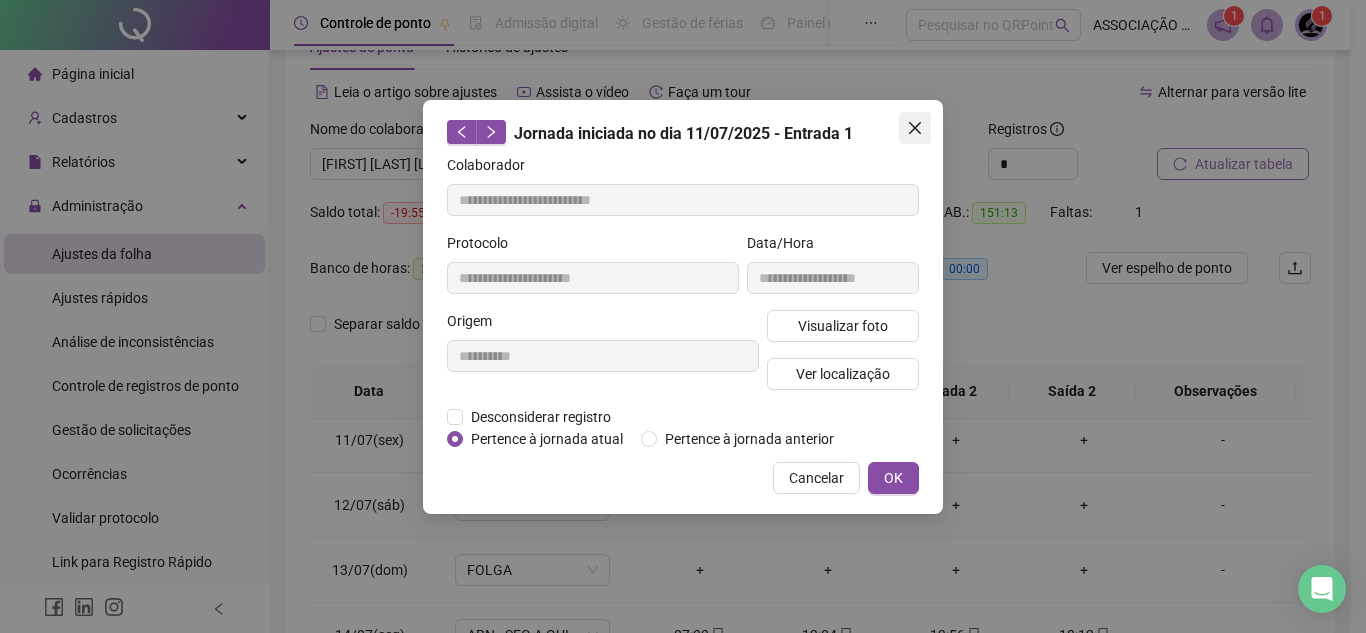 click at bounding box center [915, 128] 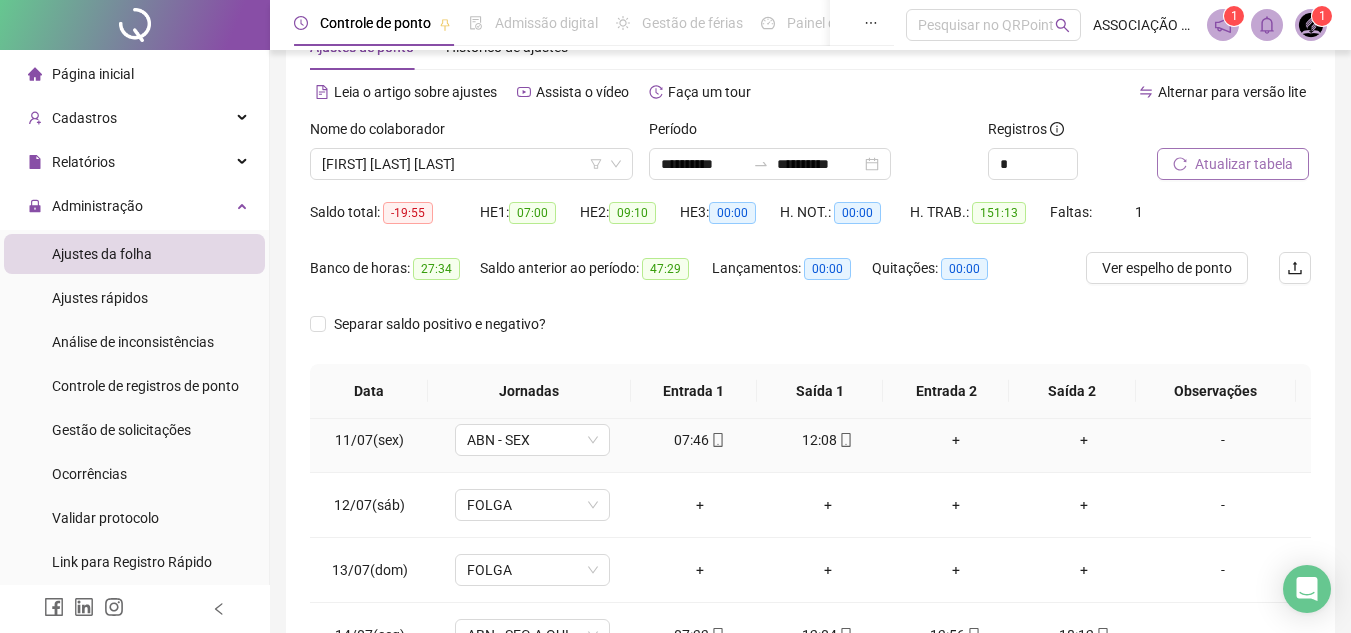 click on "12:08" at bounding box center (828, 440) 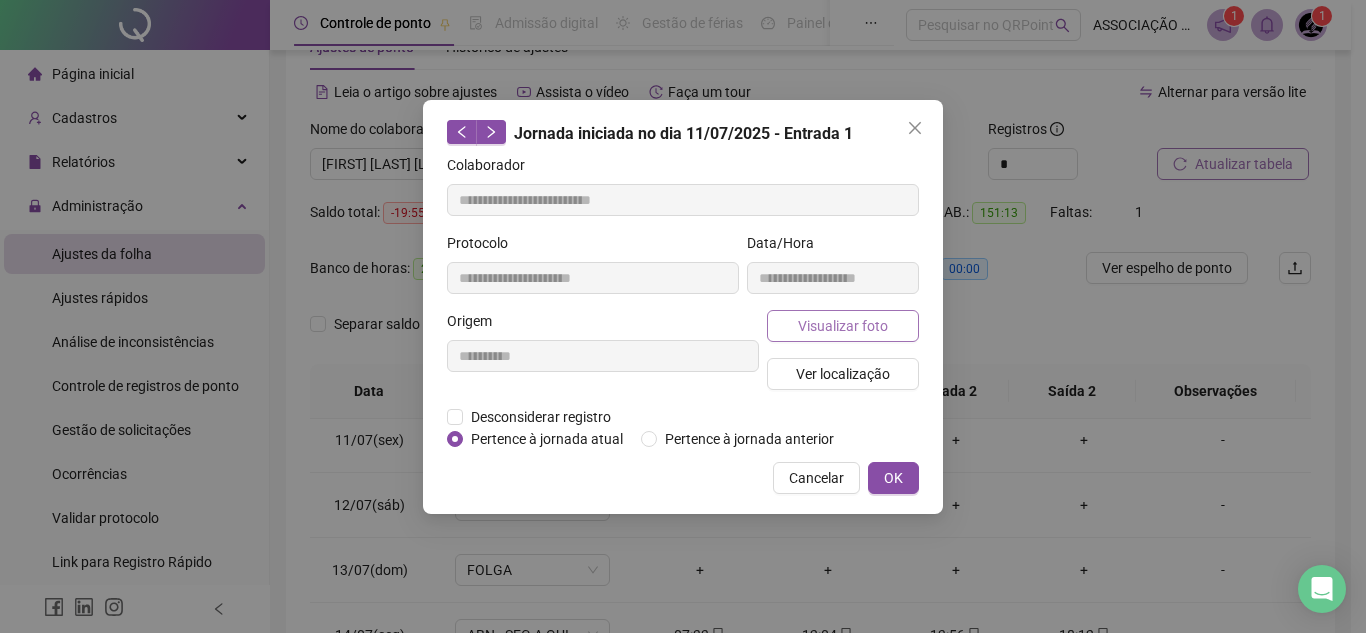 click on "Visualizar foto" at bounding box center [843, 326] 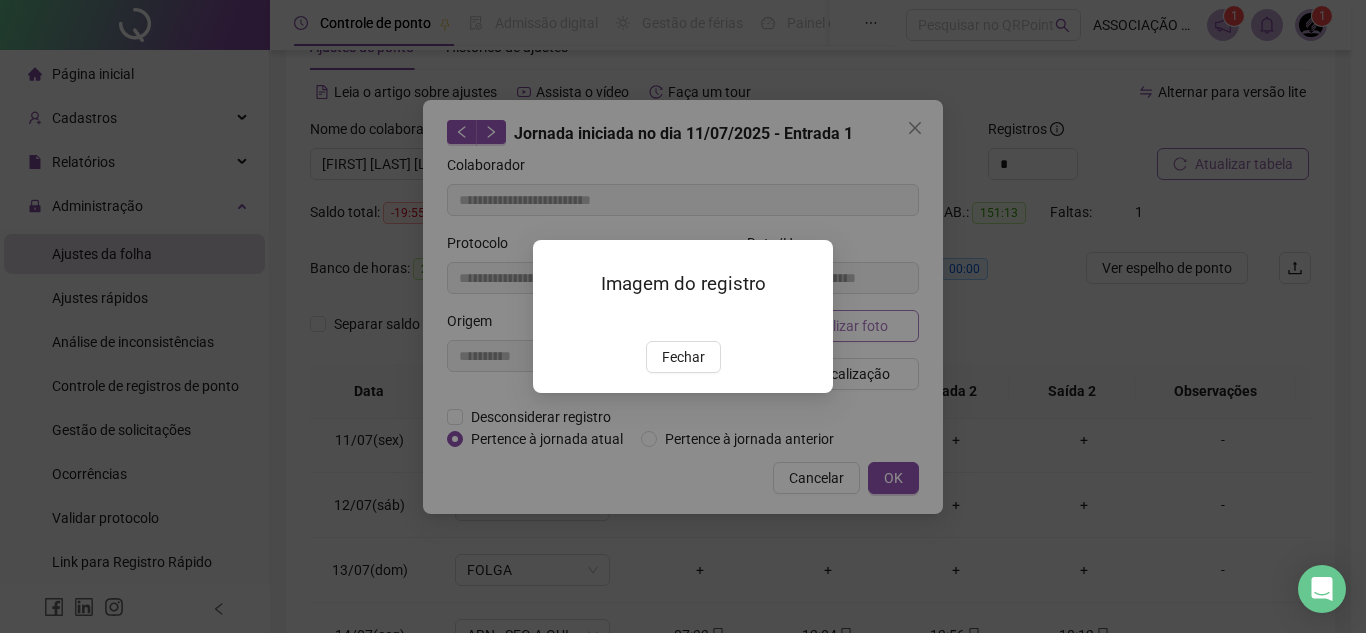 type on "**********" 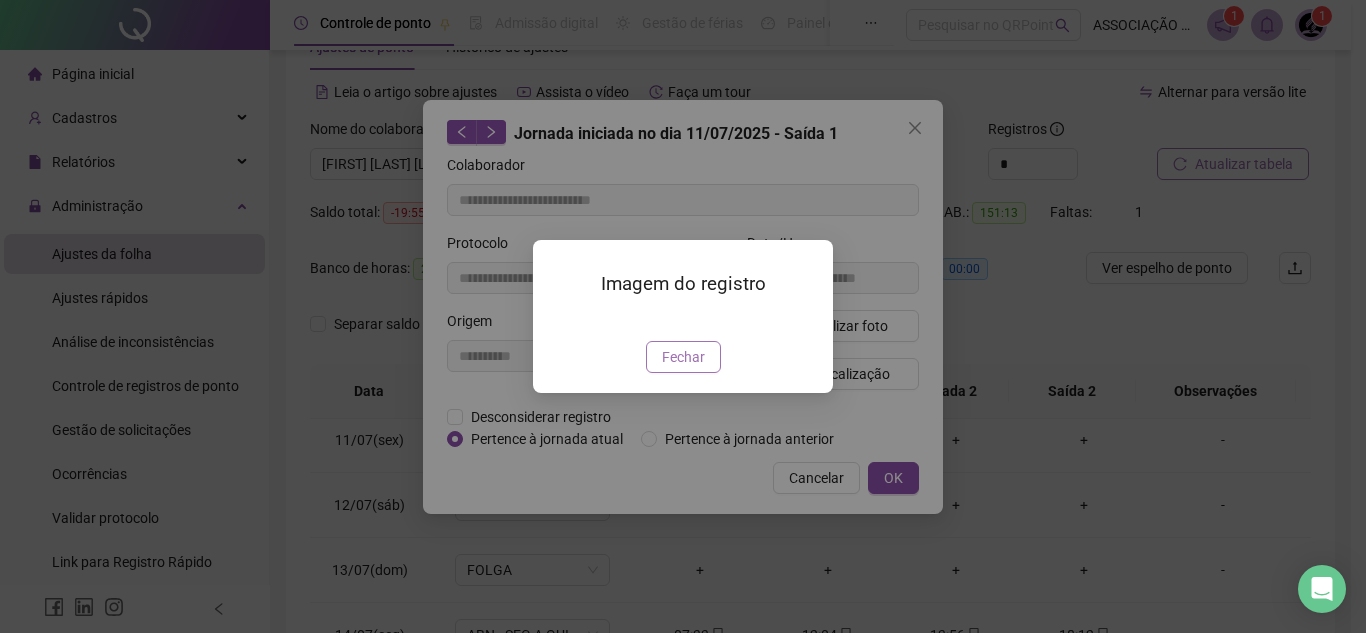 click on "Fechar" at bounding box center (683, 357) 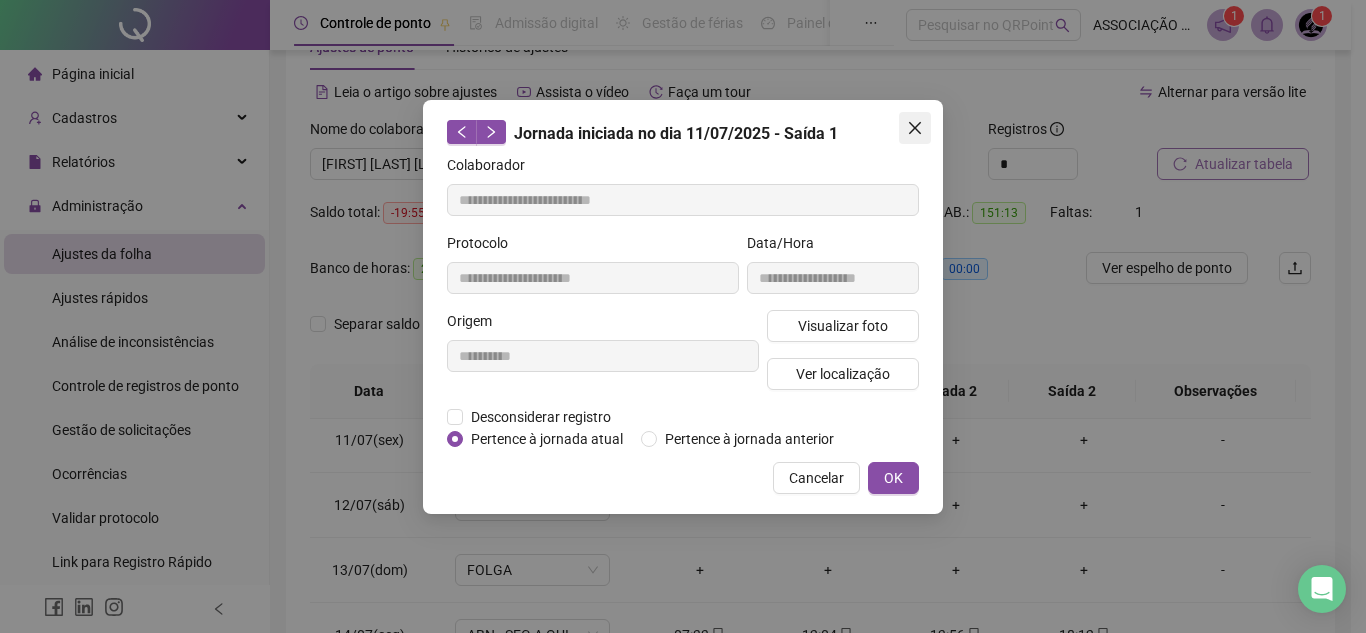 click 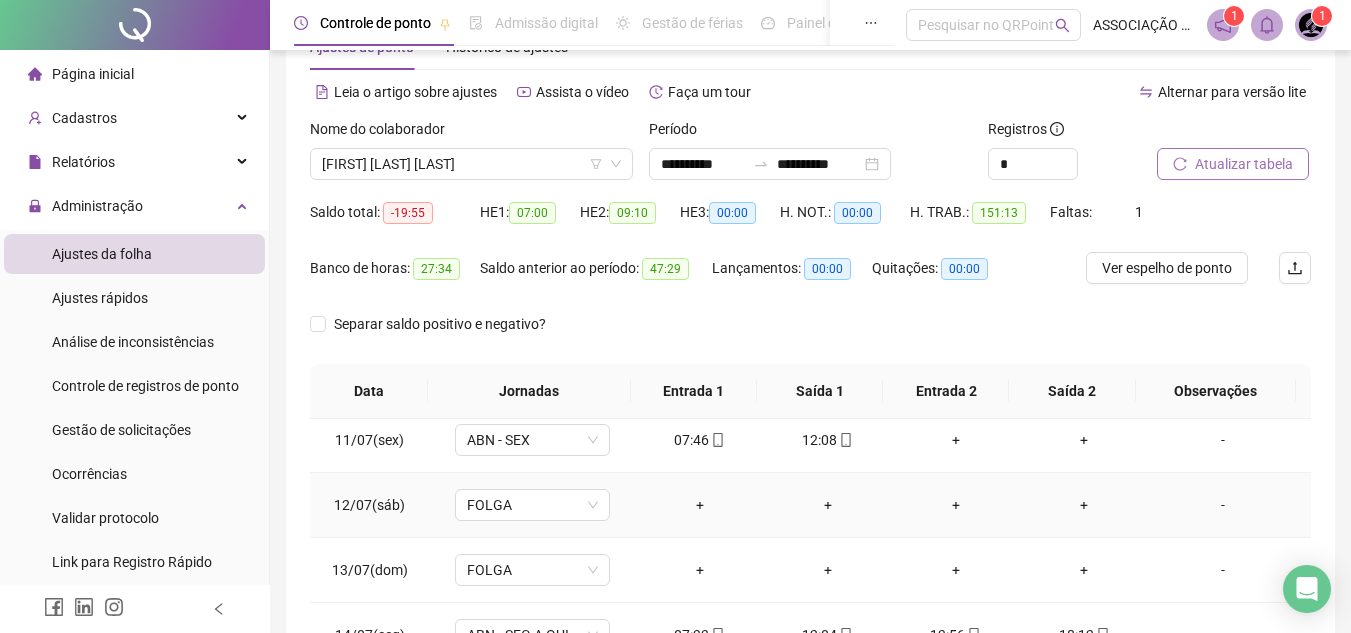scroll, scrollTop: 727, scrollLeft: 0, axis: vertical 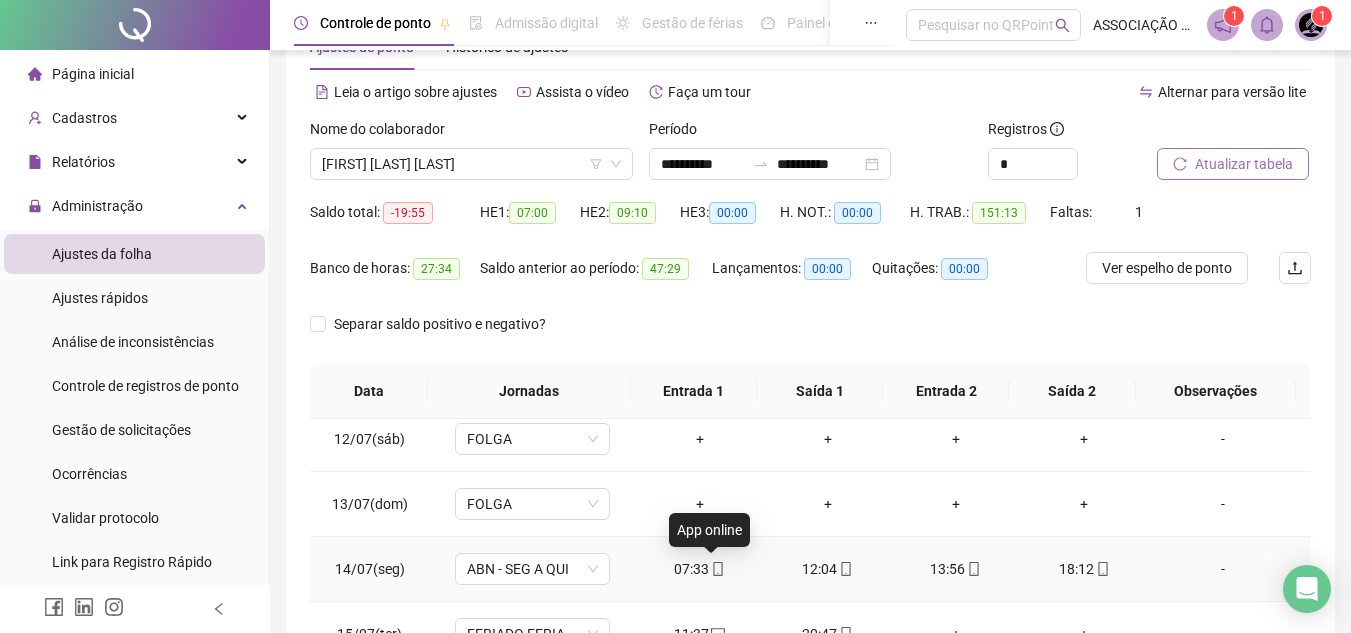 click on "07:33" at bounding box center [700, 569] 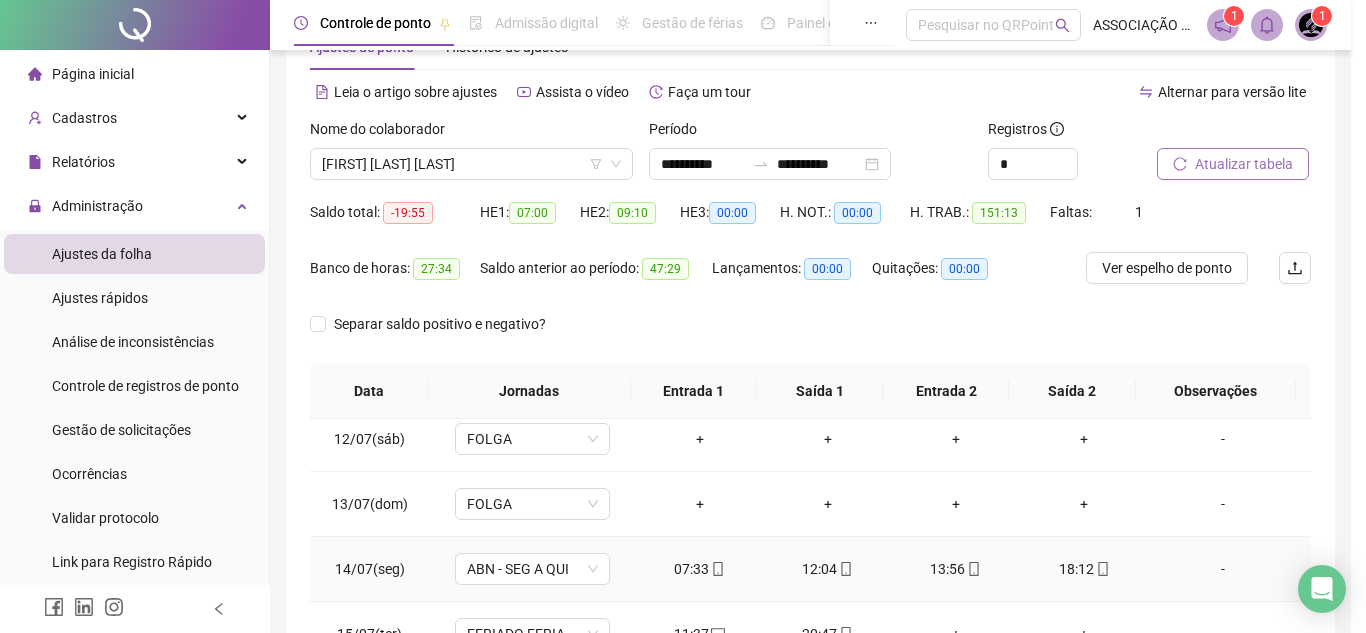 type on "**********" 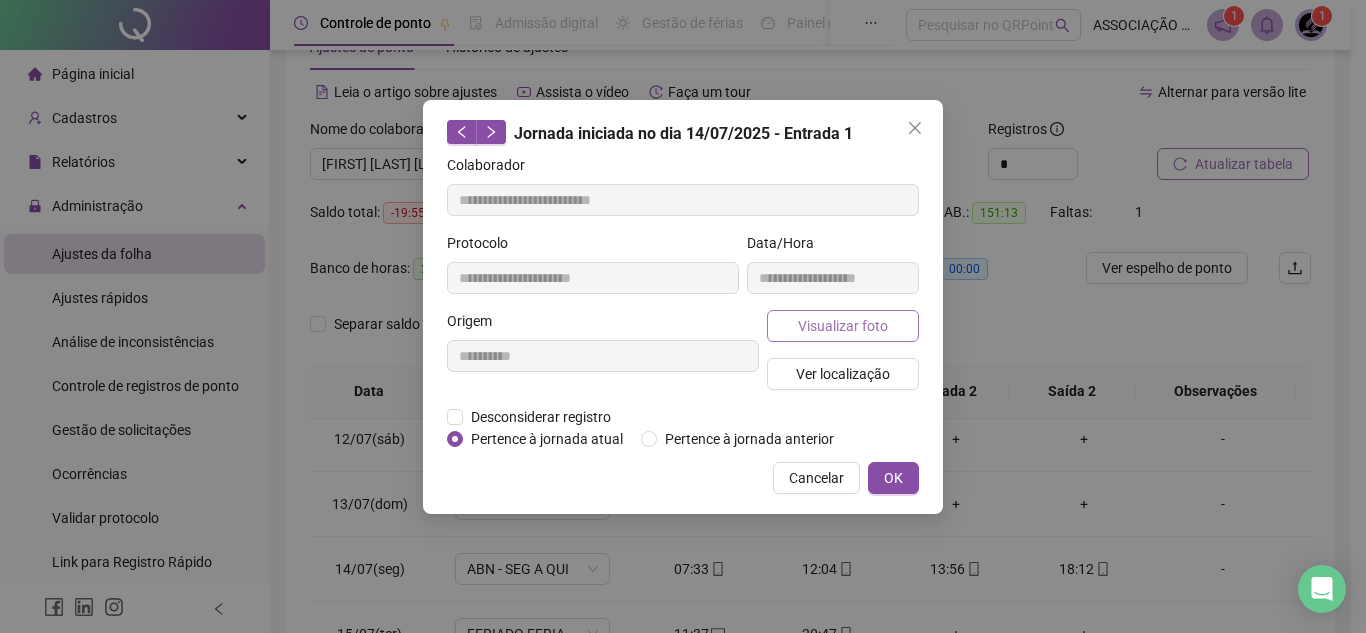 click on "Visualizar foto" at bounding box center [843, 326] 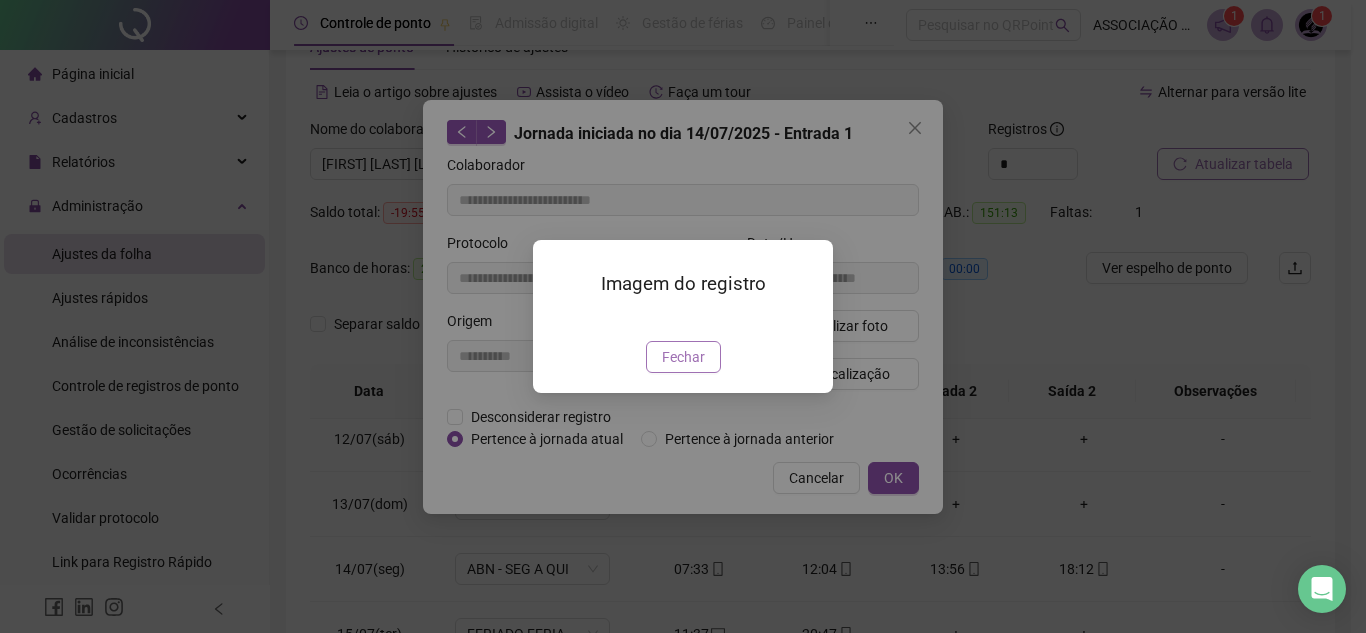 click on "Fechar" at bounding box center (683, 357) 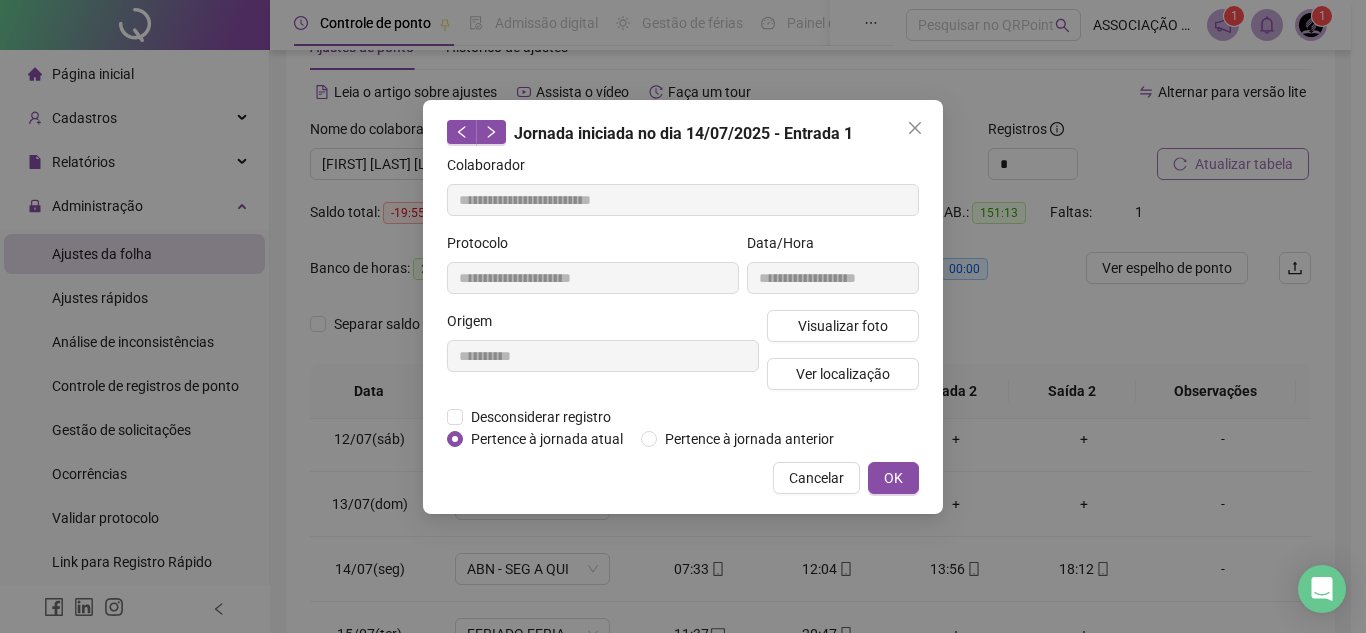 click 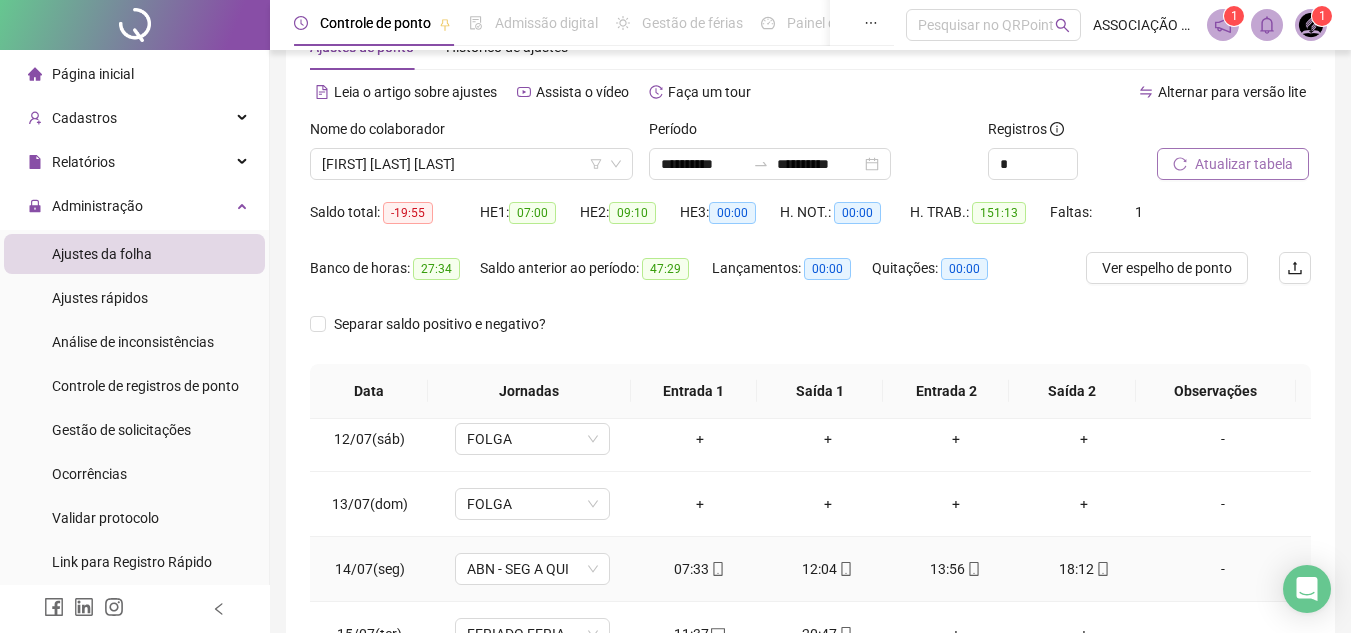 click on "12:04" at bounding box center [828, 569] 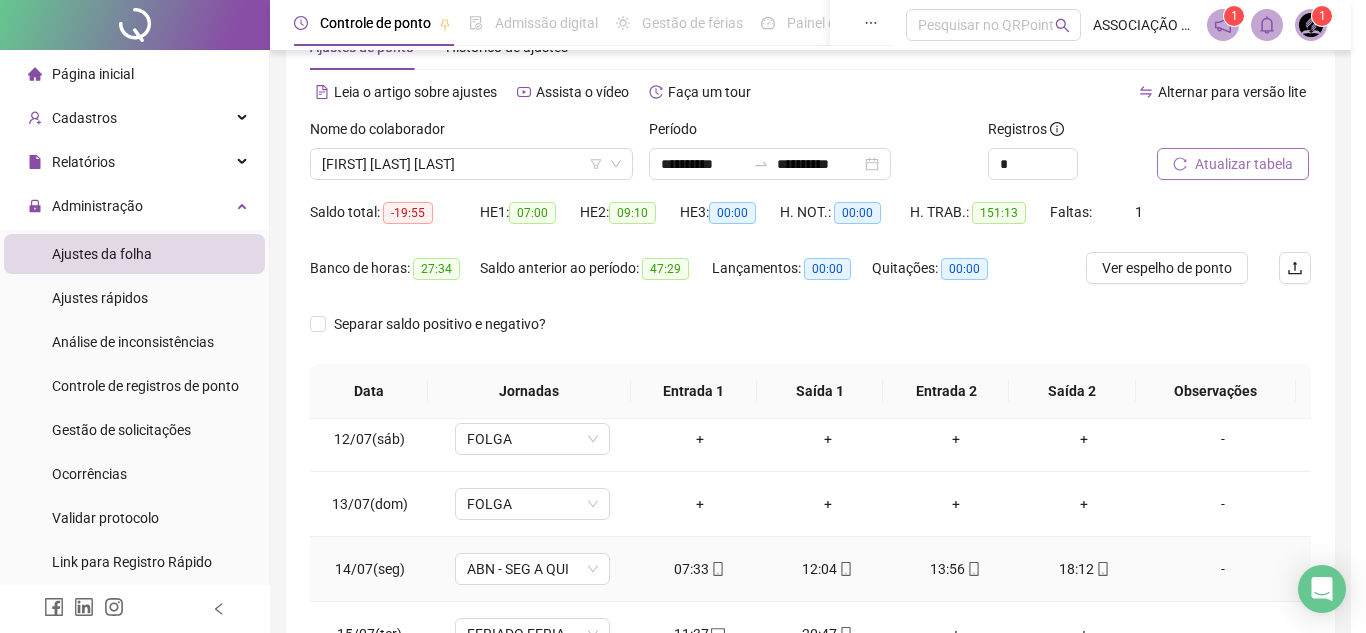 type on "**********" 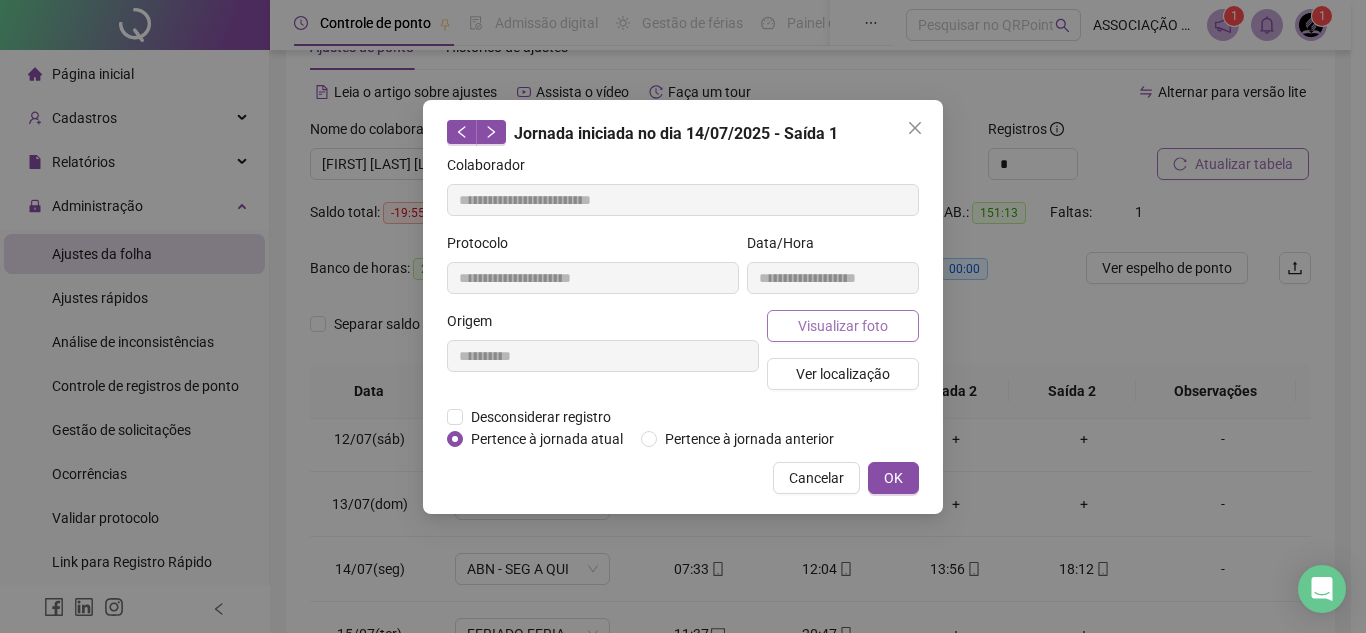 click on "Visualizar foto" at bounding box center [843, 326] 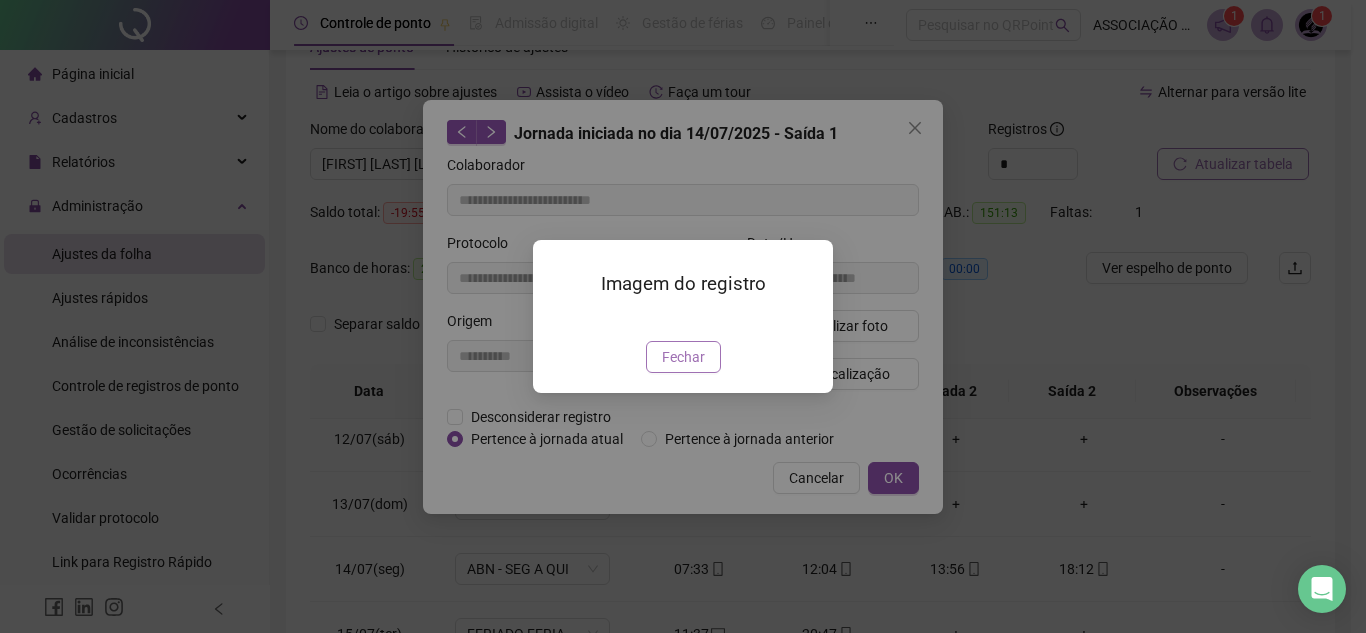 click on "Fechar" at bounding box center (683, 357) 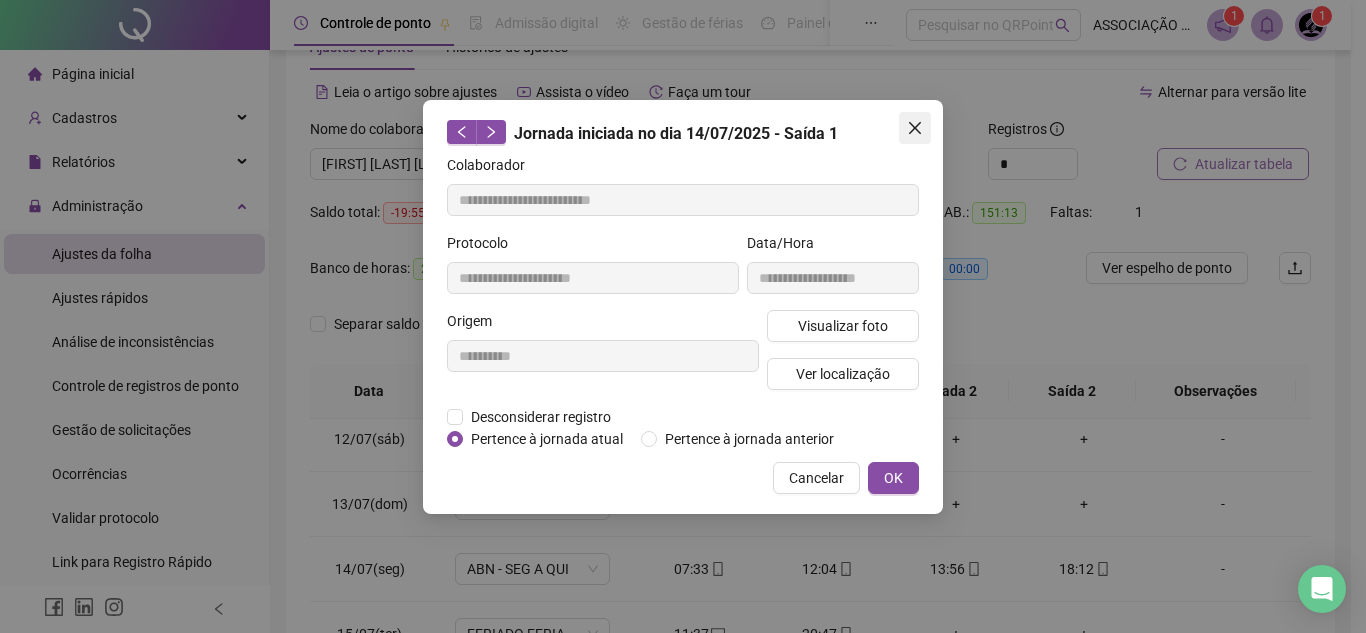 click at bounding box center [915, 128] 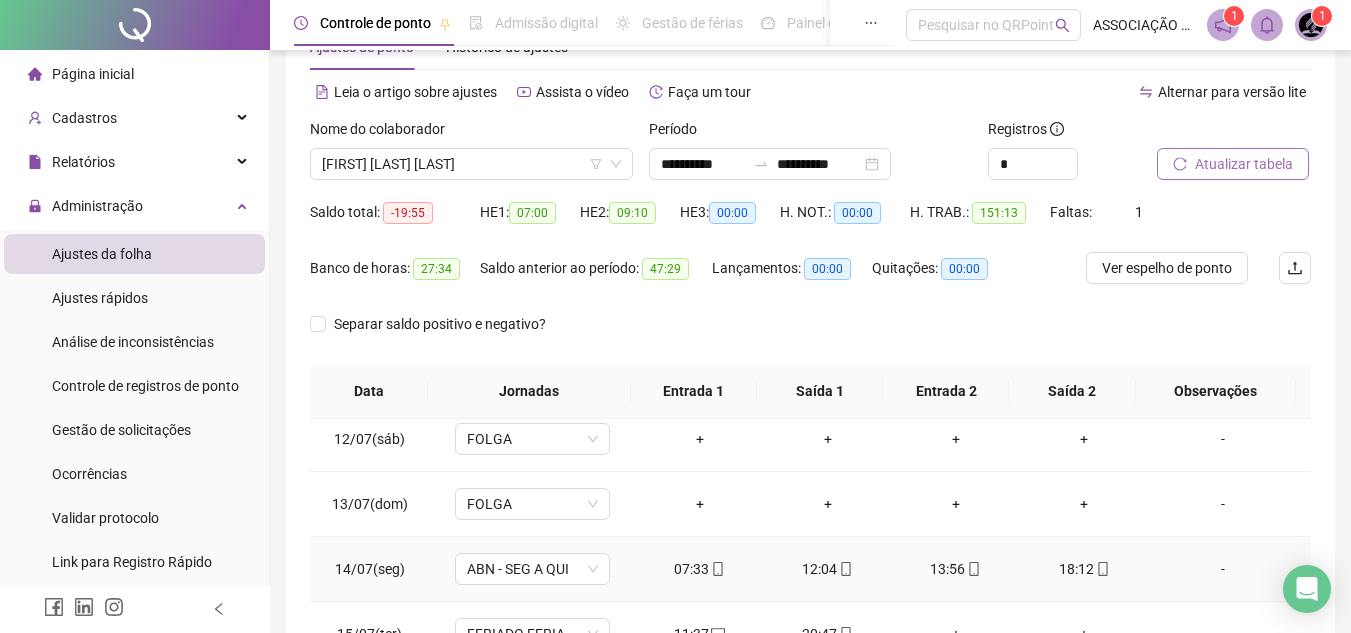click on "18:12" at bounding box center [1084, 569] 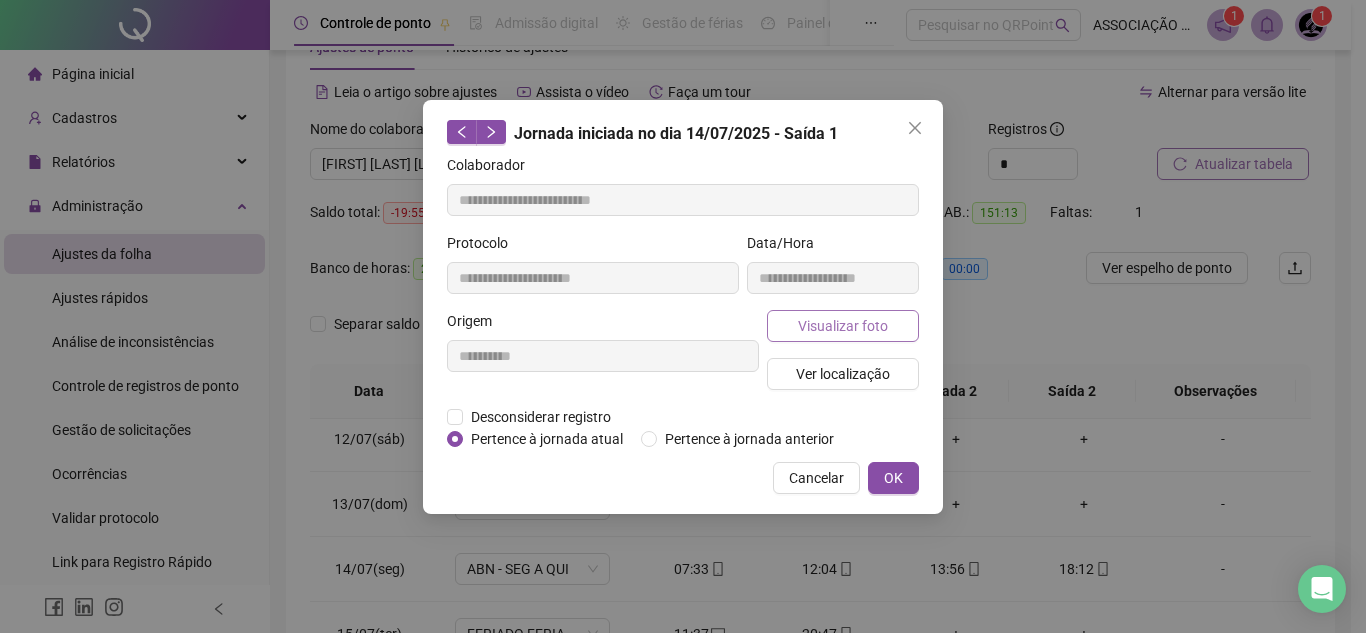 type on "**********" 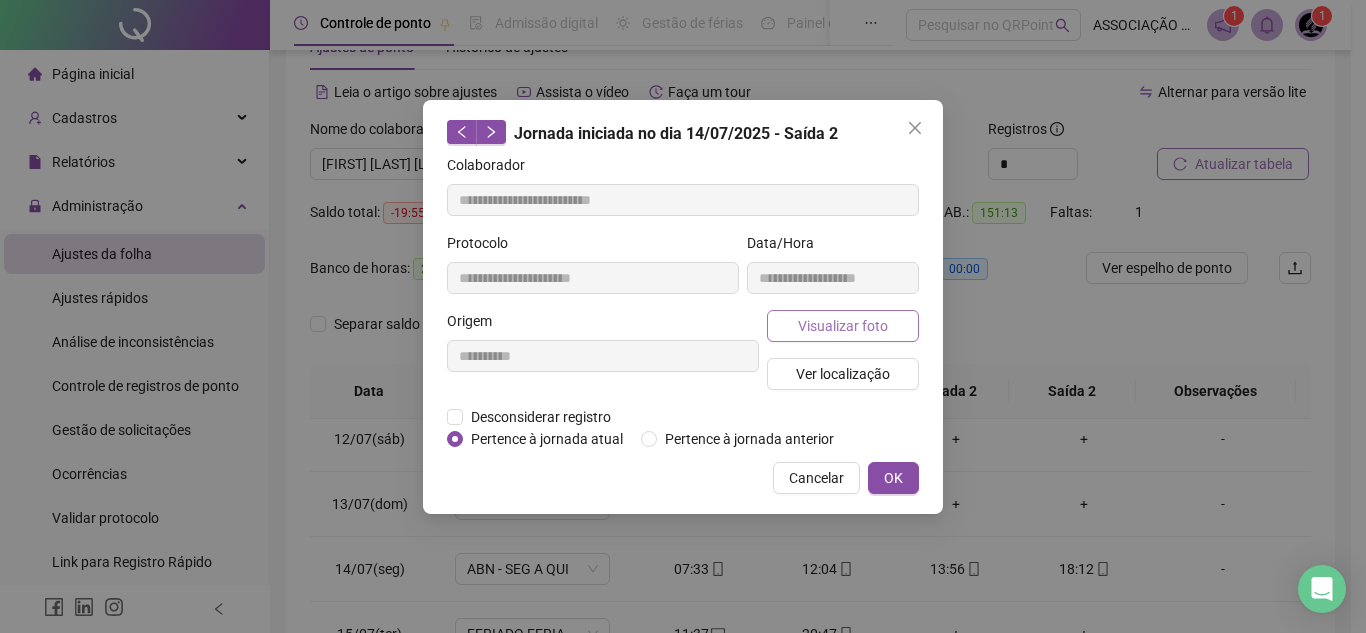 click on "Visualizar foto" at bounding box center (843, 326) 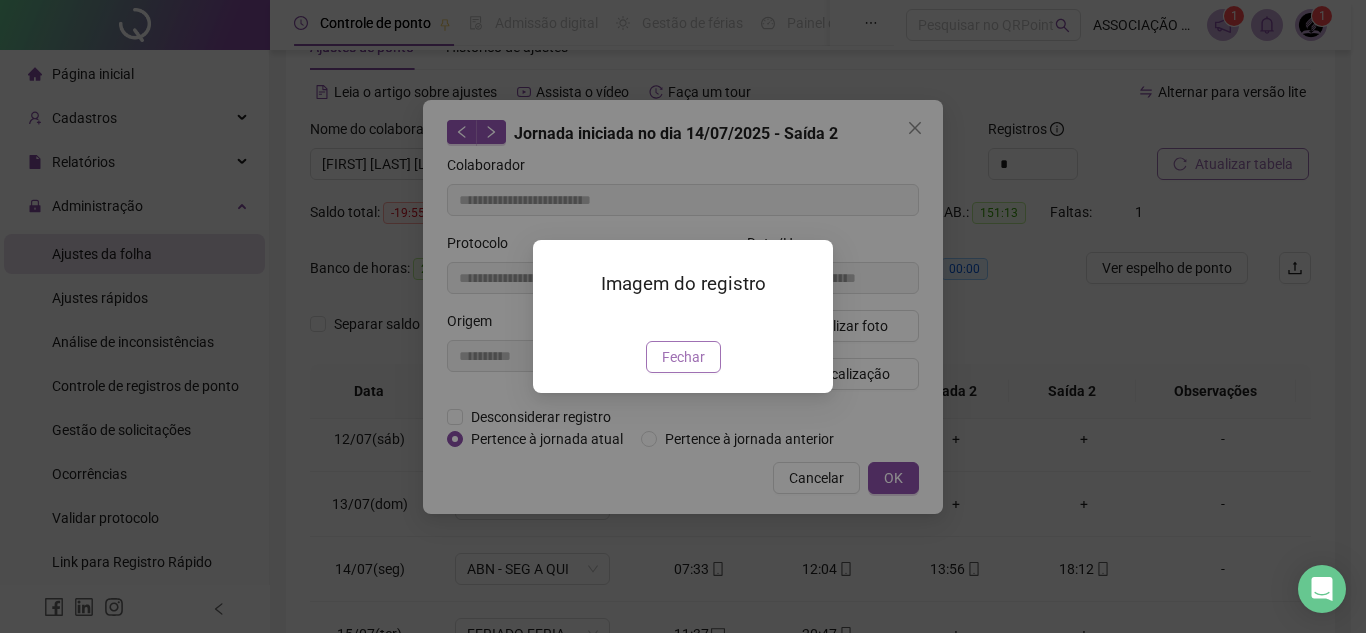 click on "Fechar" at bounding box center (683, 357) 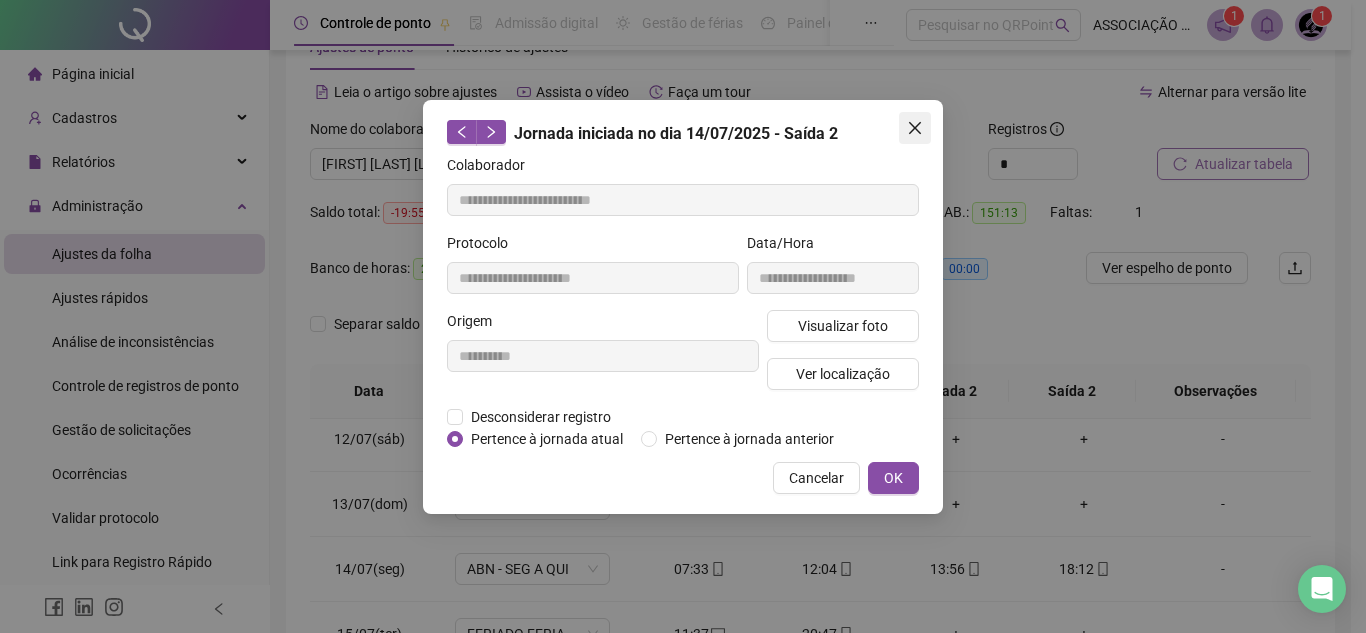 click 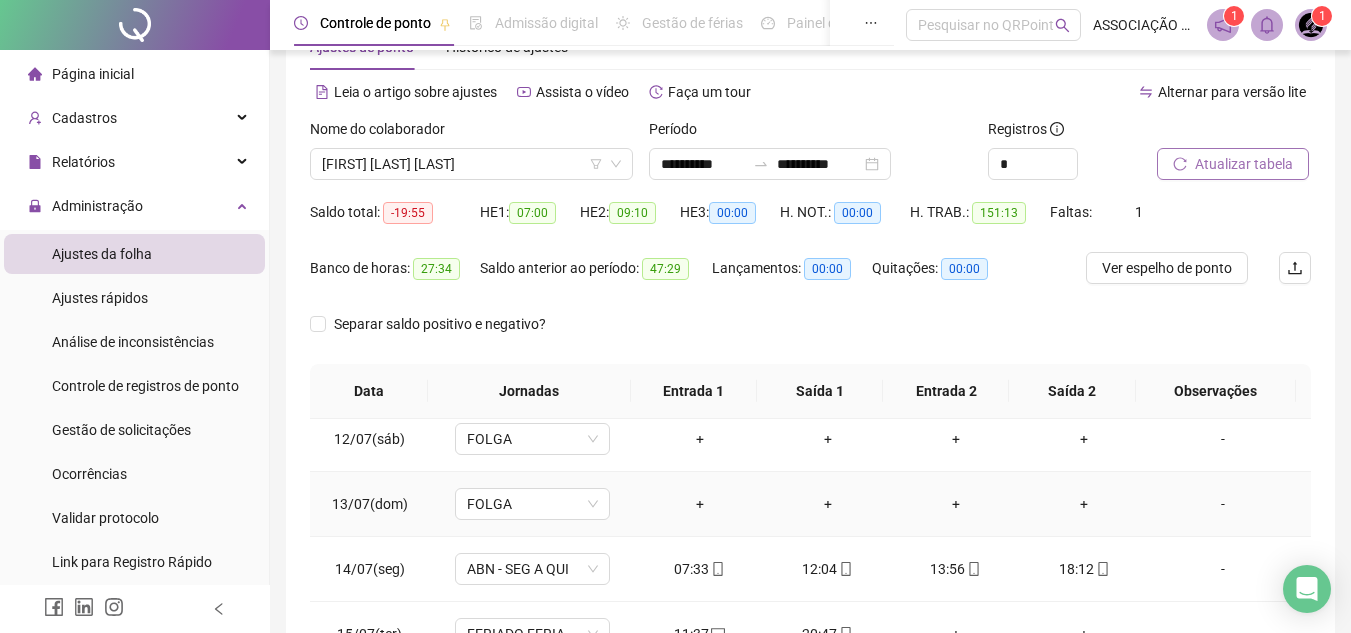 scroll, scrollTop: 793, scrollLeft: 0, axis: vertical 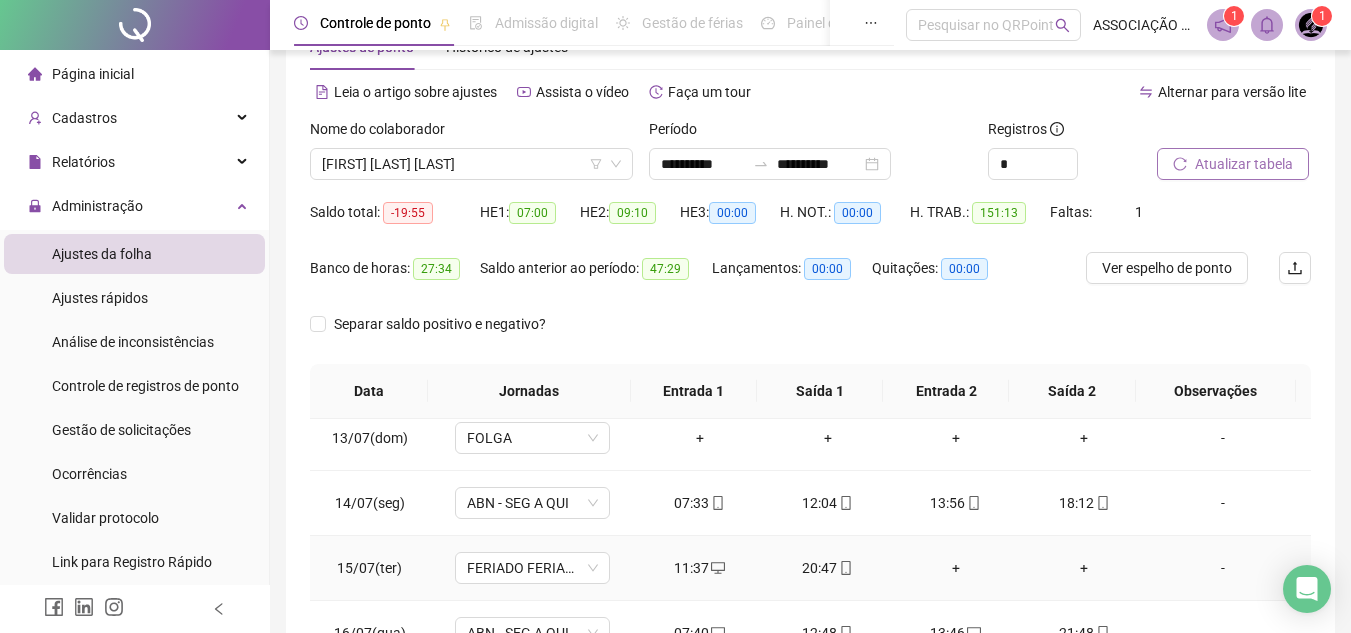 click on "11:37" at bounding box center [700, 568] 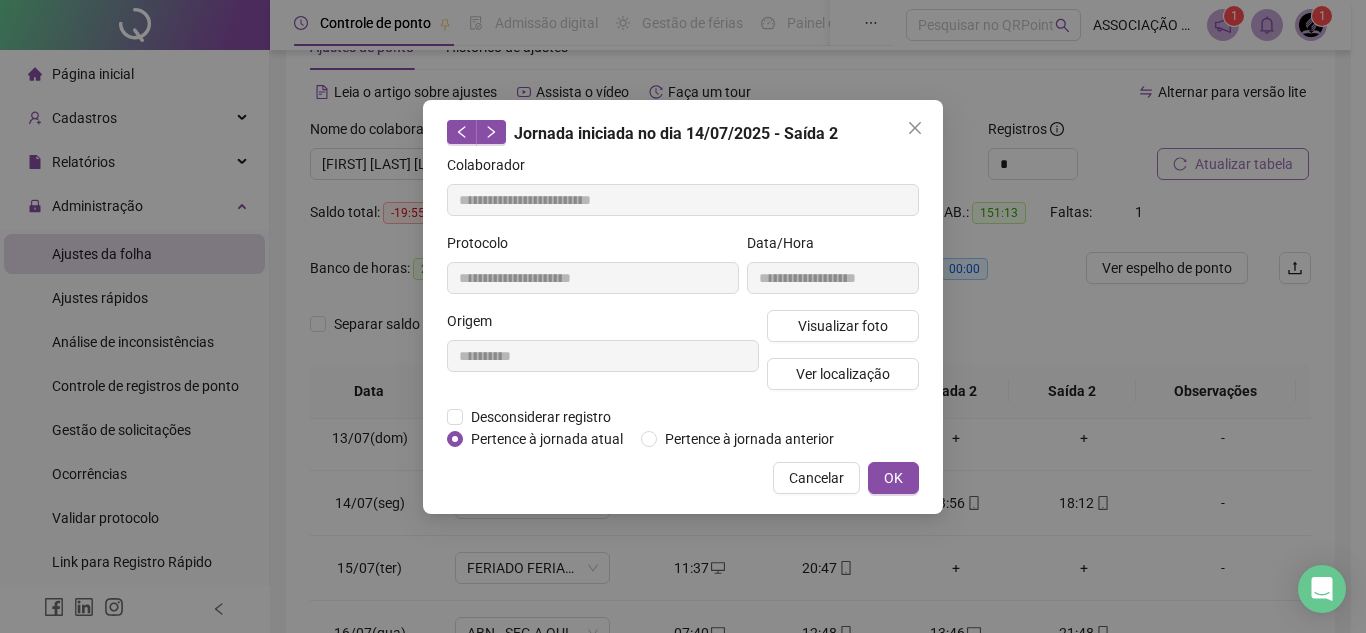 type on "**********" 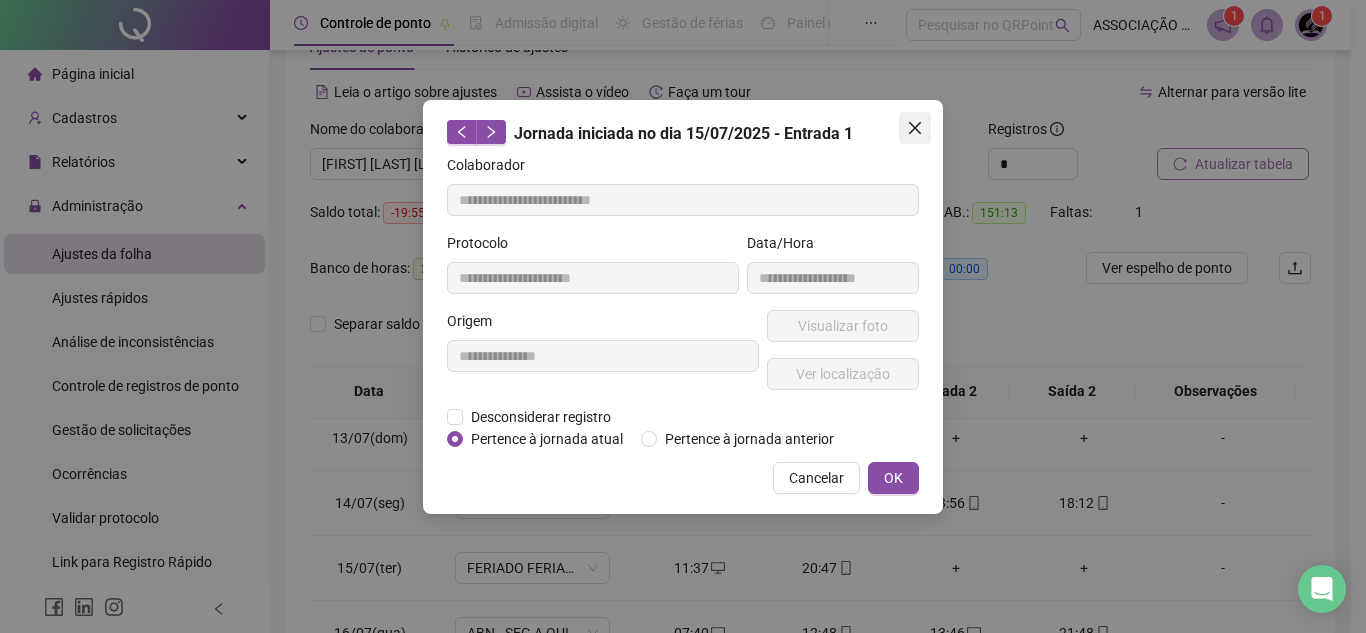 click at bounding box center [915, 128] 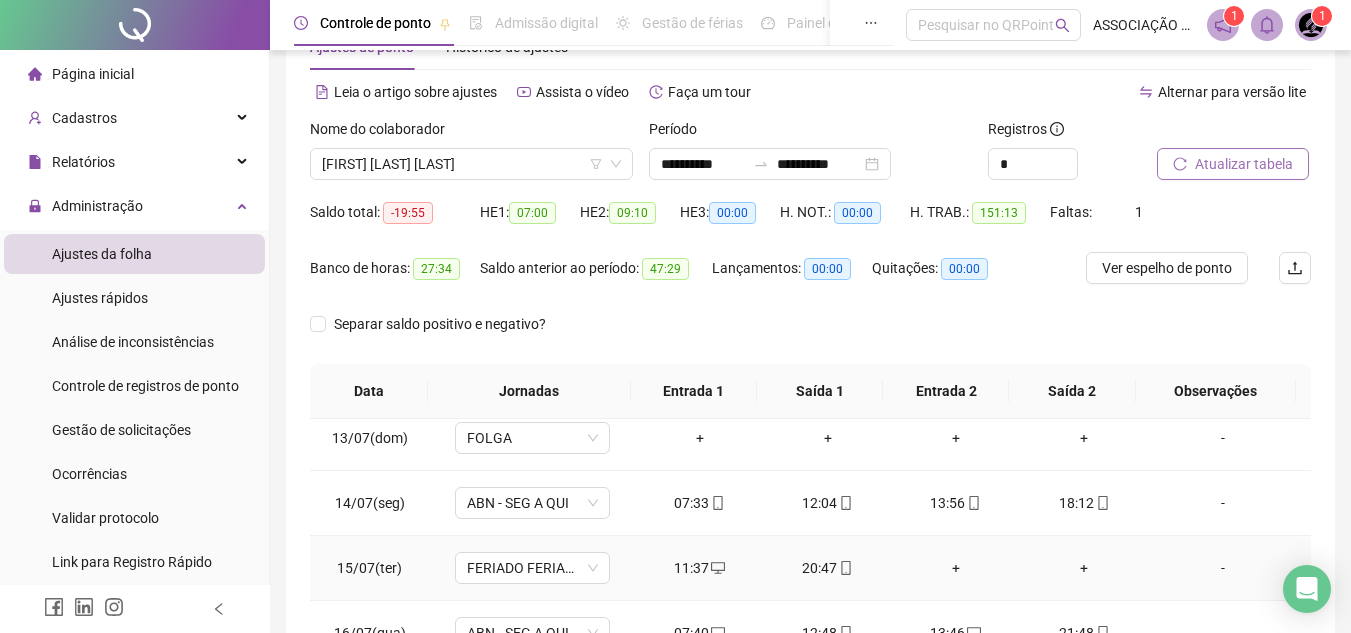 click on "20:47" at bounding box center [828, 568] 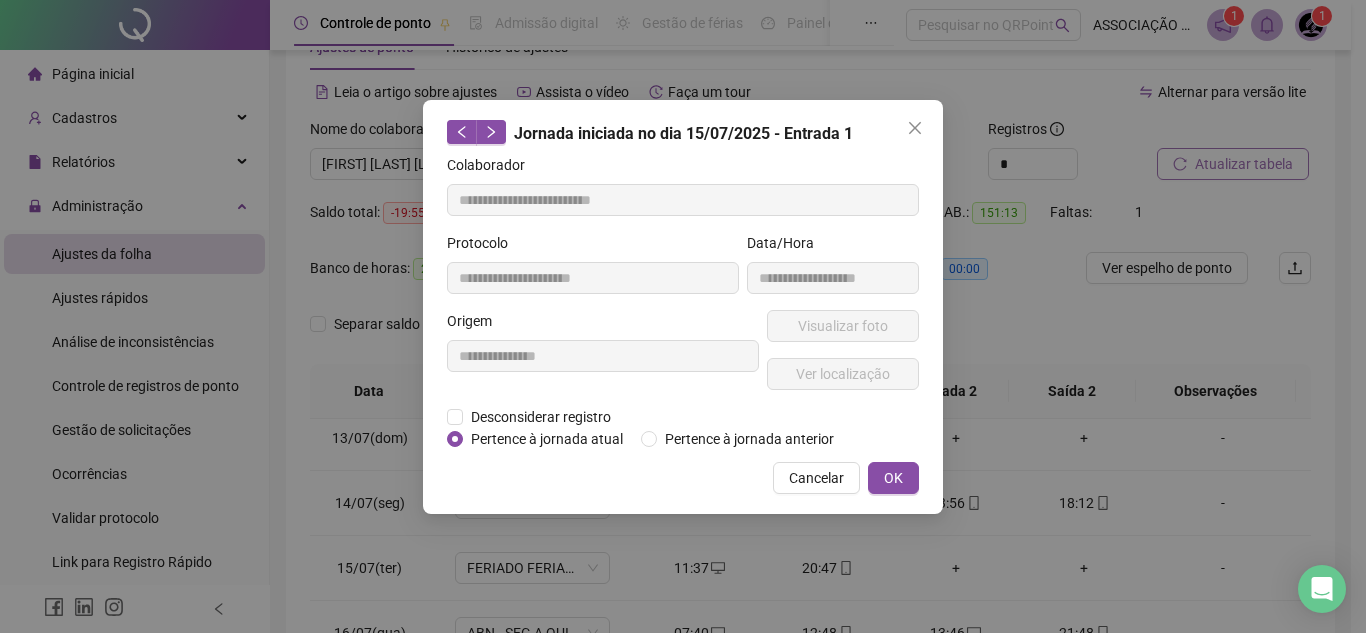 type on "**********" 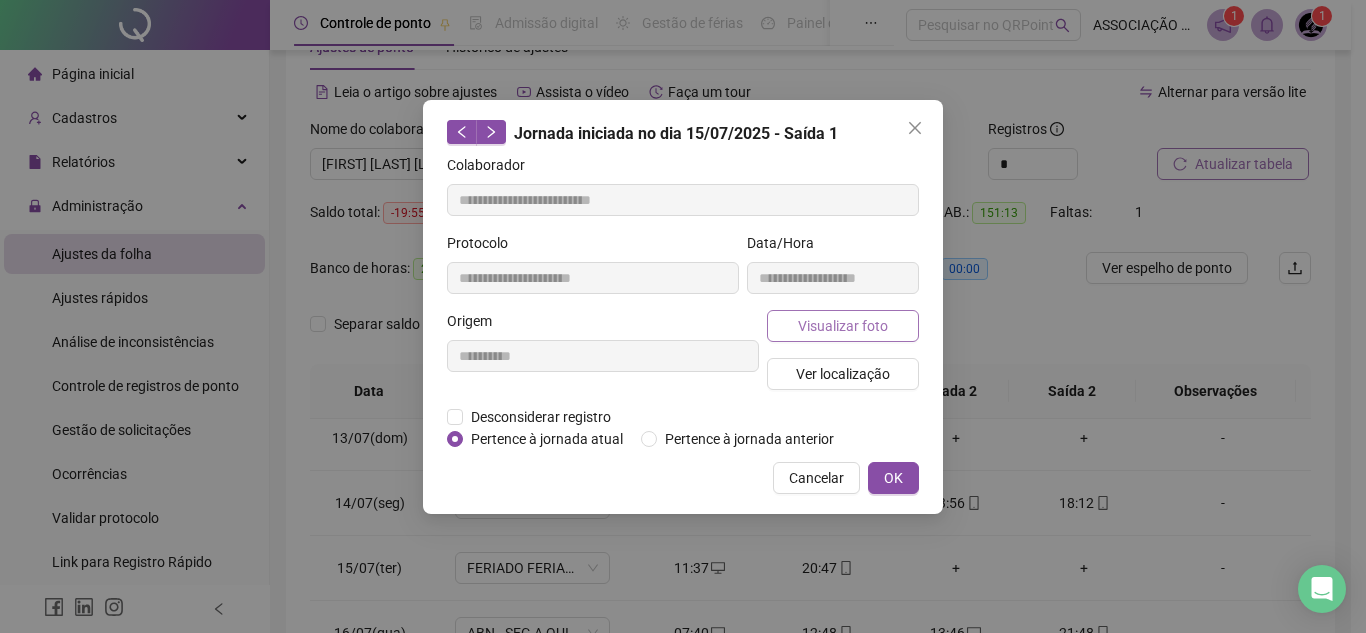 click on "Visualizar foto" at bounding box center (843, 326) 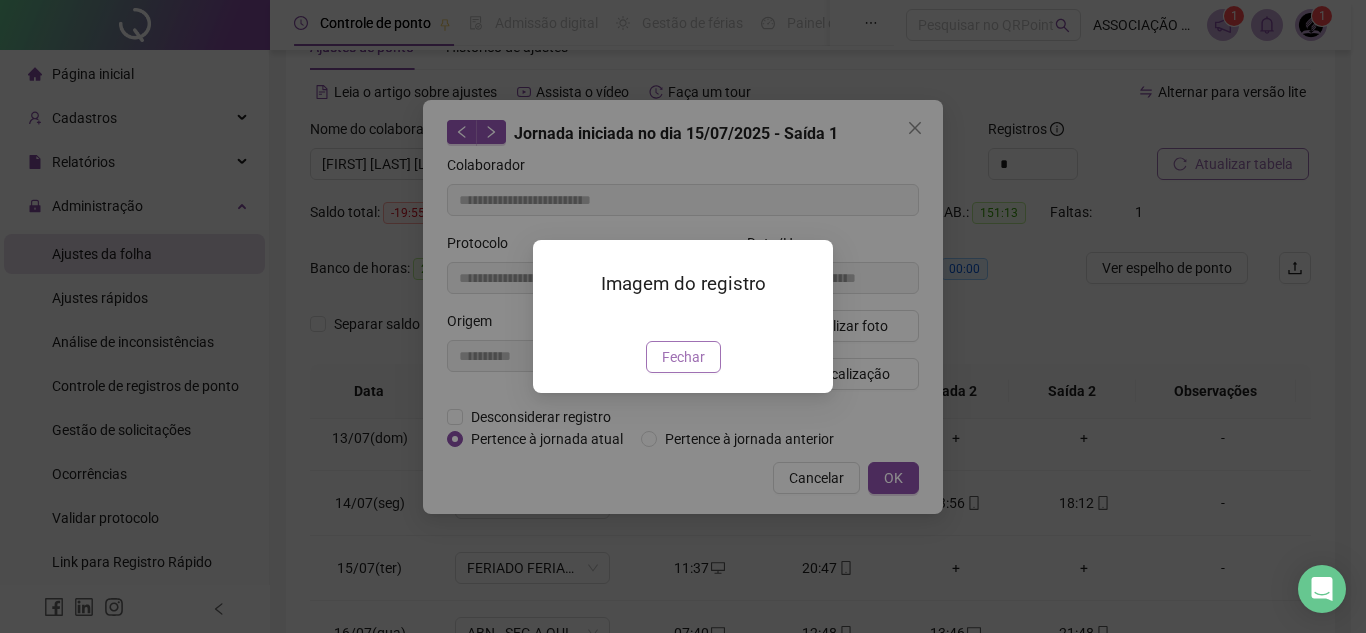 click on "Fechar" at bounding box center (683, 357) 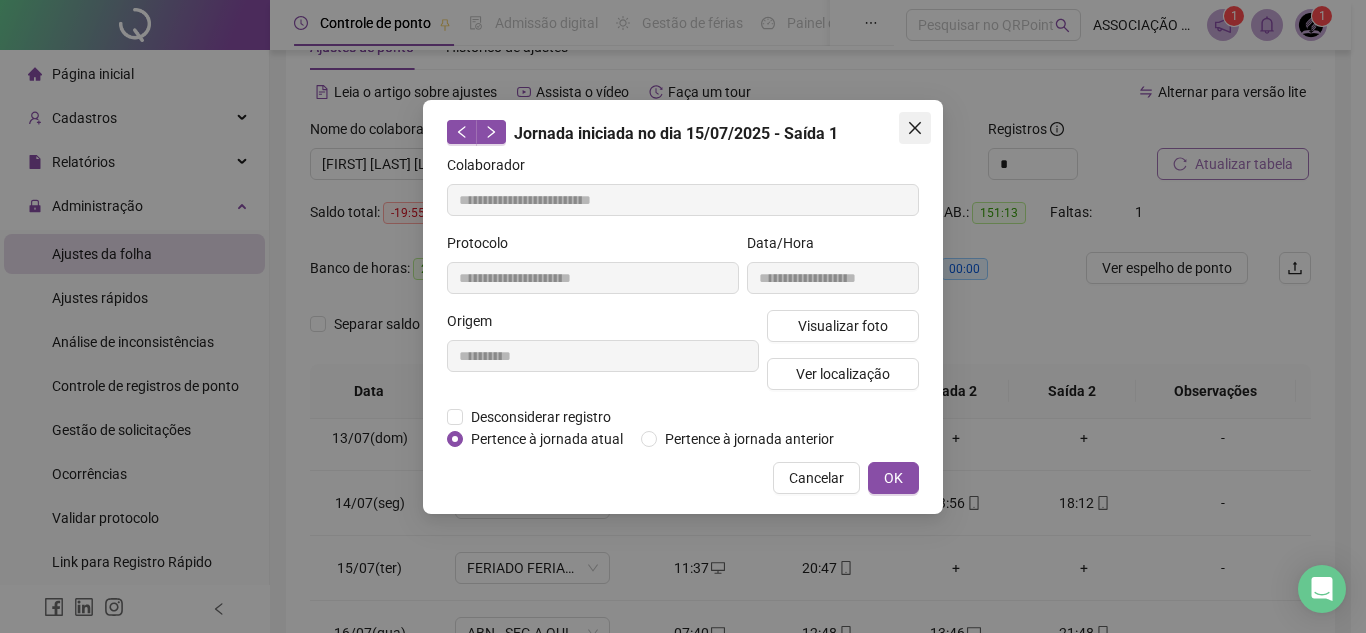 click at bounding box center [915, 128] 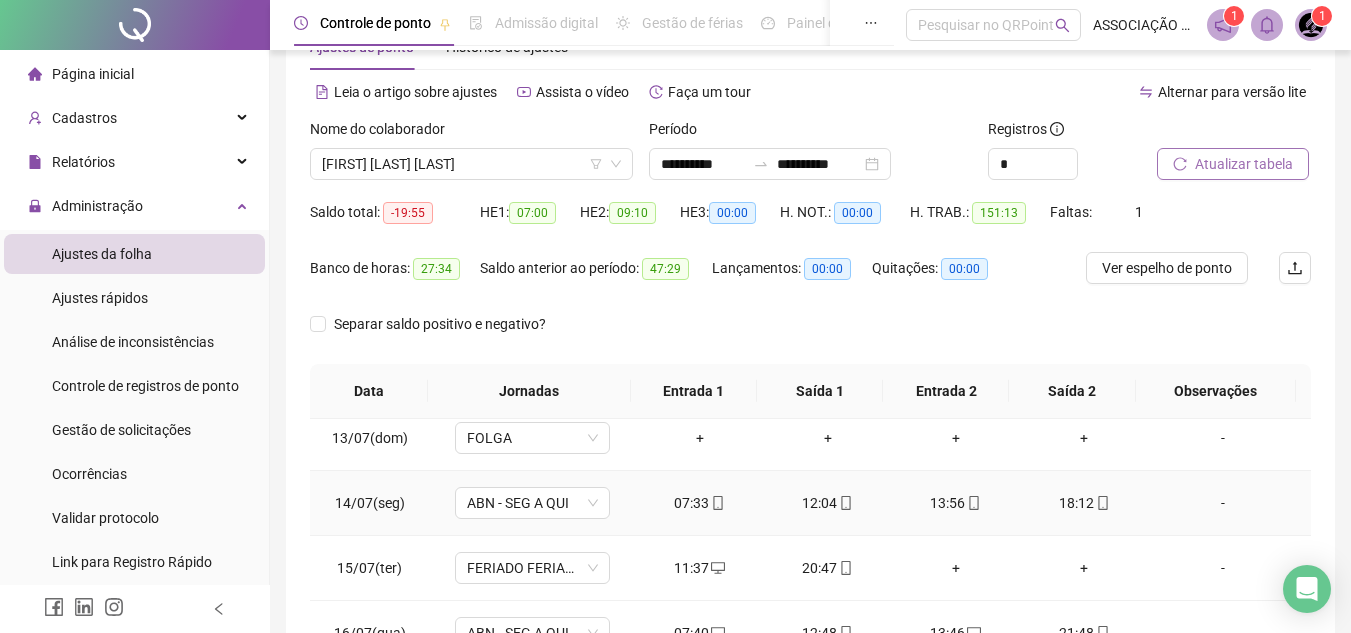 scroll, scrollTop: 859, scrollLeft: 0, axis: vertical 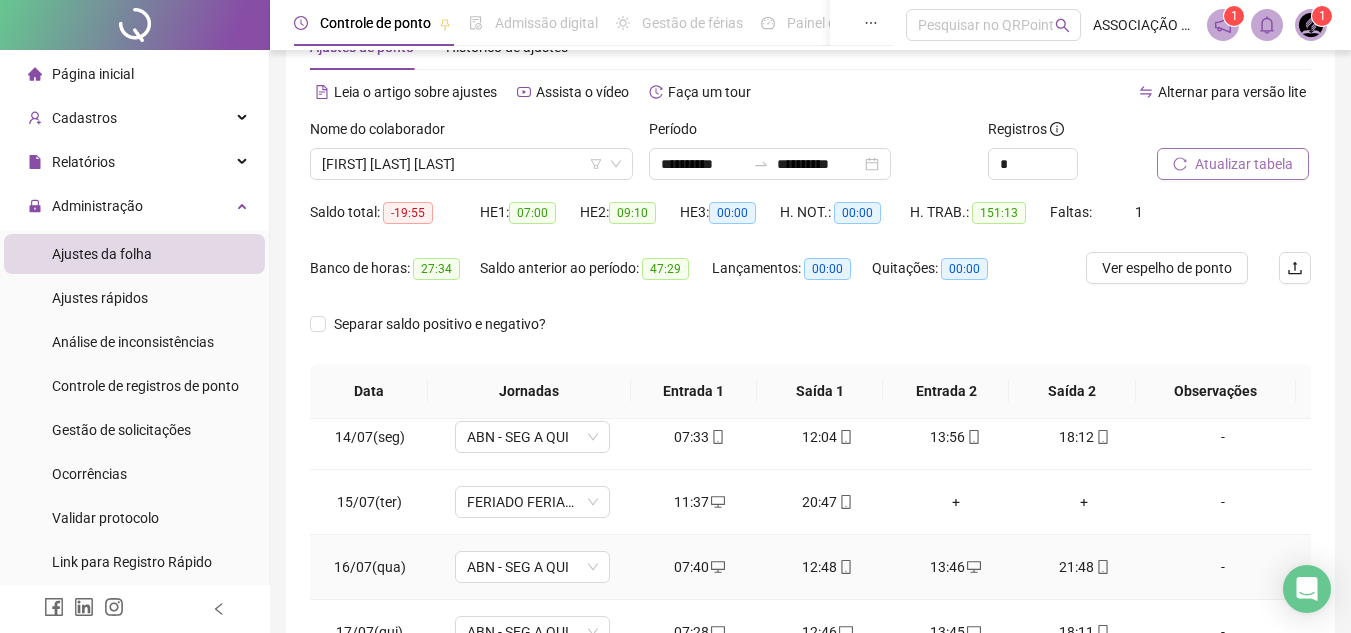 click on "12:48" at bounding box center (828, 567) 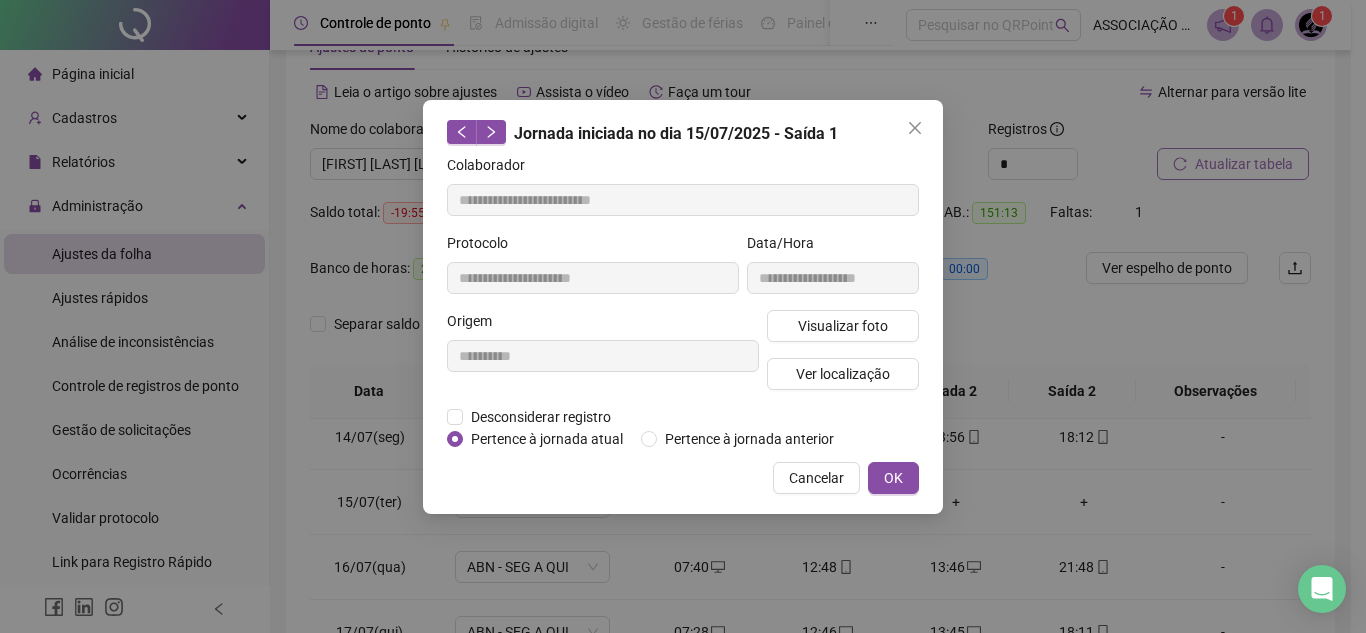 type on "**********" 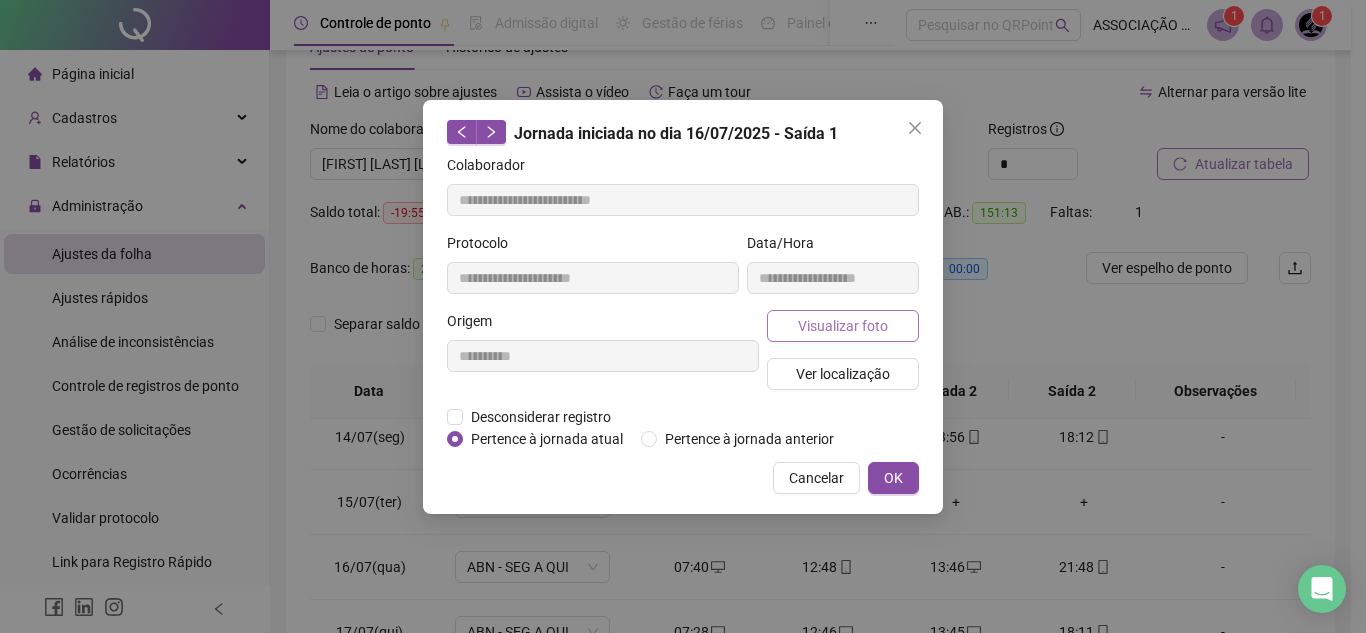 click on "Visualizar foto" at bounding box center (843, 326) 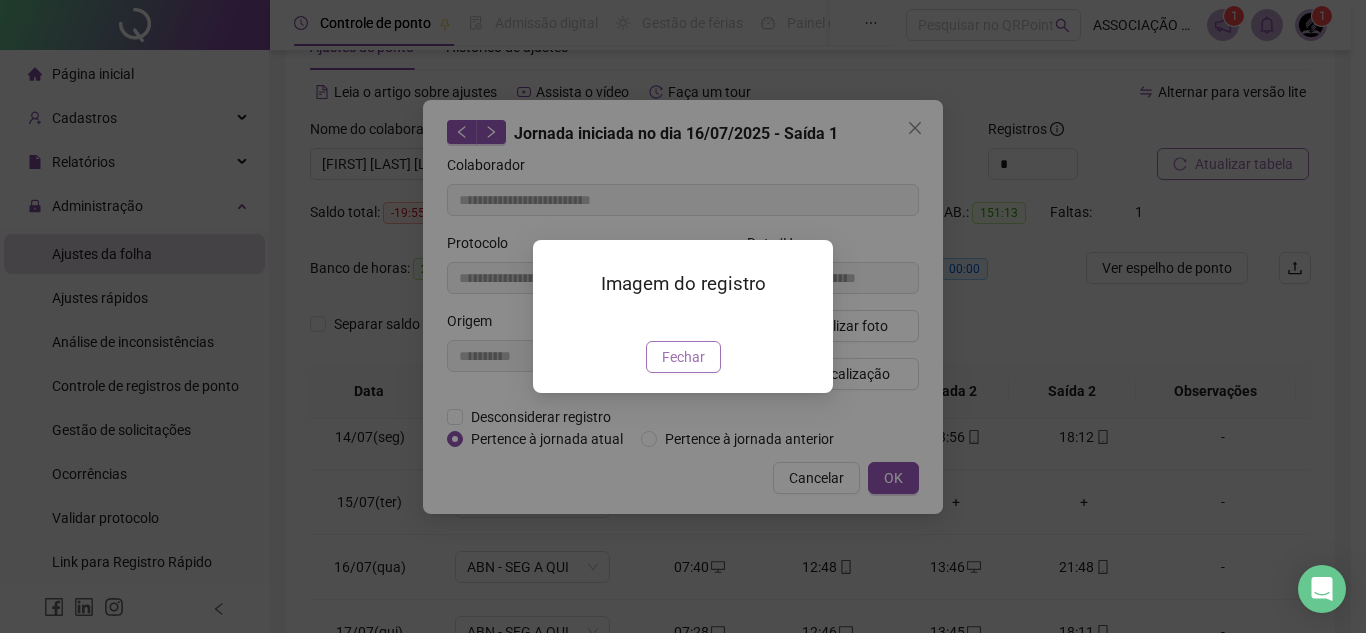 click on "Fechar" at bounding box center (683, 357) 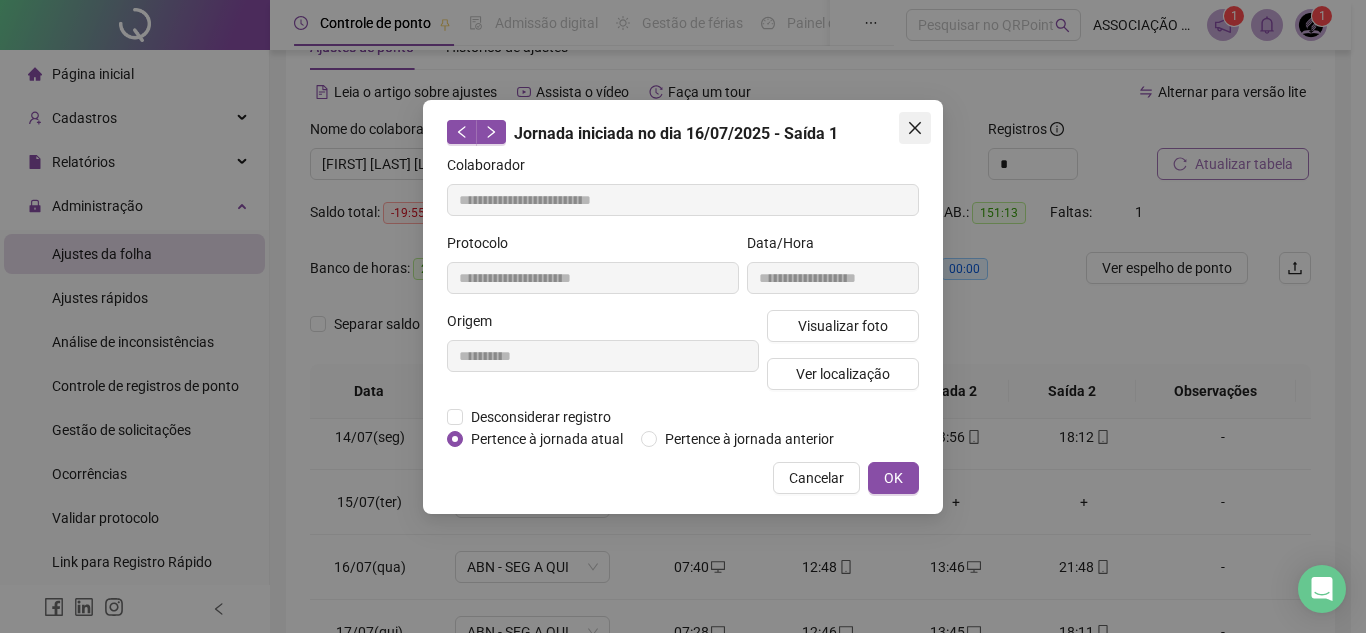click 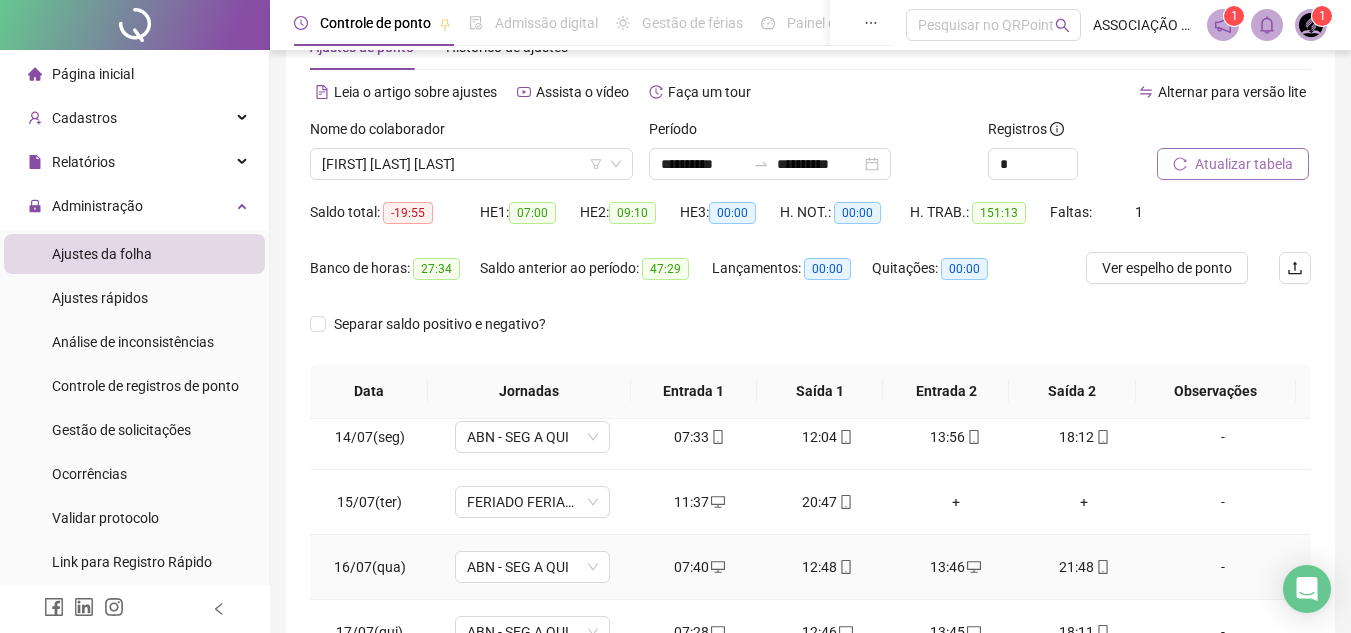 click on "07:40" at bounding box center (700, 567) 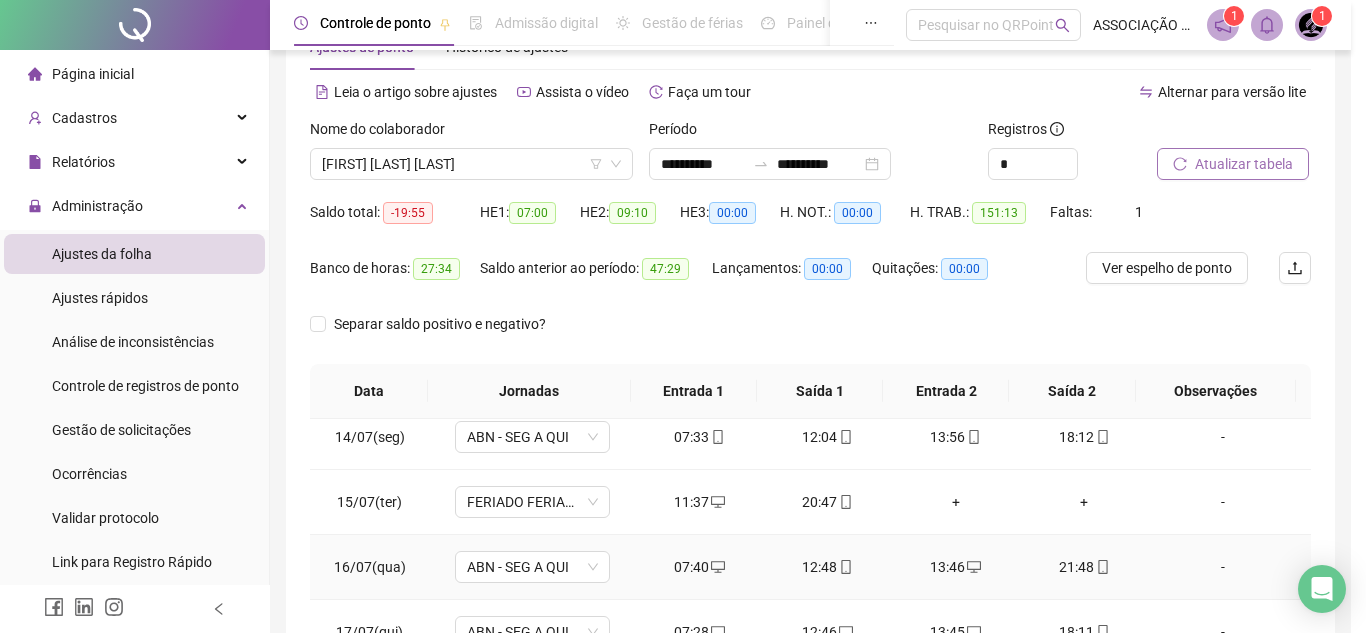 type on "**********" 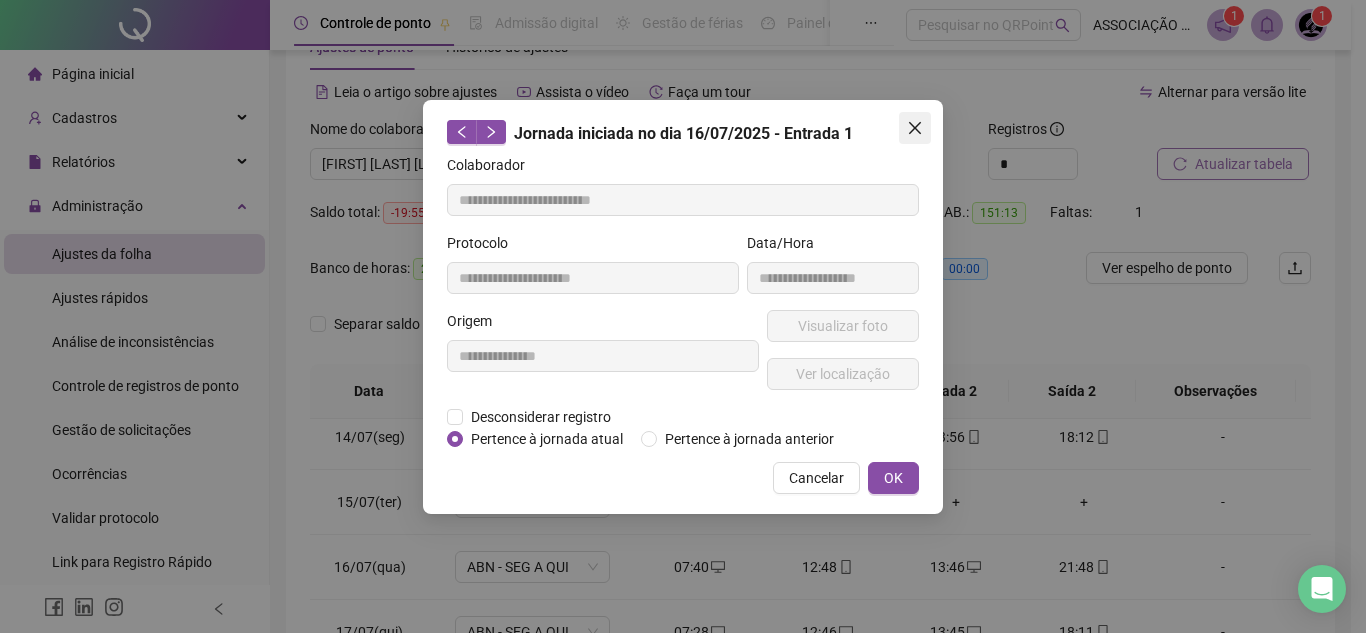 click 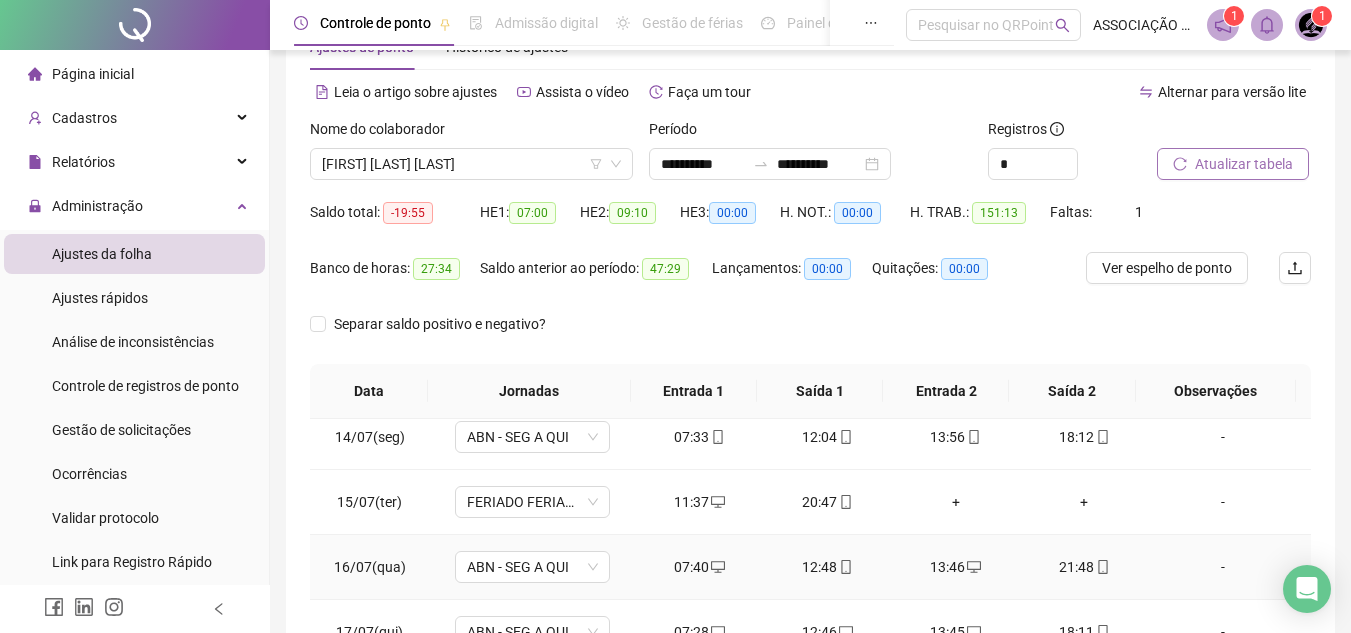 click on "21:48" at bounding box center (1084, 567) 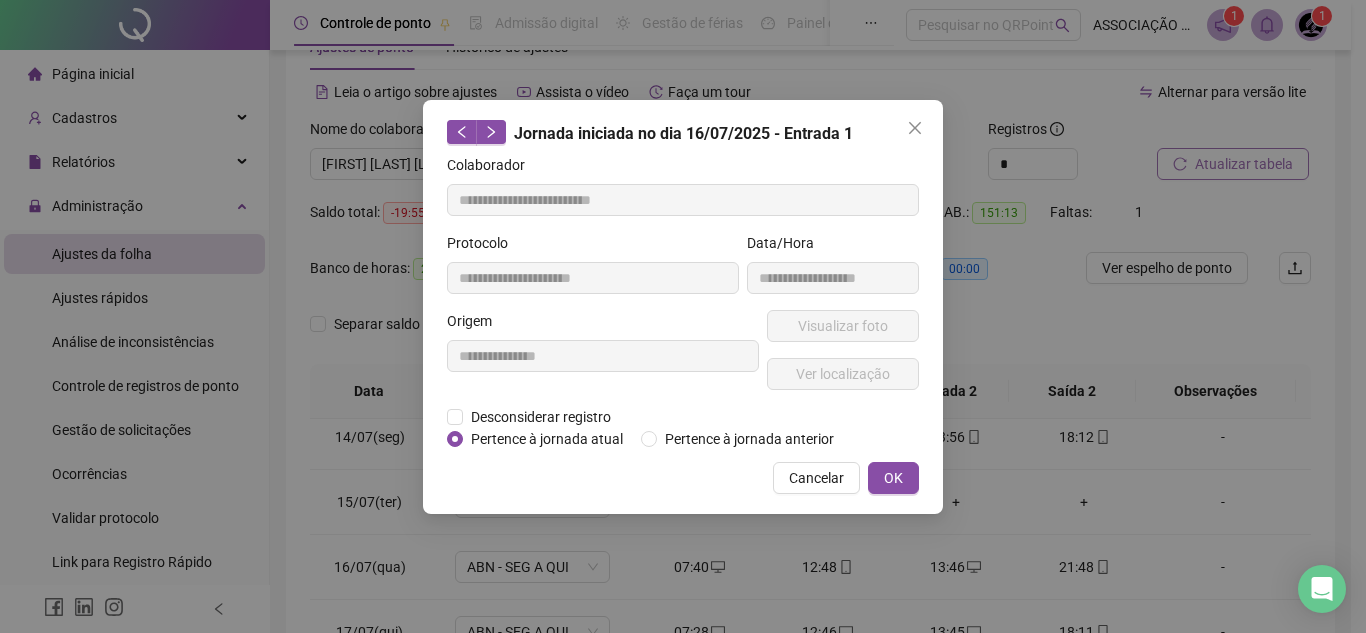 type on "**********" 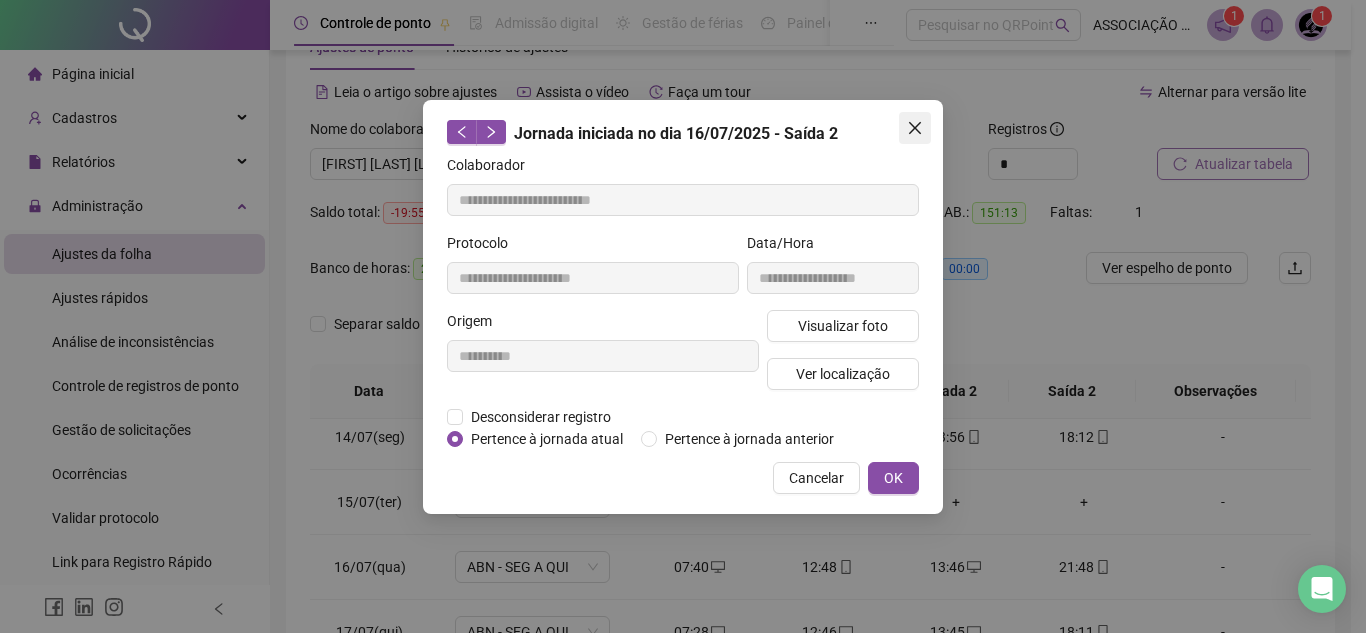 click 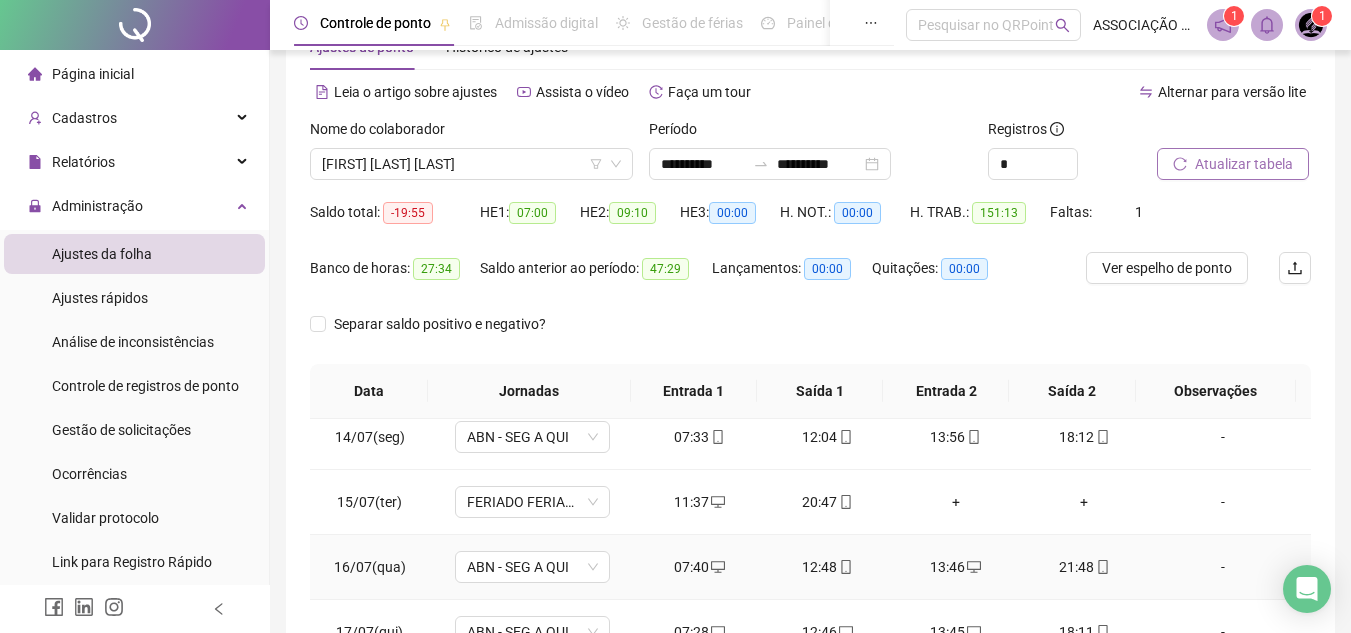 click on "21:48" at bounding box center (1084, 567) 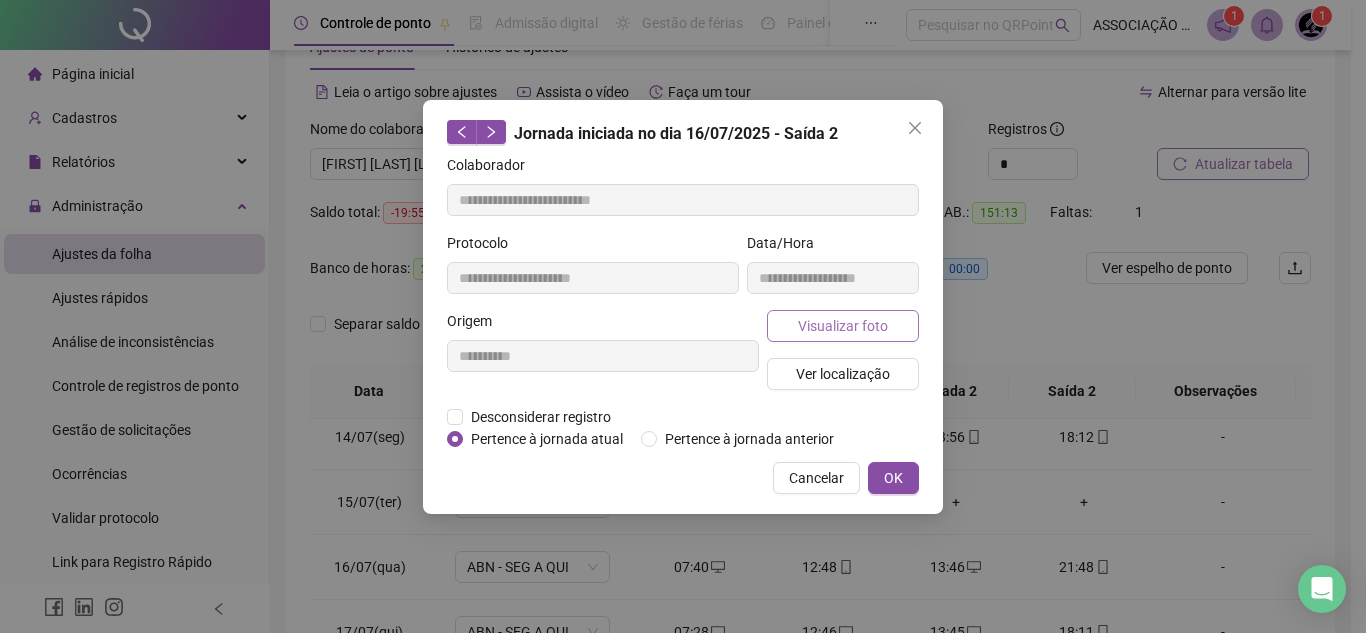 click on "Visualizar foto" at bounding box center [843, 326] 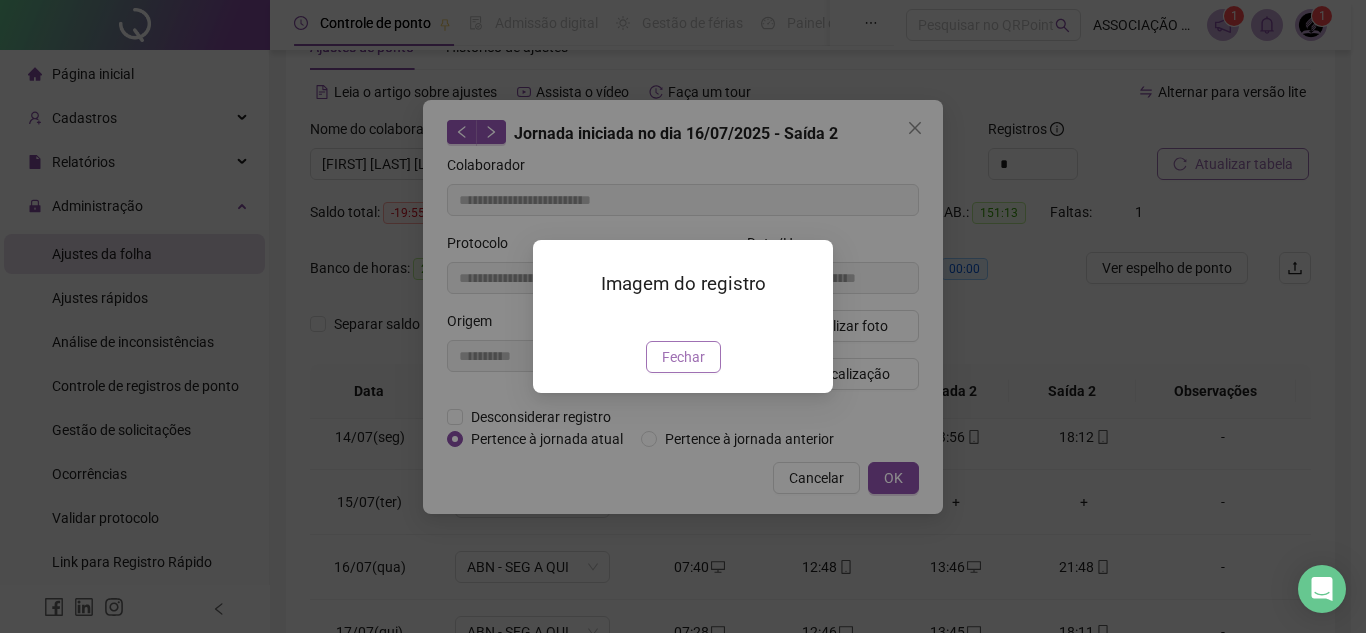click on "Fechar" at bounding box center (683, 357) 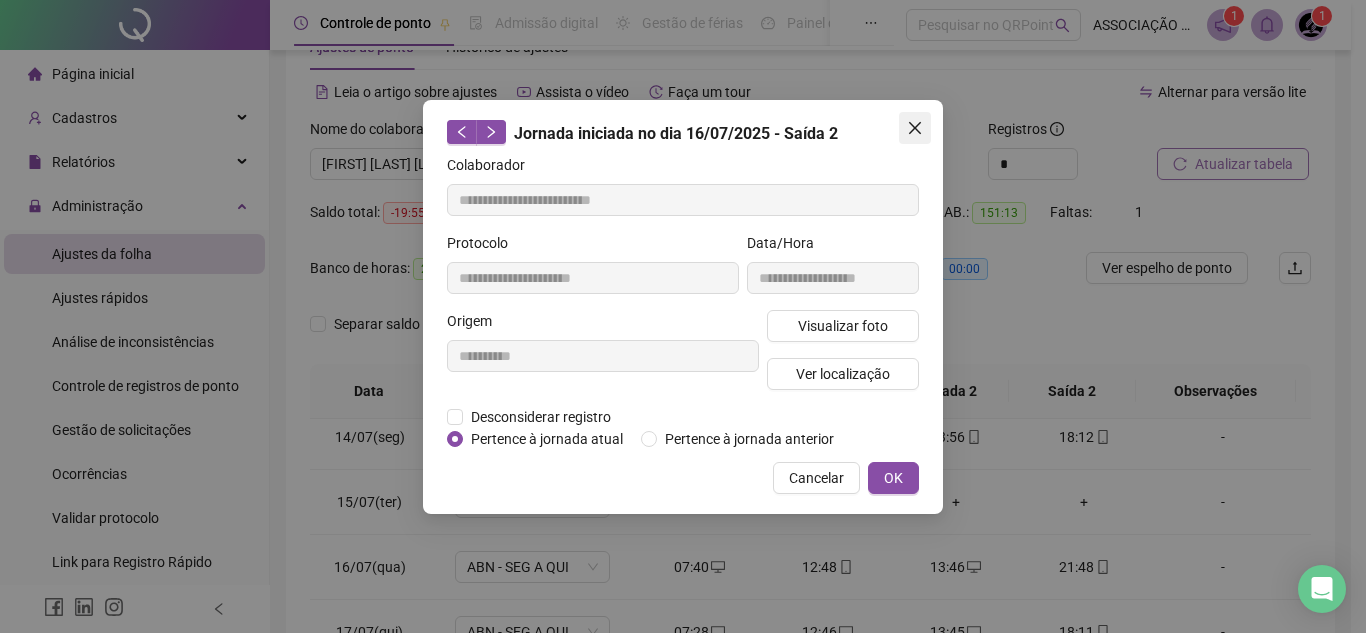 click 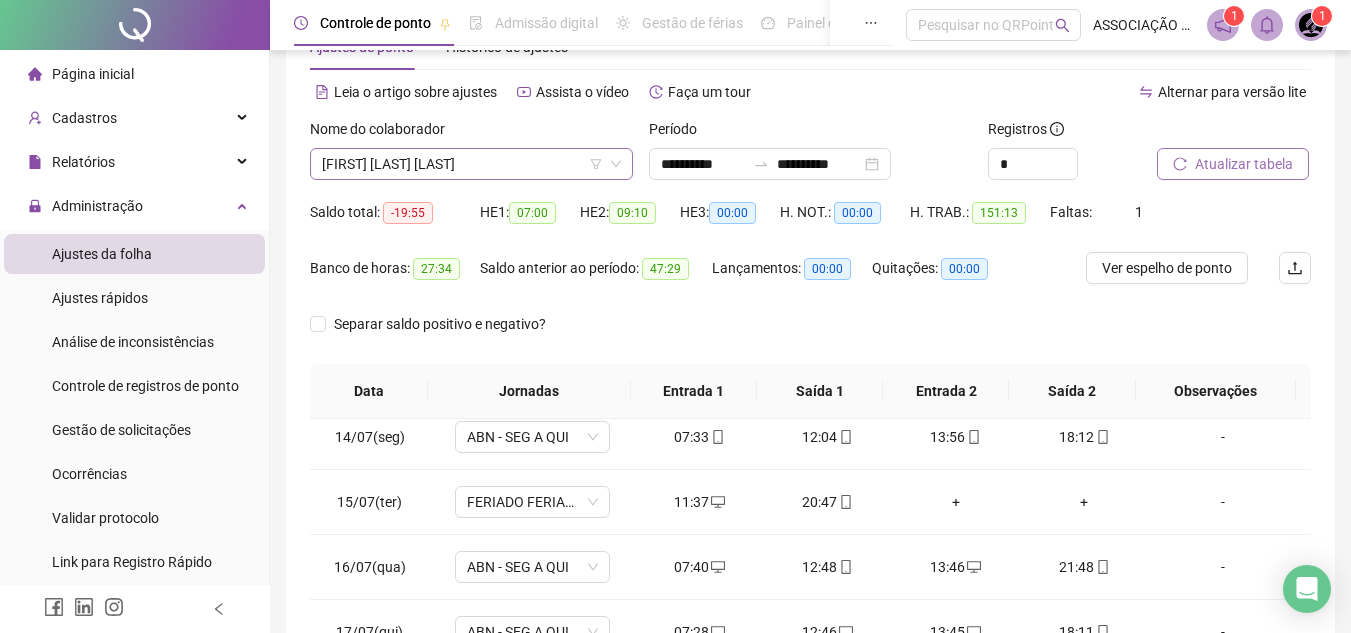 click on "[FIRST] [LAST] [LAST]" at bounding box center [471, 164] 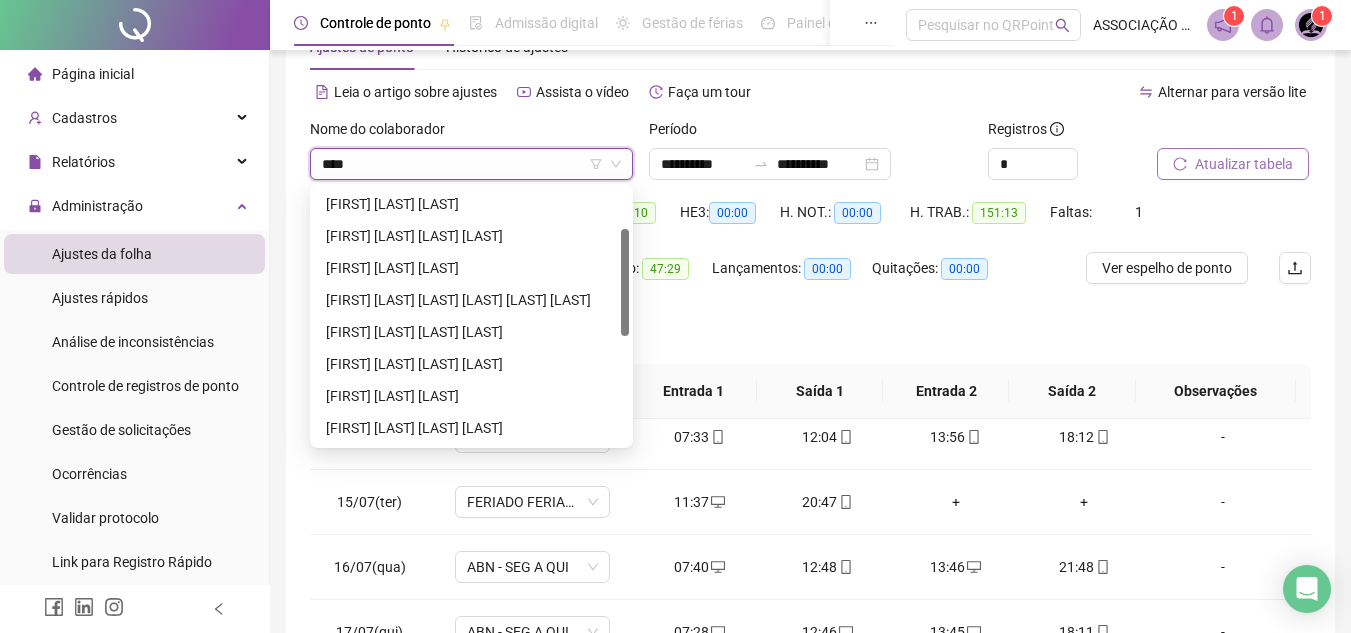 scroll, scrollTop: 0, scrollLeft: 0, axis: both 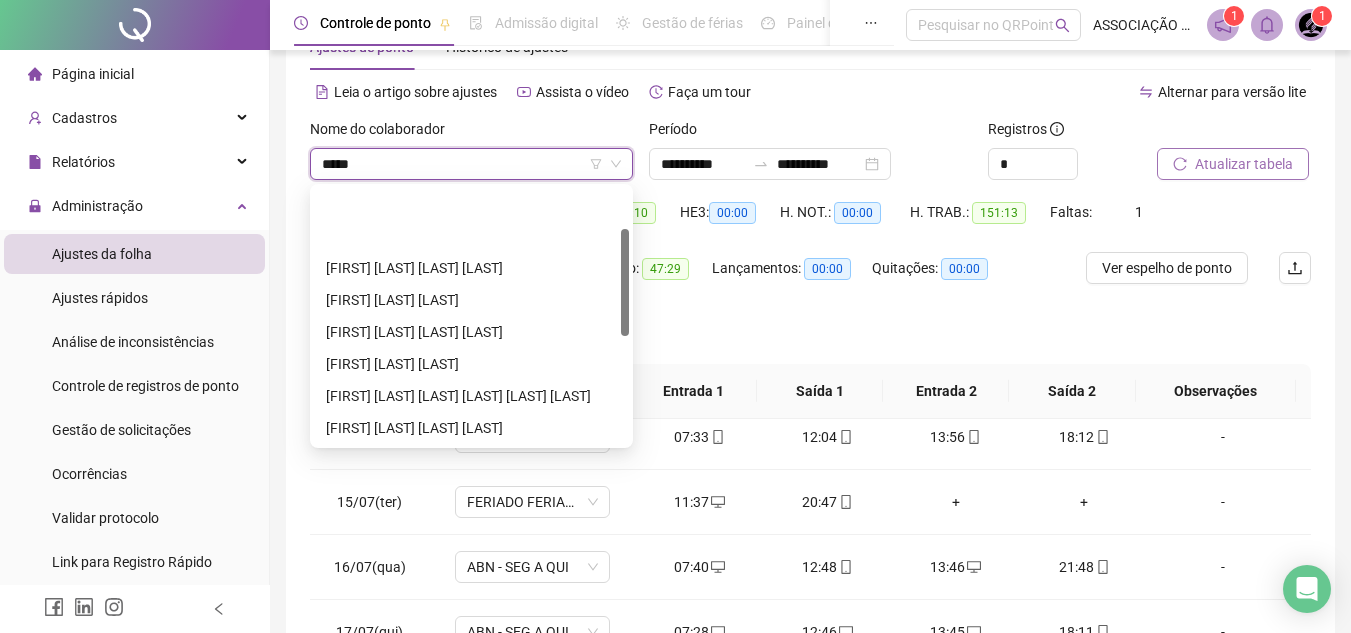type on "******" 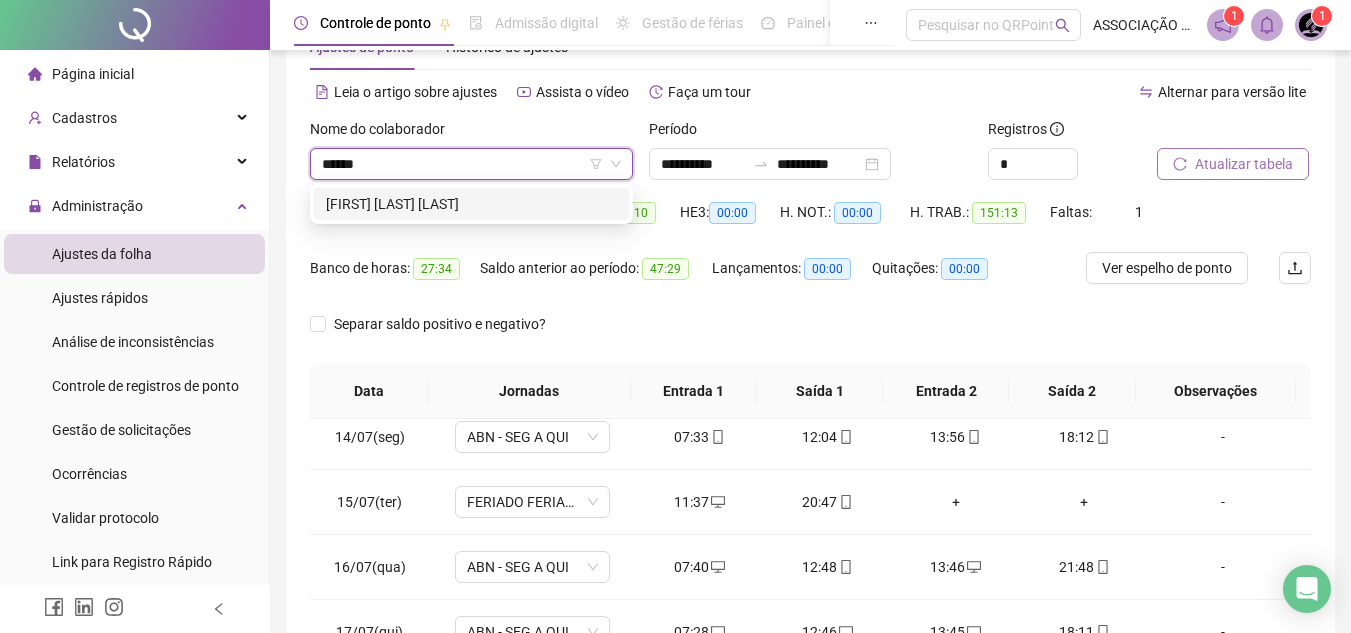 click on "[FIRST] [LAST] [LAST]" at bounding box center [471, 204] 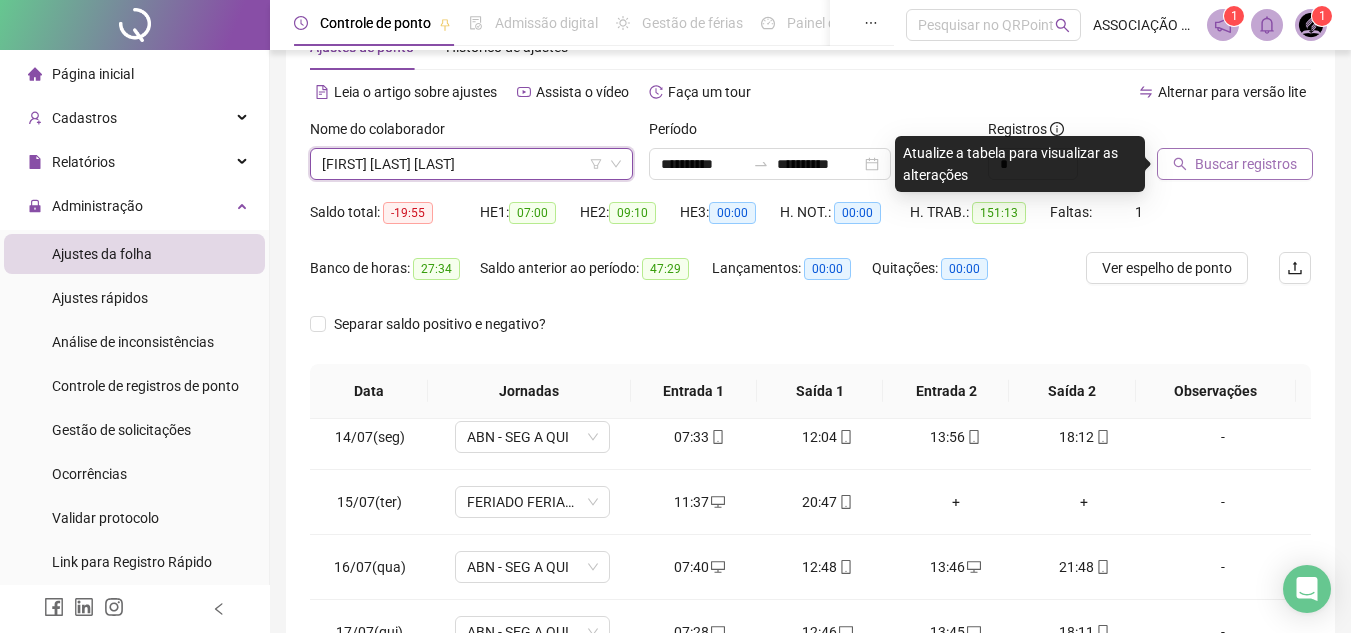 click on "Buscar registros" at bounding box center [1246, 164] 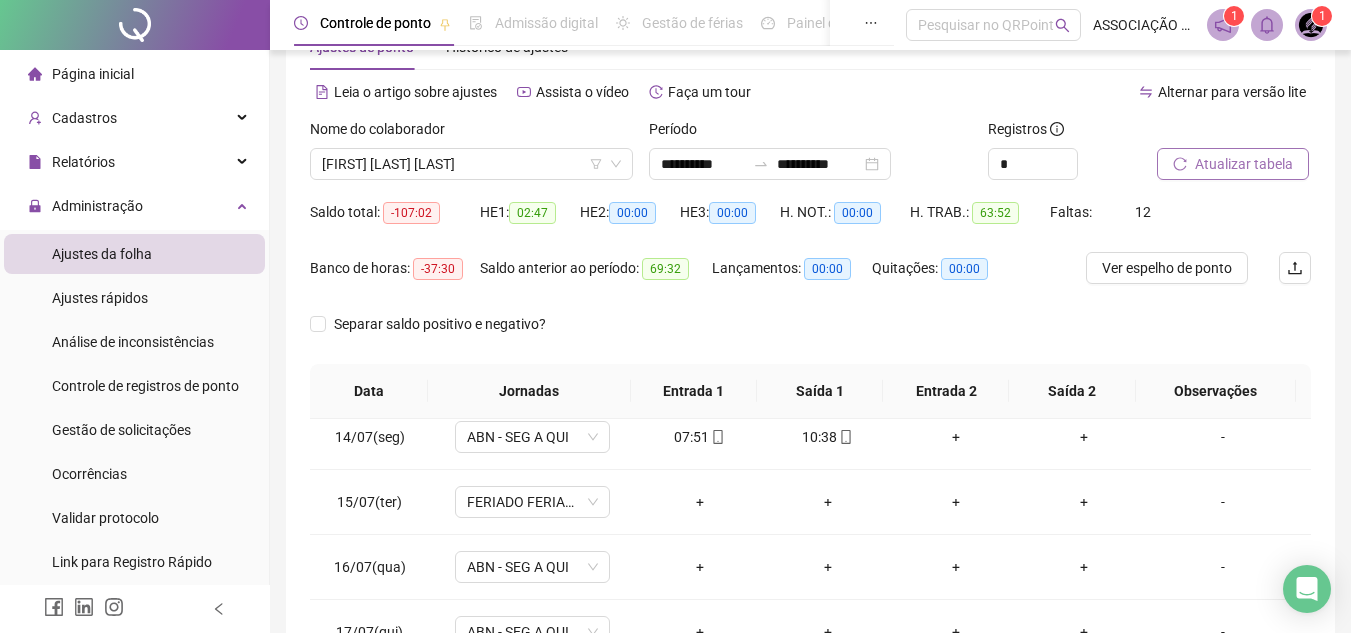 scroll, scrollTop: 132, scrollLeft: 0, axis: vertical 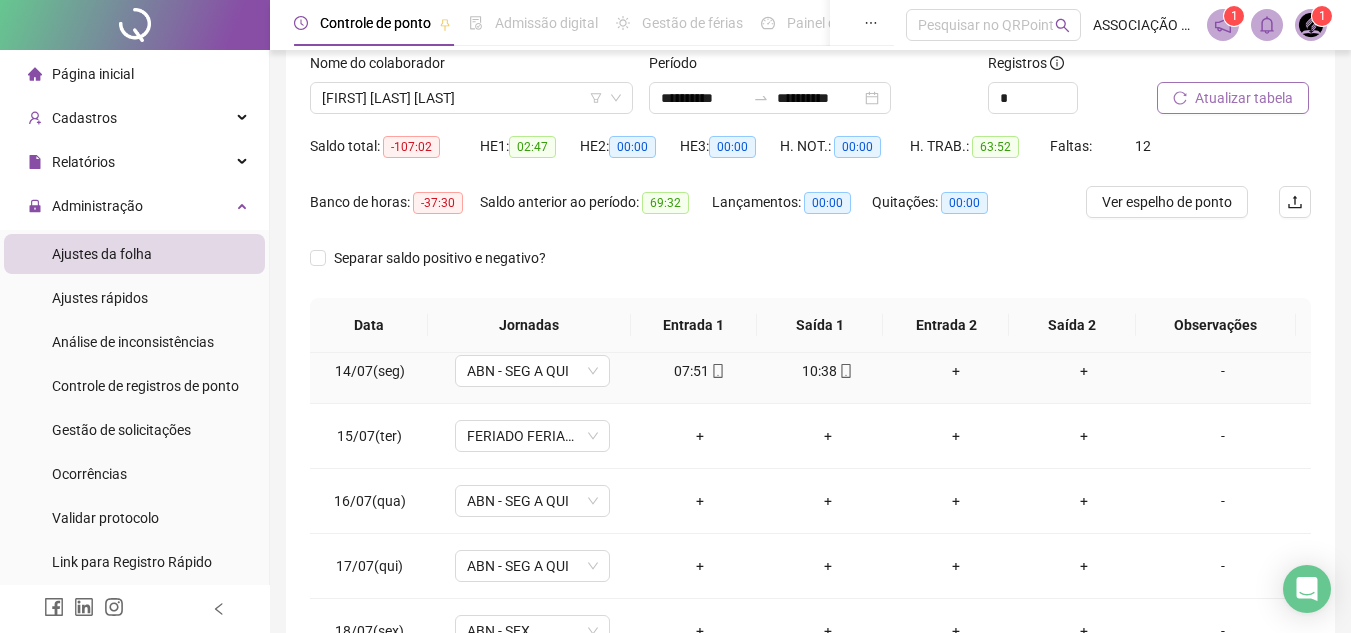 click on "07:51" at bounding box center [700, 371] 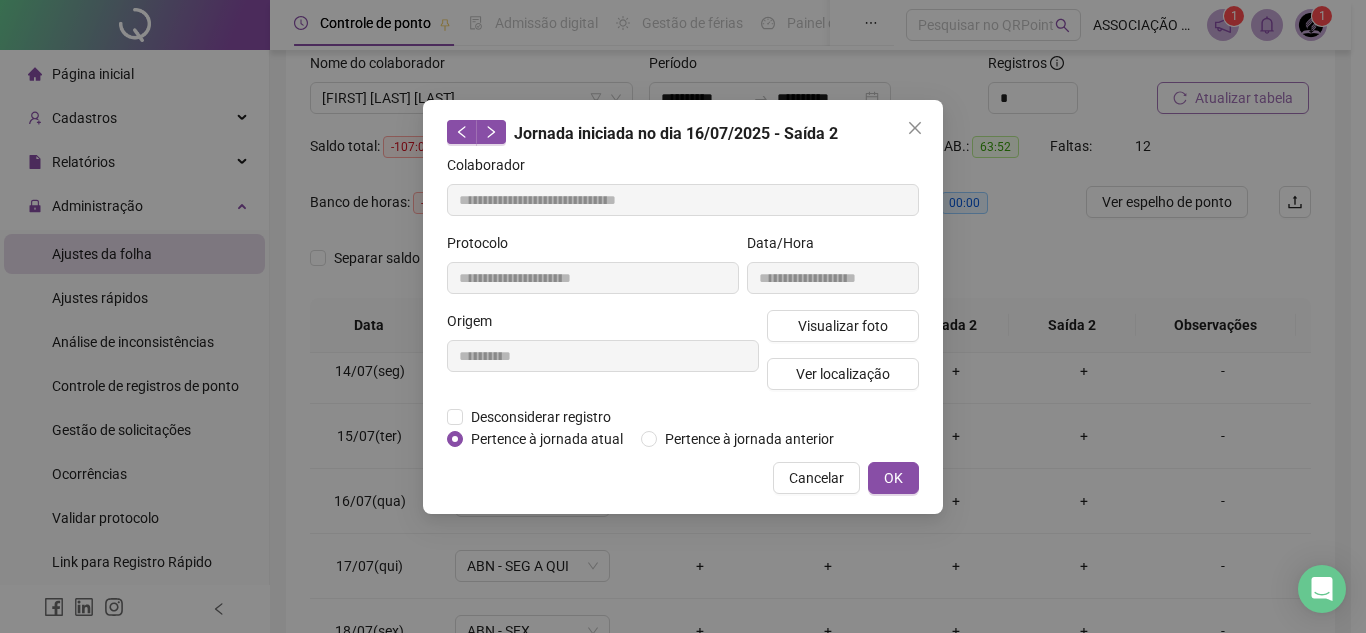 type on "**********" 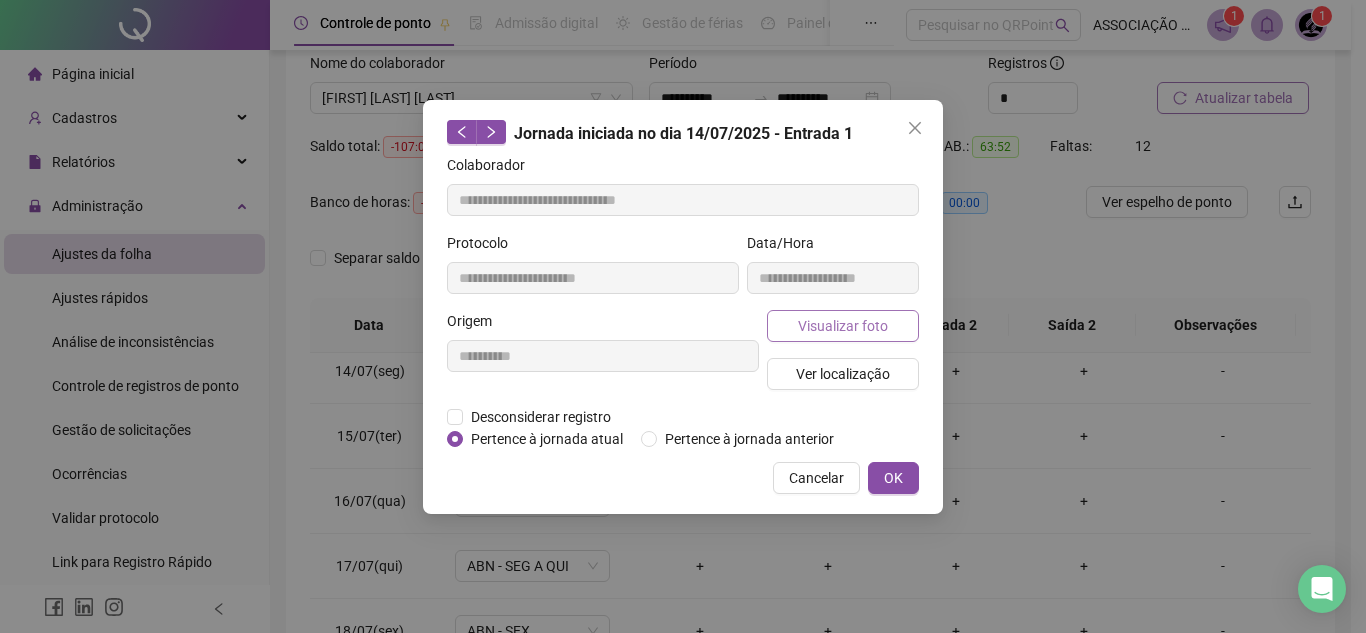 click on "Visualizar foto" at bounding box center (843, 326) 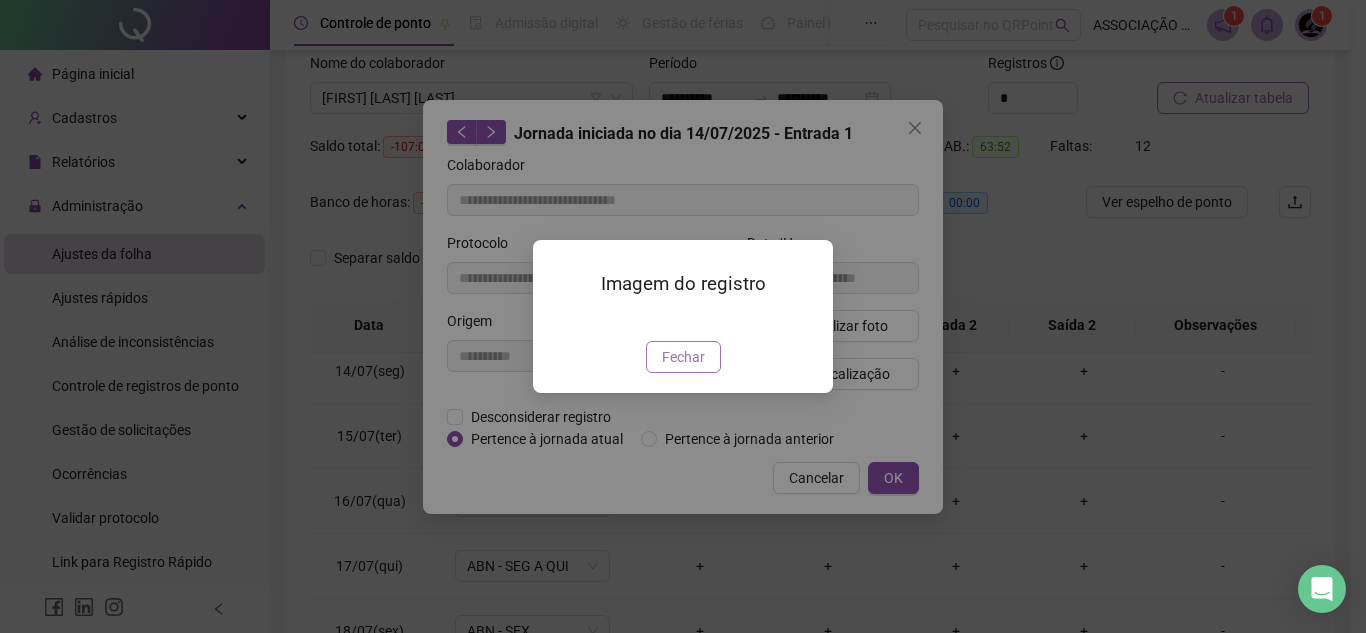 click on "Fechar" at bounding box center [683, 357] 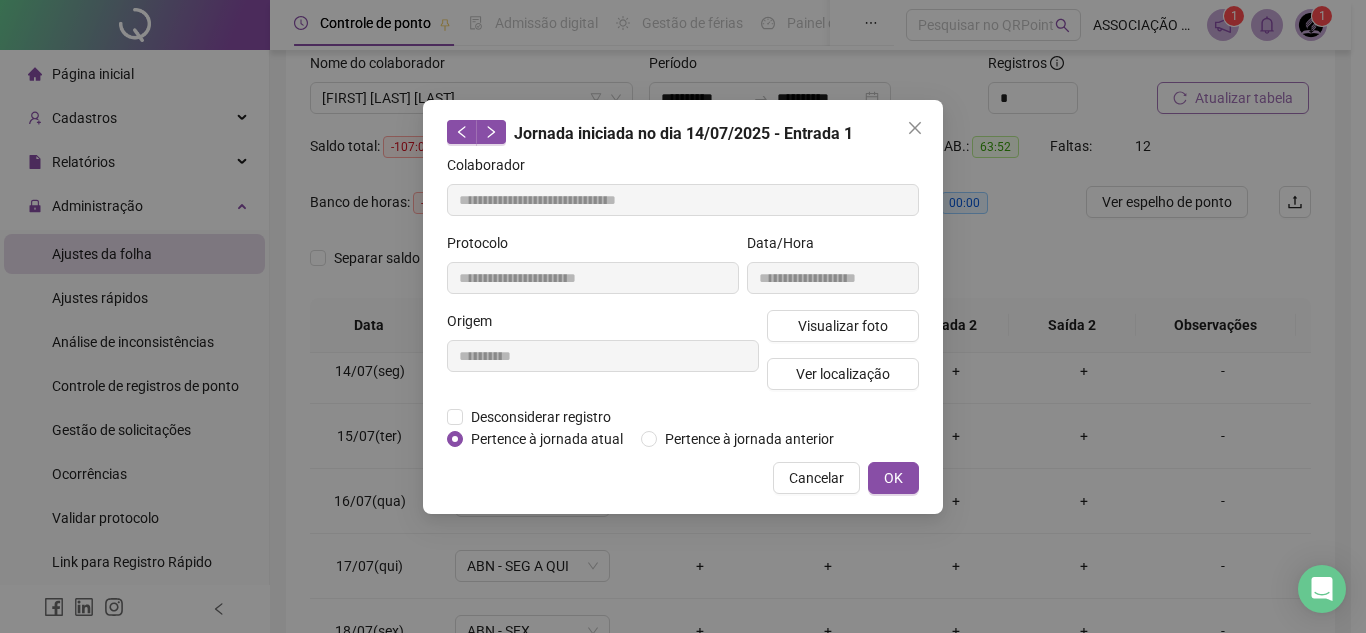 click 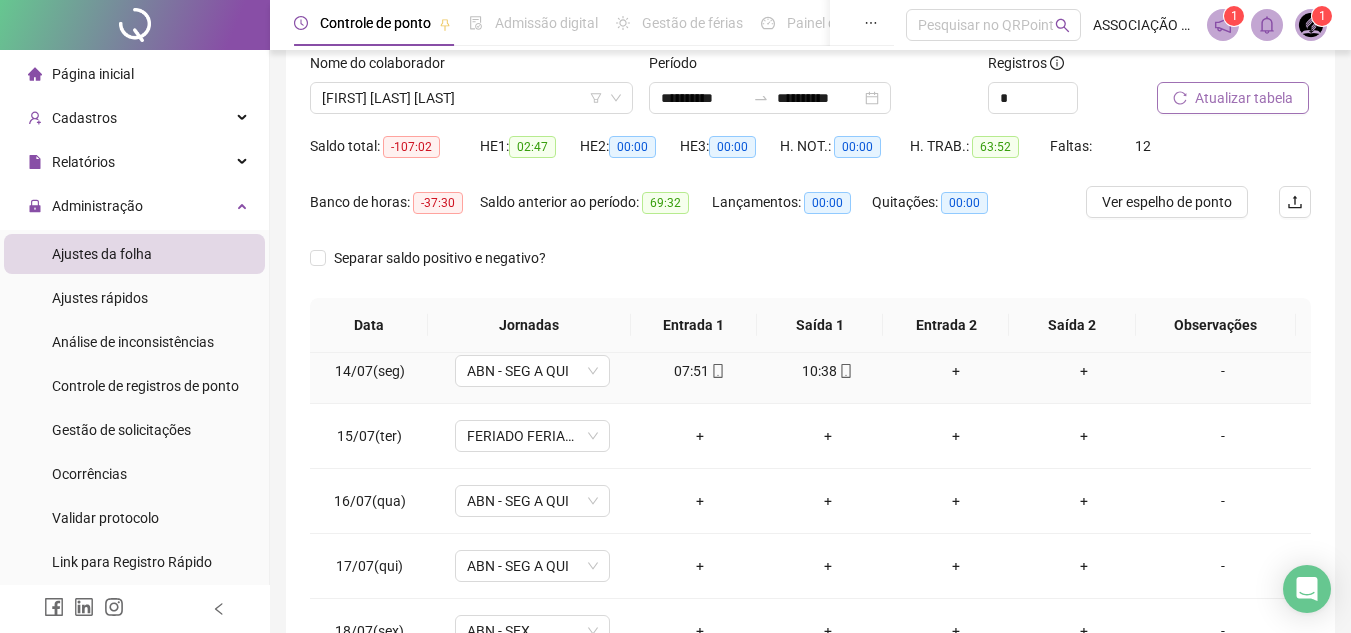 click on "10:38" at bounding box center [828, 371] 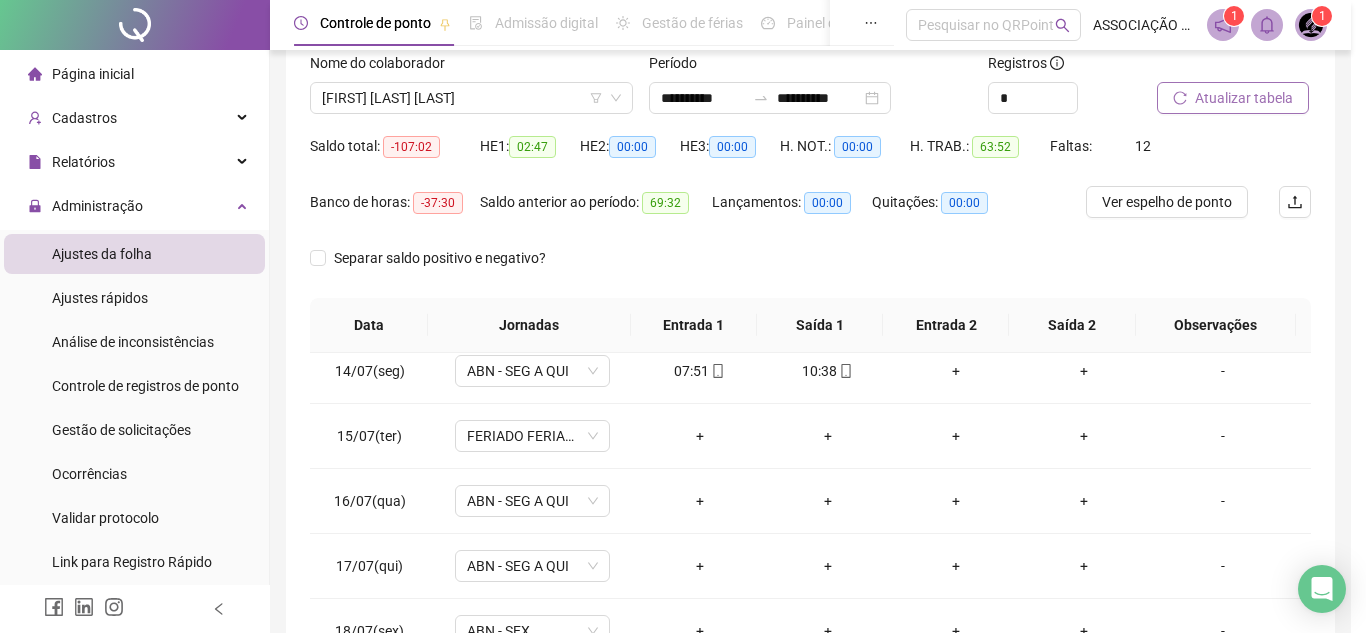 type on "**********" 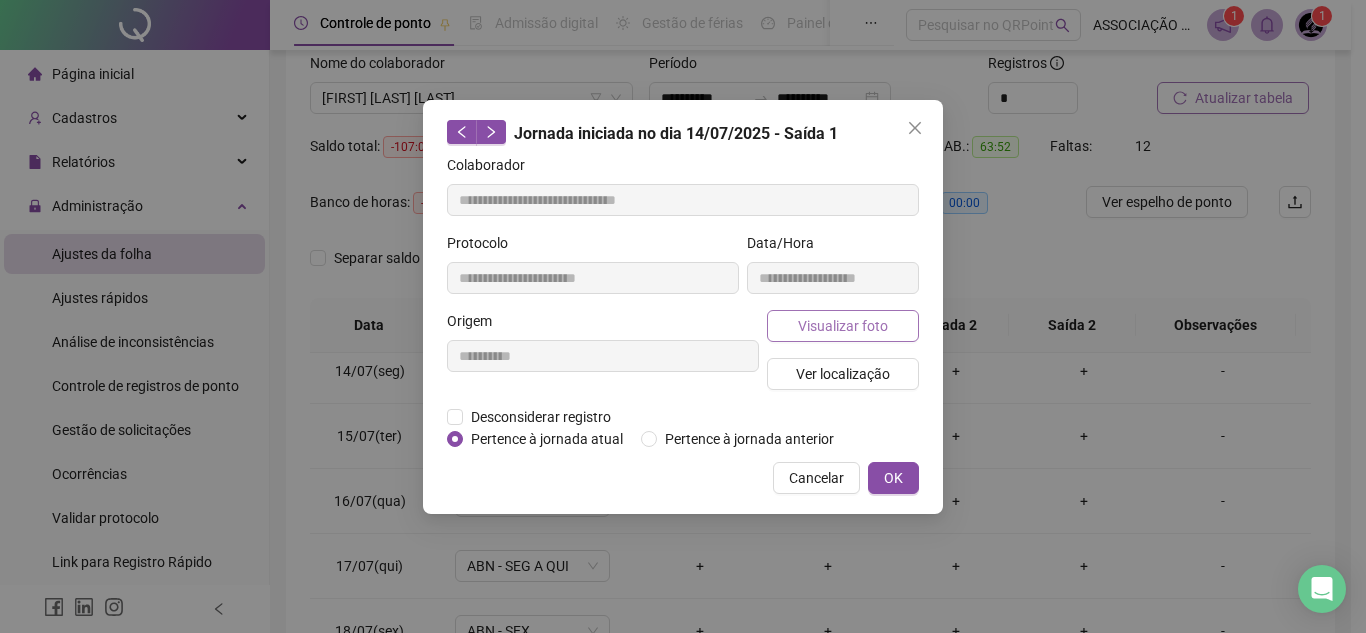 click on "Visualizar foto" at bounding box center [843, 326] 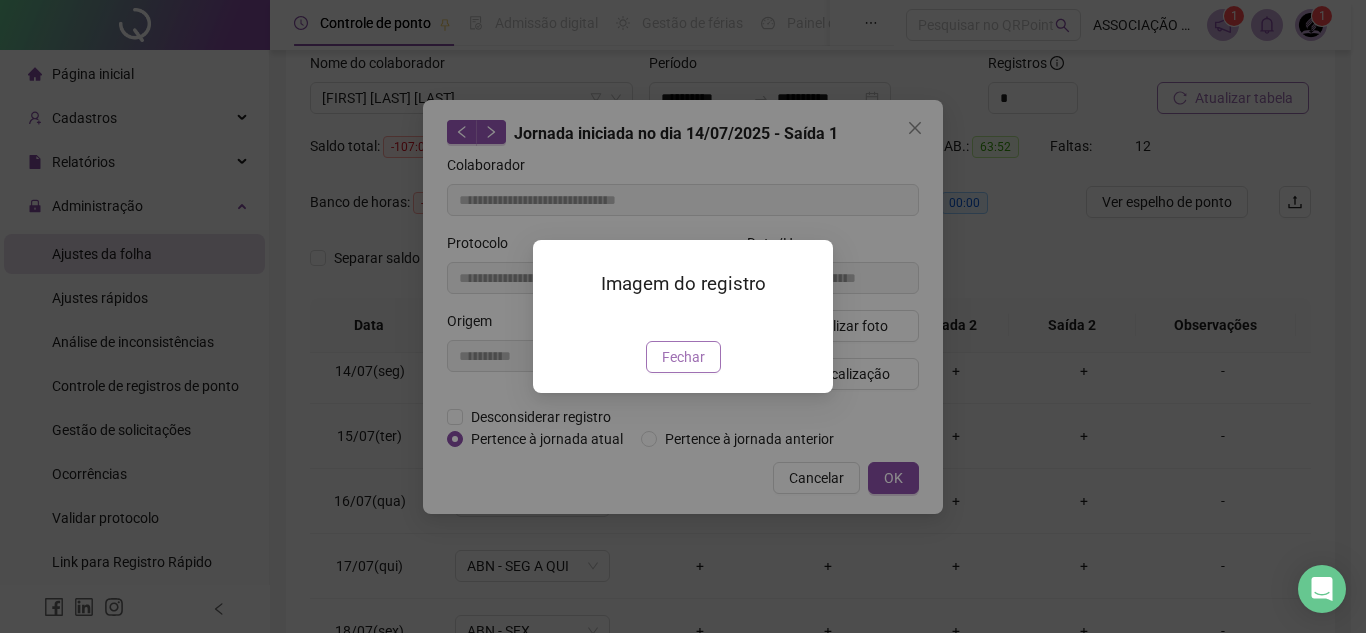 click on "Fechar" at bounding box center (683, 357) 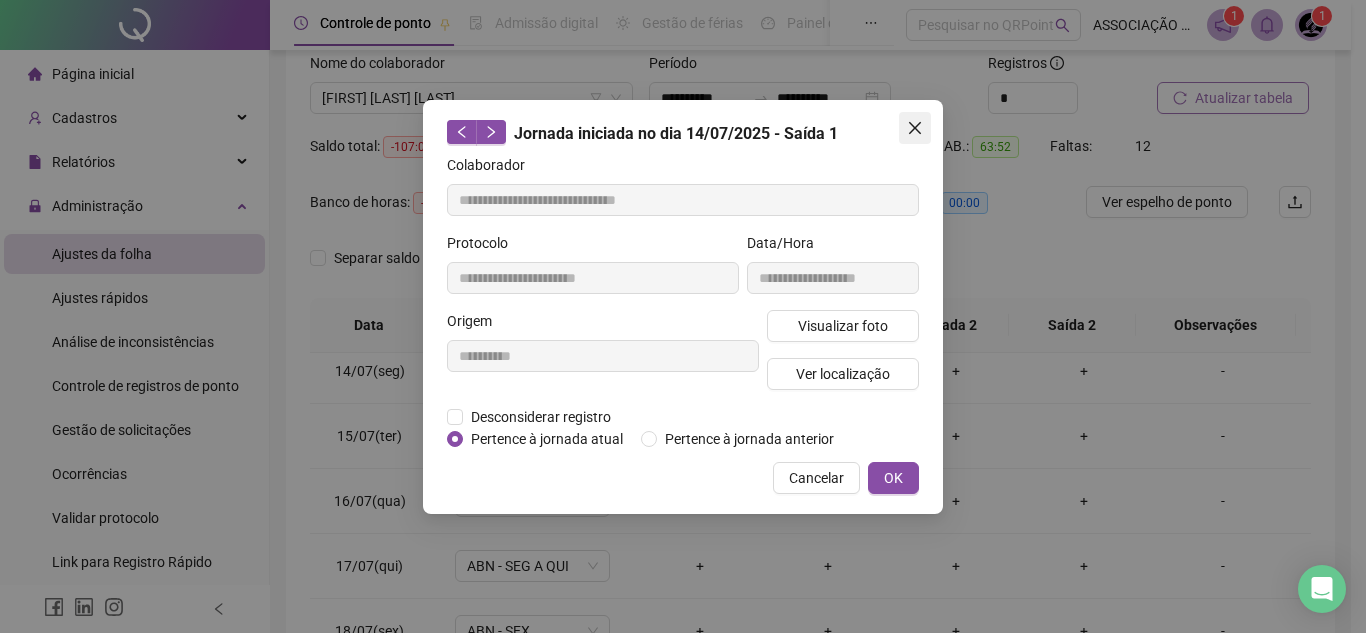 click 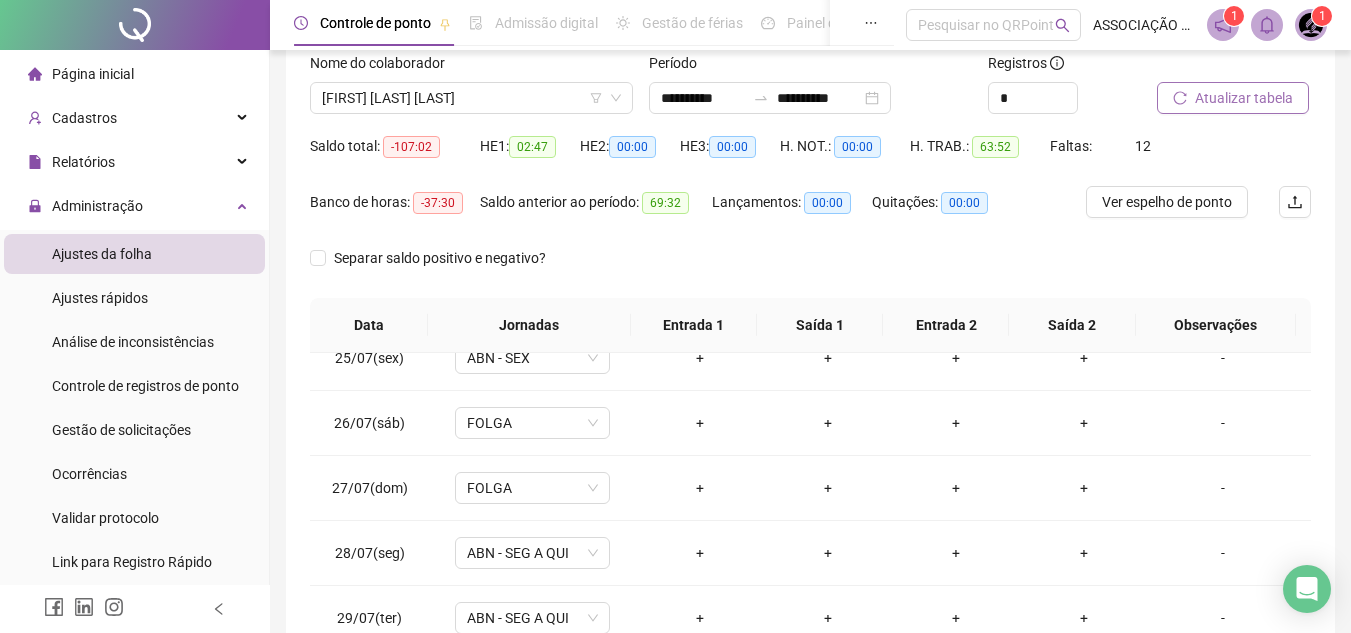 scroll, scrollTop: 1588, scrollLeft: 0, axis: vertical 